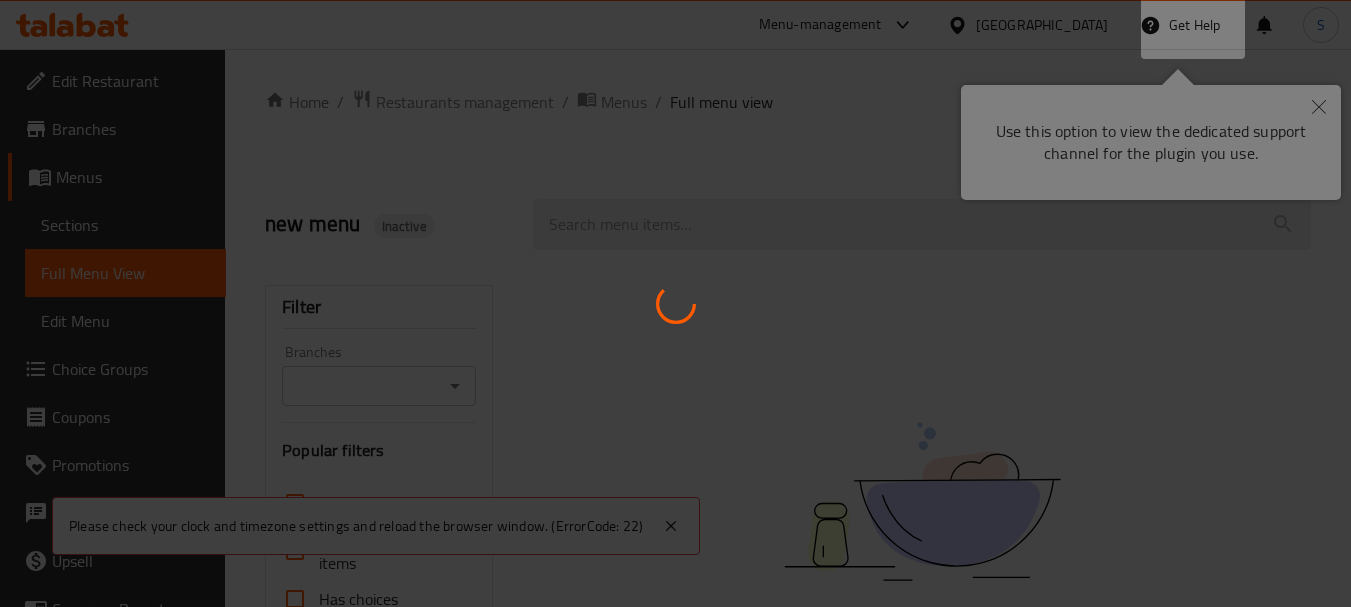 scroll, scrollTop: 0, scrollLeft: 0, axis: both 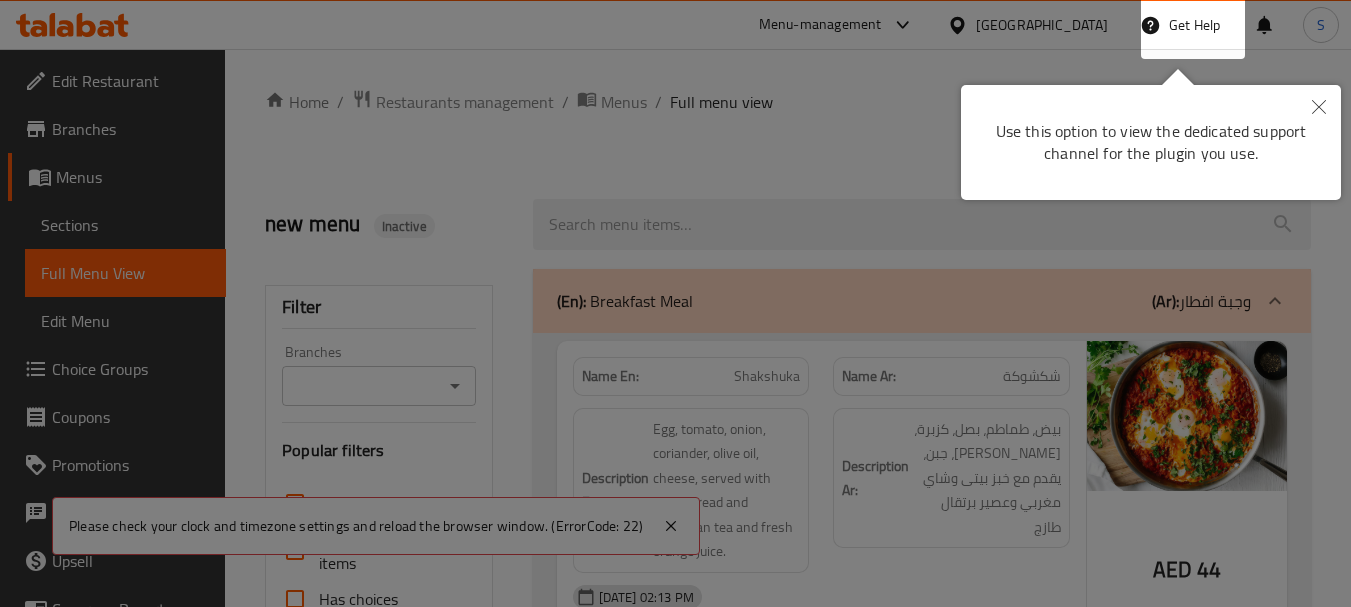 click 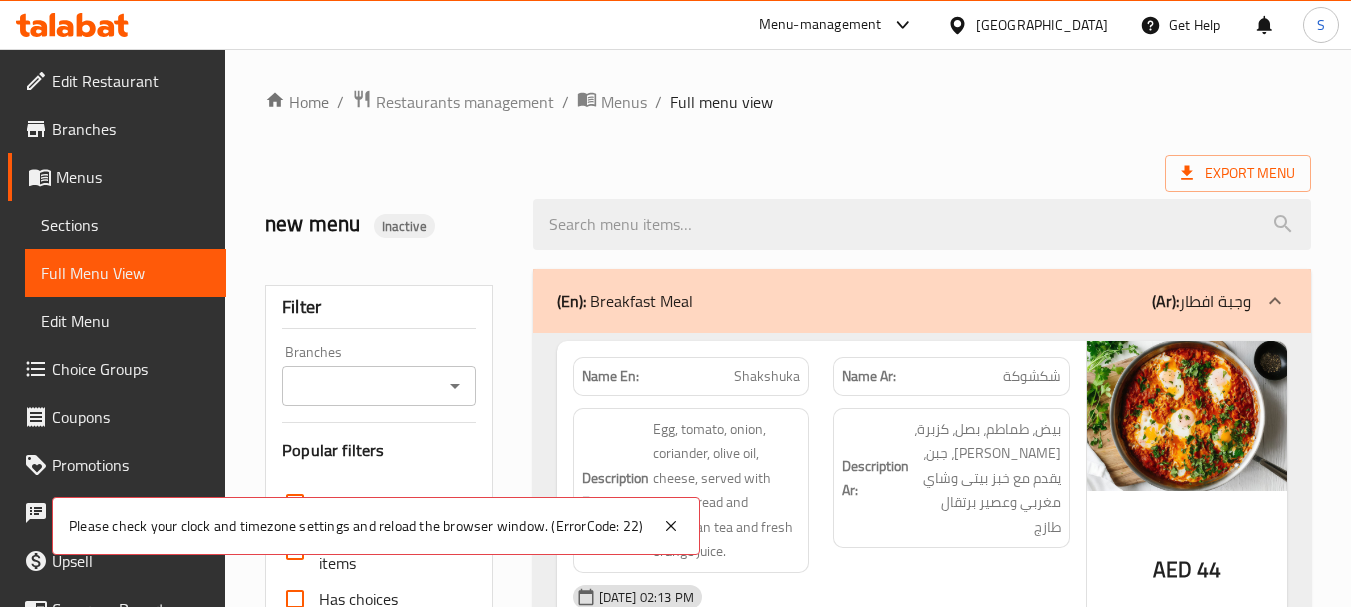 click 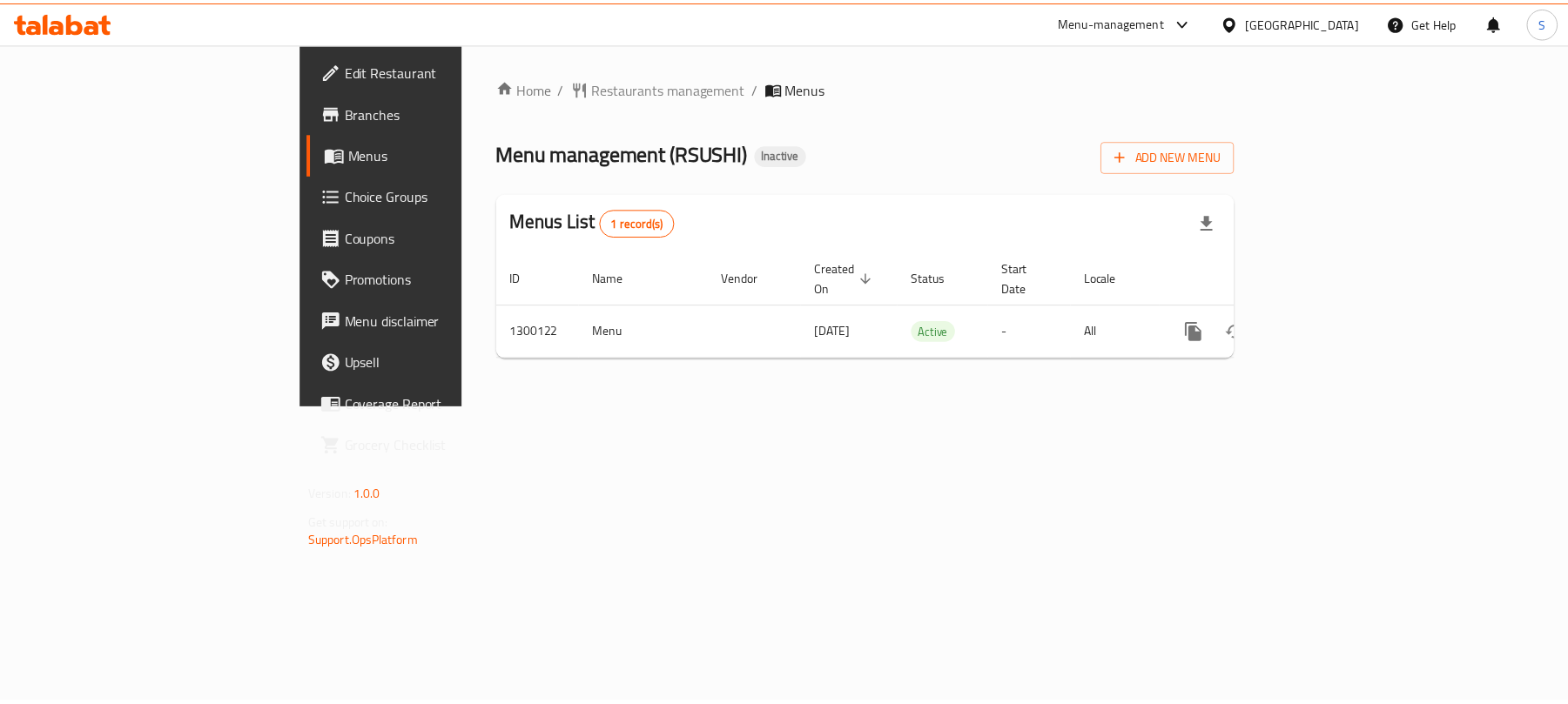 scroll, scrollTop: 0, scrollLeft: 0, axis: both 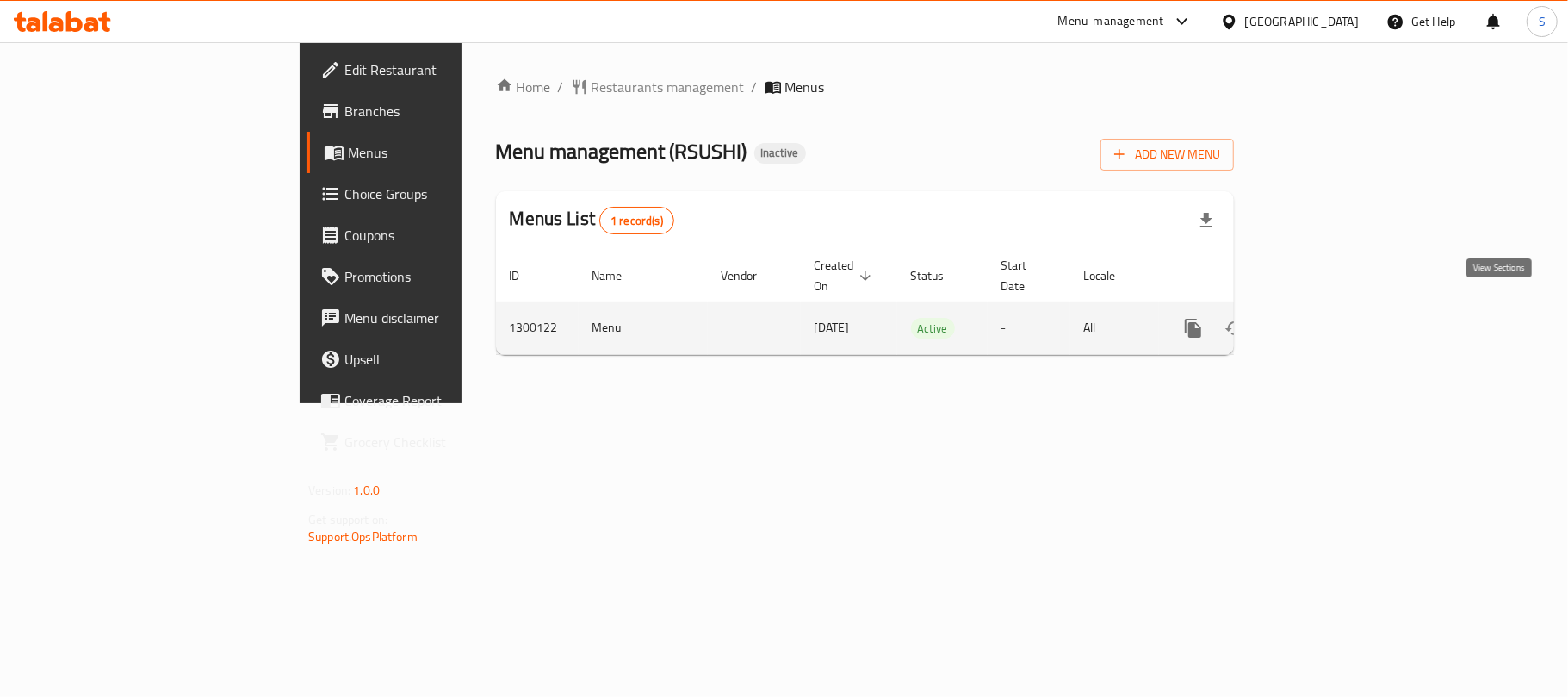 click 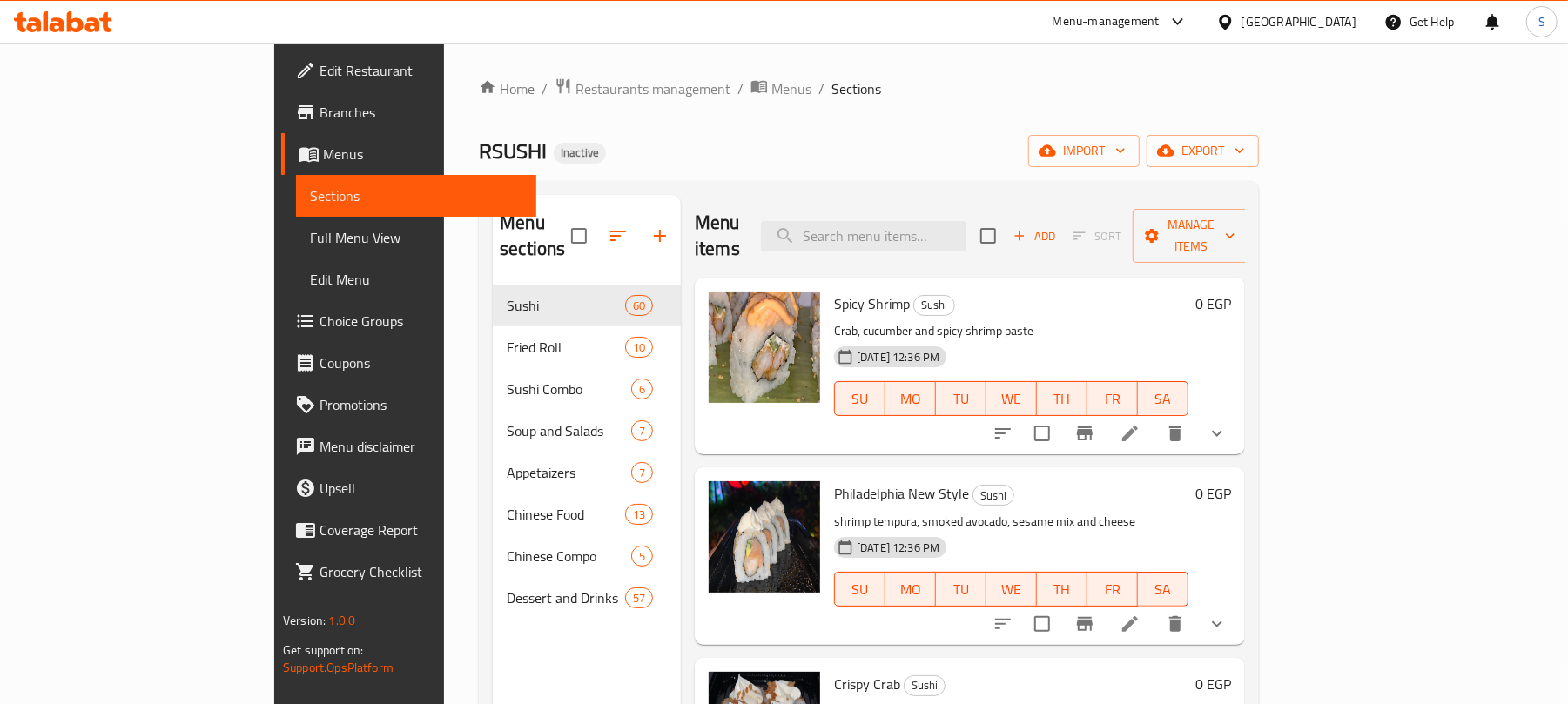 click on "Home / Restaurants management / Menus / Sections RSUSHI Inactive import export Menu sections Sushi 60 Fried Roll 10 Sushi Combo 6 Soup and Salads 7 Appetaizers 7 Chinese Food 13 Chinese Compo  5 Dessert and Drinks 57 Menu items Add Sort Manage items Spicy Shrimp   Sushi Crab, cucumber and spicy shrimp paste
14-07-2025 12:36 PM SU MO TU WE TH FR SA 0   EGP Philadelphia New Style   Sushi shrimp tempura, smoked avocado, sesame mix and cheese
14-07-2025 12:36 PM SU MO TU WE TH FR SA 0   EGP Crispy Crab   Sushi Crab, avocado, crispy rice, cream cheese and teriyaki 14-07-2025 12:36 PM SU MO TU WE TH FR SA 0   EGP Super Roll   Sushi salmon, cream cheese and caviar
14-07-2025 12:36 PM SU MO TU WE TH FR SA 0   EGP California New Style   Sushi crab, cucumber, sesame mix and cream cheese
14-07-2025 12:36 PM SU MO TU WE TH FR SA 0   EGP Cheetos   Sushi shrimp tempura, cream cheese, Cheetos and cheedar suace
14-07-2025 12:36 PM SU MO TU WE TH FR SA 0   EGP Spicy Mario   Sushi 14-07-2025 12:36 PM SU MO TU WE TH FR SA" at bounding box center (869, 495) 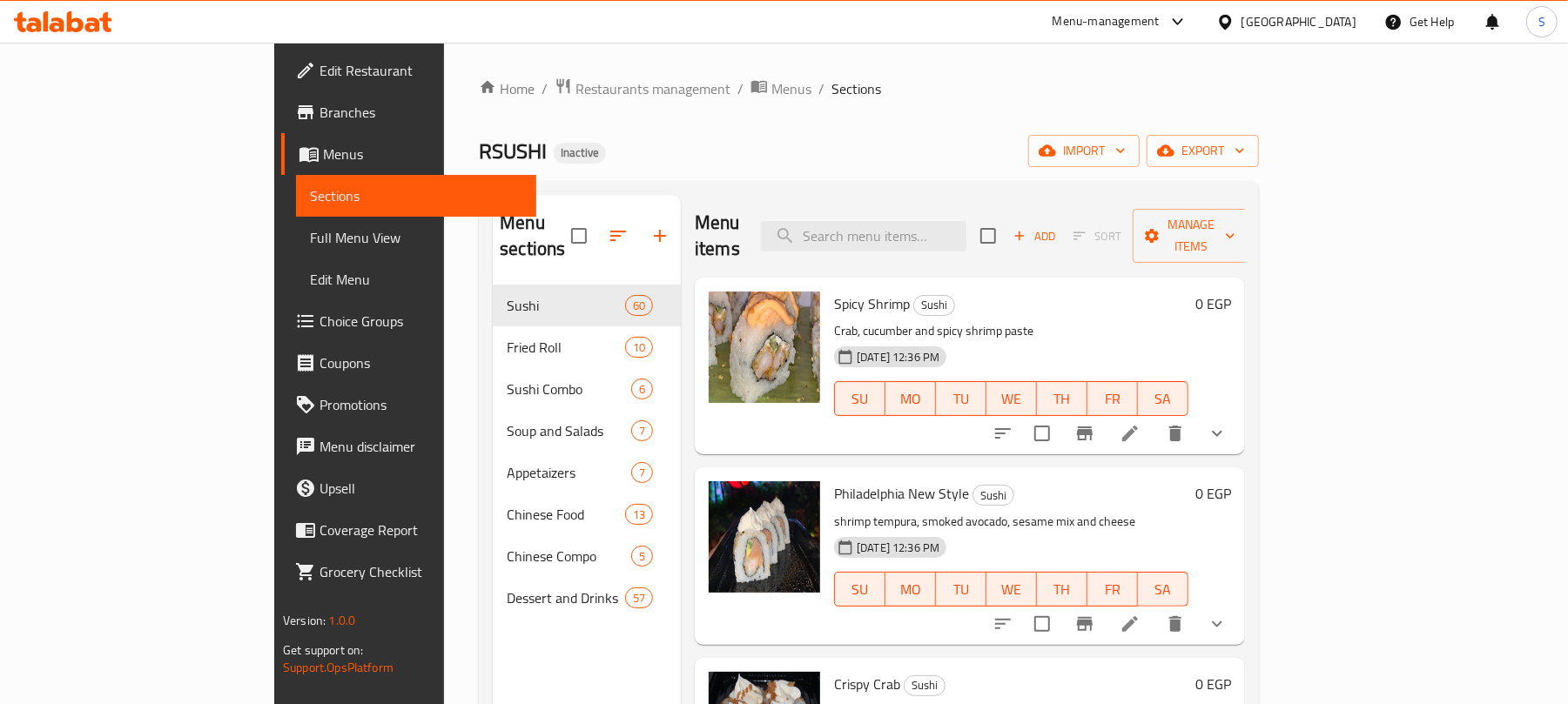 click on "RSUSHI Inactive import export" at bounding box center (869, 151) 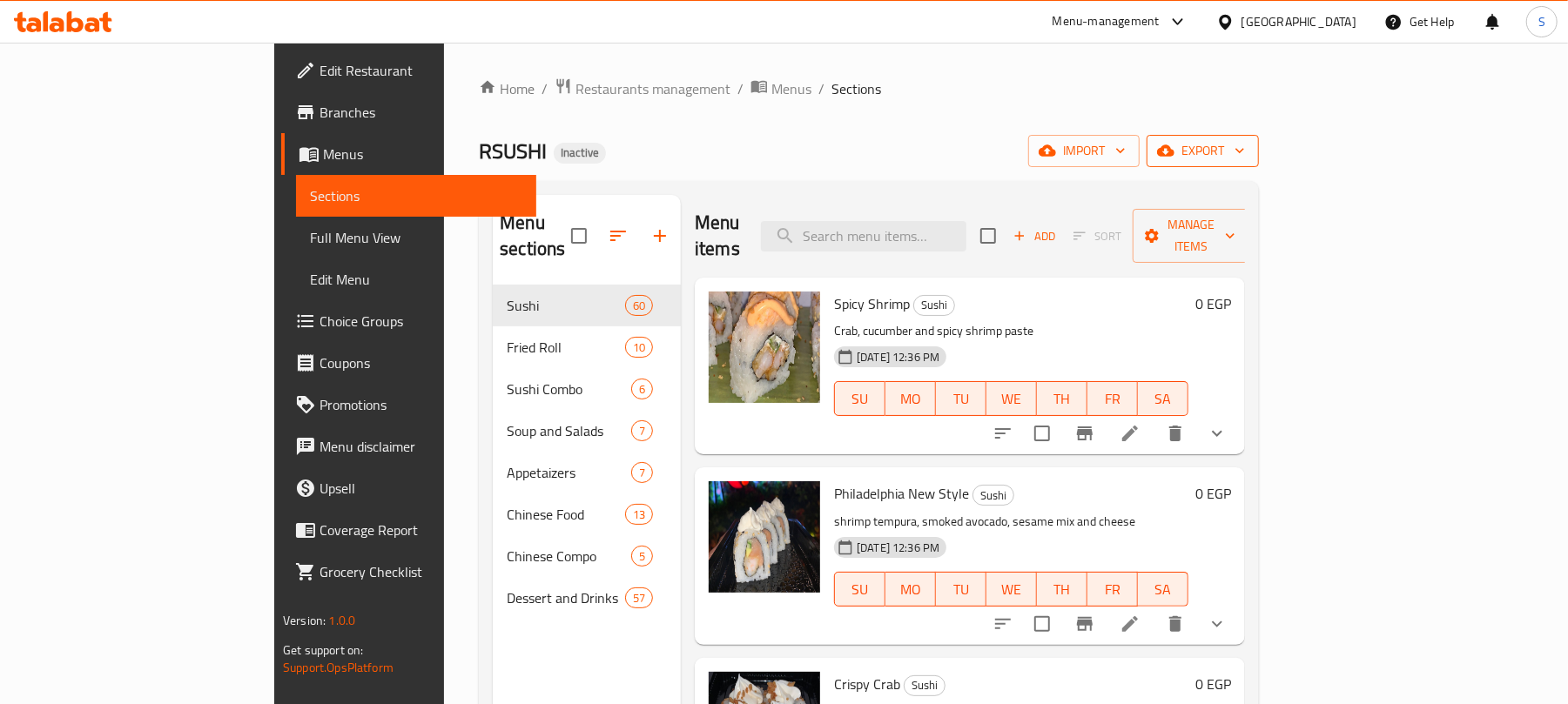 click on "export" at bounding box center [1202, 151] 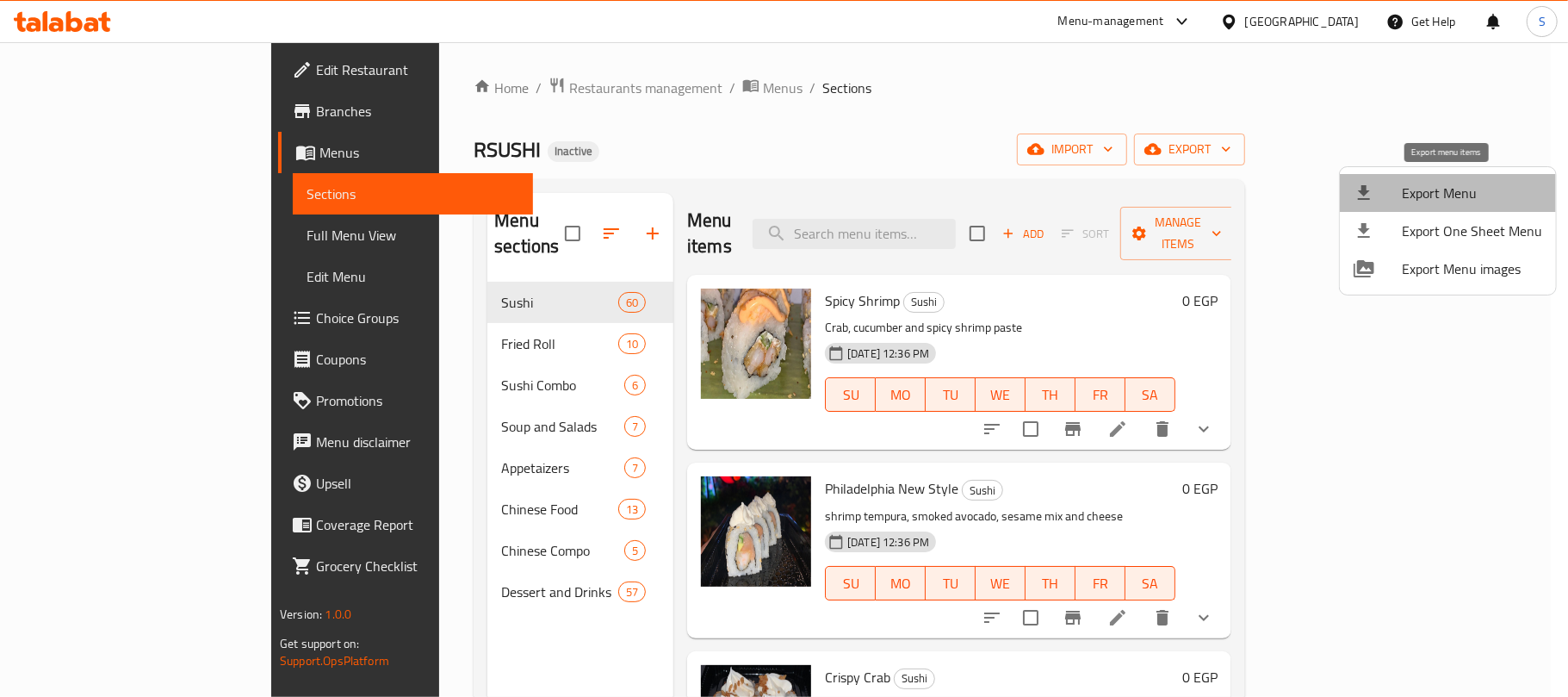 click on "Export Menu" at bounding box center (1472, 193) 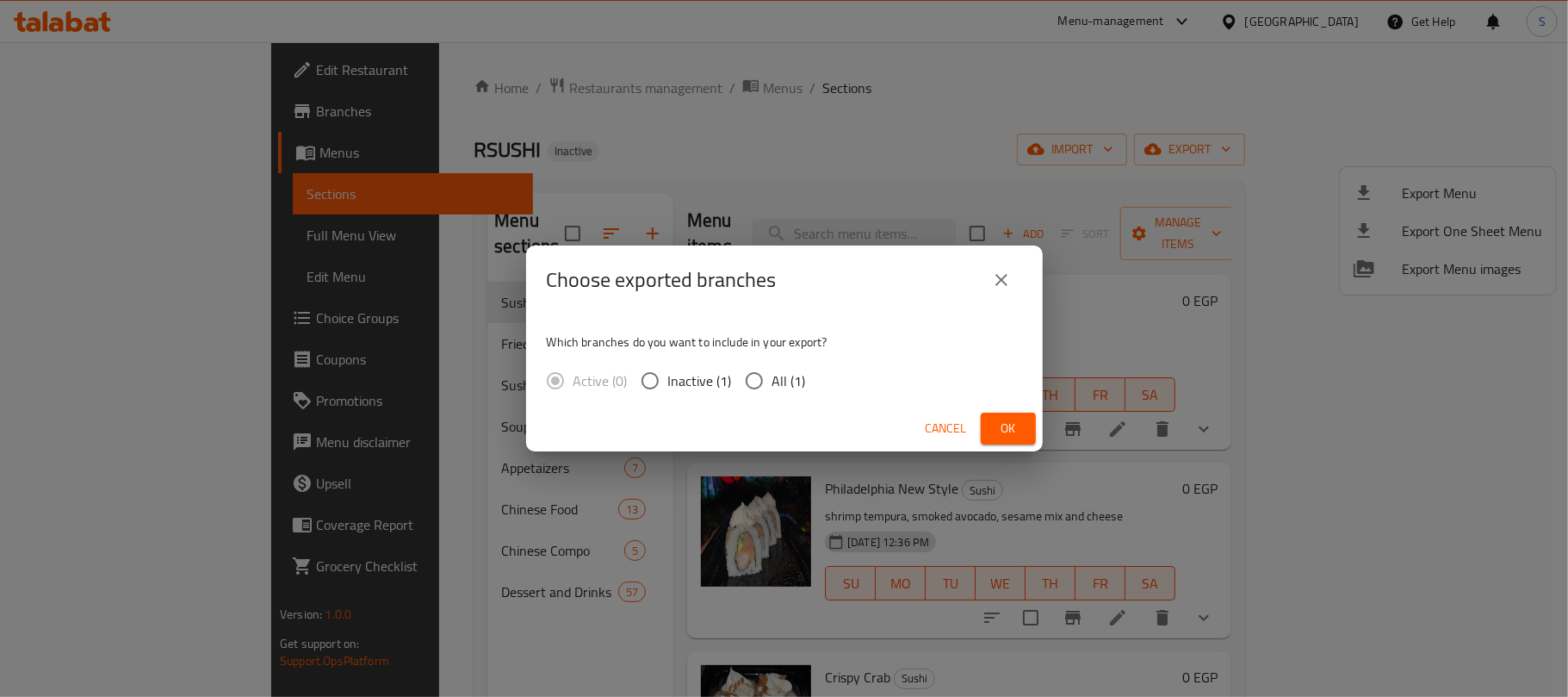 click on "All (1)" at bounding box center [754, 381] 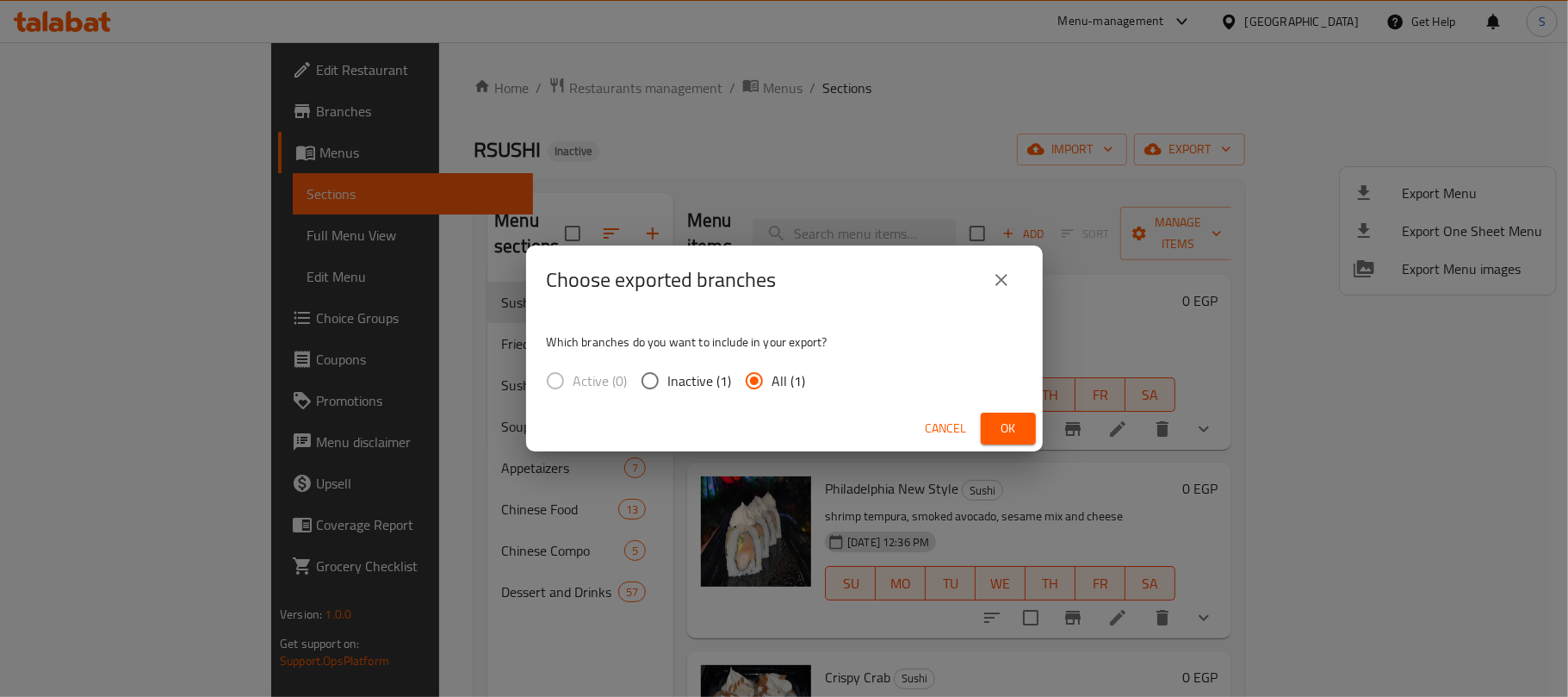 click on "Ok" at bounding box center (1008, 428) 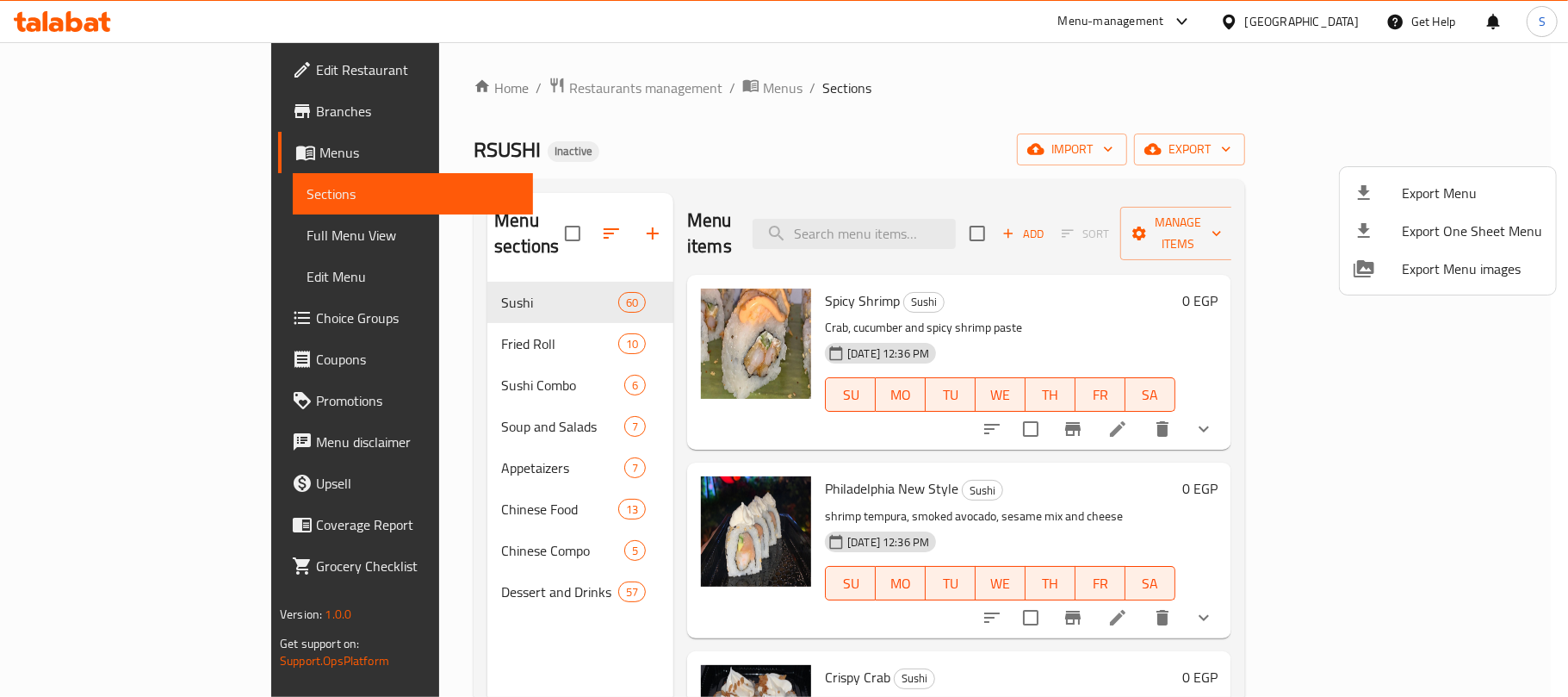 click at bounding box center [784, 348] 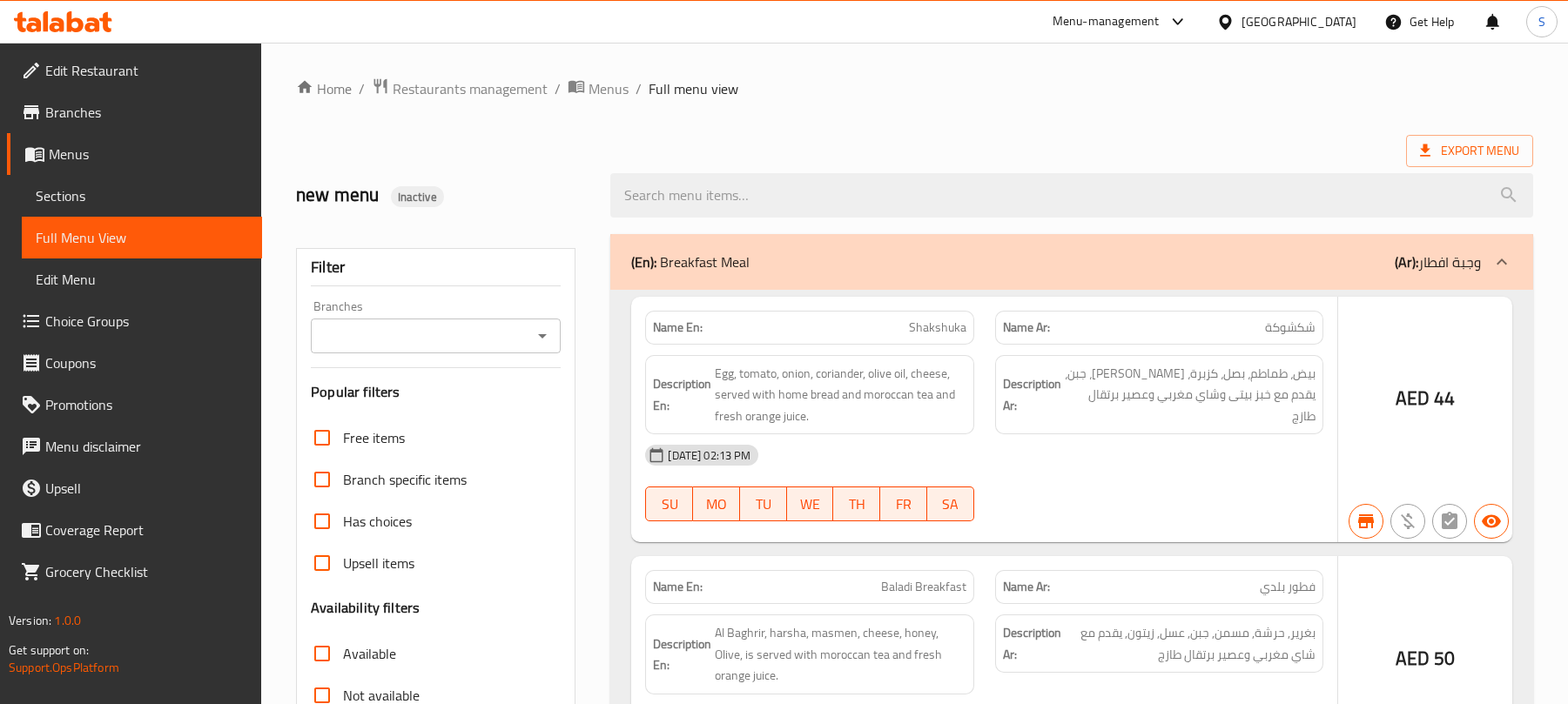 scroll, scrollTop: 0, scrollLeft: 0, axis: both 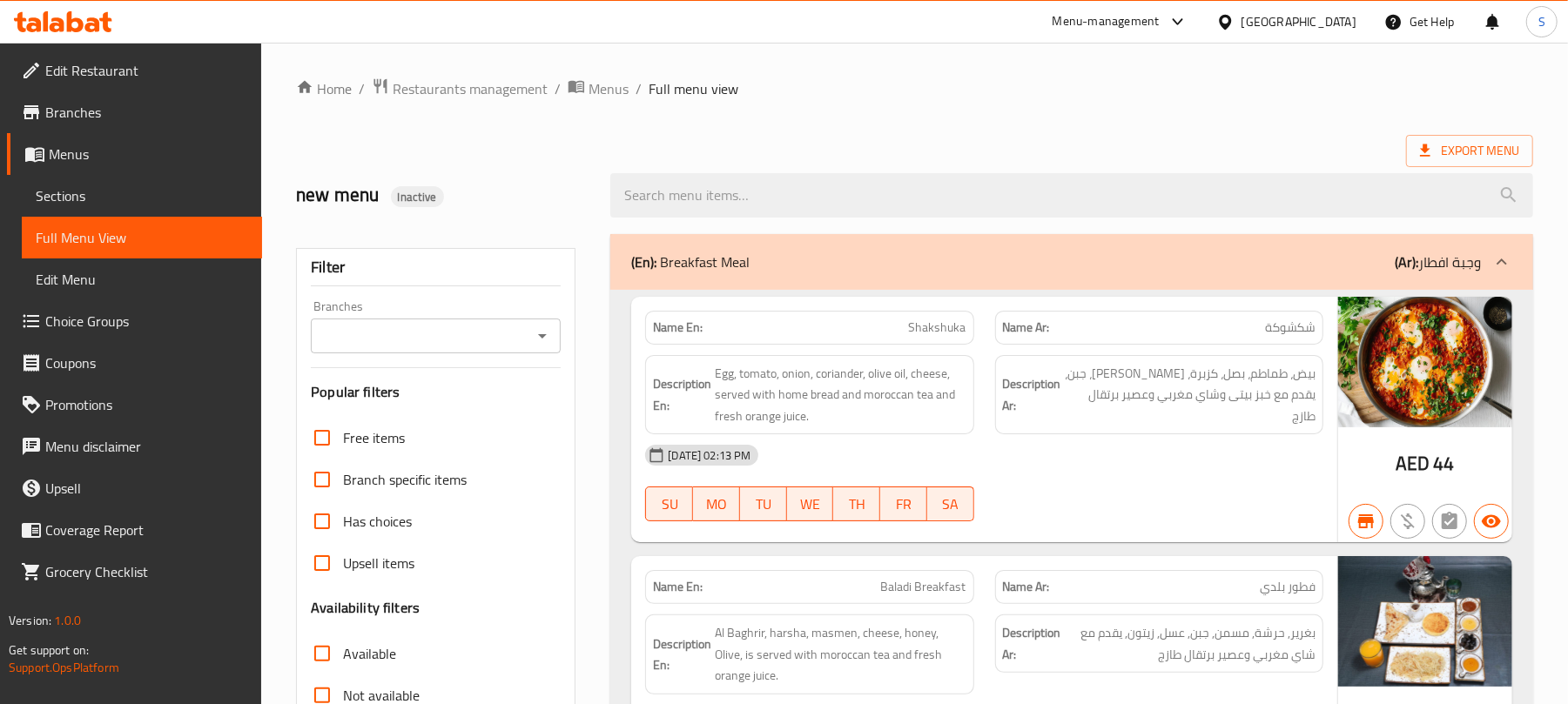 click 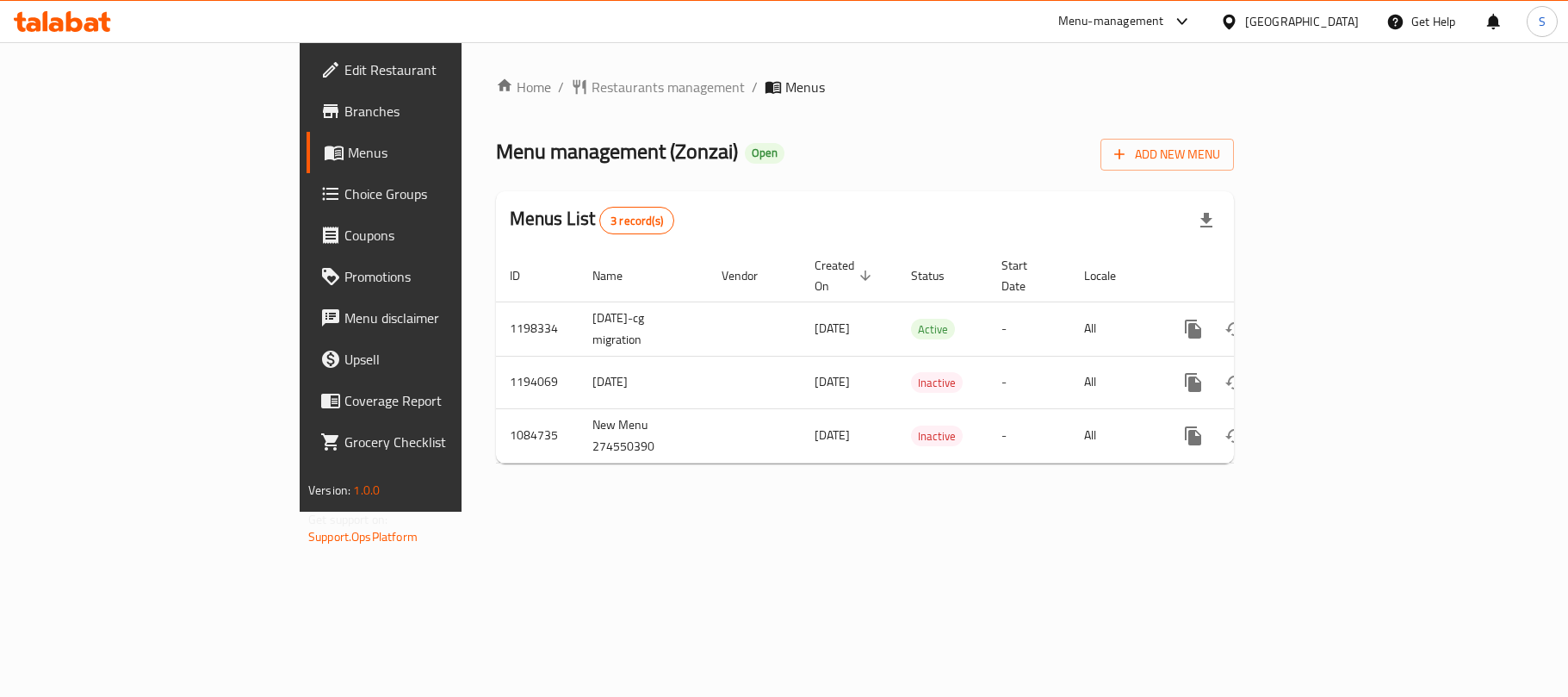 scroll, scrollTop: 0, scrollLeft: 0, axis: both 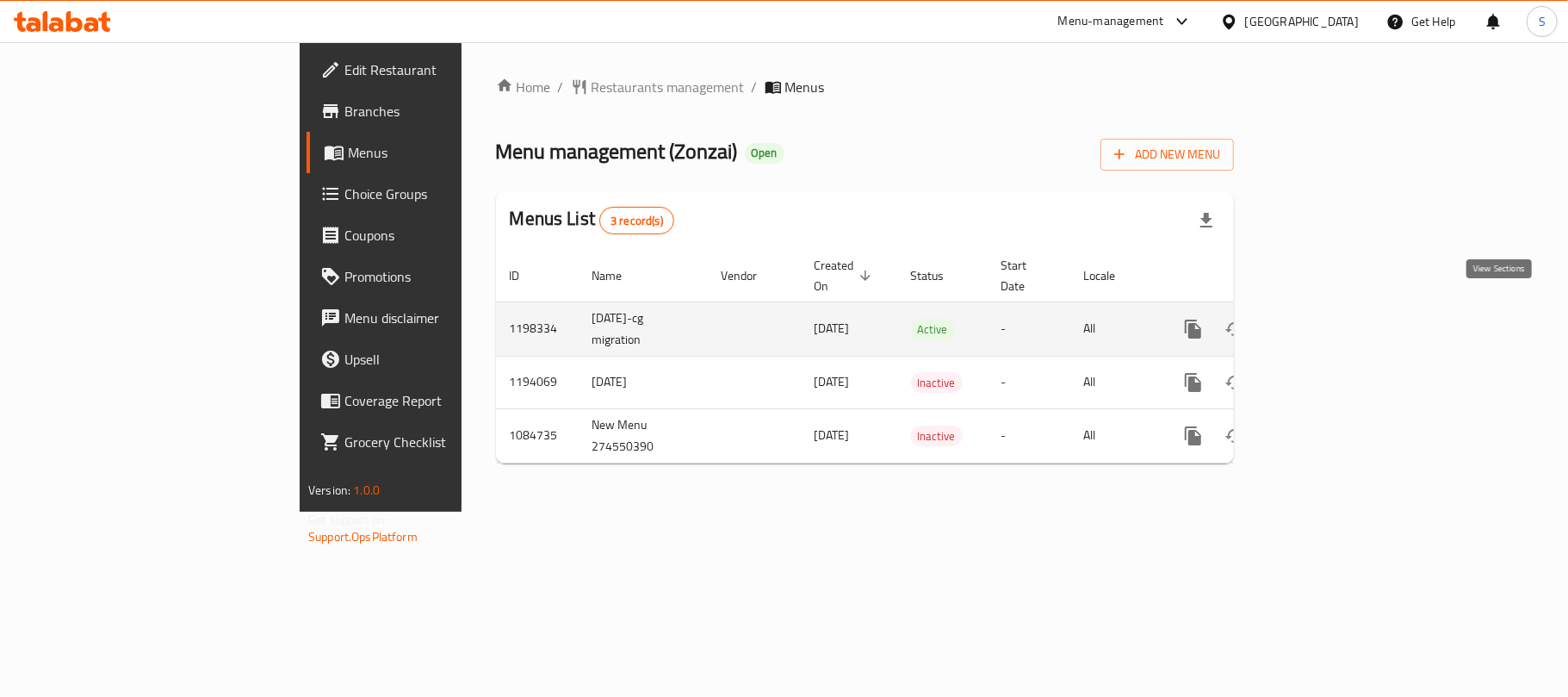 click 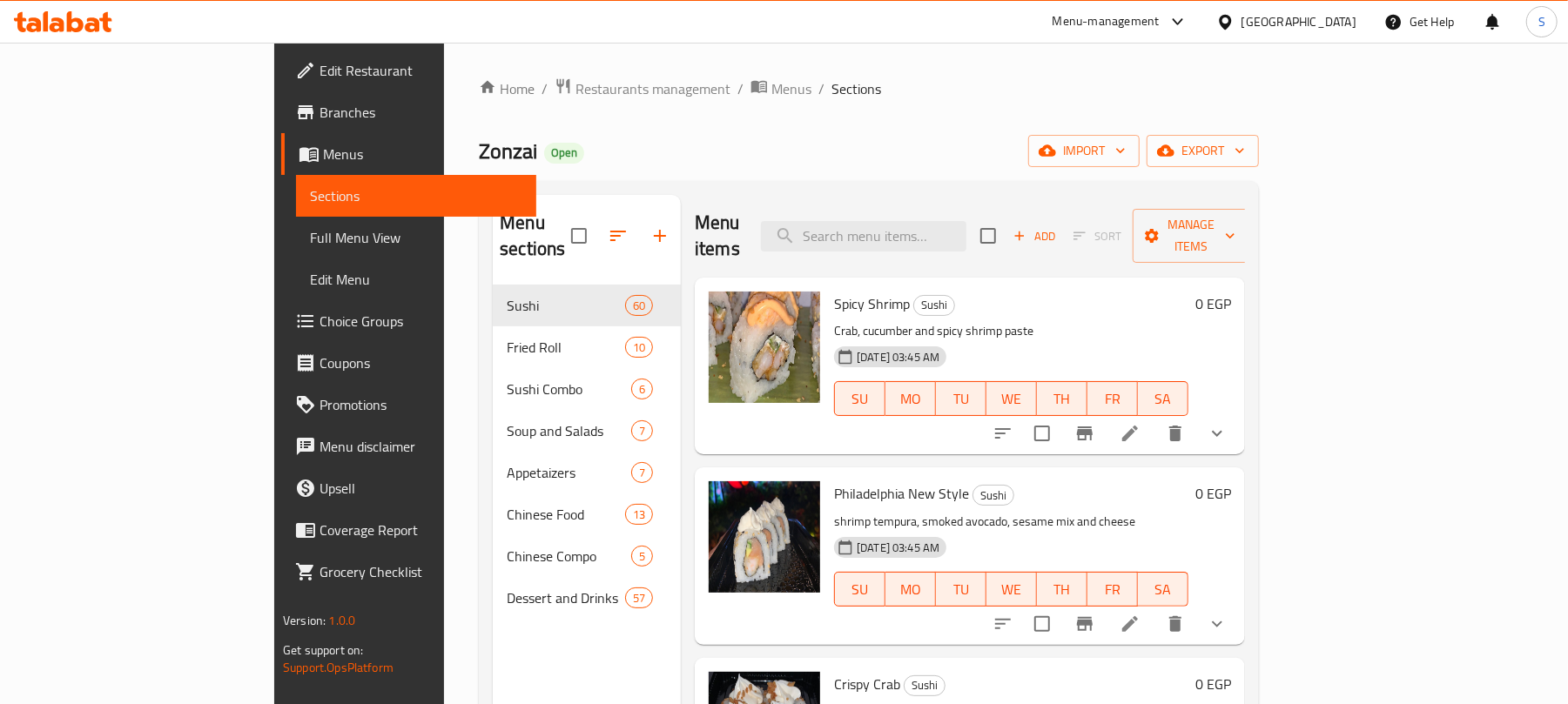 click on "Home / Restaurants management / Menus / Sections Zonzai Open import export Menu sections Sushi 60 Fried Roll 10 Sushi Combo 6 Soup and Salads 7 Appetaizers 7 Chinese Food 13 Chinese Compo  5 Dessert and Drinks 57 Menu items Add Sort Manage items Spicy Shrimp   Sushi Crab, cucumber and spicy shrimp paste
27-09-2023 03:45 AM SU MO TU WE TH FR SA 0   EGP Philadelphia New Style   Sushi shrimp tempura, smoked avocado, sesame mix and cheese
27-09-2023 03:45 AM SU MO TU WE TH FR SA 0   EGP Crispy Crab   Sushi Crab, avocado, crispy rice, cream cheese and teriyaki 27-09-2023 03:45 AM SU MO TU WE TH FR SA 0   EGP Super Roll   Sushi salmon, cream cheese and caviar
27-09-2023 03:45 AM SU MO TU WE TH FR SA 0   EGP California New Style   Sushi crab, cucumber, sesame mix and cream cheese
27-09-2023 03:45 AM SU MO TU WE TH FR SA 0   EGP Cheetos   Sushi shrimp tempura, cream cheese, Cheetos and cheedar suace
27-09-2023 03:45 AM SU MO TU WE TH FR SA 0   EGP Spicy Mario   Sushi shrimp tempura, cheese, tuna and seratcha
SU" at bounding box center (869, 495) 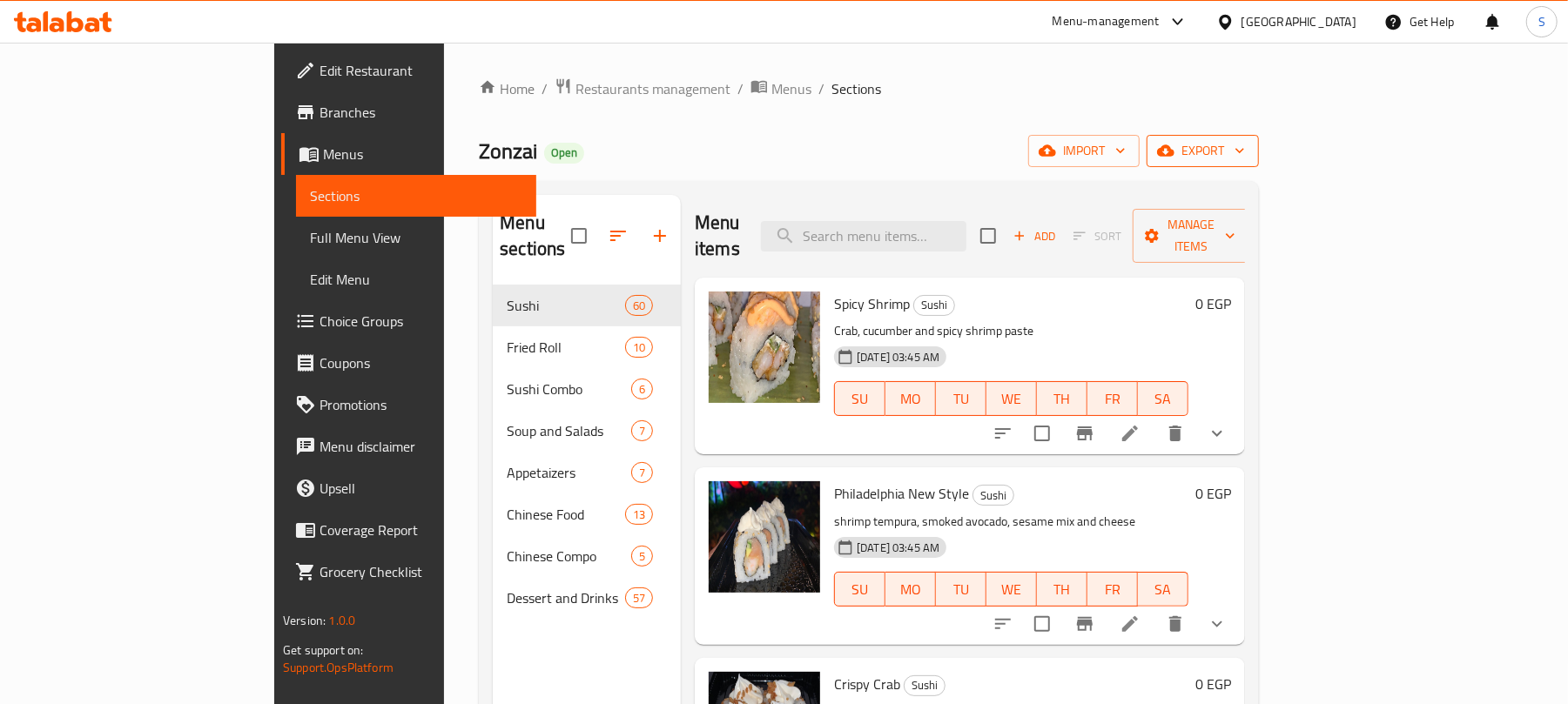click on "export" at bounding box center [1202, 151] 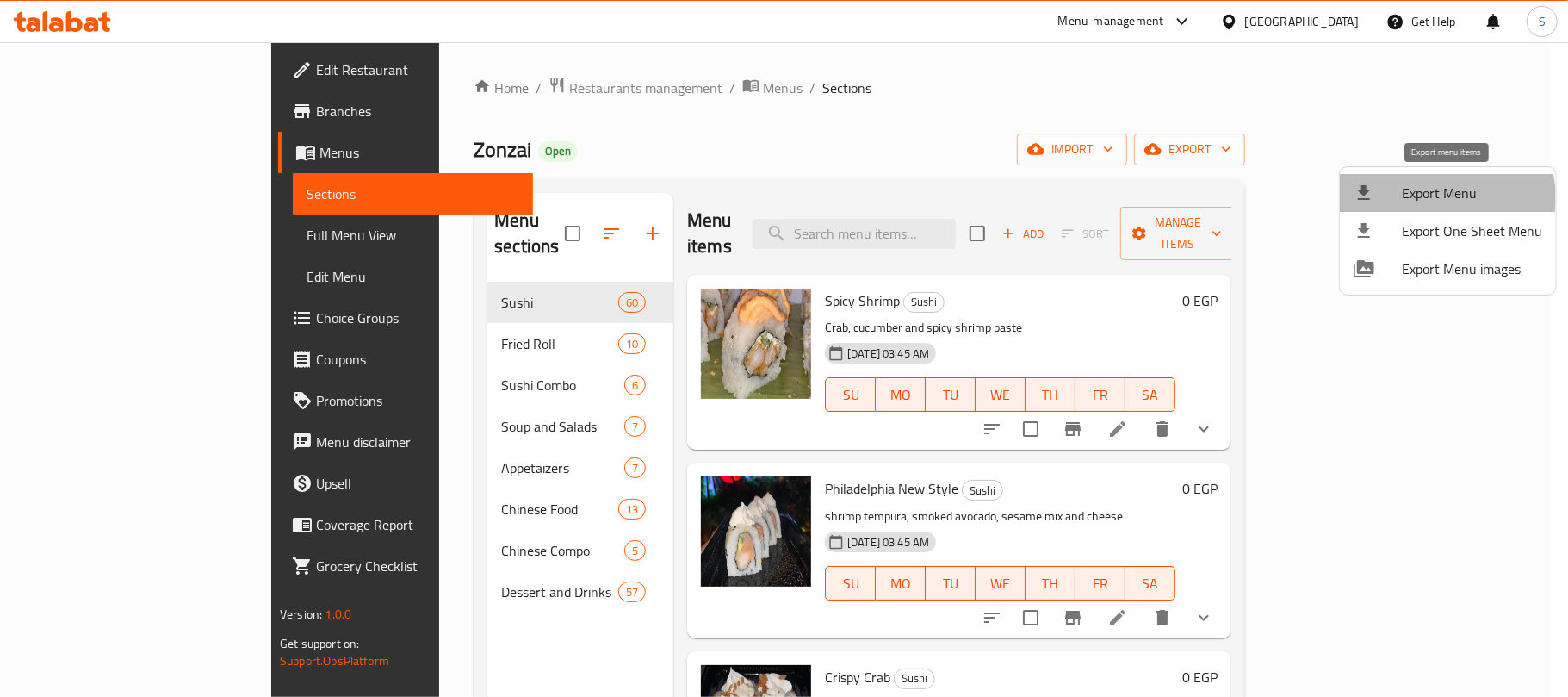 click on "Export Menu" at bounding box center (1472, 193) 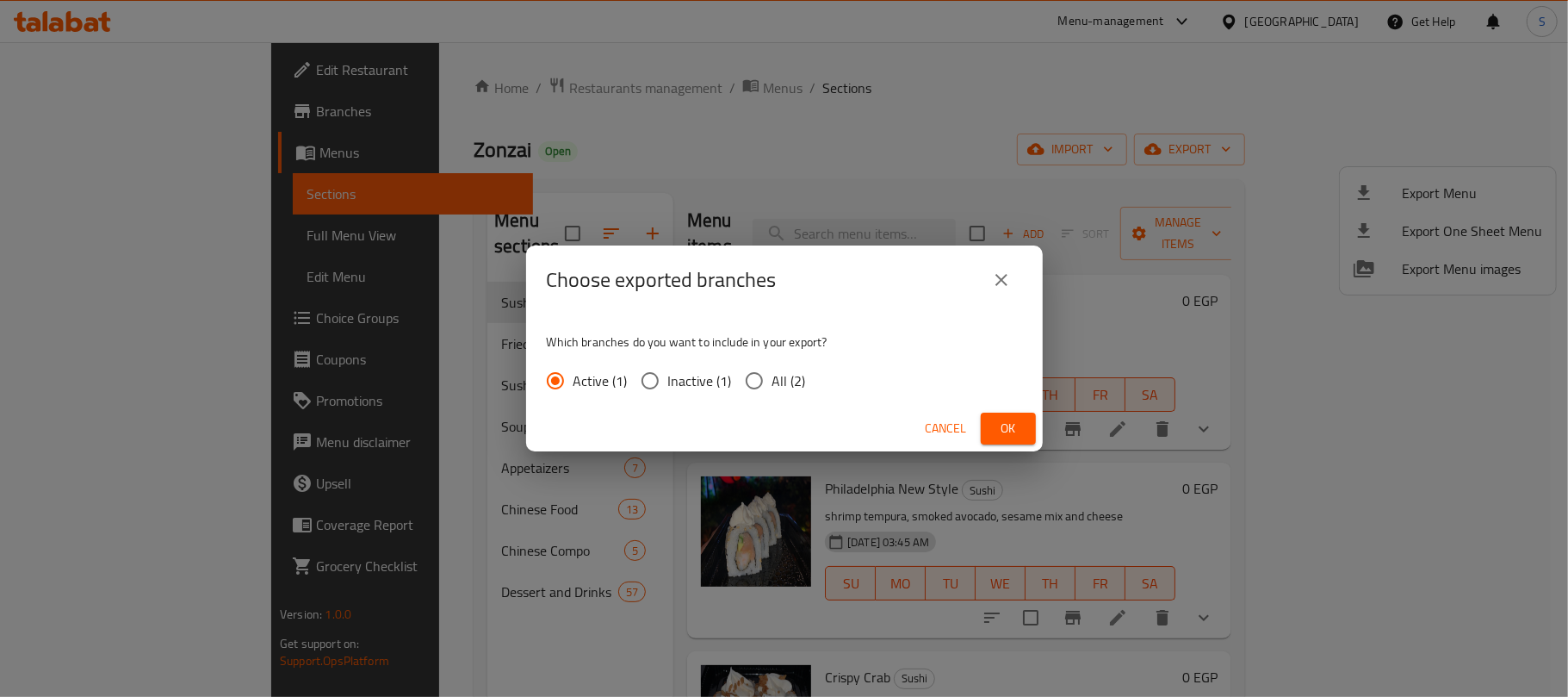 click on "All (2)" at bounding box center (789, 381) 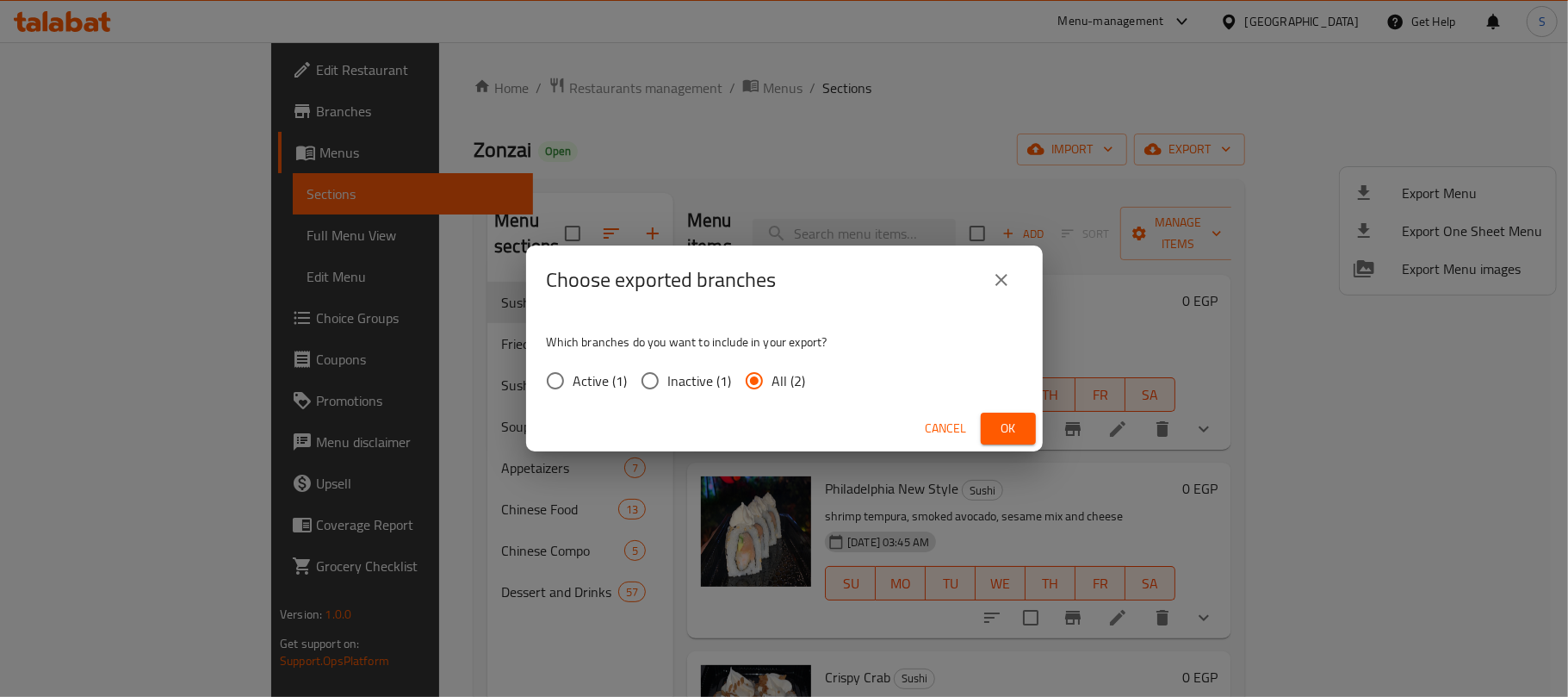 click on "Ok" at bounding box center [1008, 428] 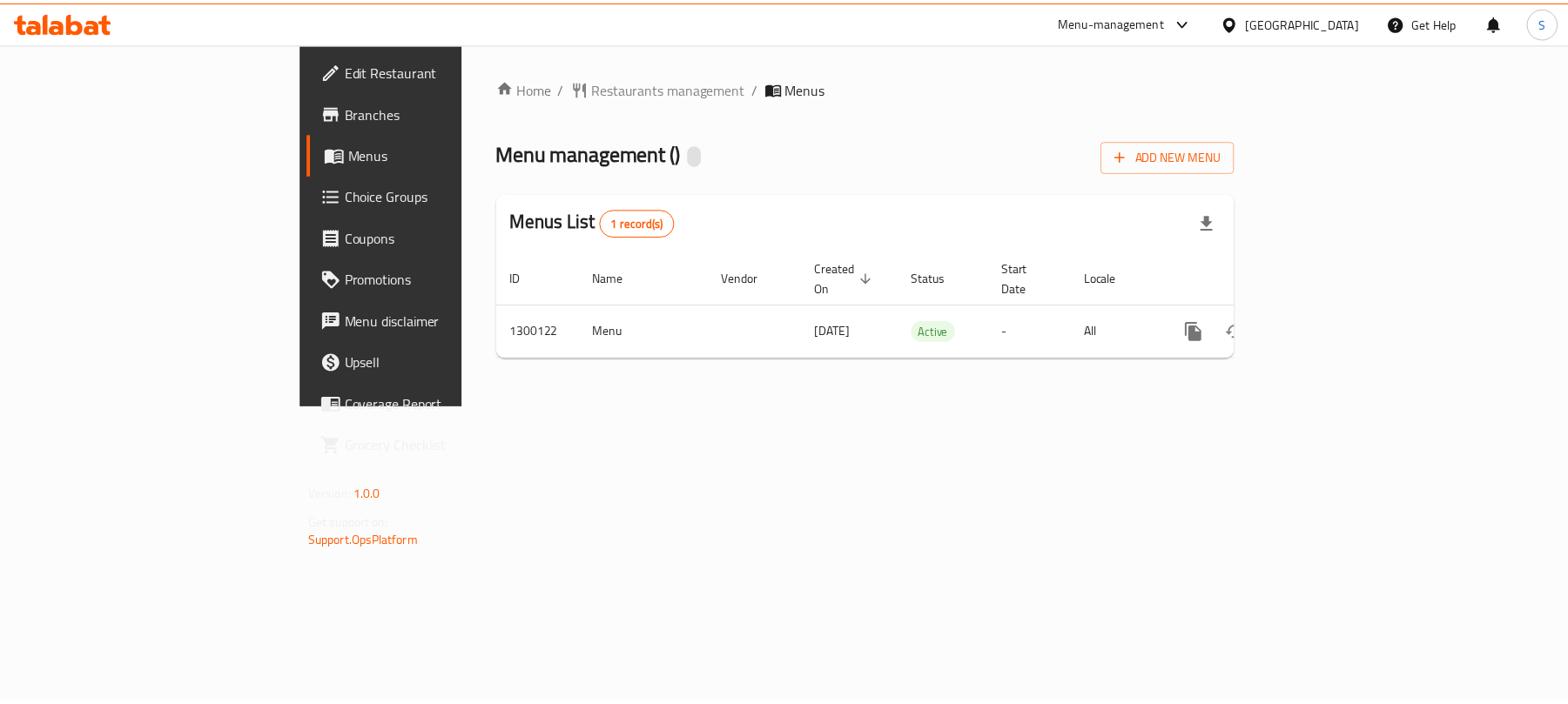 scroll, scrollTop: 0, scrollLeft: 0, axis: both 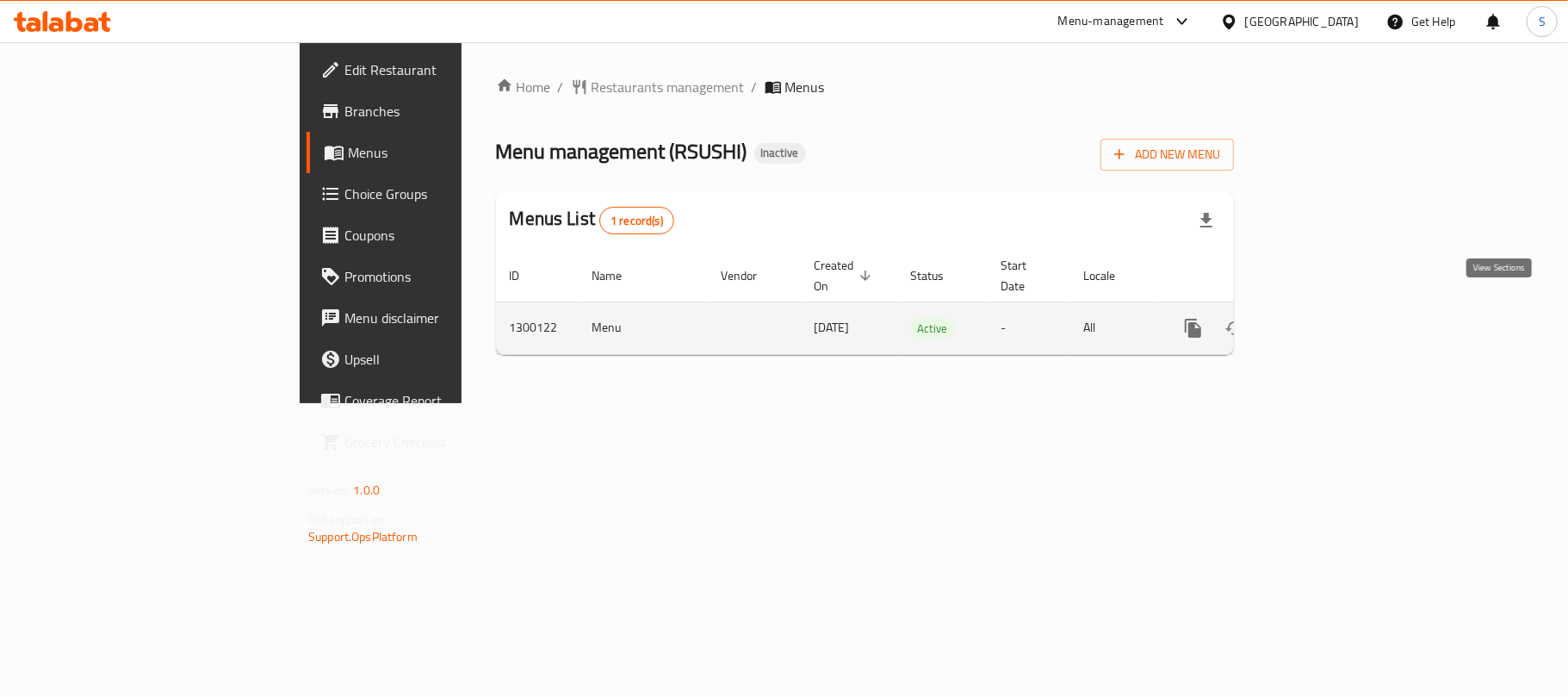 click at bounding box center (1317, 328) 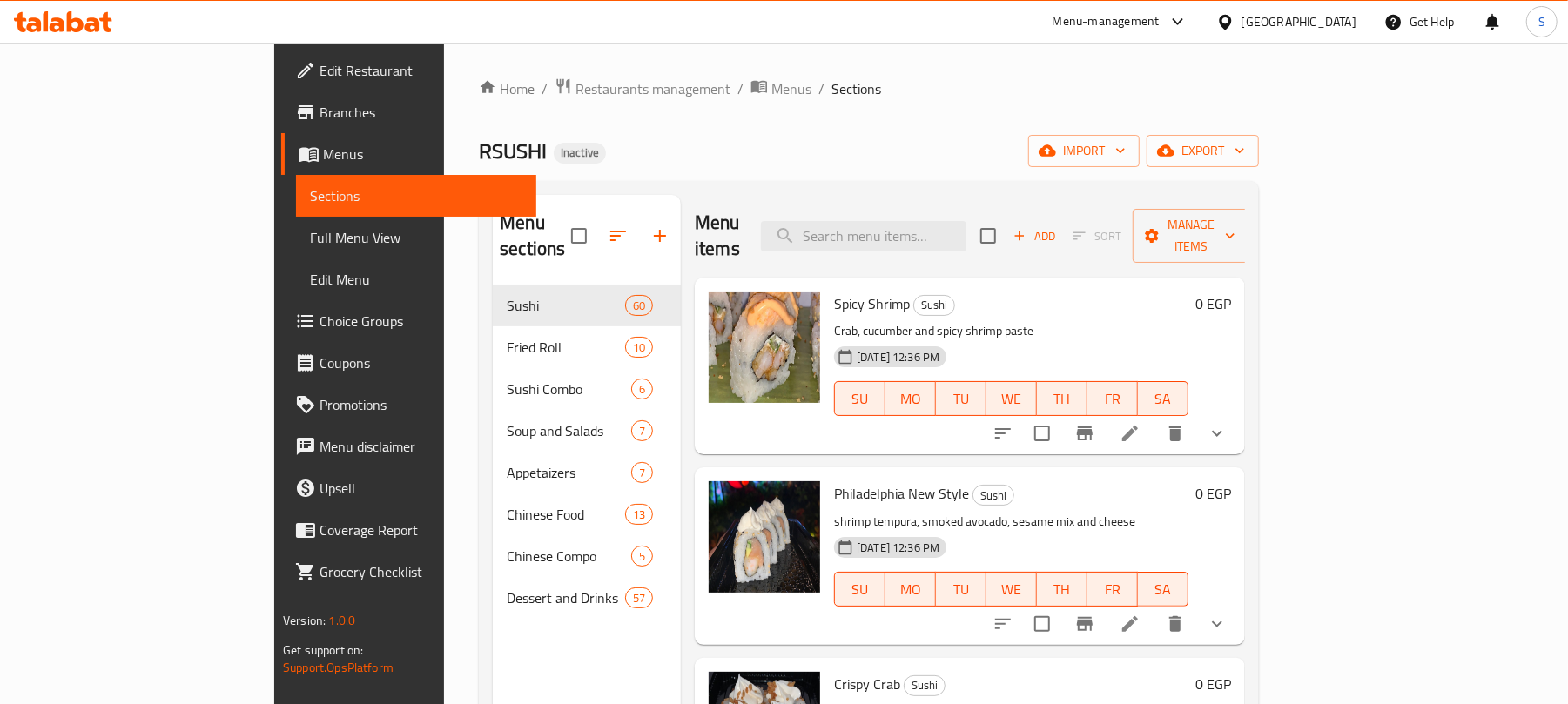 click on "Full Menu View" at bounding box center (416, 238) 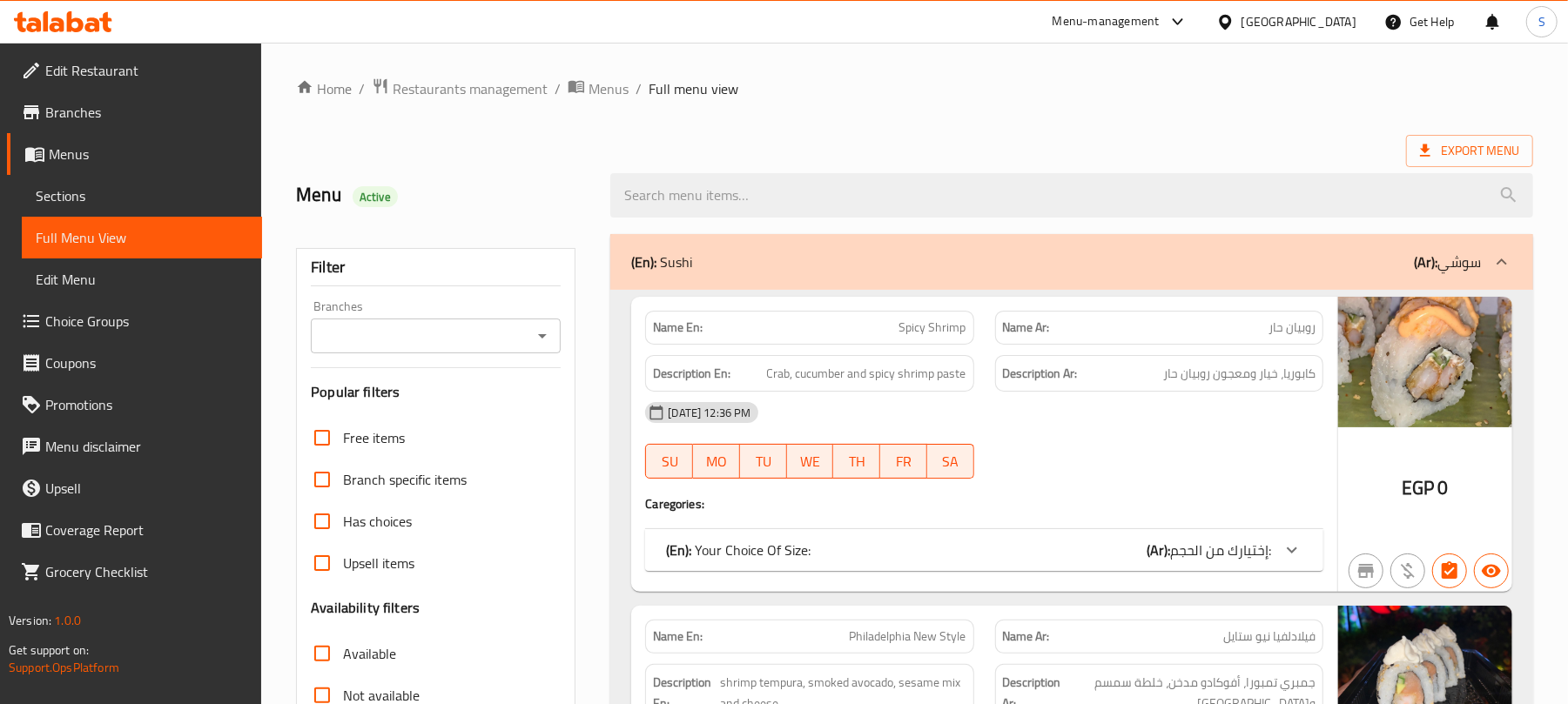 click 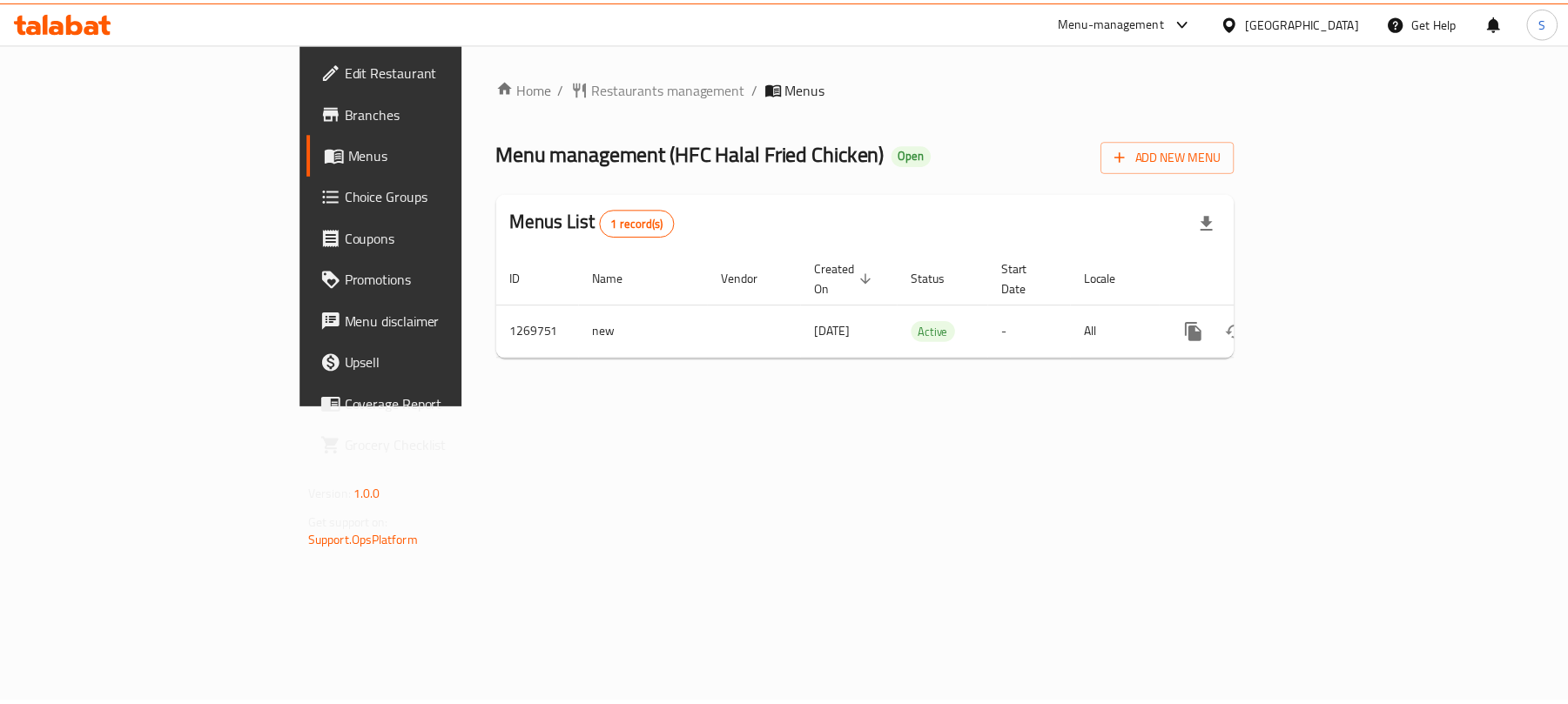 scroll, scrollTop: 0, scrollLeft: 0, axis: both 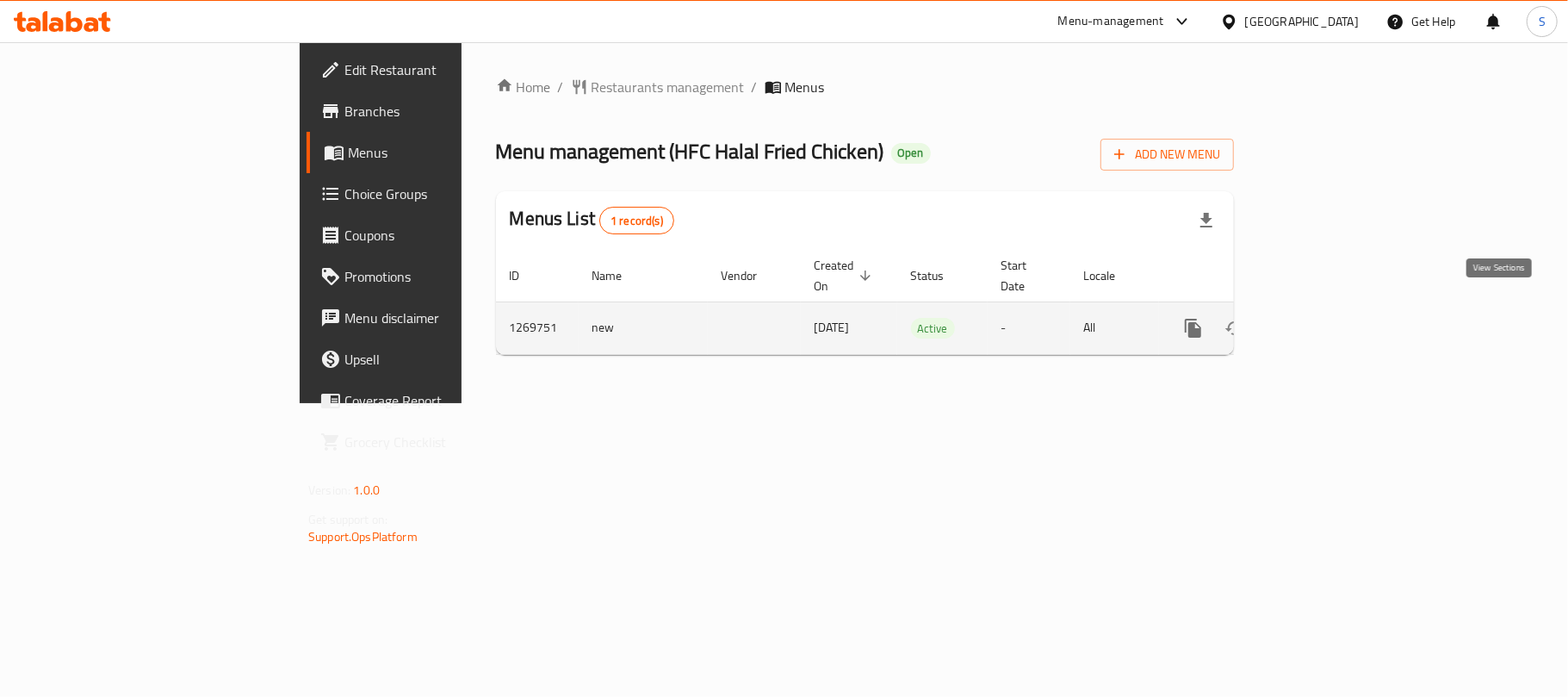 click at bounding box center [1317, 328] 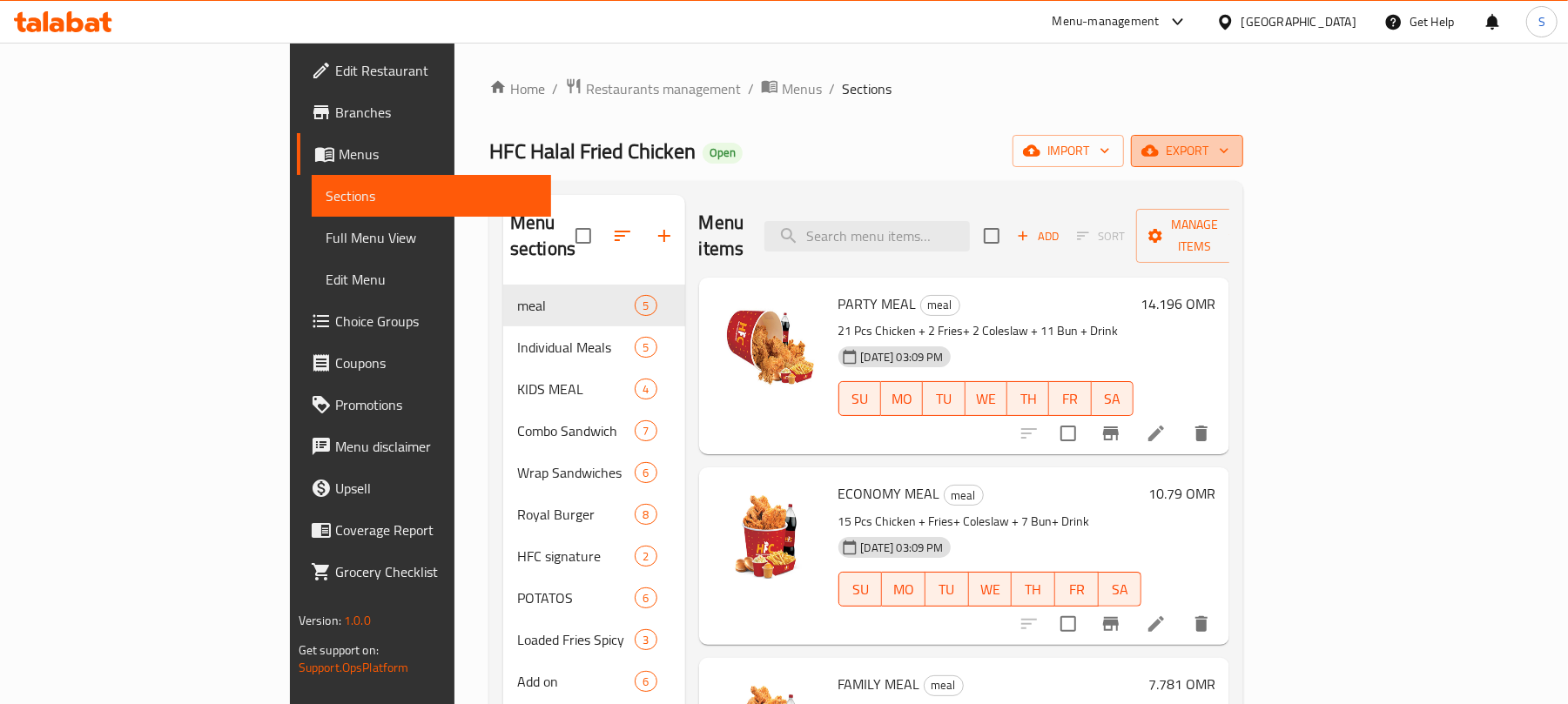 click on "export" at bounding box center (1187, 151) 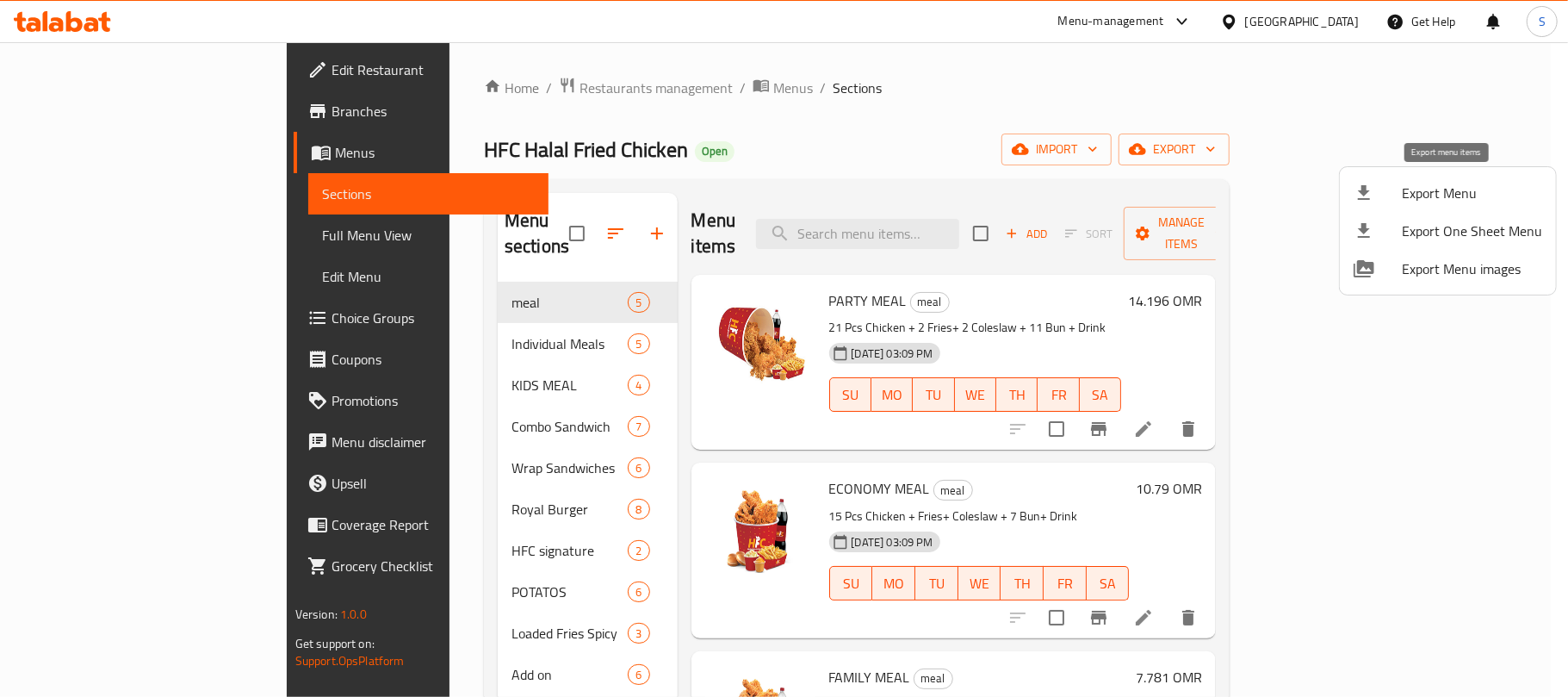 click on "Export Menu" at bounding box center [1472, 193] 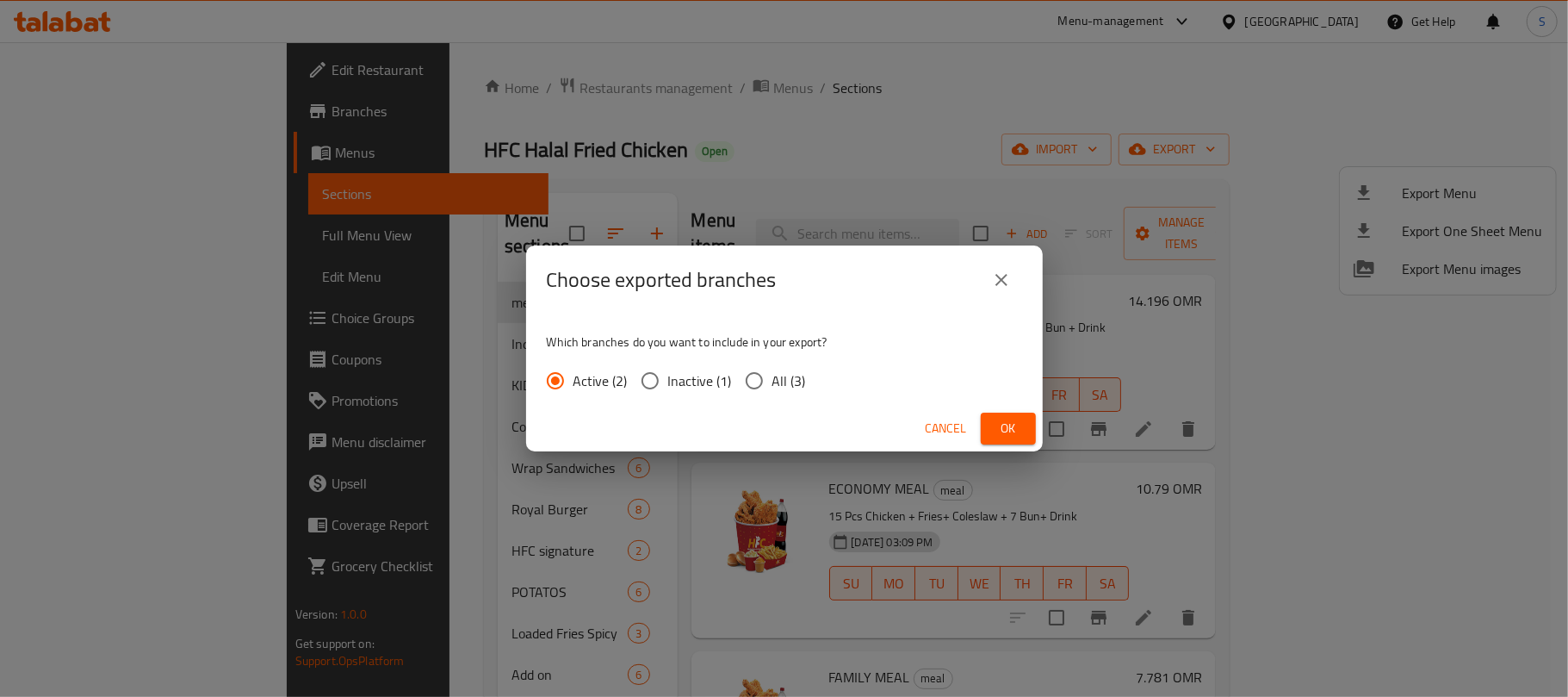 click on "All (3)" at bounding box center [789, 381] 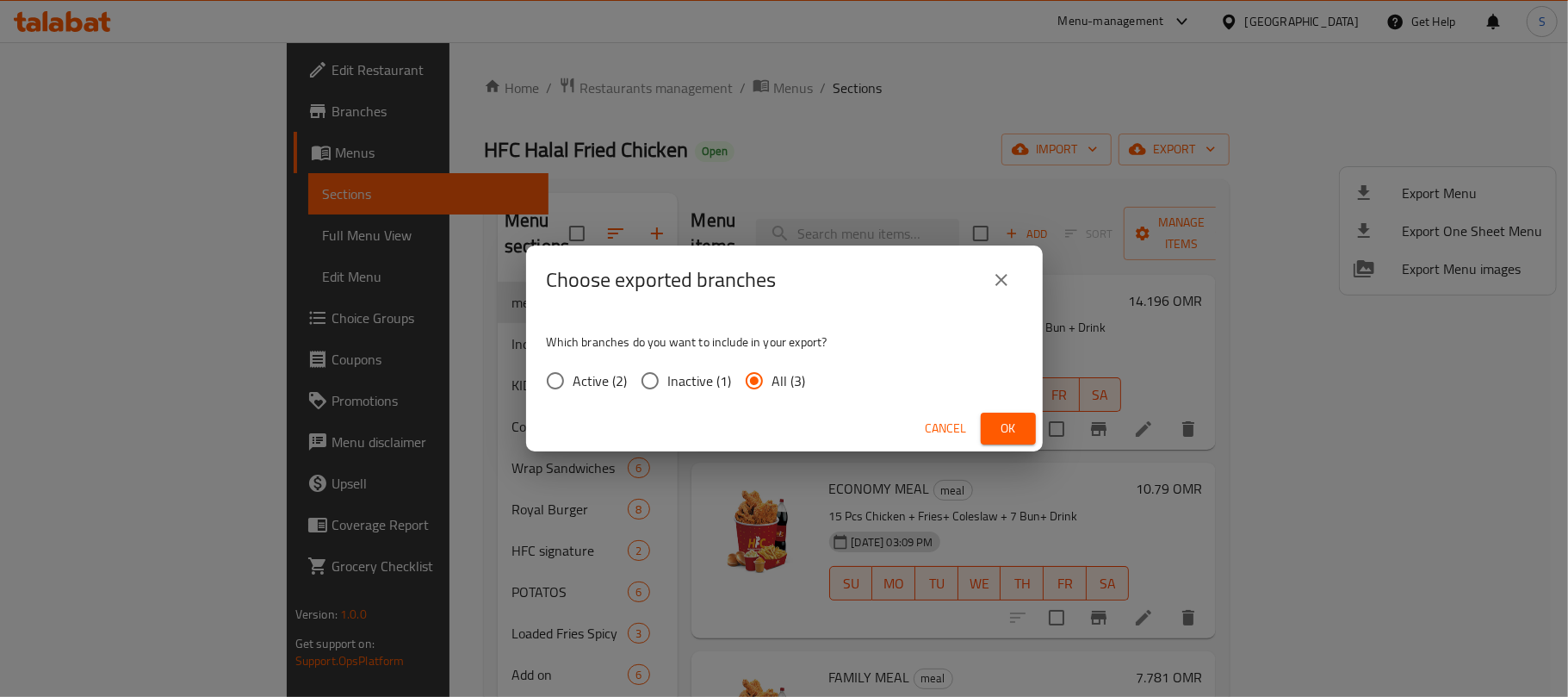 click on "Ok" at bounding box center (1008, 428) 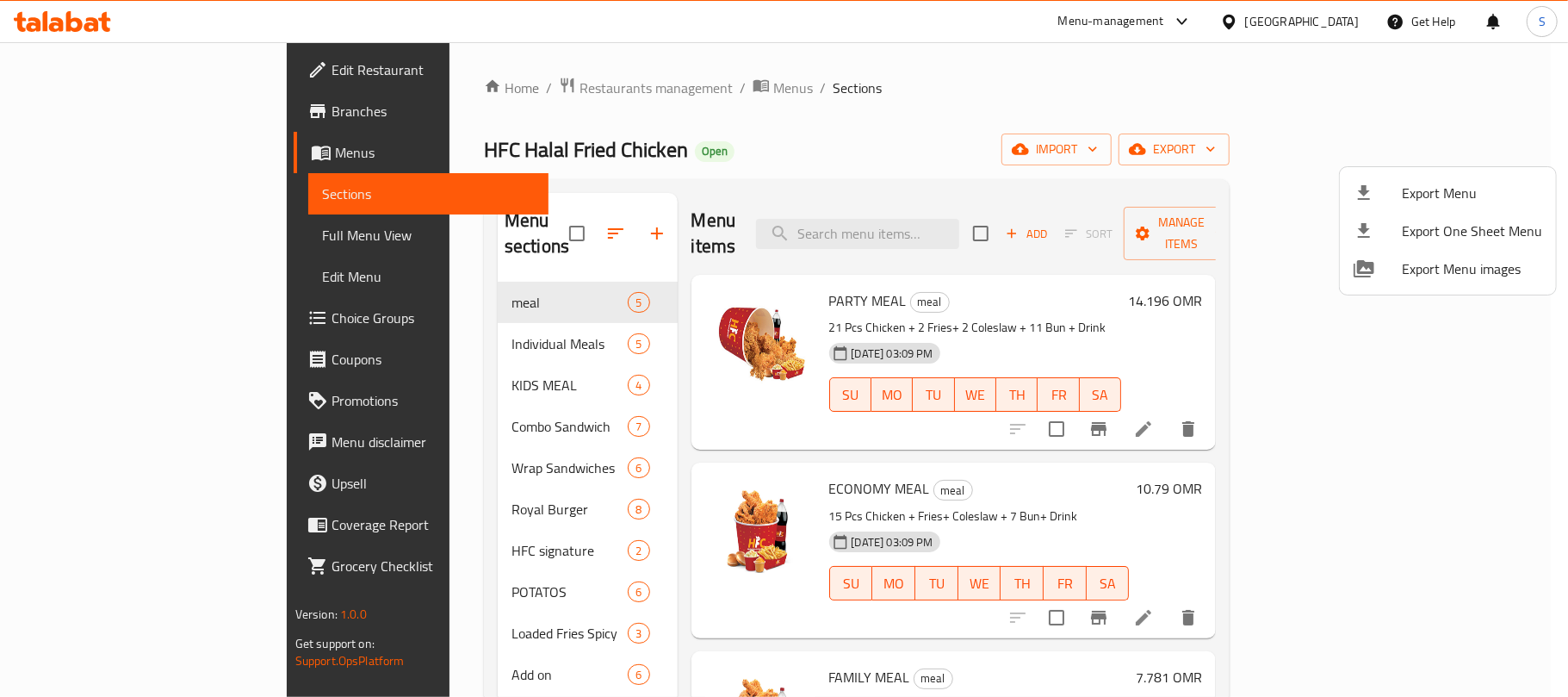 drag, startPoint x: 741, startPoint y: 122, endPoint x: 687, endPoint y: 1, distance: 132.50283 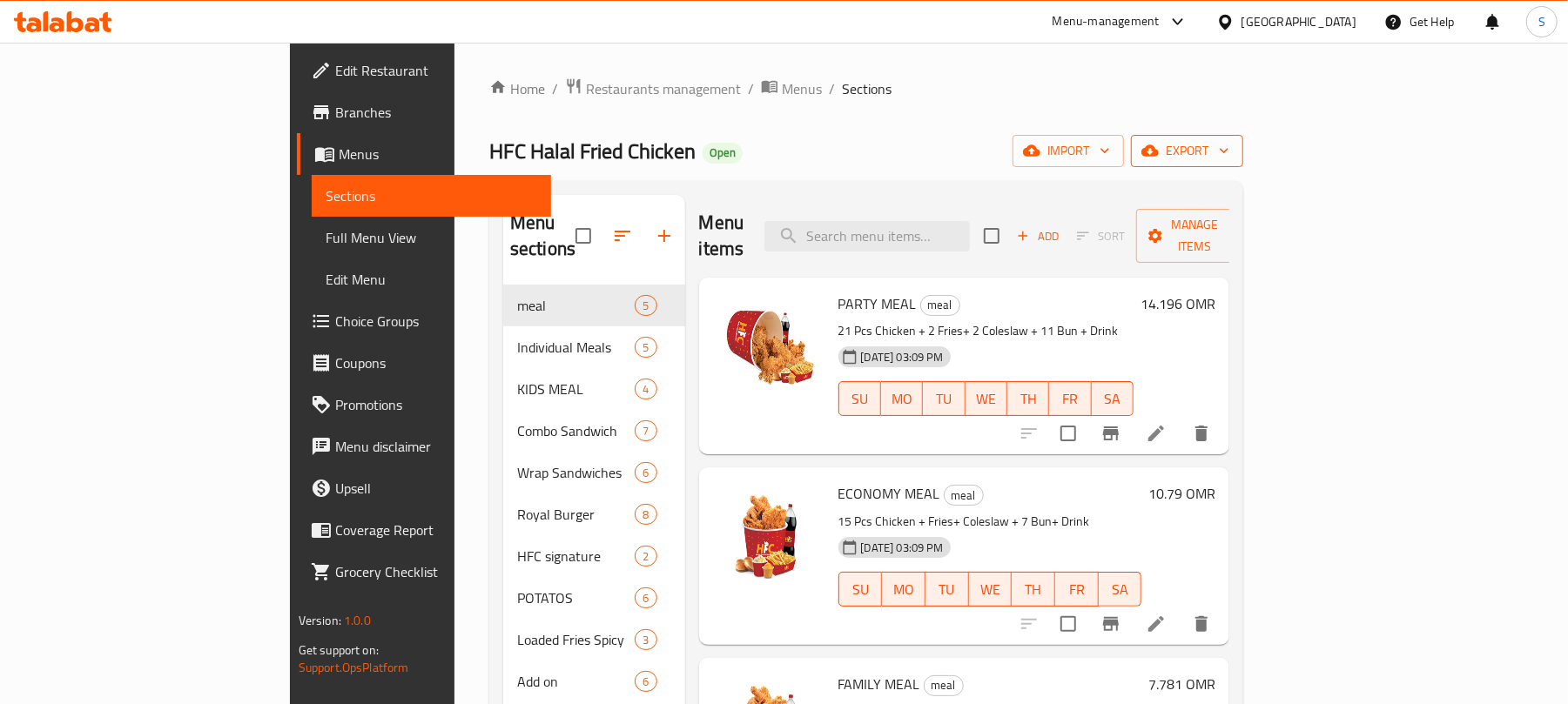 click on "export" at bounding box center (1187, 151) 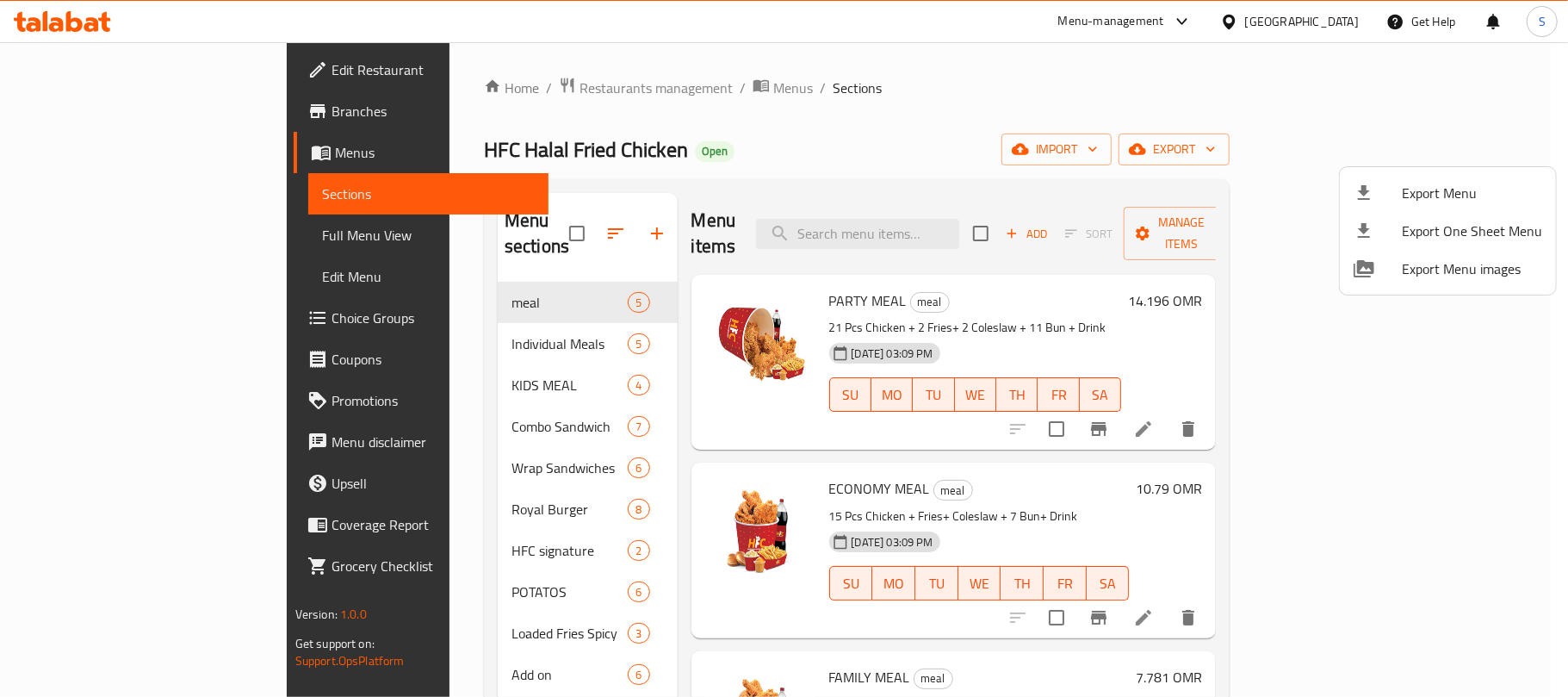 click at bounding box center [784, 348] 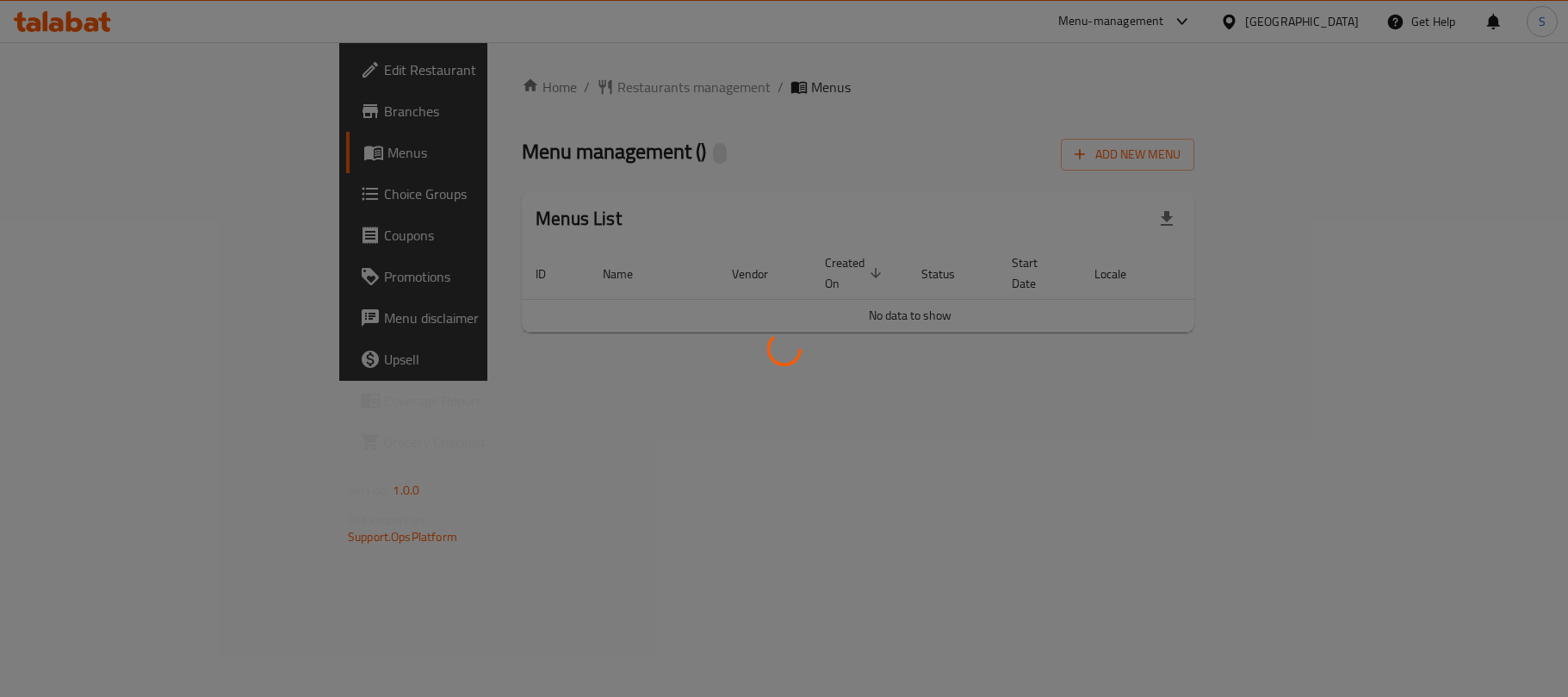 scroll, scrollTop: 0, scrollLeft: 0, axis: both 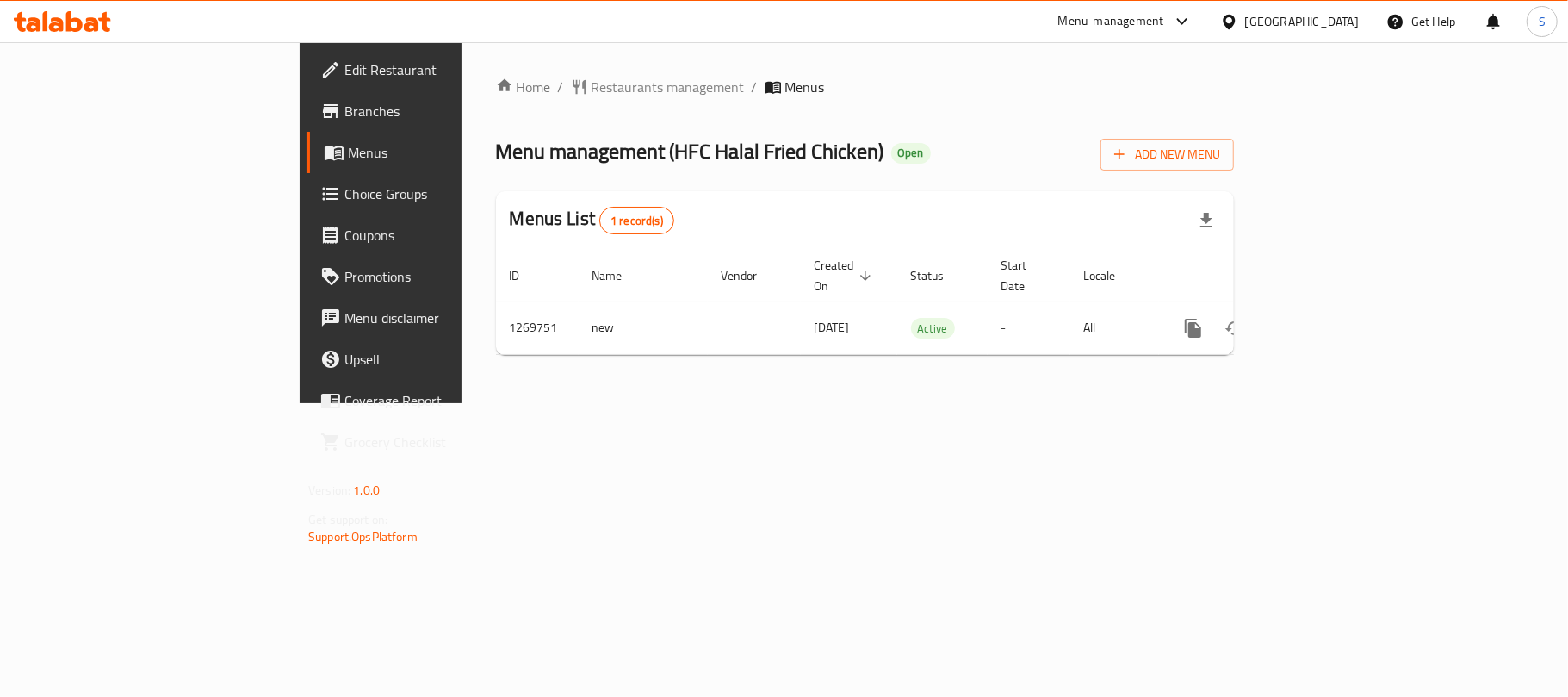 click on "Branches" at bounding box center [446, 111] 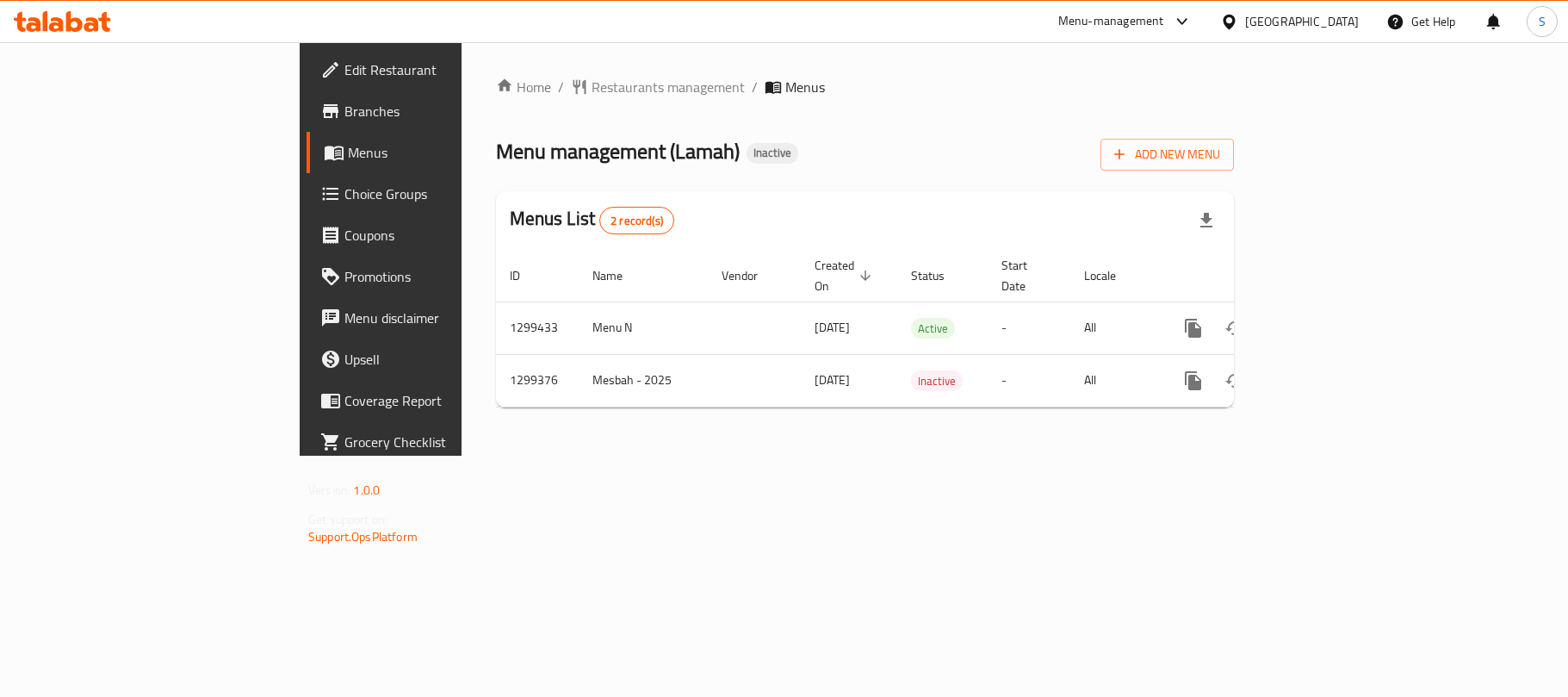 scroll, scrollTop: 0, scrollLeft: 0, axis: both 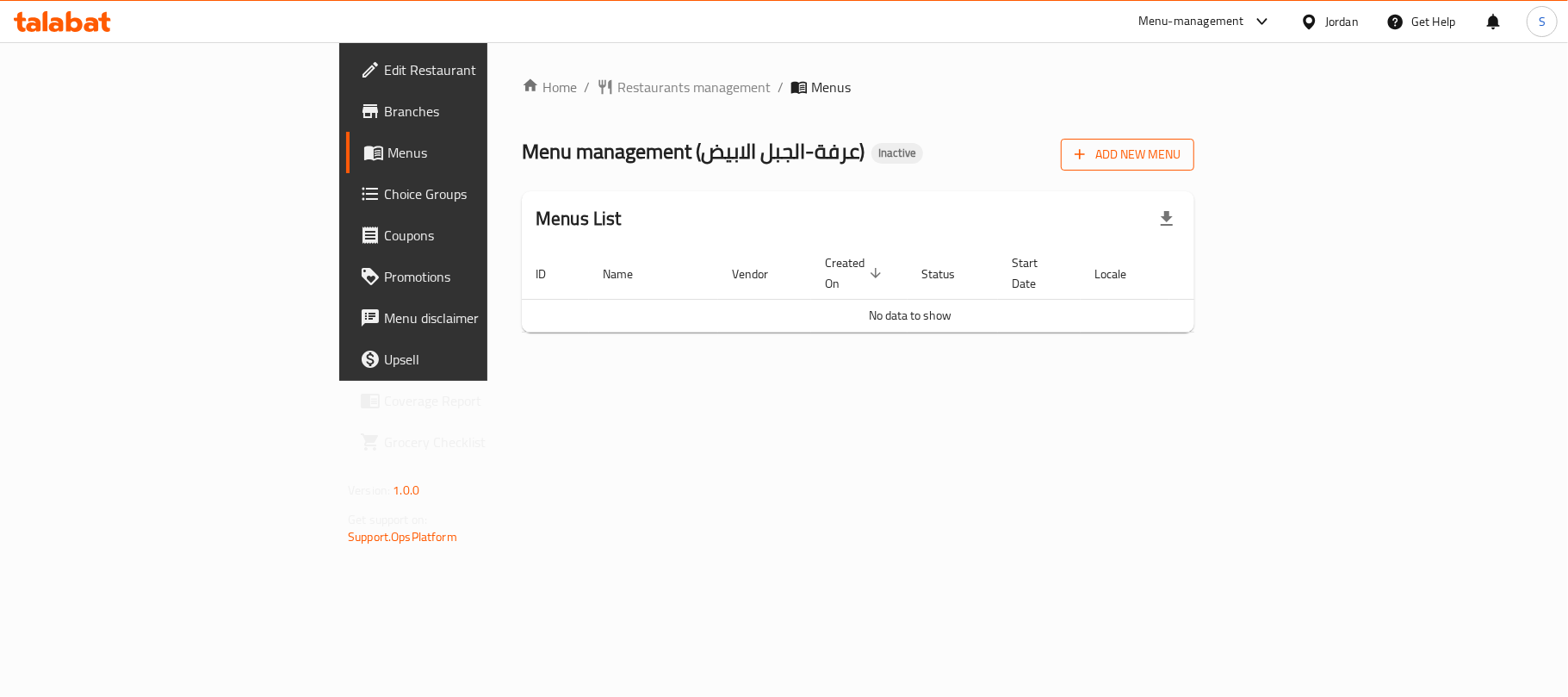 click on "Add New Menu" at bounding box center (1127, 154) 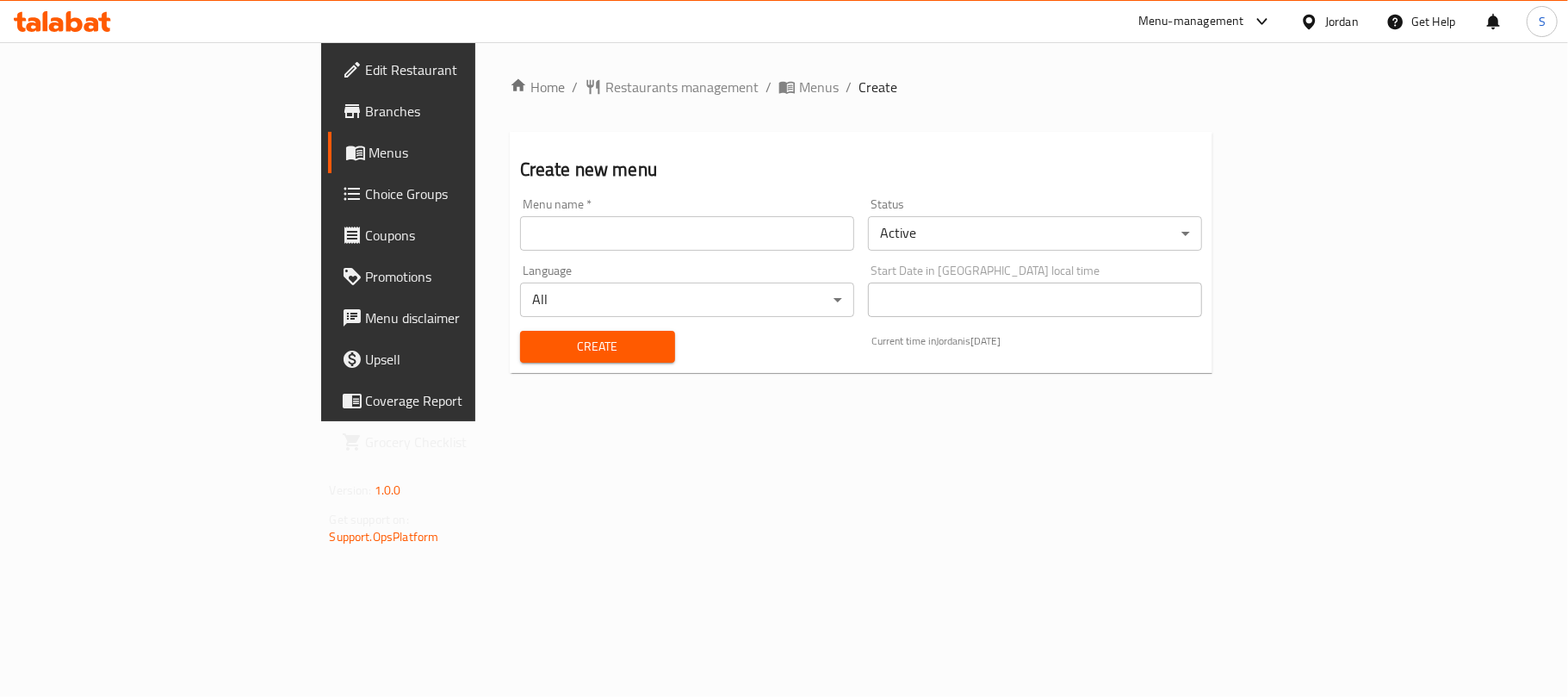 click at bounding box center (687, 233) 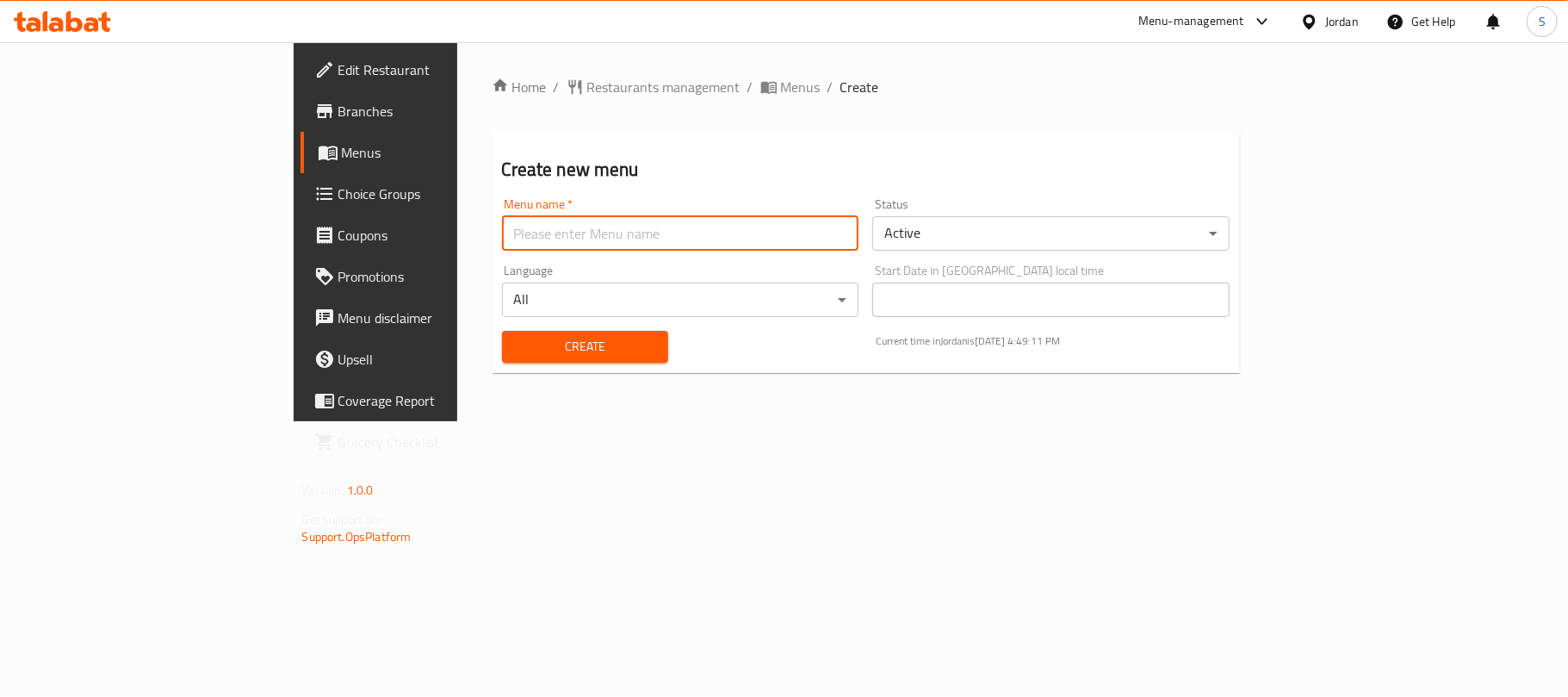 type on "final" 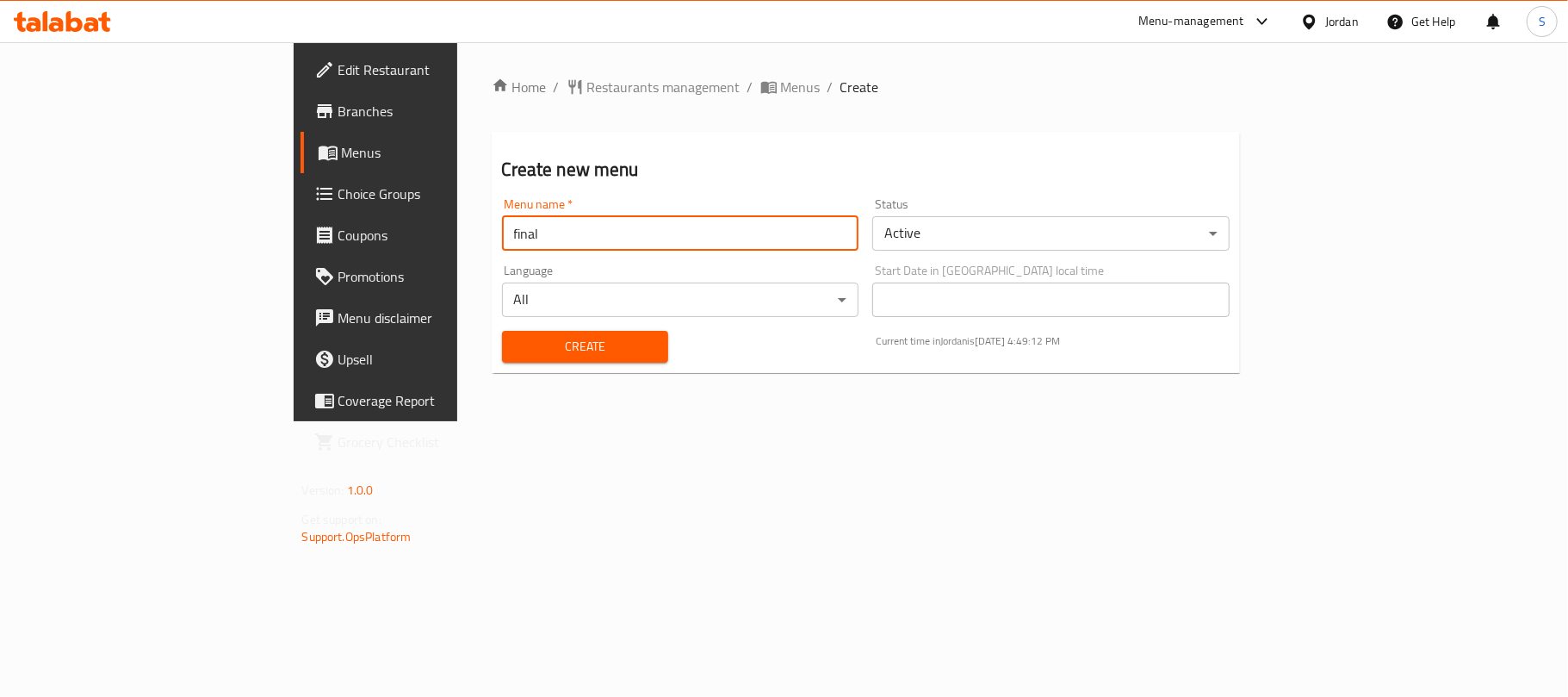 click on "Create" at bounding box center (585, 346) 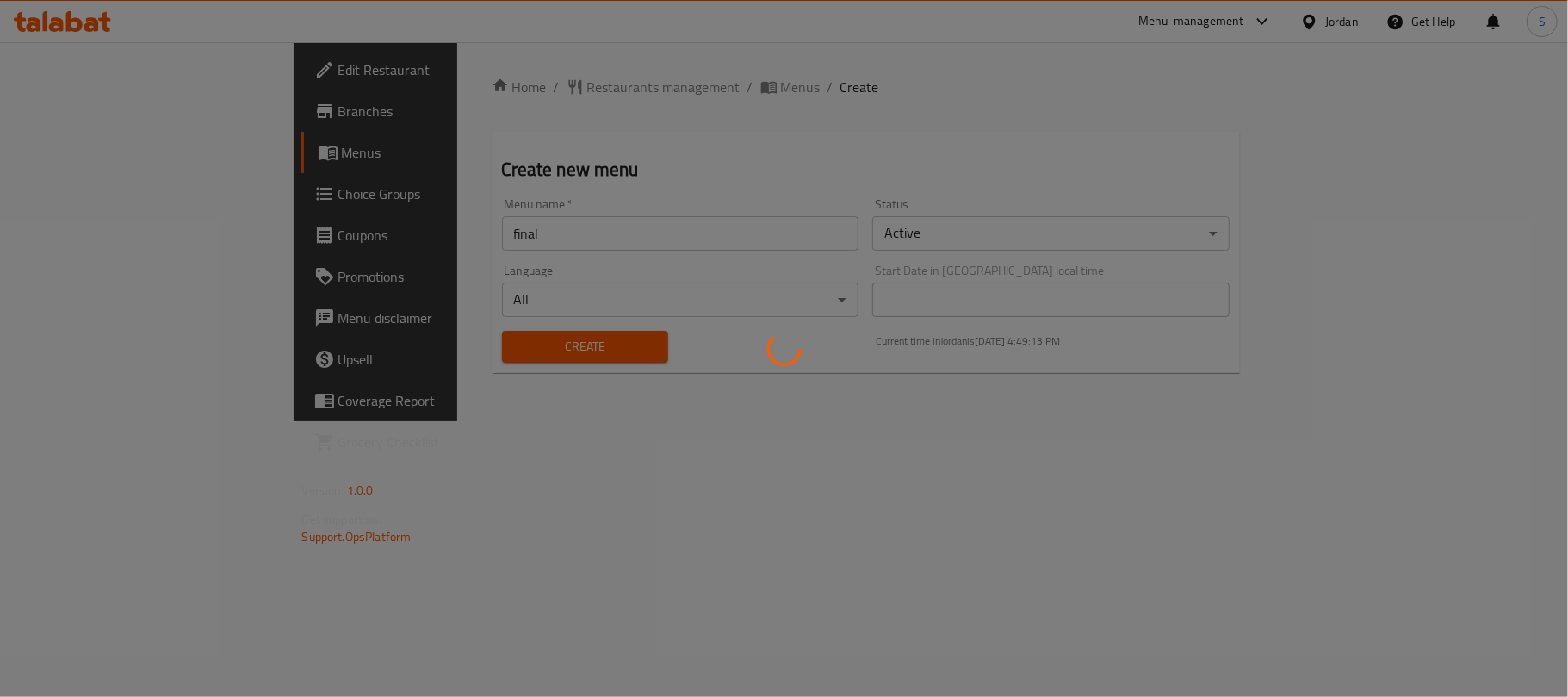 type 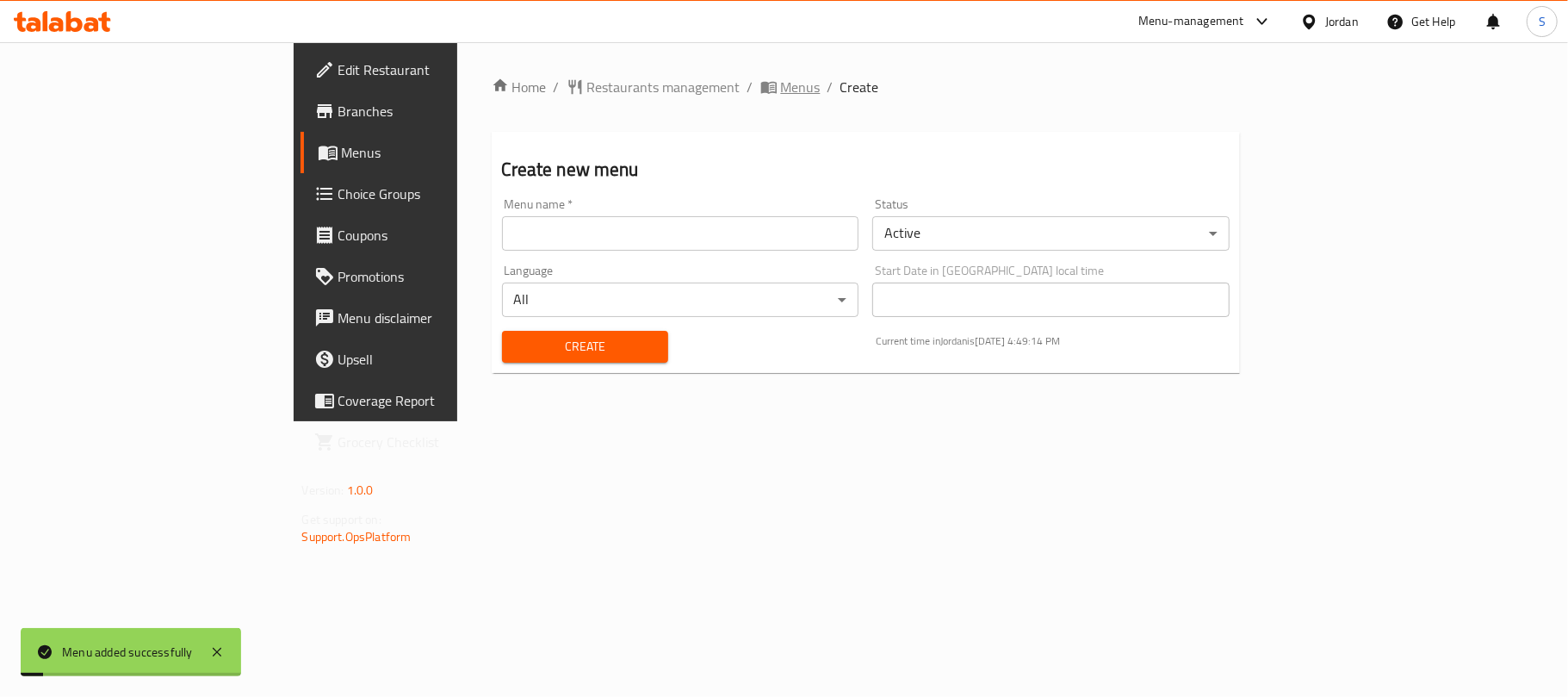 click on "Menus" at bounding box center (801, 87) 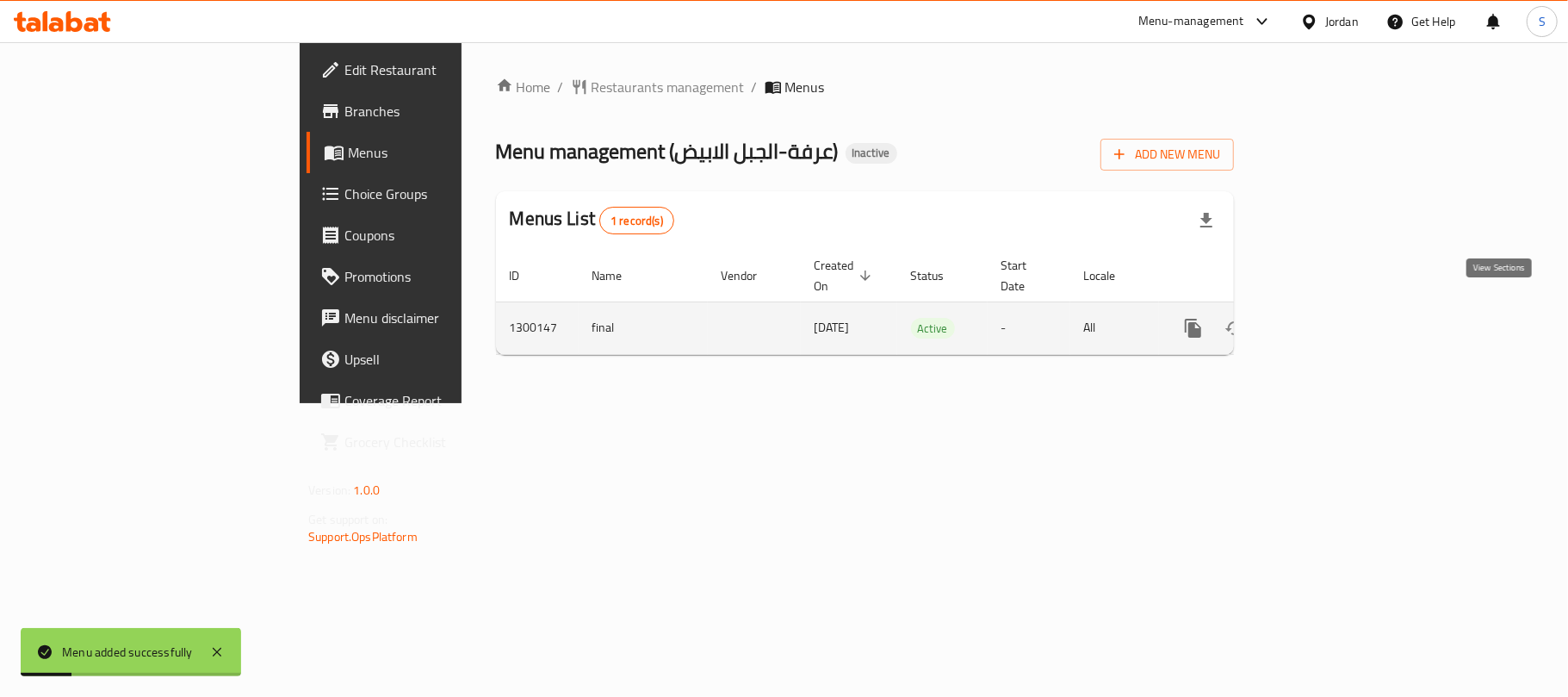 click 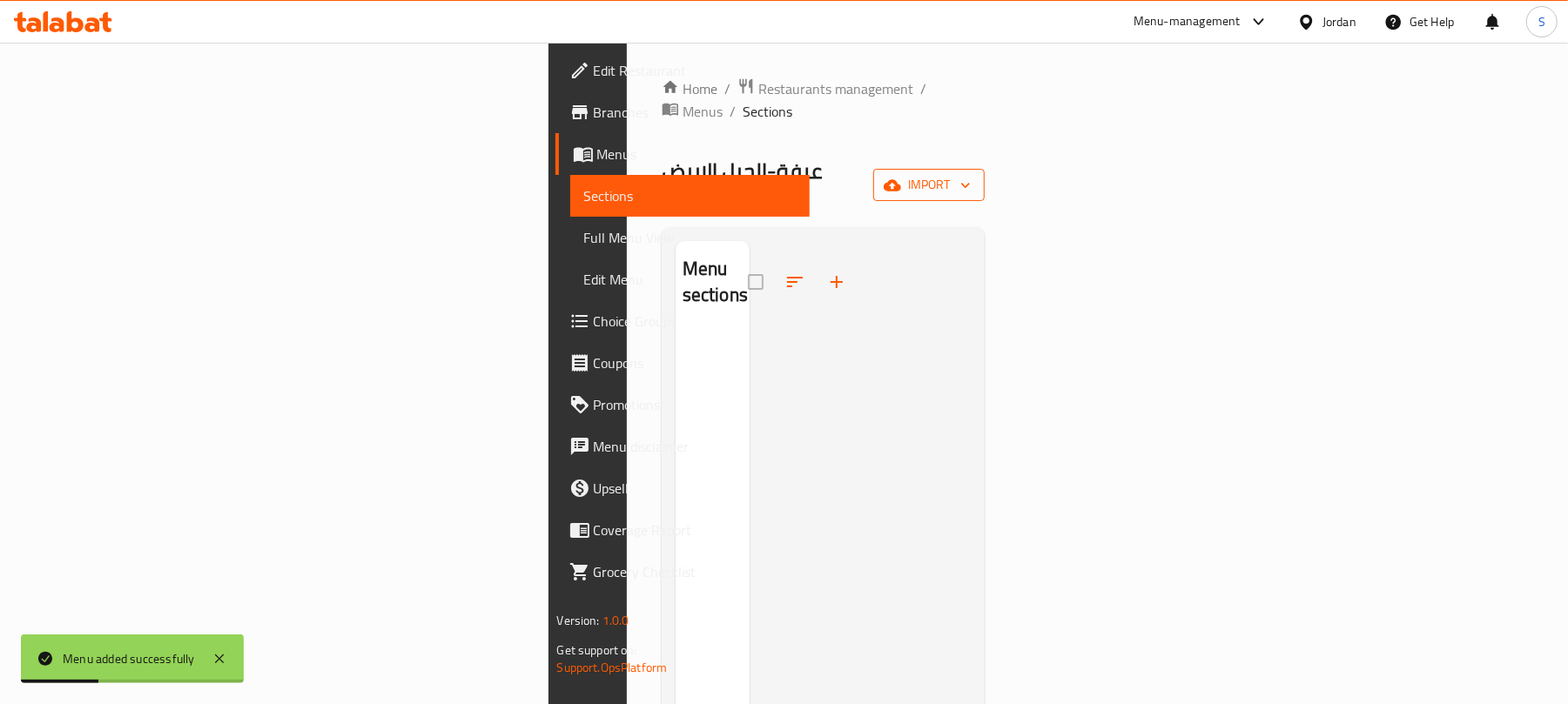 click on "import" at bounding box center [929, 184] 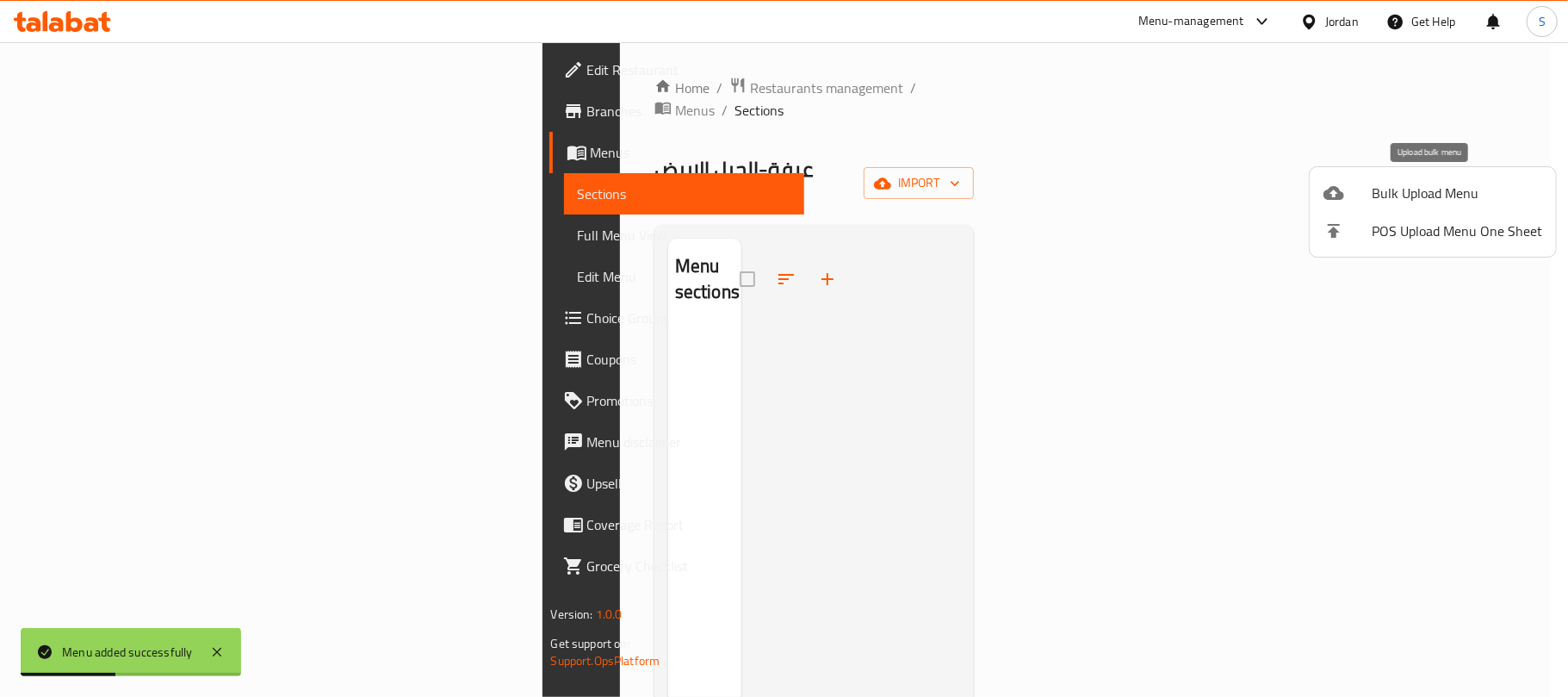 click on "Bulk Upload Menu" at bounding box center [1457, 193] 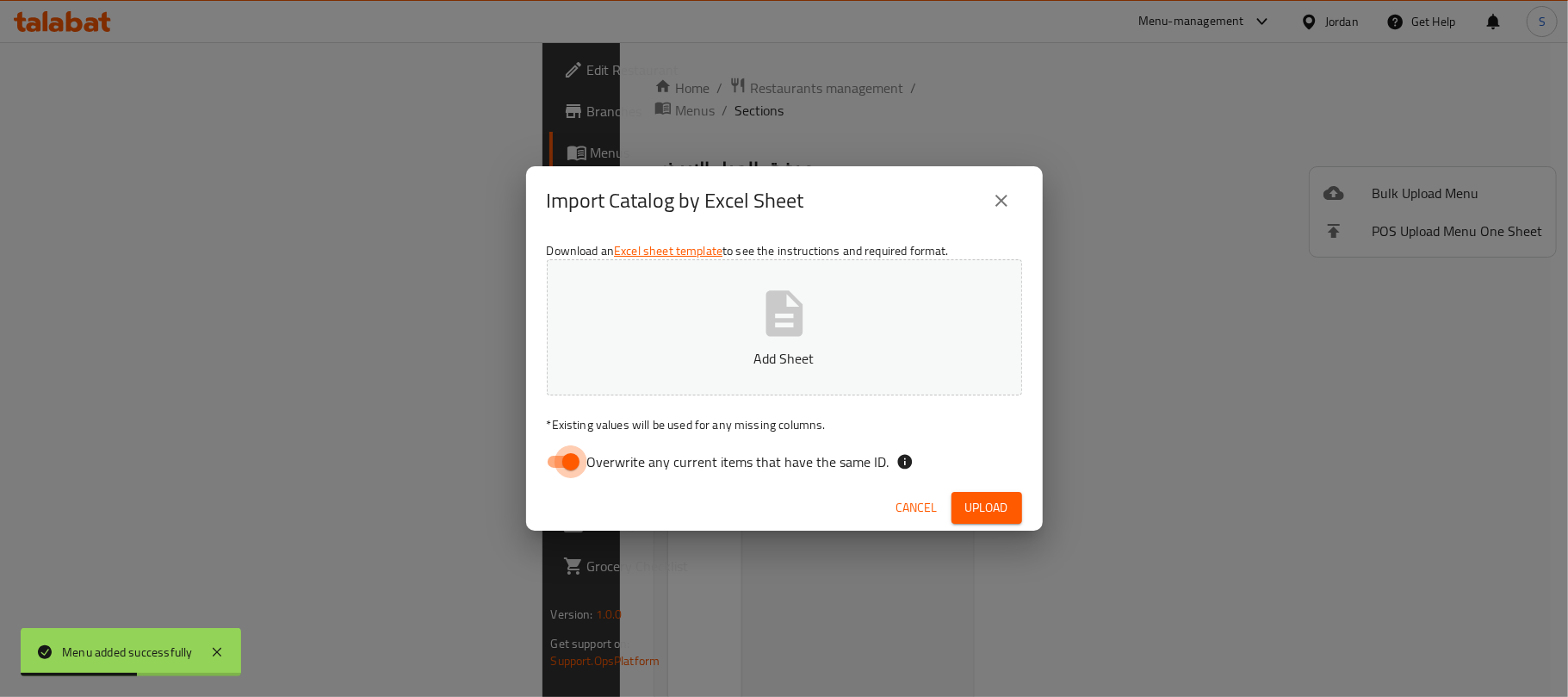 click on "Overwrite any current items that have the same ID." at bounding box center [571, 462] 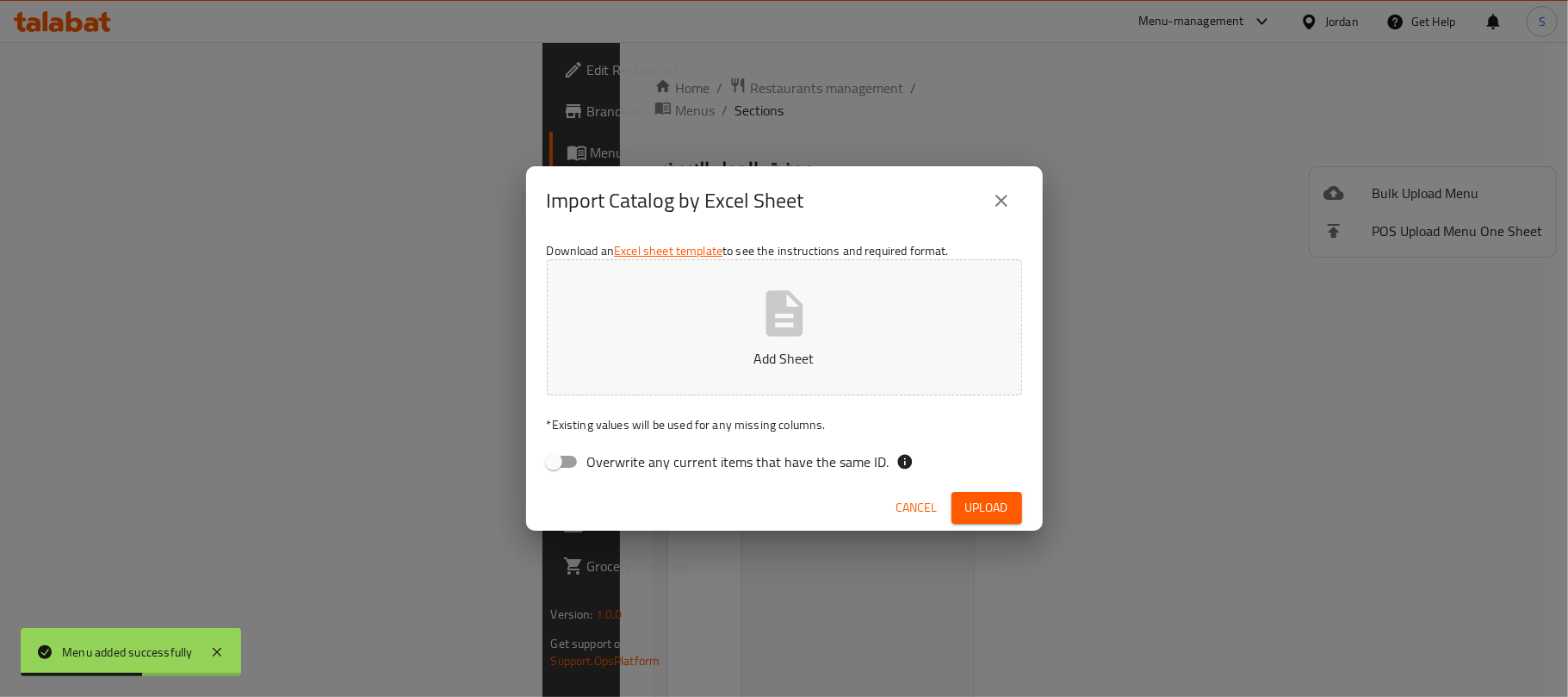 click on "Add Sheet" at bounding box center [784, 358] 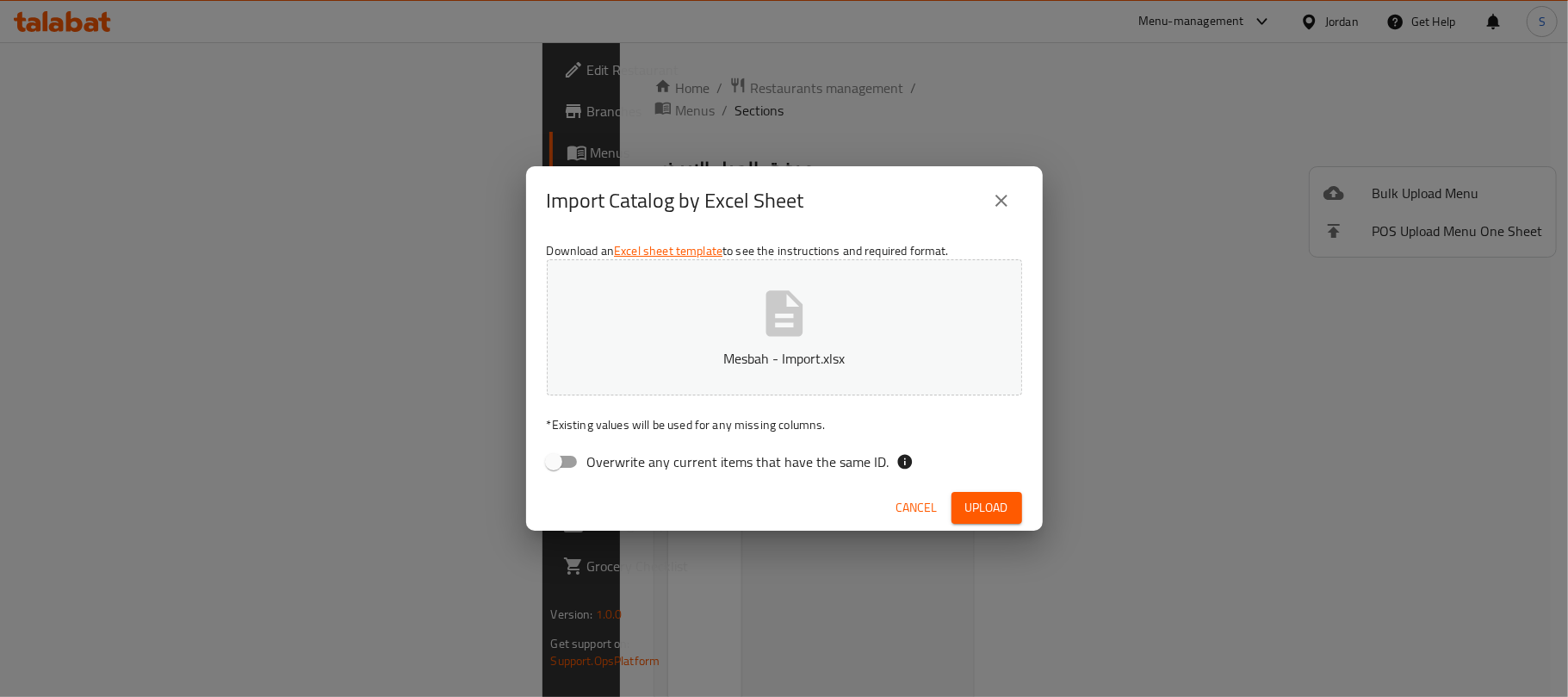 click on "Upload" at bounding box center (987, 507) 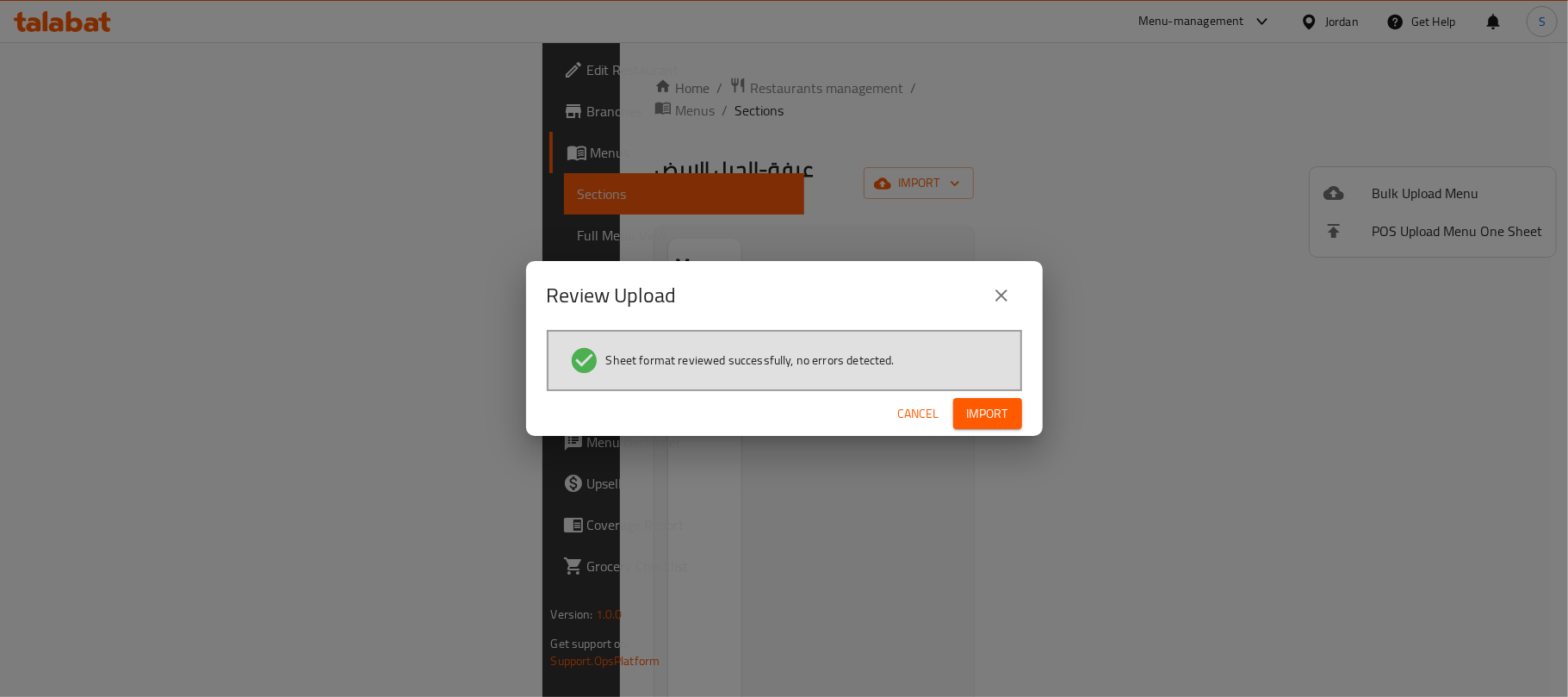 click on "Import" at bounding box center [988, 414] 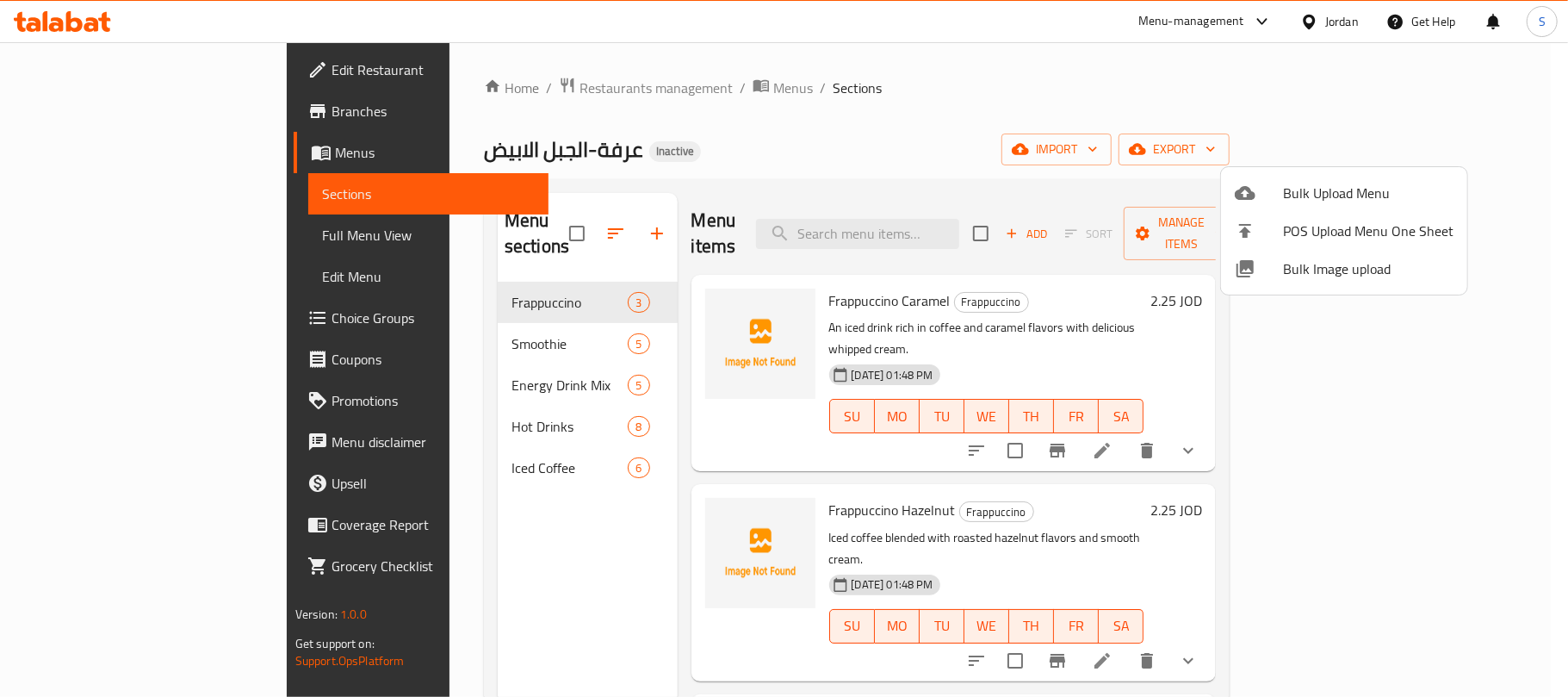 click at bounding box center [784, 348] 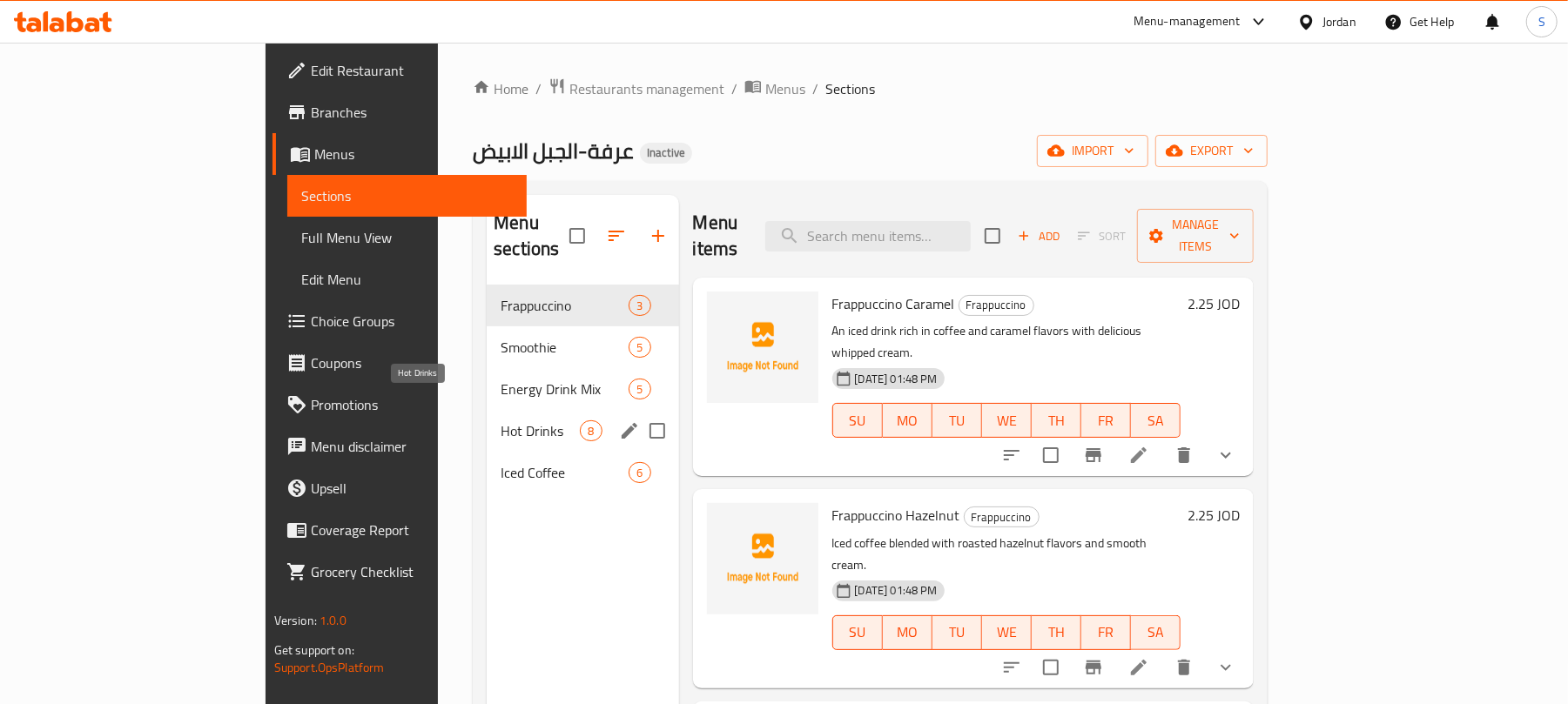 click on "Hot Drinks" at bounding box center [540, 431] 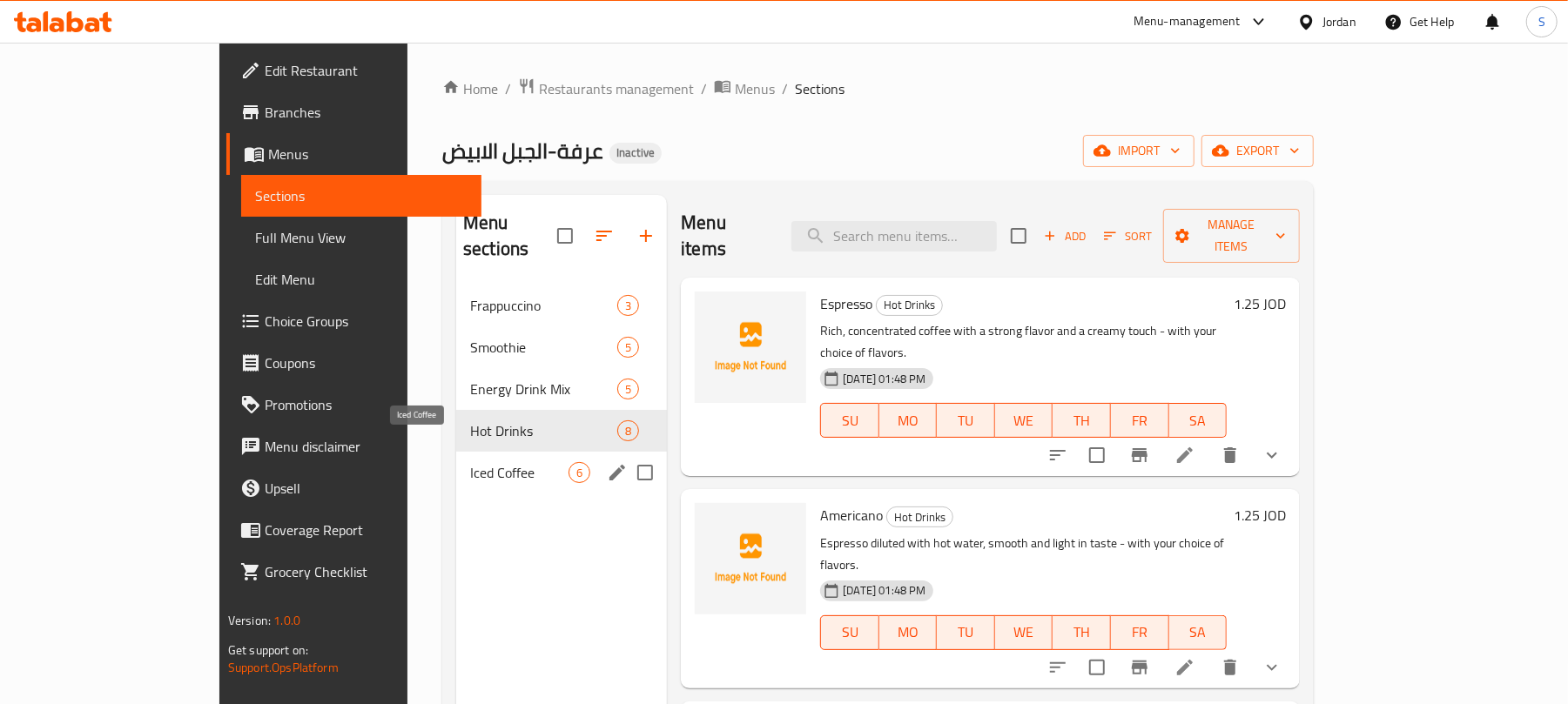 drag, startPoint x: 405, startPoint y: 436, endPoint x: 273, endPoint y: 16, distance: 440.25447 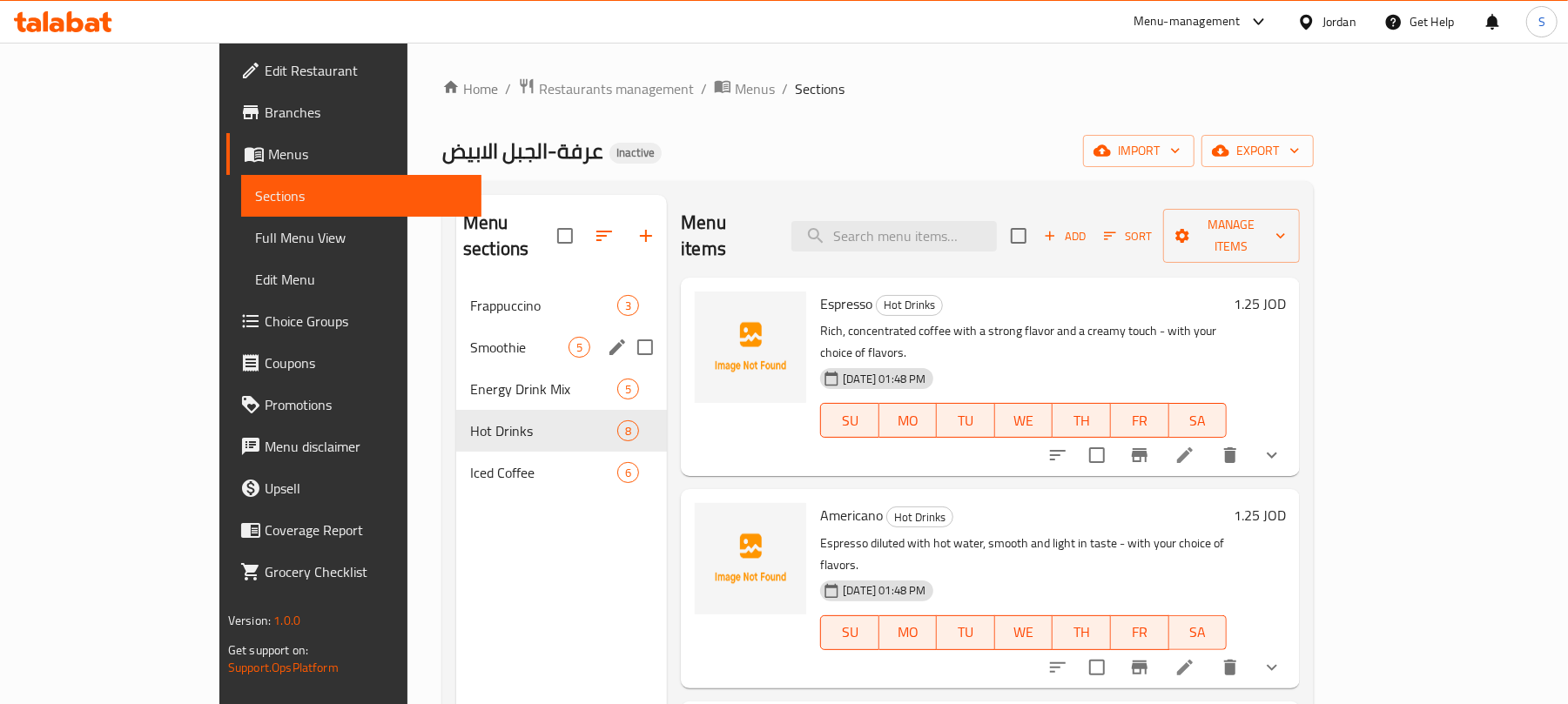 click on "Smoothie 5" at bounding box center [562, 347] 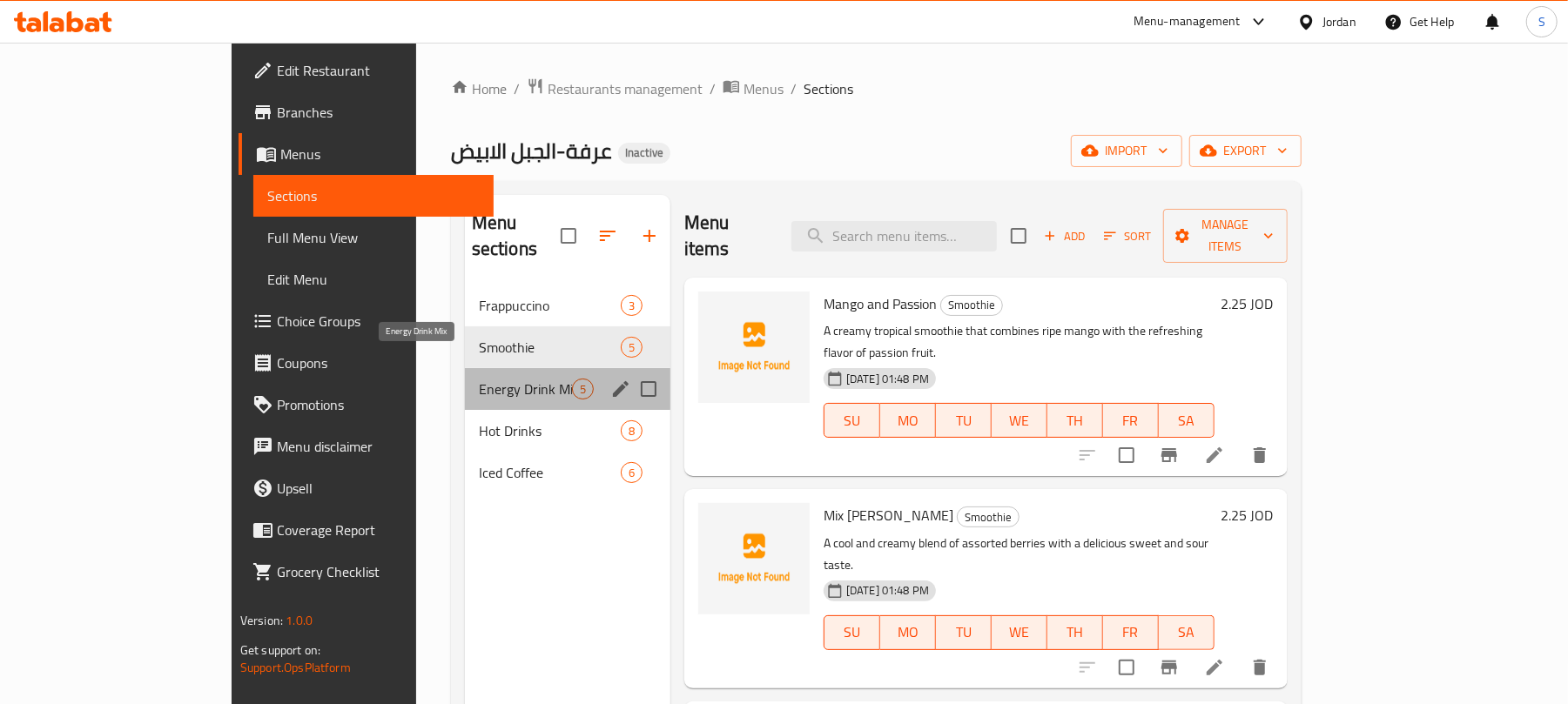 click on "Energy Drink Mix" at bounding box center [525, 389] 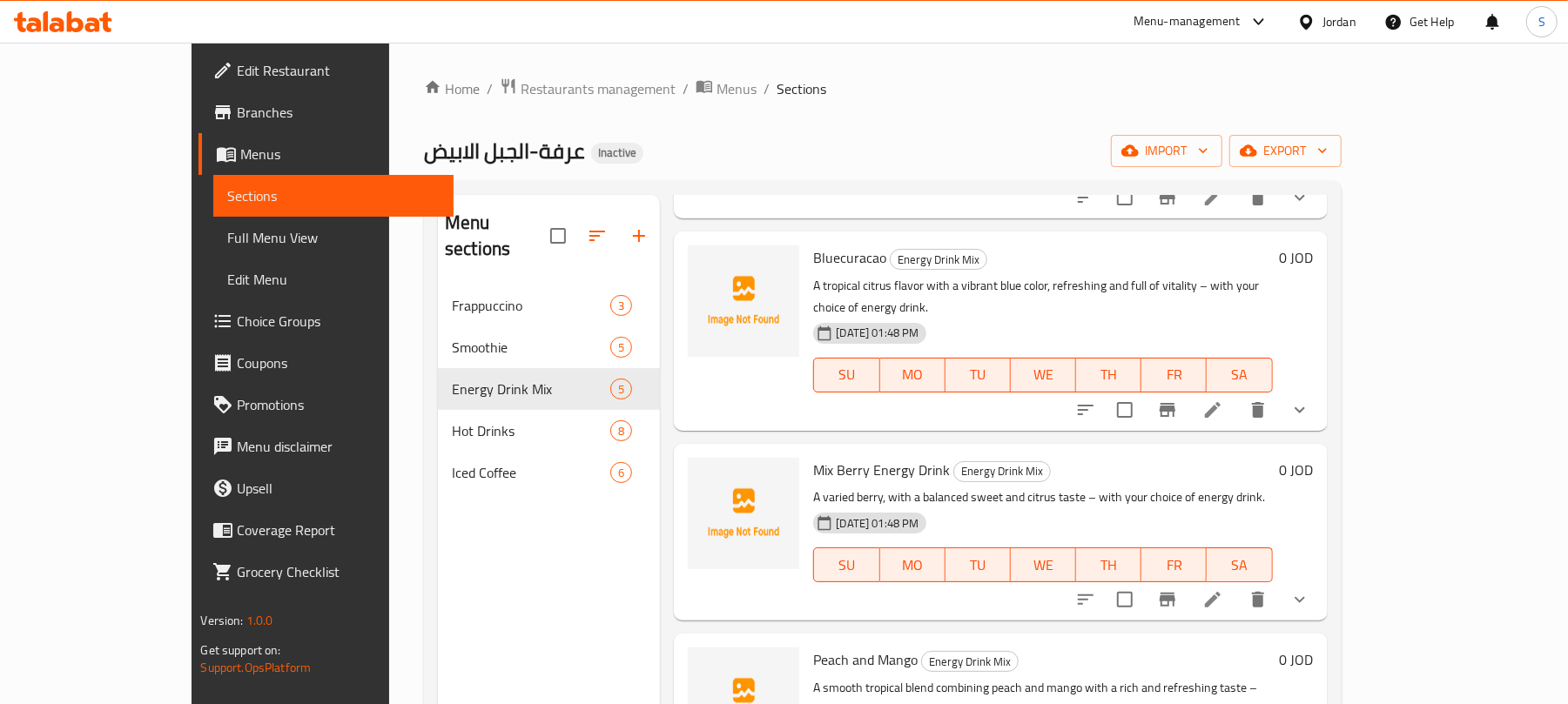 scroll, scrollTop: 290, scrollLeft: 0, axis: vertical 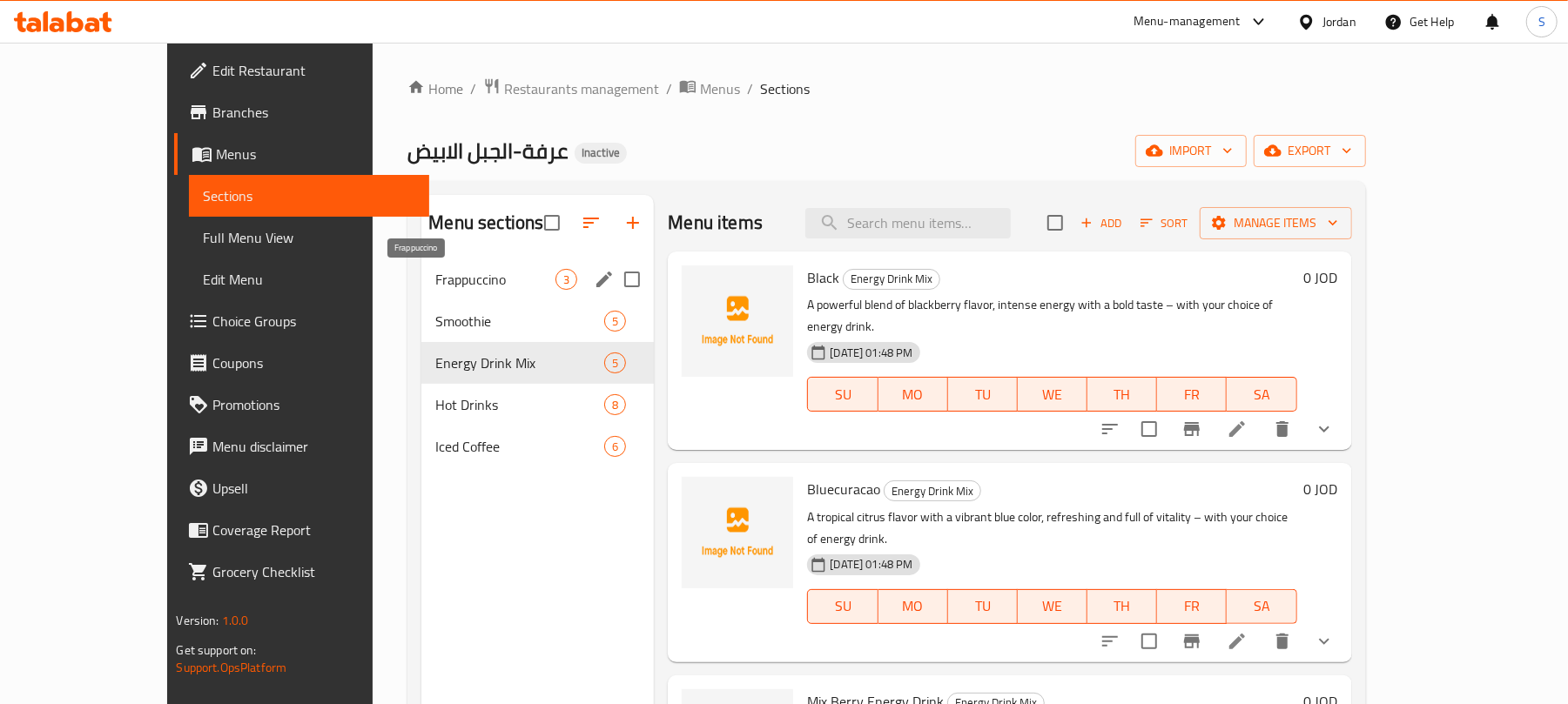 click on "Frappuccino" at bounding box center [495, 279] 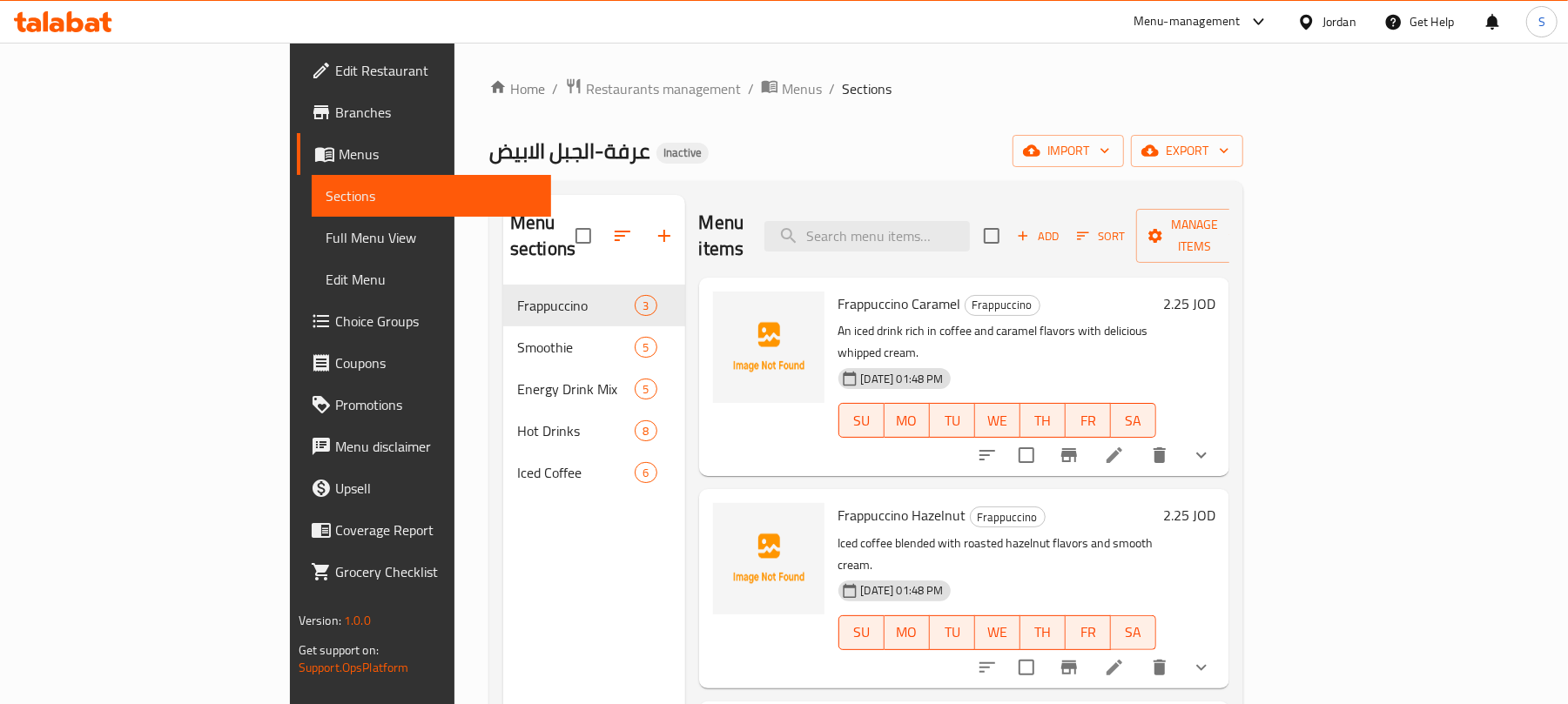 click on "Full Menu View" at bounding box center (432, 238) 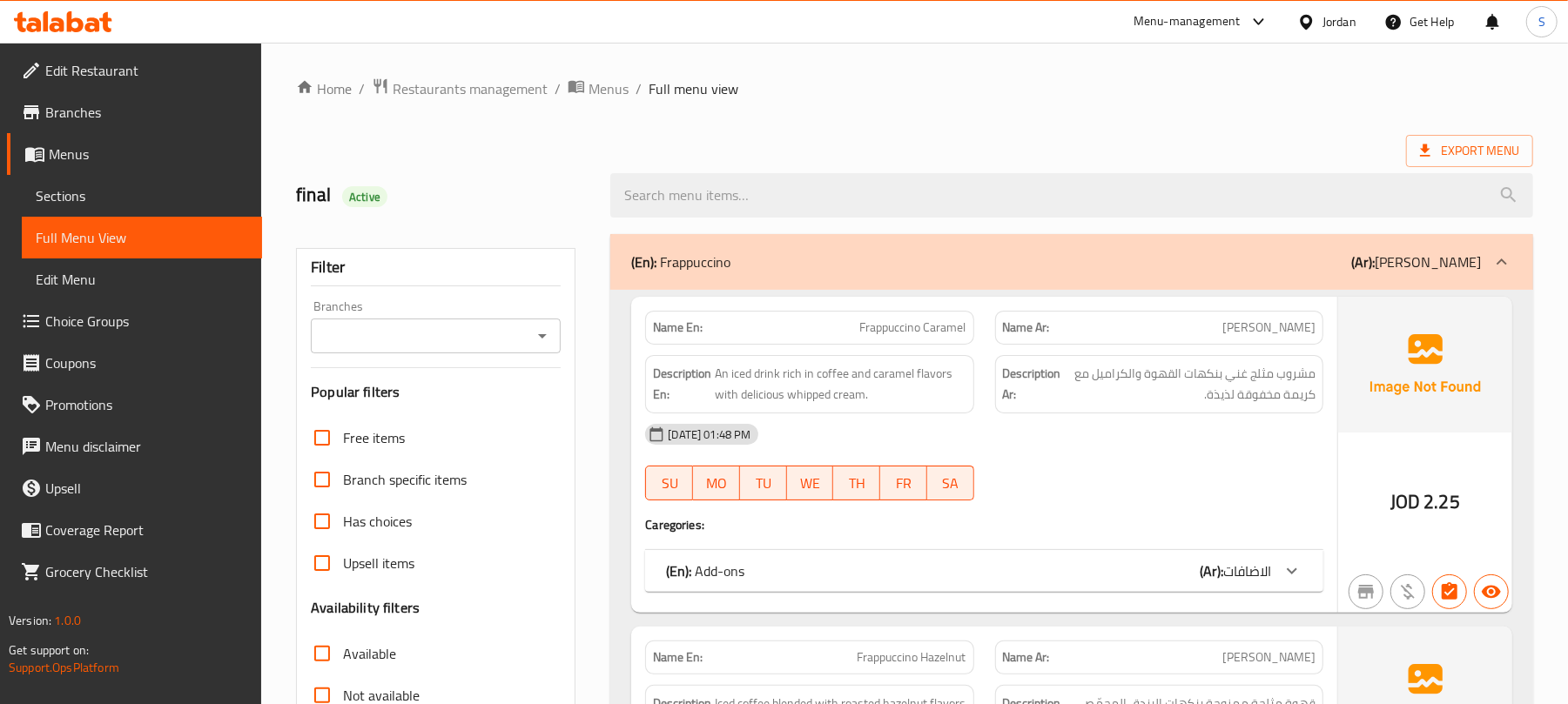 click on "Branches" at bounding box center [146, 112] 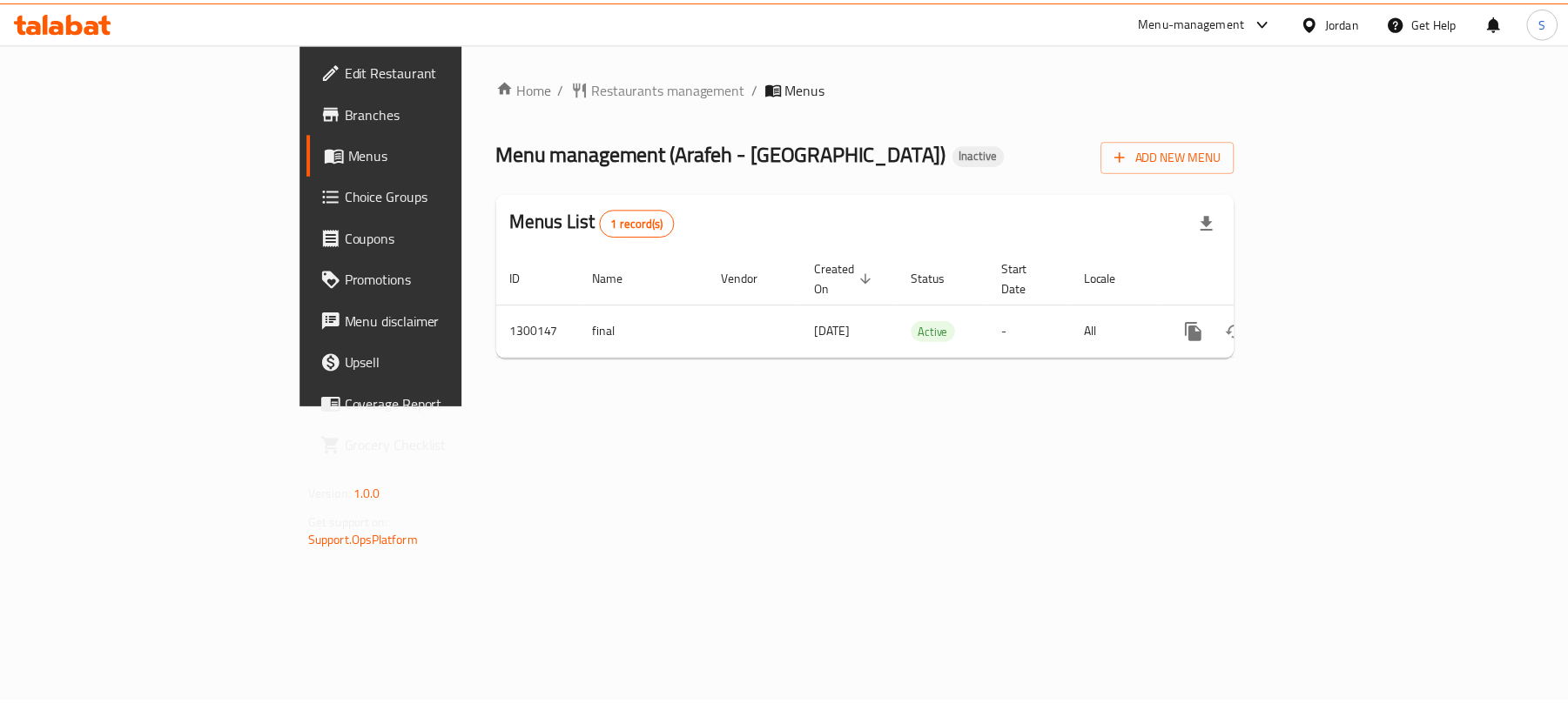 scroll, scrollTop: 0, scrollLeft: 0, axis: both 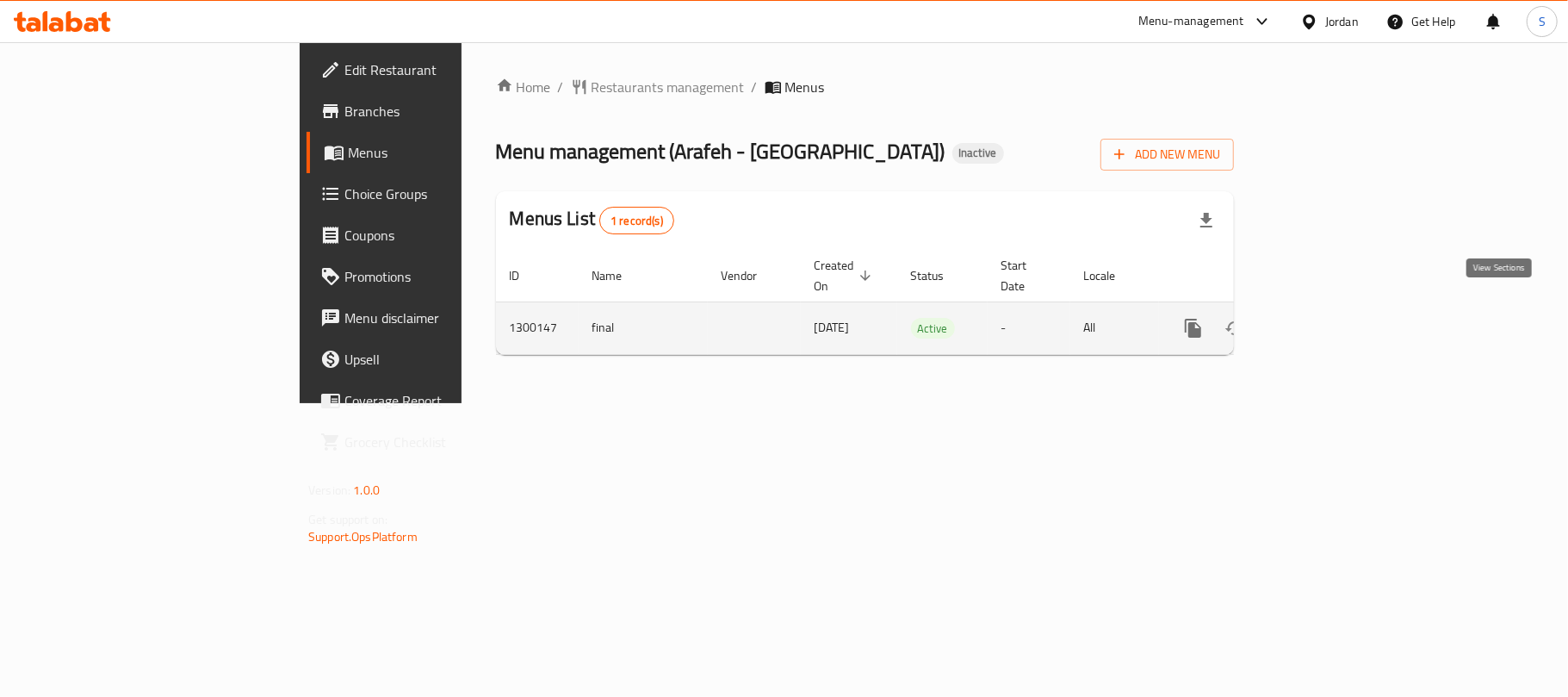 click at bounding box center (1317, 328) 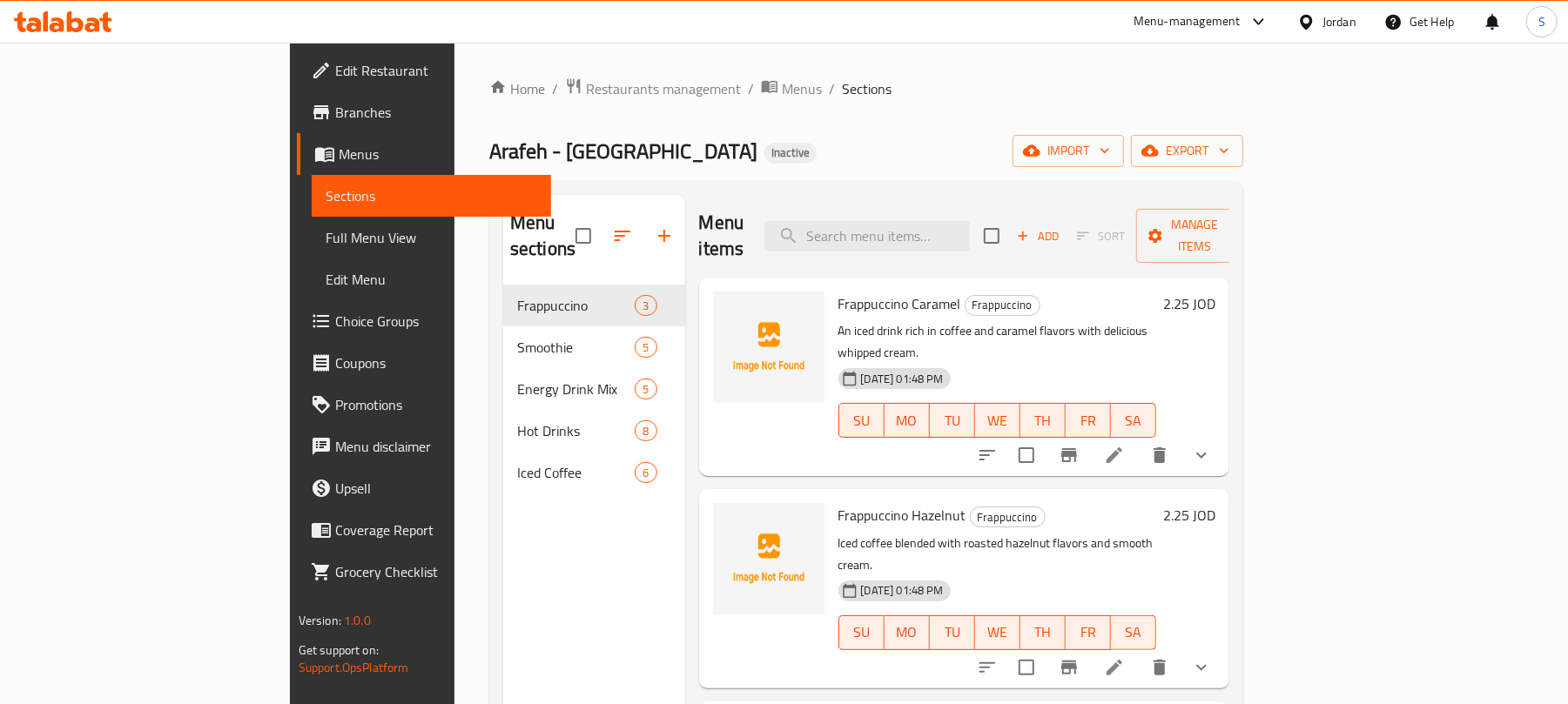 click on "Full Menu View" at bounding box center (432, 238) 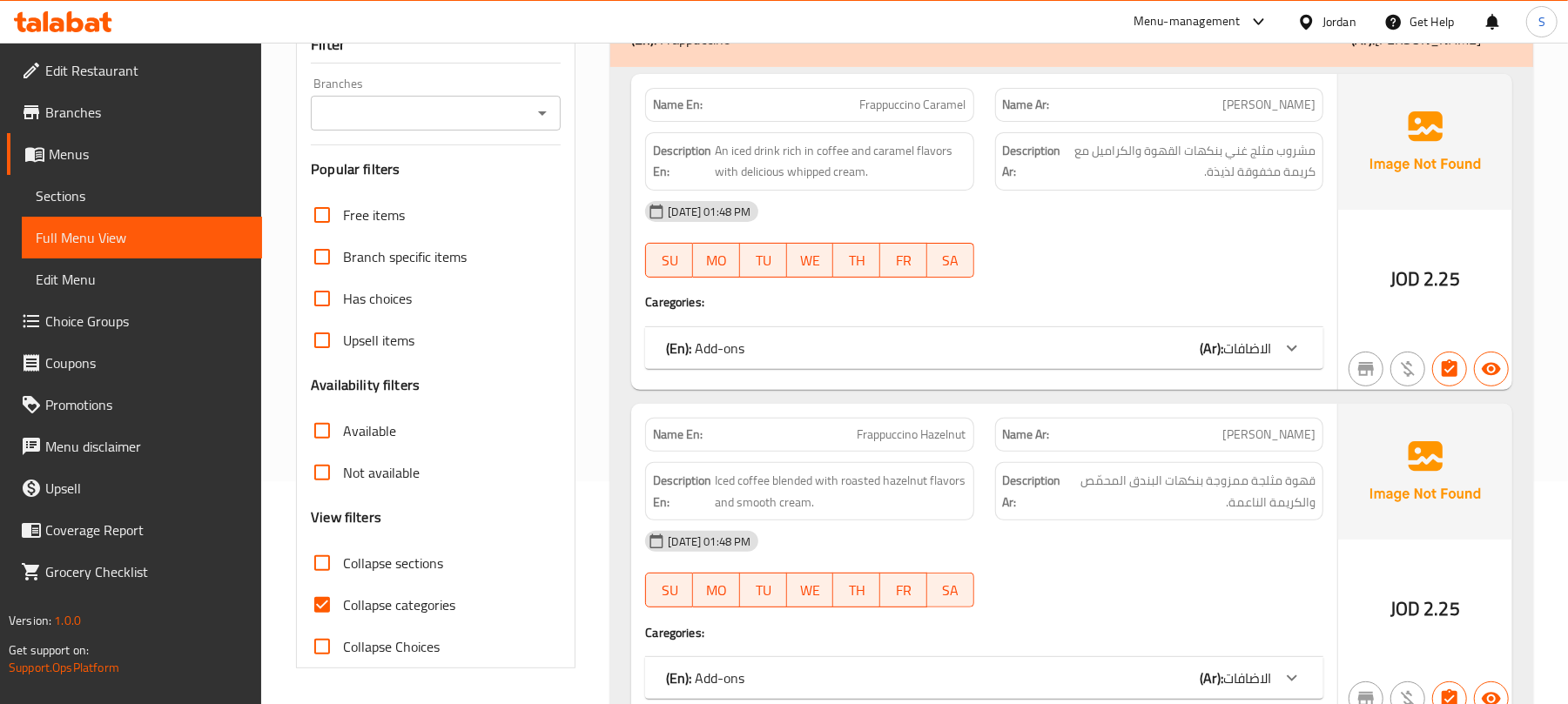 scroll, scrollTop: 231, scrollLeft: 0, axis: vertical 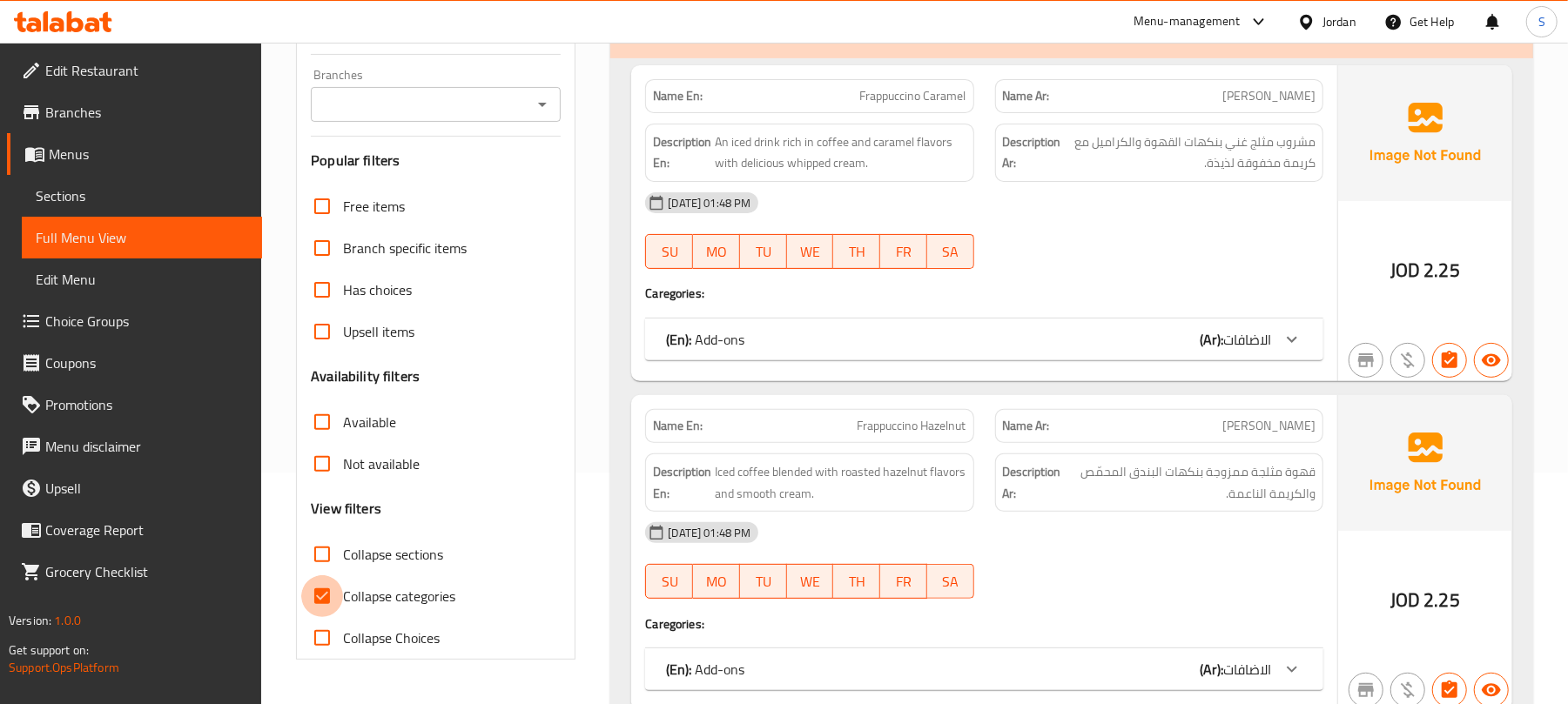 click on "Collapse categories" at bounding box center [322, 596] 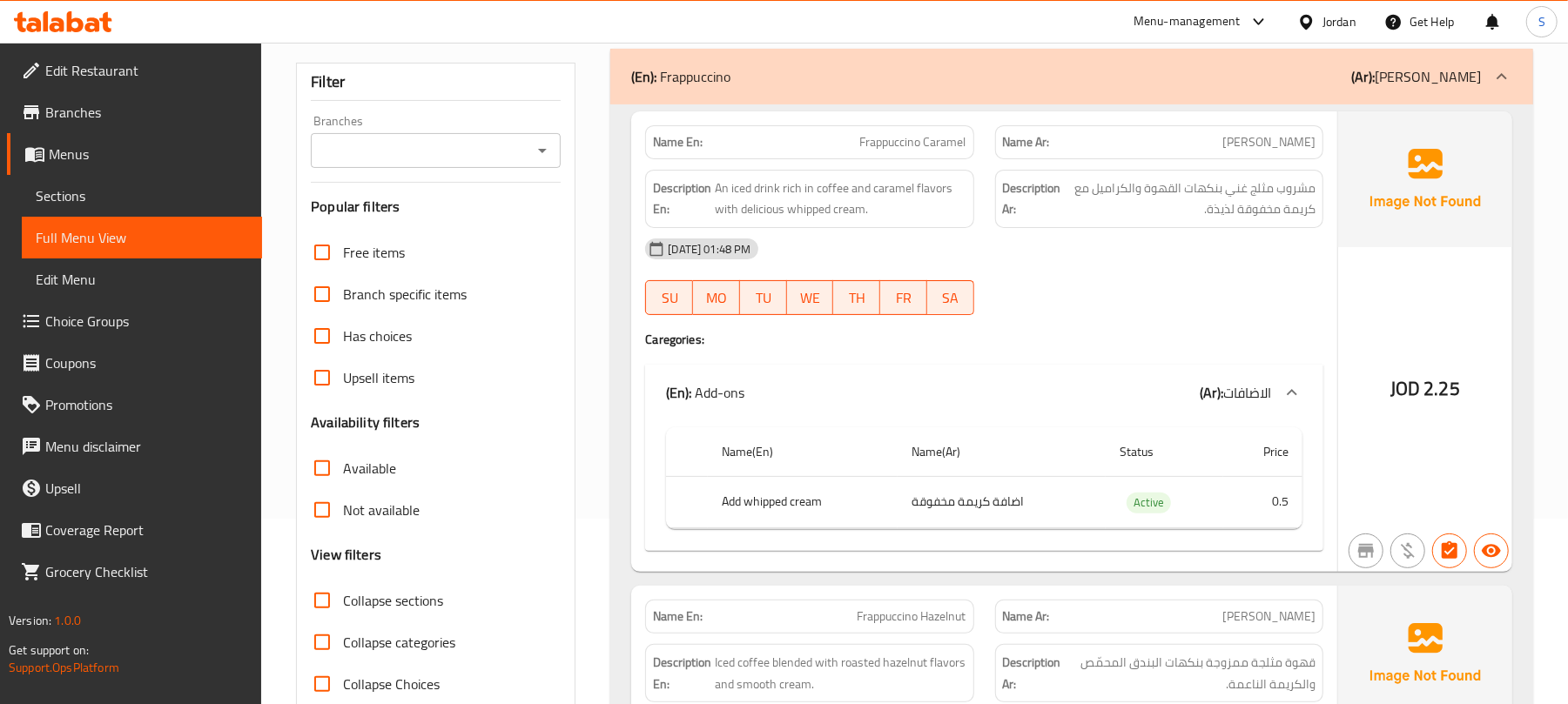 scroll, scrollTop: 0, scrollLeft: 0, axis: both 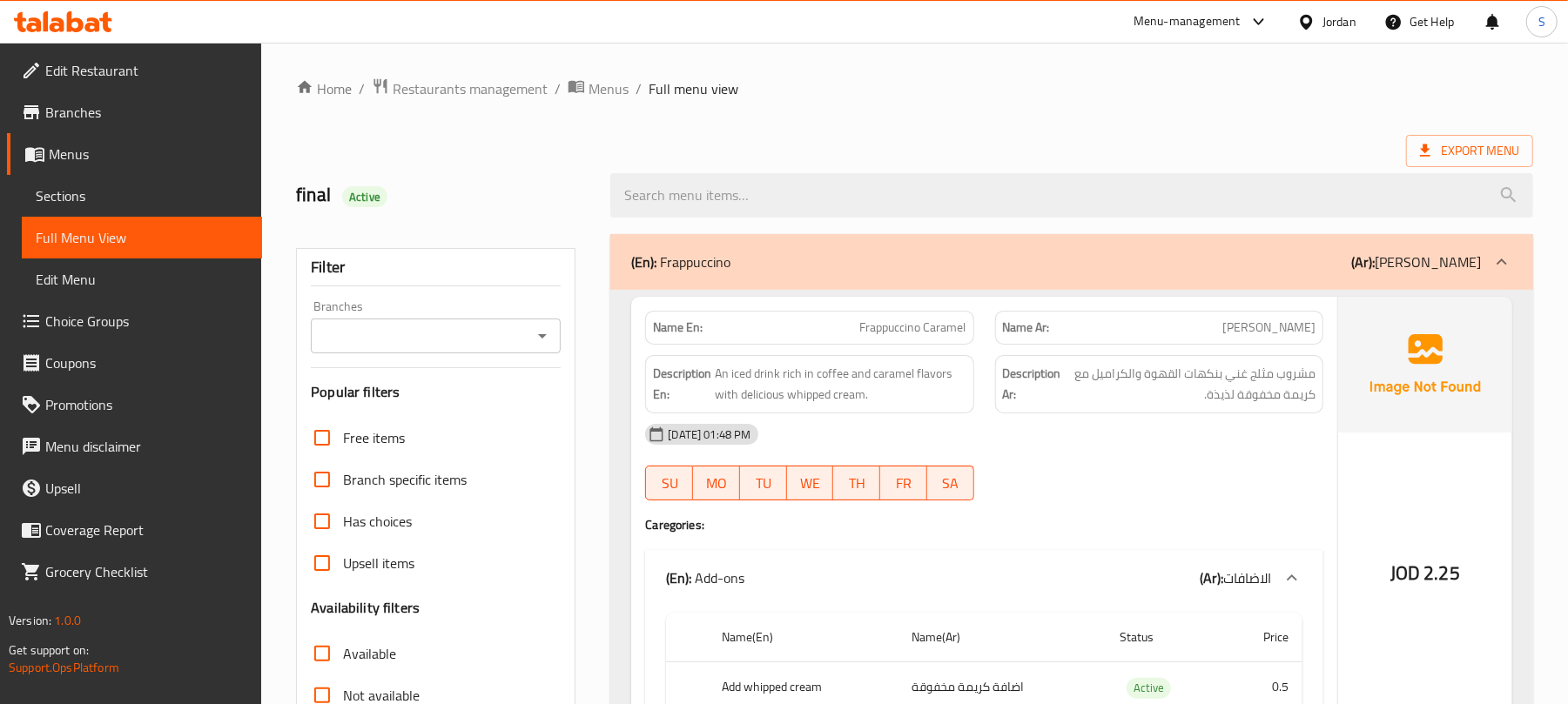 click on "final   Active" at bounding box center [442, 195] 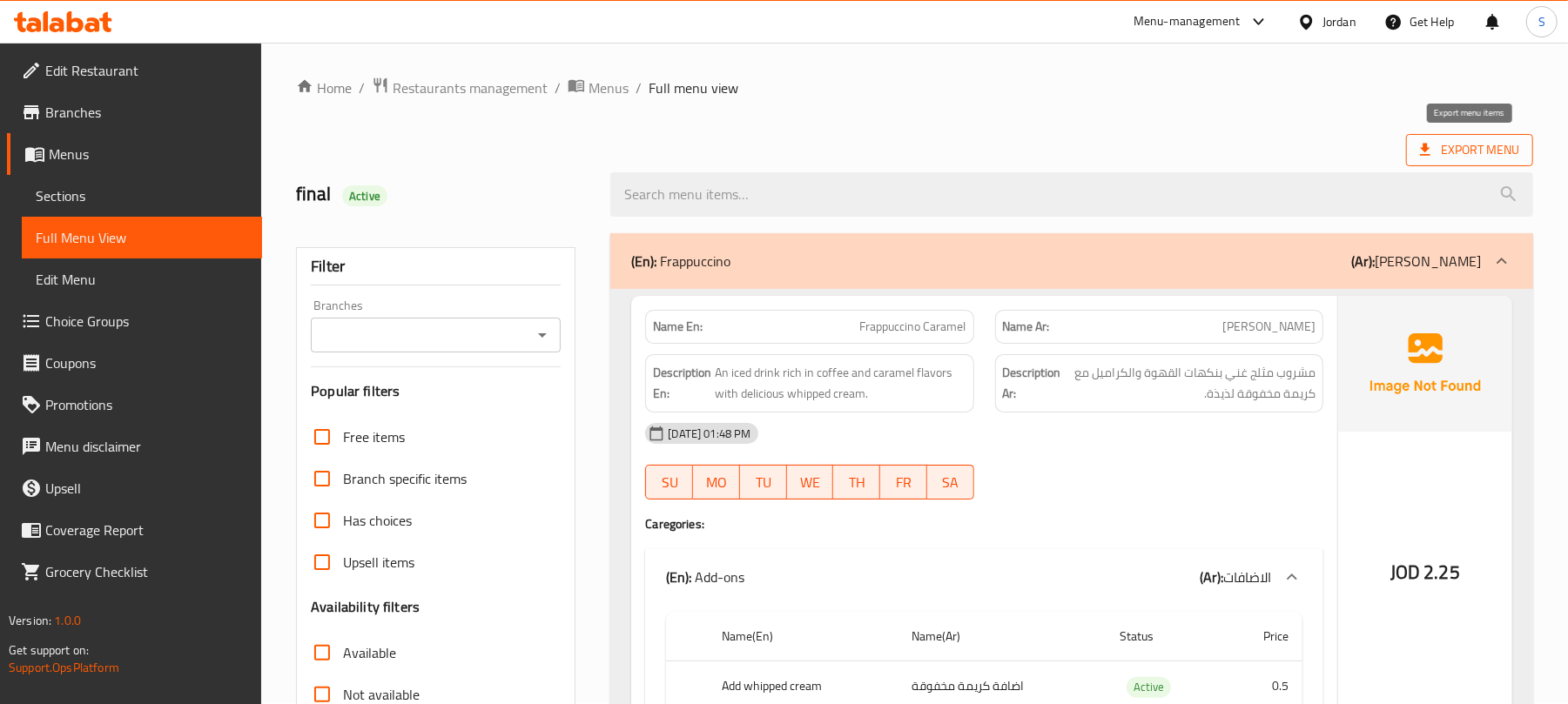 scroll, scrollTop: 0, scrollLeft: 0, axis: both 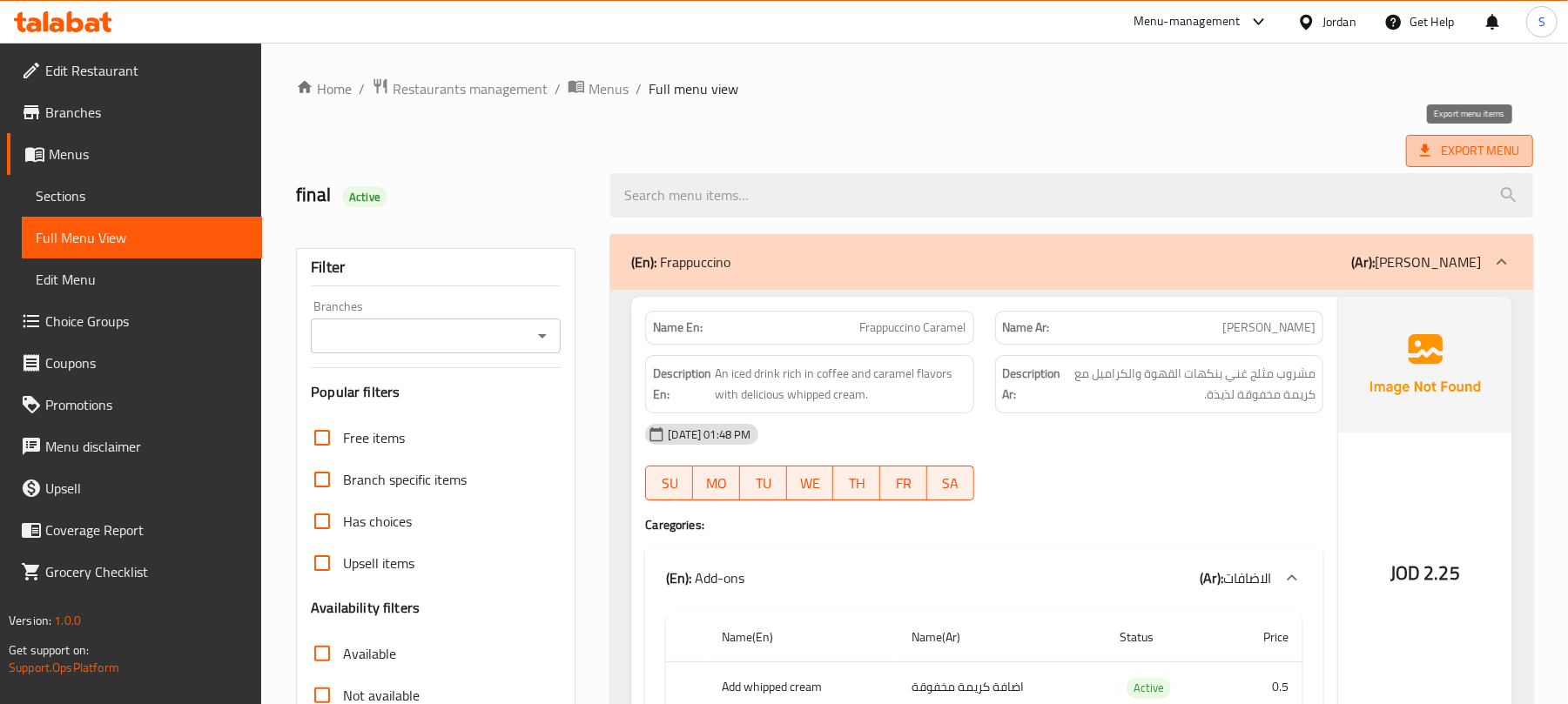 click on "Export Menu" at bounding box center [1470, 151] 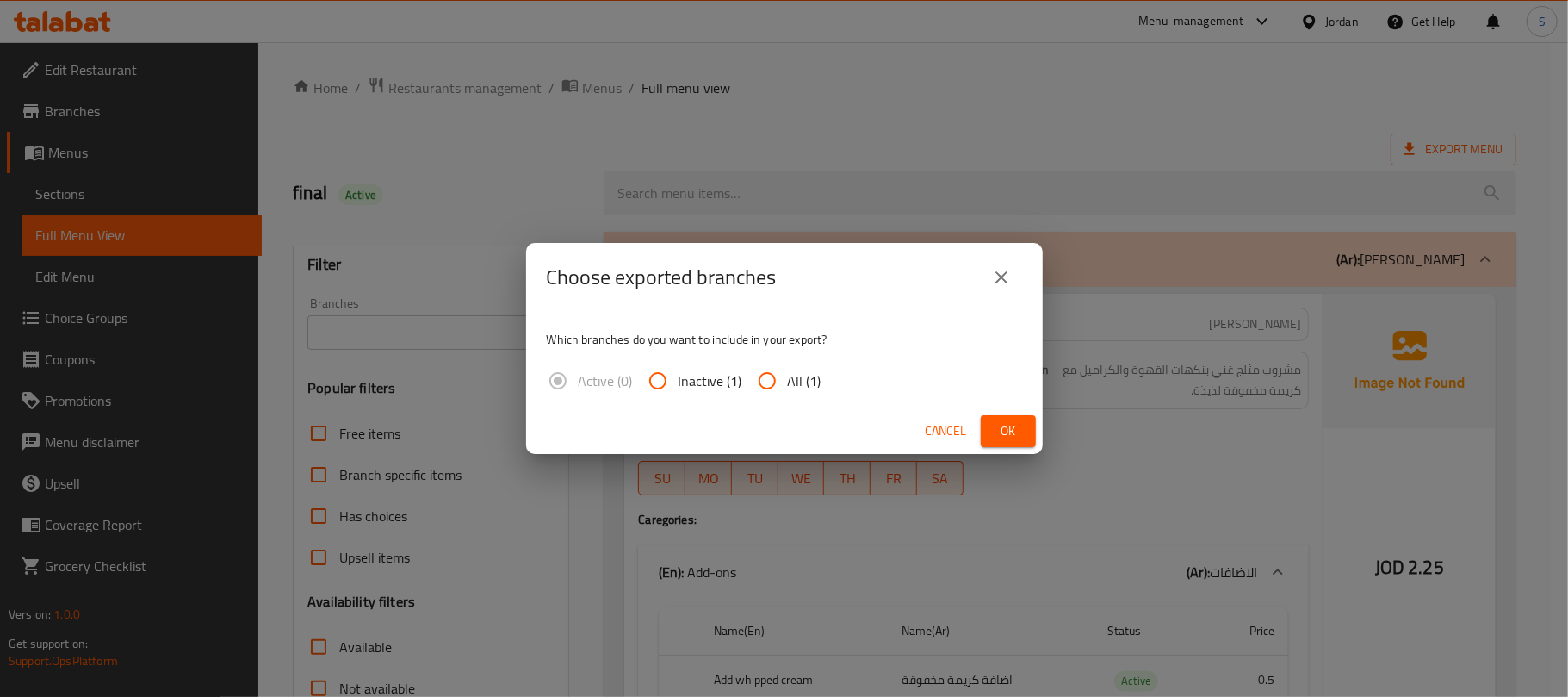 click on "All (1)" at bounding box center (804, 381) 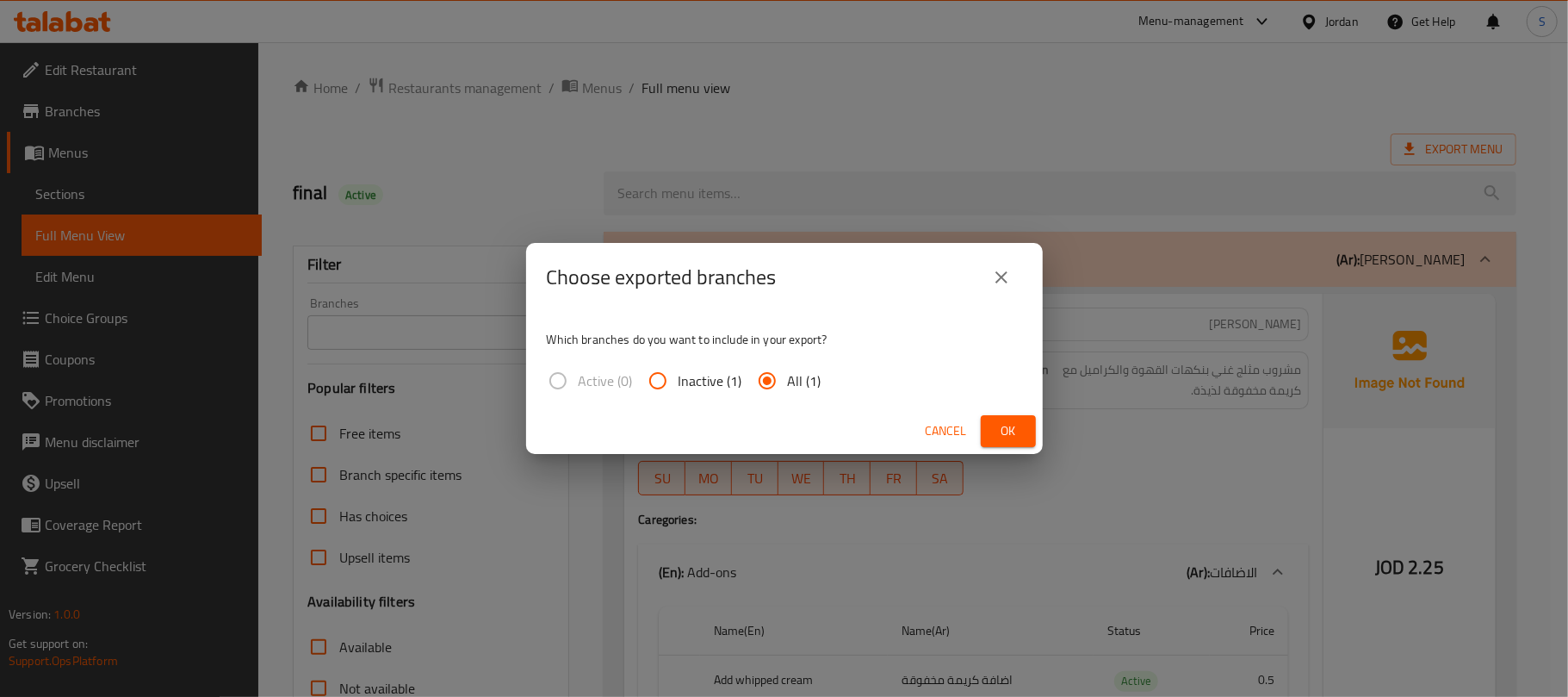 click on "Ok" at bounding box center (1008, 431) 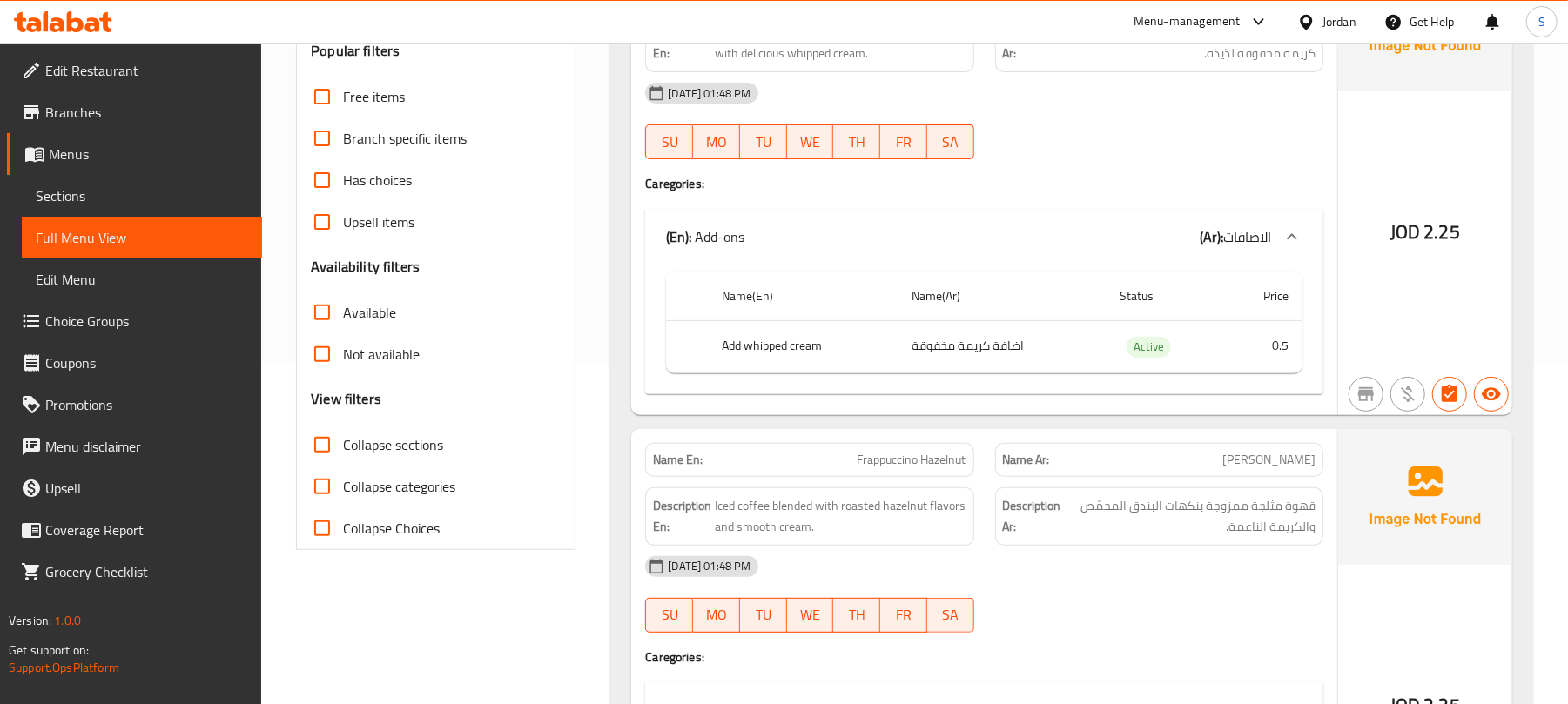 scroll, scrollTop: 348, scrollLeft: 0, axis: vertical 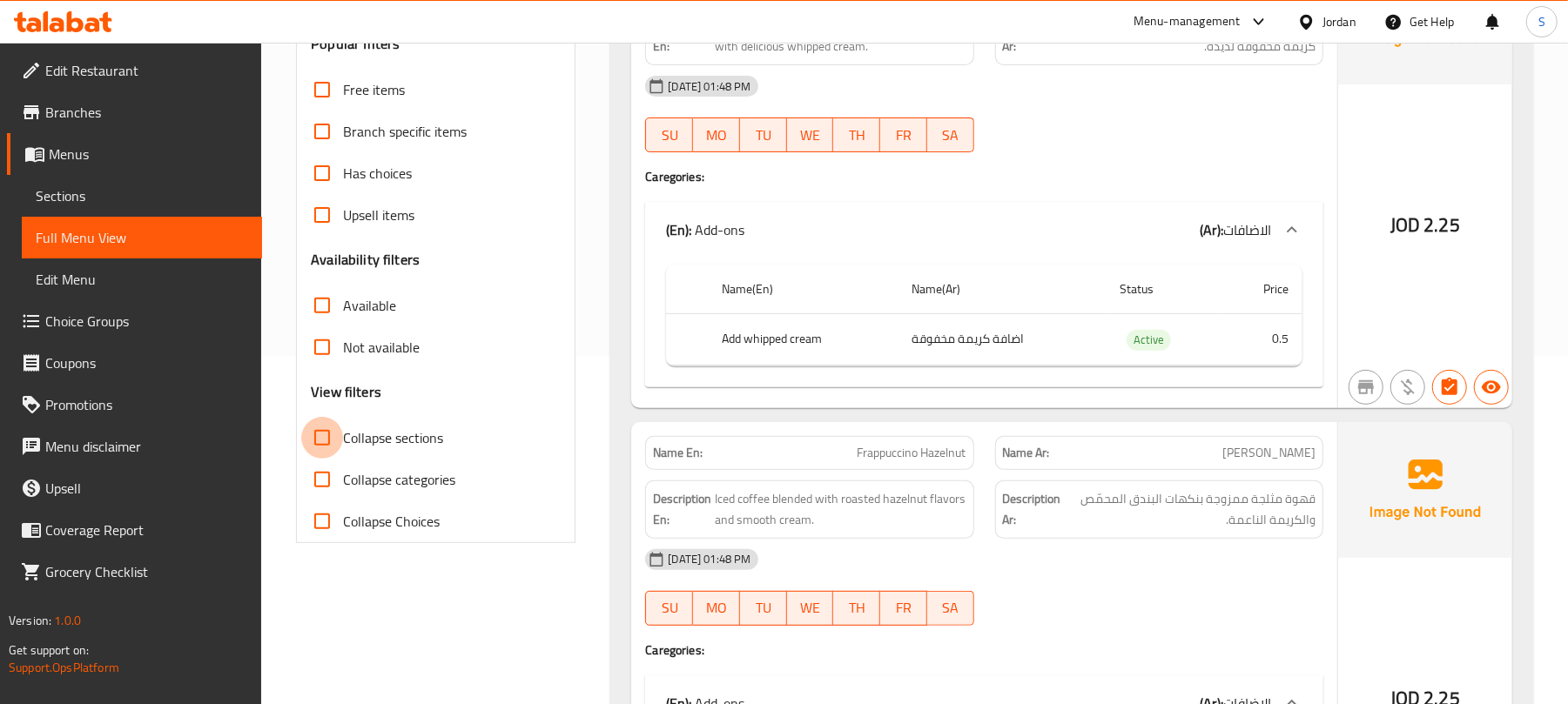 click on "Collapse sections" at bounding box center (322, 438) 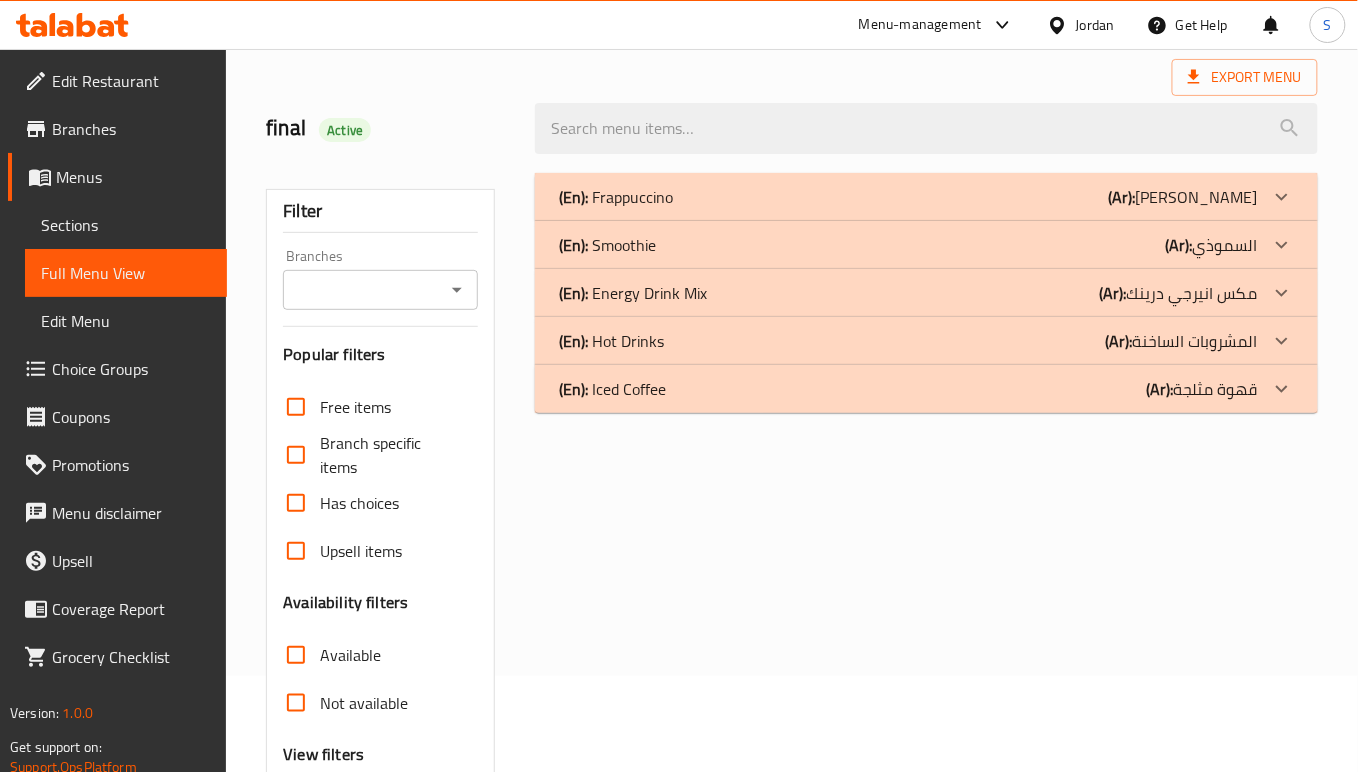 scroll, scrollTop: 0, scrollLeft: 0, axis: both 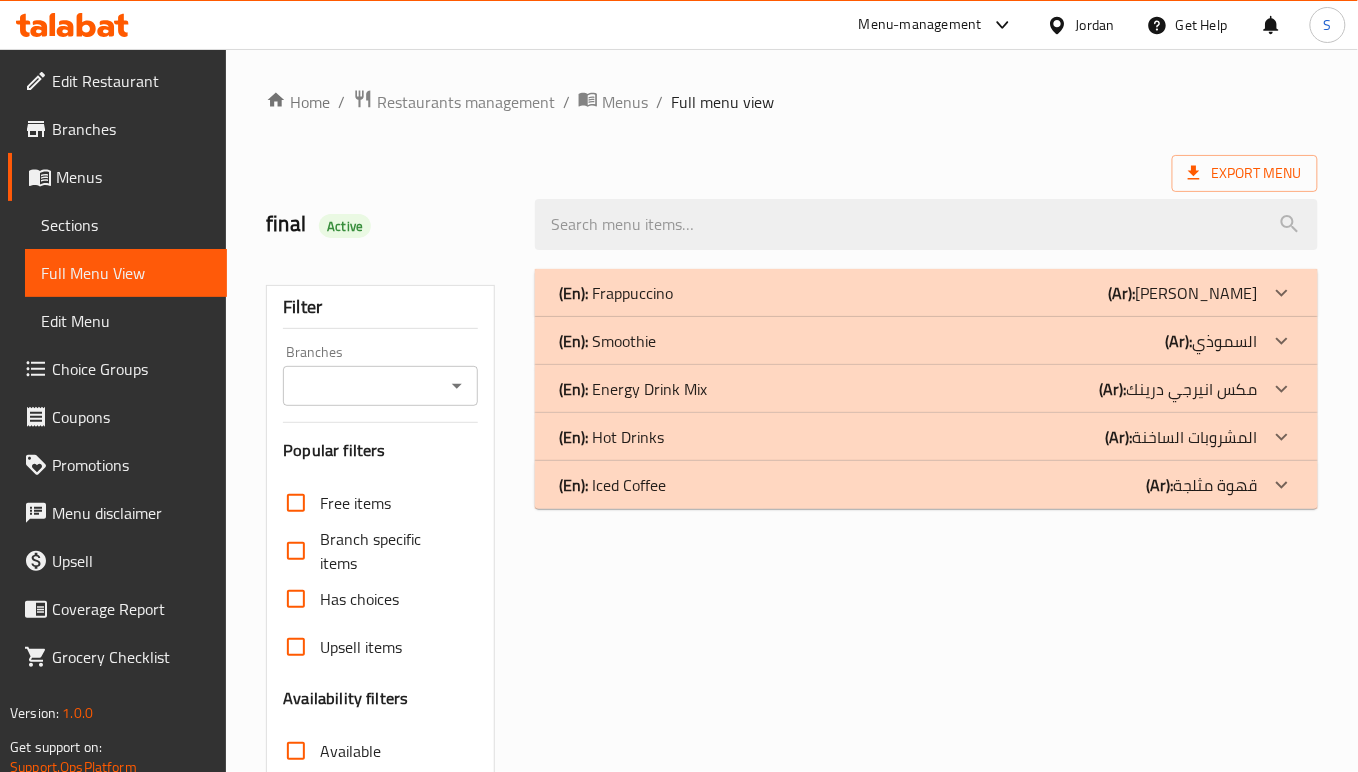 click on "(En):   Frappuccino (Ar): فرابتشينو" at bounding box center [926, 293] 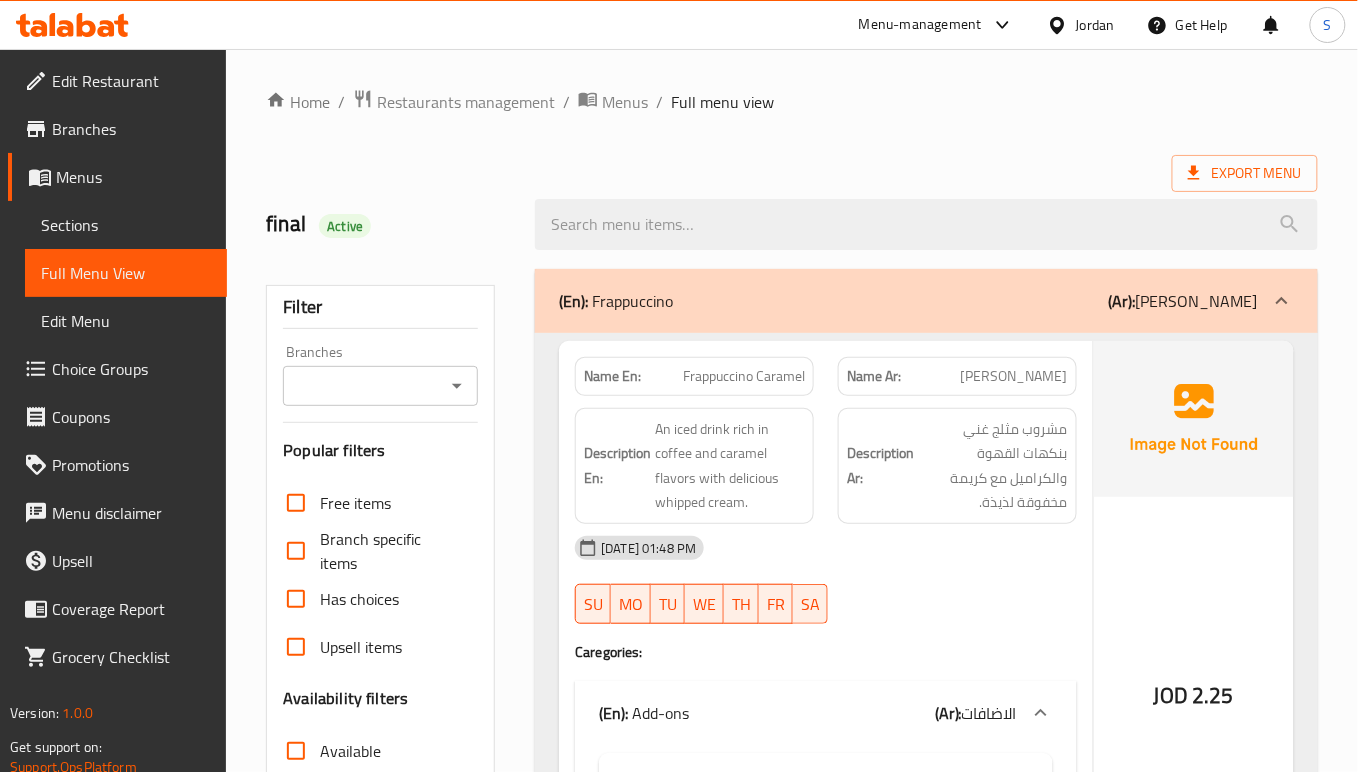 click on "JOD 2.25" at bounding box center (1194, 641) 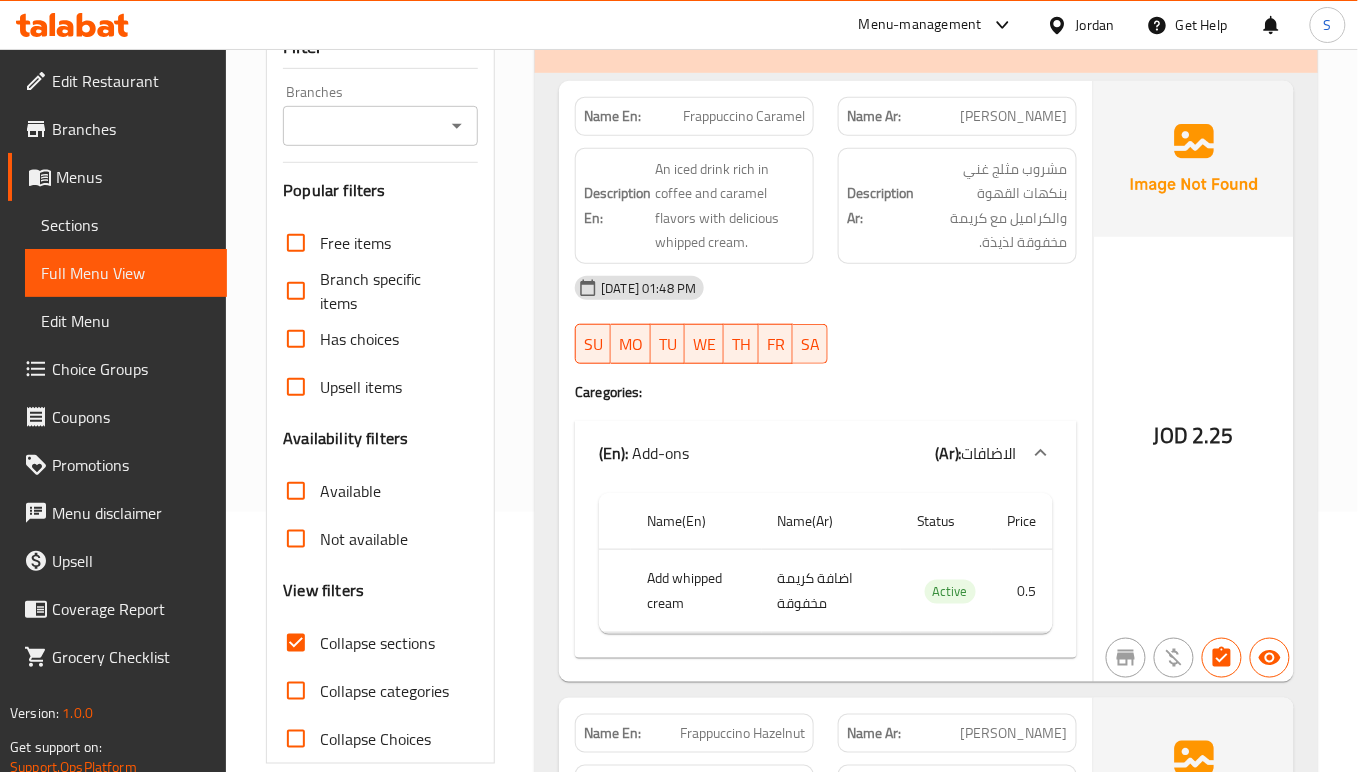 scroll, scrollTop: 266, scrollLeft: 0, axis: vertical 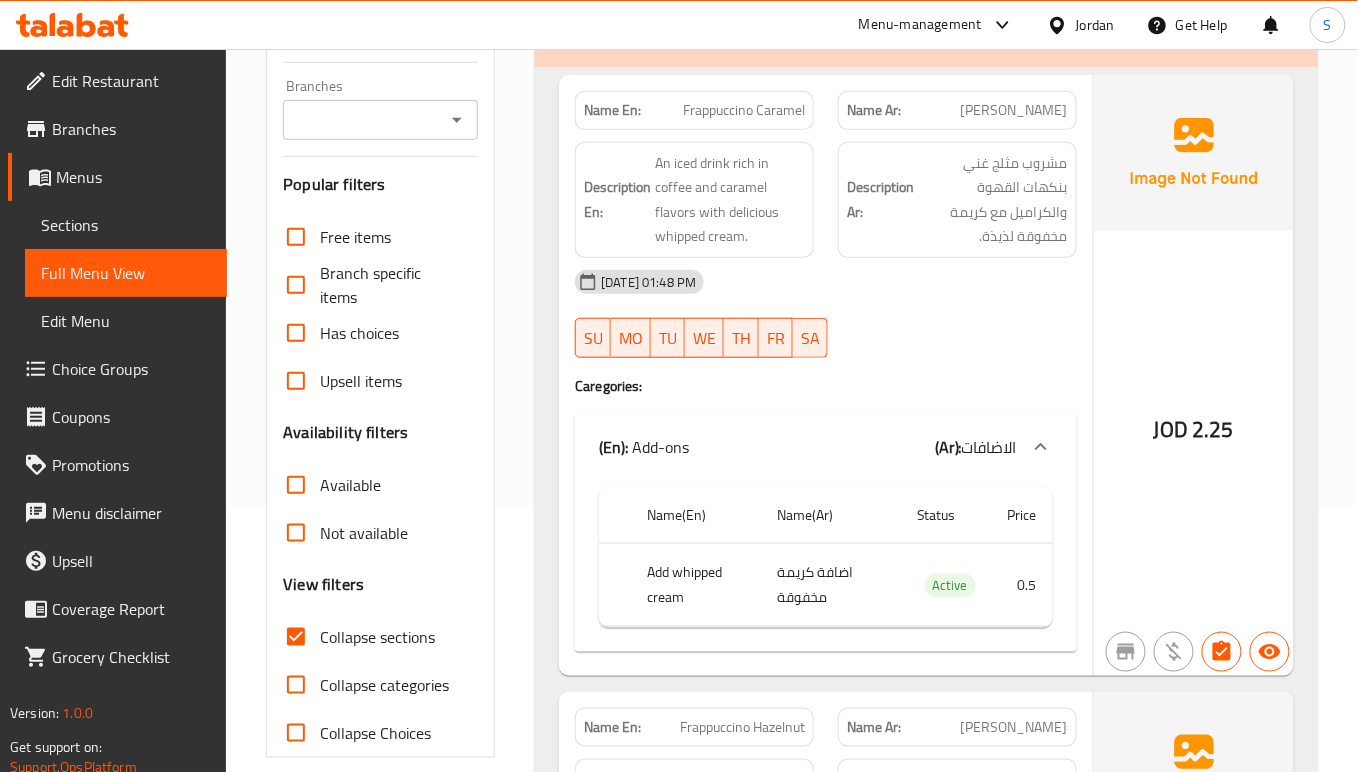 drag, startPoint x: 1194, startPoint y: 334, endPoint x: 1040, endPoint y: 320, distance: 154.63506 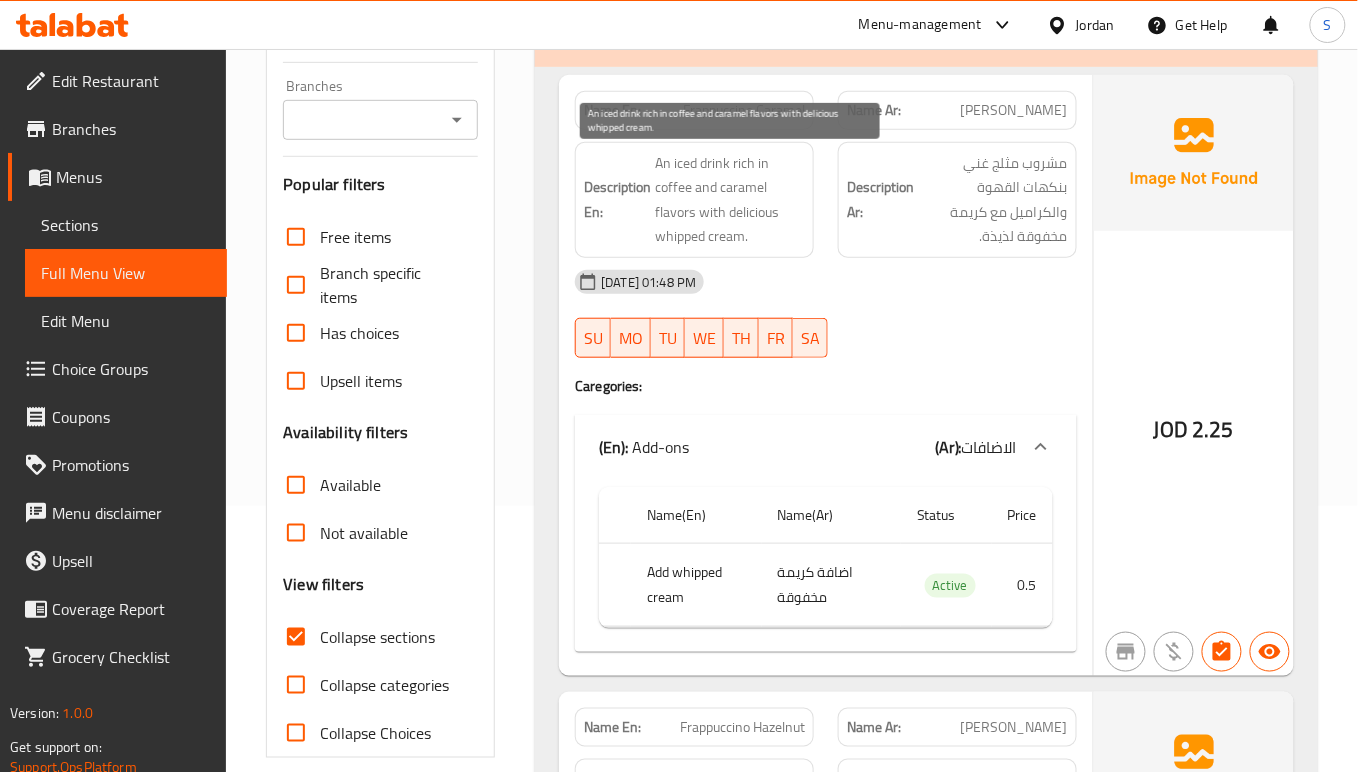 click on "An iced drink rich in coffee and caramel flavors with delicious whipped cream." at bounding box center [730, 200] 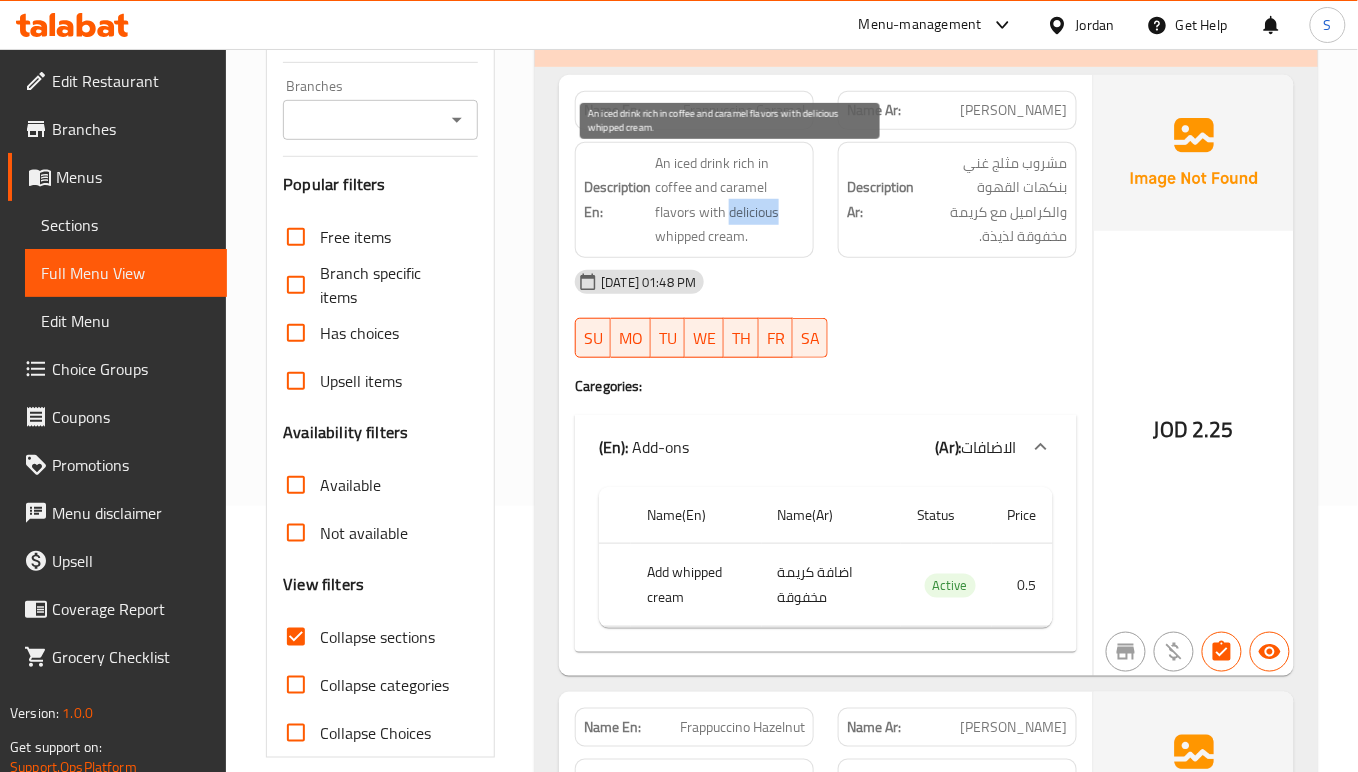 click on "An iced drink rich in coffee and caramel flavors with delicious whipped cream." at bounding box center (730, 200) 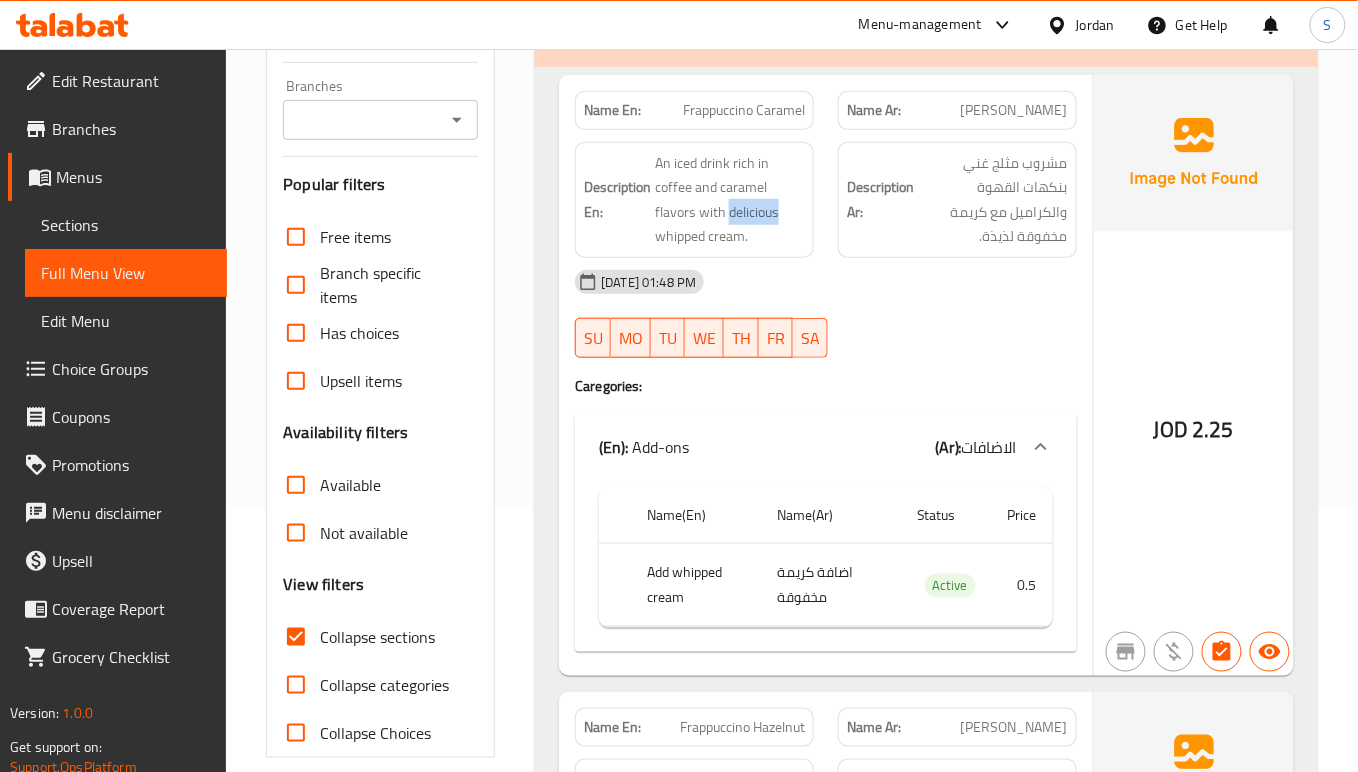 click on "Sections" at bounding box center [126, 225] 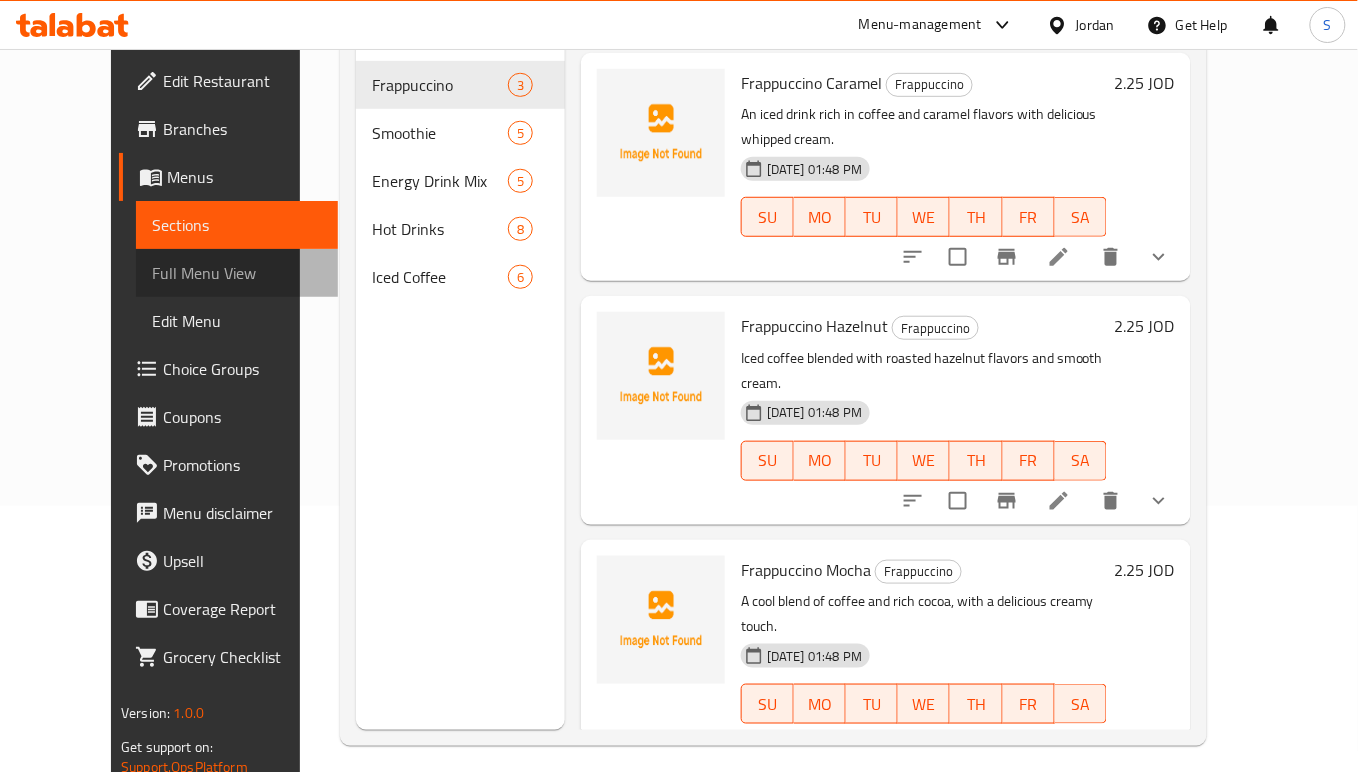 click on "Full Menu View" at bounding box center (237, 273) 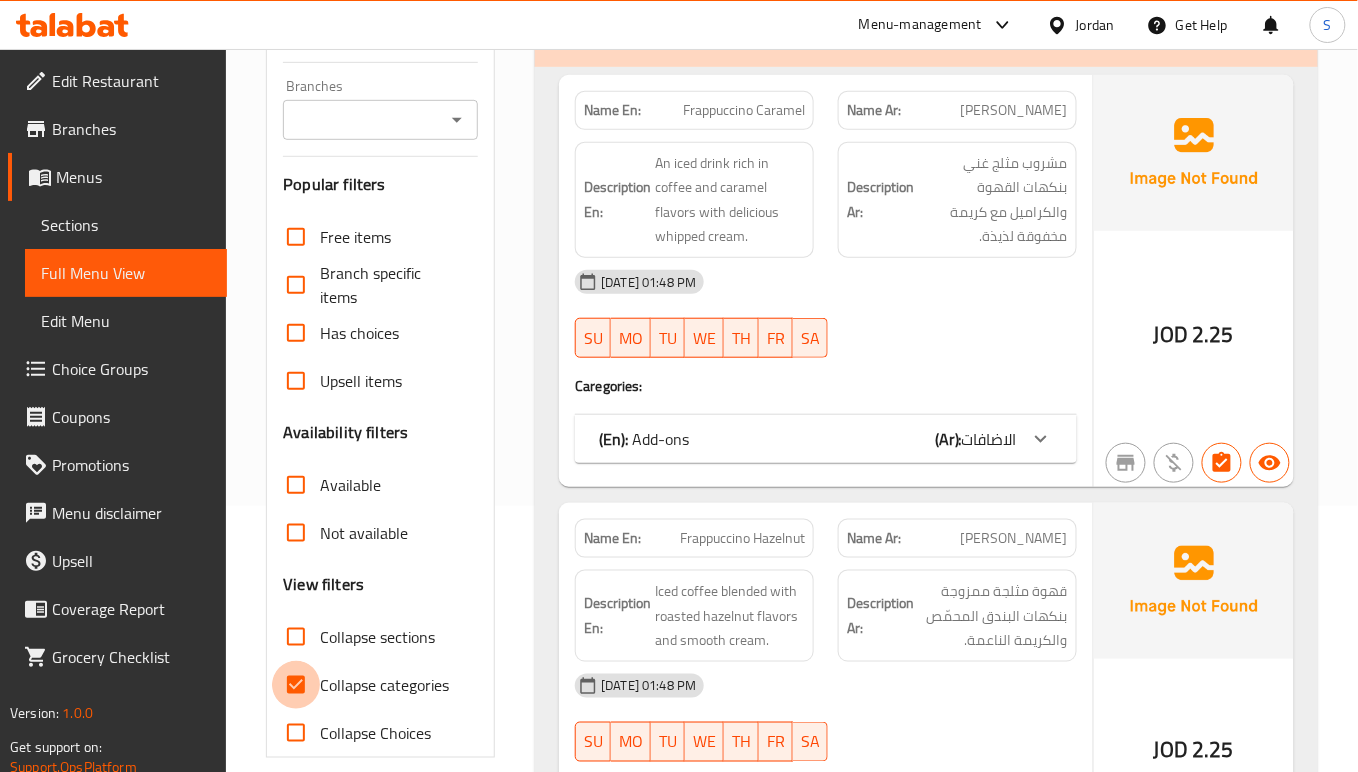 click on "Collapse categories" at bounding box center [296, 685] 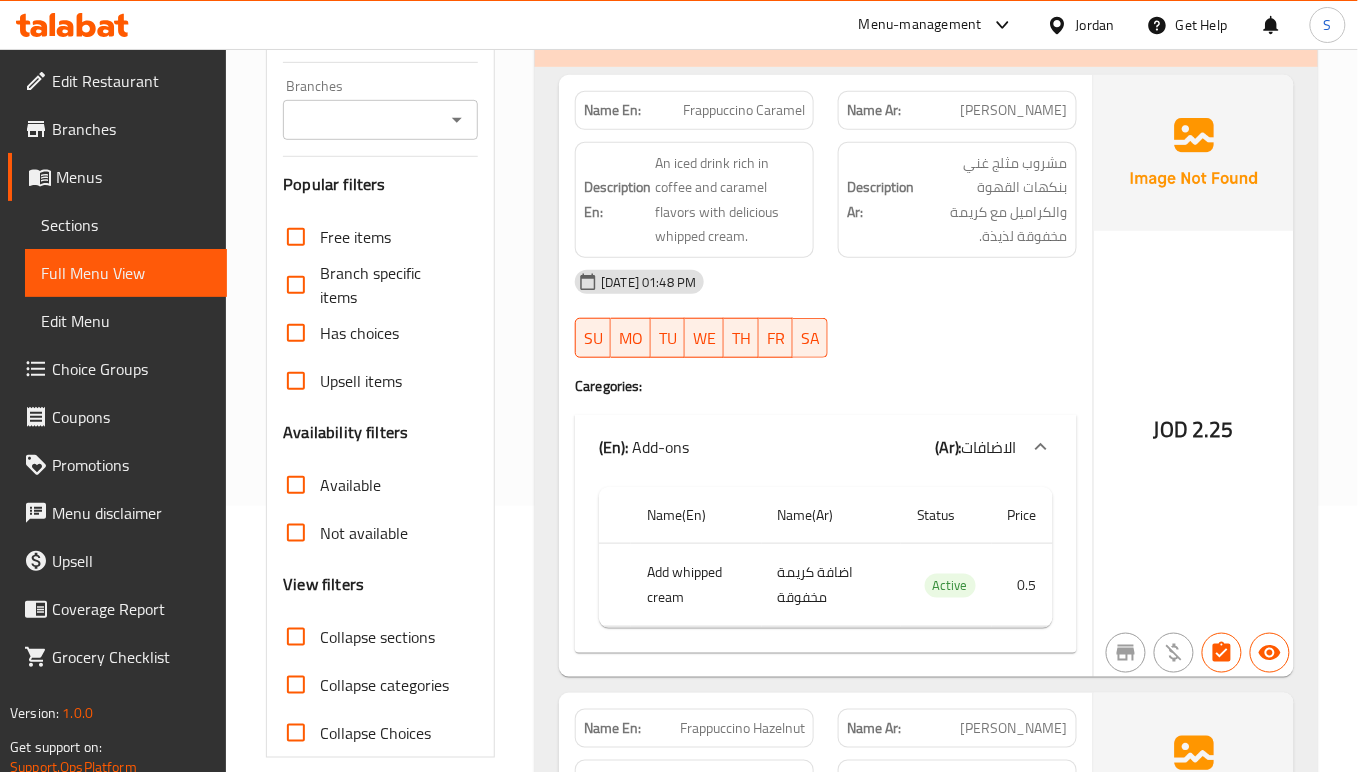 click on "Collapse sections" at bounding box center (296, 637) 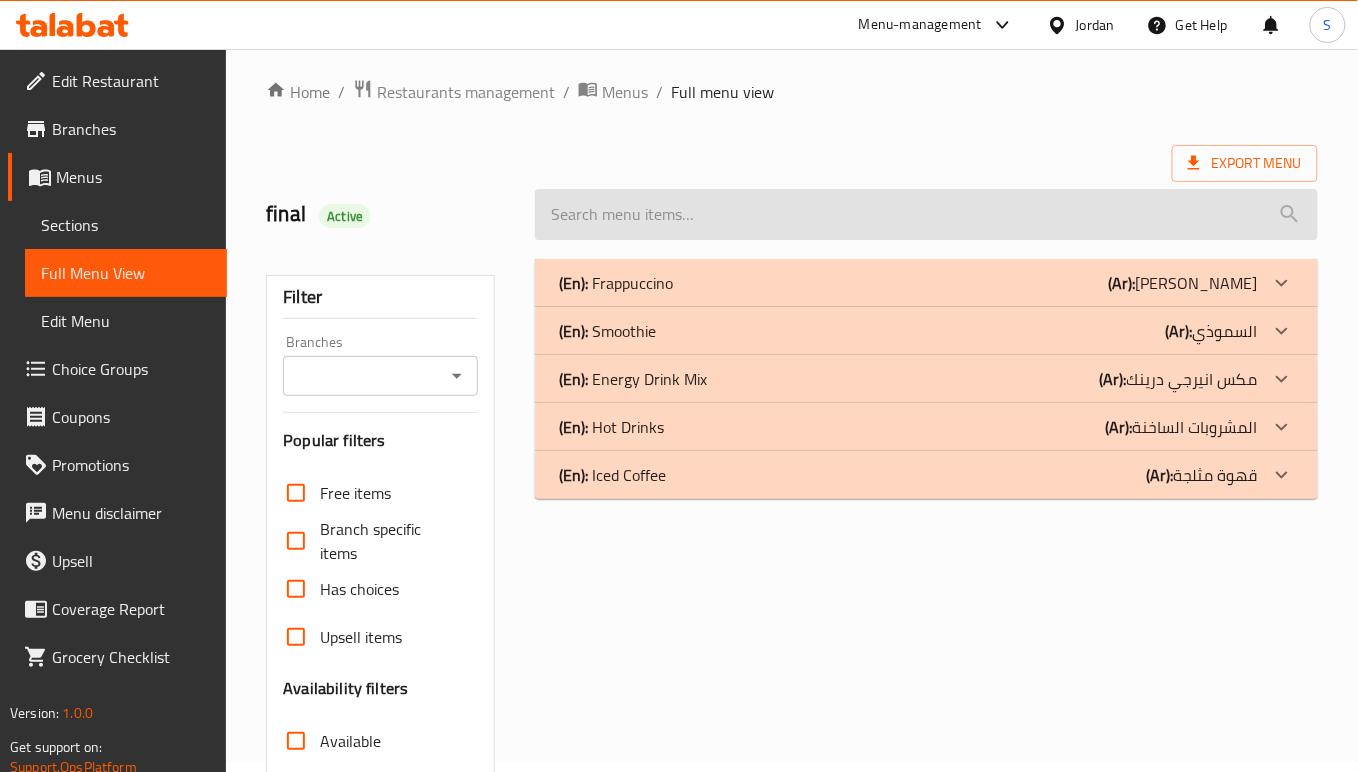 scroll, scrollTop: 0, scrollLeft: 0, axis: both 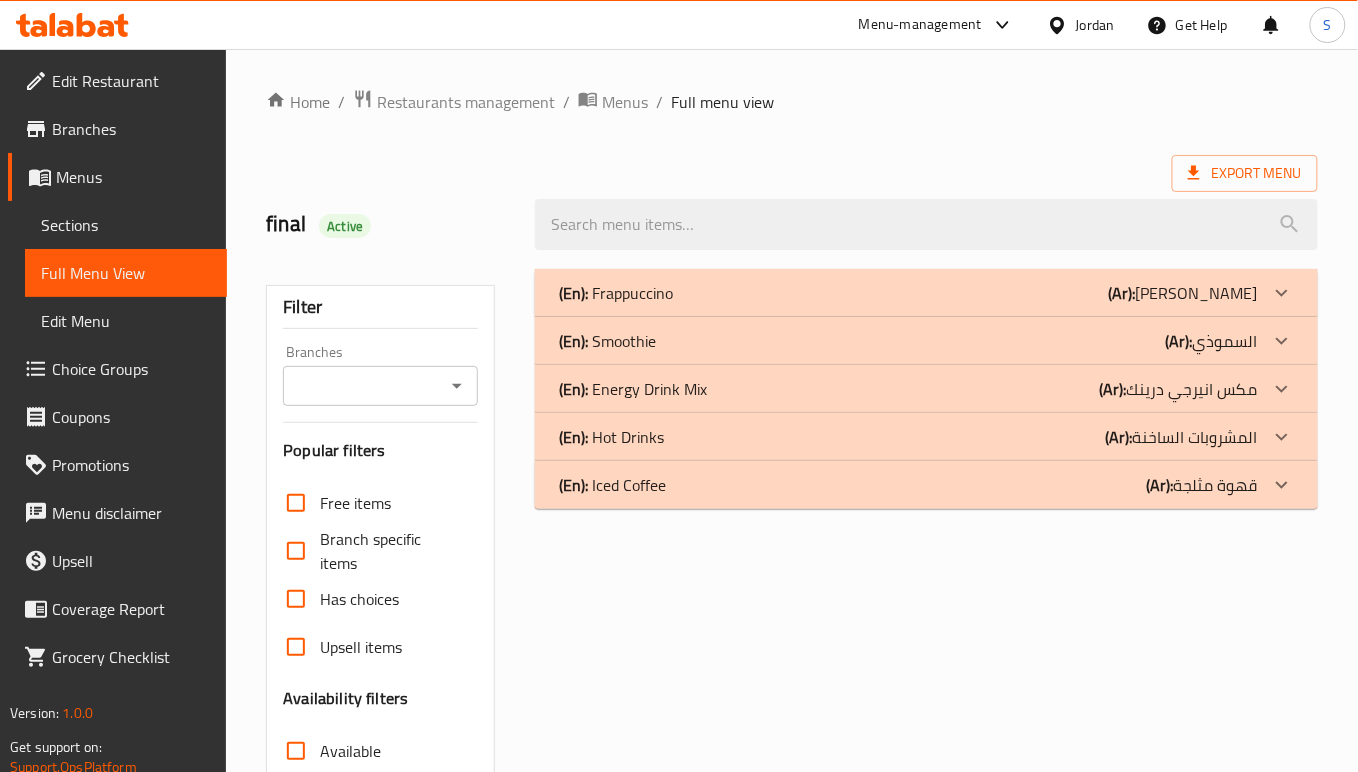 click on "(En):   Frappuccino" at bounding box center [616, 293] 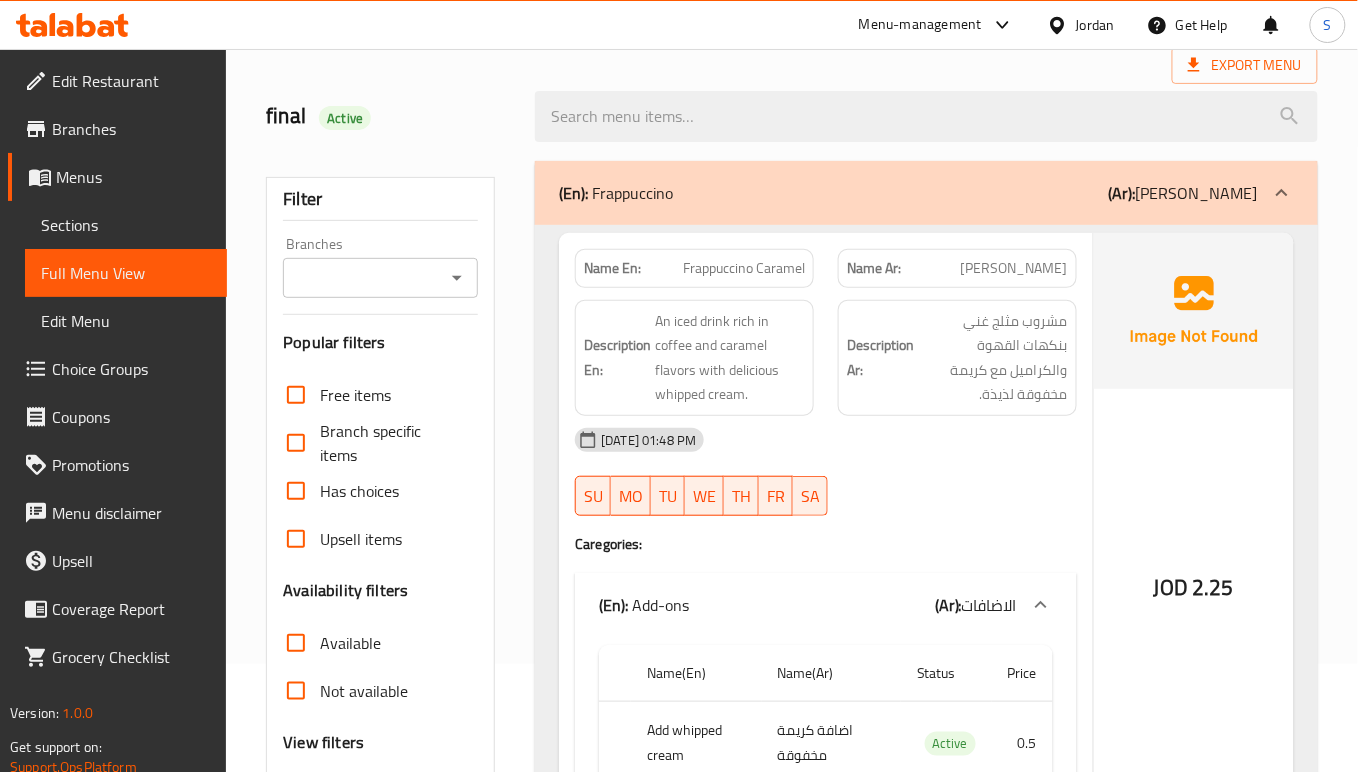 scroll, scrollTop: 133, scrollLeft: 0, axis: vertical 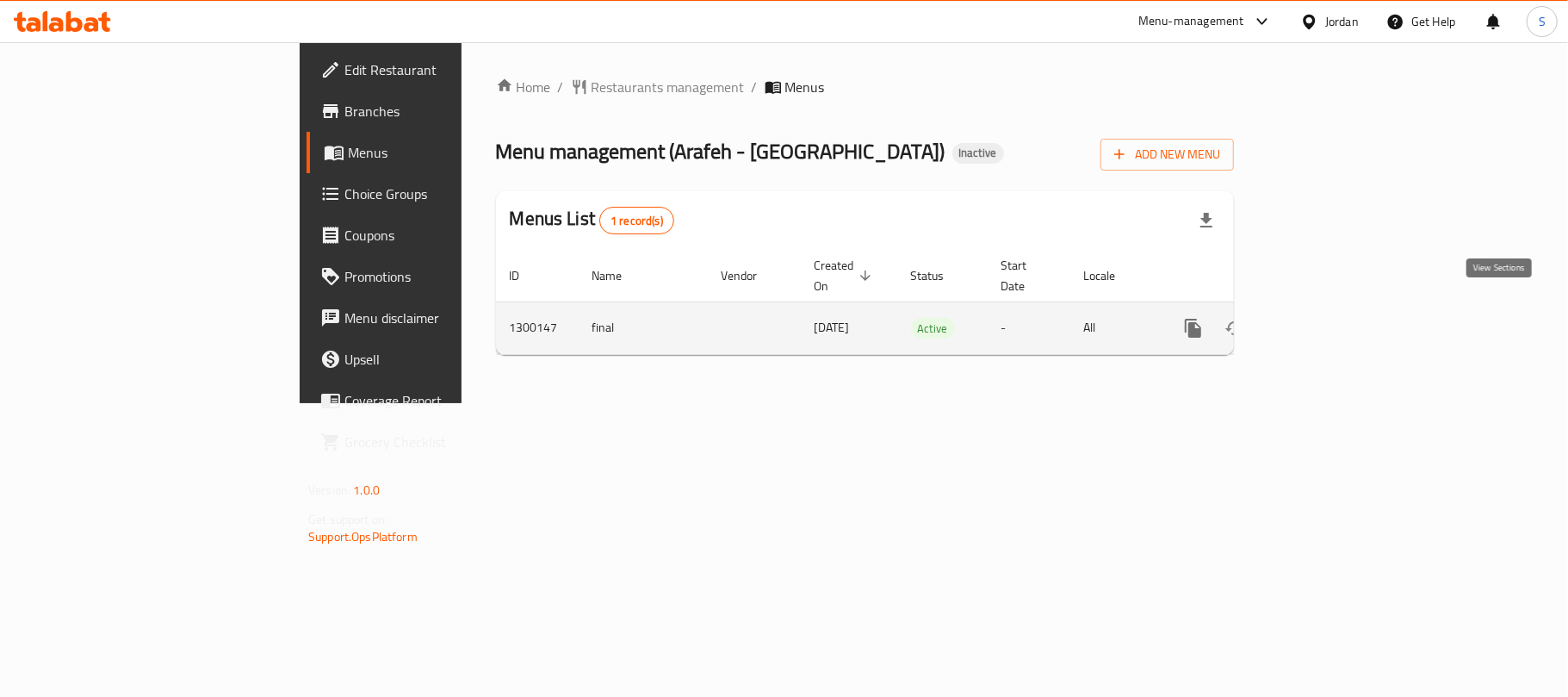 click 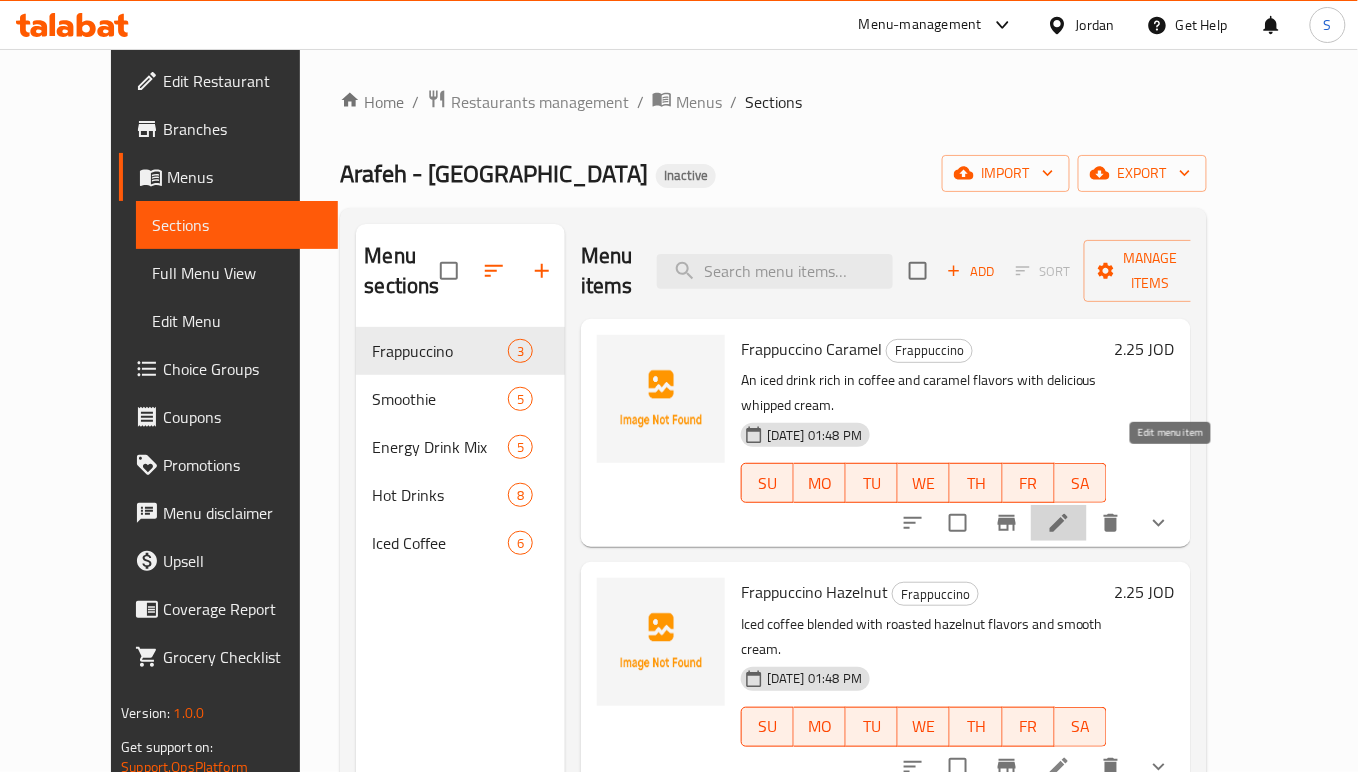 click 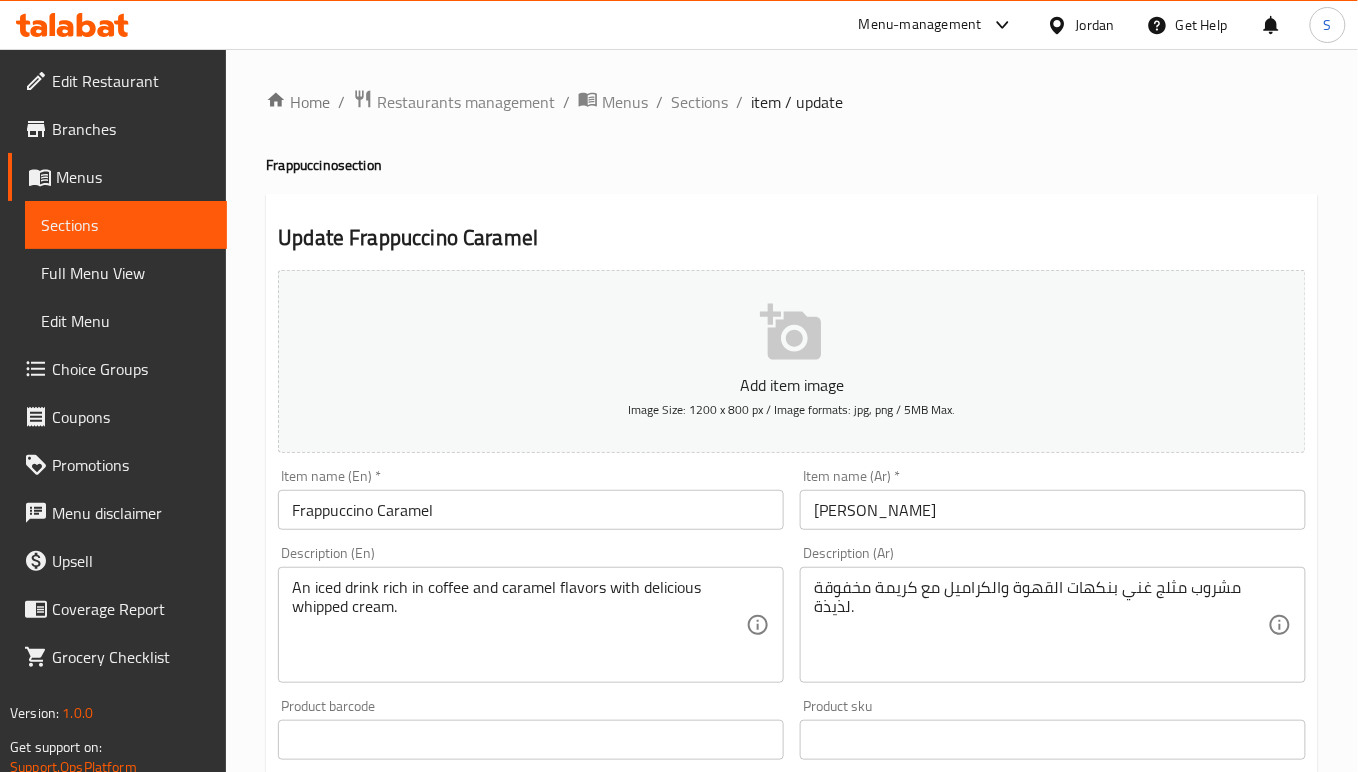 click on "مشروب مثلج غني بنكهات القهوة والكراميل مع كريمة مخفوقة لذيذة." at bounding box center (1041, 625) 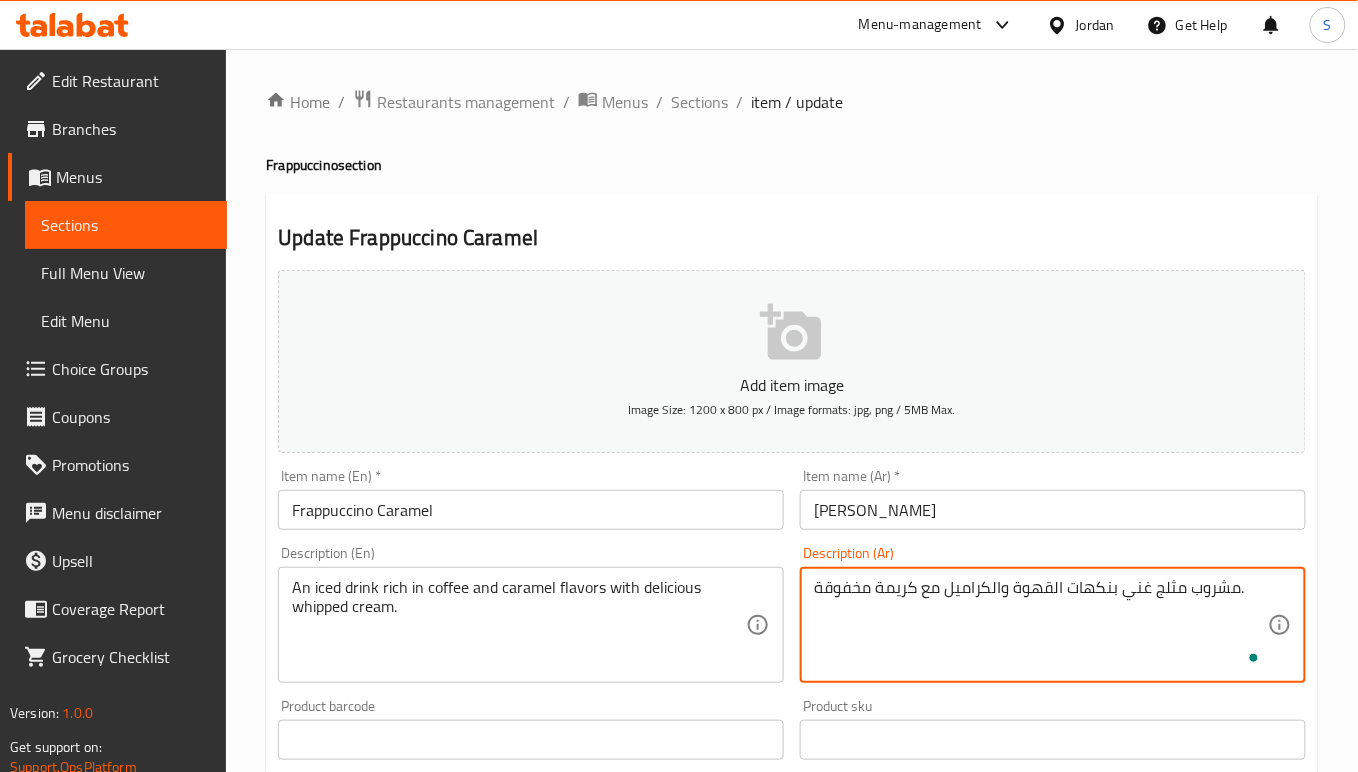 type on "مشروب مثلج غني بنكهات القهوة والكراميل مع كريمة مخفوقة." 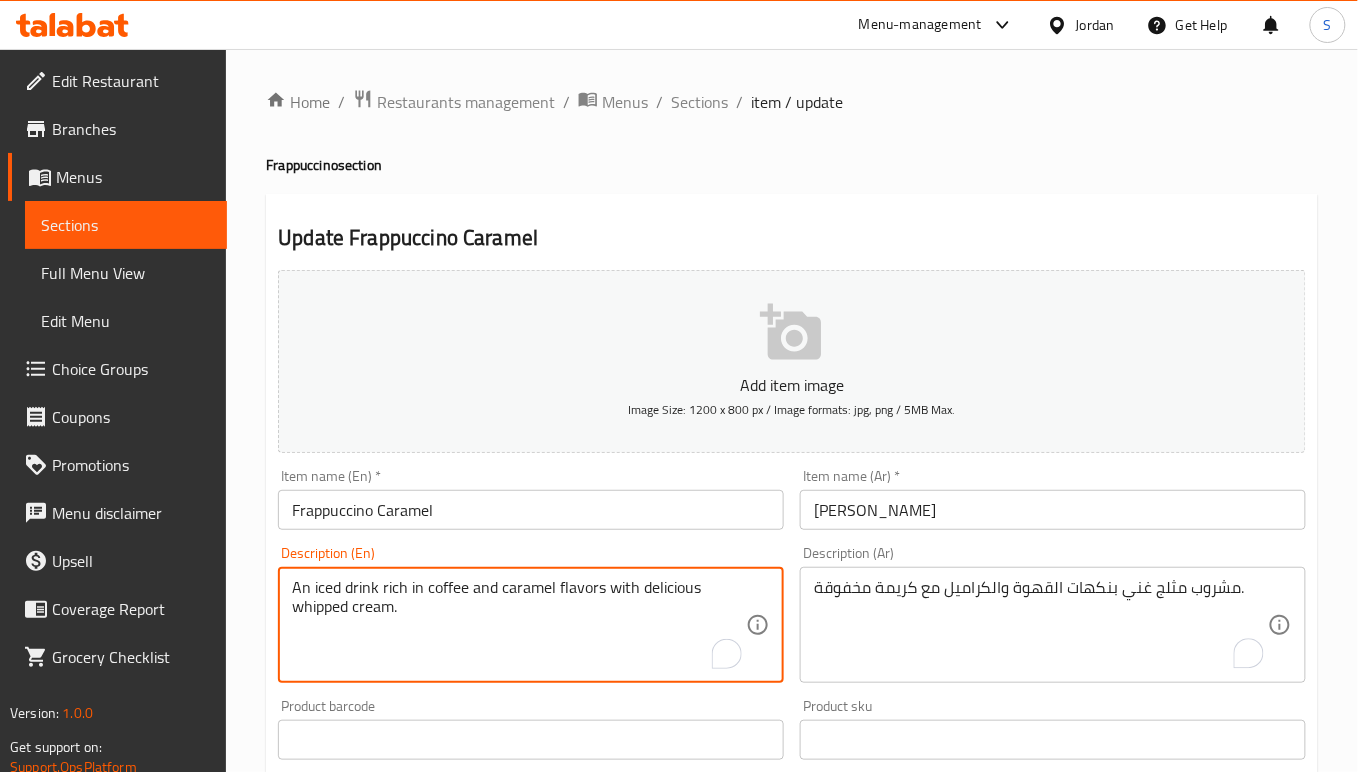 click on "An iced drink rich in coffee and caramel flavors with delicious whipped cream." at bounding box center (519, 625) 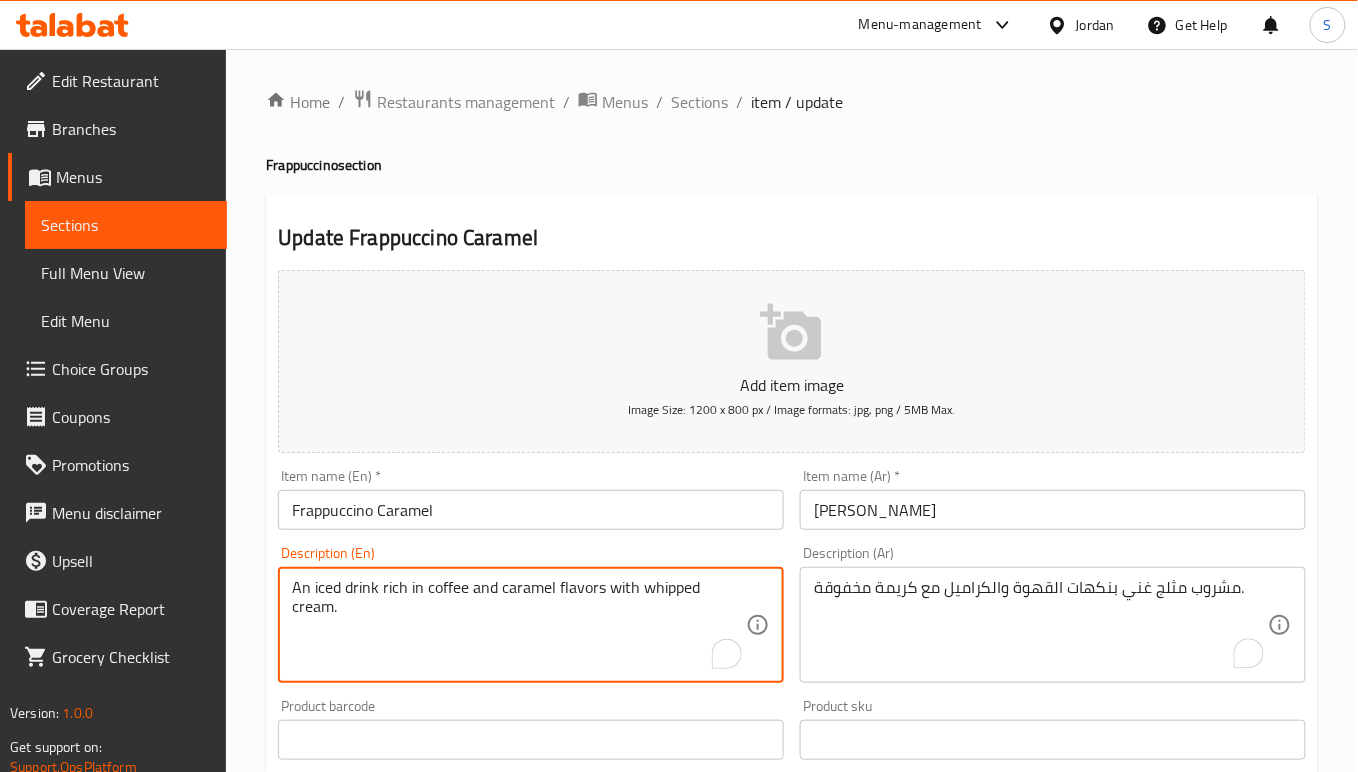 type on "An iced drink rich in coffee and caramel flavors with whipped cream." 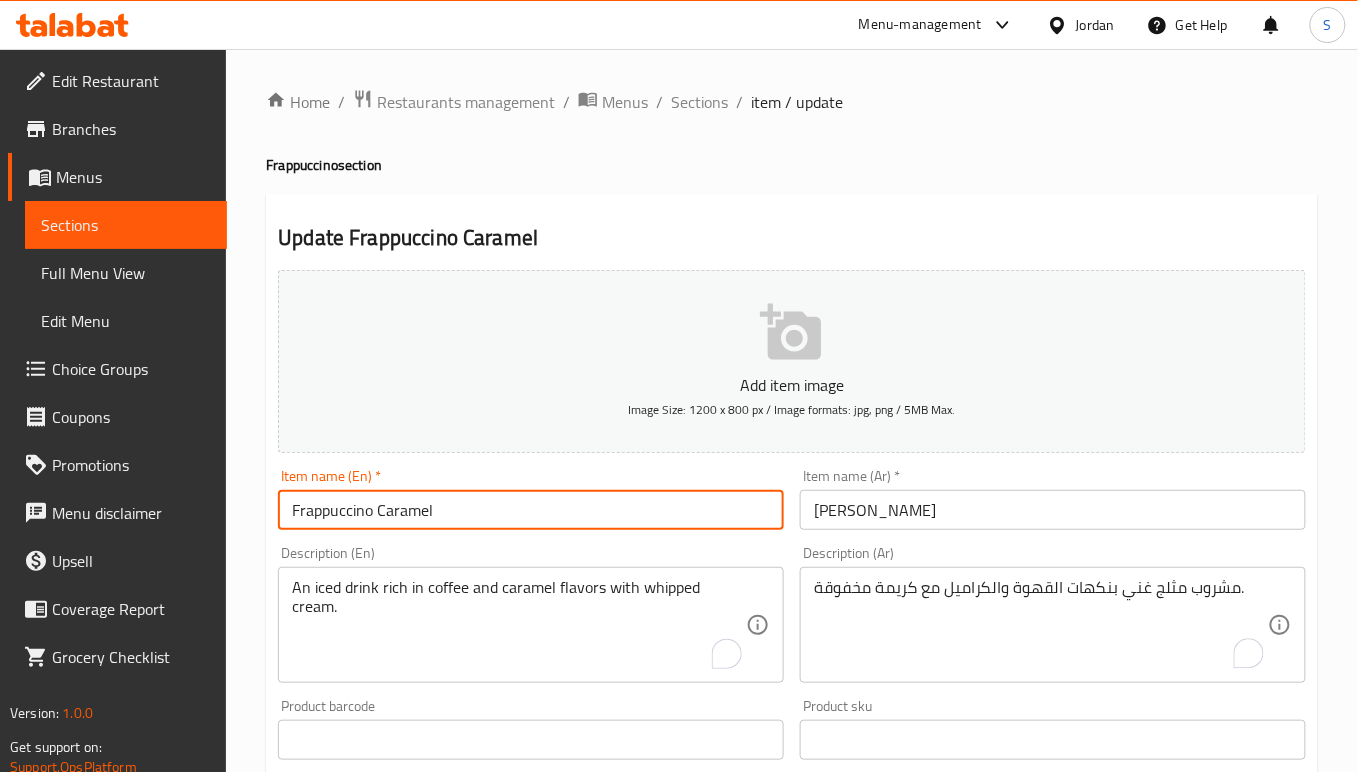 click on "Frappuccino Caramel" at bounding box center (531, 510) 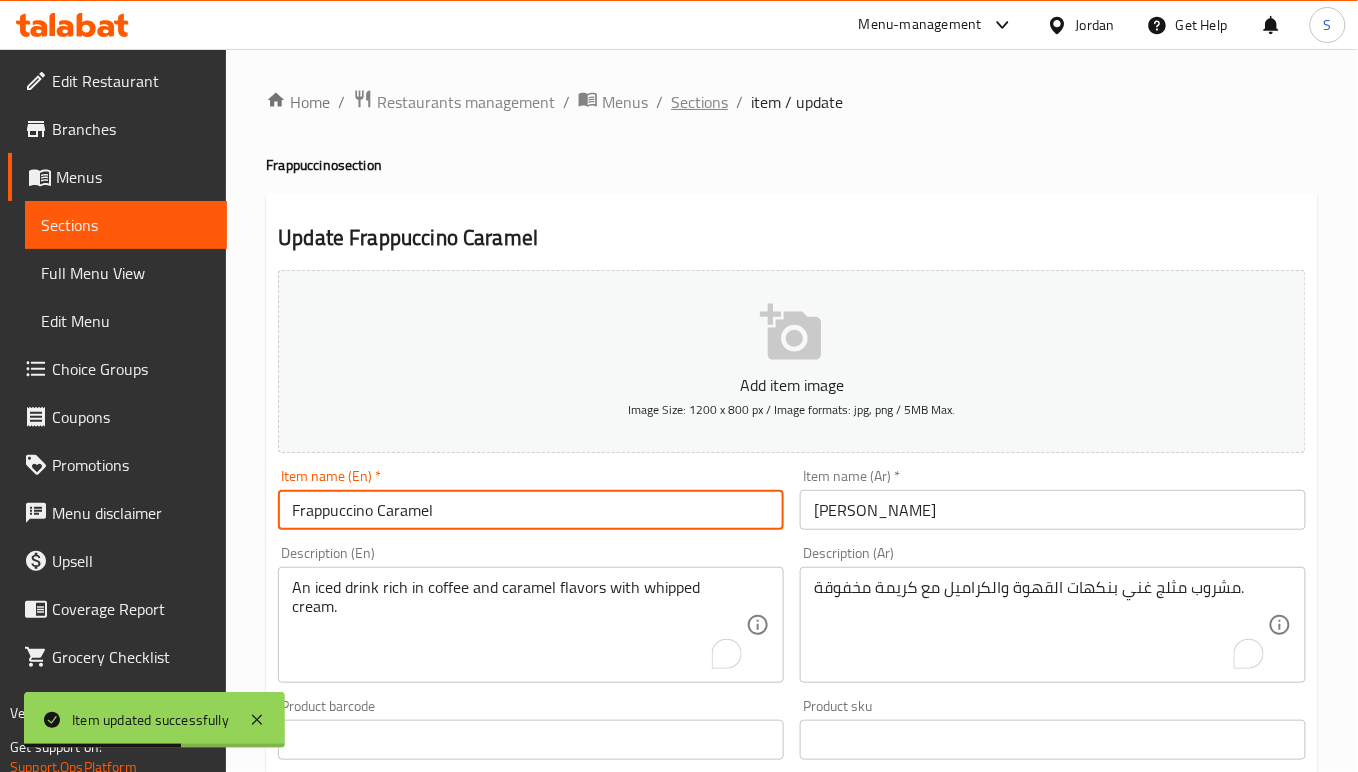 click on "Sections" at bounding box center (699, 102) 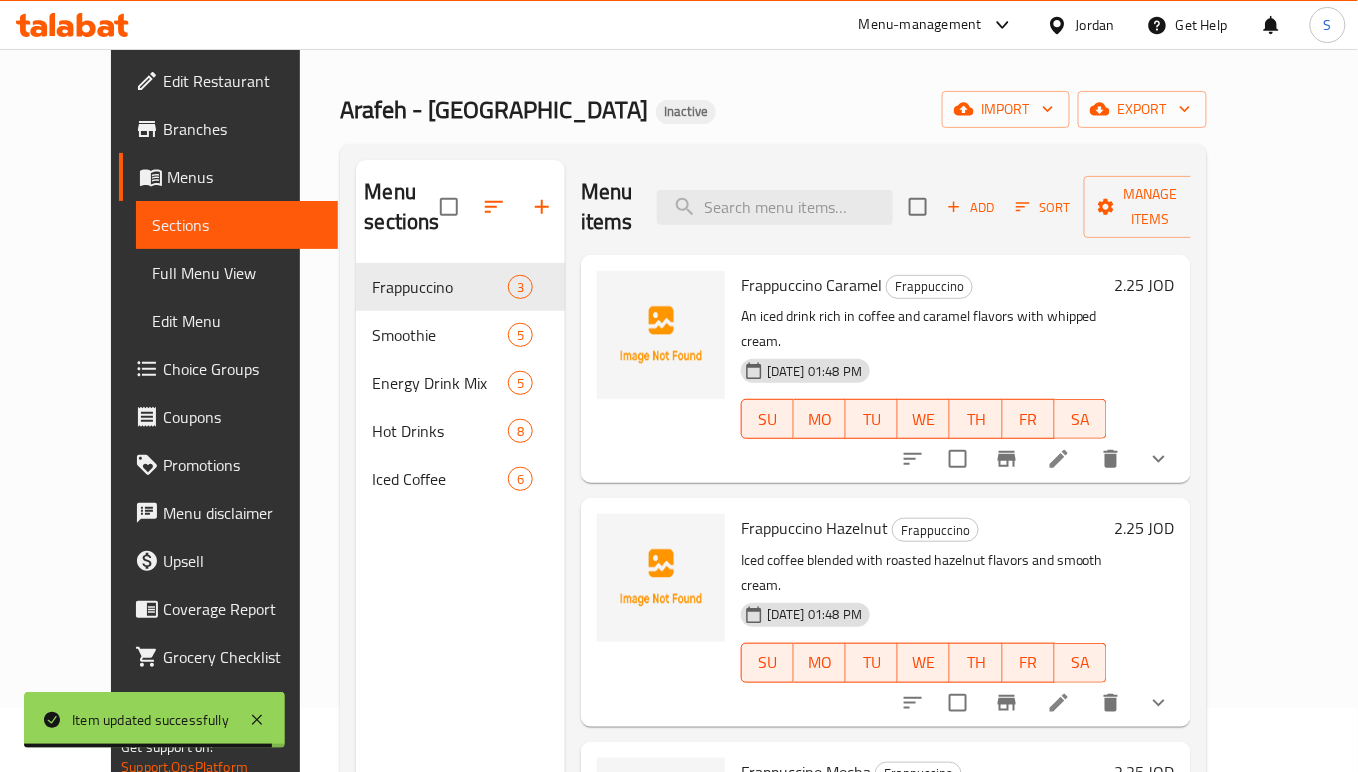 scroll, scrollTop: 0, scrollLeft: 0, axis: both 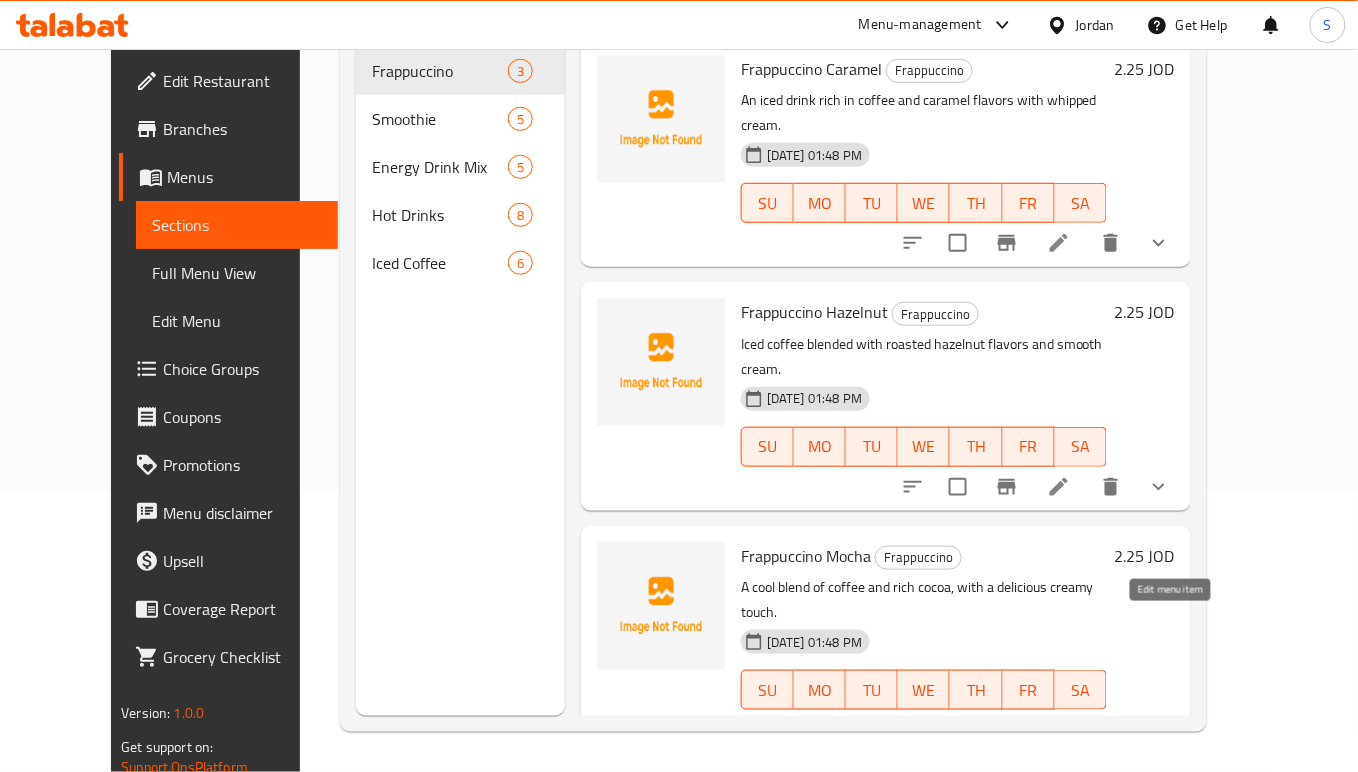click 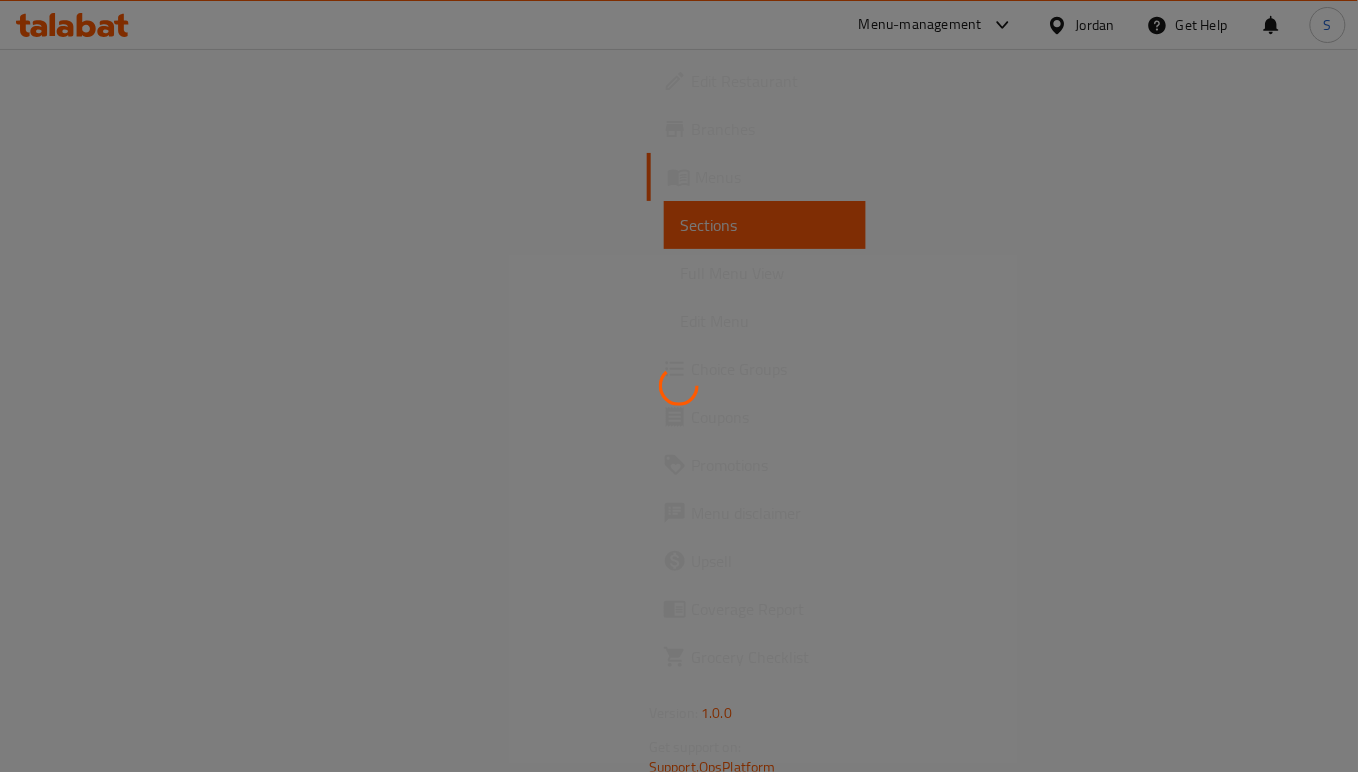 scroll, scrollTop: 0, scrollLeft: 0, axis: both 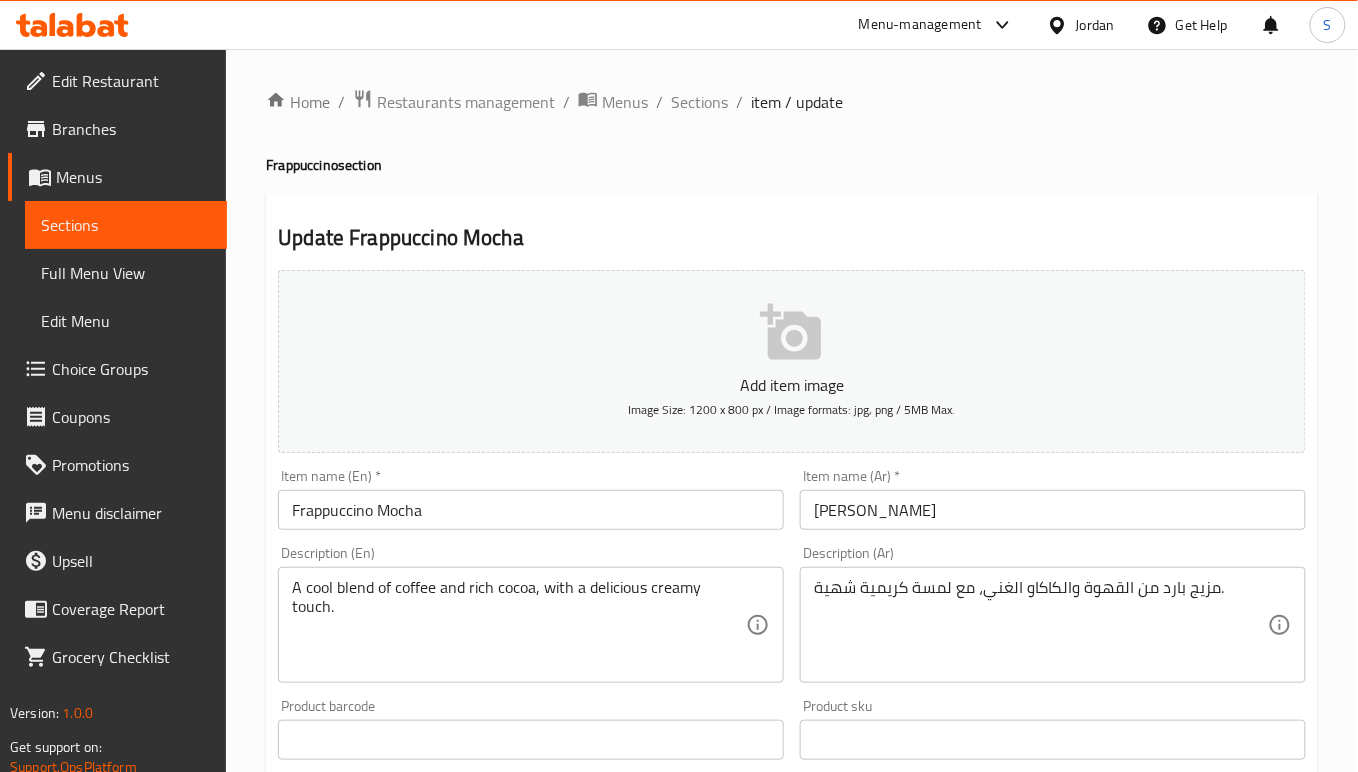 type on "0" 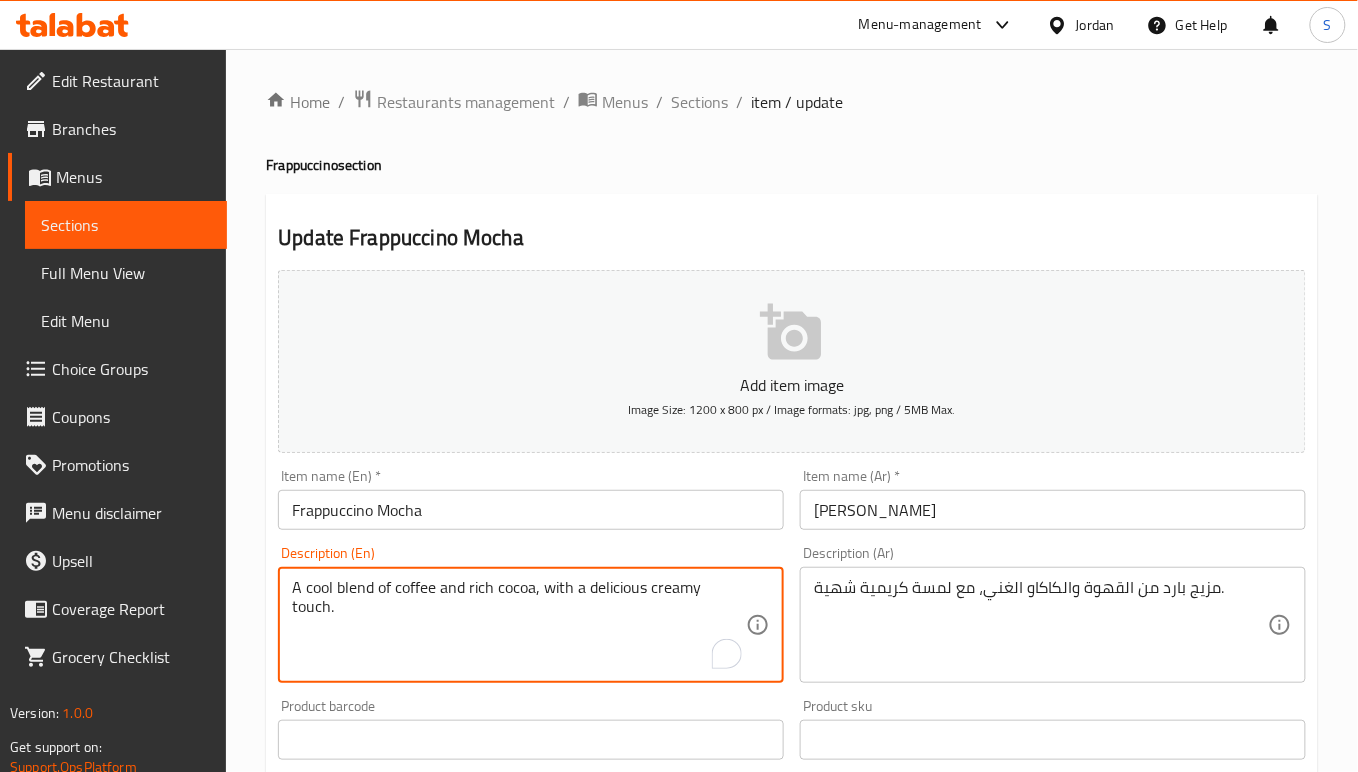 click on "A cool blend of coffee and rich cocoa, with a delicious creamy touch." at bounding box center (519, 625) 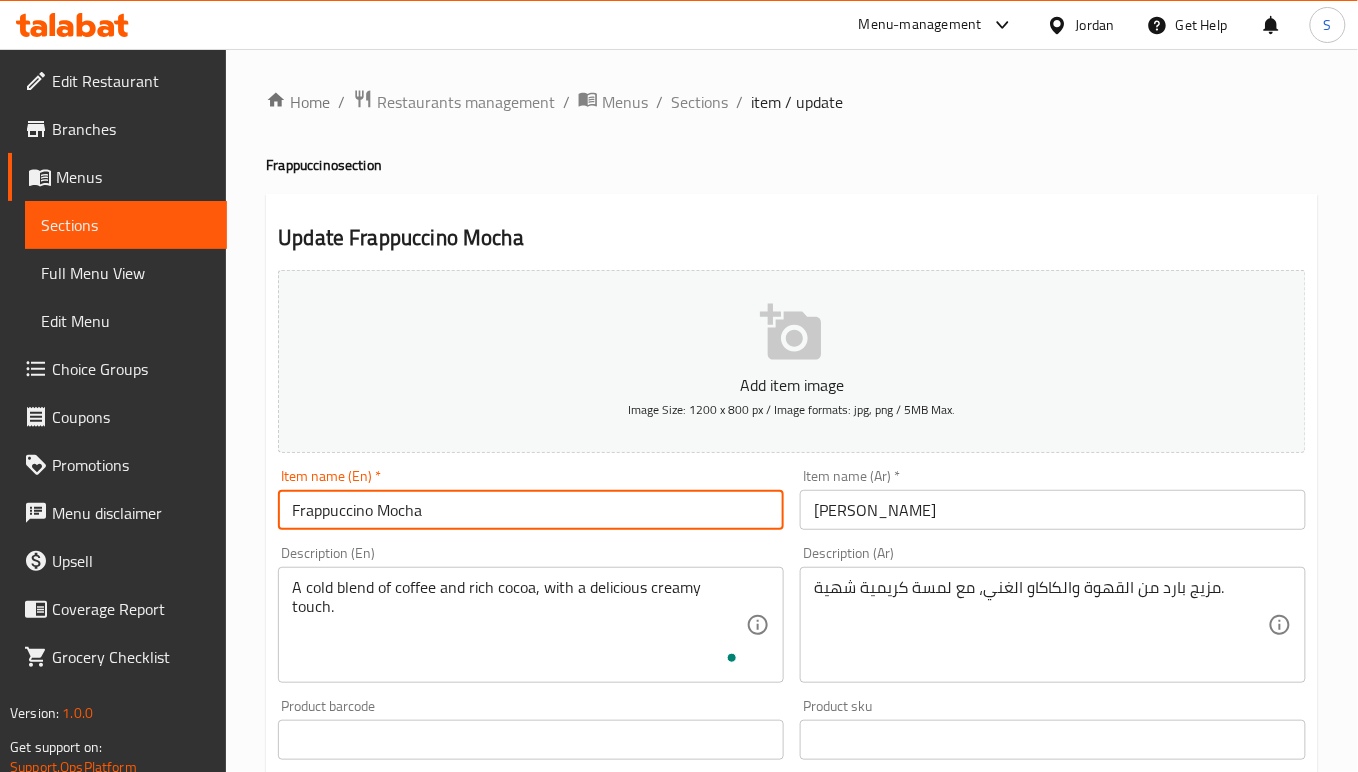 click on "Frappuccino Mocha" at bounding box center (531, 510) 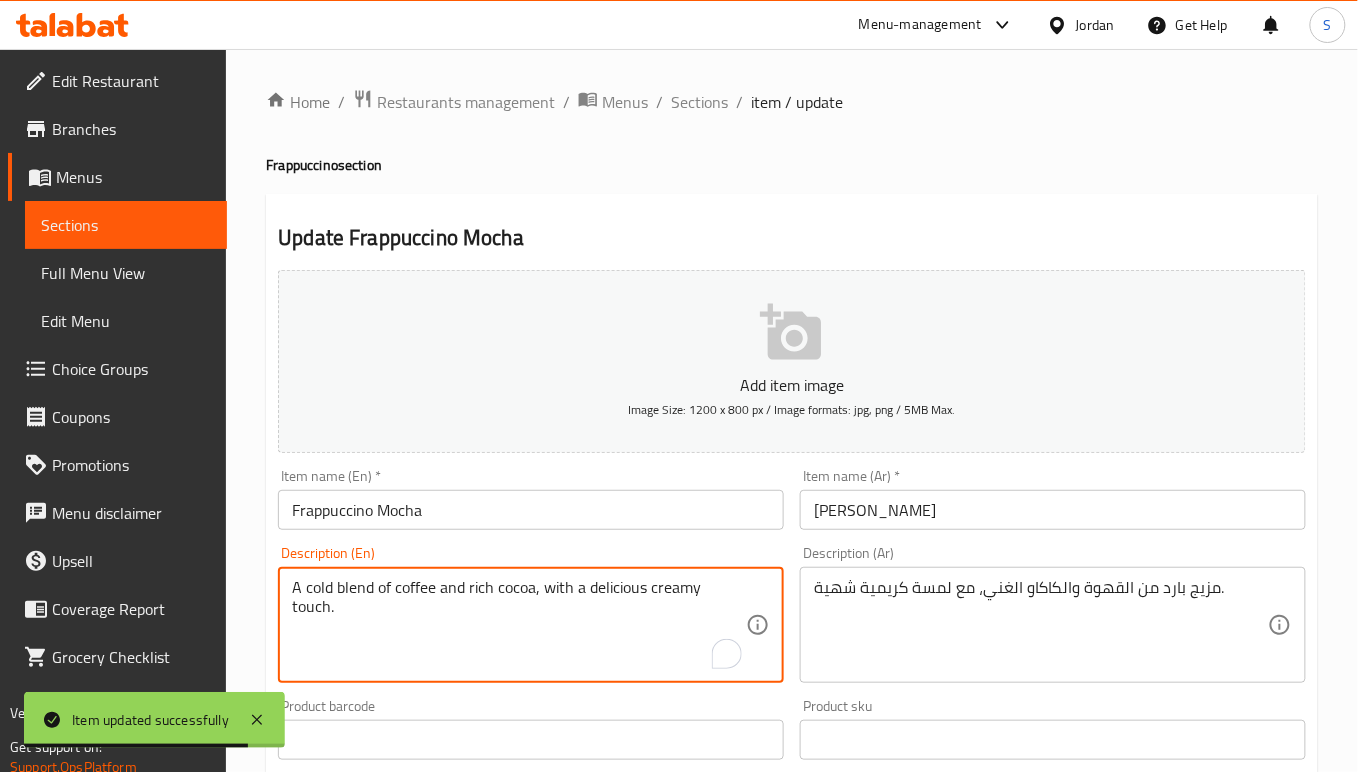 click on "A cold blend of coffee and rich cocoa, with a delicious creamy touch." at bounding box center [519, 625] 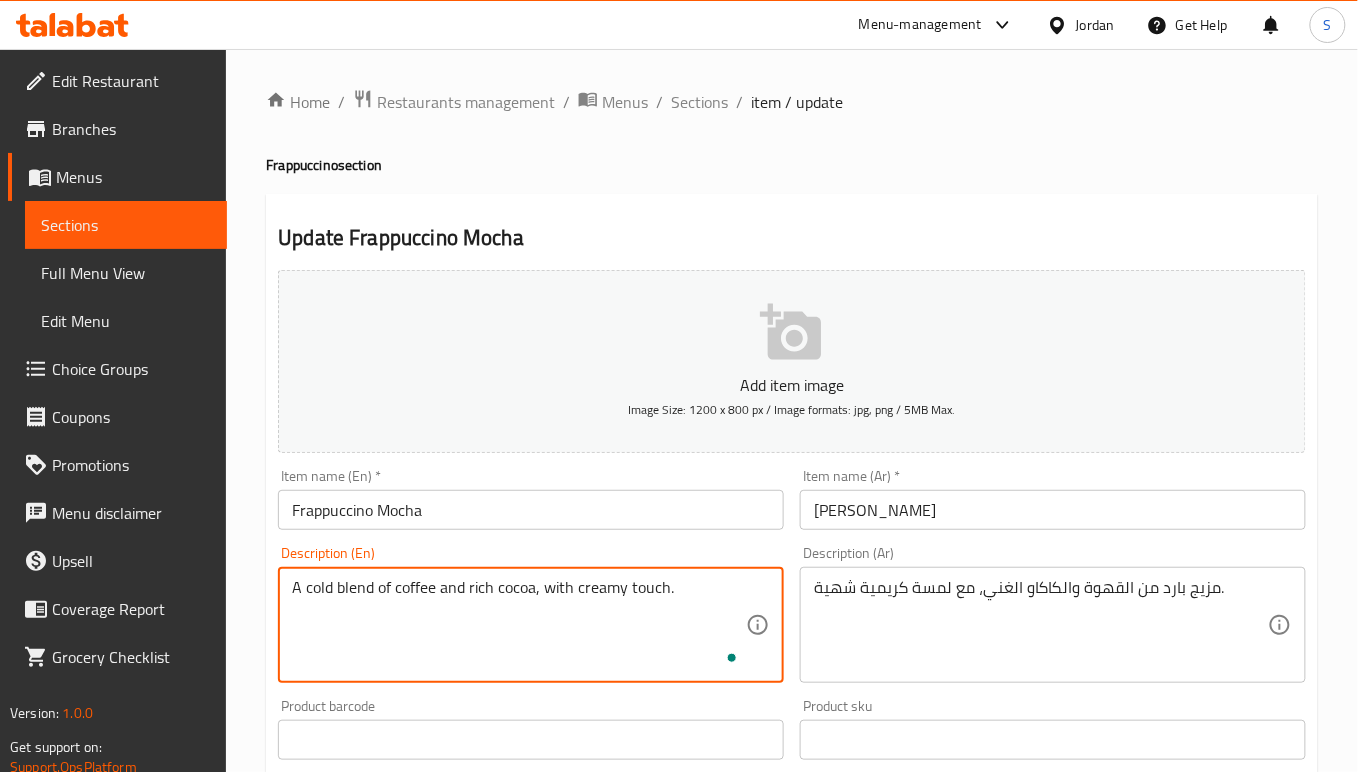 type on "A cold blend of coffee and rich cocoa, with creamy touch." 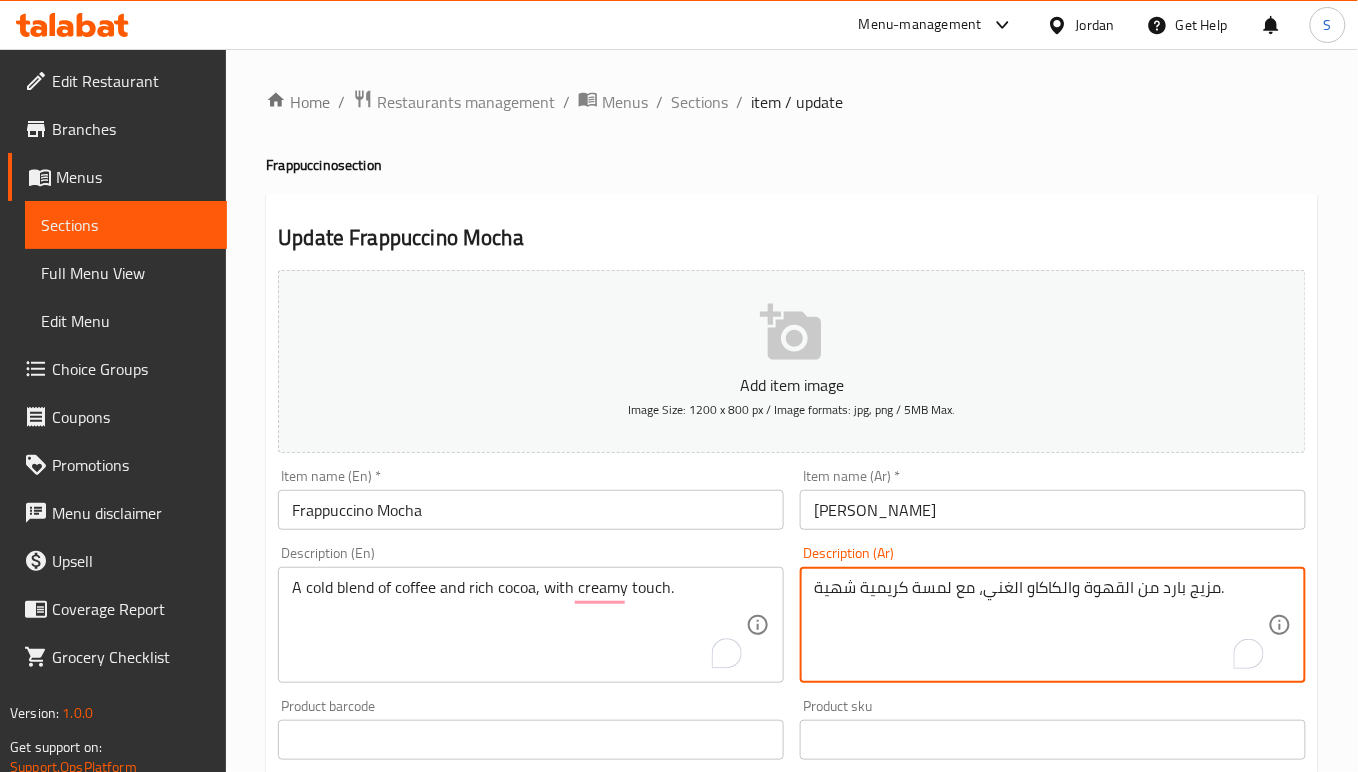 click on "مزيج بارد من القهوة والكاكاو الغني، مع لمسة كريمية شهية." at bounding box center [1041, 625] 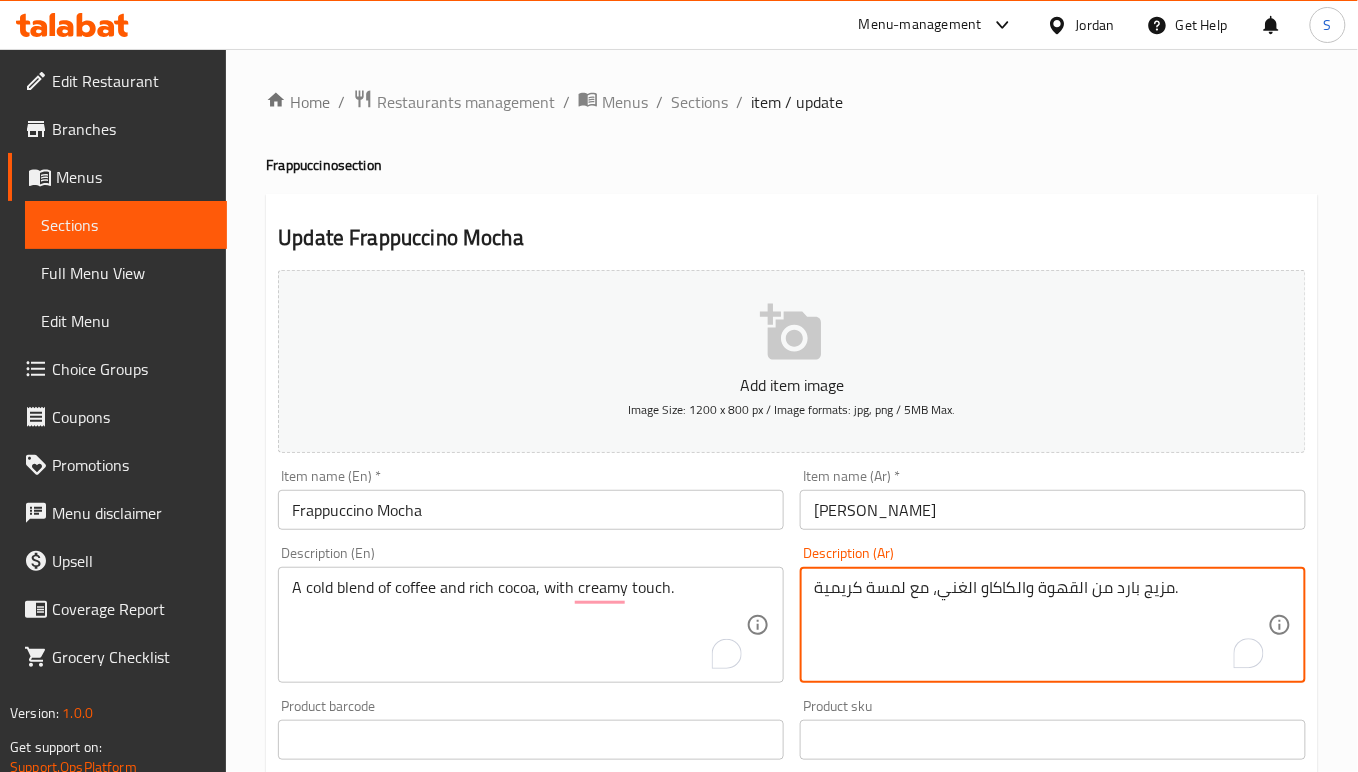 type on "مزيج بارد من القهوة والكاكاو الغني، مع لمسة كريمية." 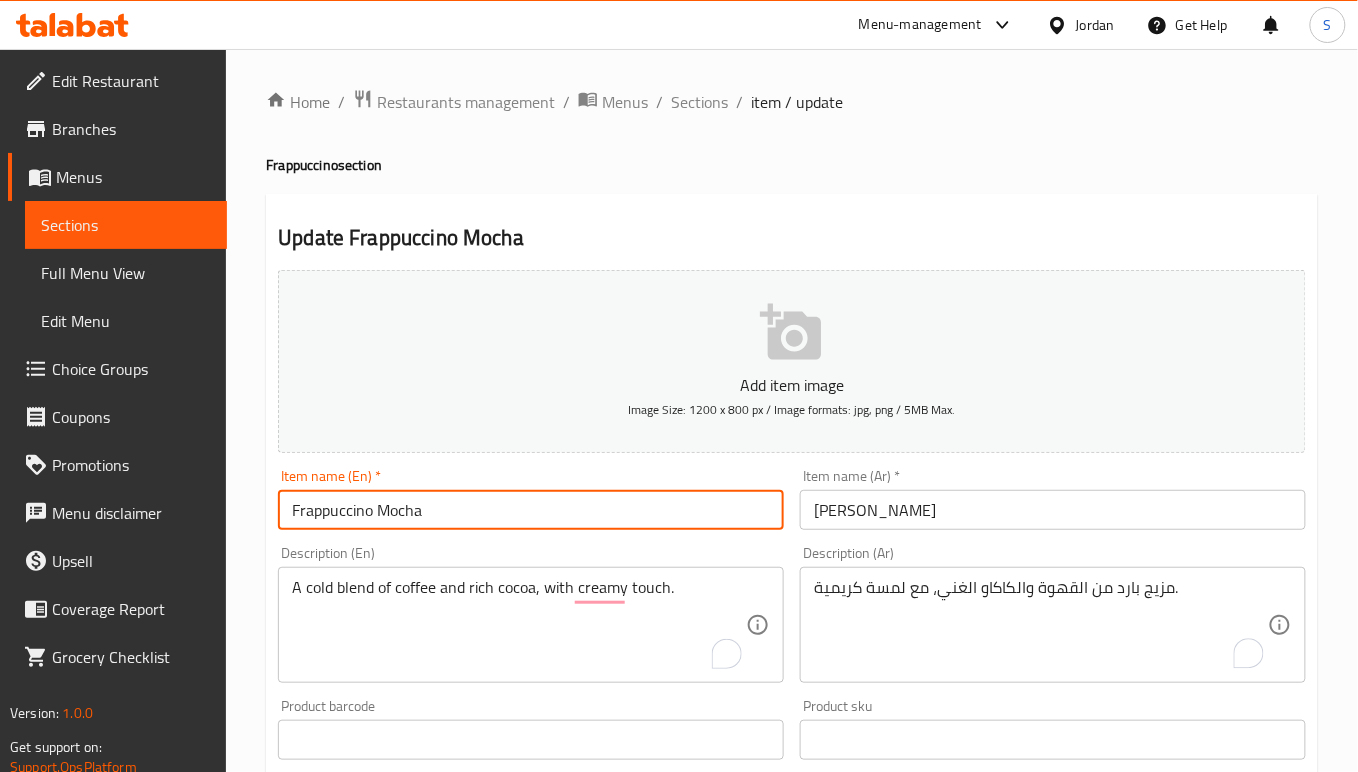 click on "Update" at bounding box center [400, 1359] 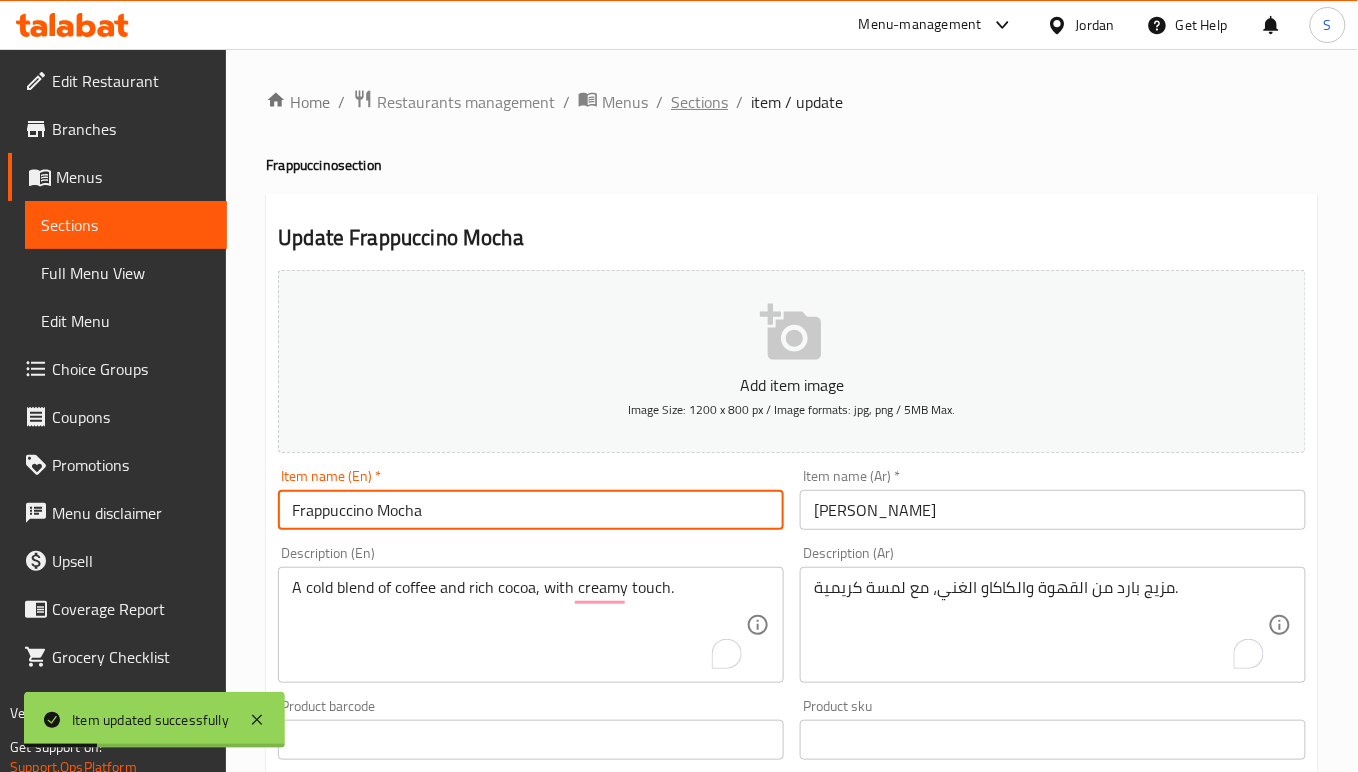 click on "Sections" at bounding box center (699, 102) 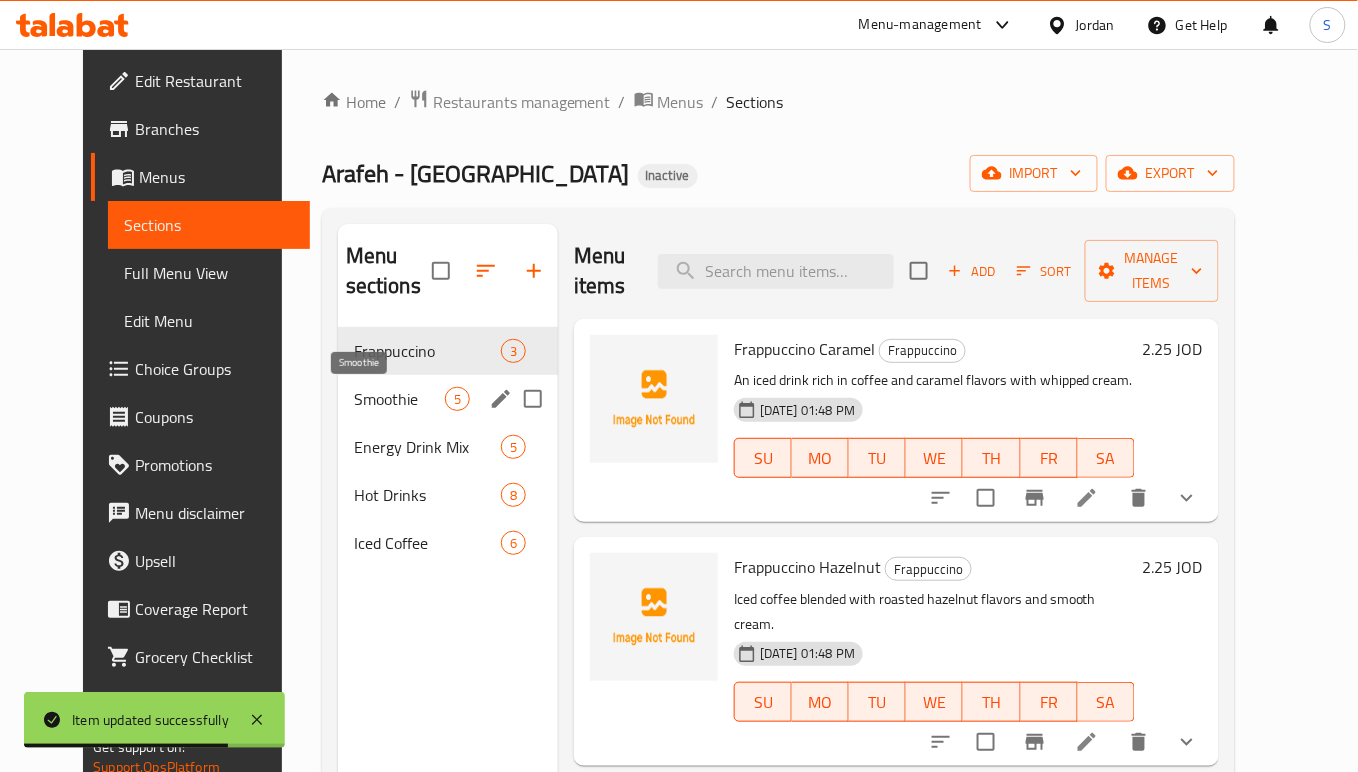 click on "Smoothie" at bounding box center [399, 399] 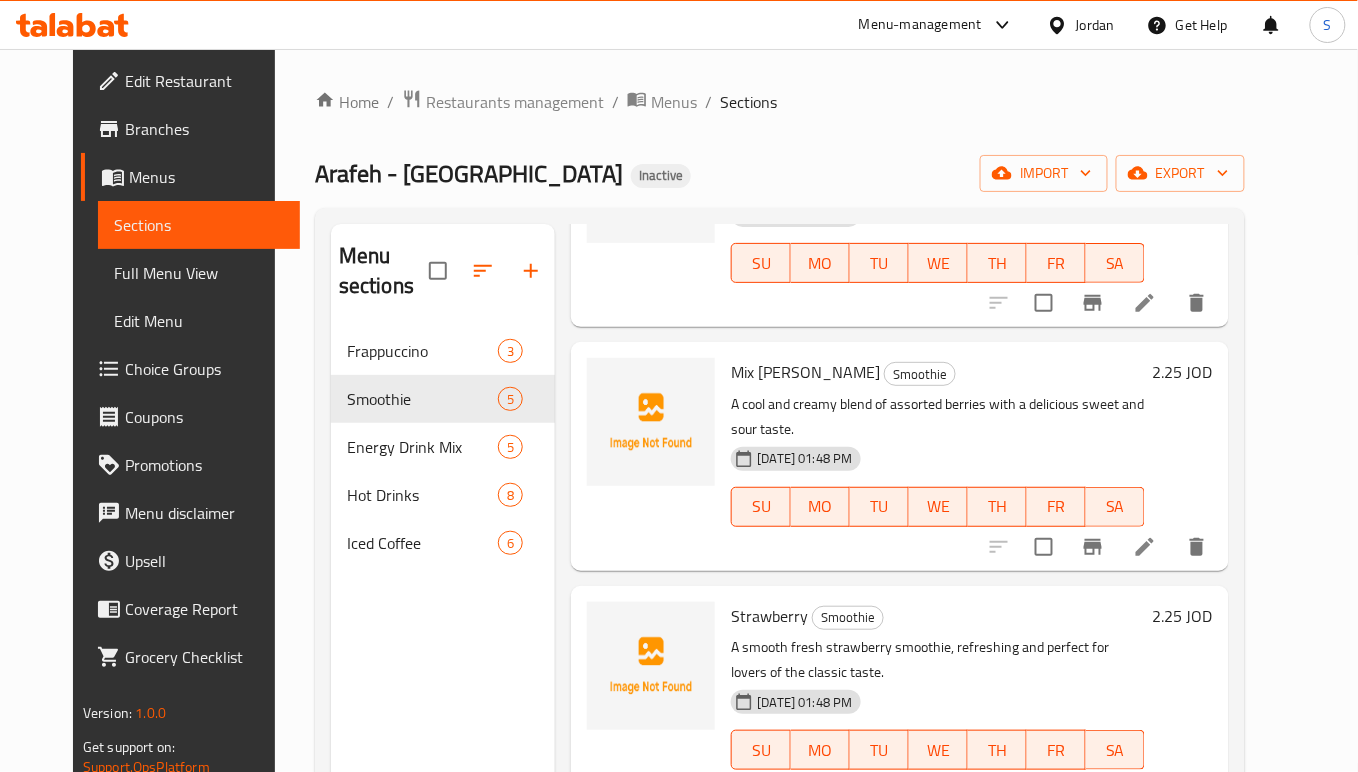 scroll, scrollTop: 266, scrollLeft: 0, axis: vertical 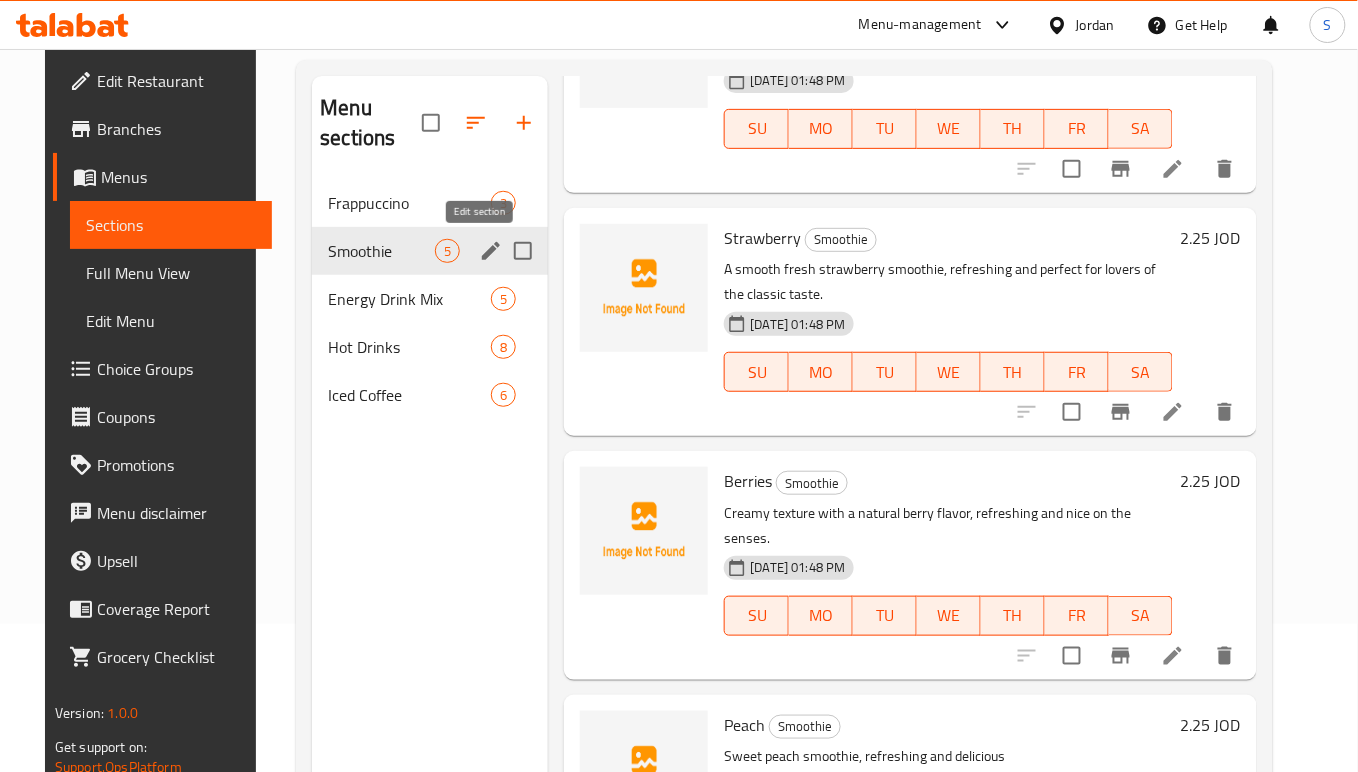 click 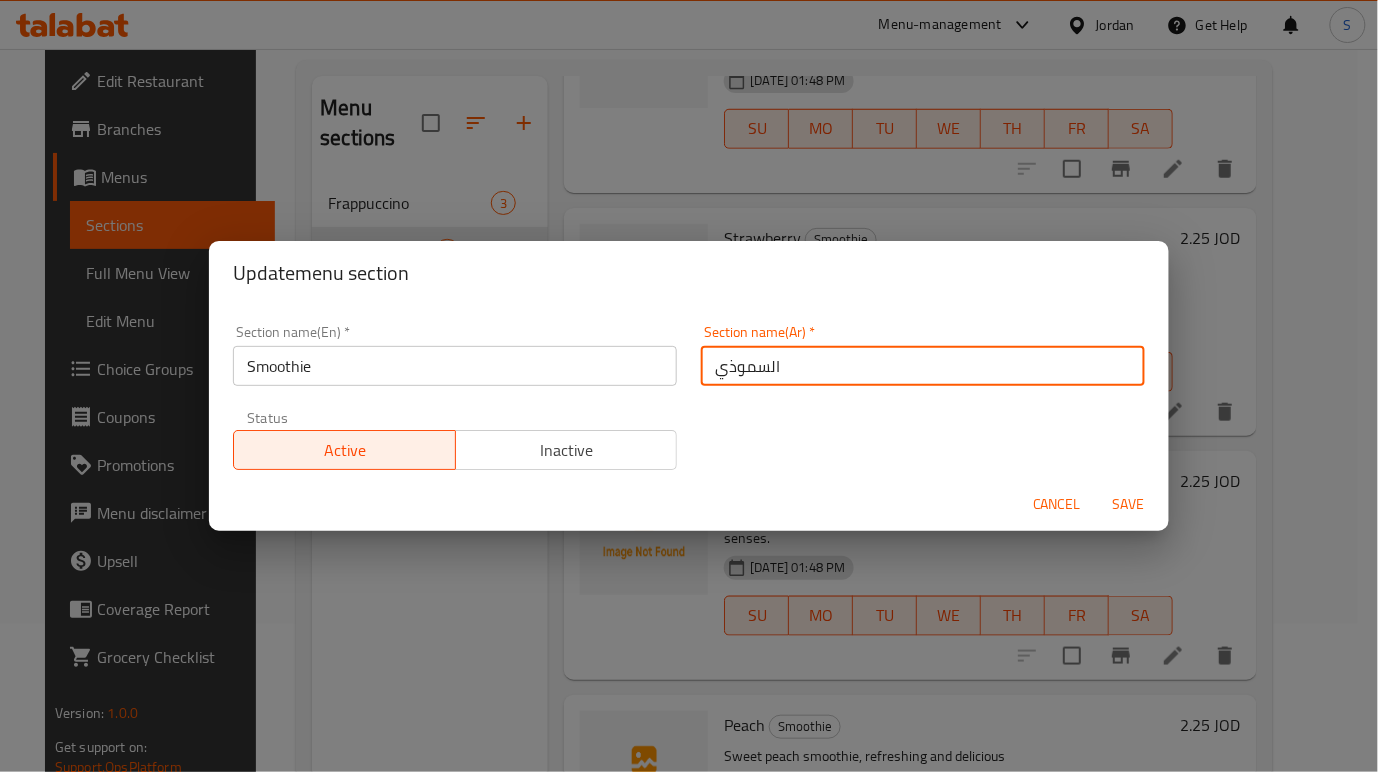 drag, startPoint x: 758, startPoint y: 373, endPoint x: 672, endPoint y: 368, distance: 86.145226 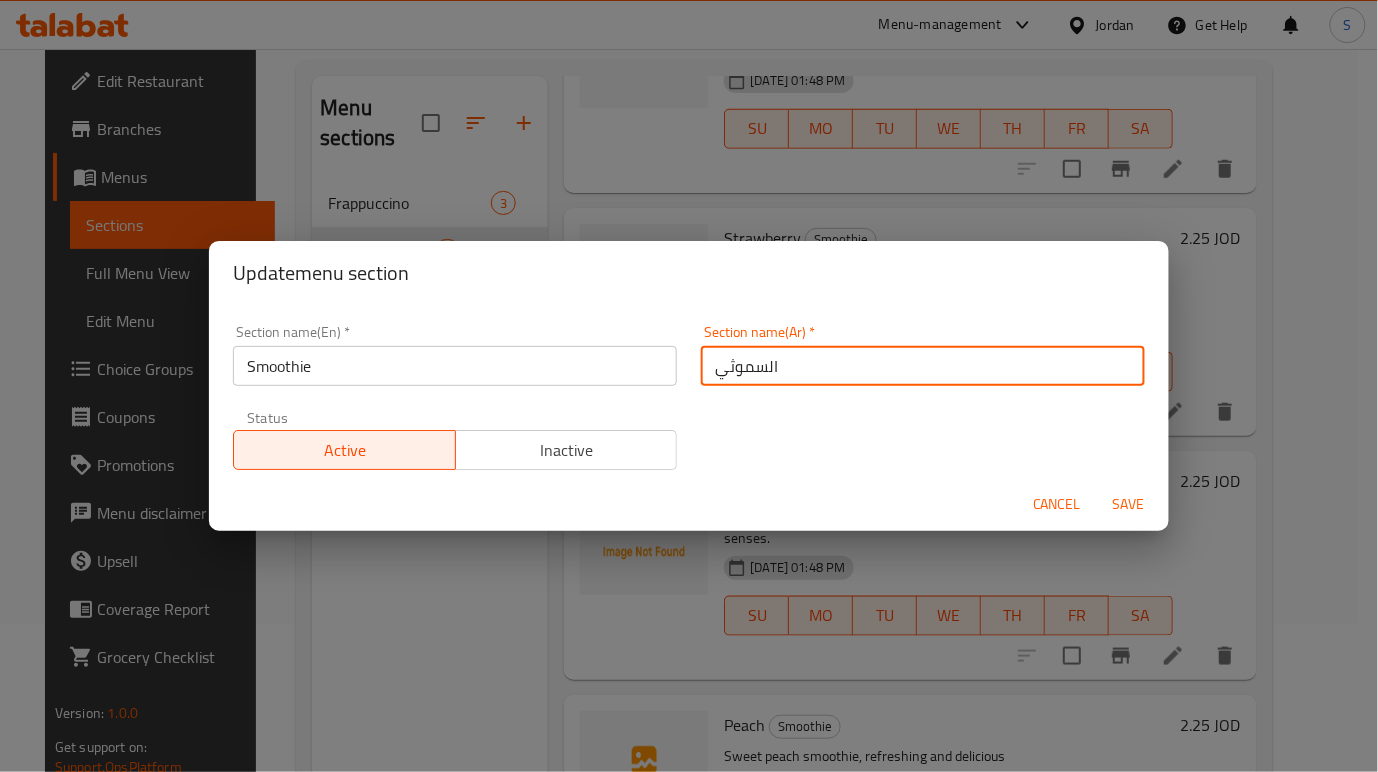 type on "السموثي" 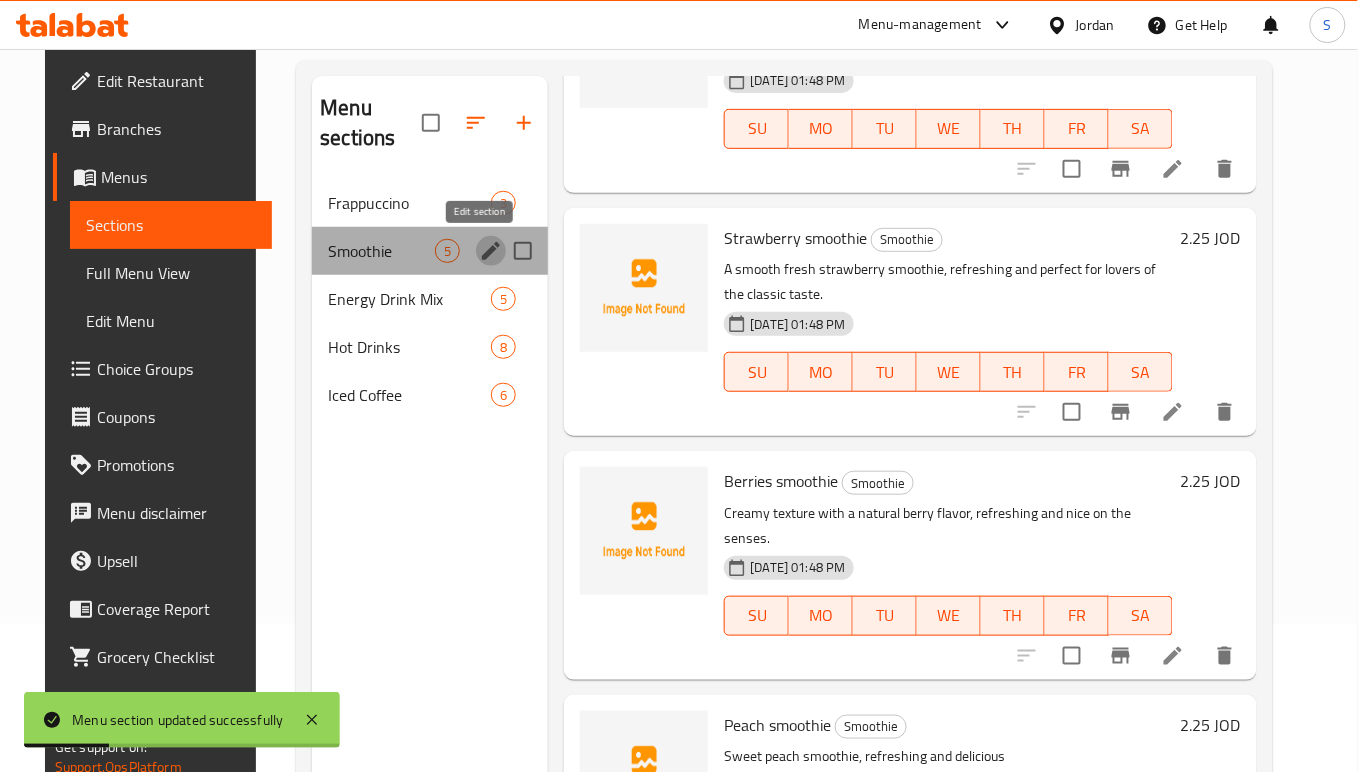 click 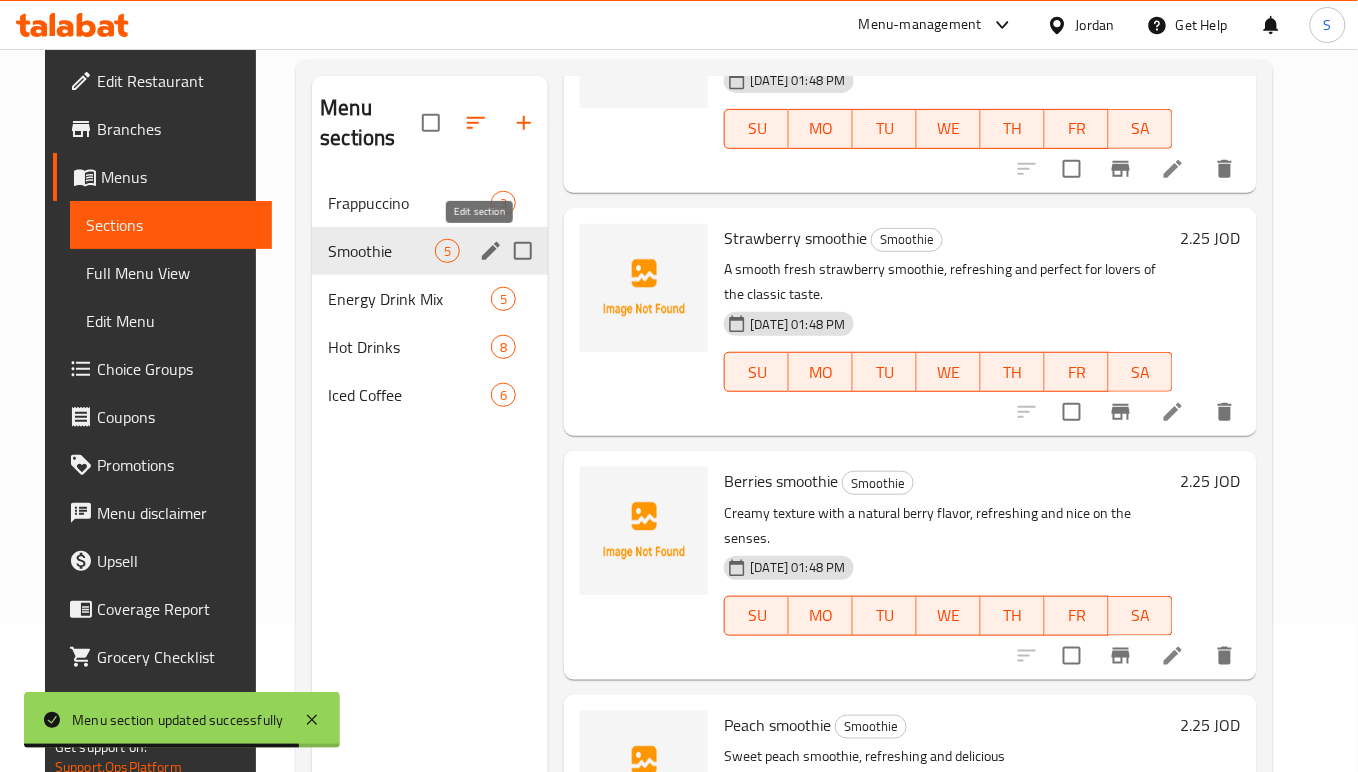 click 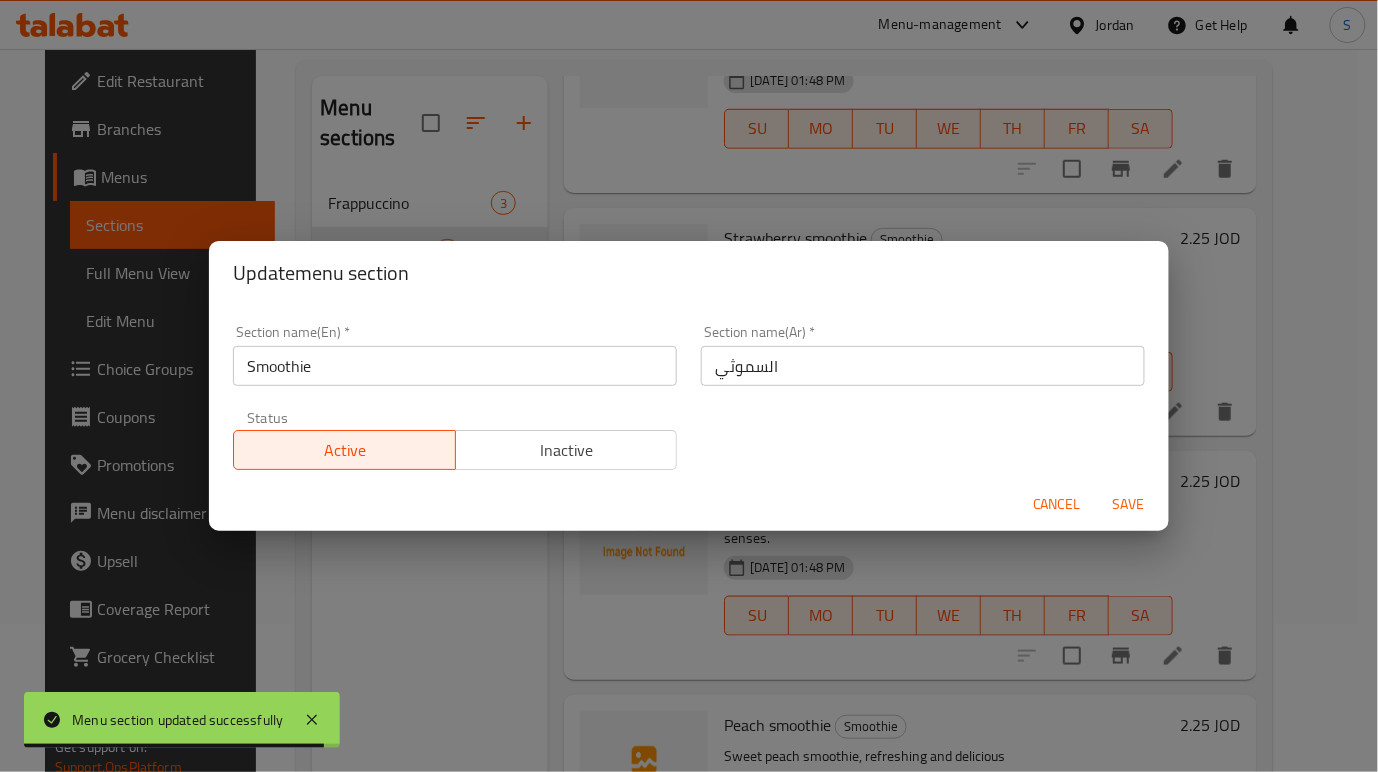 click on "السموثي" at bounding box center [923, 366] 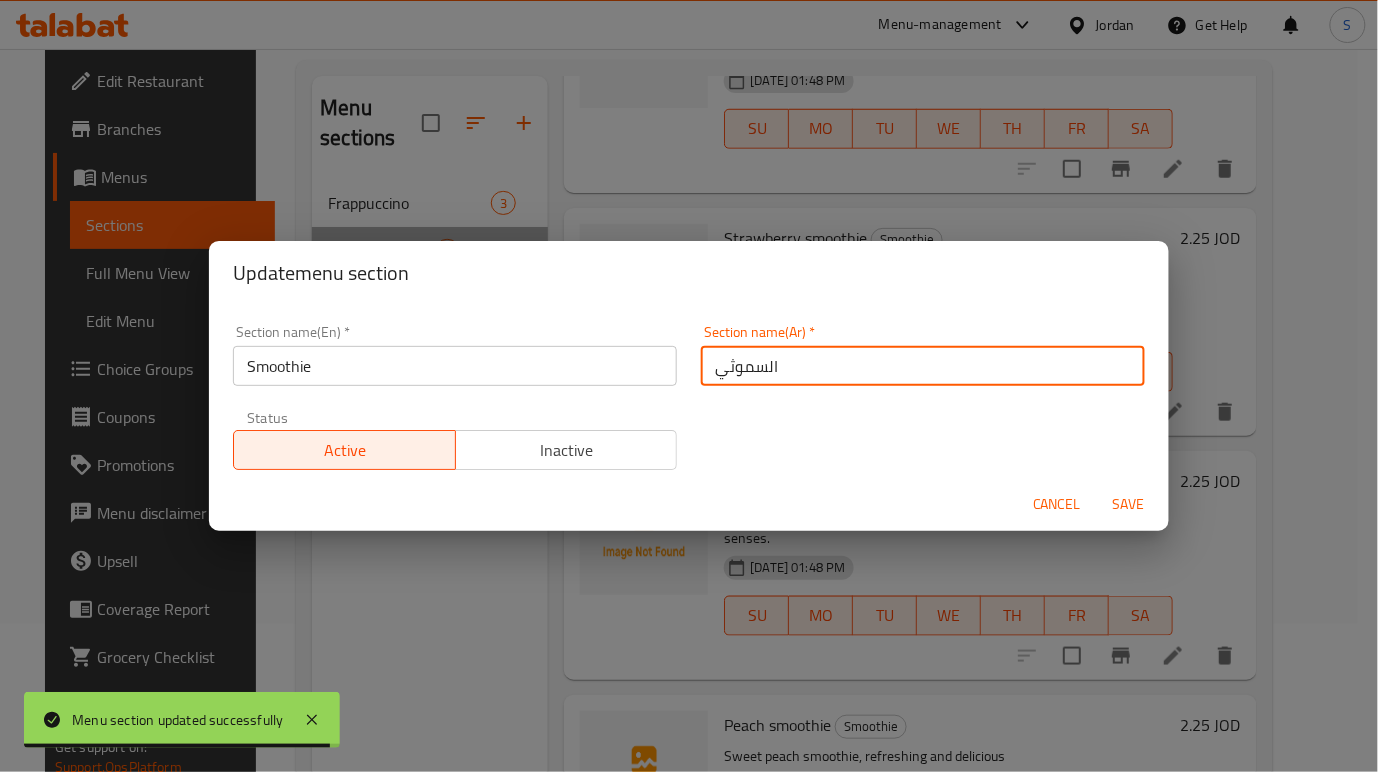 click on "السموثي" at bounding box center (923, 366) 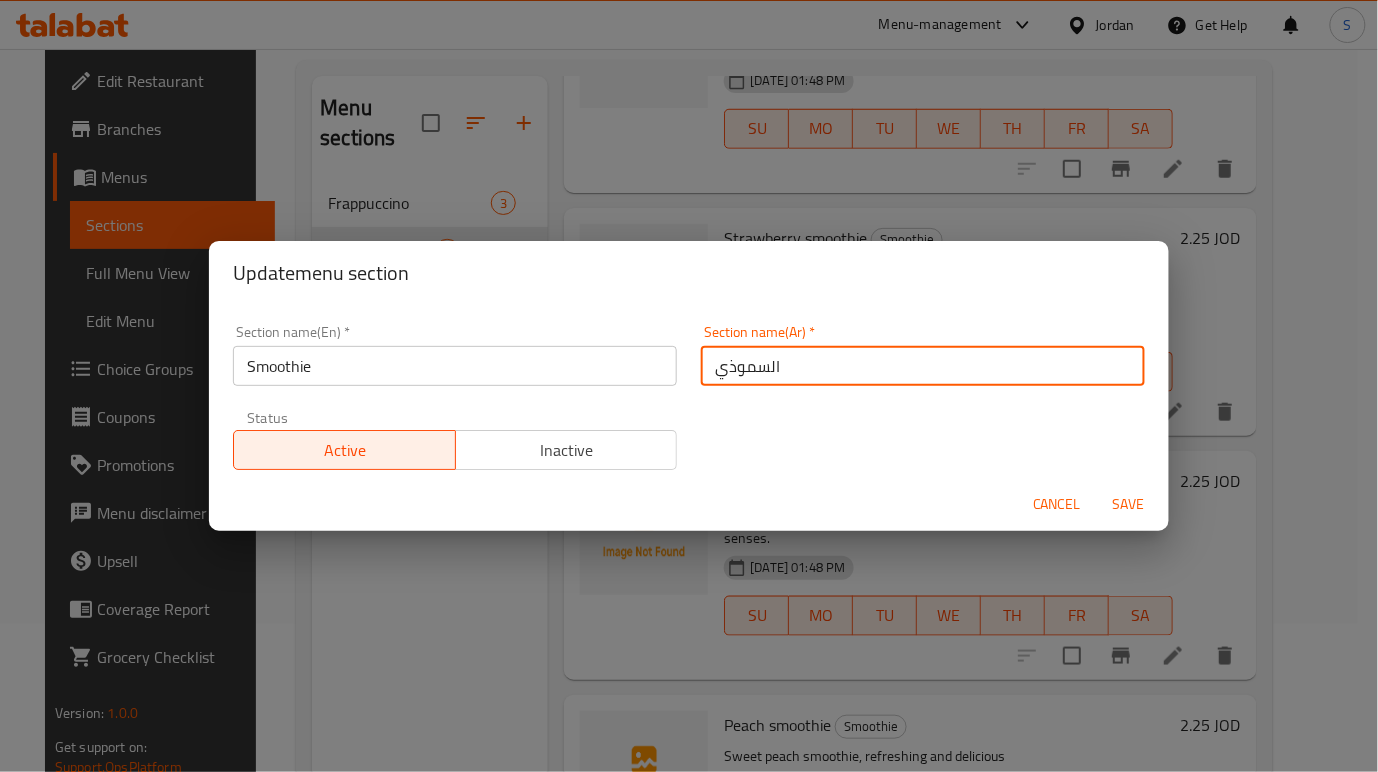type on "السموذي" 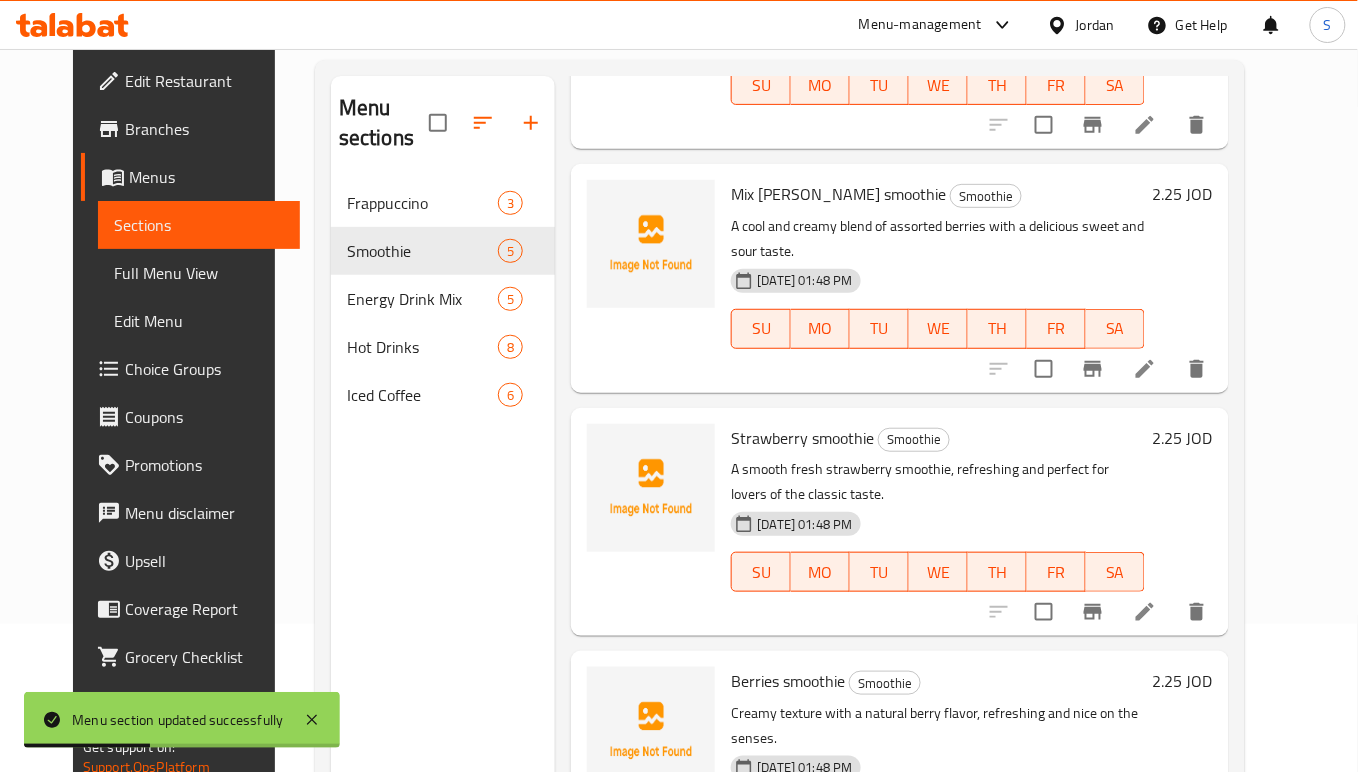 scroll, scrollTop: 0, scrollLeft: 0, axis: both 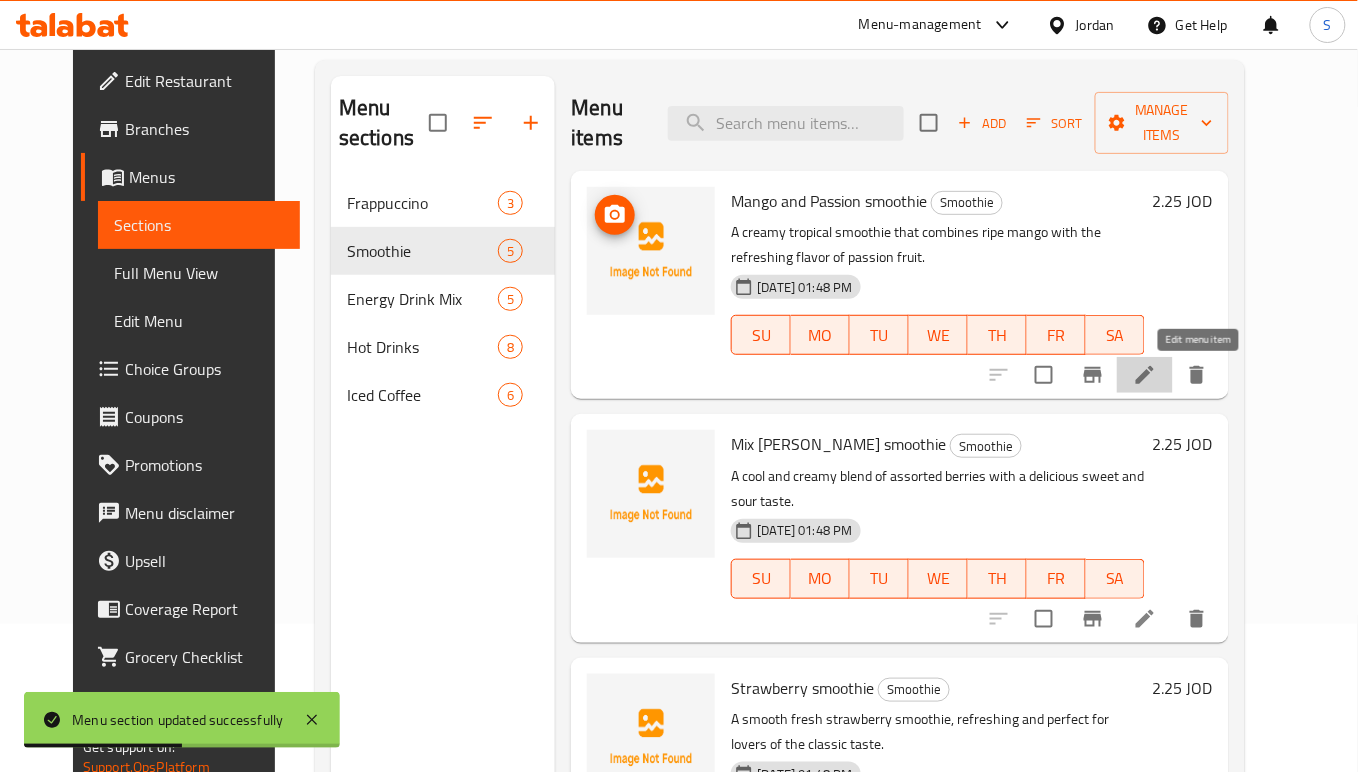 click 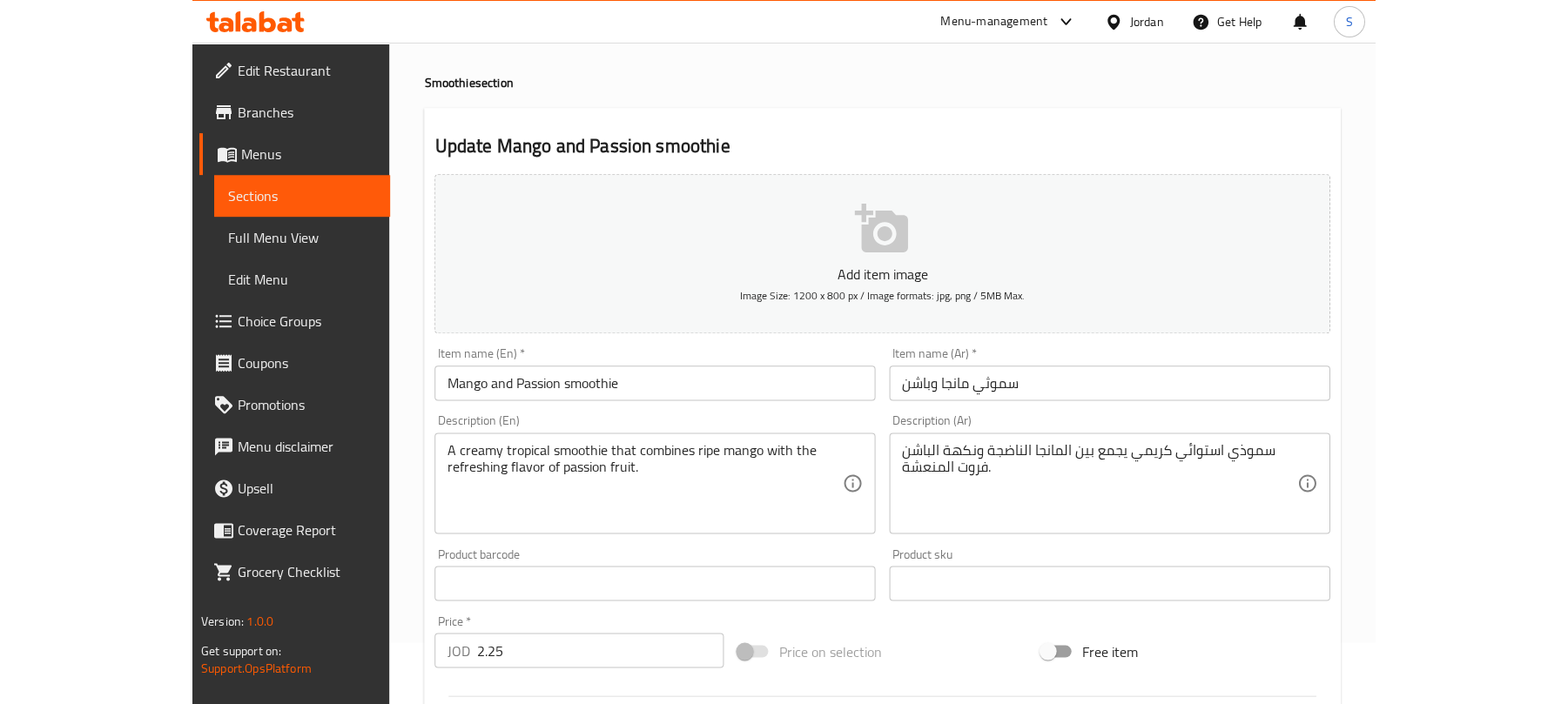 scroll, scrollTop: 116, scrollLeft: 0, axis: vertical 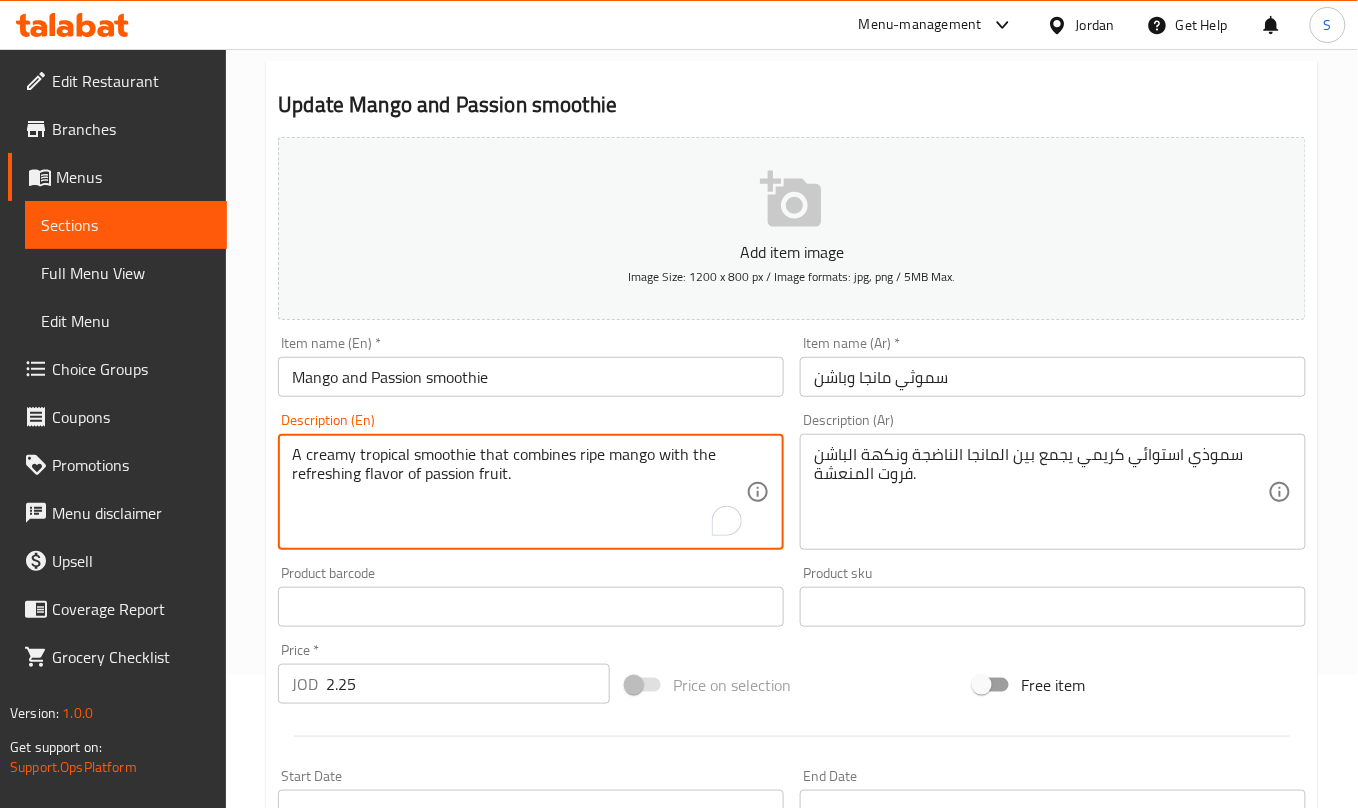 click on "A creamy tropical smoothie that combines ripe mango with the refreshing flavor of passion fruit." at bounding box center [519, 492] 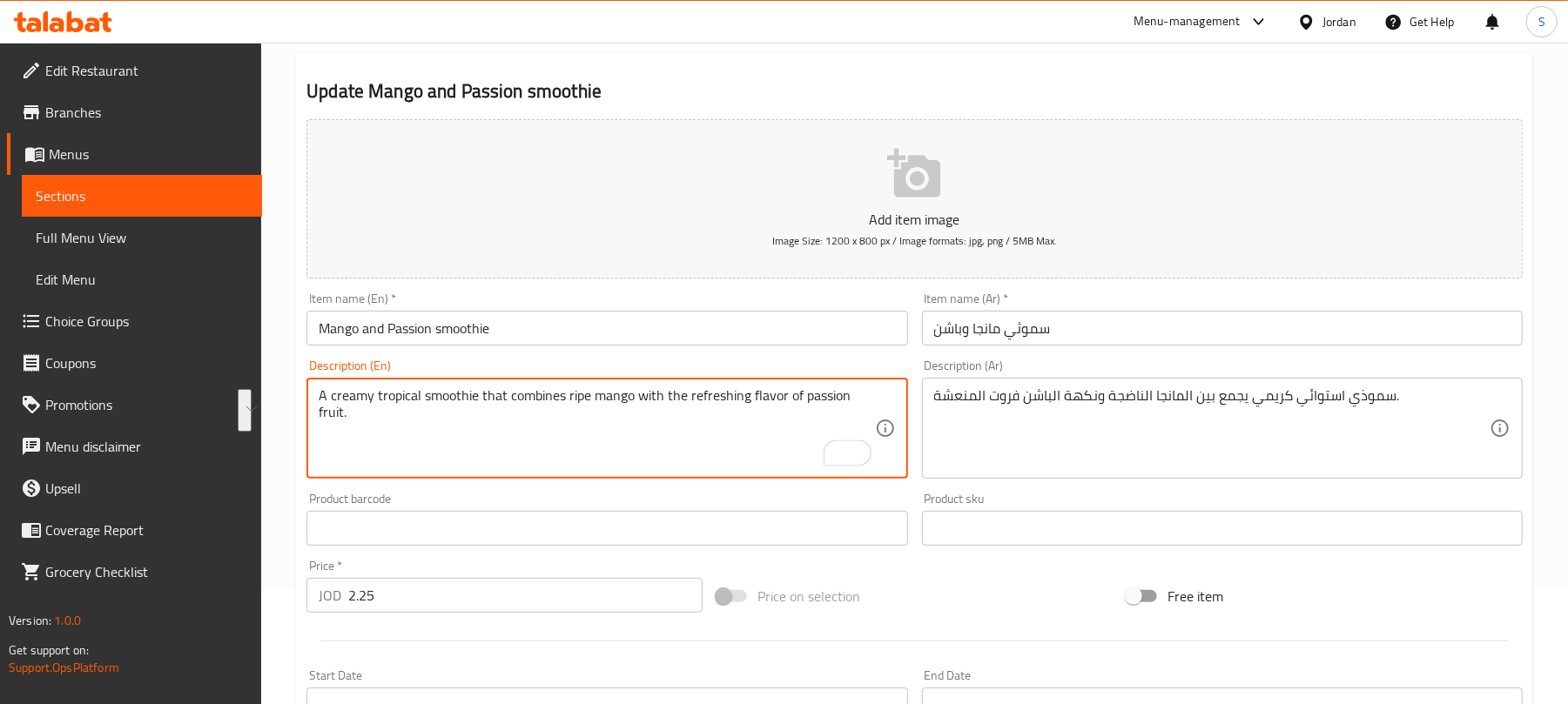 click on "A creamy tropical smoothie that combines ripe mango with the refreshing flavor of passion fruit." at bounding box center (596, 428) 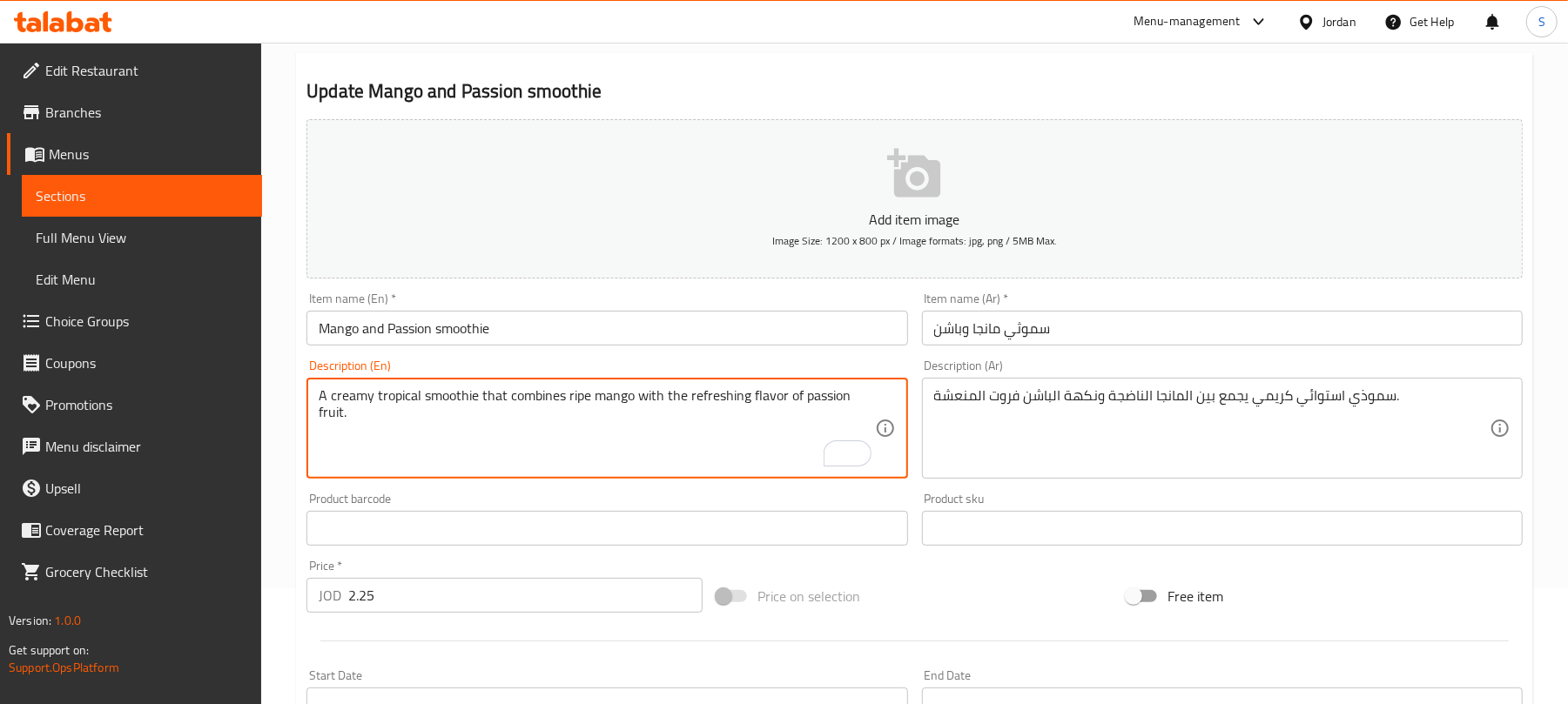 click on "A creamy tropical smoothie that combines ripe mango with the refreshing flavor of passion fruit." at bounding box center [596, 428] 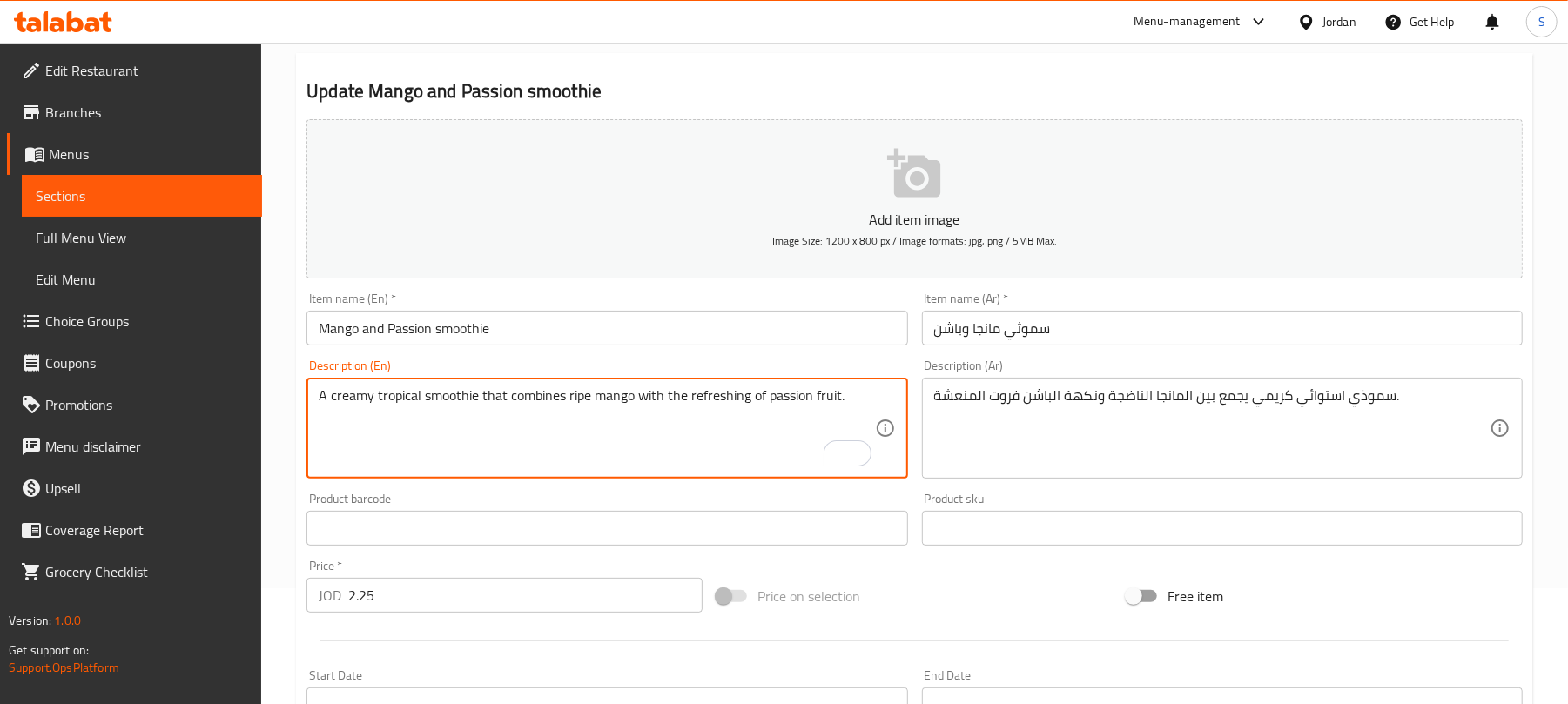 click on "A creamy tropical smoothie that combines ripe mango with the refreshing of passion fruit." at bounding box center [596, 428] 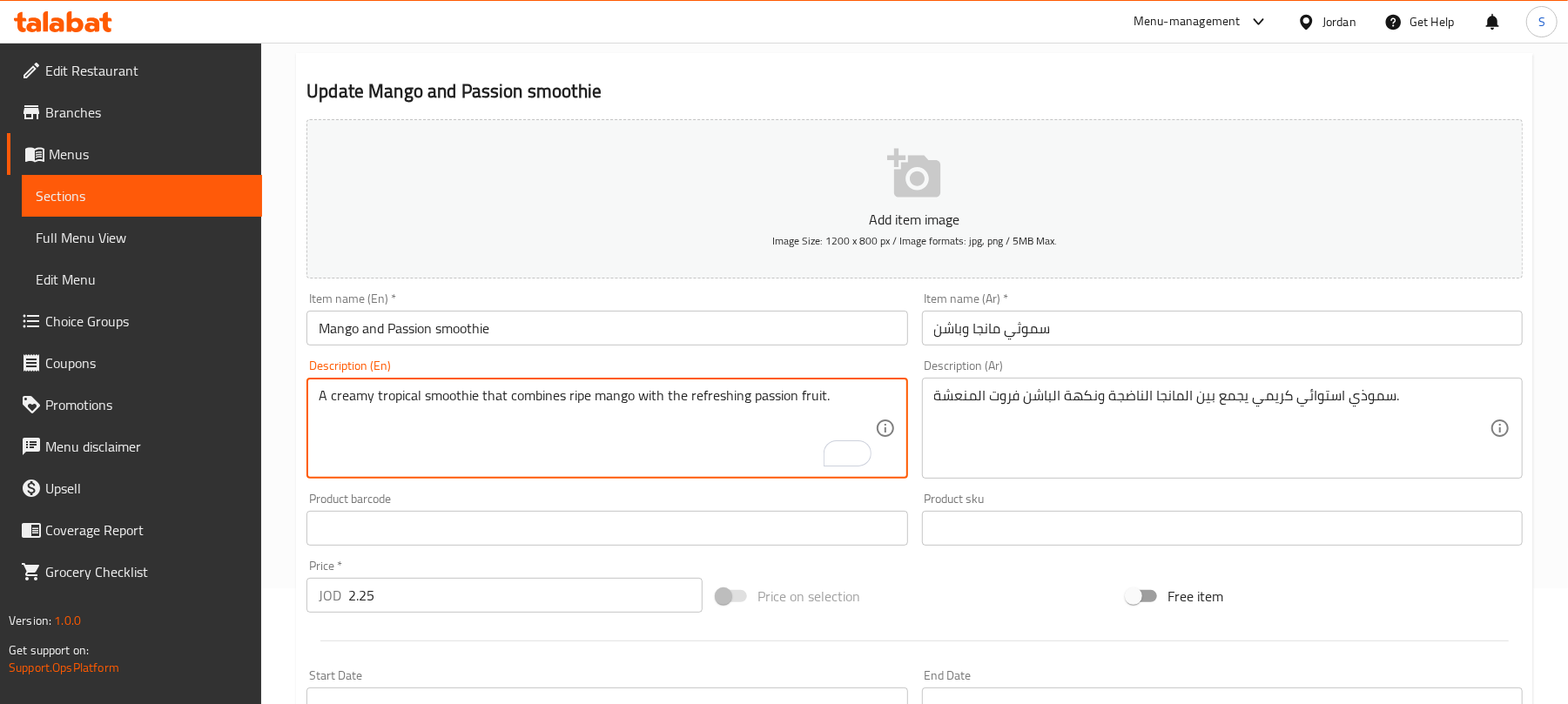 click on "A creamy tropical smoothie that combines ripe mango with the refreshing passion fruit." at bounding box center (596, 428) 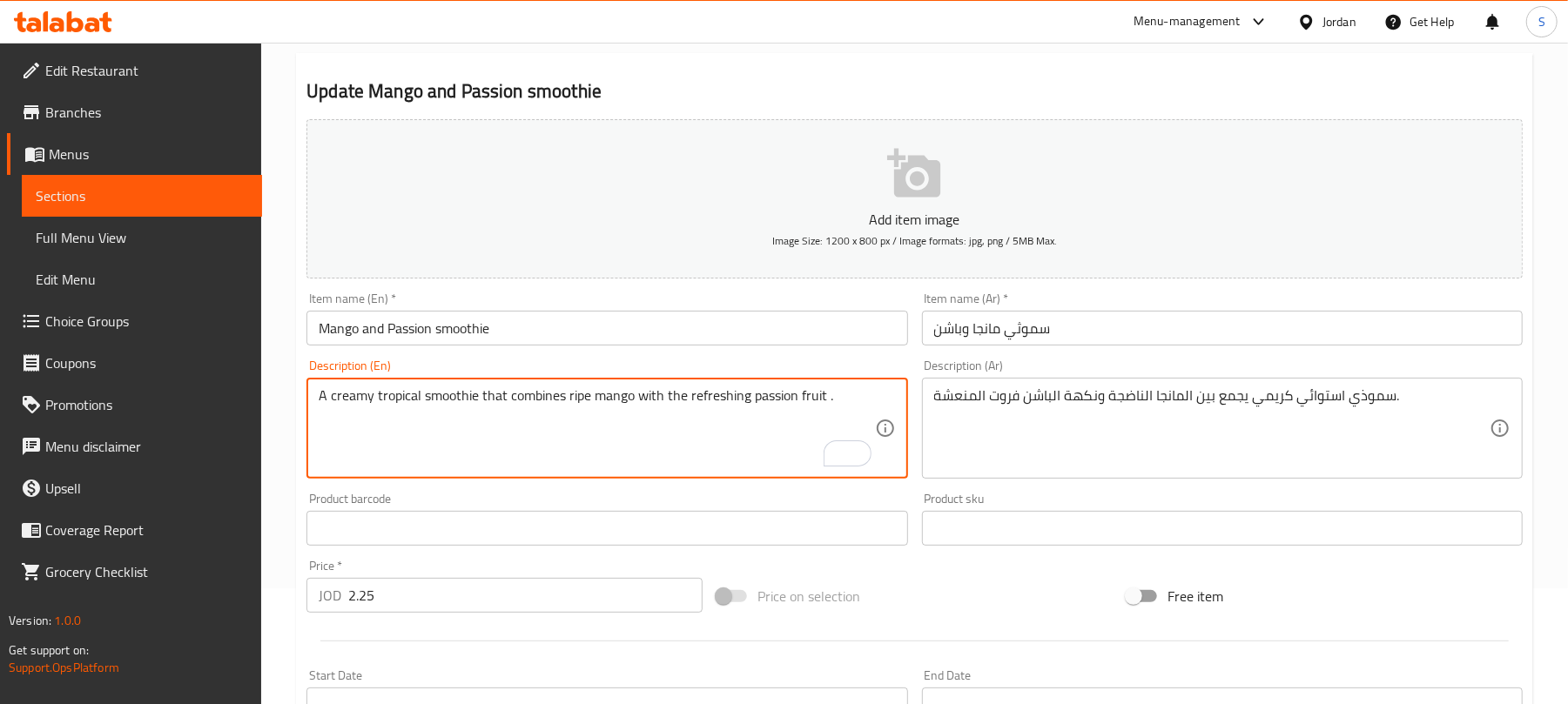 paste on "flavor" 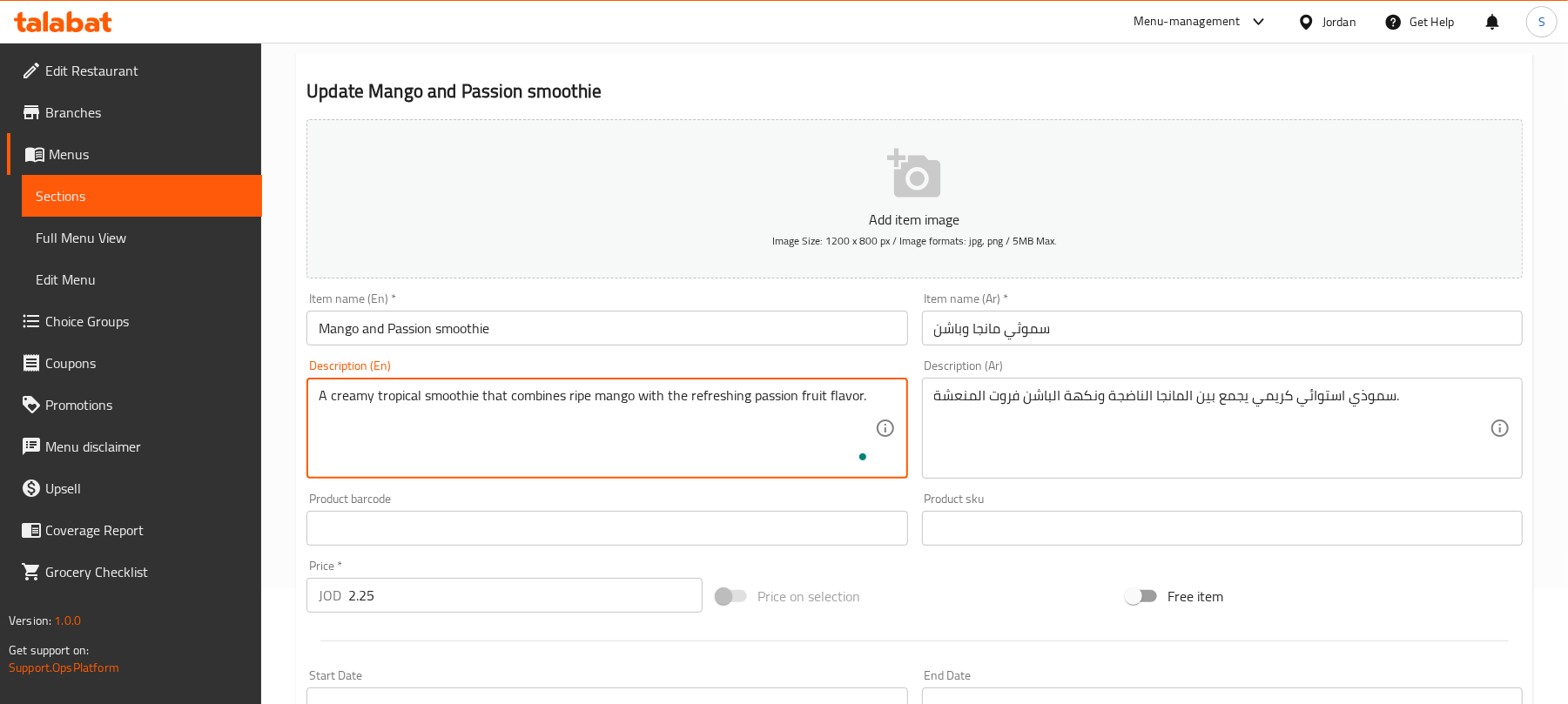 type on "A creamy tropical smoothie that combines ripe mango with the refreshing passion fruit flavor." 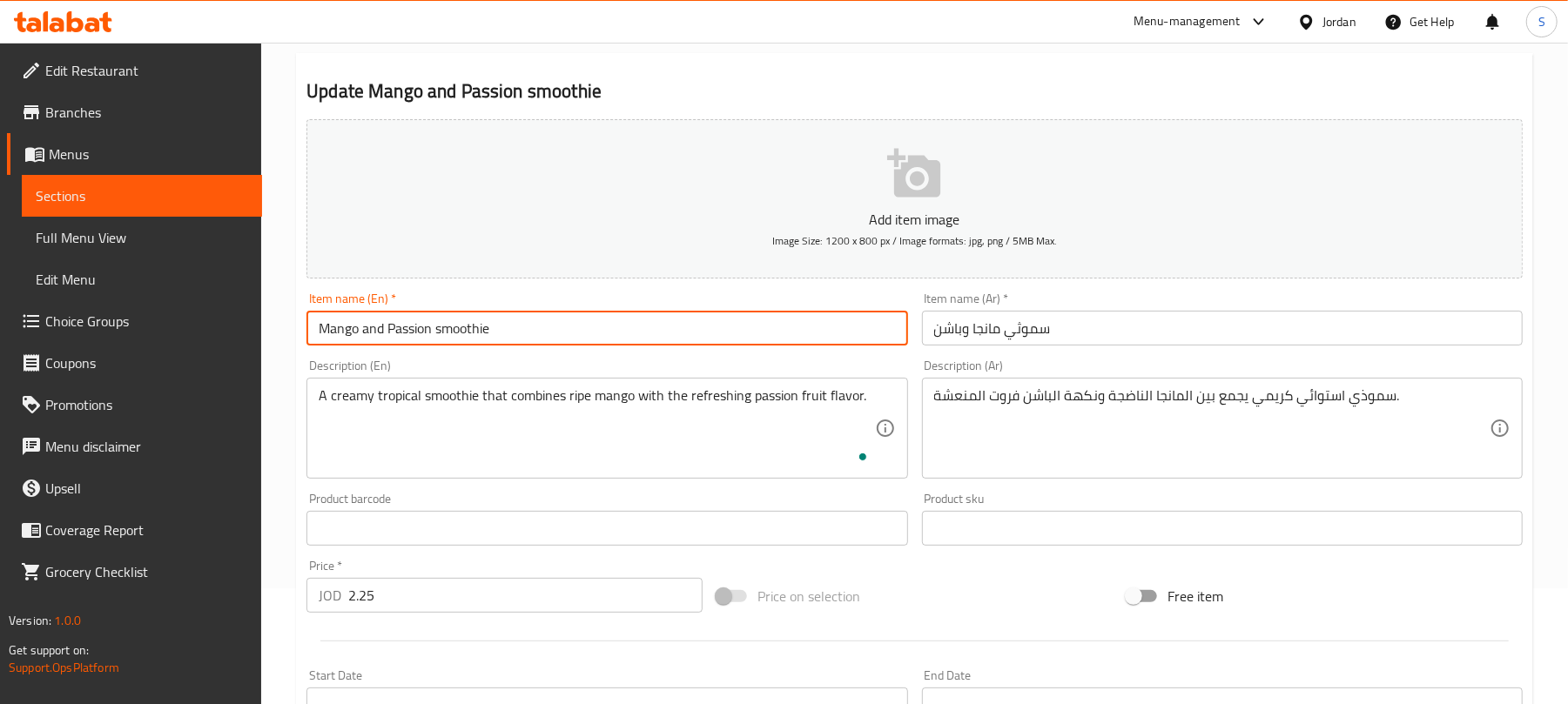 click on "Mango and Passion smoothie" at bounding box center (607, 328) 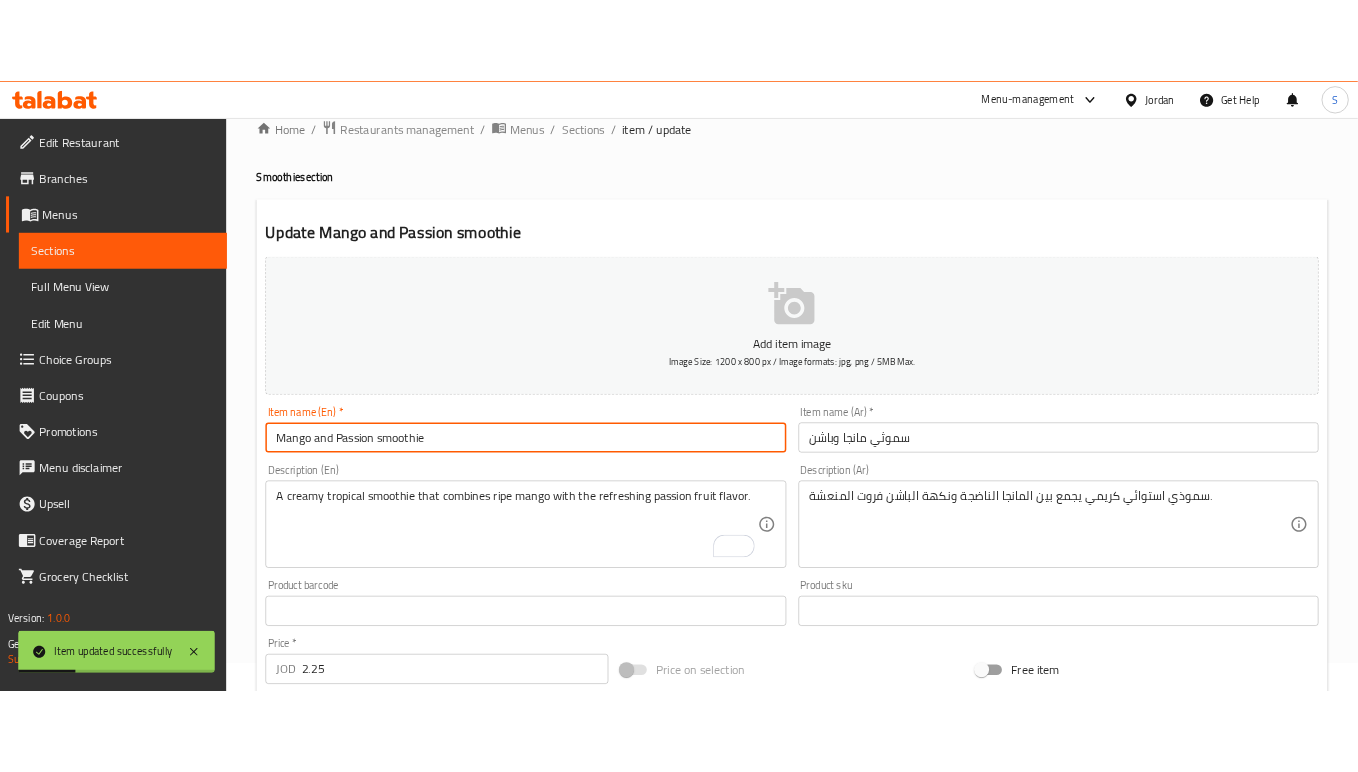scroll, scrollTop: 0, scrollLeft: 0, axis: both 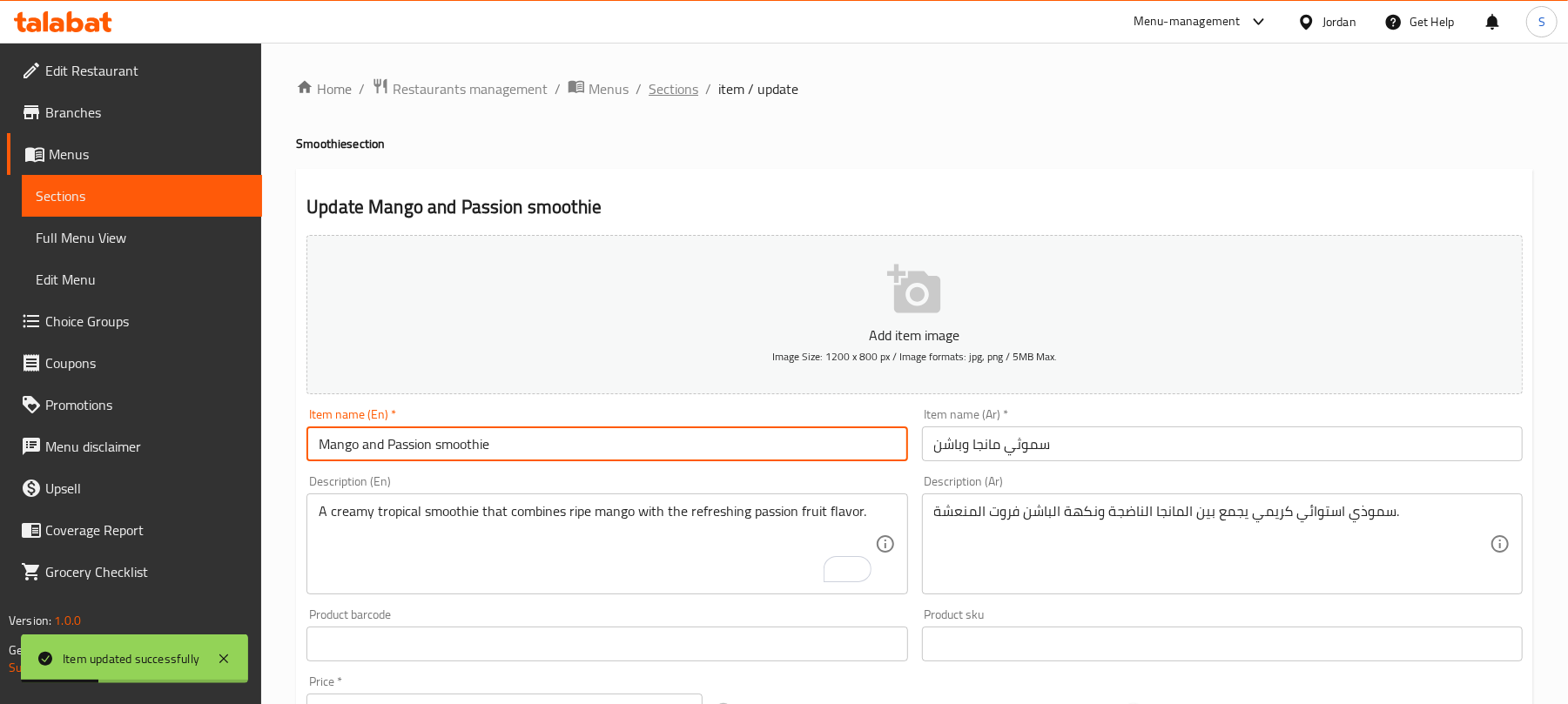 click on "Sections" at bounding box center (673, 89) 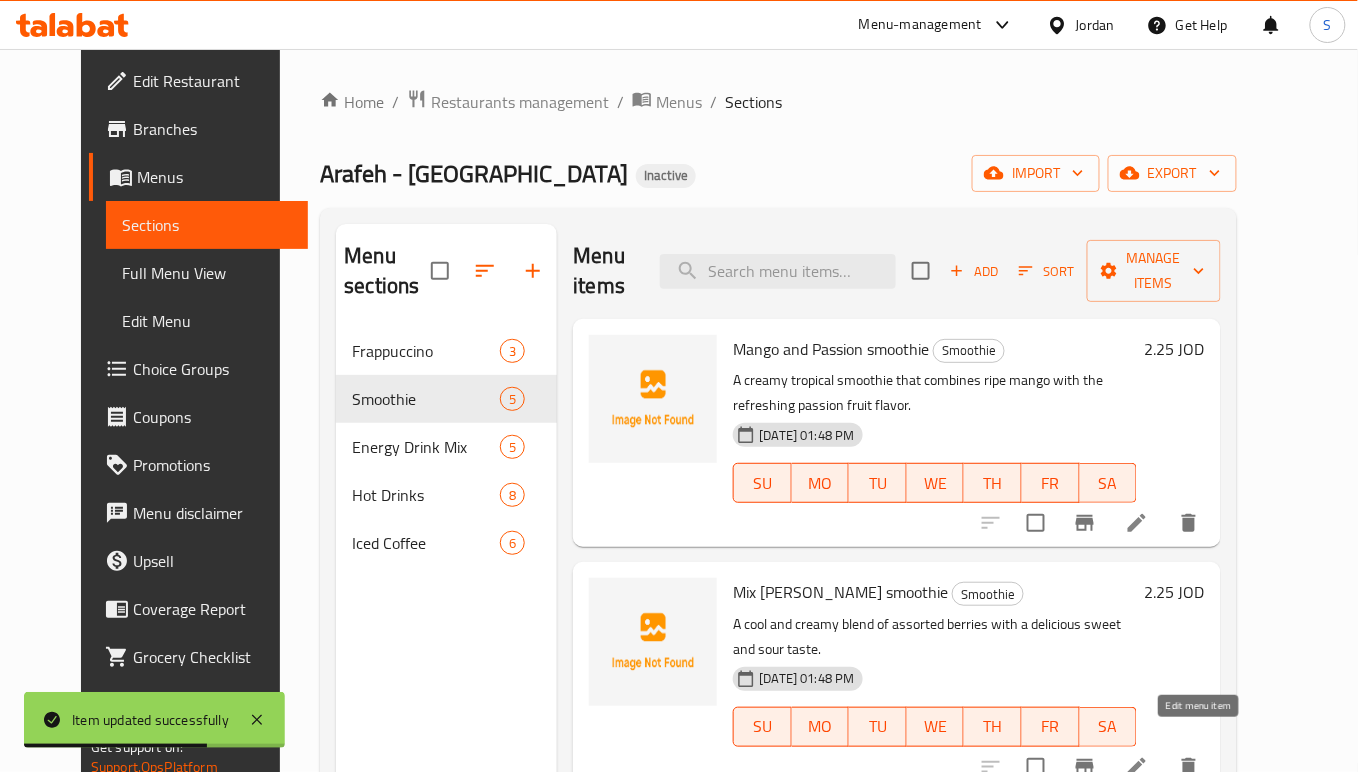 click 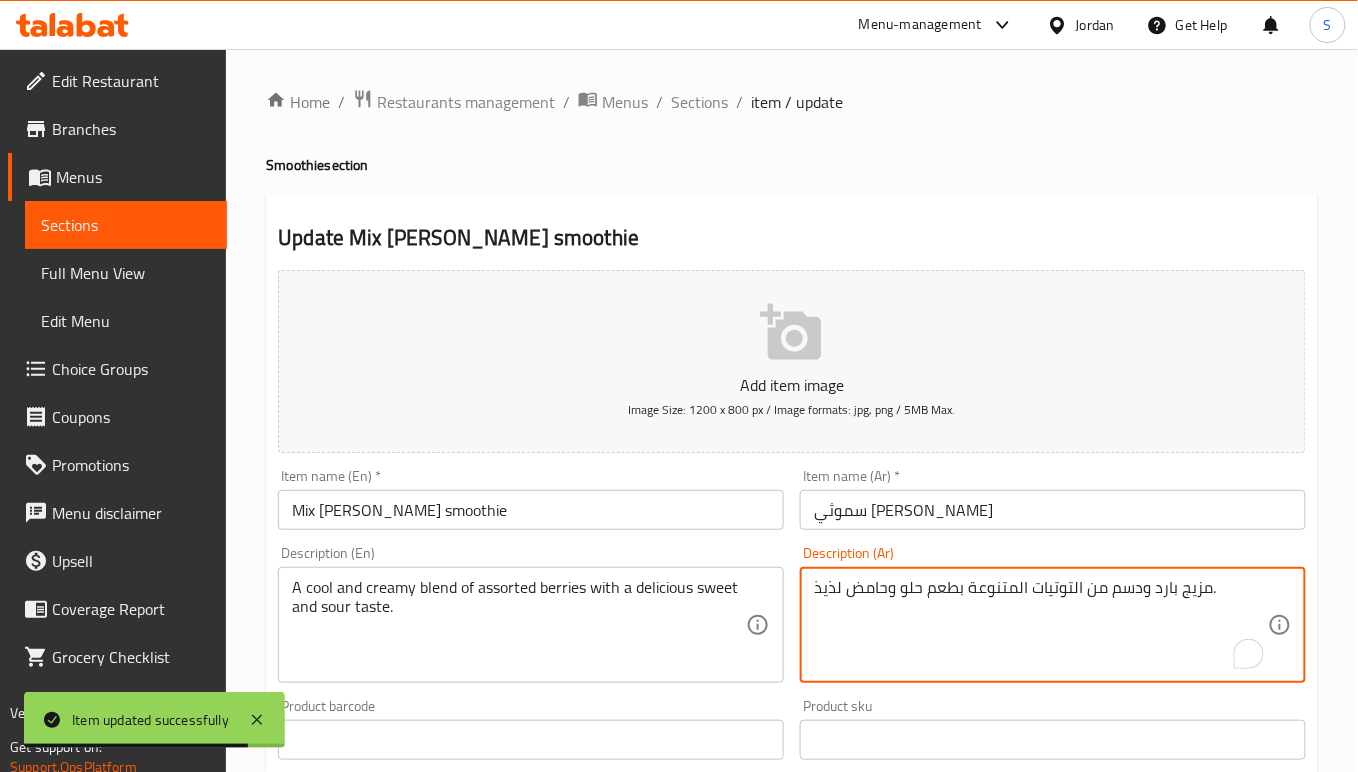 click on "مزيج بارد ودسم من التوتيات المتنوعة بطعم حلو وحامض لذيذ." at bounding box center (1041, 625) 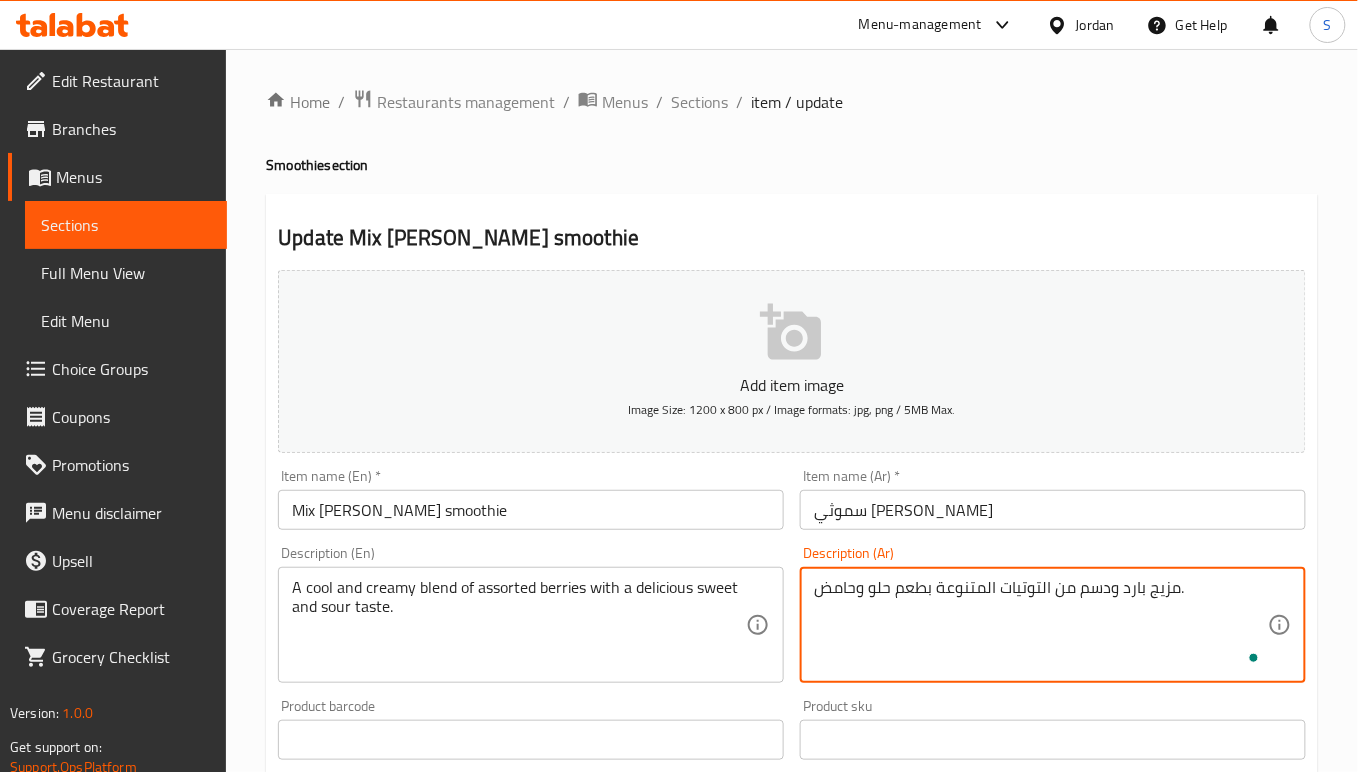 type on "مزيج بارد ودسم من التوتيات المتنوعة بطعم حلو وحامض." 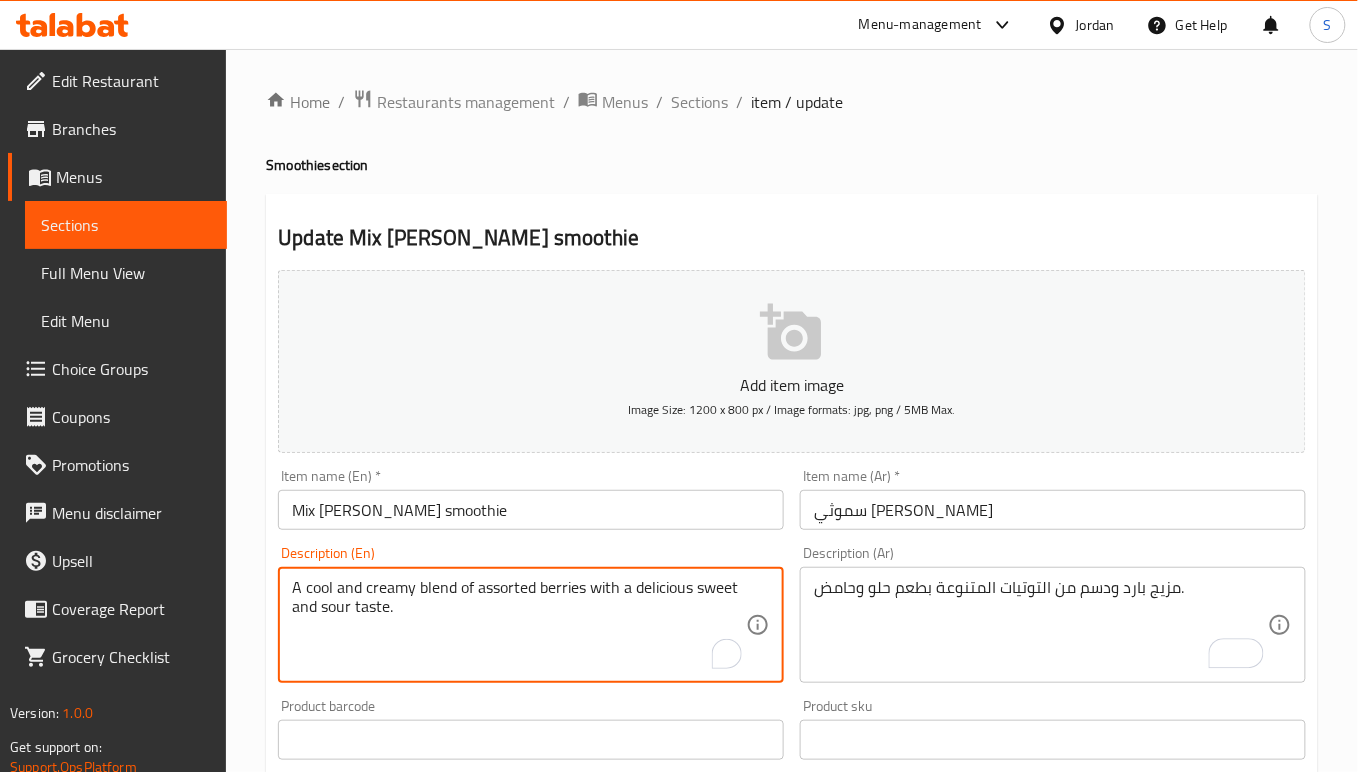 click on "A cool and creamy blend of assorted berries with a delicious sweet and sour taste." at bounding box center (519, 625) 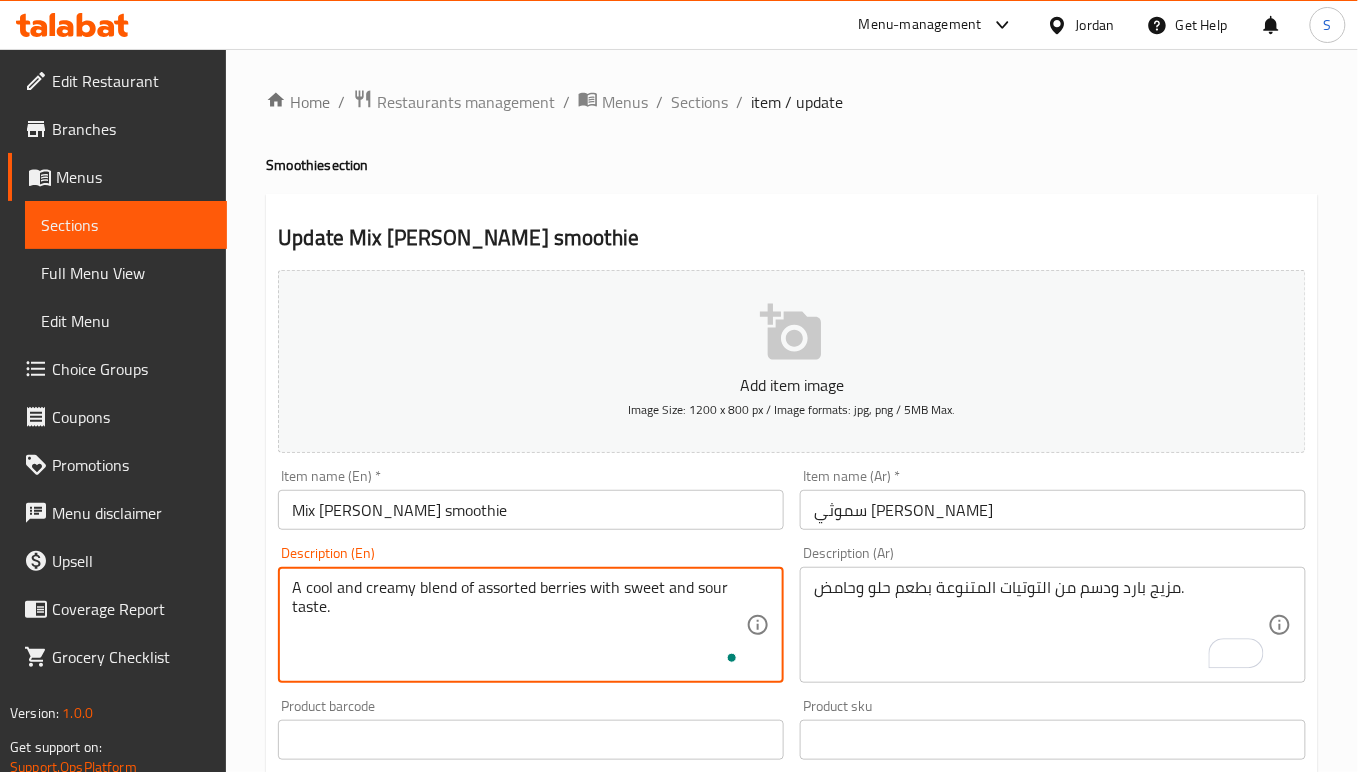 click on "Mix Berry smoothie" at bounding box center [531, 510] 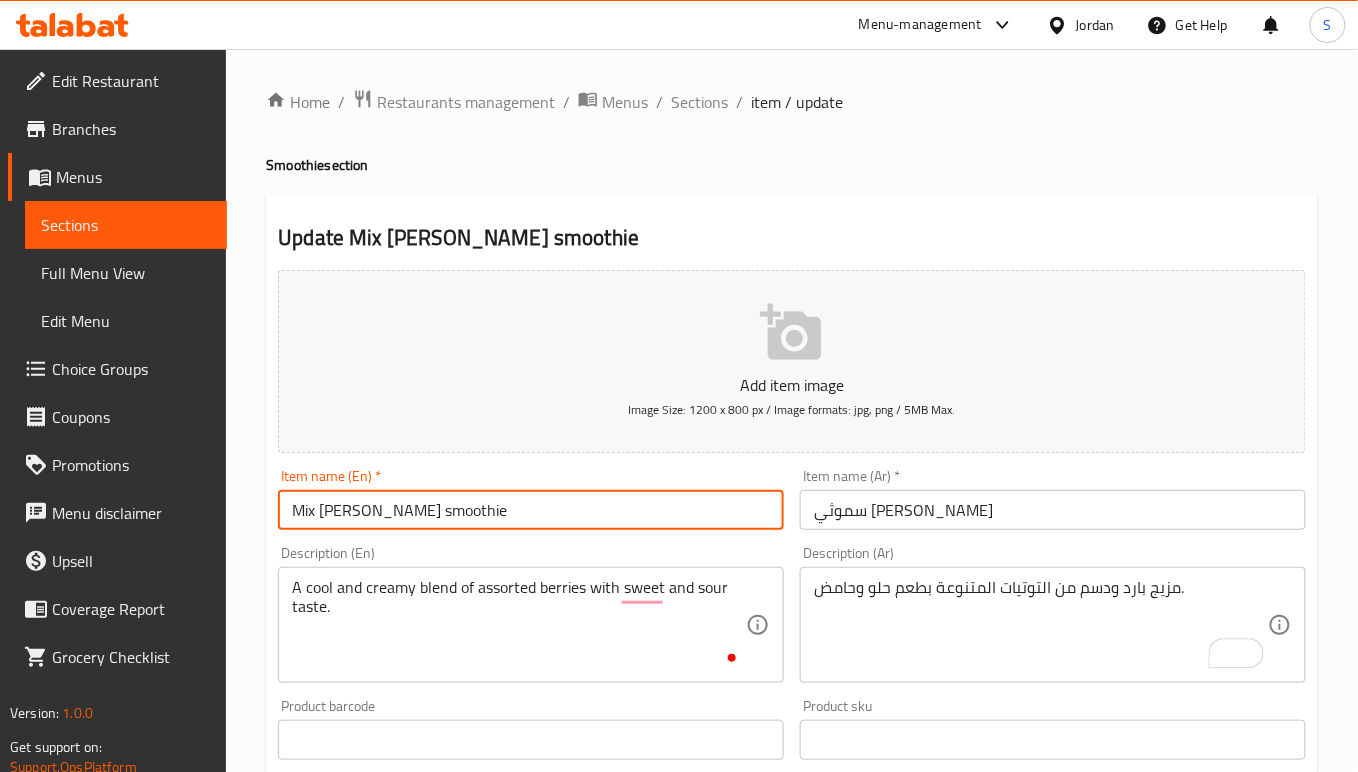 click on "Update" at bounding box center [400, 1326] 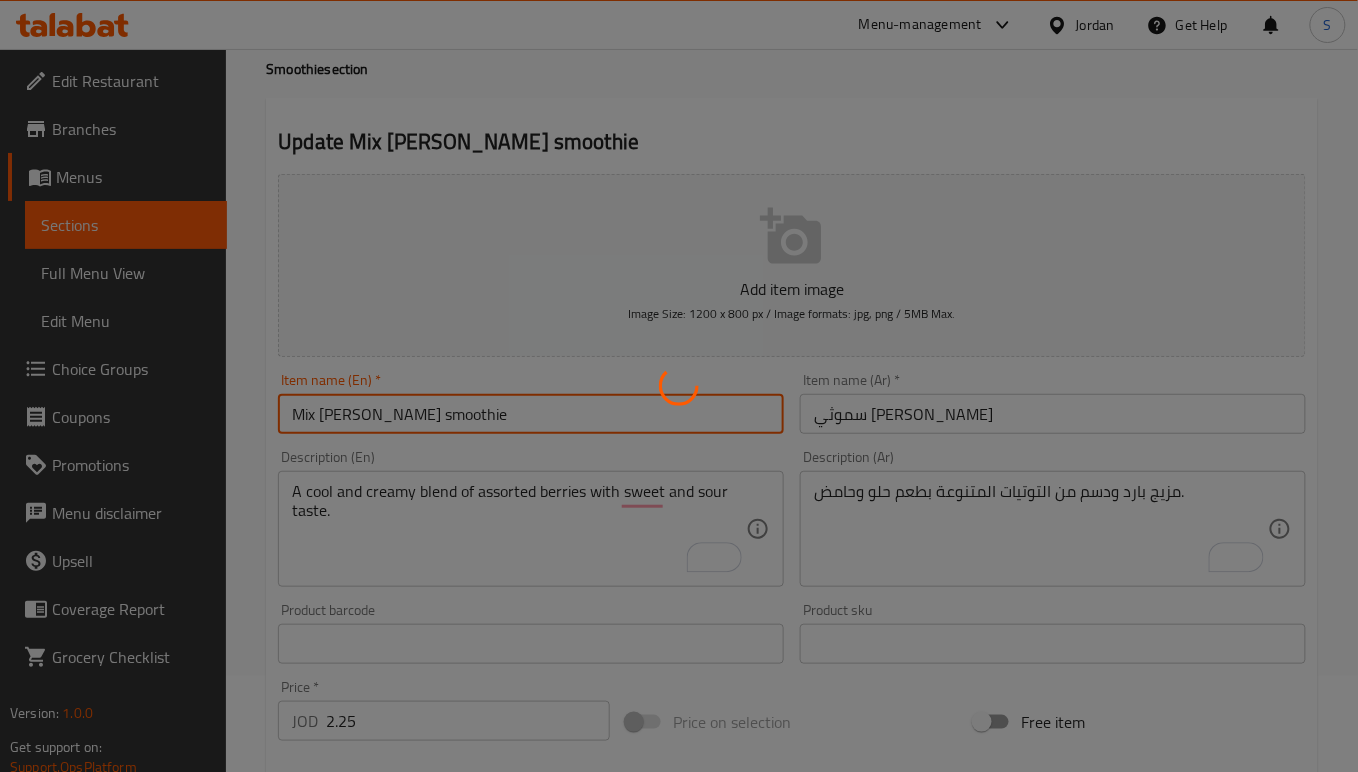 scroll, scrollTop: 133, scrollLeft: 0, axis: vertical 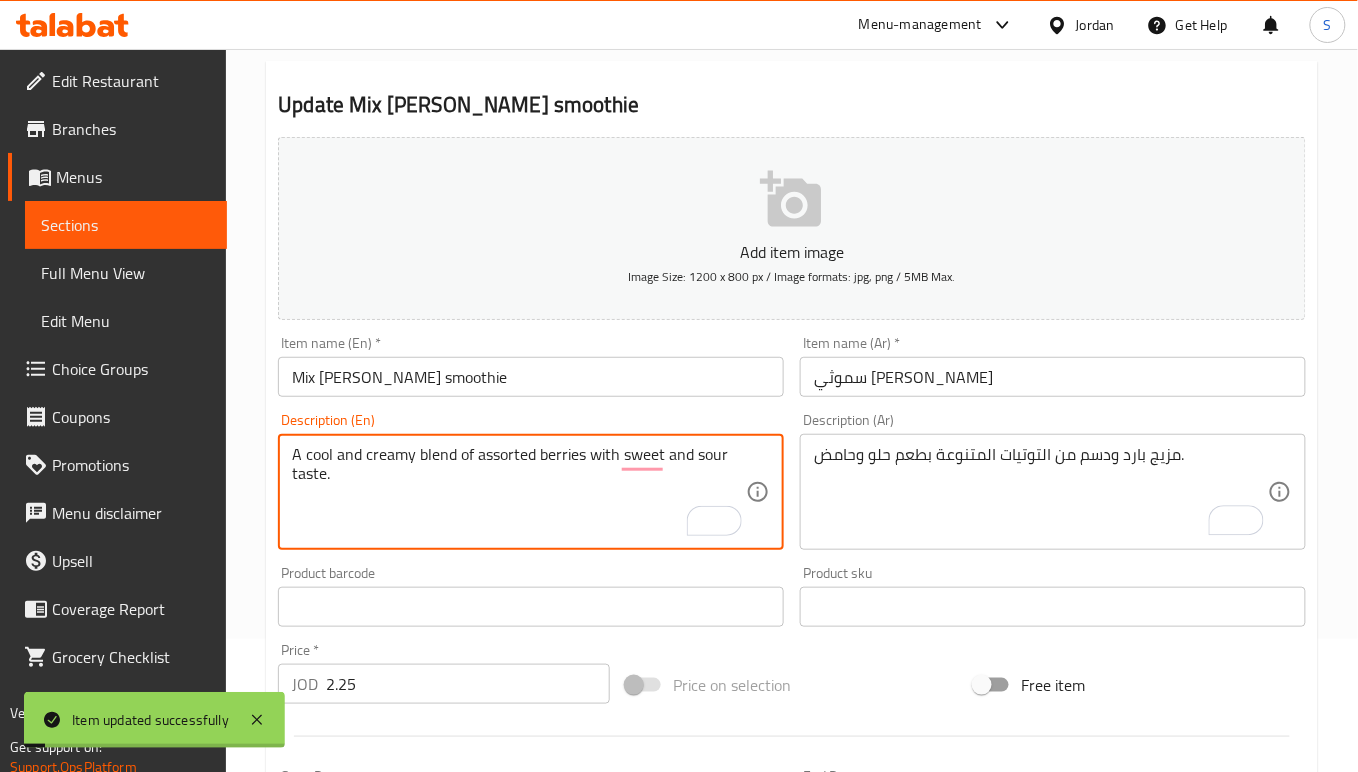 click on "A cool and creamy blend of assorted berries with sweet and sour taste." at bounding box center (519, 492) 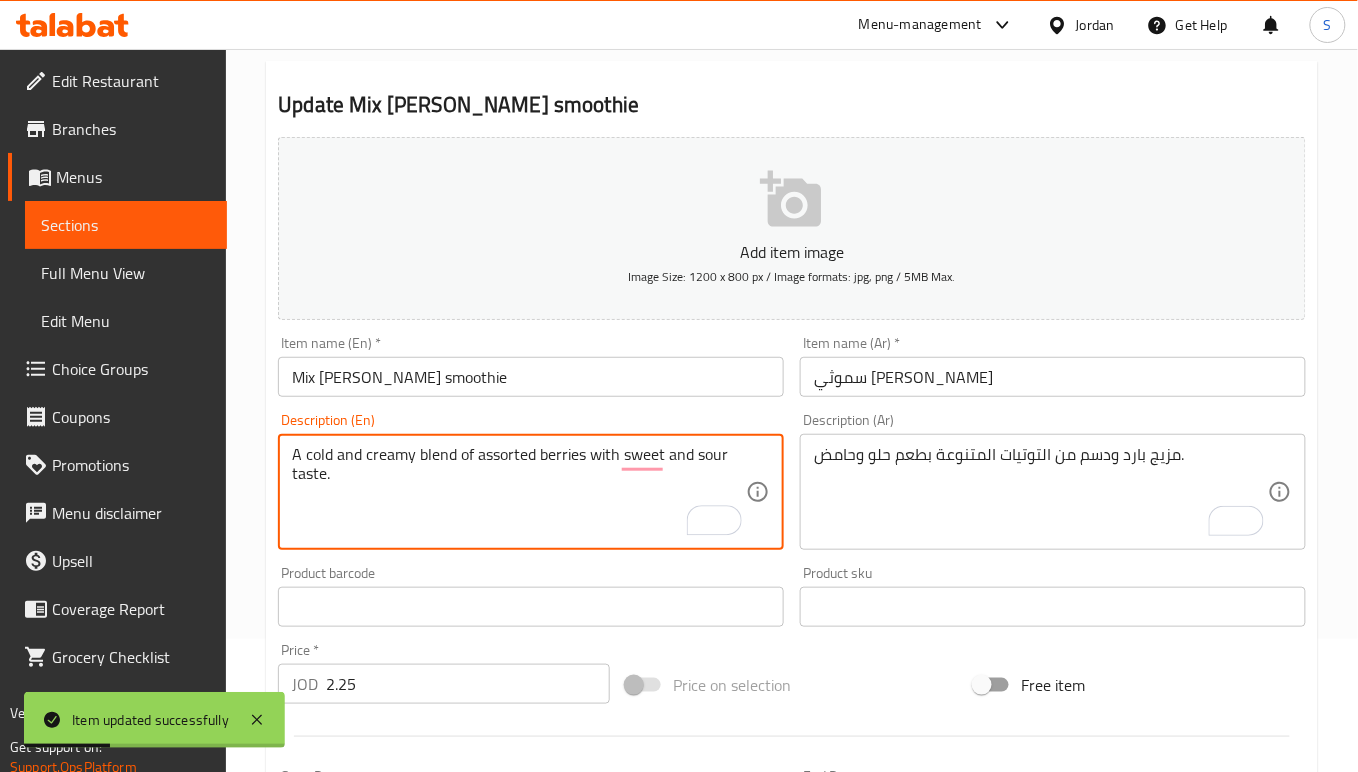 click on "Mix Berry smoothie" at bounding box center (531, 377) 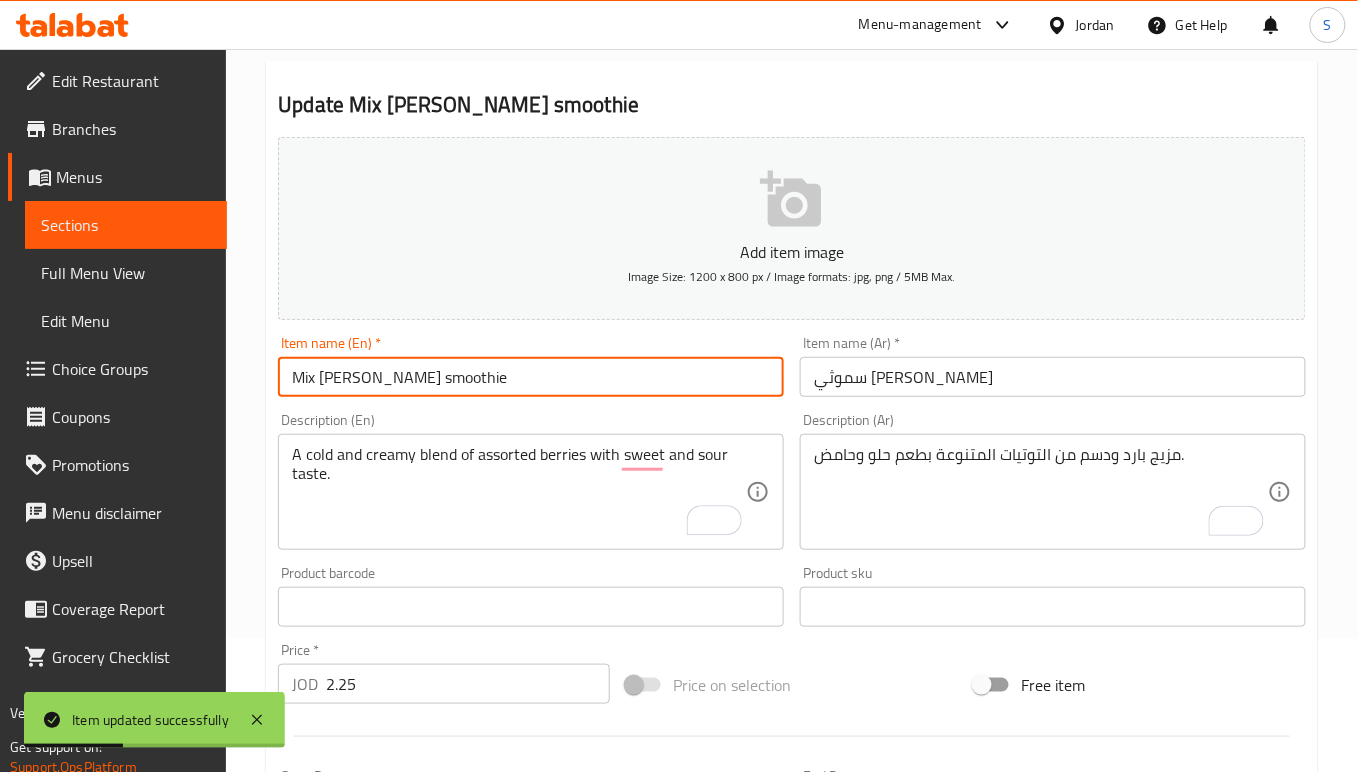 click on "Update" at bounding box center (400, 1193) 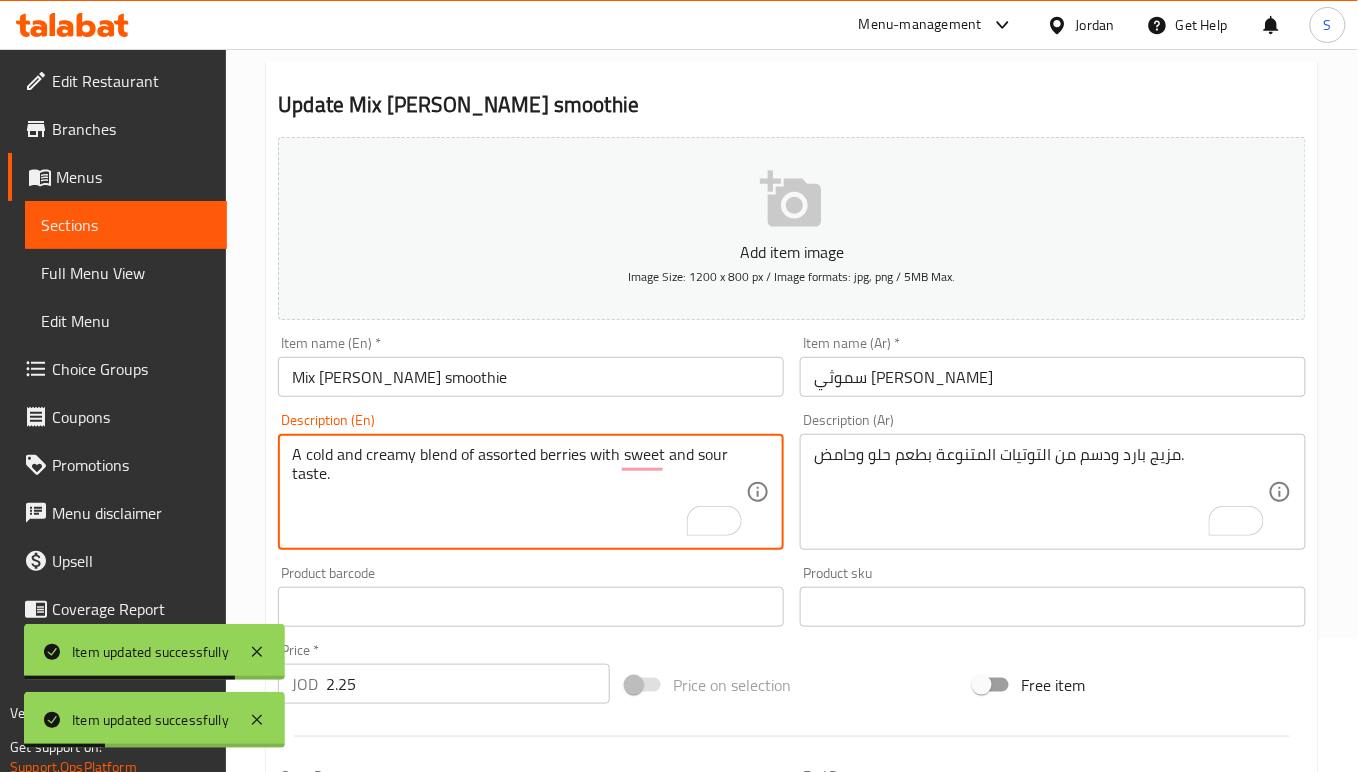 click on "A cold and creamy blend of assorted berries with sweet and sour taste." at bounding box center [519, 492] 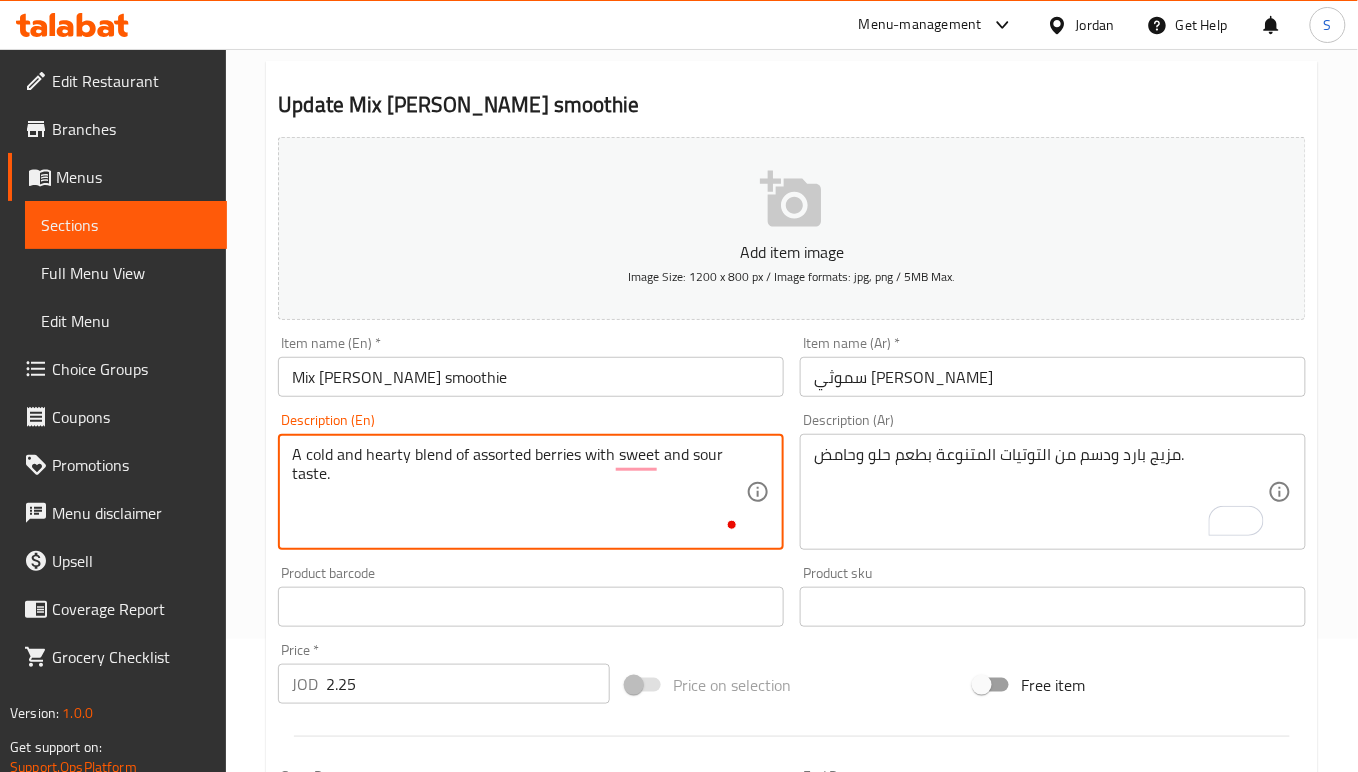 click on "A cold and hearty blend of assorted berries with sweet and sour taste." at bounding box center [519, 492] 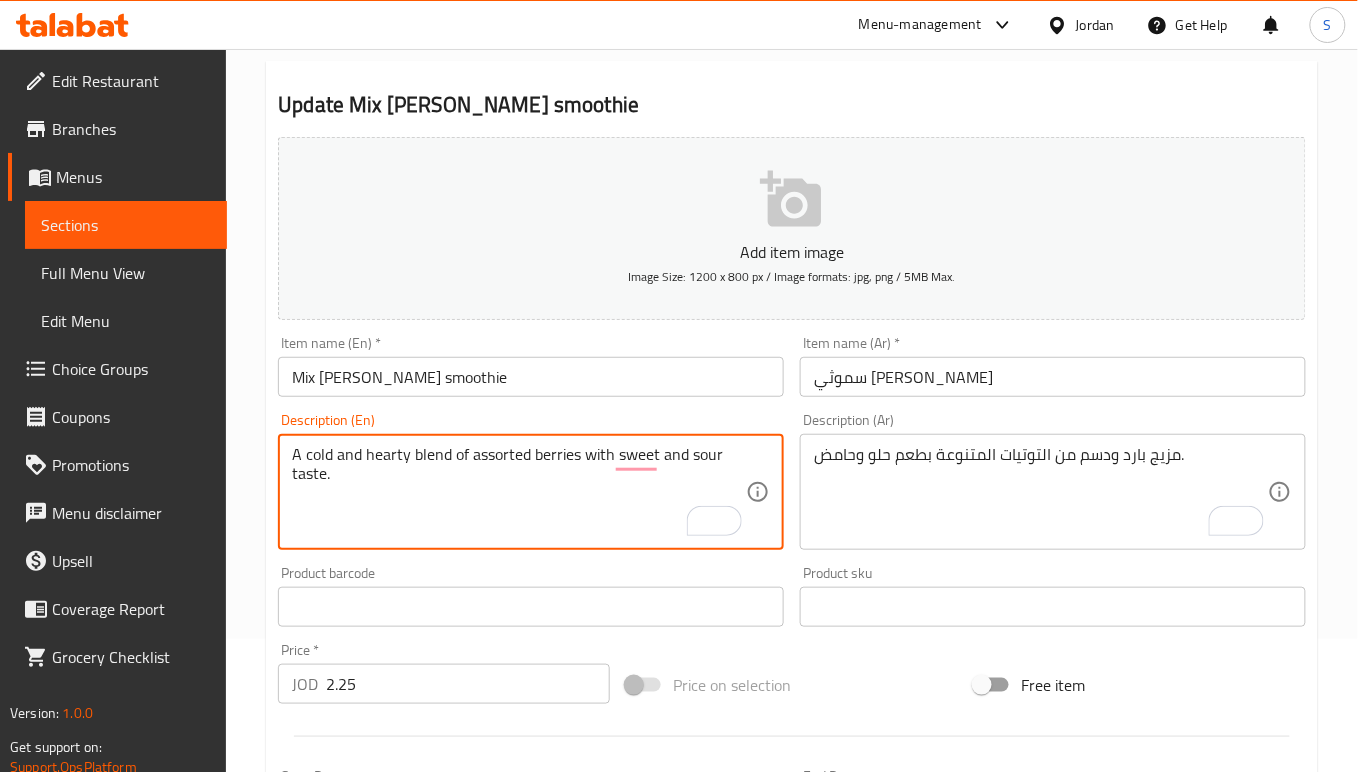type on "A cold and hearty blend of assorted berries with sweet and sour taste." 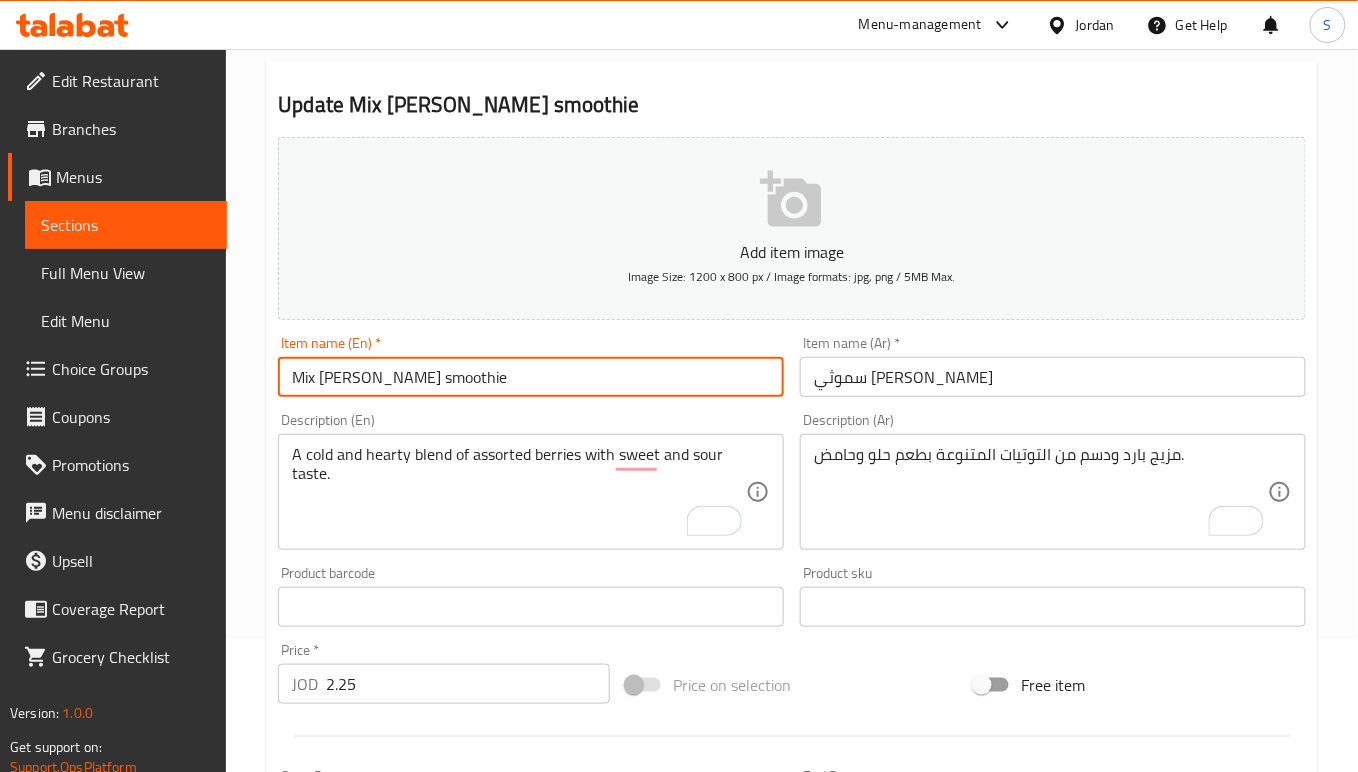 click on "Update" at bounding box center [400, 1193] 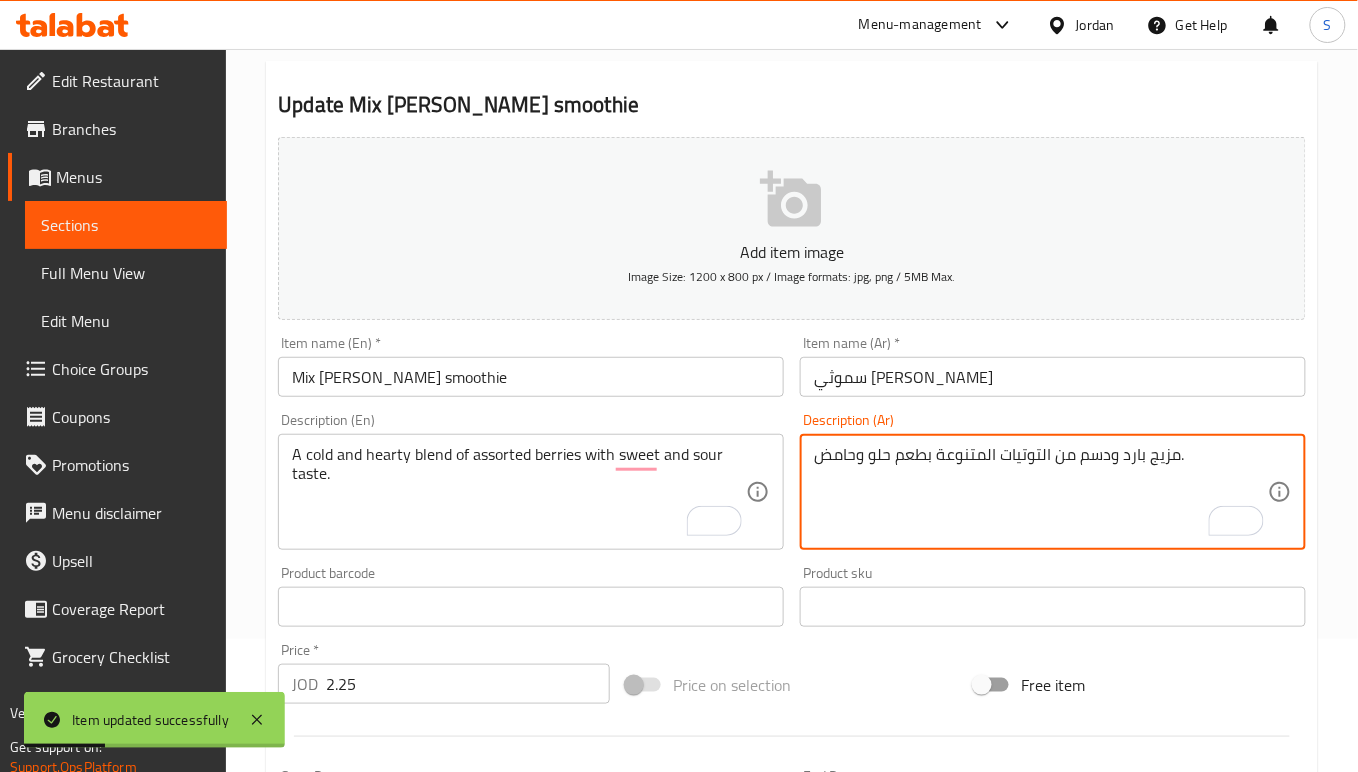 click on "مزيج بارد ودسم من التوتيات المتنوعة بطعم حلو وحامض." at bounding box center [1041, 492] 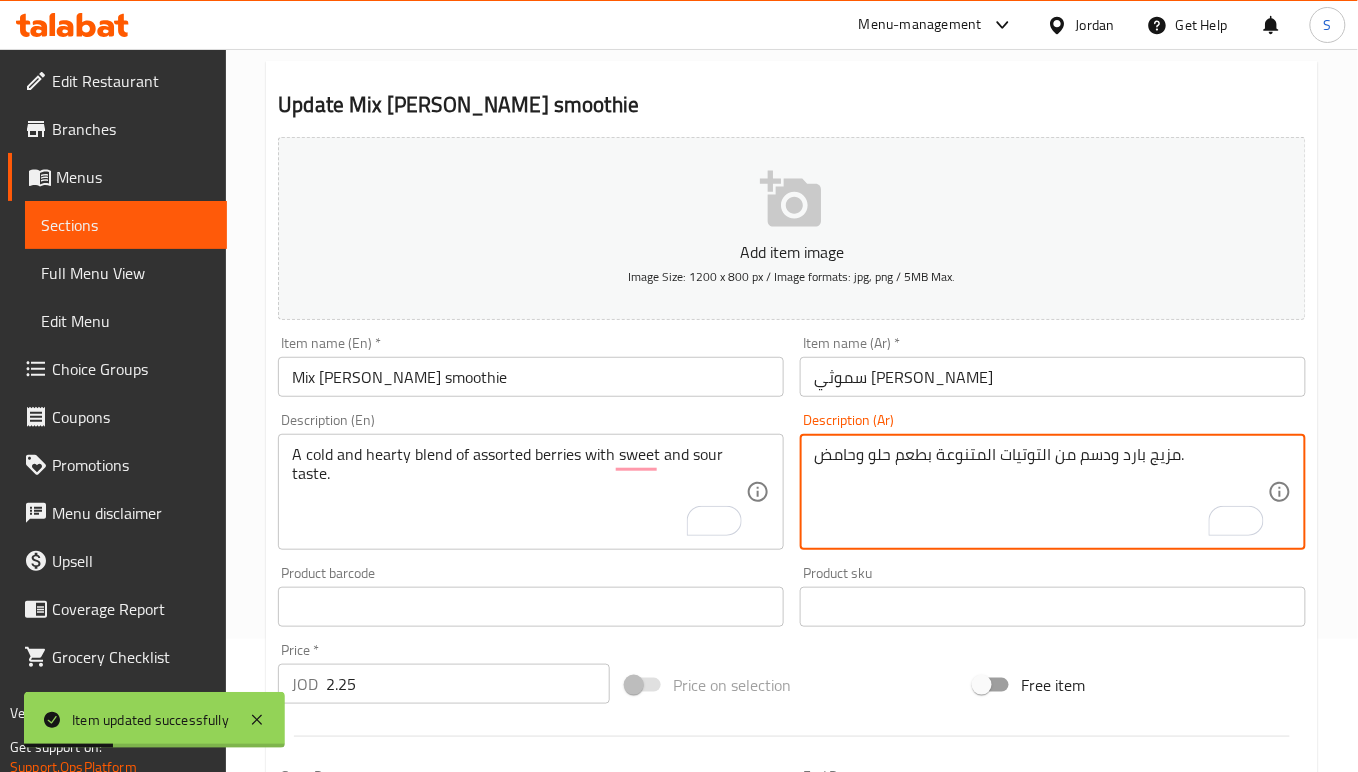 click on "مزيج بارد ودسم من التوتيات المتنوعة بطعم حلو وحامض." at bounding box center [1041, 492] 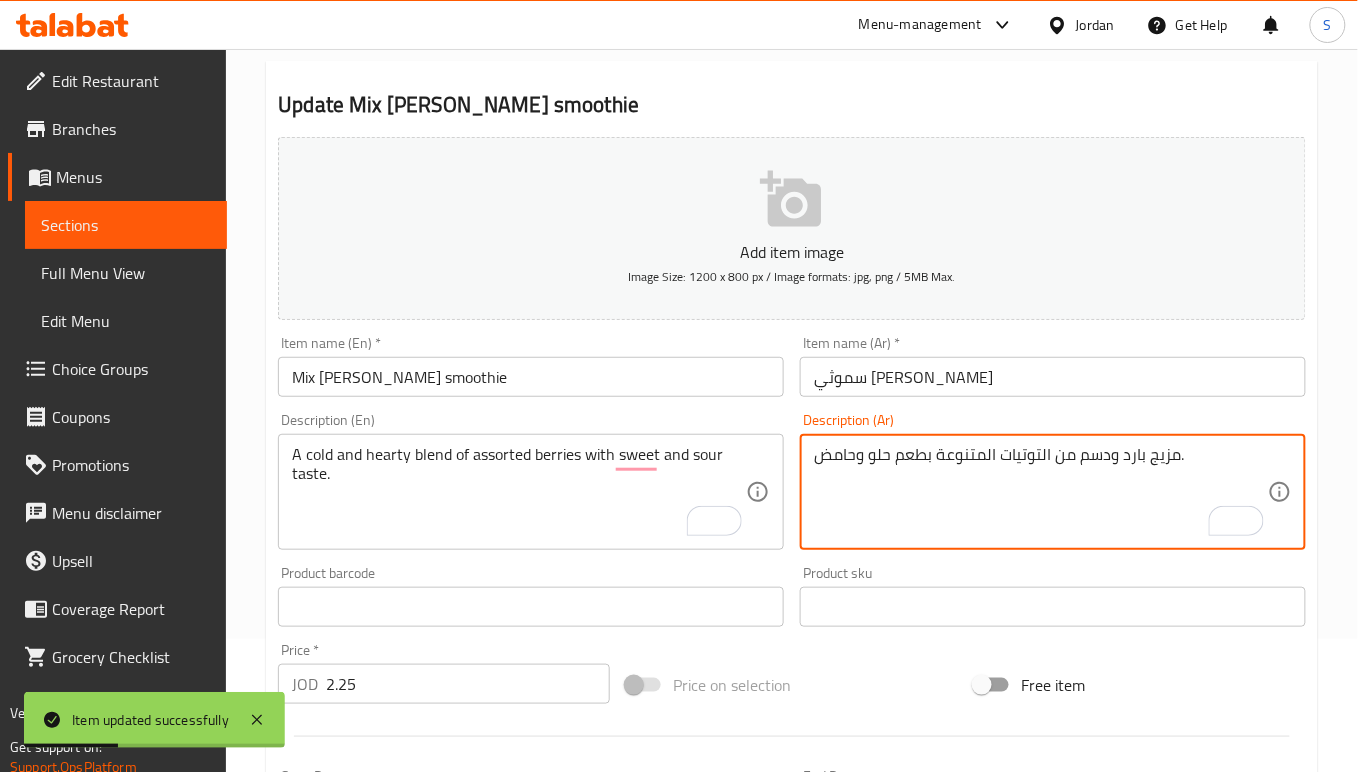 paste on "hearty" 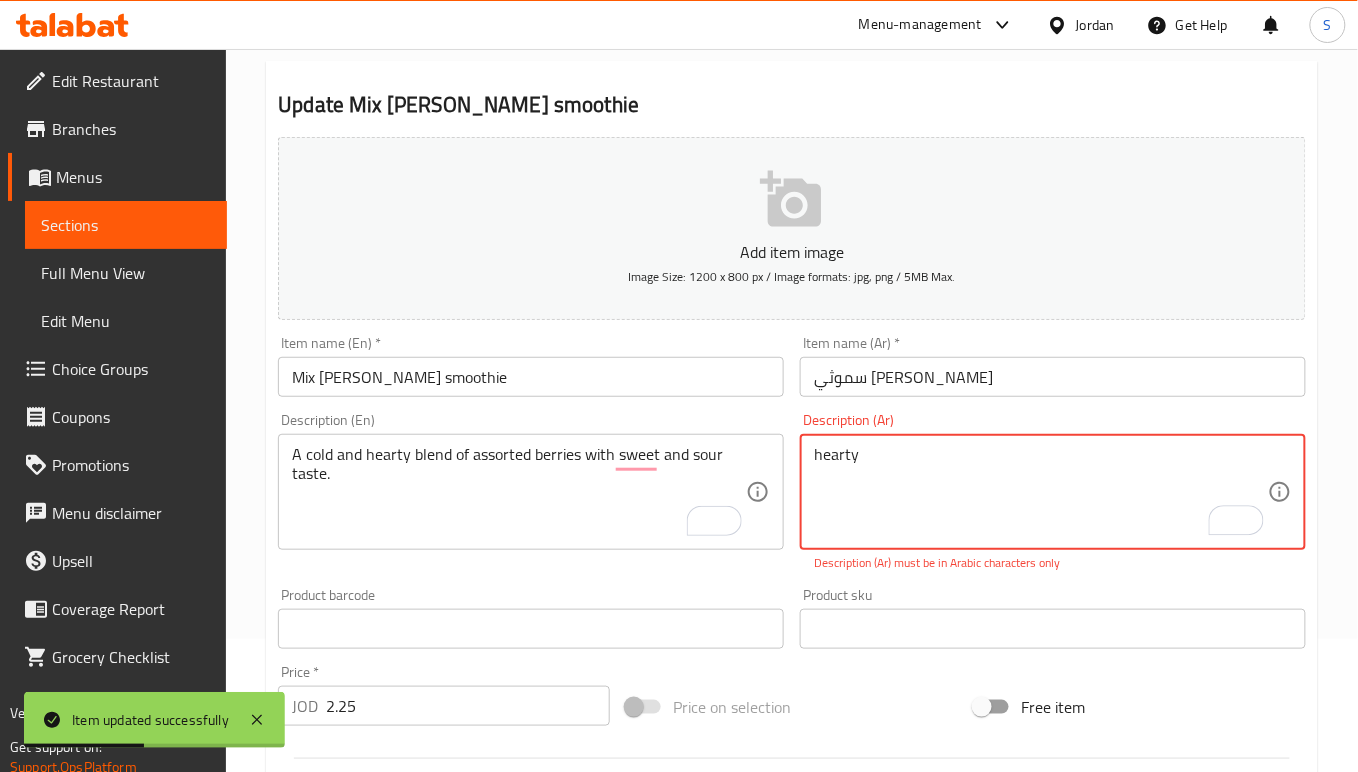 type on "مزيج بارد ودسم من التوتيات المتنوعة بطعم حلو وحامض." 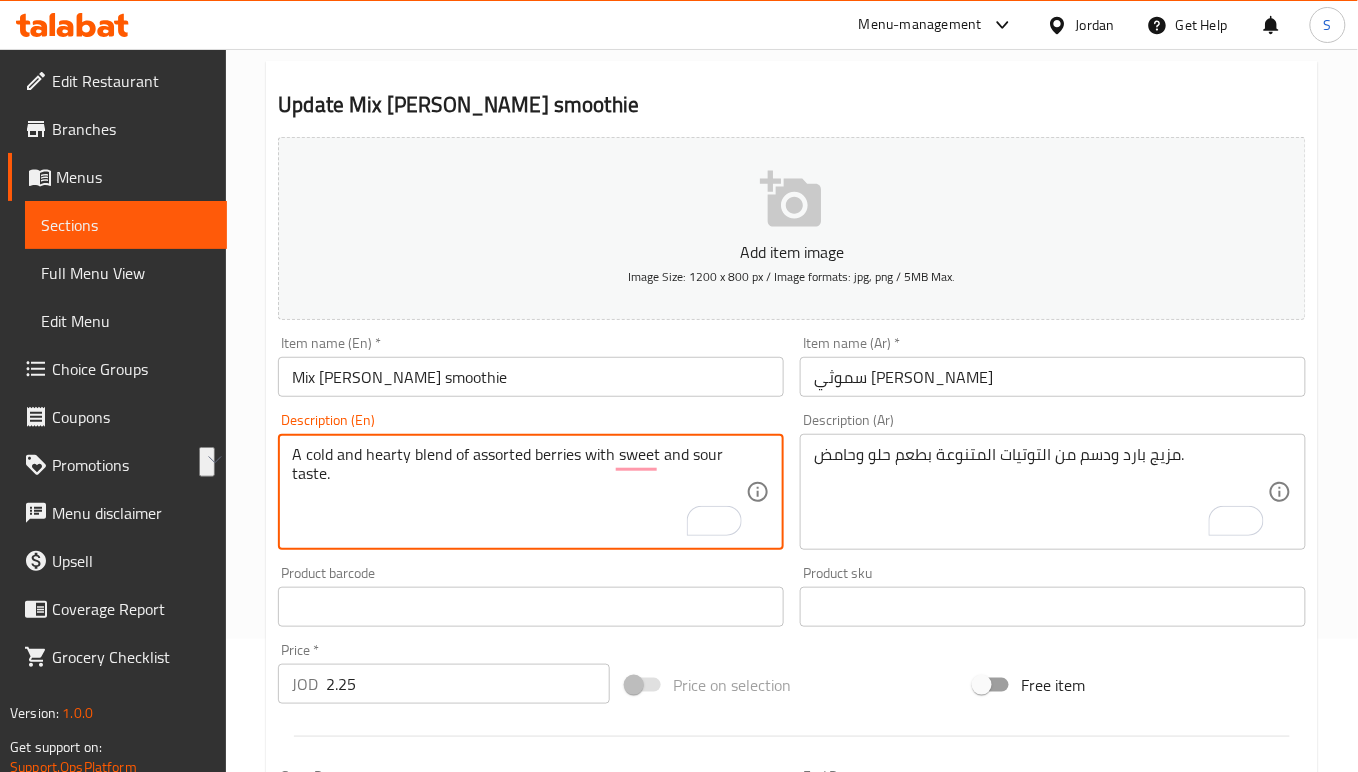 click on "A cold and hearty blend of assorted berries with sweet and sour taste." at bounding box center [519, 492] 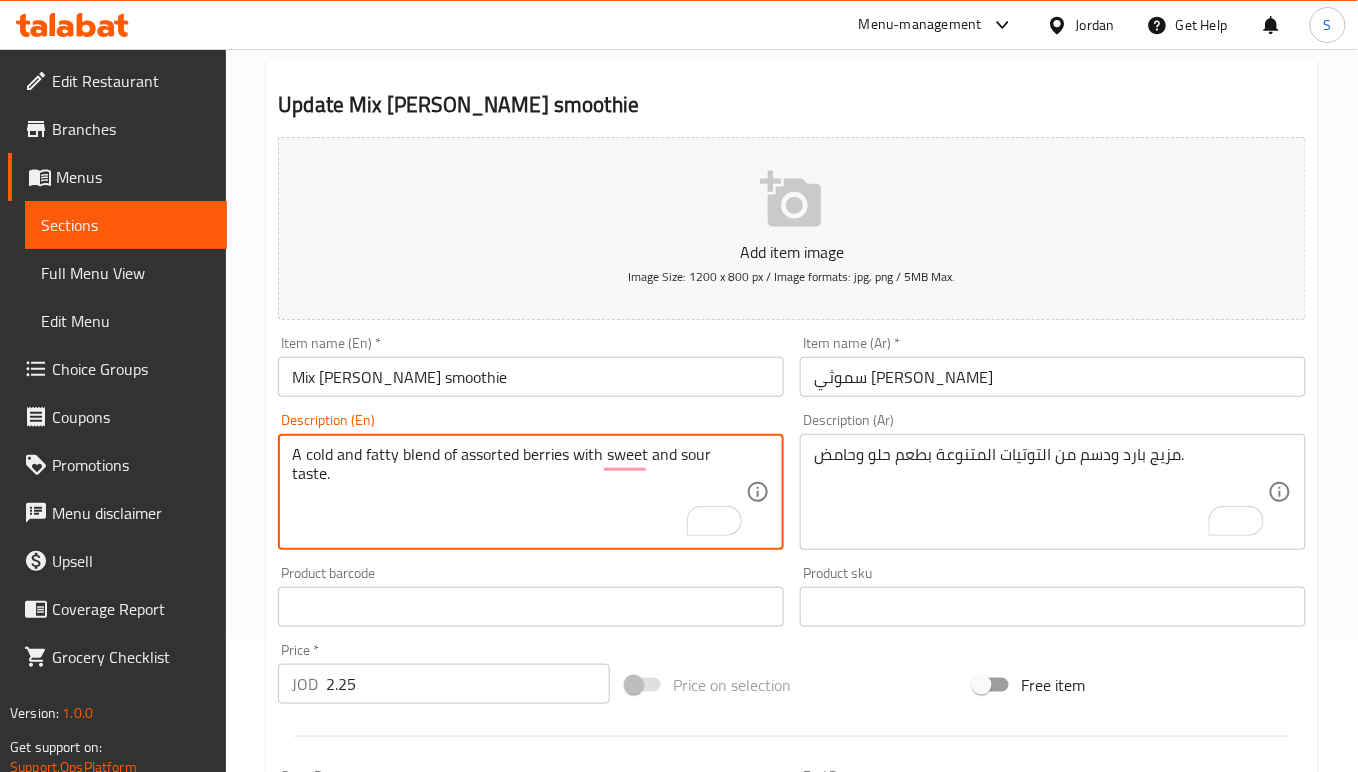type on "A cold and fatty blend of assorted berries with sweet and sour taste." 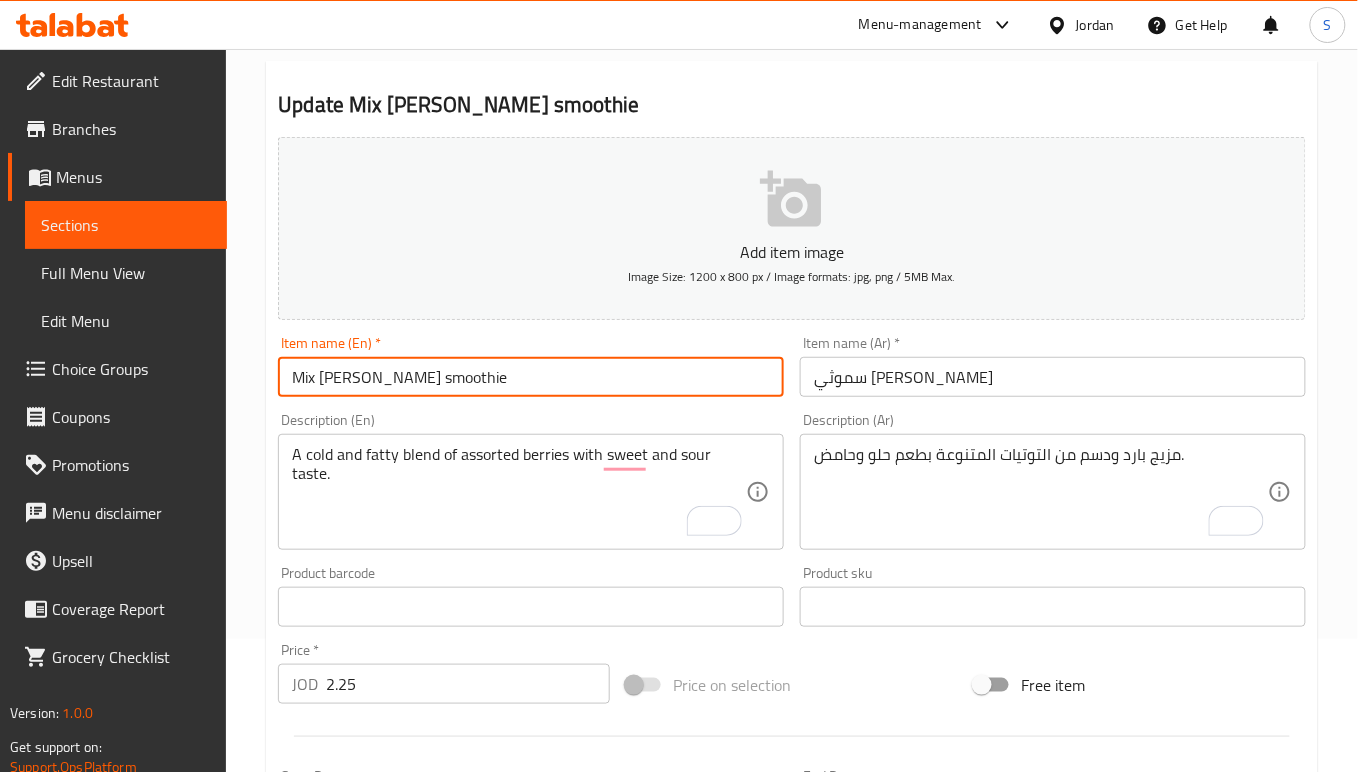 click on "Update" at bounding box center (400, 1193) 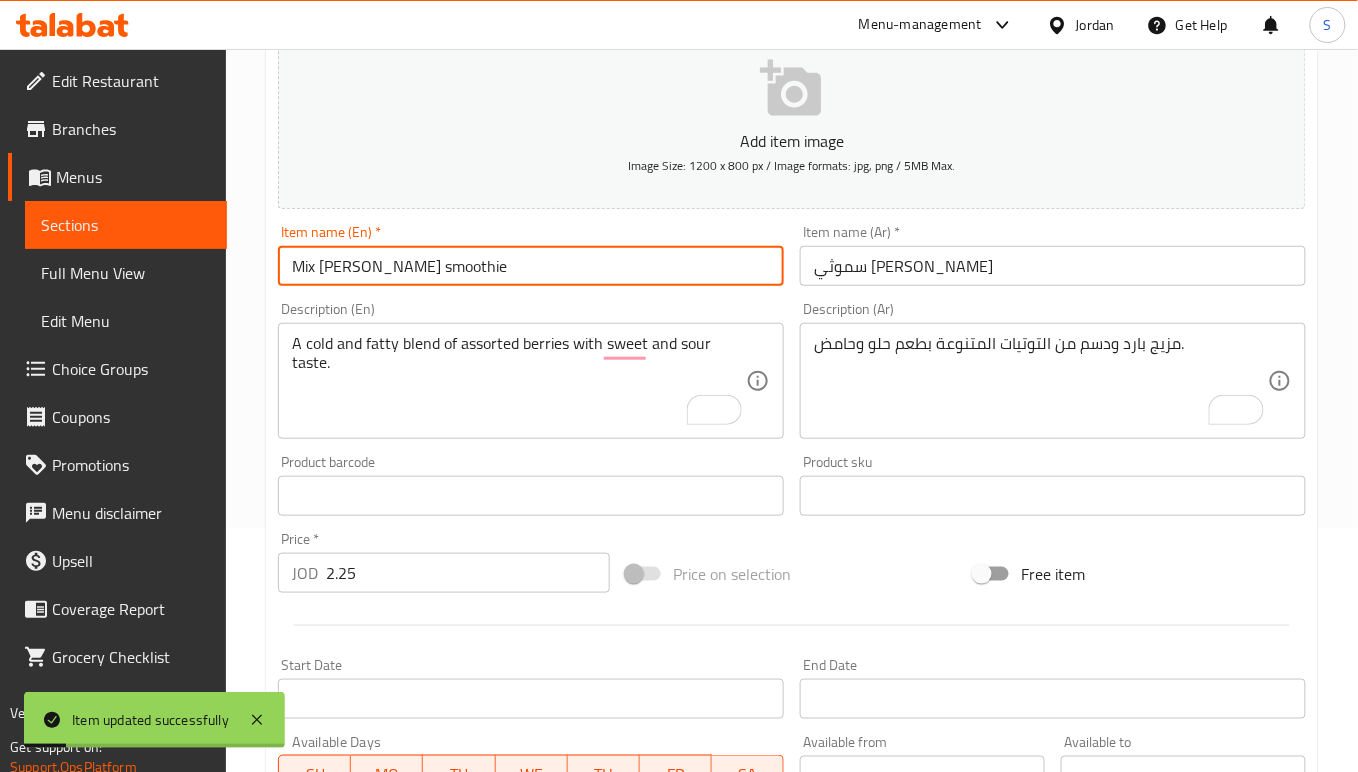 scroll, scrollTop: 266, scrollLeft: 0, axis: vertical 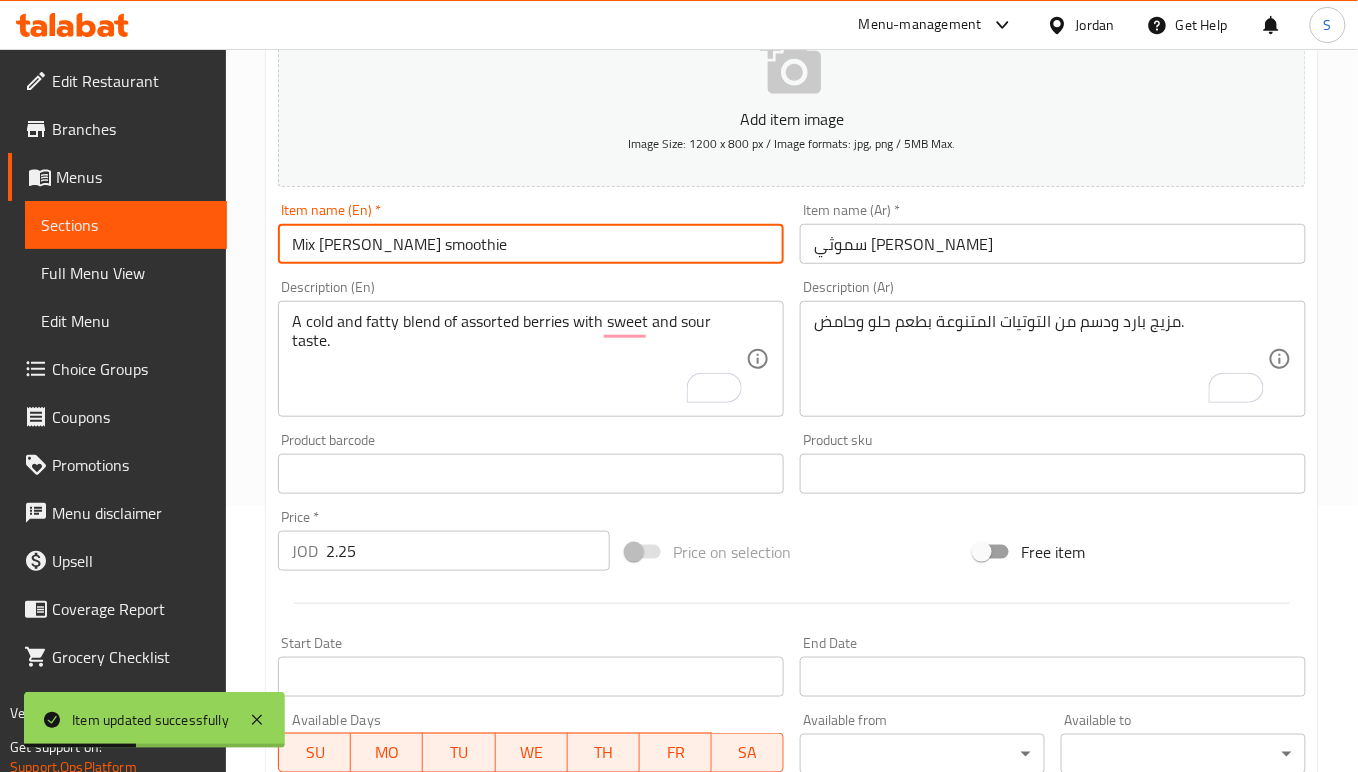 type on "Mix Berry smoothie" 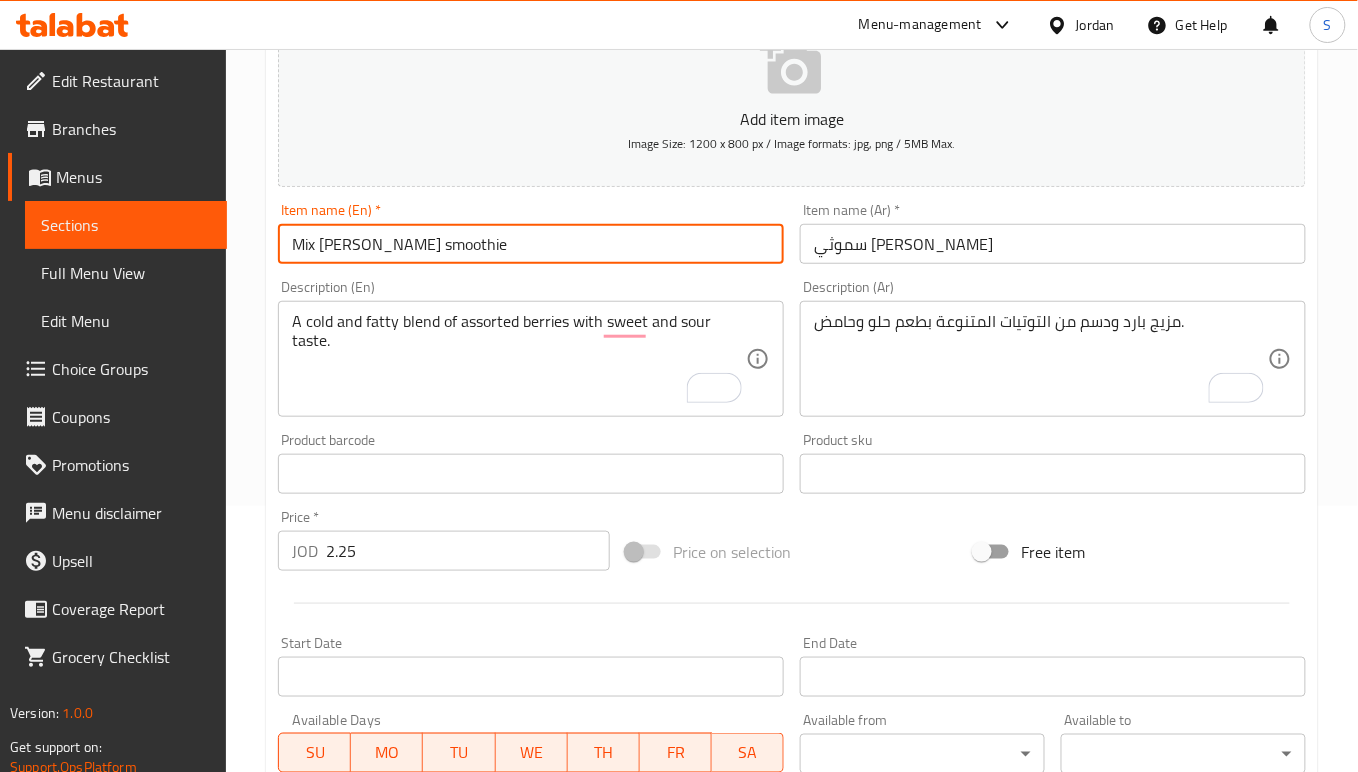 click on "Update" at bounding box center (400, 1060) 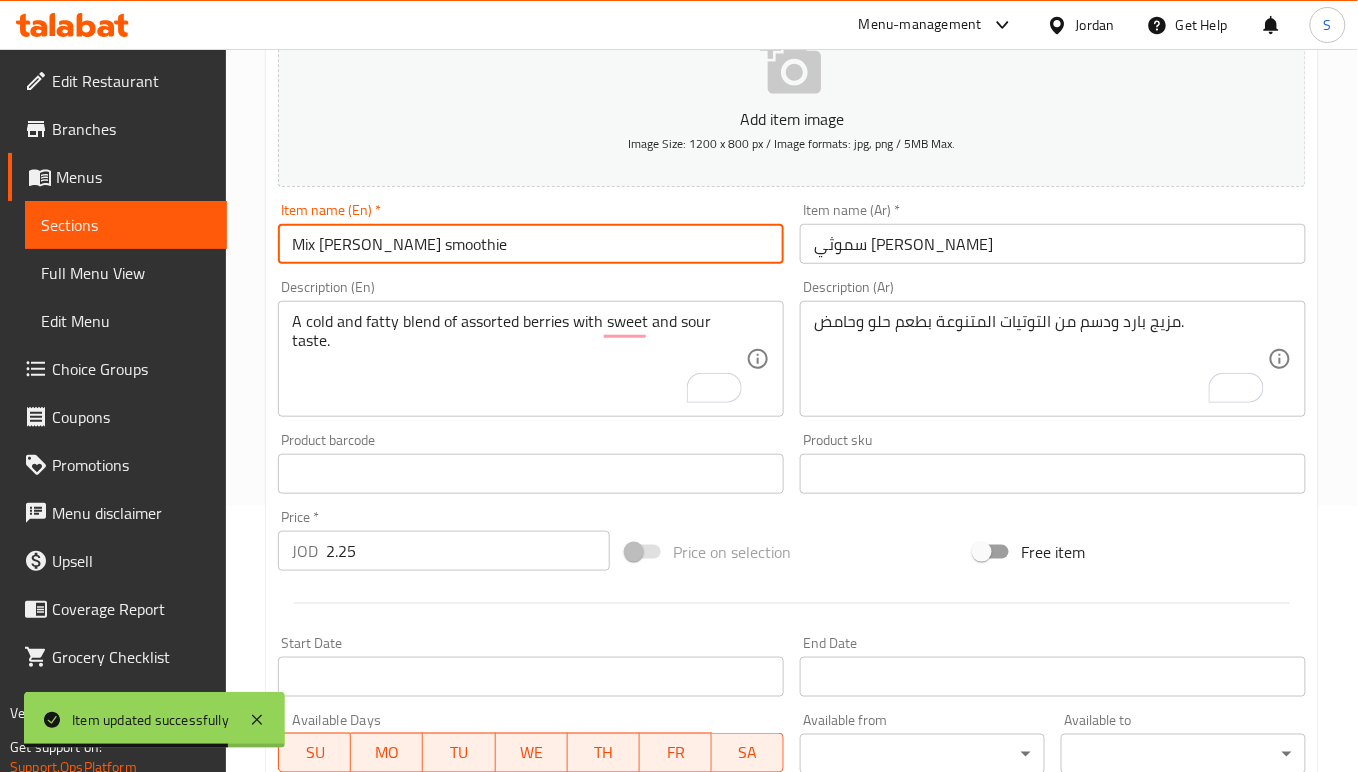 click on "Update" at bounding box center (400, 1060) 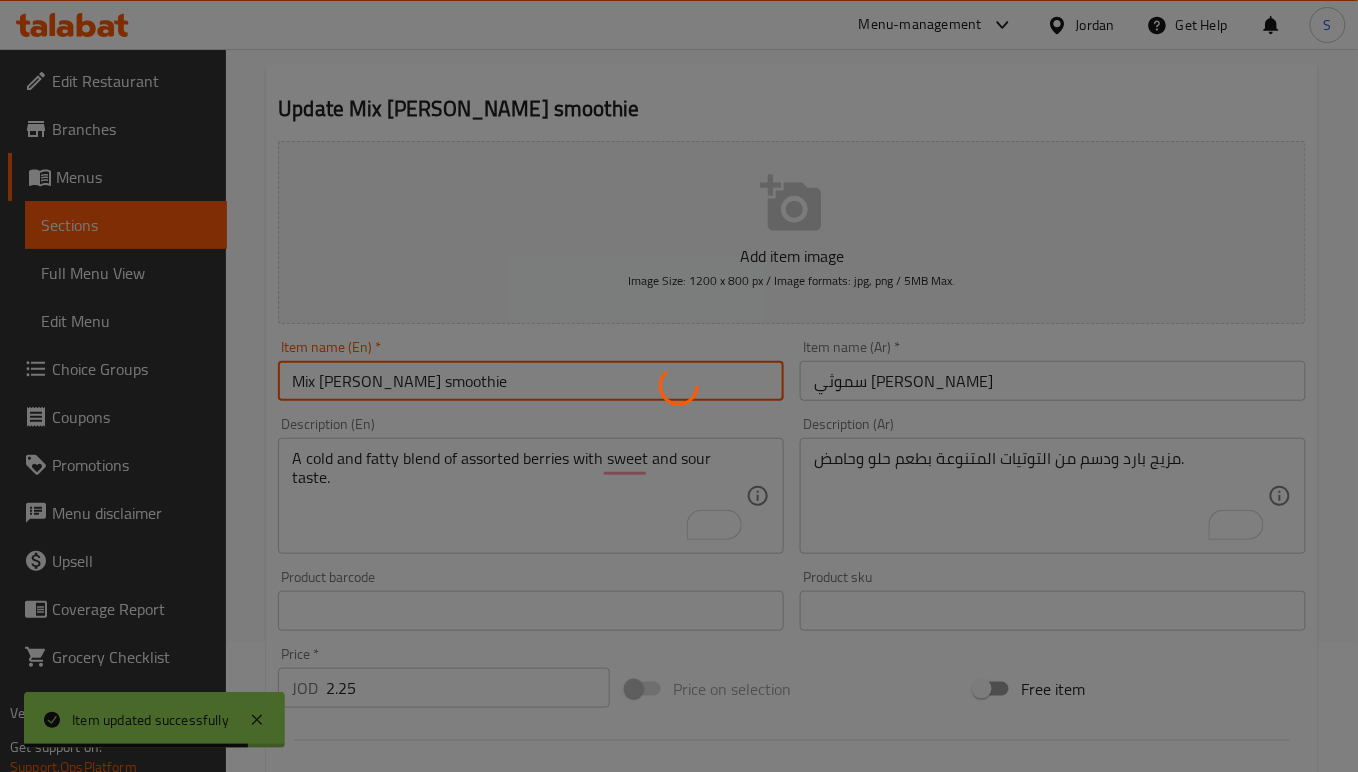 scroll, scrollTop: 0, scrollLeft: 0, axis: both 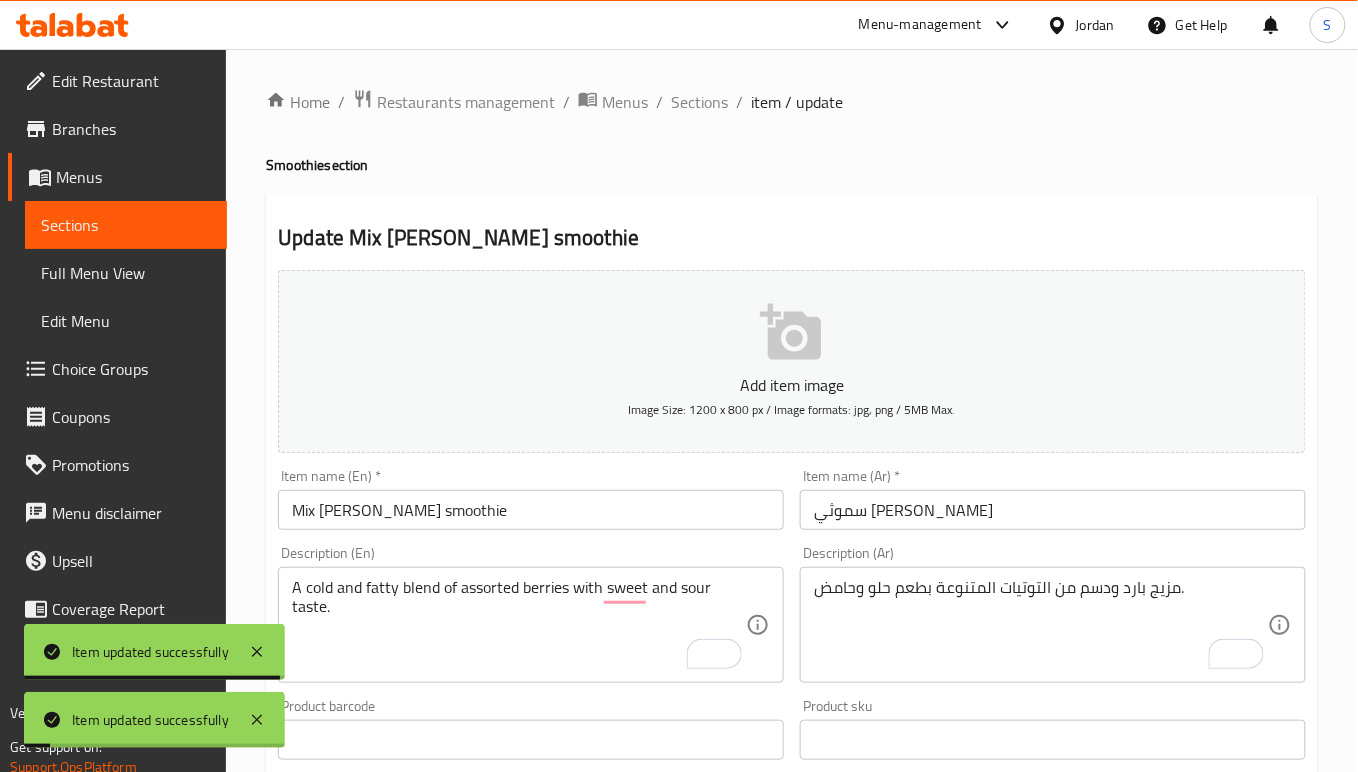 click on "Home / Restaurants management / Menus / Sections / item / update Smoothie  section Update Mix Berry smoothie Add item image Image Size: 1200 x 800 px / Image formats: jpg, png / 5MB Max. Item name (En)   * Mix Berry smoothie Item name (En)  * Item name (Ar)   * سموثي مكس بيري Item name (Ar)  * Description (En) A cold and fatty blend of assorted berries with sweet and sour taste. Description (En) Description (Ar) مزيج بارد ودسم من التوتيات المتنوعة بطعم حلو وحامض. Description (Ar) Product barcode Product barcode Product sku Product sku Price   * JOD 2.25 Price  * Price on selection Free item Start Date Start Date End Date End Date Available Days SU MO TU WE TH FR SA Available from ​ ​ Available to ​ ​ Status Active Inactive Exclude from GEM Variations & Choices Add variant ASSIGN CHOICE GROUP Update" at bounding box center [792, 731] 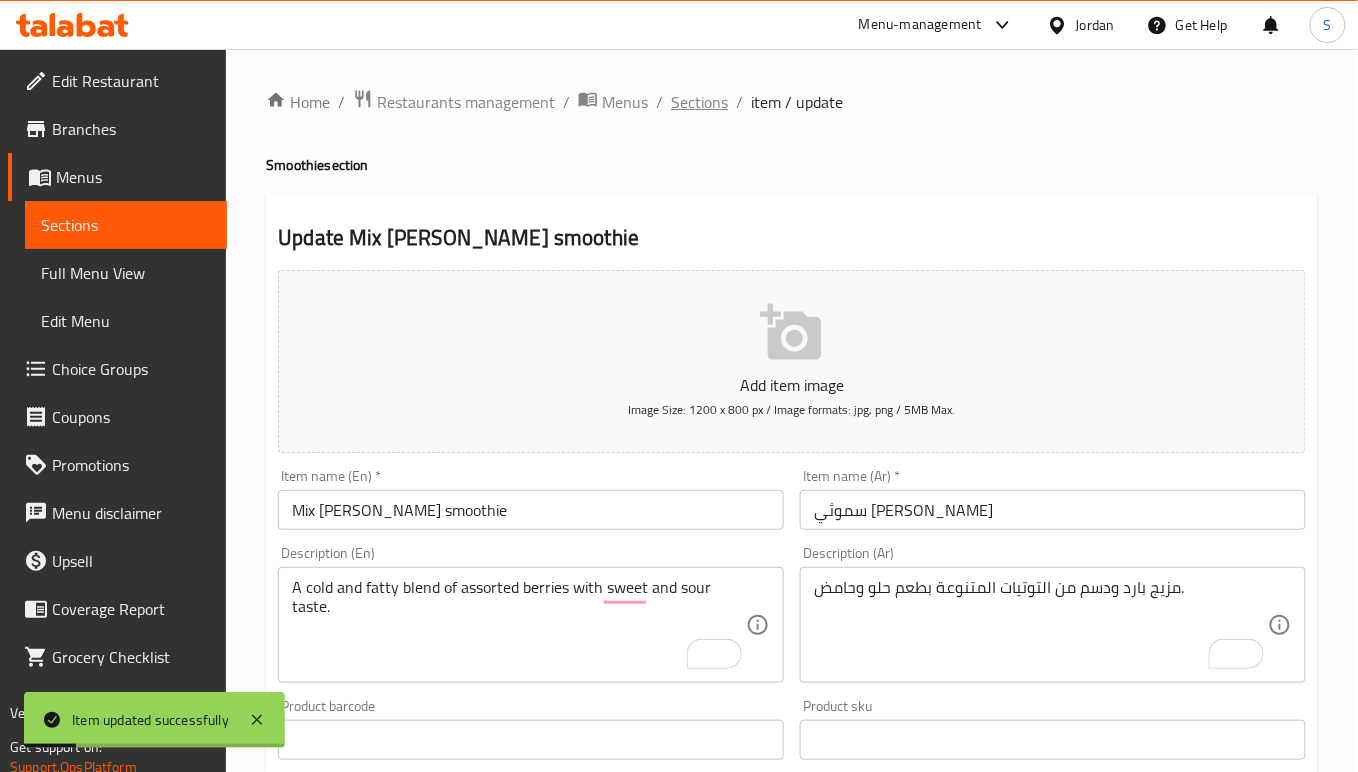 click on "Sections" at bounding box center (699, 102) 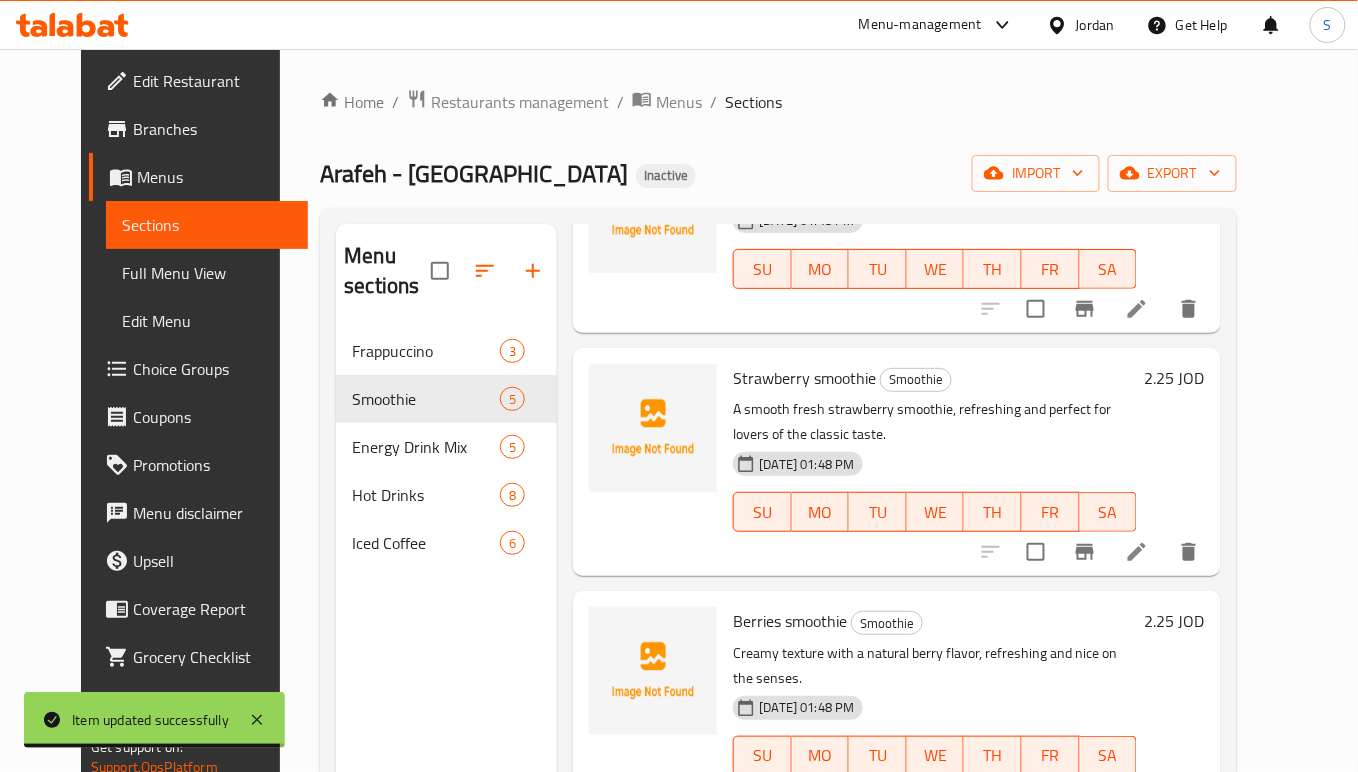 scroll, scrollTop: 450, scrollLeft: 0, axis: vertical 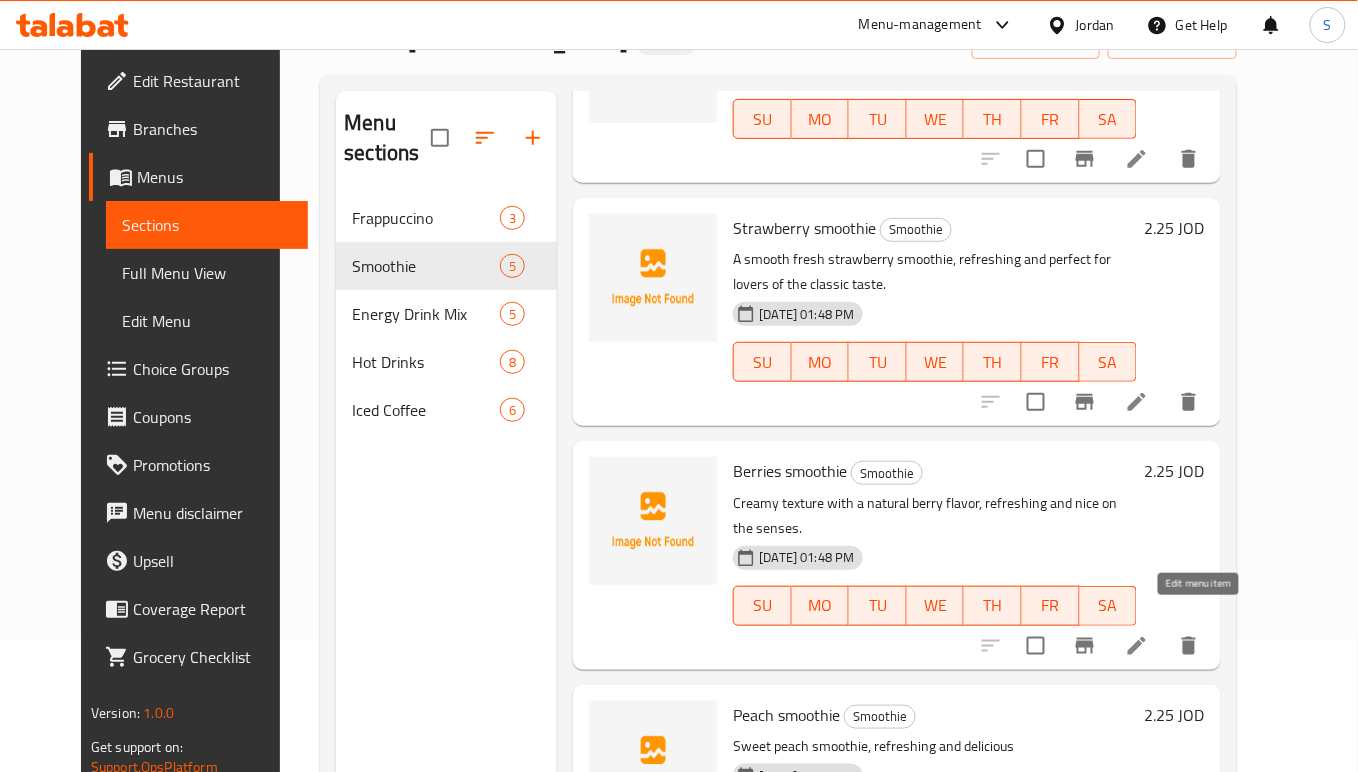 click 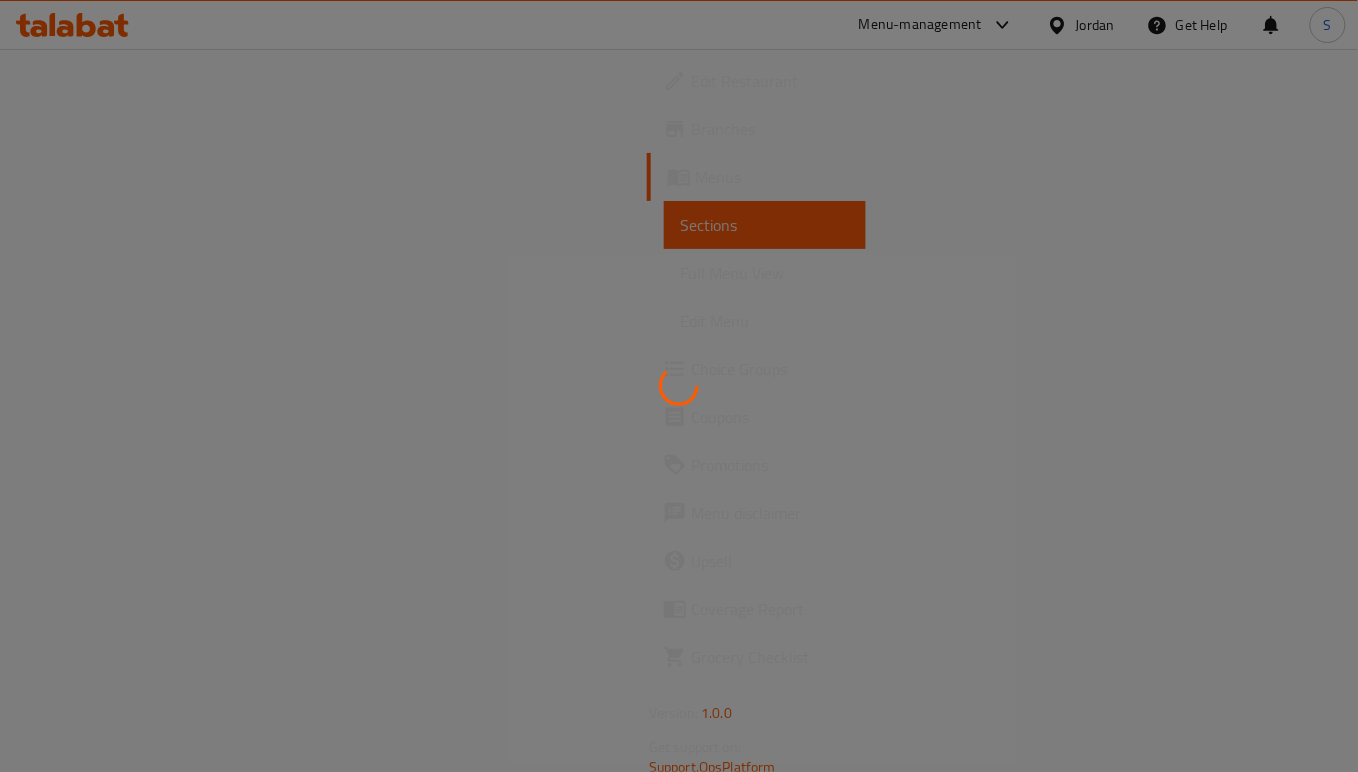 scroll, scrollTop: 0, scrollLeft: 0, axis: both 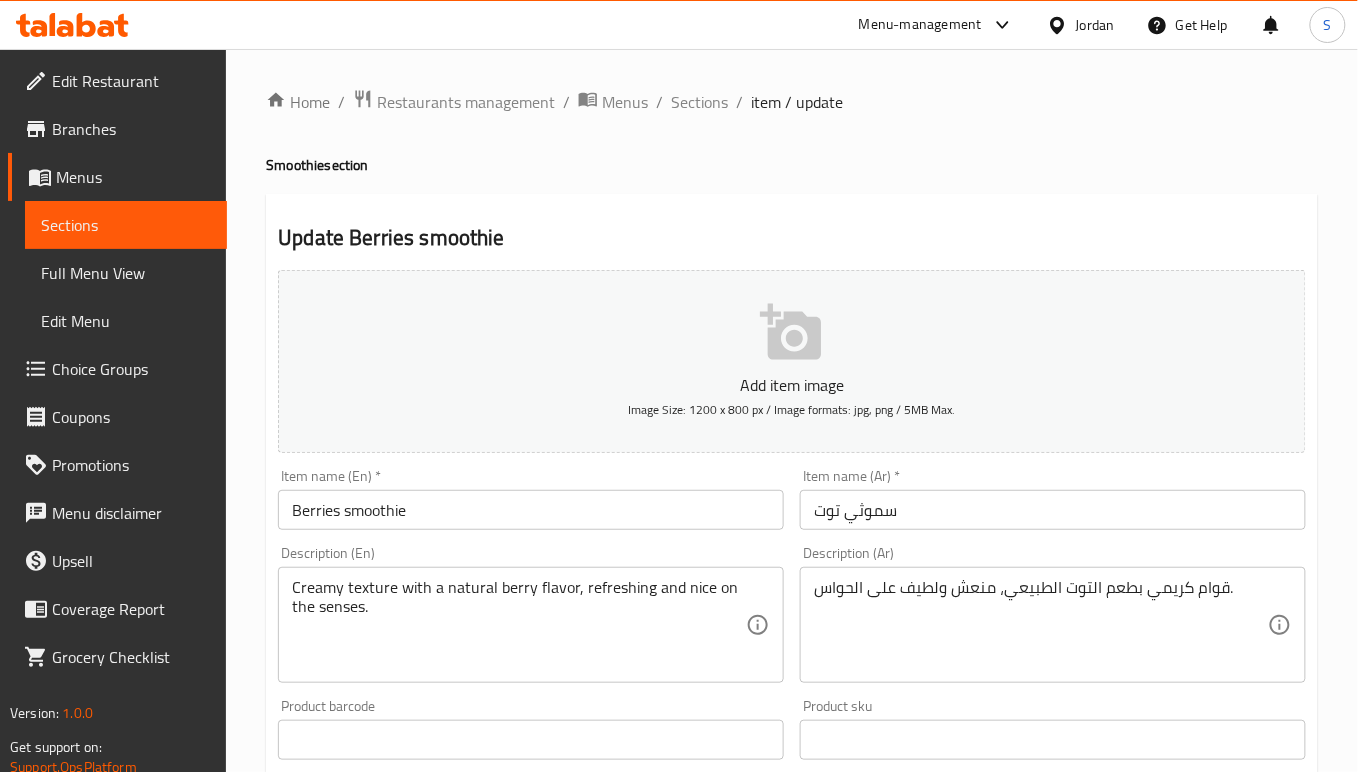 click on "Creamy texture with a natural berry flavor, refreshing and nice on the senses." at bounding box center (519, 625) 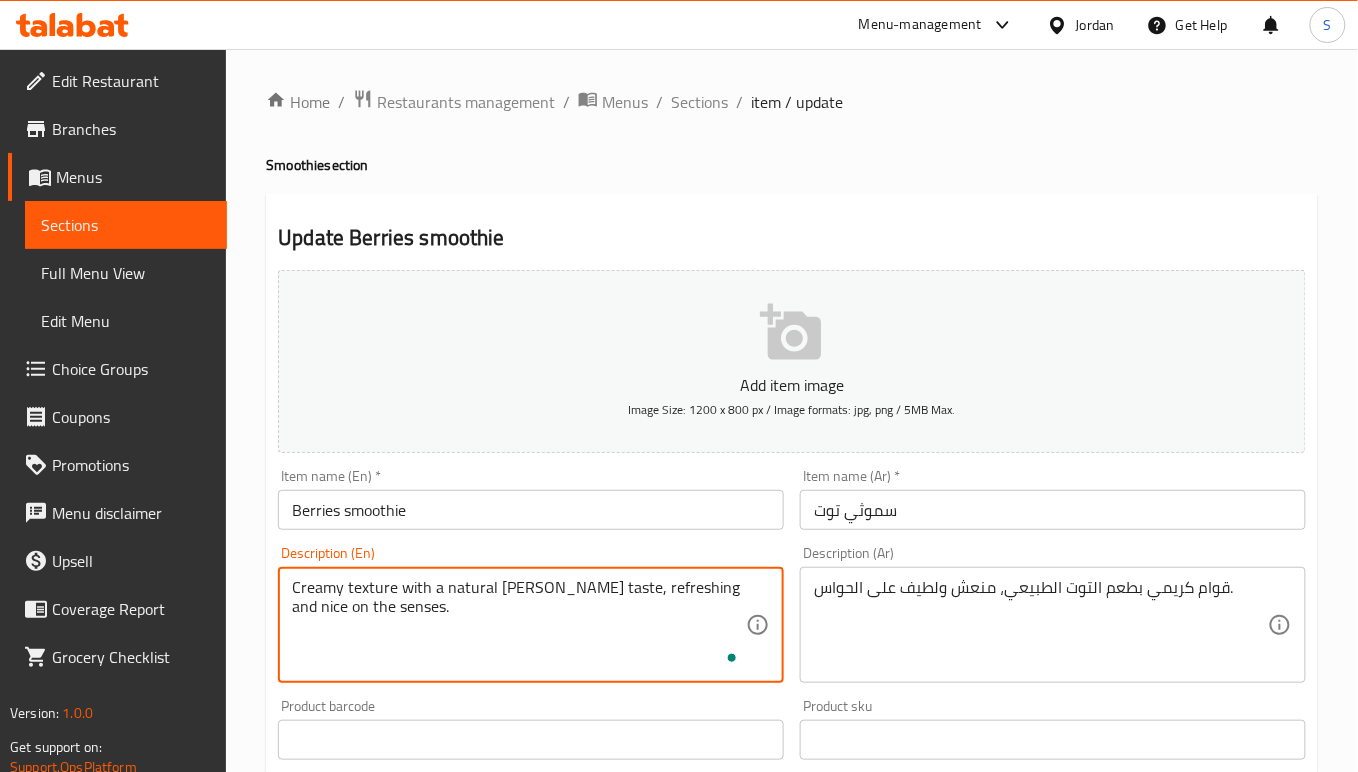 type on "Creamy texture with a natural berry taste, refreshing and nice on the senses." 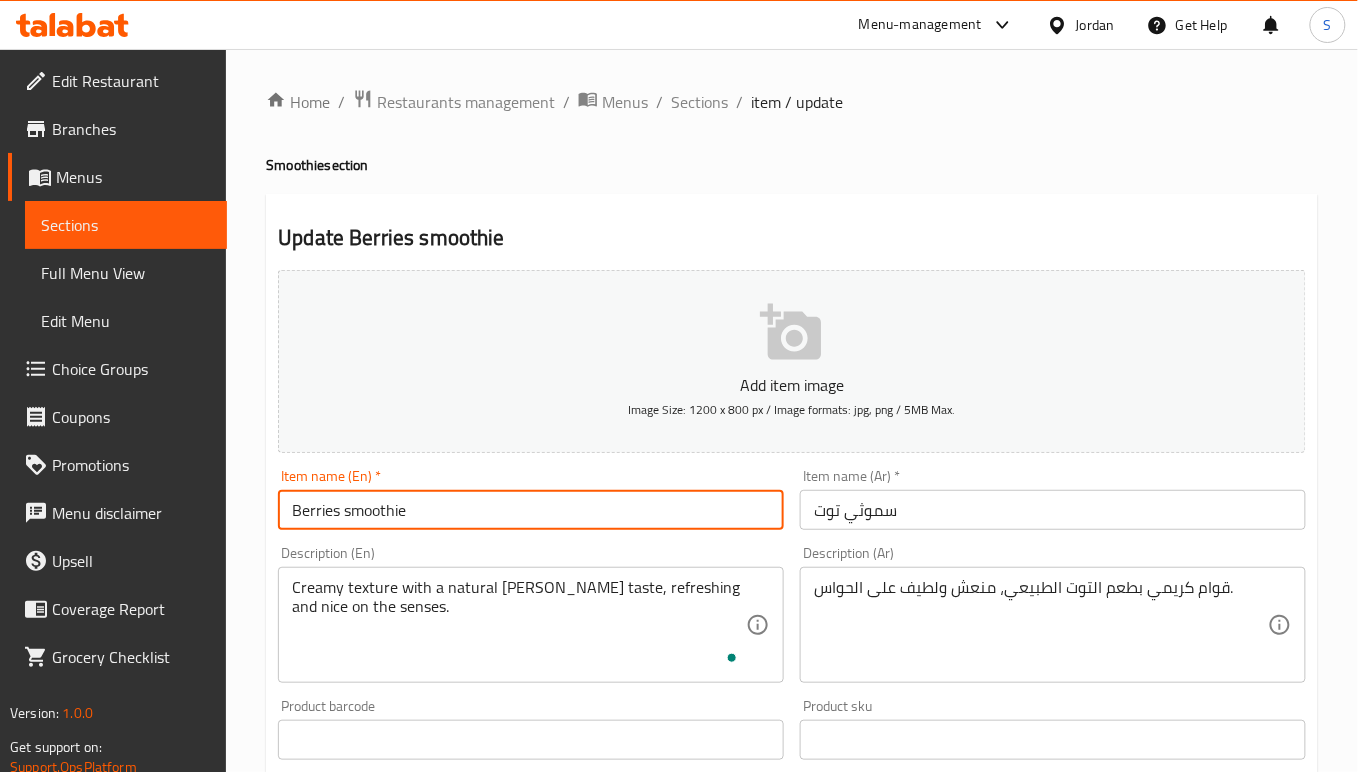 click on "Berries smoothie" at bounding box center [531, 510] 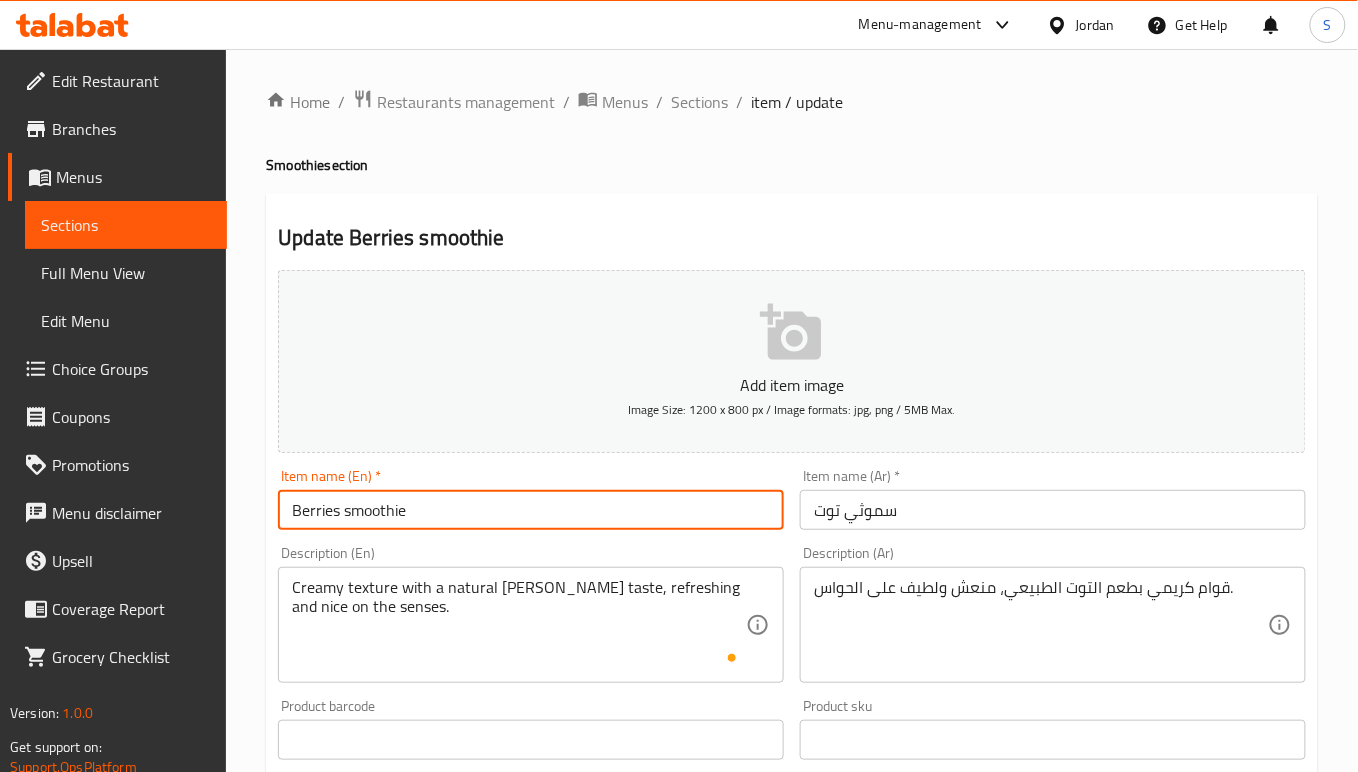 click on "Update" at bounding box center [400, 1326] 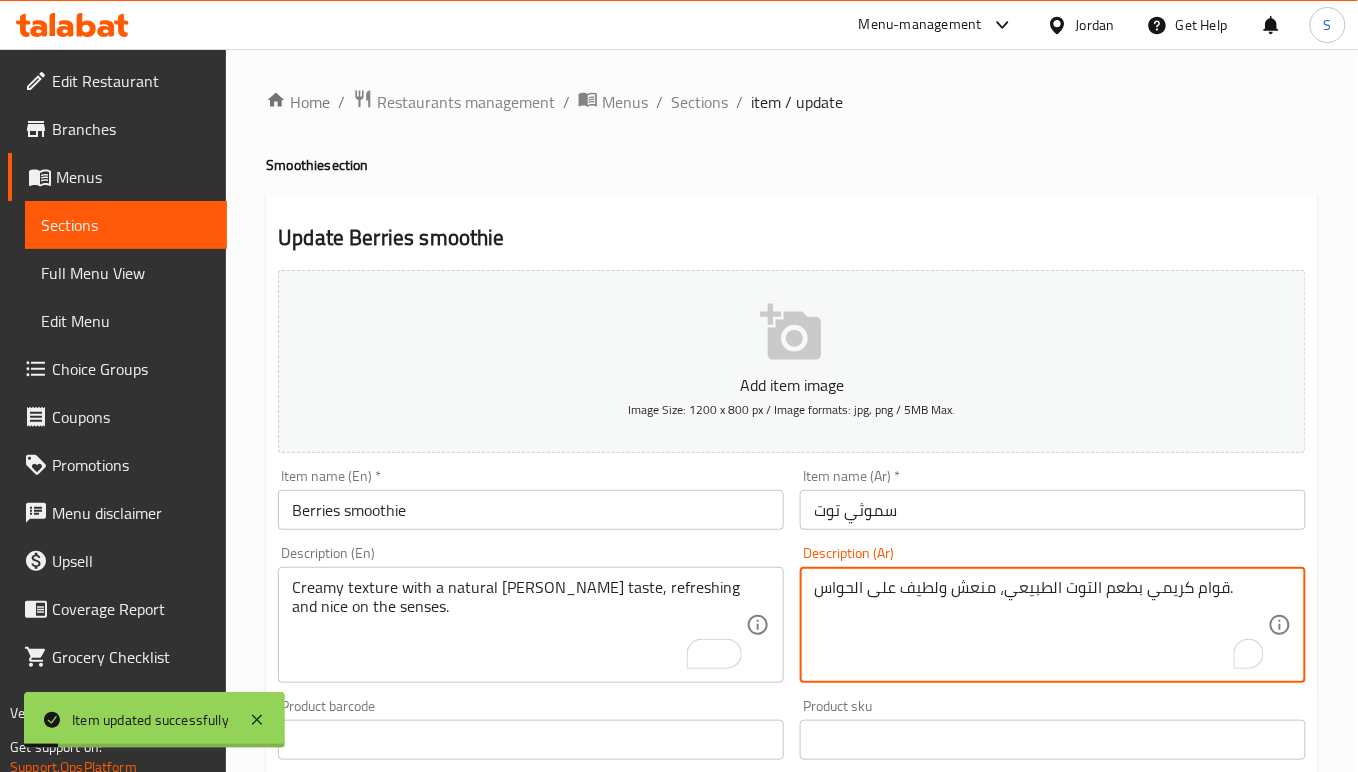 drag, startPoint x: 946, startPoint y: 588, endPoint x: 673, endPoint y: 600, distance: 273.2636 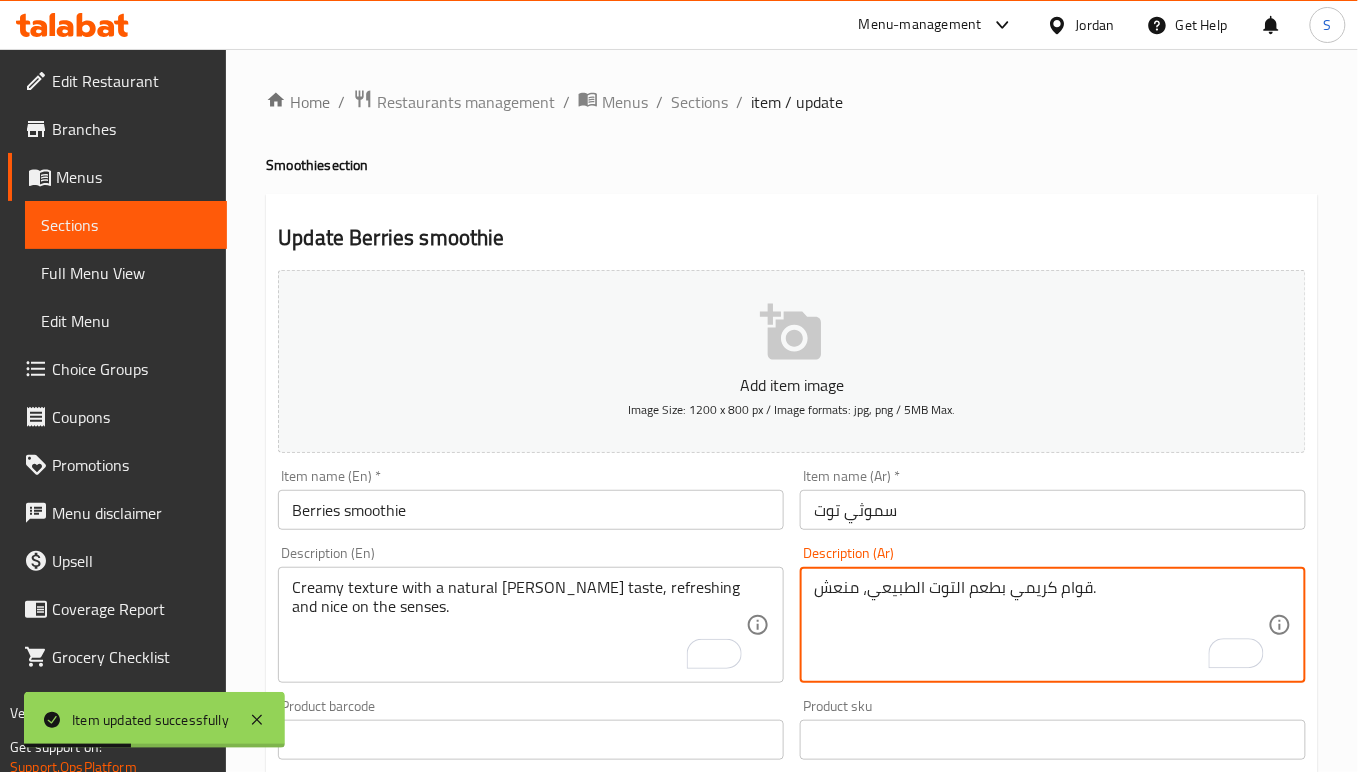 type on "قوام كريمي بطعم التوت الطبيعي، منعش." 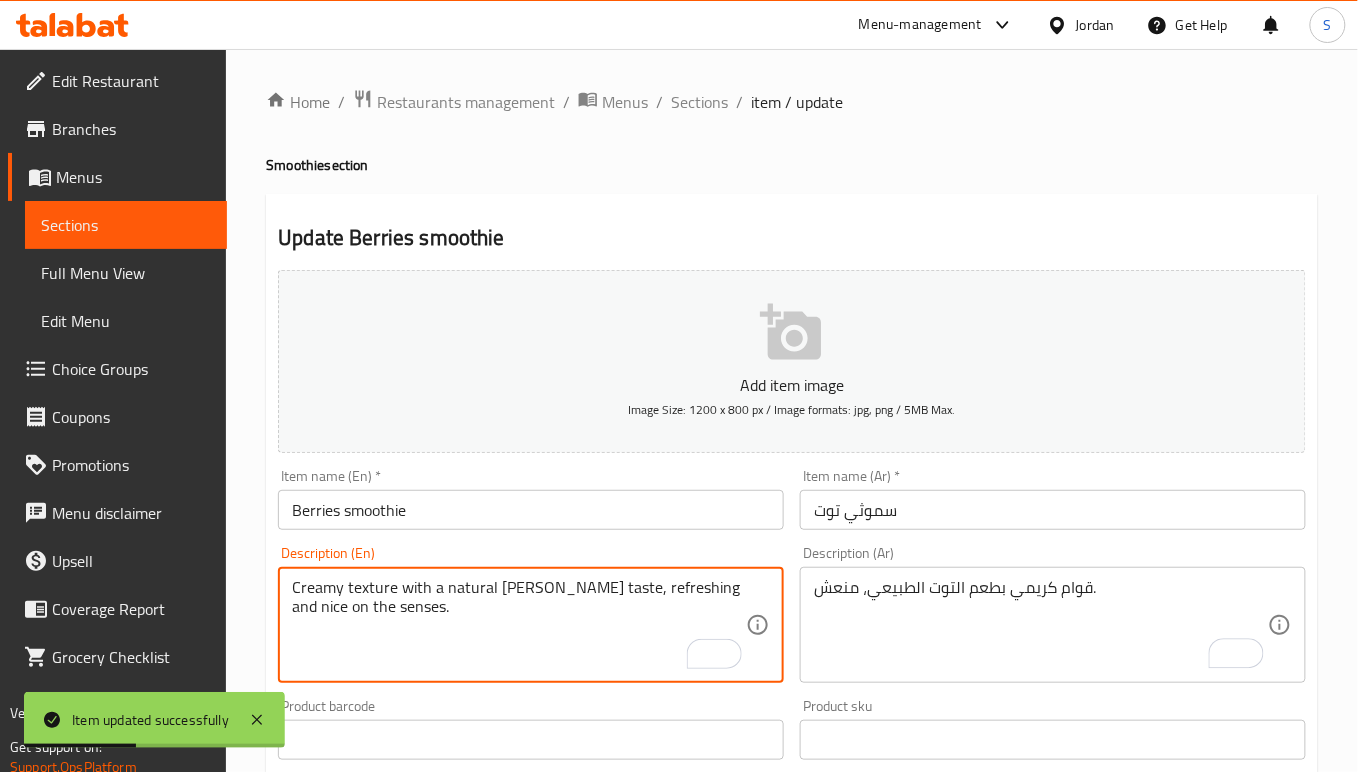 drag, startPoint x: 648, startPoint y: 588, endPoint x: 677, endPoint y: 644, distance: 63.06346 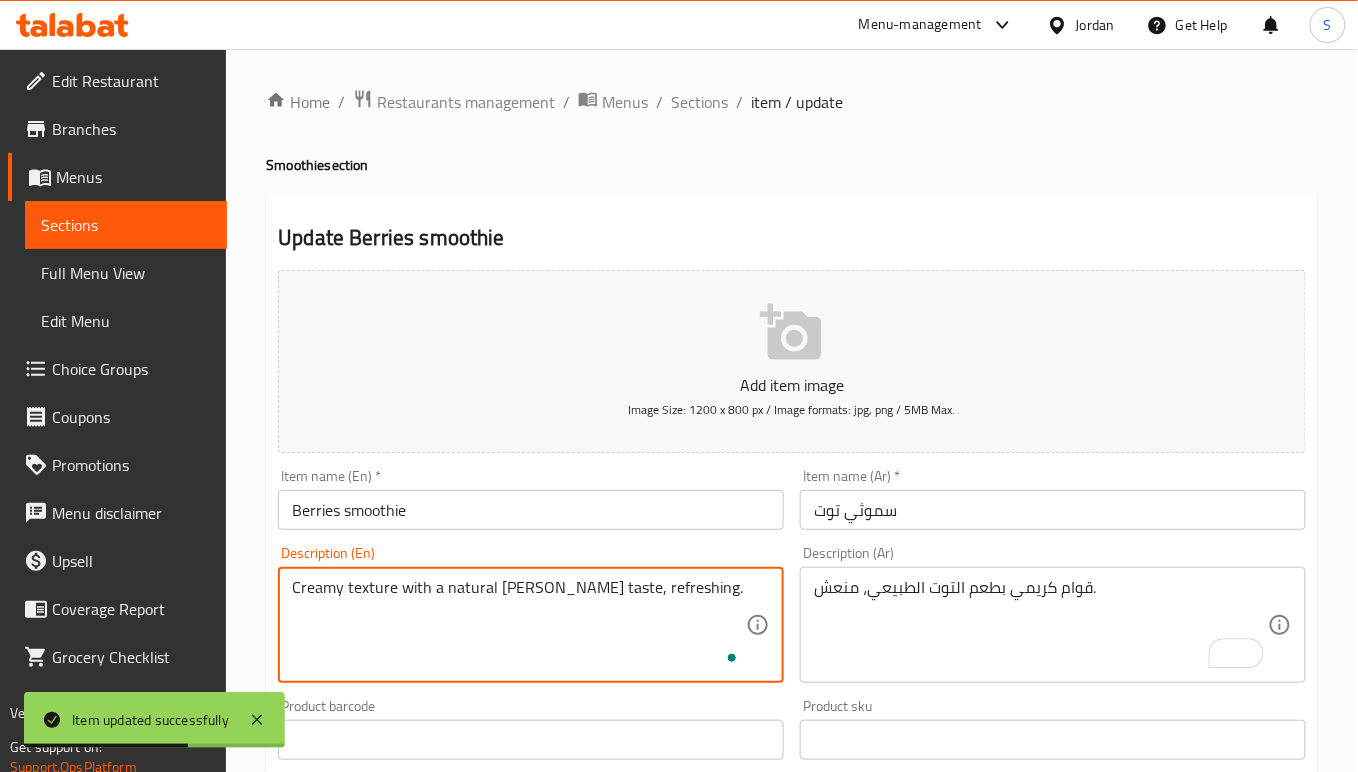 type on "Creamy texture with a natural berry taste, refreshing." 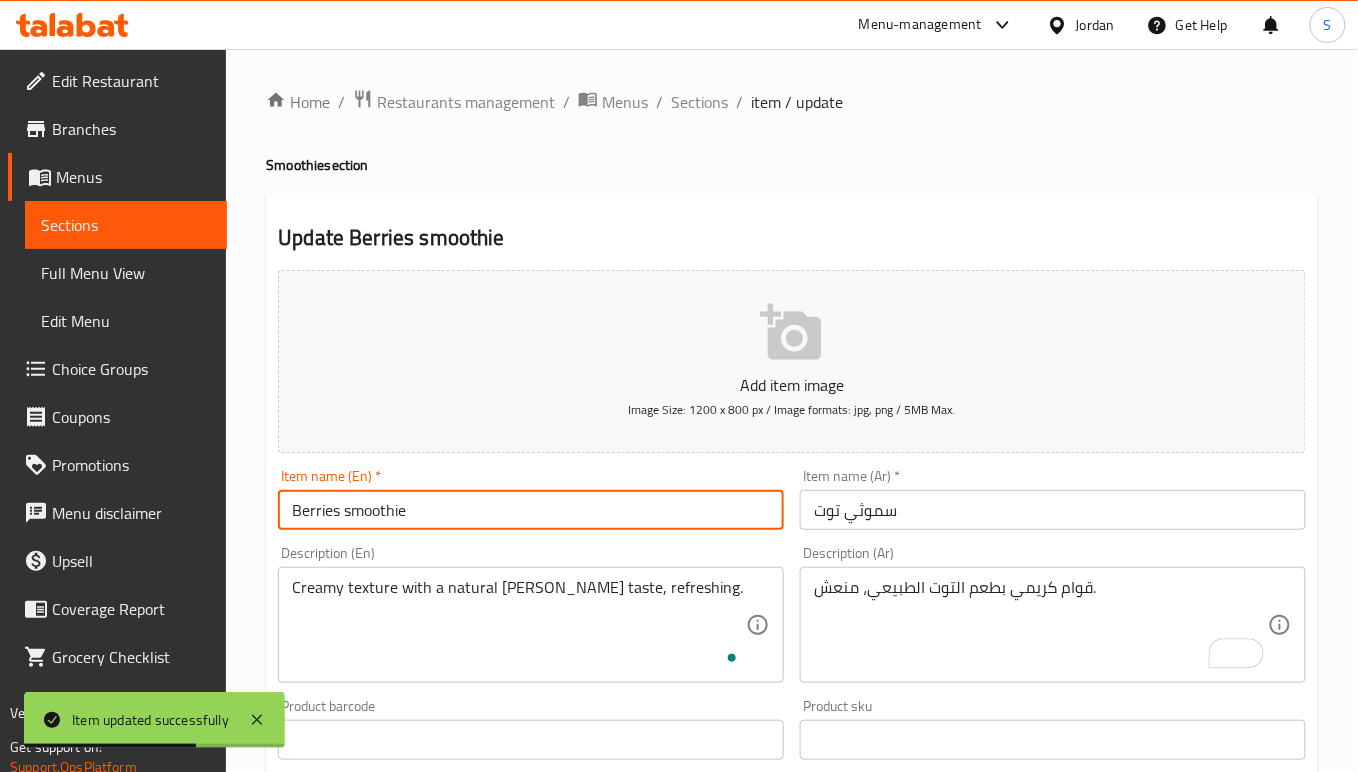 click on "Berries smoothie" at bounding box center [531, 510] 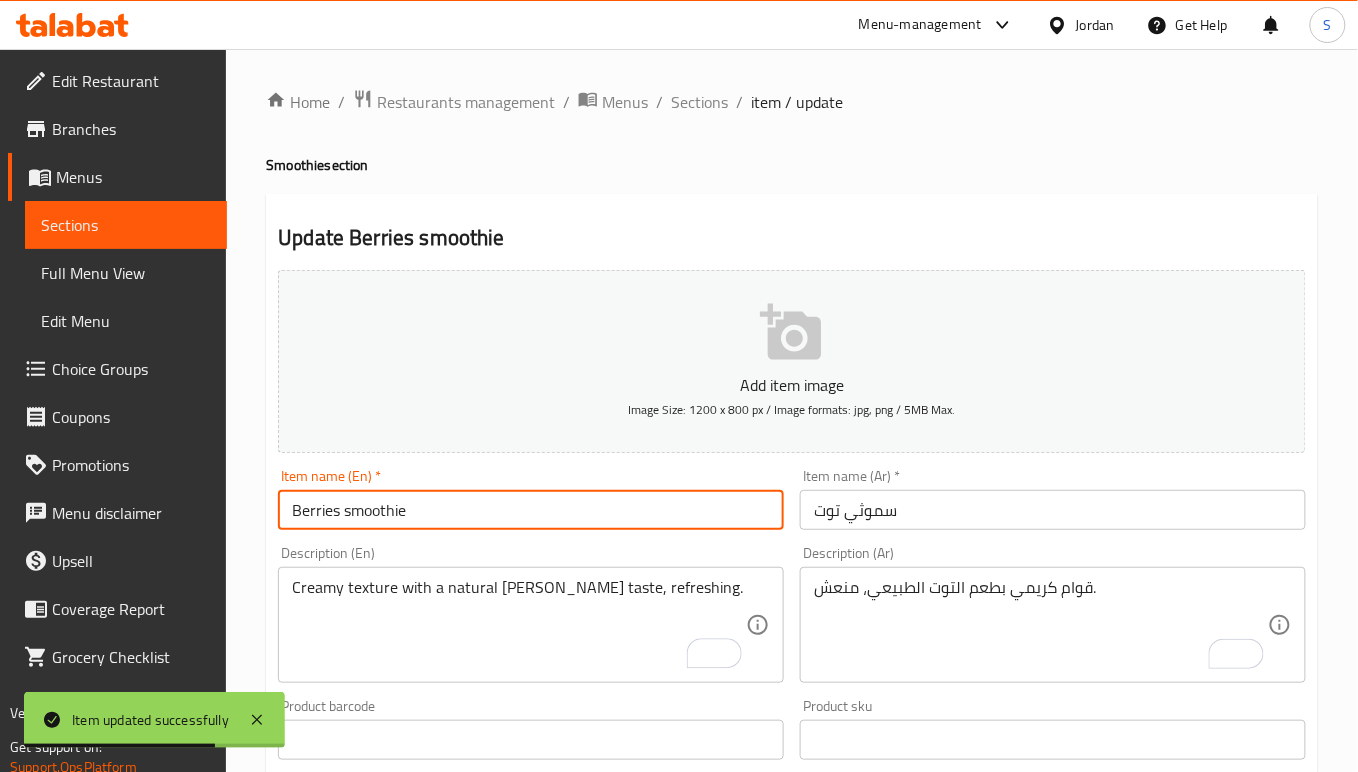 click on "Update" at bounding box center (400, 1326) 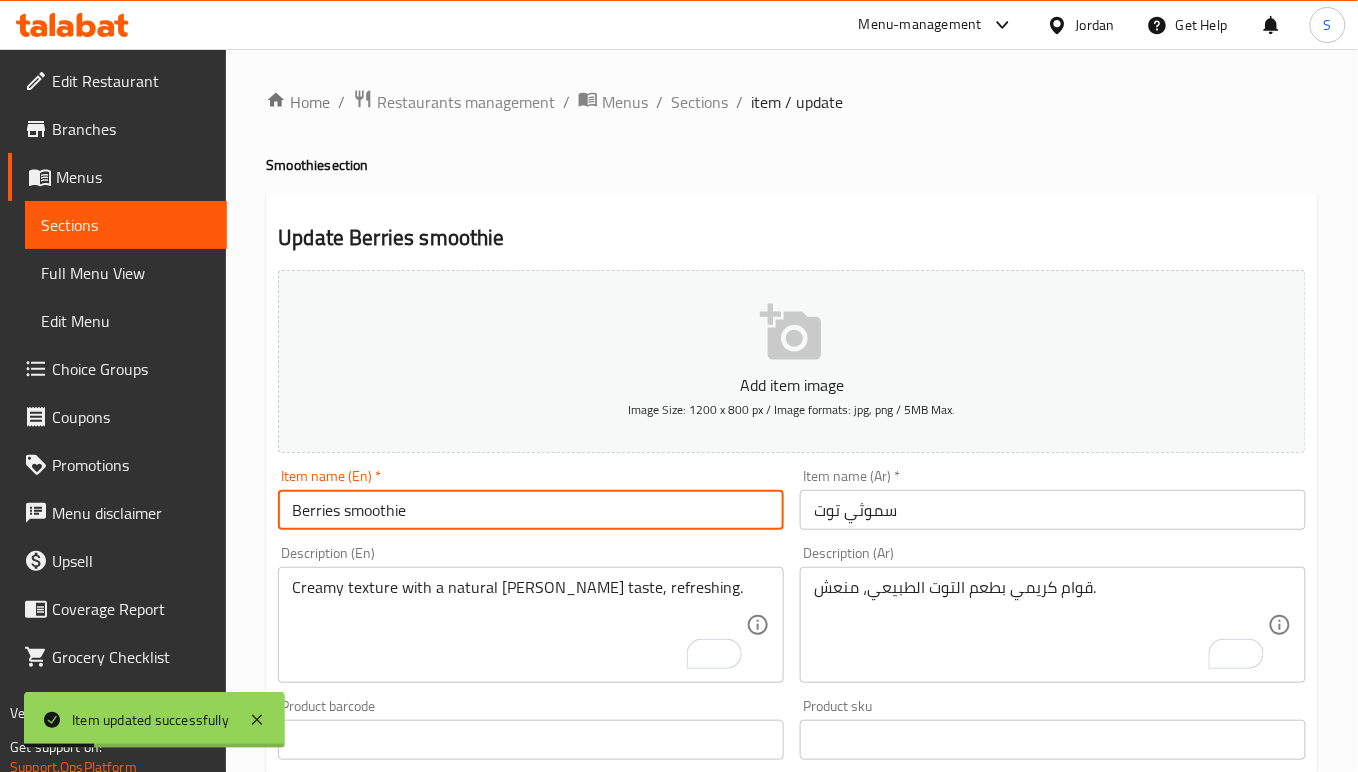 click on "Update" at bounding box center [400, 1326] 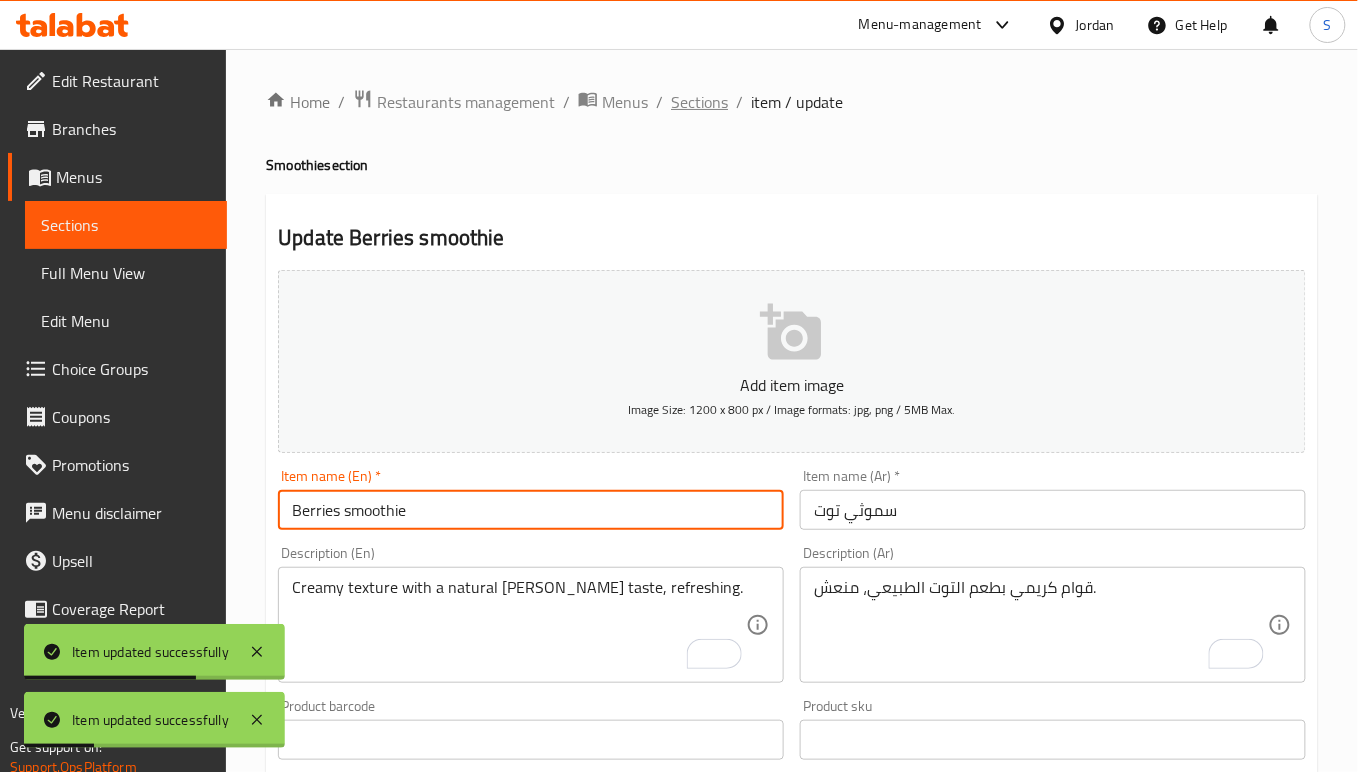 click on "Sections" at bounding box center [699, 102] 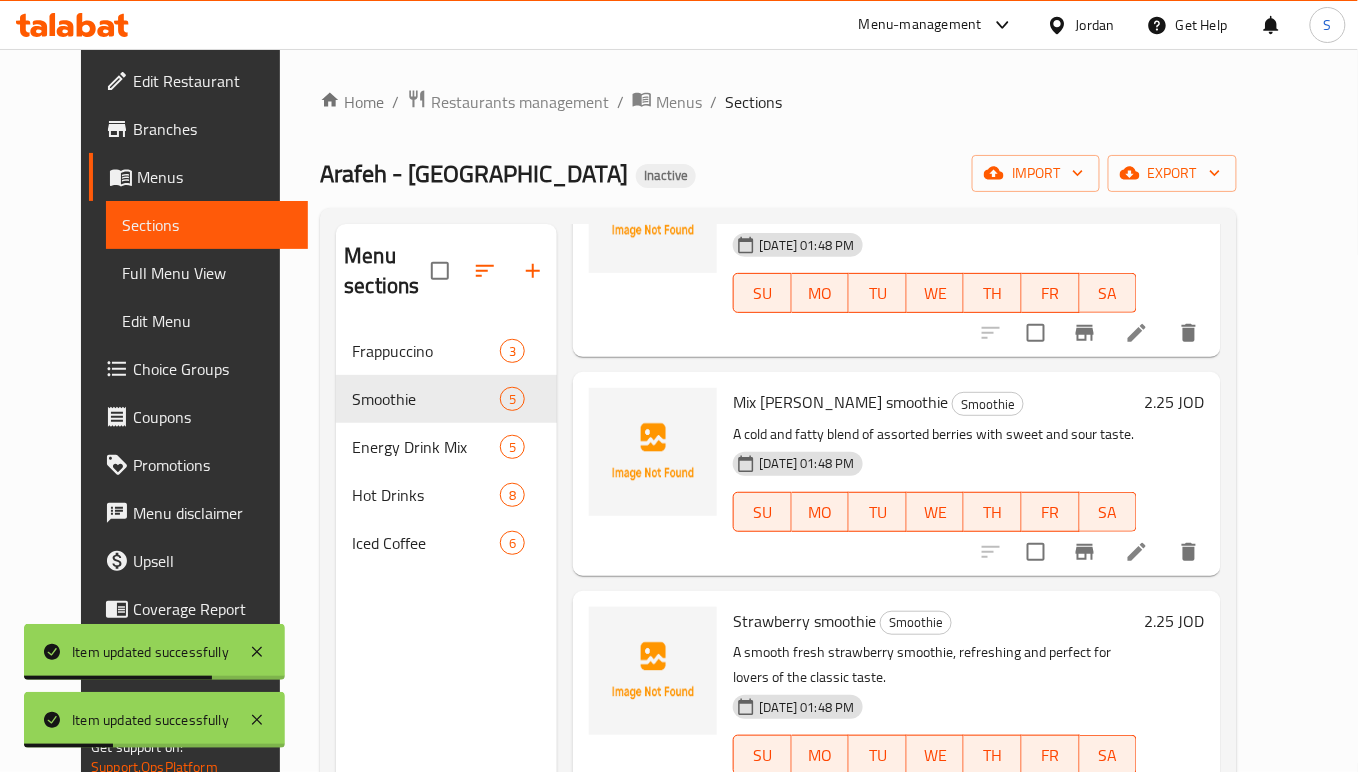scroll, scrollTop: 450, scrollLeft: 0, axis: vertical 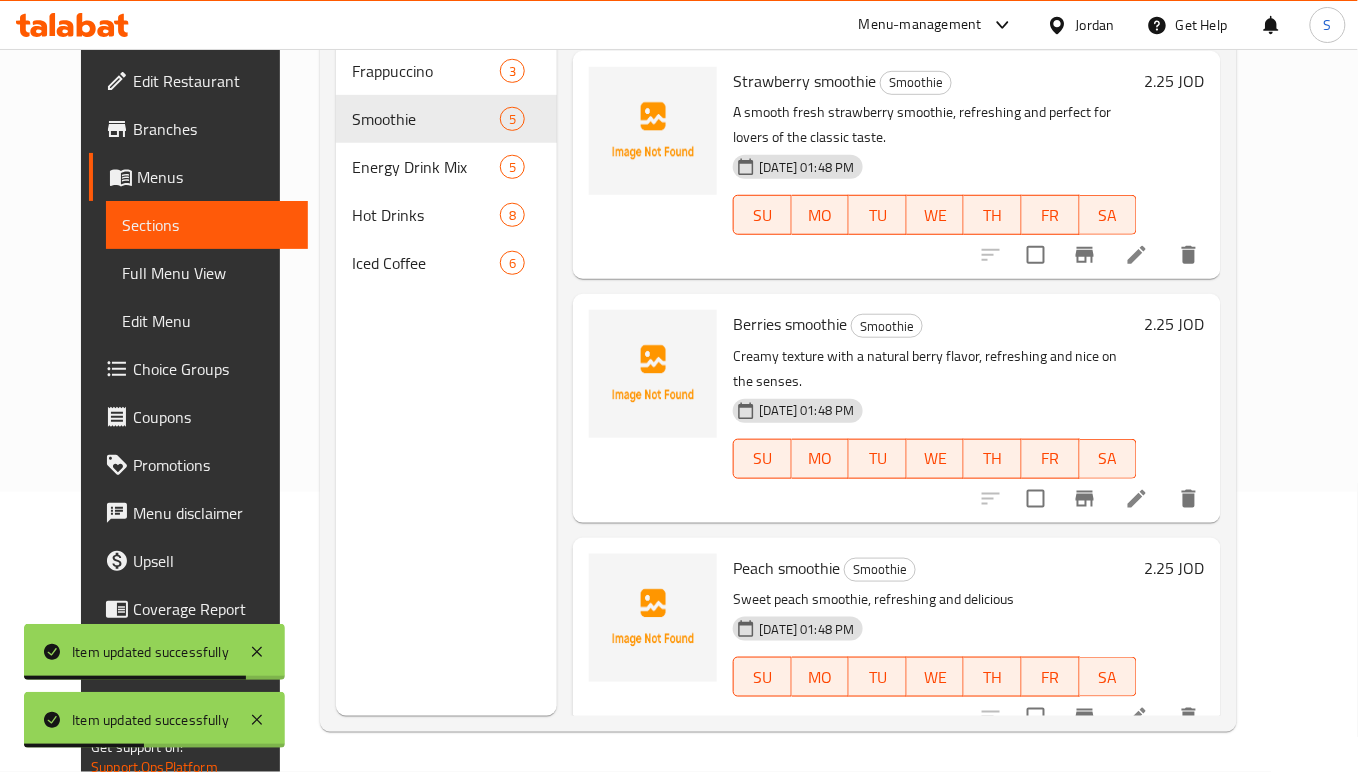 click 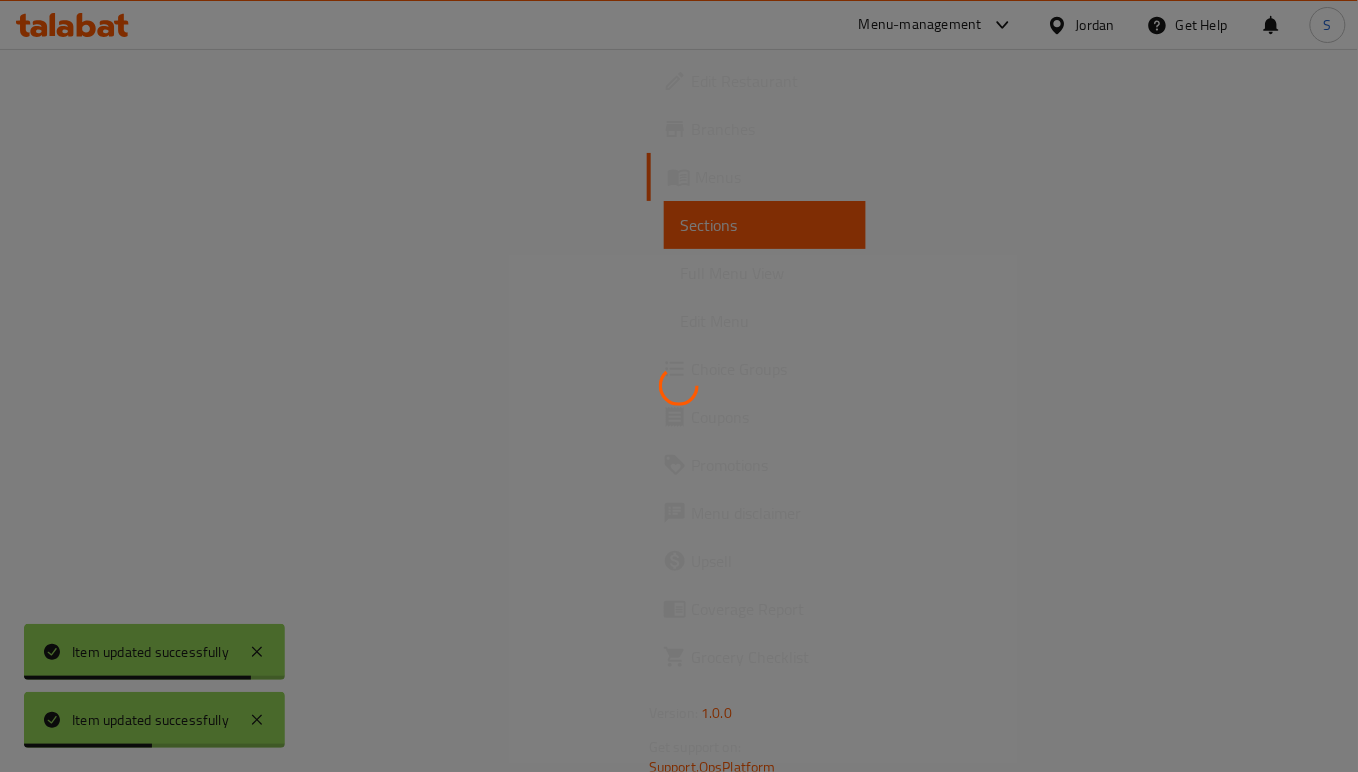 scroll, scrollTop: 0, scrollLeft: 0, axis: both 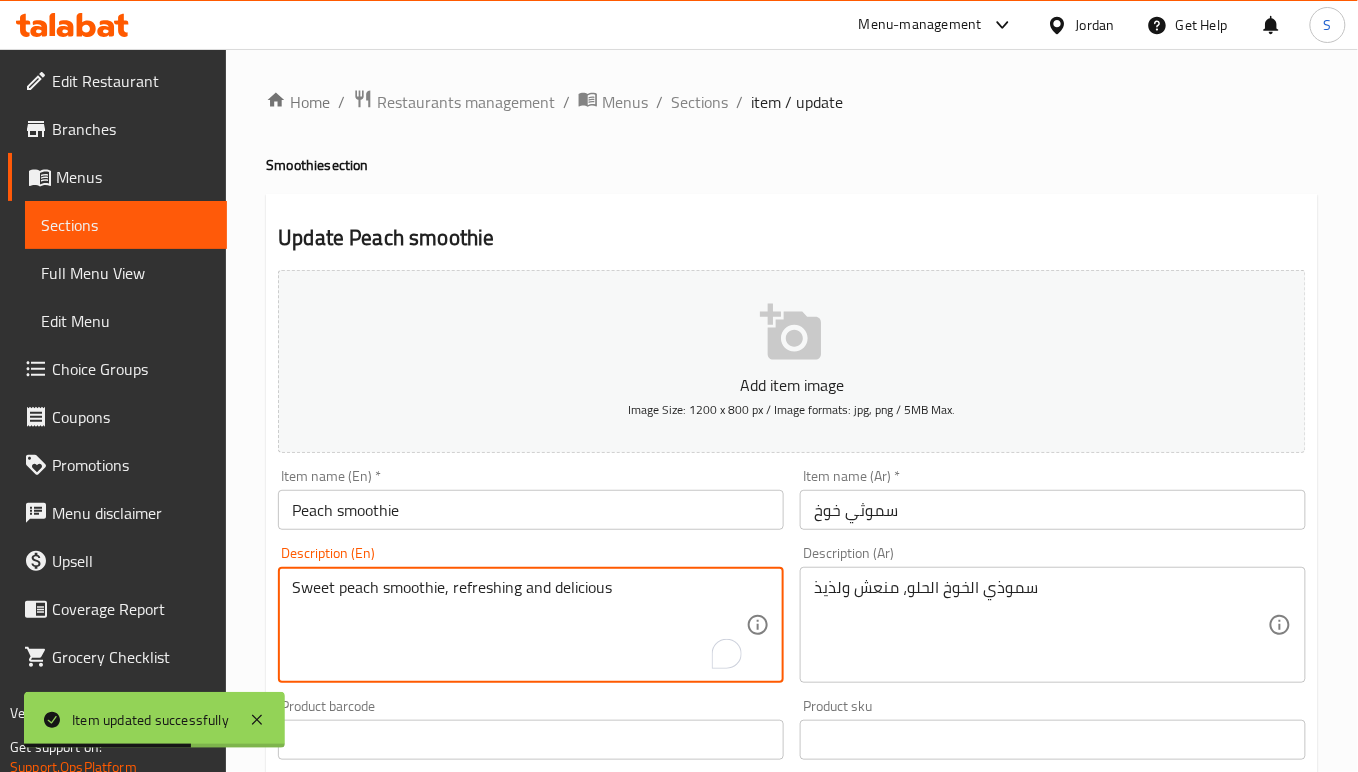 click on "Sweet peach smoothie, refreshing and delicious" at bounding box center (519, 625) 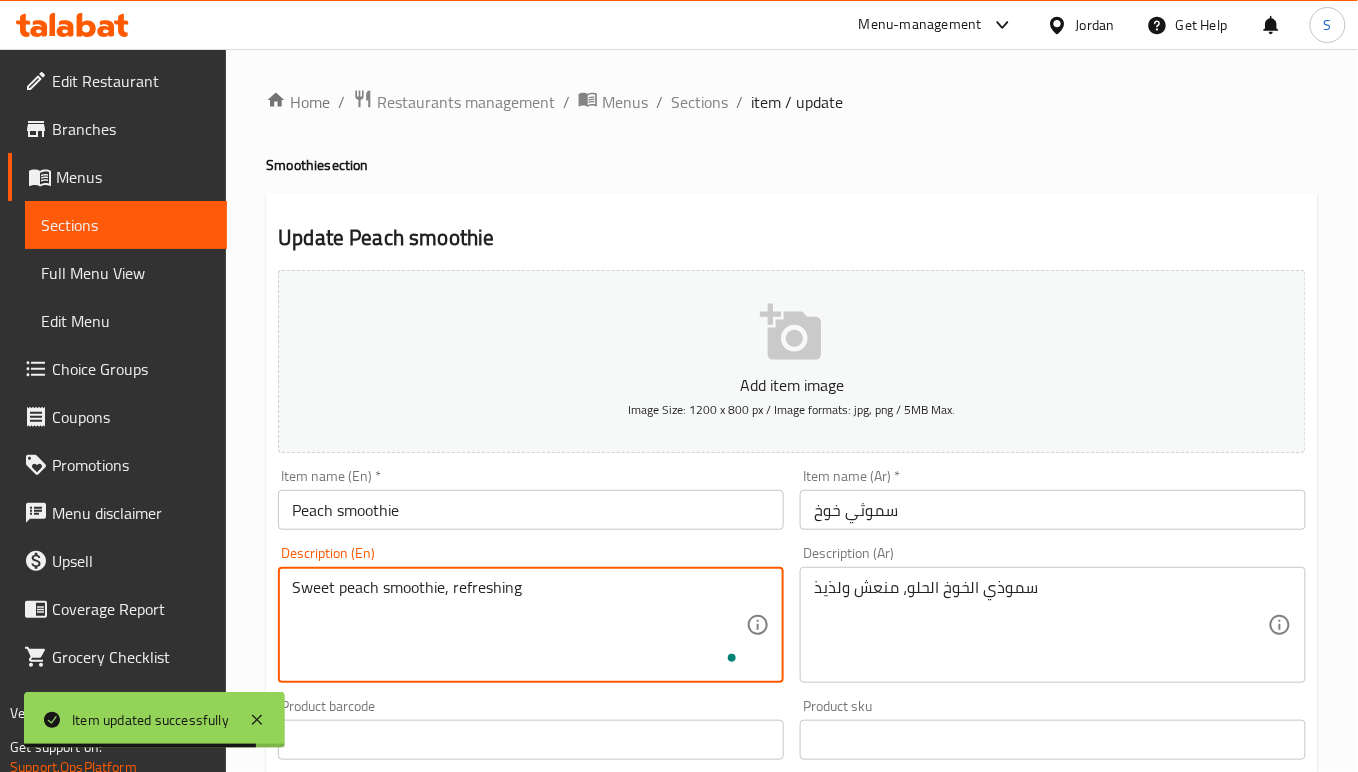type on "Sweet peach smoothie, refreshing" 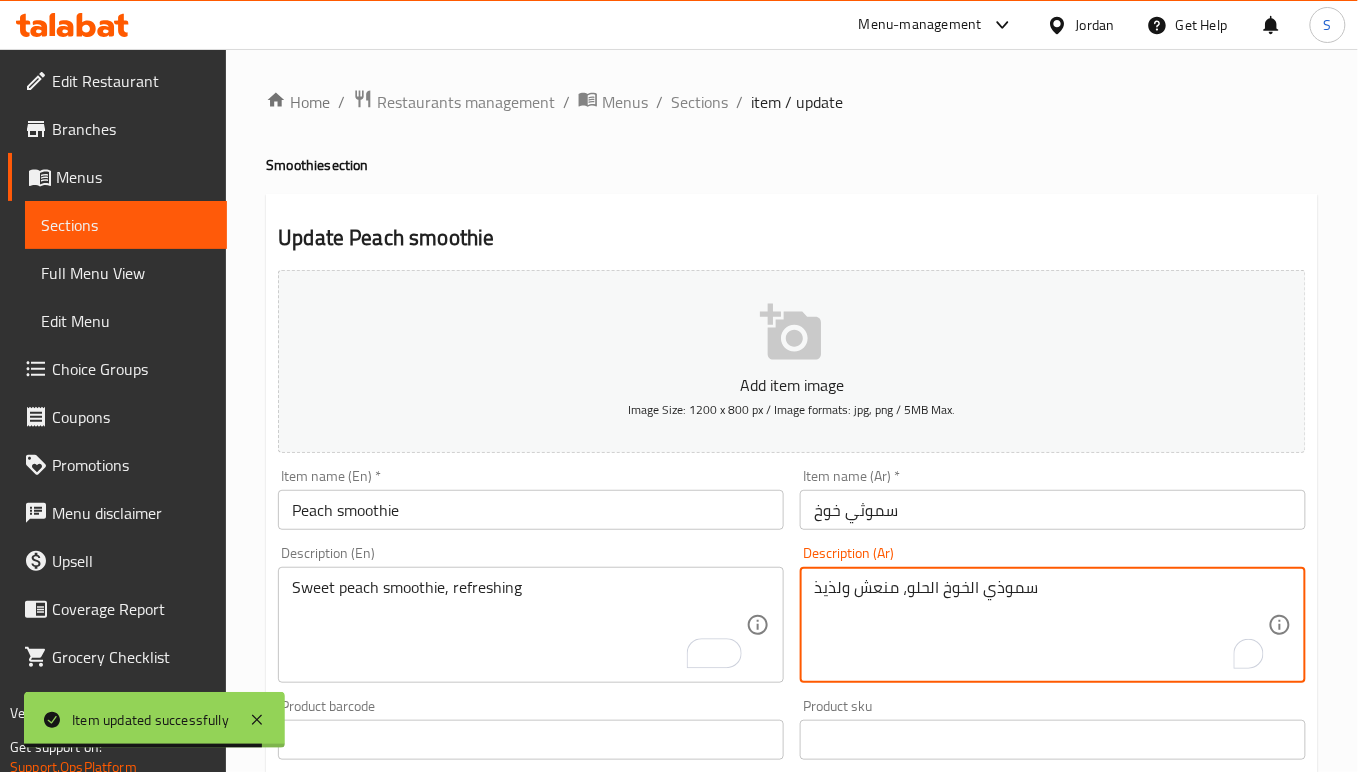 click on "سموذي الخوخ الحلو، منعش ولذيذ" at bounding box center [1041, 625] 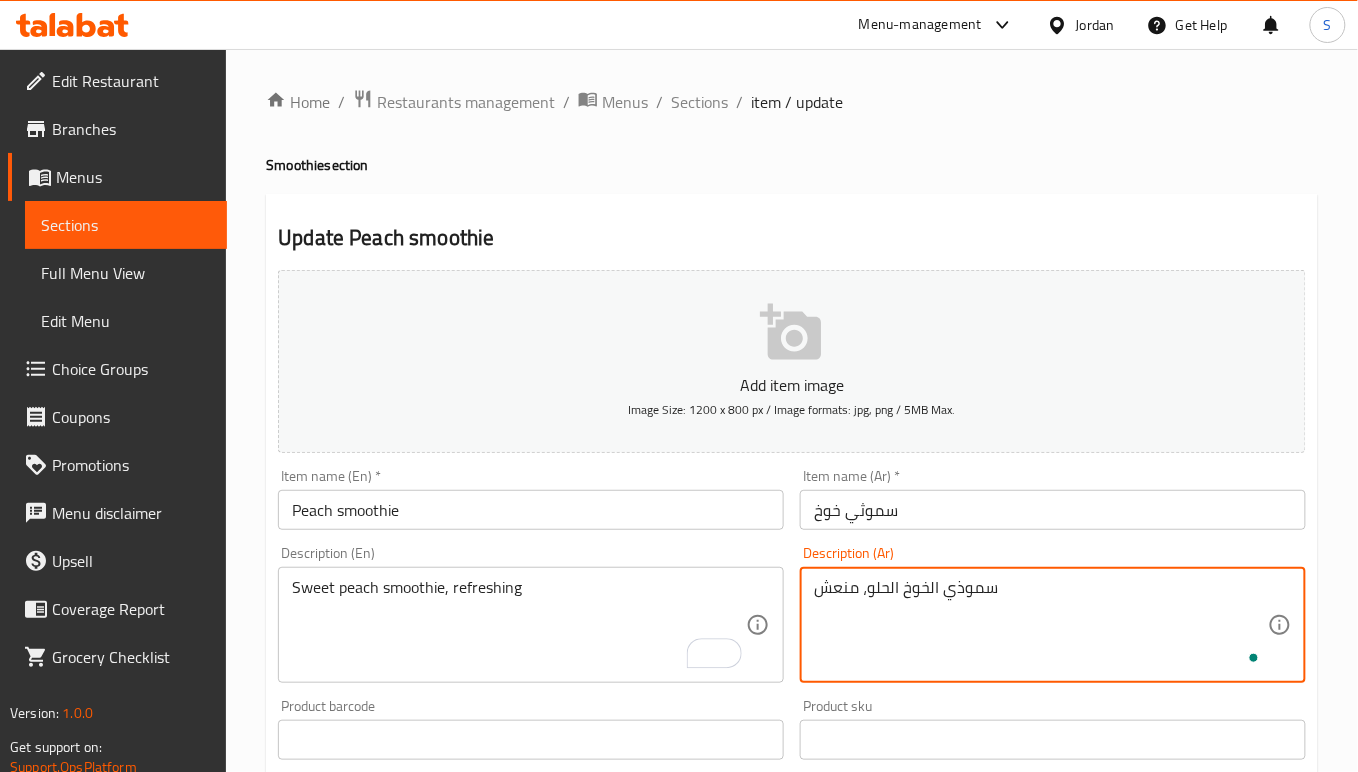 type on "سموذي الخوخ الحلو، منعش" 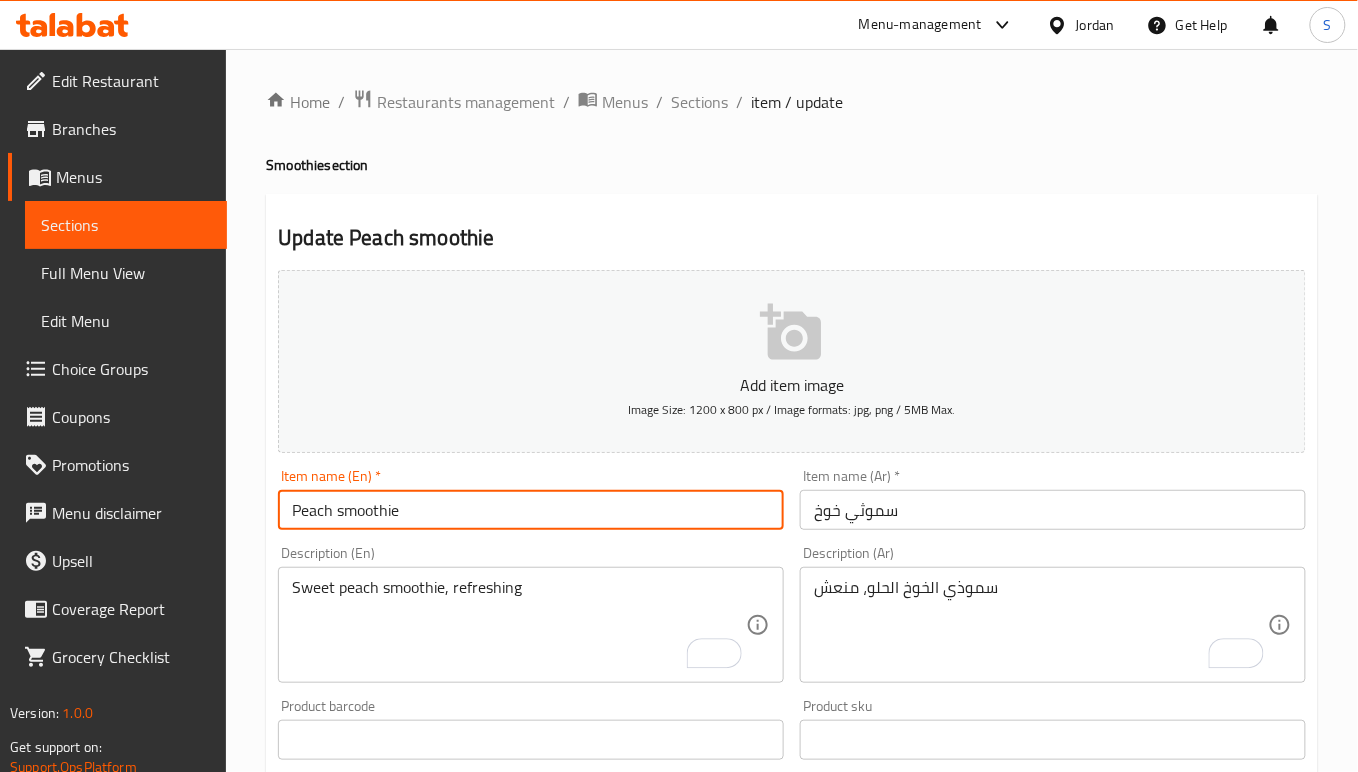 click on "Peach smoothie" at bounding box center [531, 510] 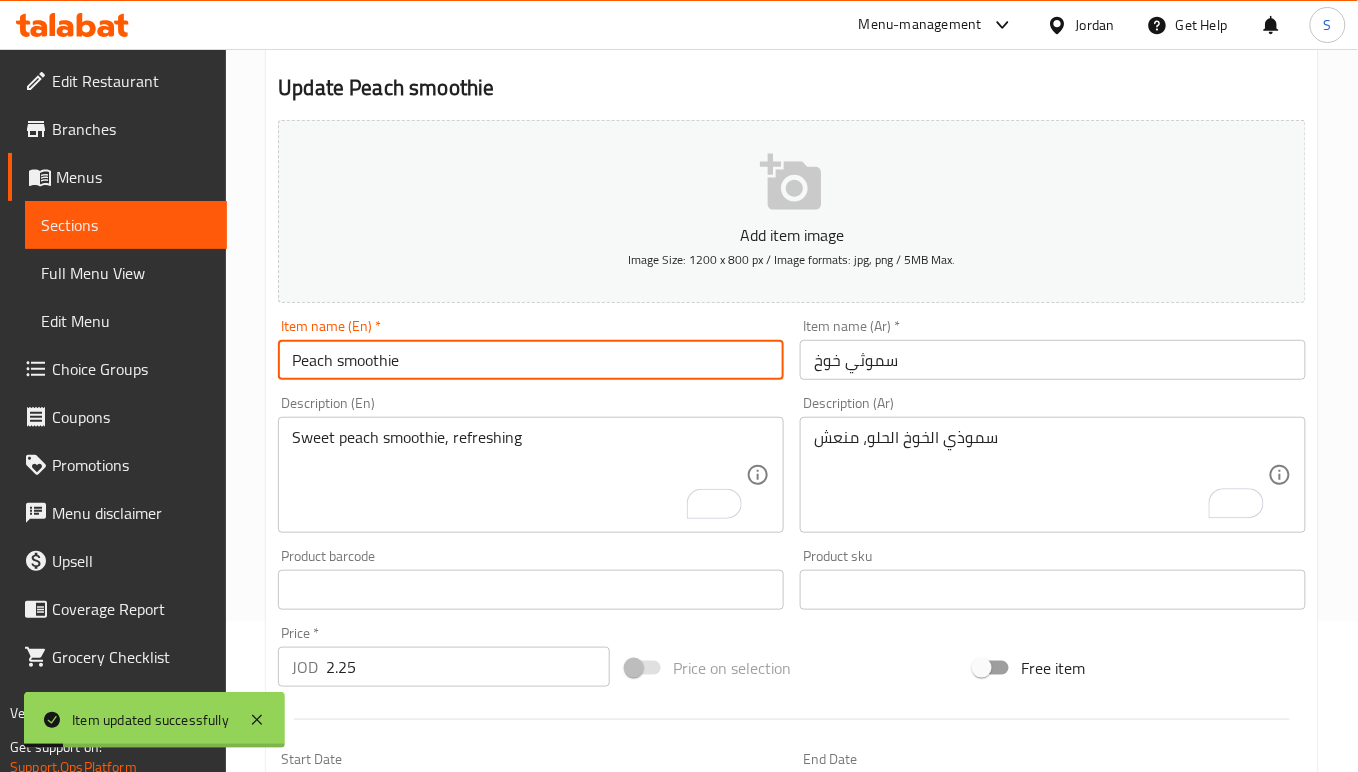 scroll, scrollTop: 0, scrollLeft: 0, axis: both 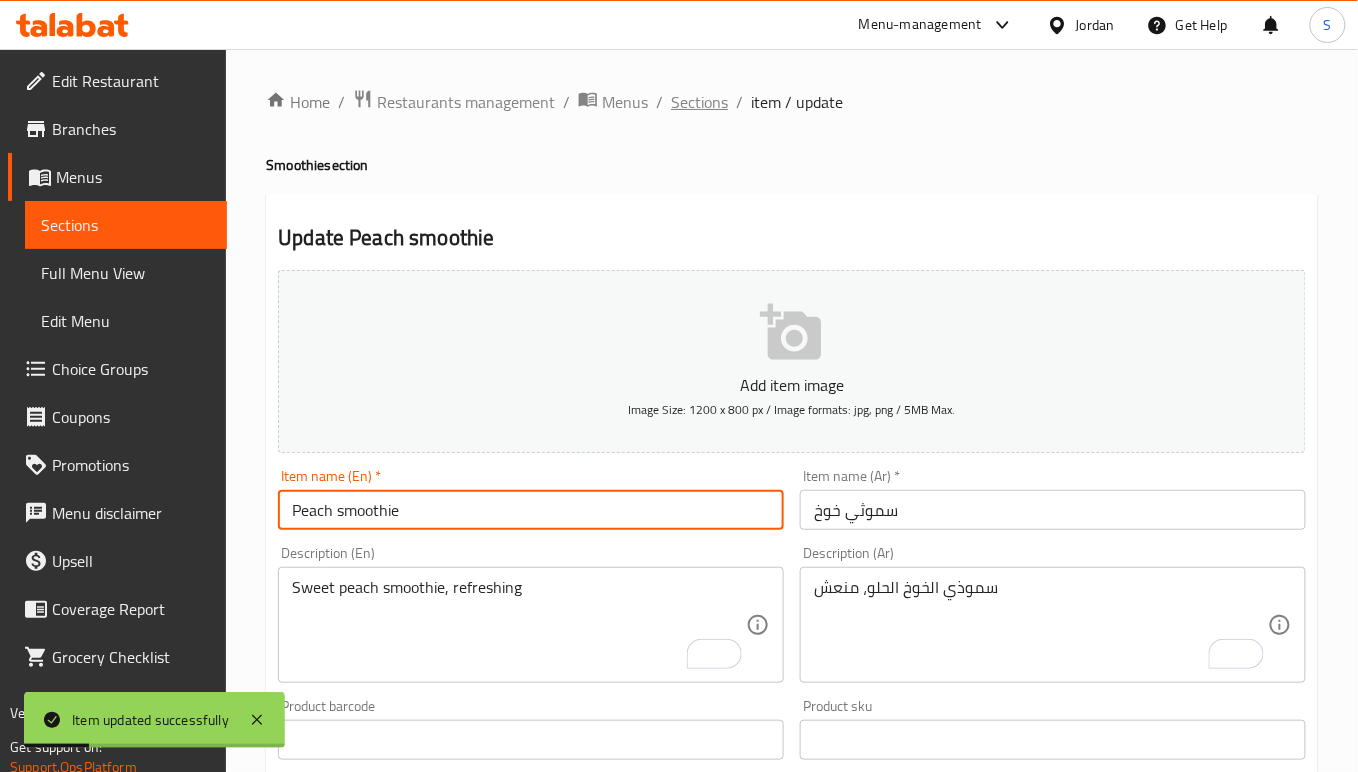 click on "Sections" at bounding box center (699, 102) 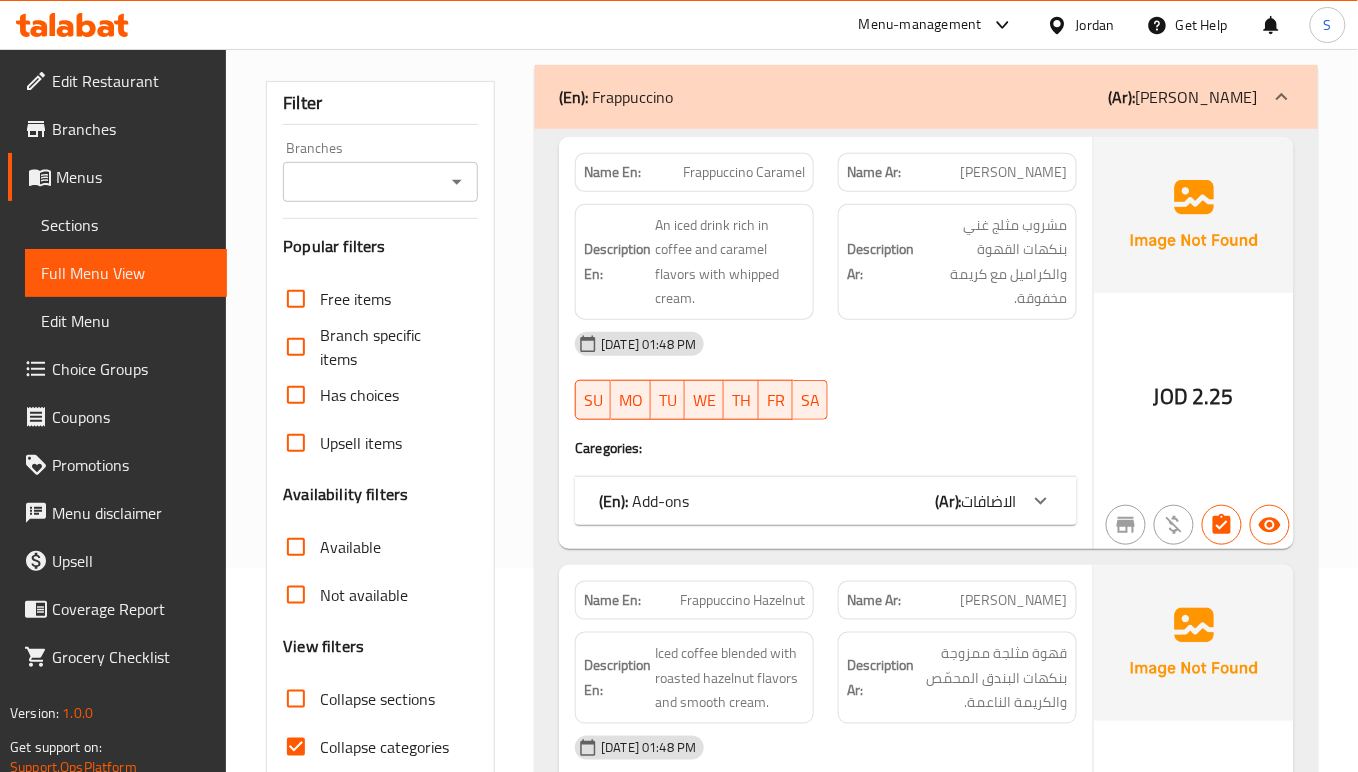 scroll, scrollTop: 266, scrollLeft: 0, axis: vertical 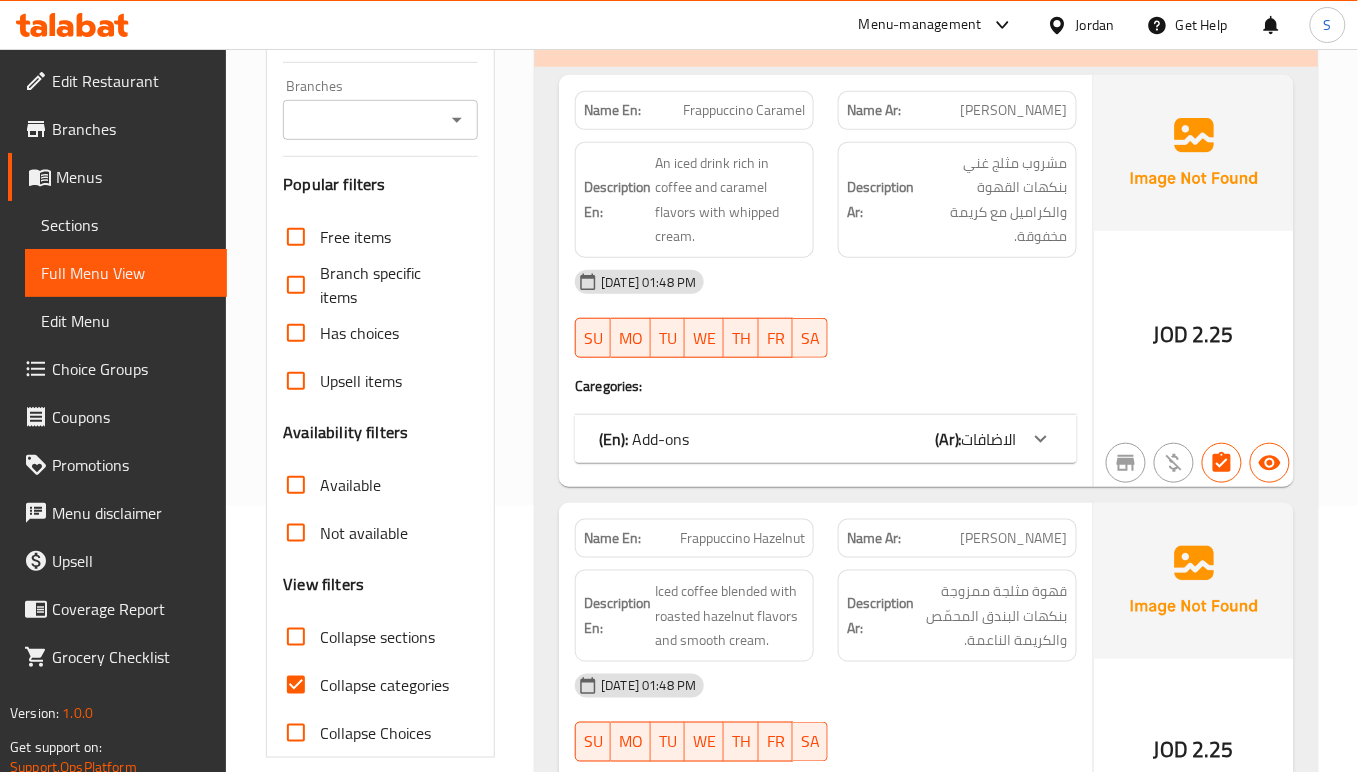 click on "Collapse categories" at bounding box center [296, 685] 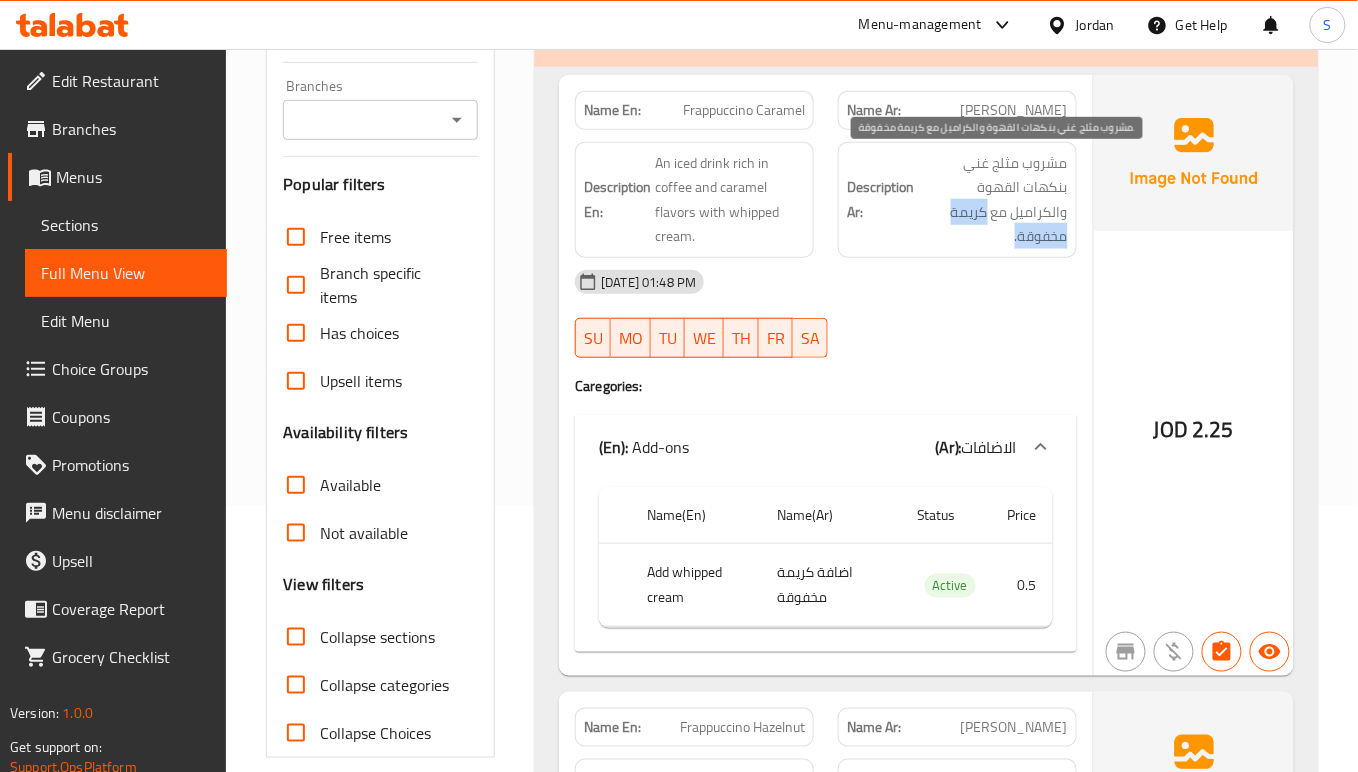 drag, startPoint x: 988, startPoint y: 217, endPoint x: 988, endPoint y: 234, distance: 17 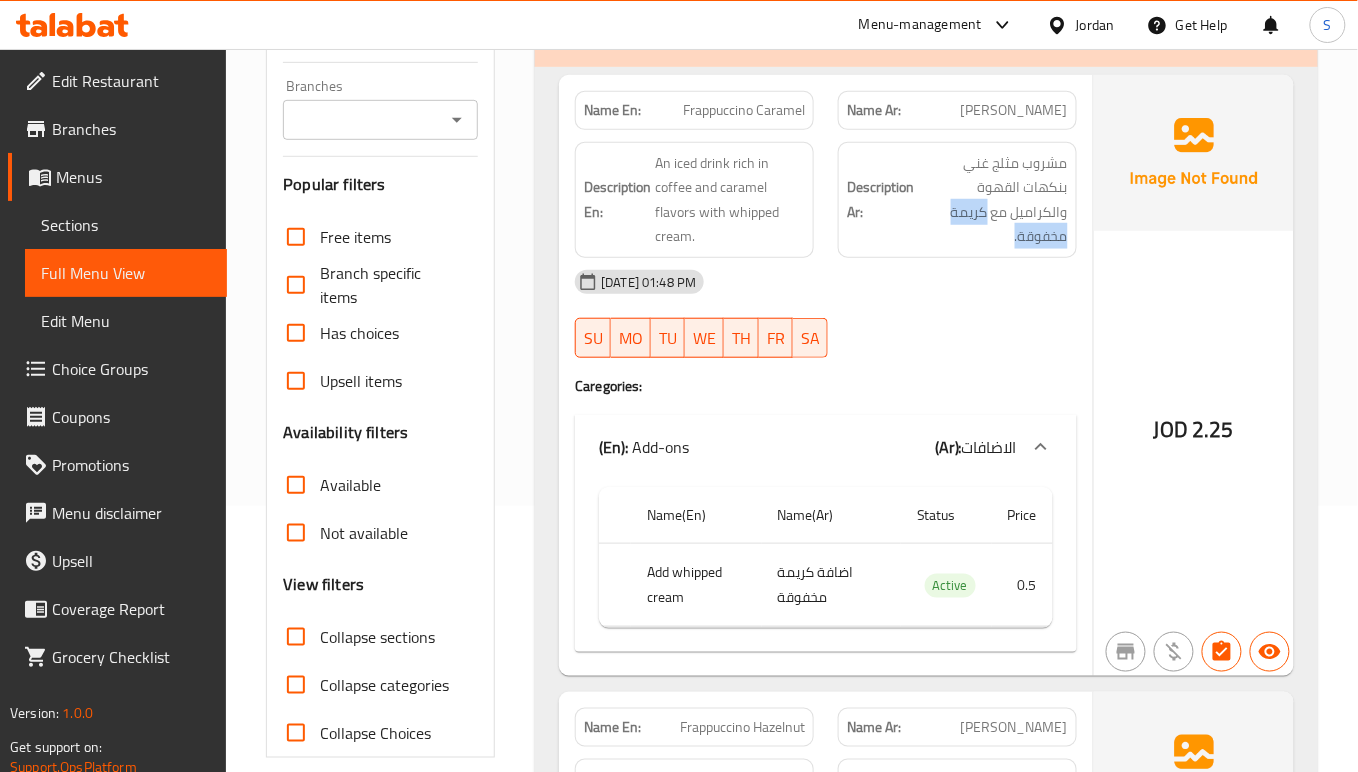 copy on "كريمة مخفوقة." 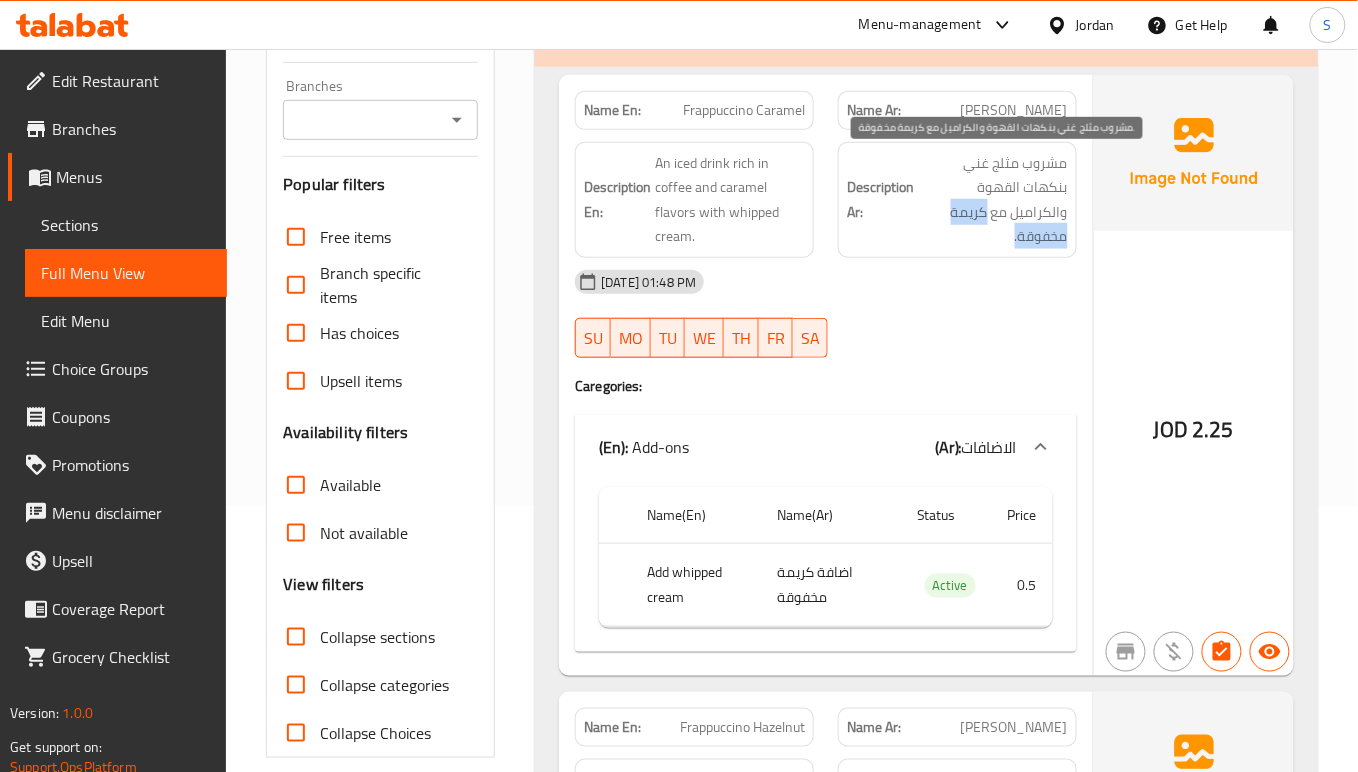 click on "مشروب مثلج غني بنكهات القهوة والكراميل مع كريمة مخفوقة." at bounding box center [993, 200] 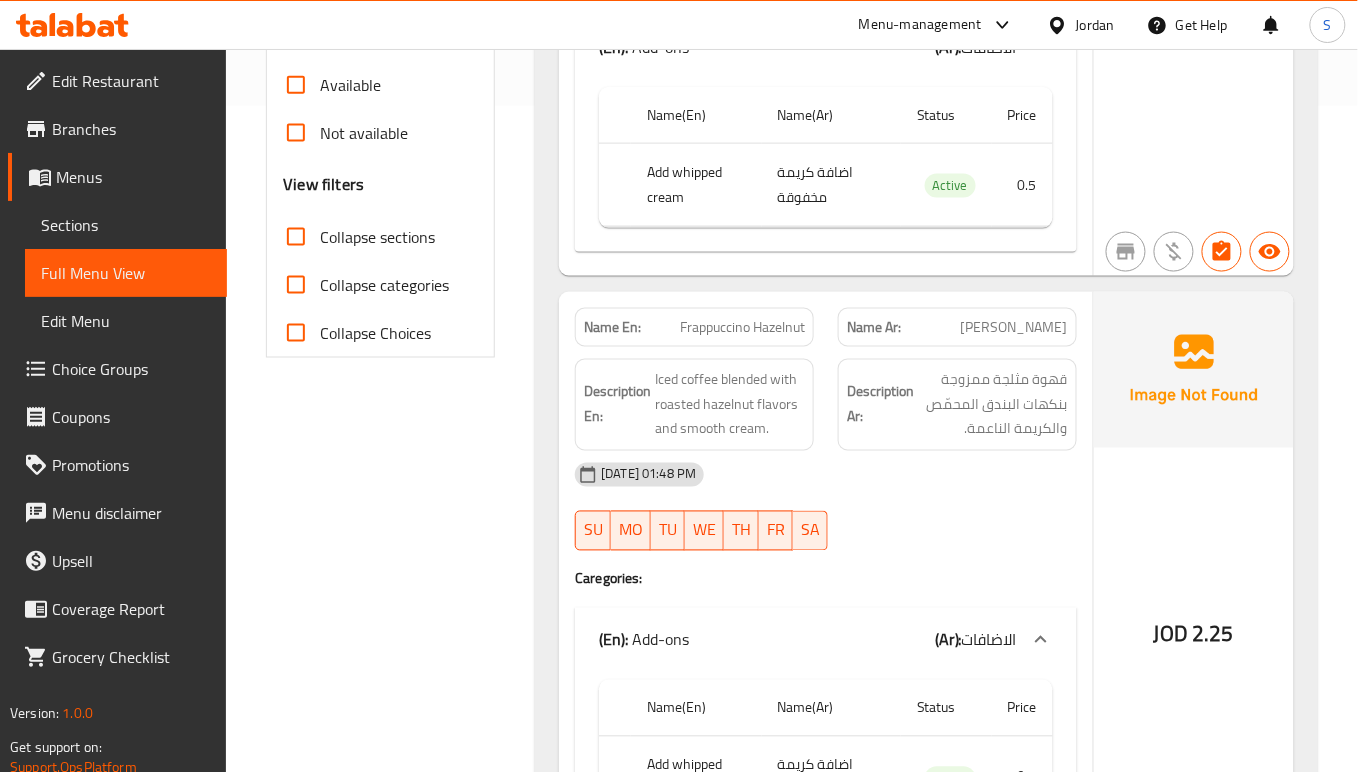 scroll, scrollTop: 800, scrollLeft: 0, axis: vertical 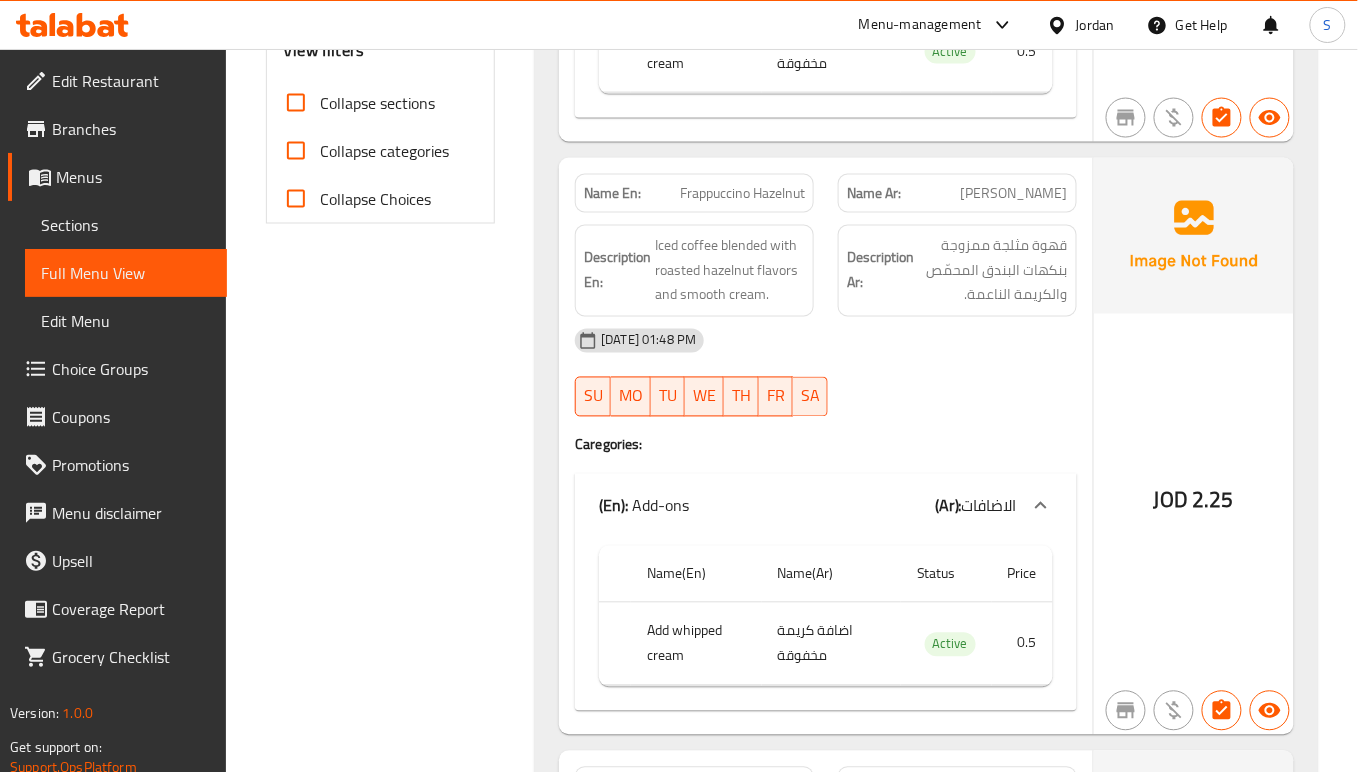 drag, startPoint x: 972, startPoint y: 304, endPoint x: 976, endPoint y: 317, distance: 13.601471 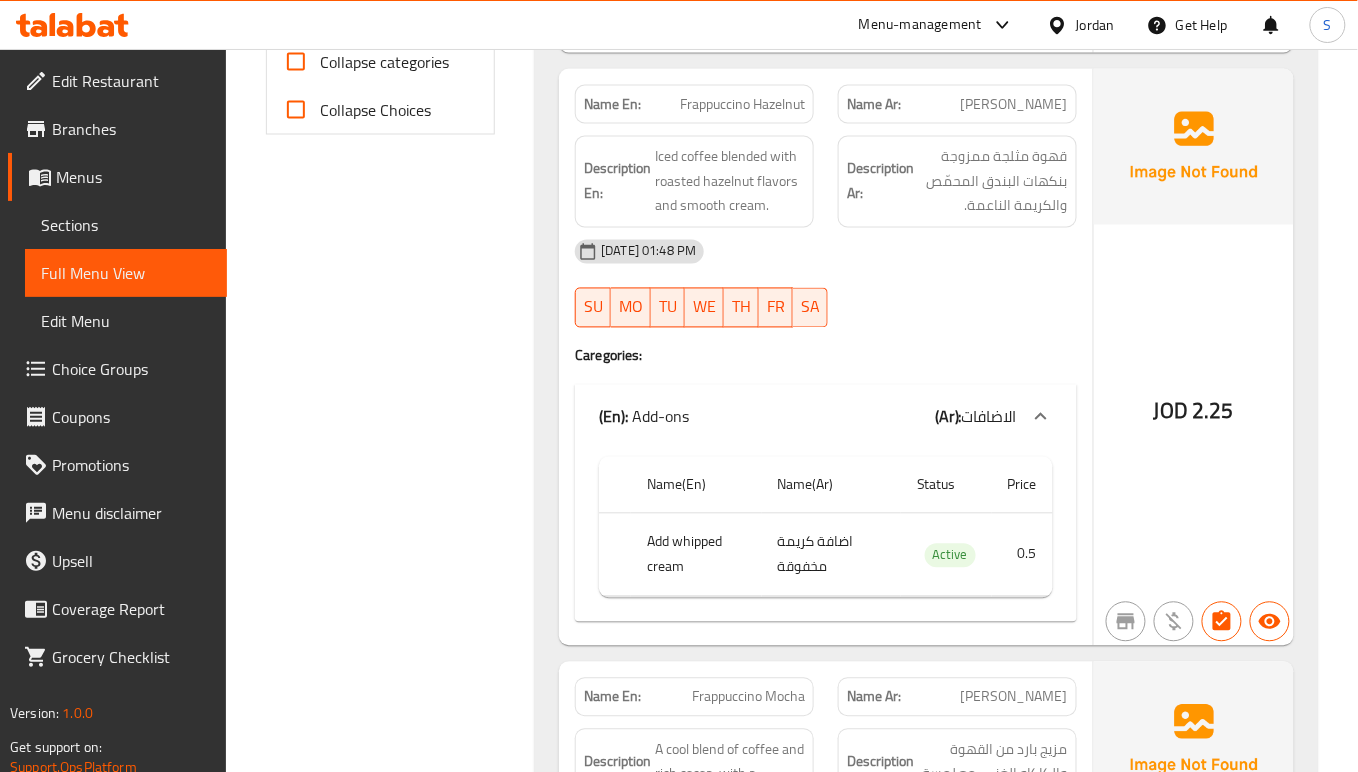 scroll, scrollTop: 933, scrollLeft: 0, axis: vertical 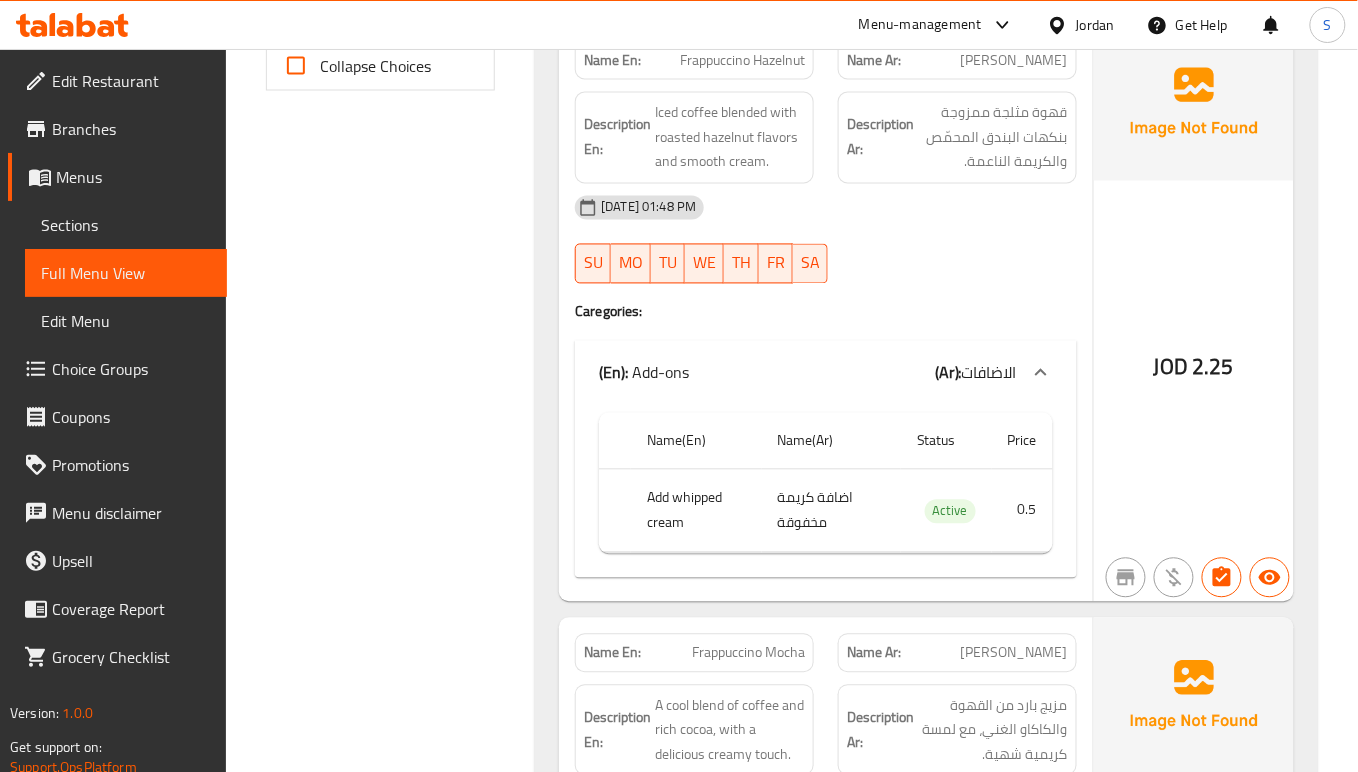 click on "14-07-2025 01:48 PM" at bounding box center [826, 208] 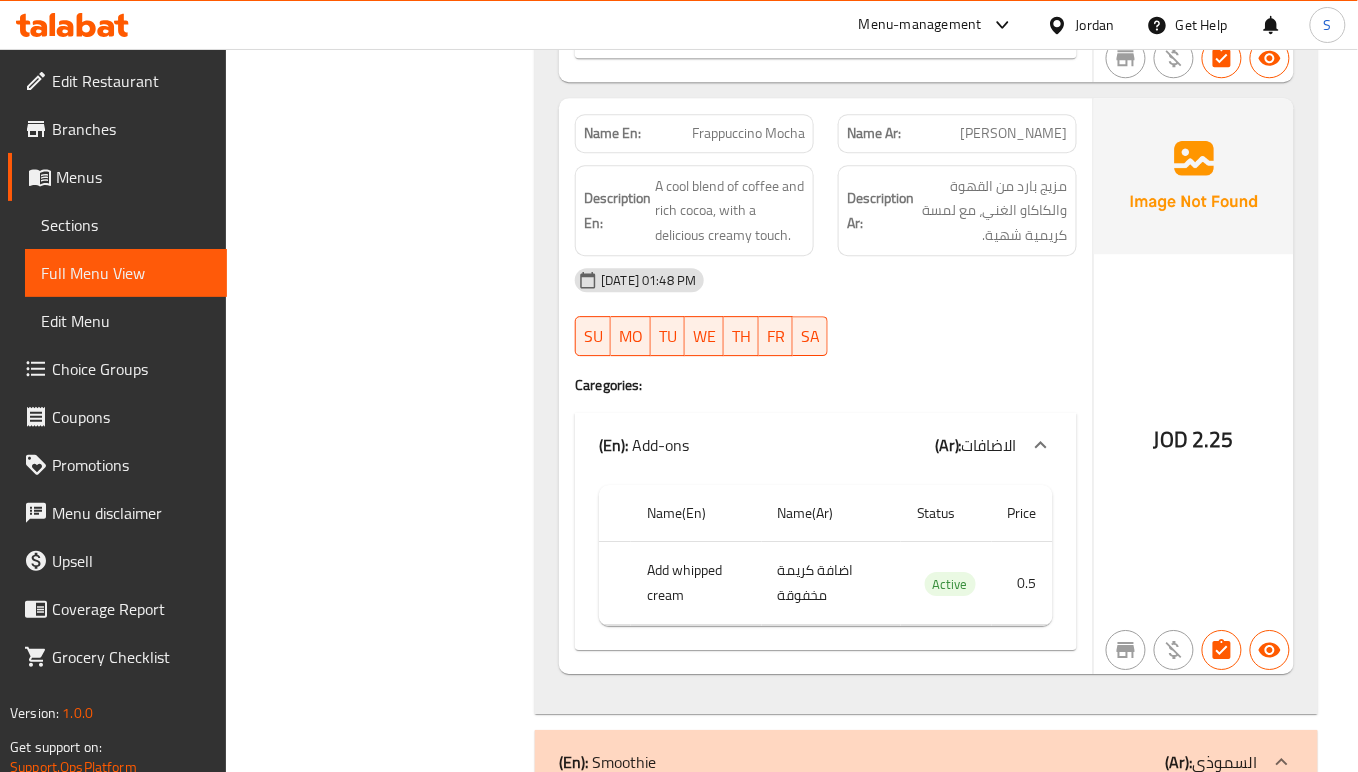 scroll, scrollTop: 1466, scrollLeft: 0, axis: vertical 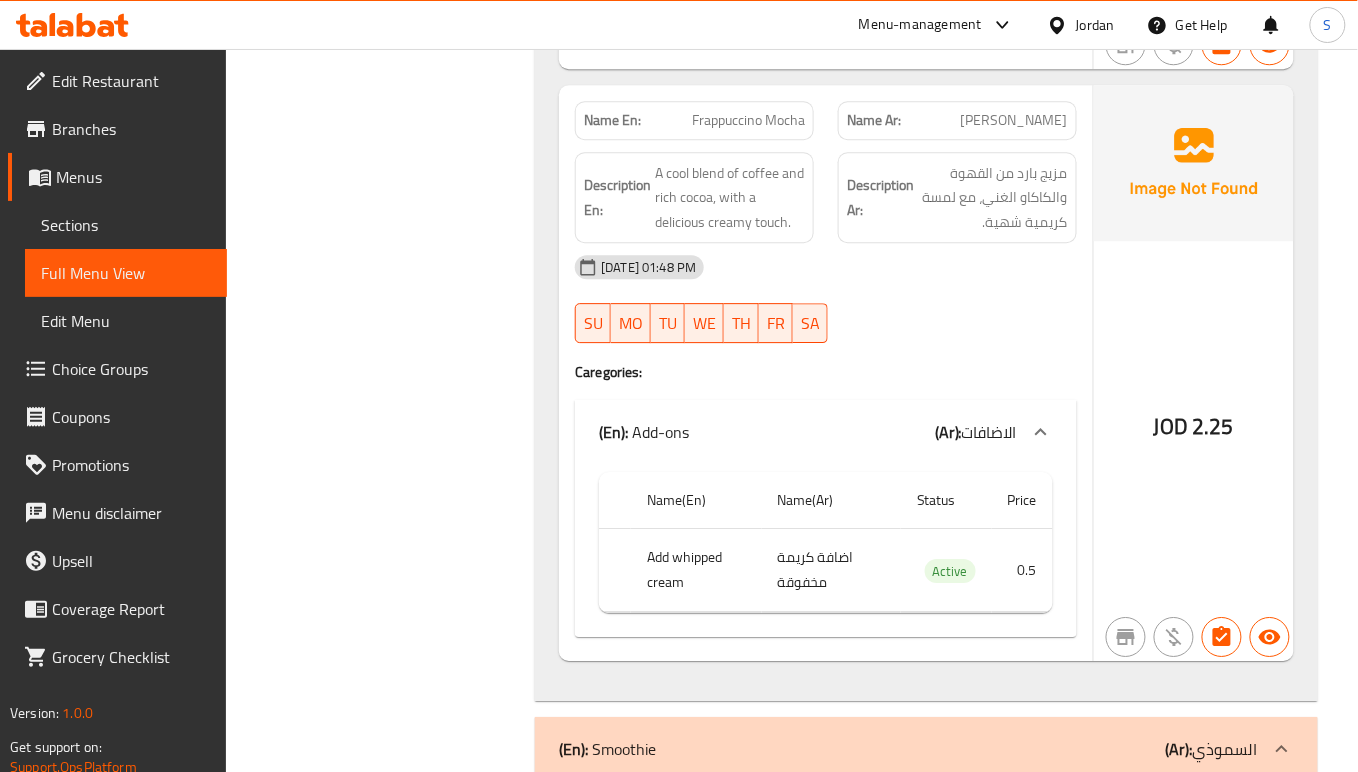 click on "14-07-2025 01:48 PM" at bounding box center [826, 267] 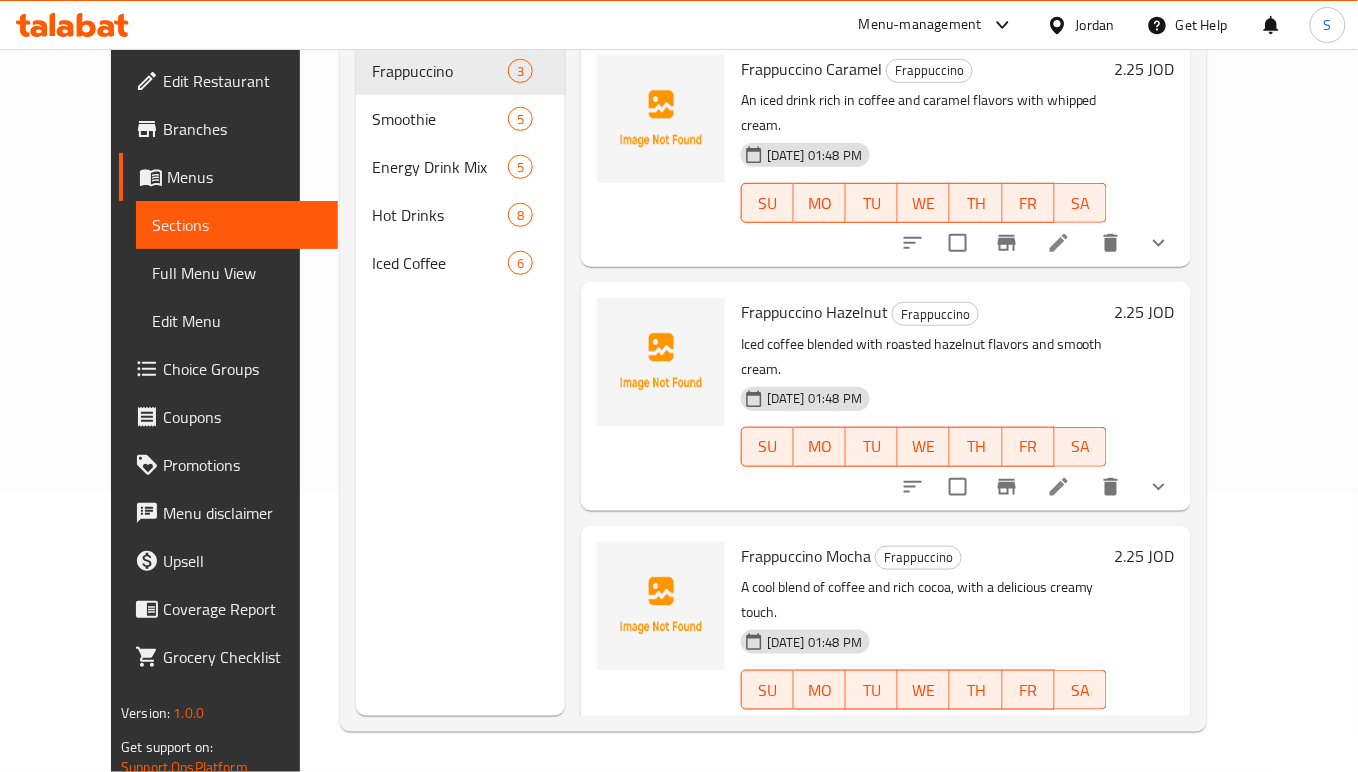 scroll, scrollTop: 281, scrollLeft: 0, axis: vertical 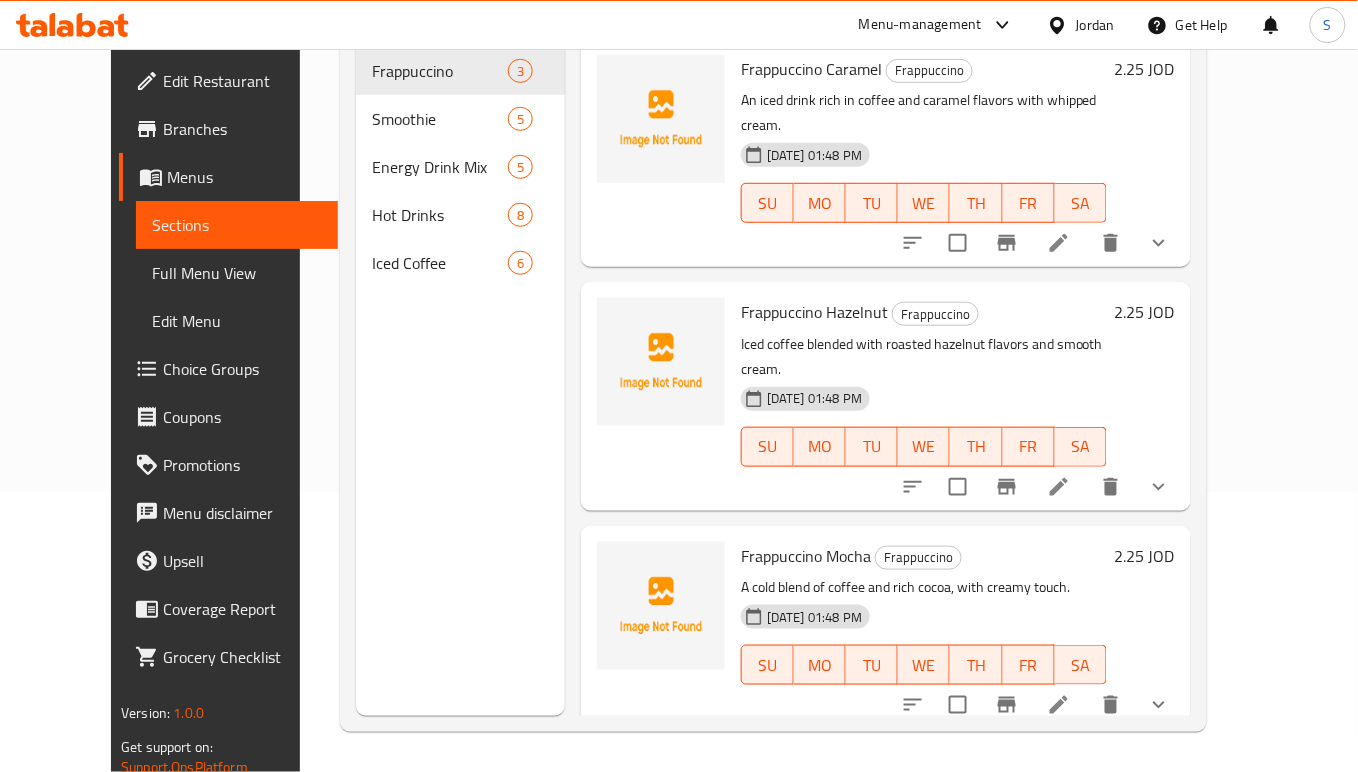 click on "Full Menu View" at bounding box center [237, 273] 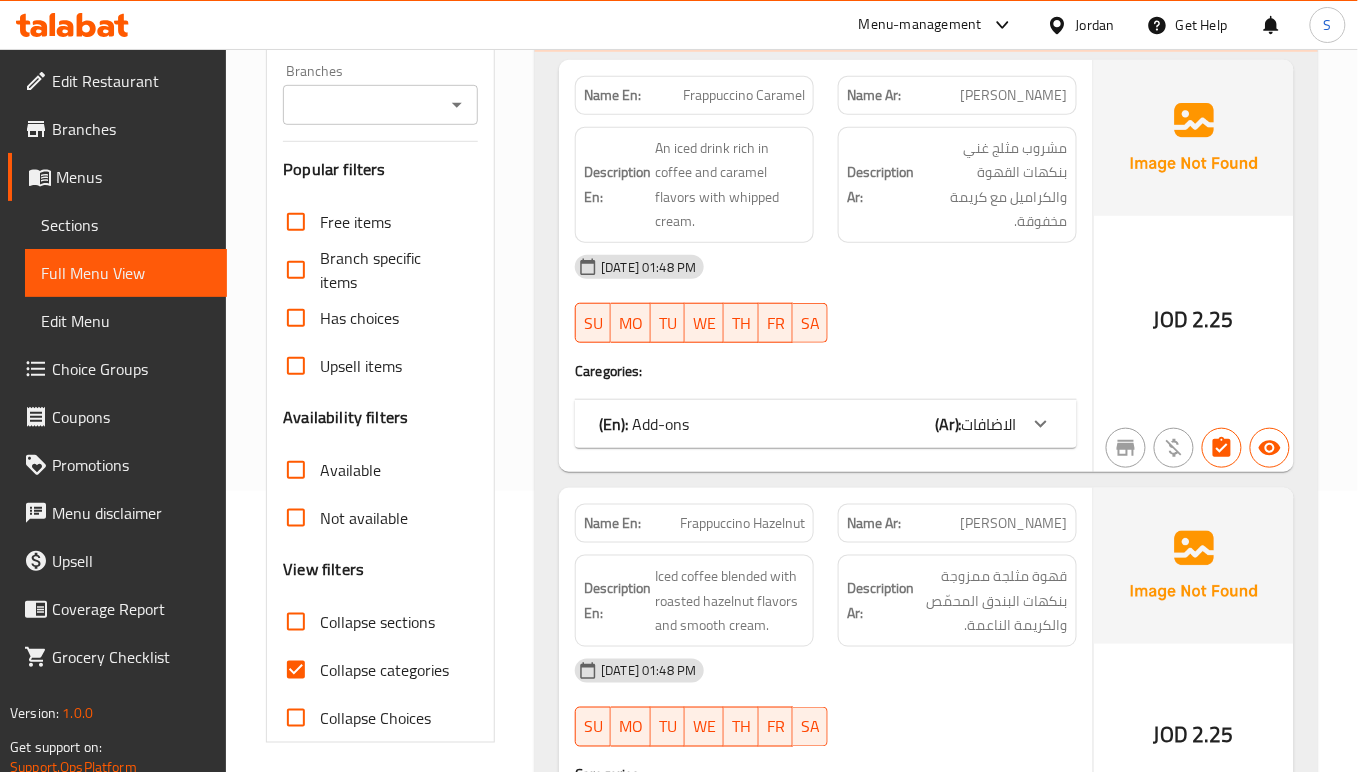 click on "Collapse categories" at bounding box center [296, 670] 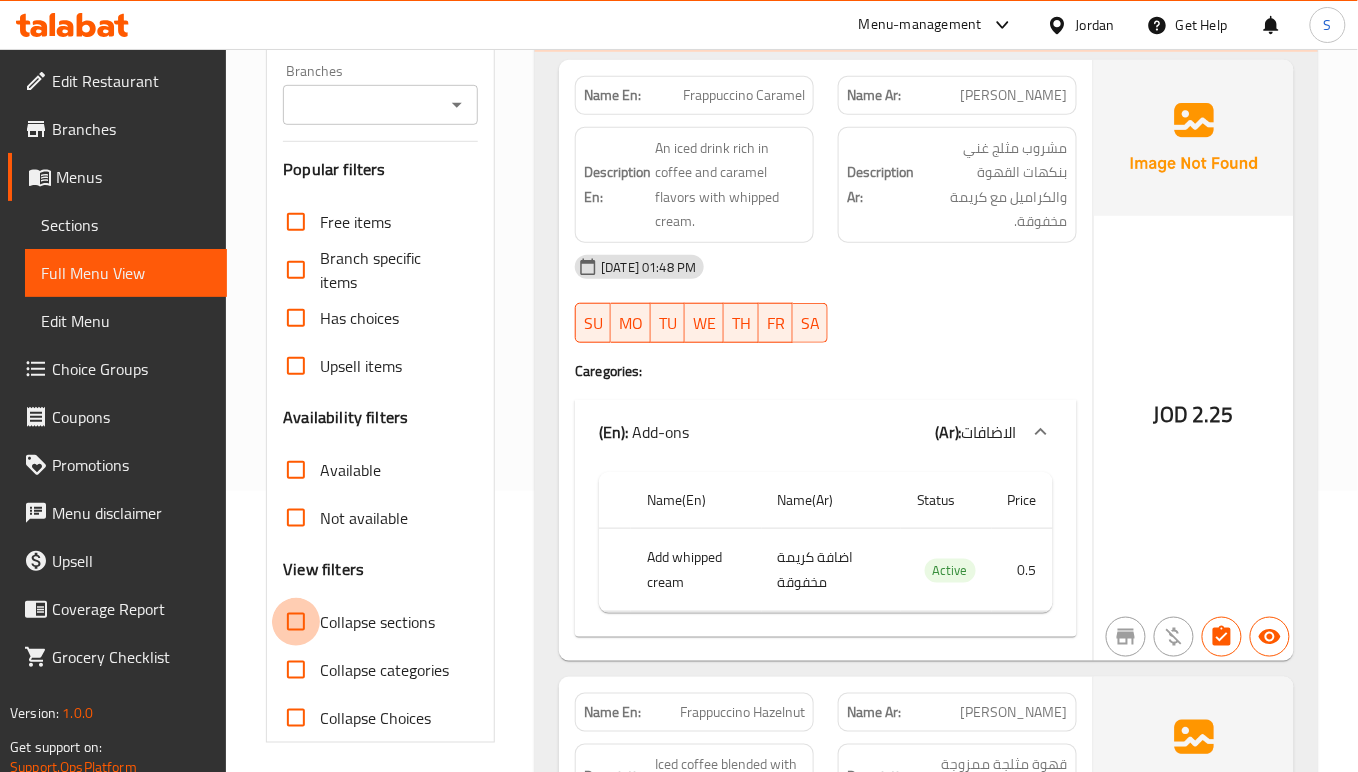 click on "Collapse sections" at bounding box center [296, 622] 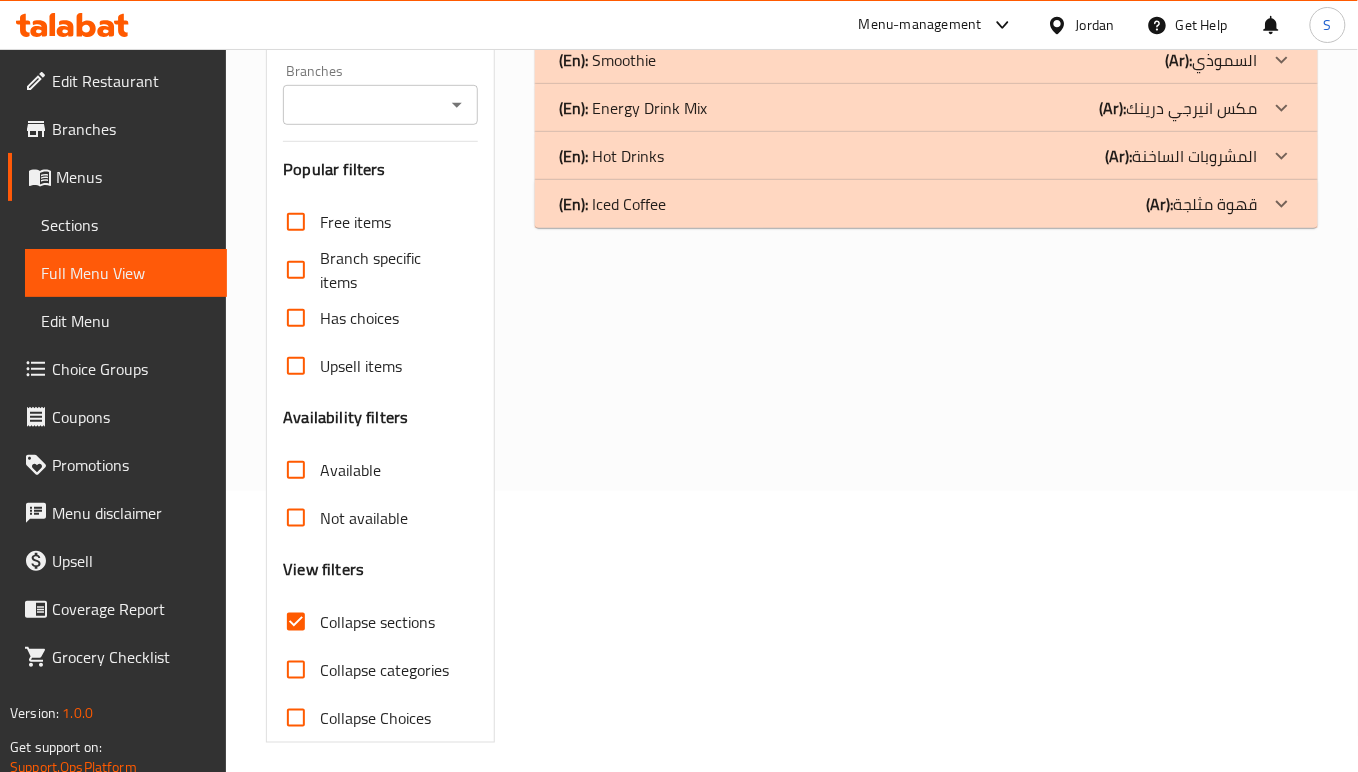 scroll, scrollTop: 0, scrollLeft: 0, axis: both 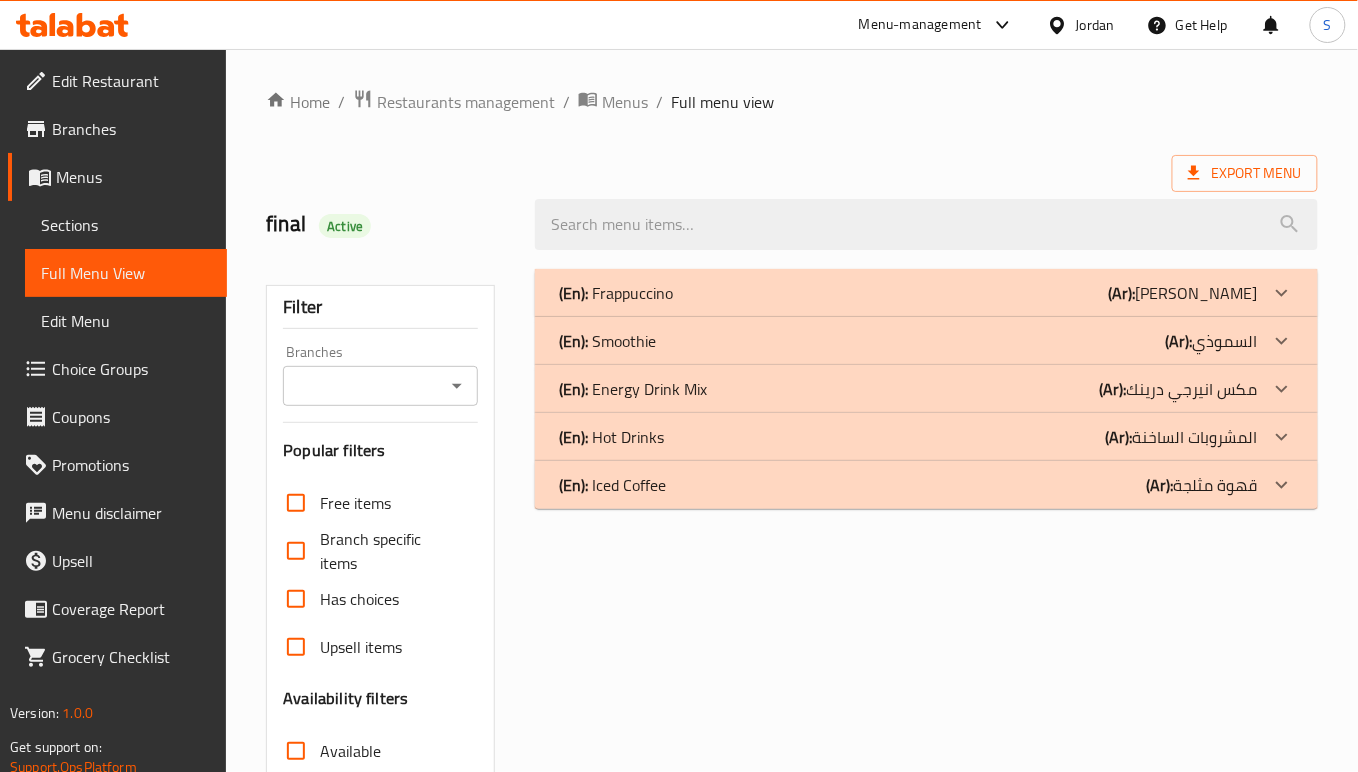 click on "(En):   Frappuccino (Ar): فرابتشينو" at bounding box center [926, 293] 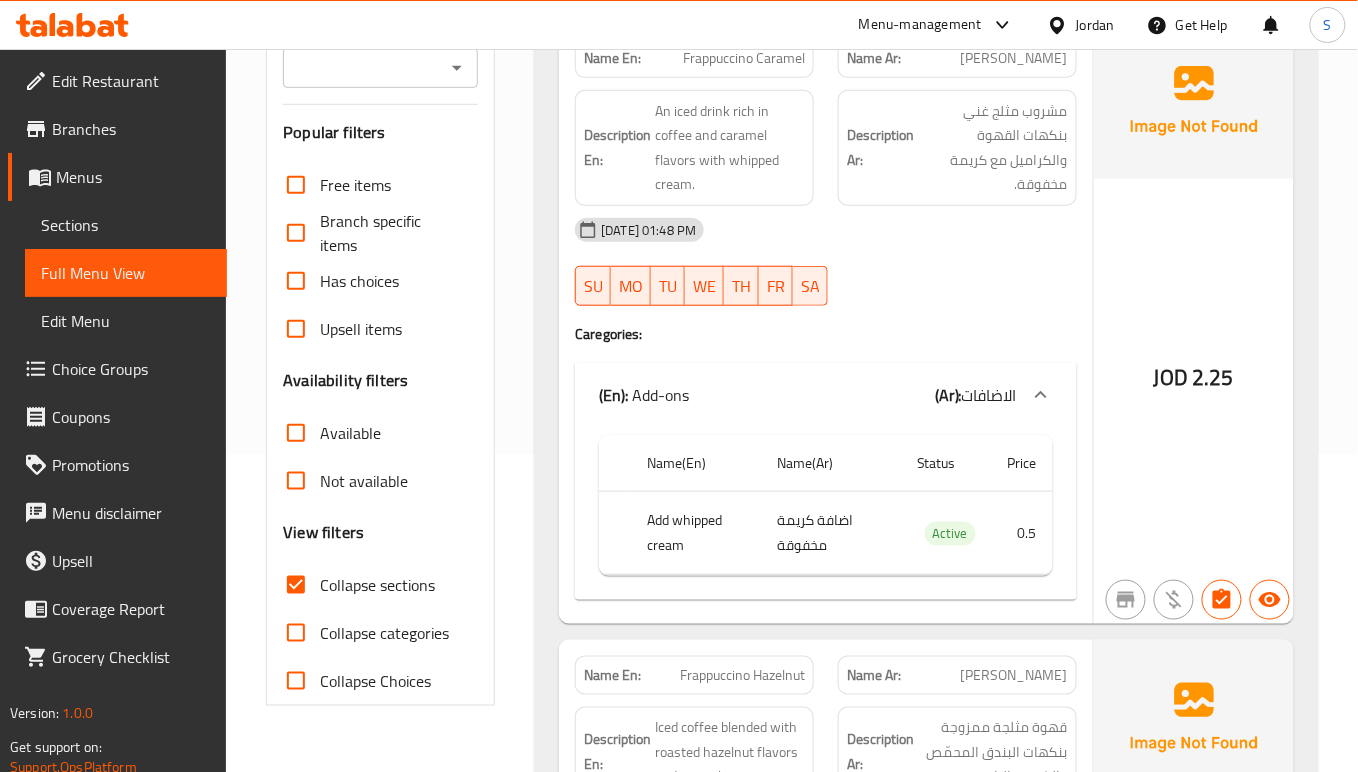 scroll, scrollTop: 0, scrollLeft: 0, axis: both 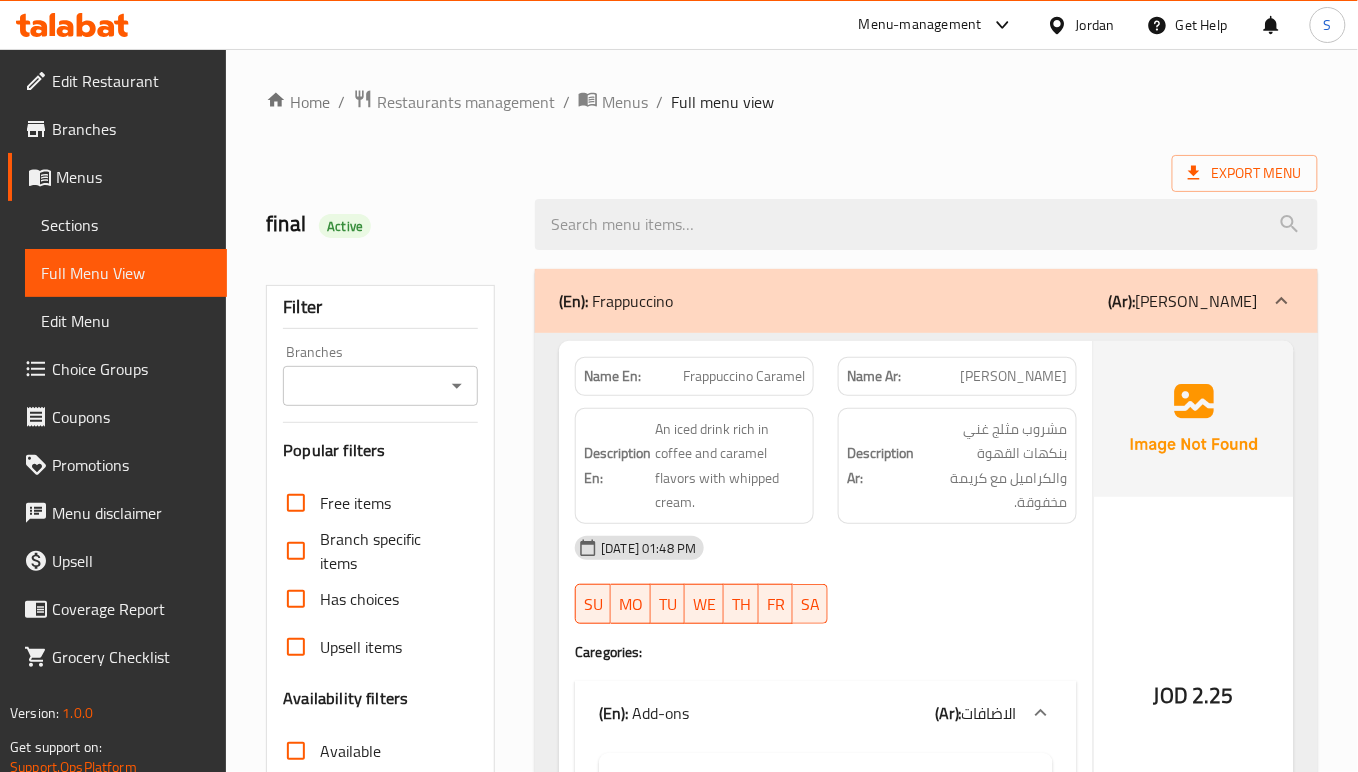 click on "(En):   Frappuccino" at bounding box center [616, 301] 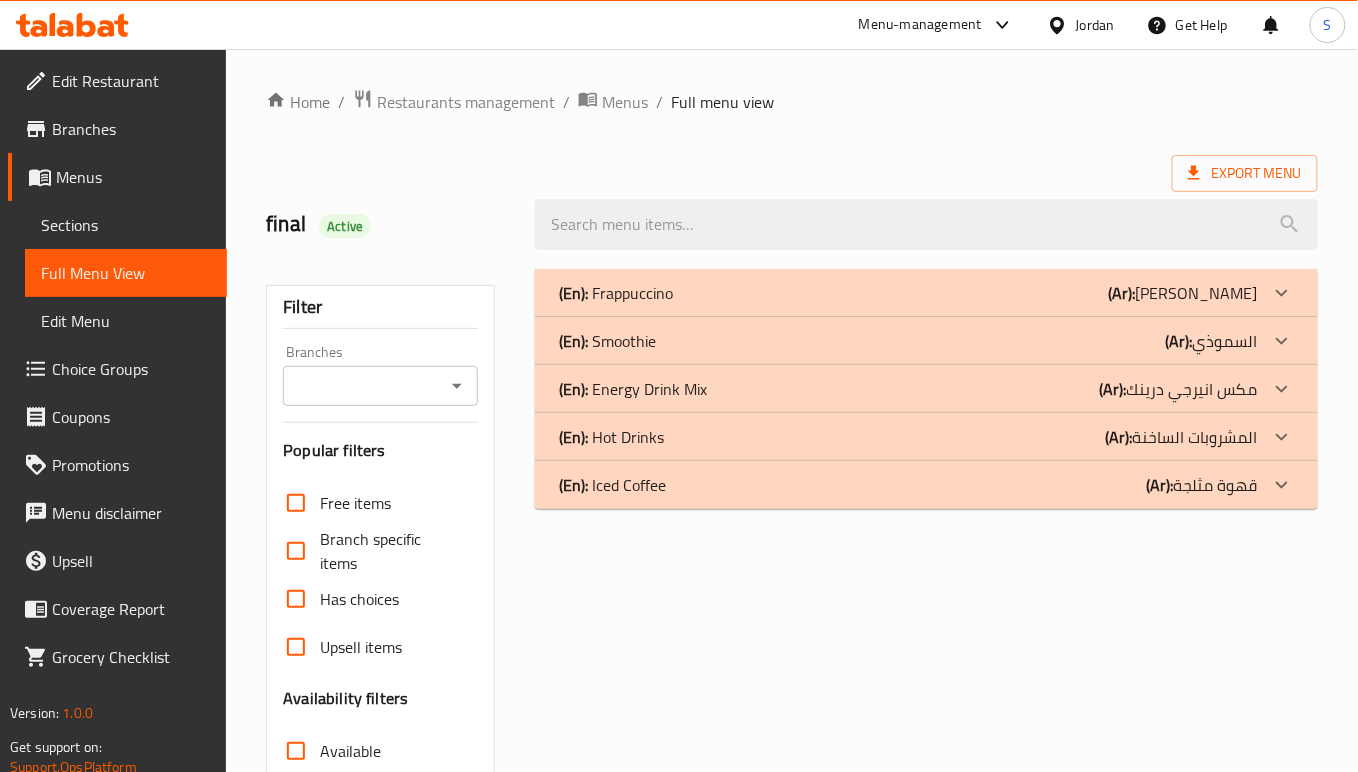 click on "(En):   Smoothie" at bounding box center (616, 293) 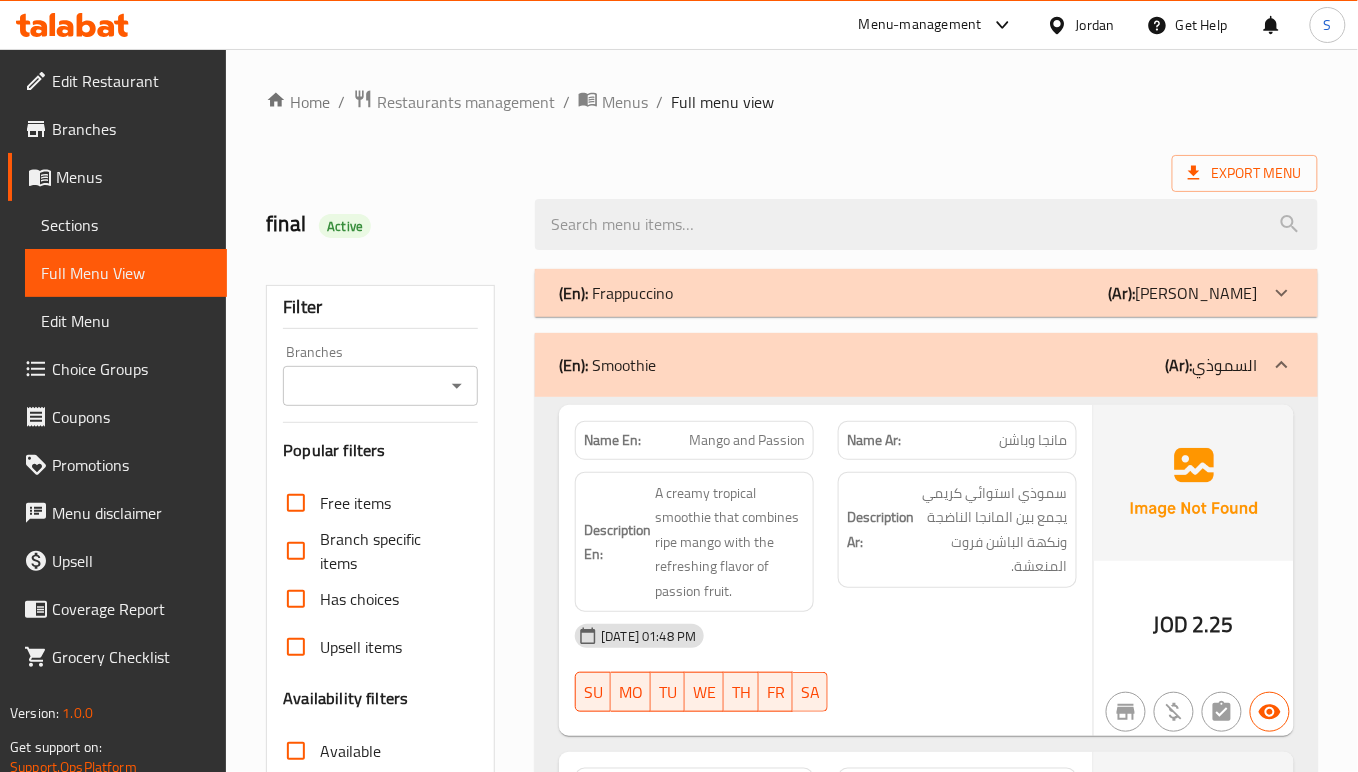 click on "سموذي استوائي كريمي يجمع بين المانجا الناضجة ونكهة الباشن فروت المنعشة." at bounding box center (993, 530) 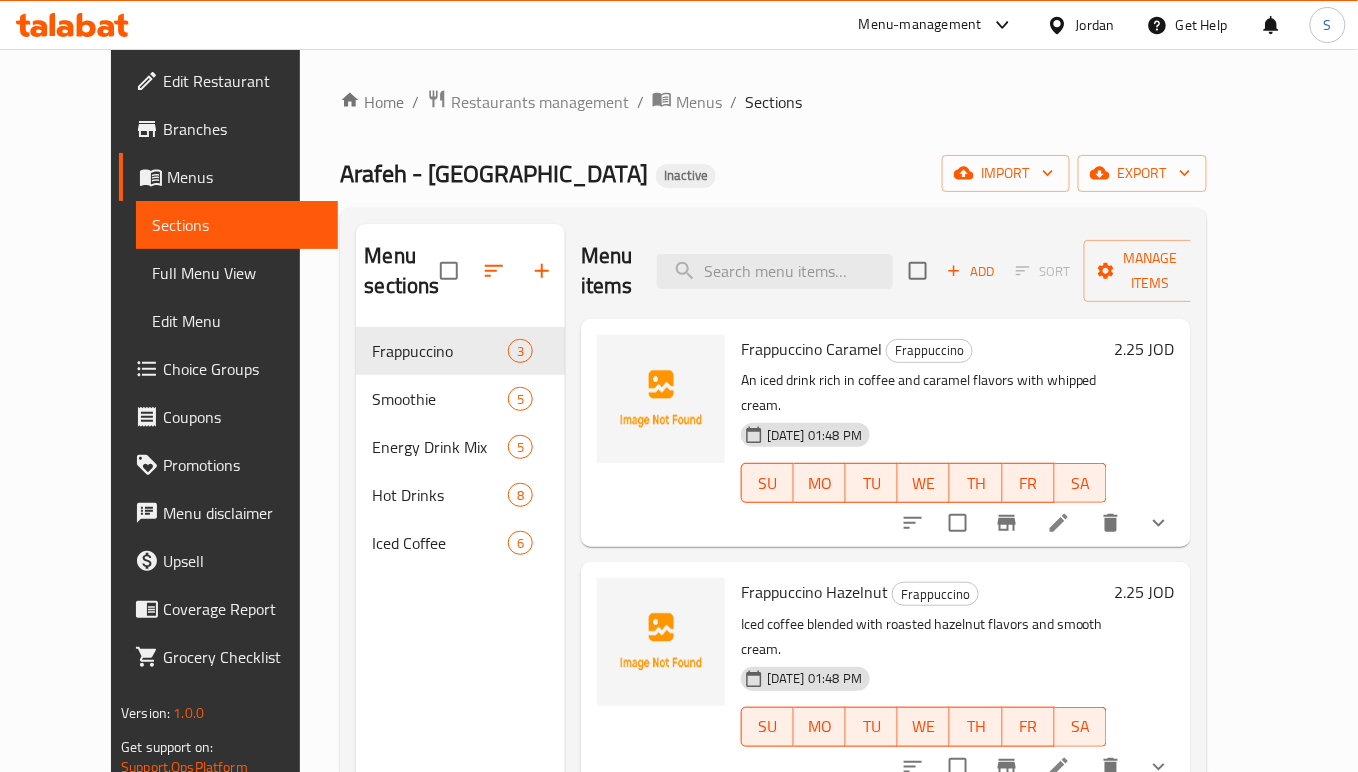 click on "Full Menu View" at bounding box center (237, 273) 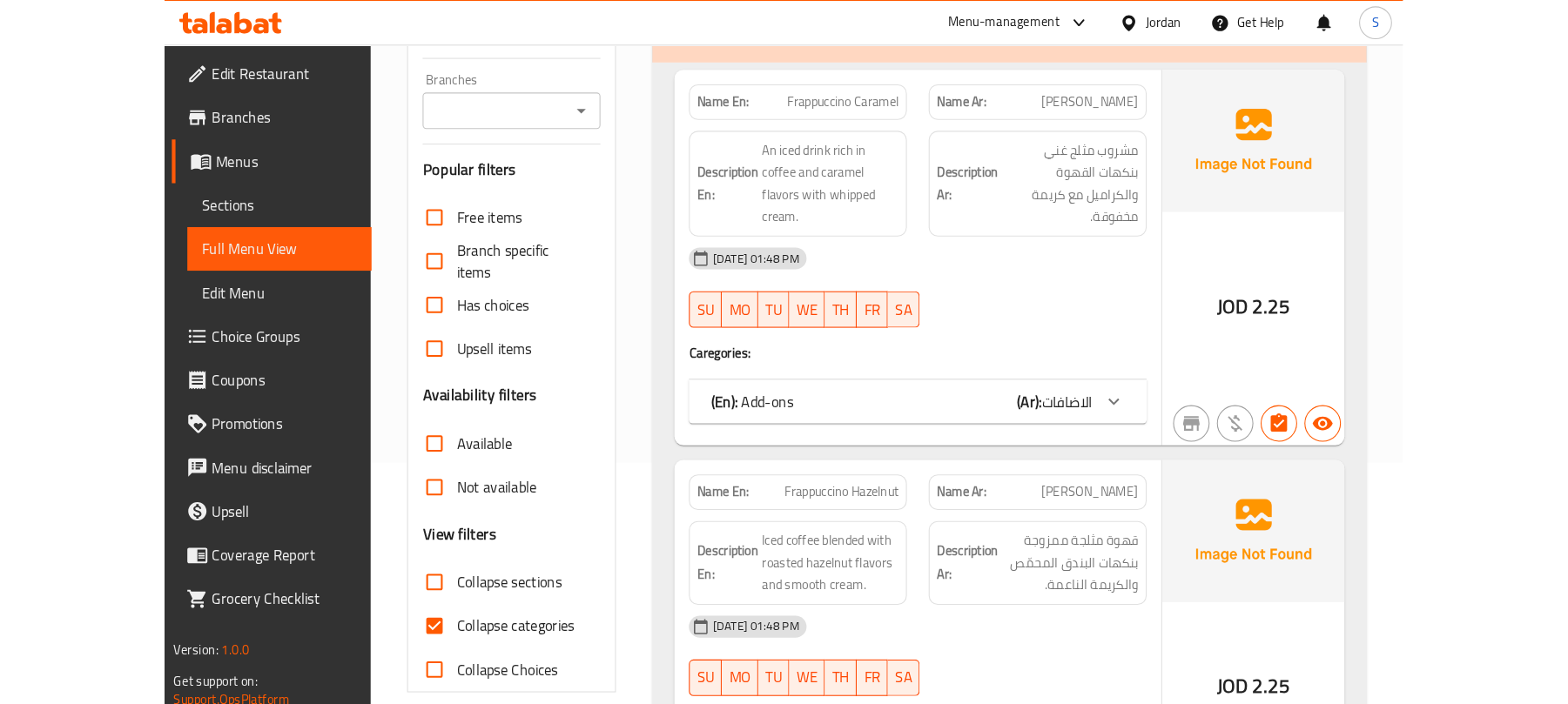 scroll, scrollTop: 231, scrollLeft: 0, axis: vertical 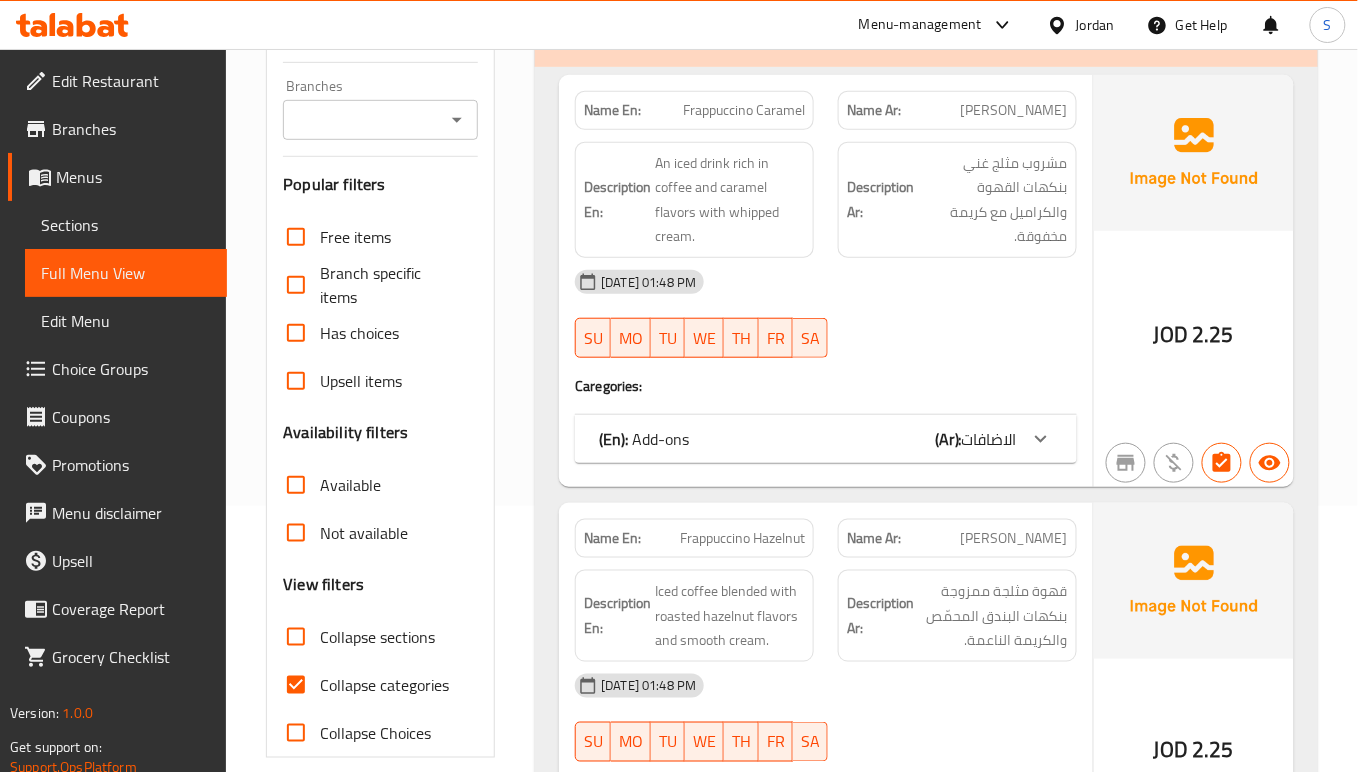 click on "Collapse categories" at bounding box center (296, 685) 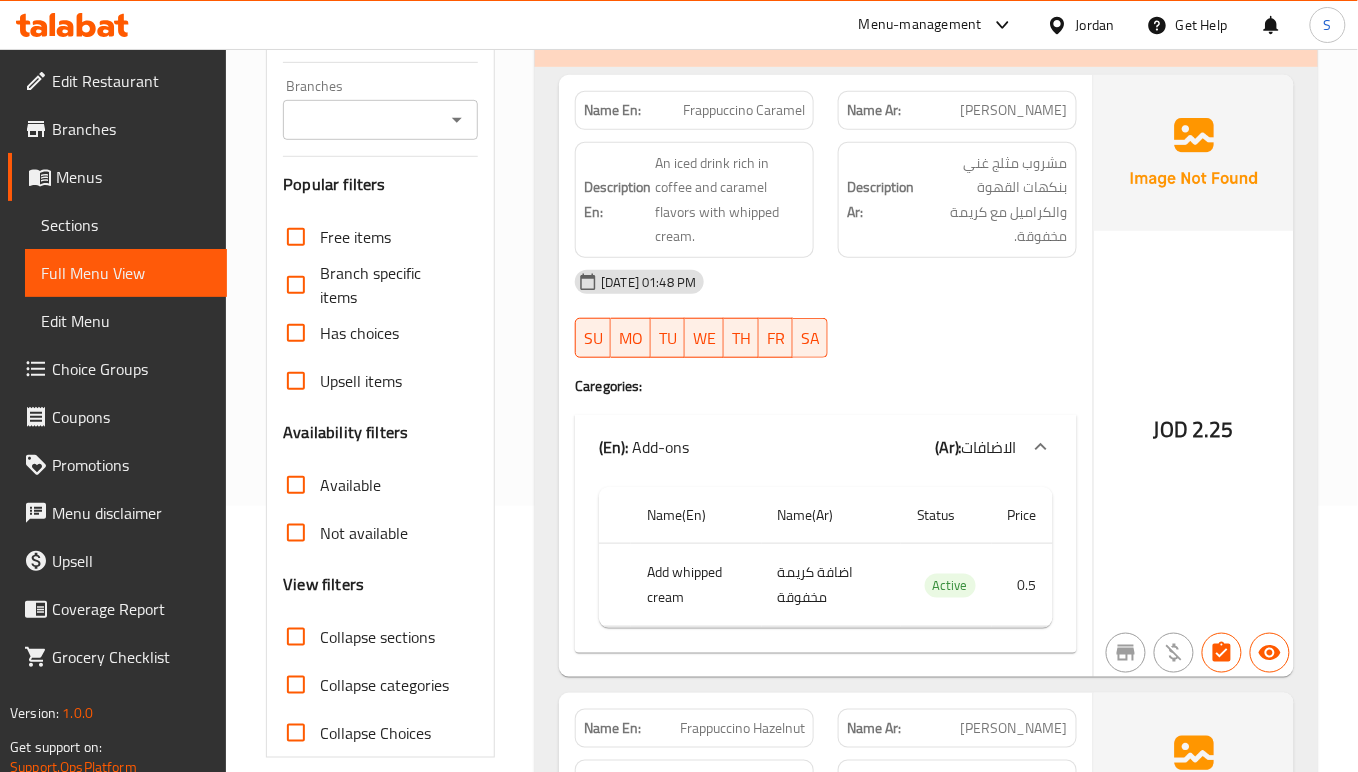 click on "Collapse sections" at bounding box center (296, 637) 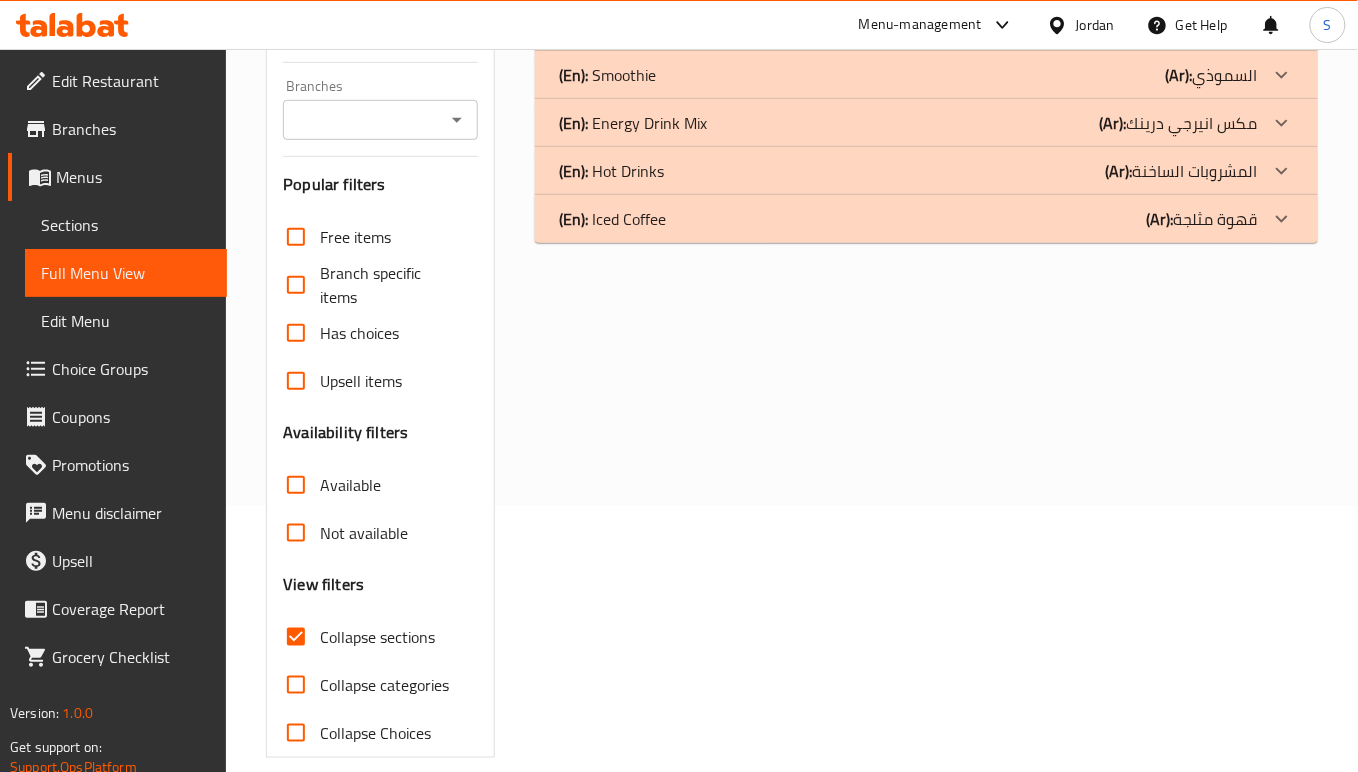 click on "(En):   Smoothie" at bounding box center (616, 27) 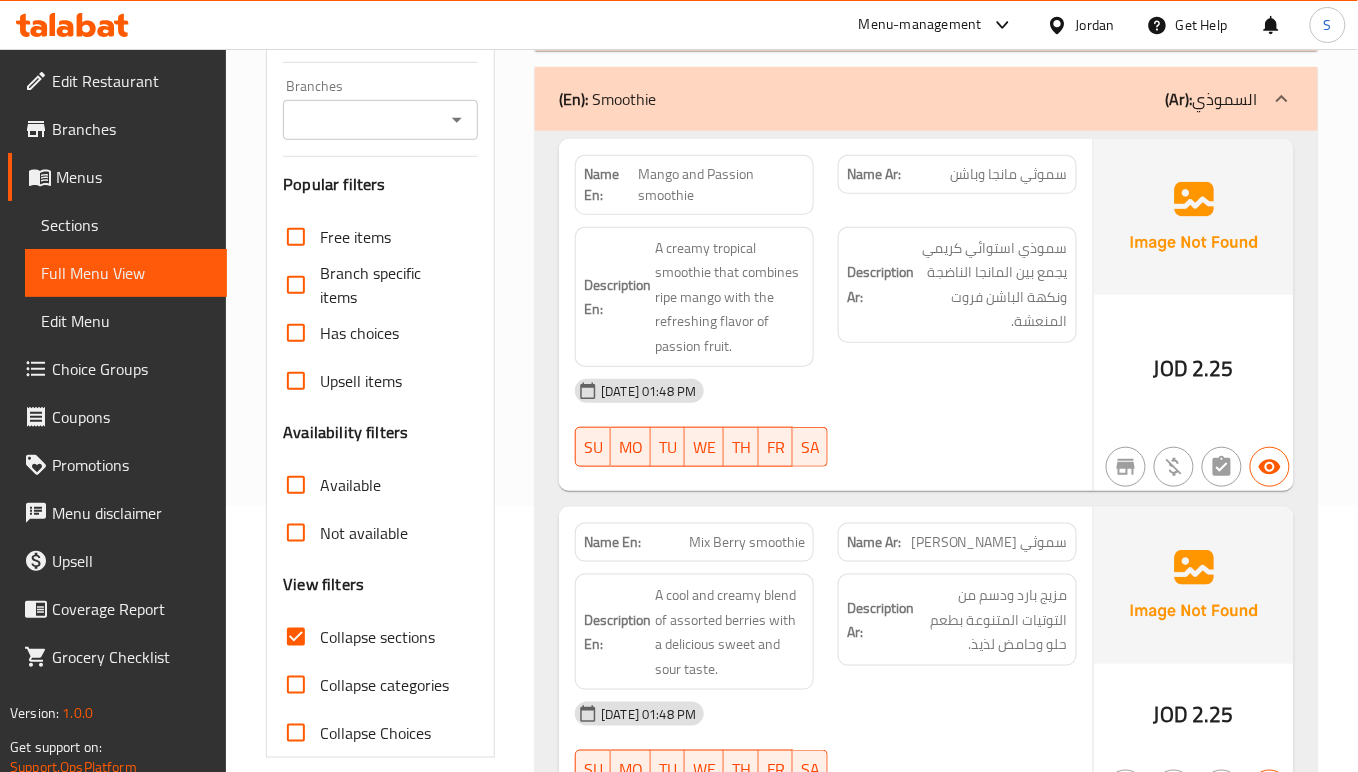 drag, startPoint x: 1088, startPoint y: 494, endPoint x: 1065, endPoint y: 513, distance: 29.832869 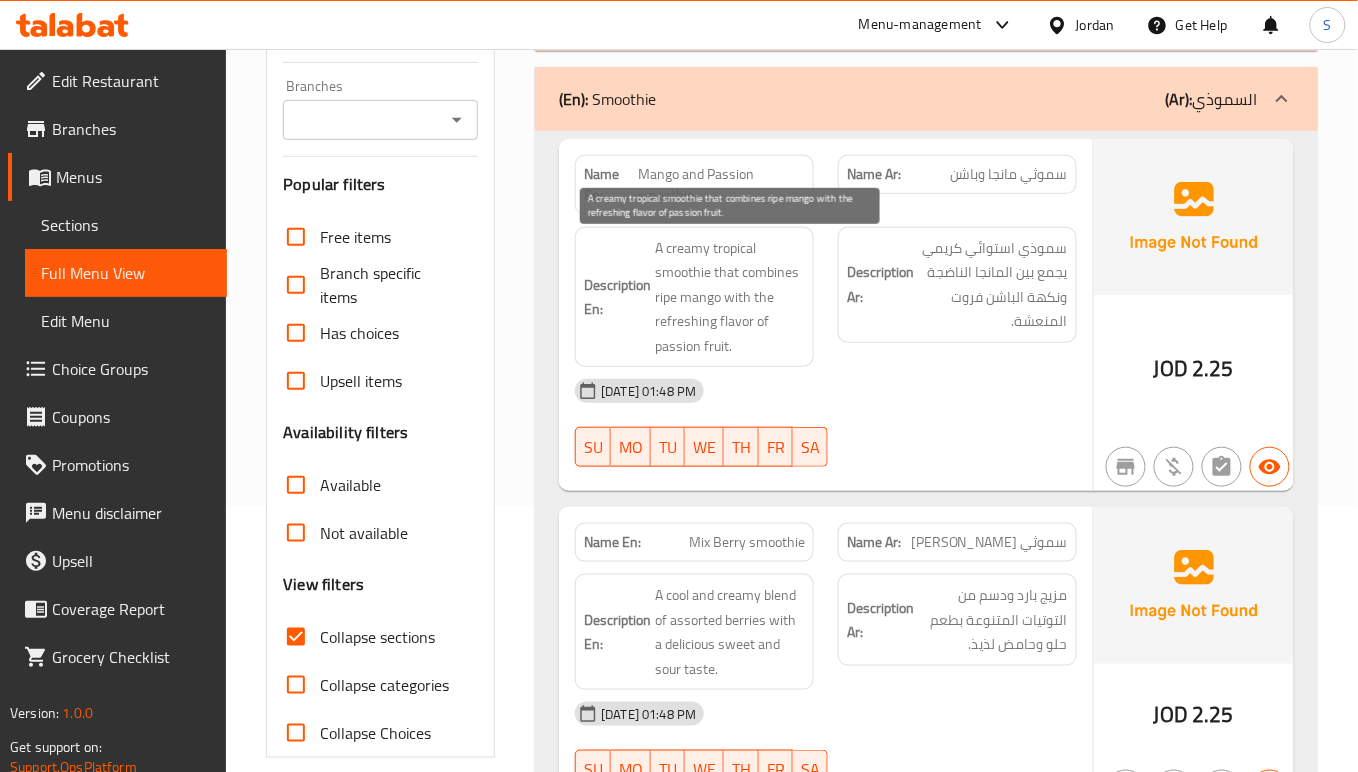 click on "A creamy tropical smoothie that combines ripe mango with the refreshing flavor of passion fruit." at bounding box center [730, 297] 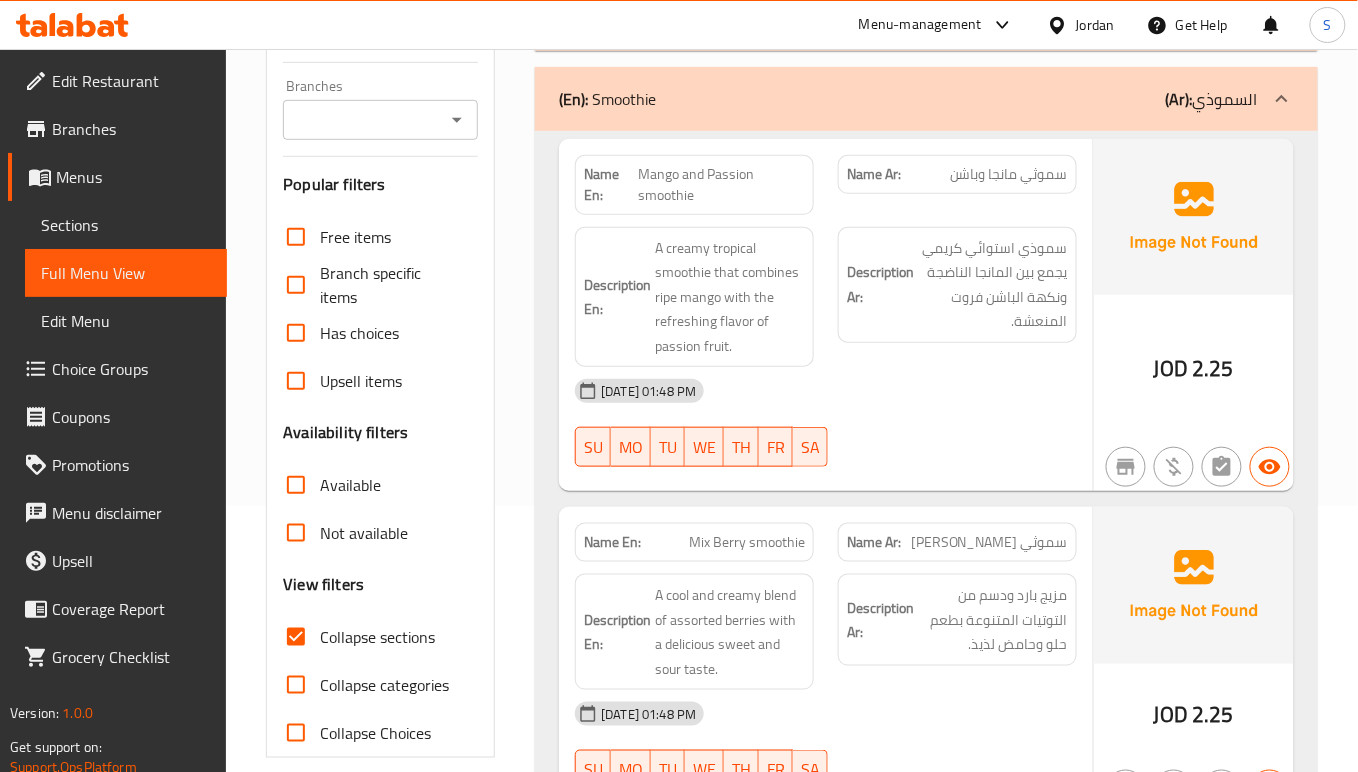 click on "[DATE] 01:48 PM" at bounding box center (826, 391) 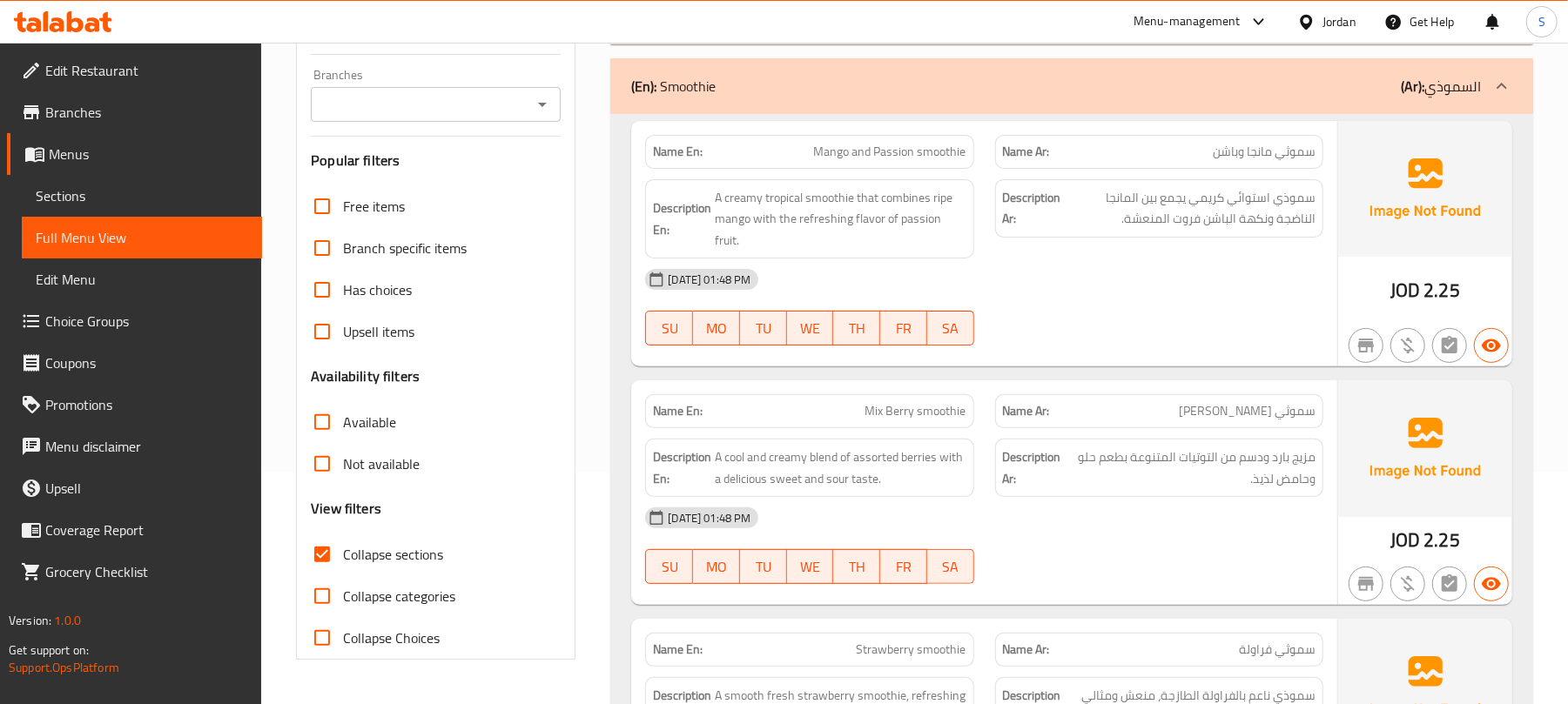 click on "[DATE] 01:48 PM SU MO TU WE TH FR SA" at bounding box center [984, 307] 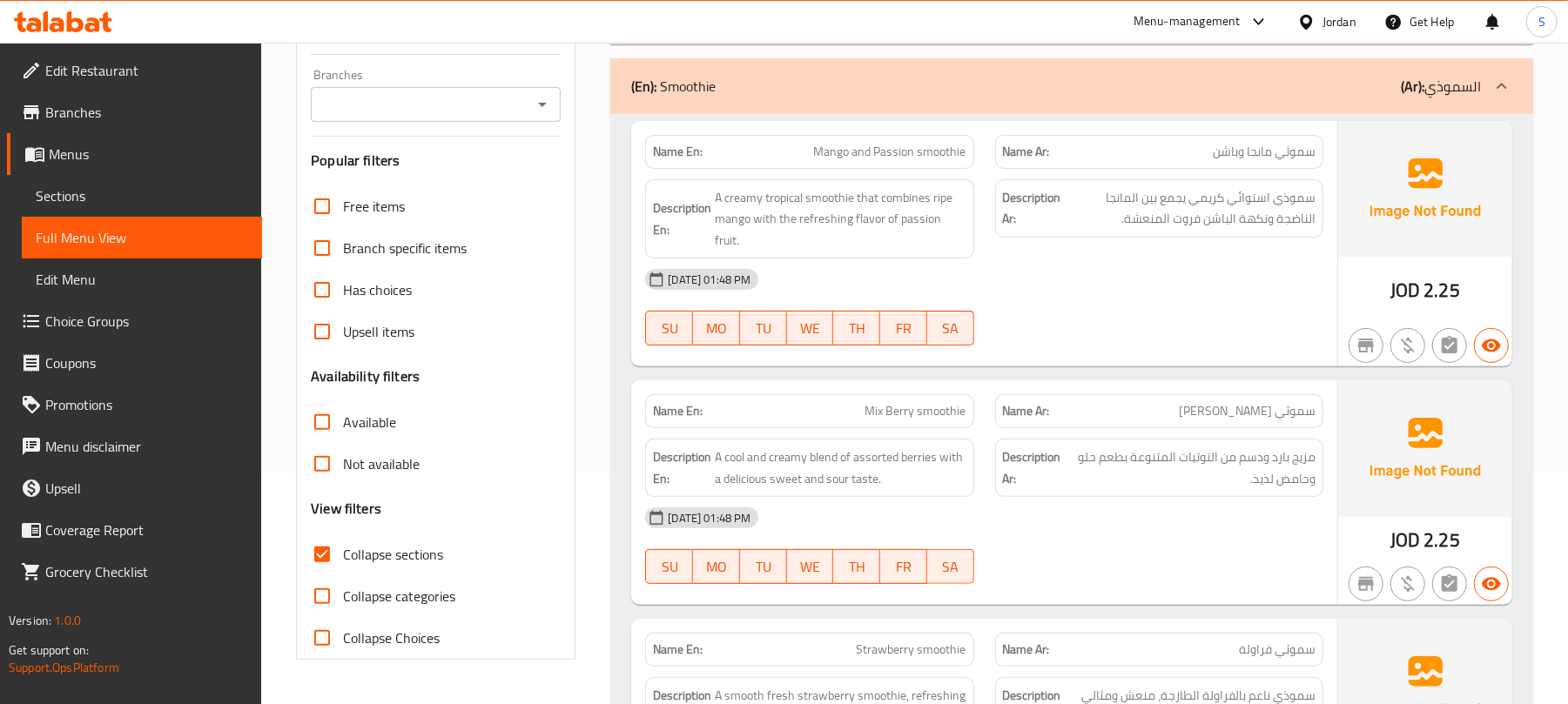 click on "Sections" at bounding box center (142, 196) 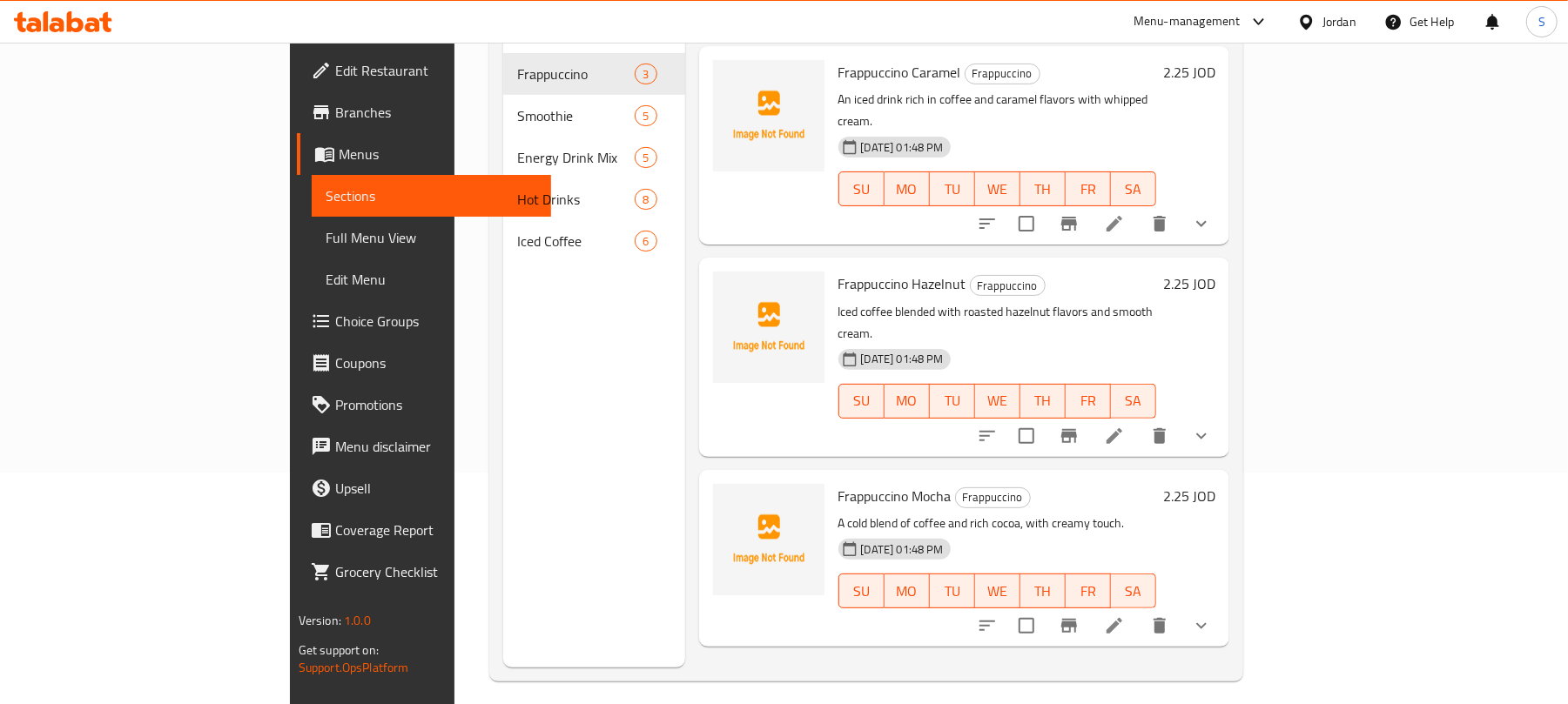 click on "Full Menu View" at bounding box center (432, 238) 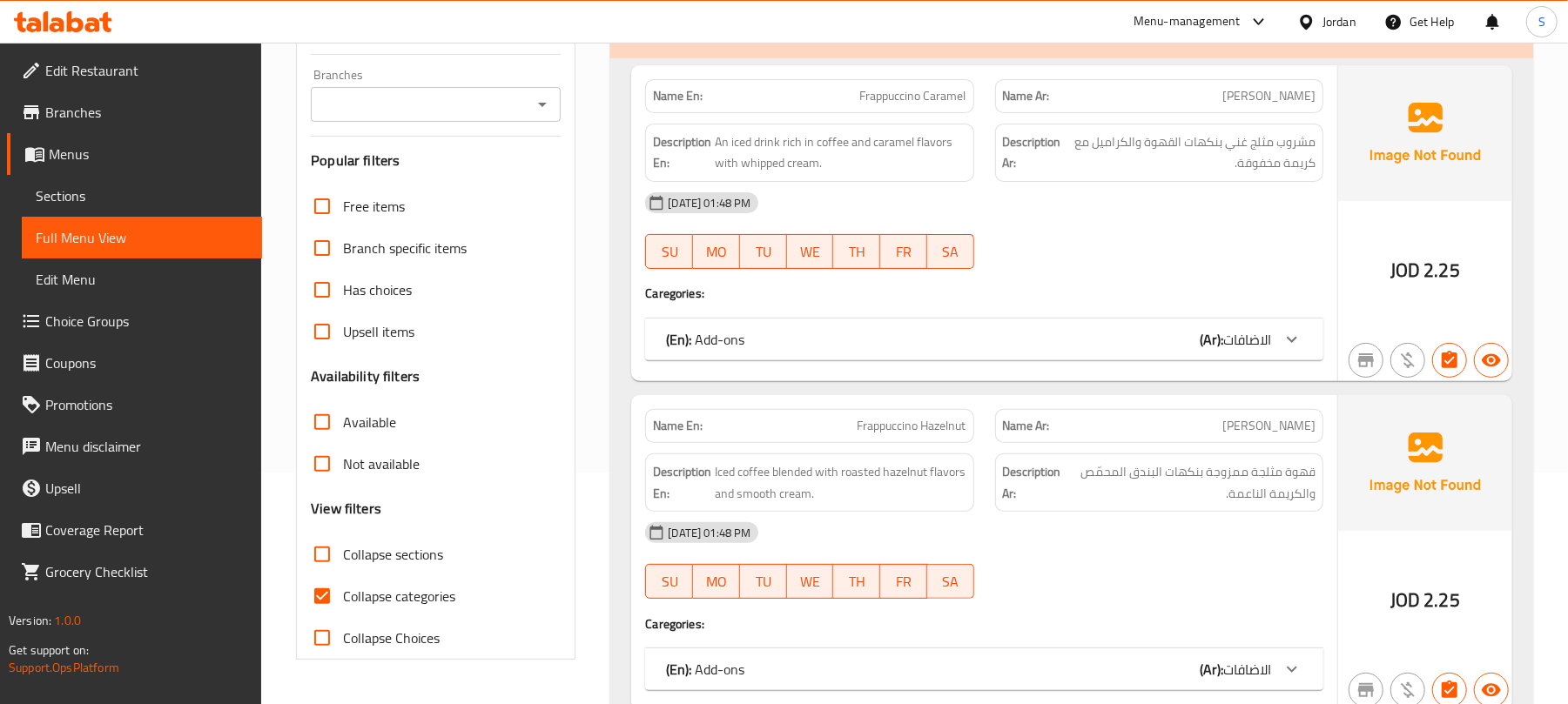 click on "Collapse categories" at bounding box center [322, 596] 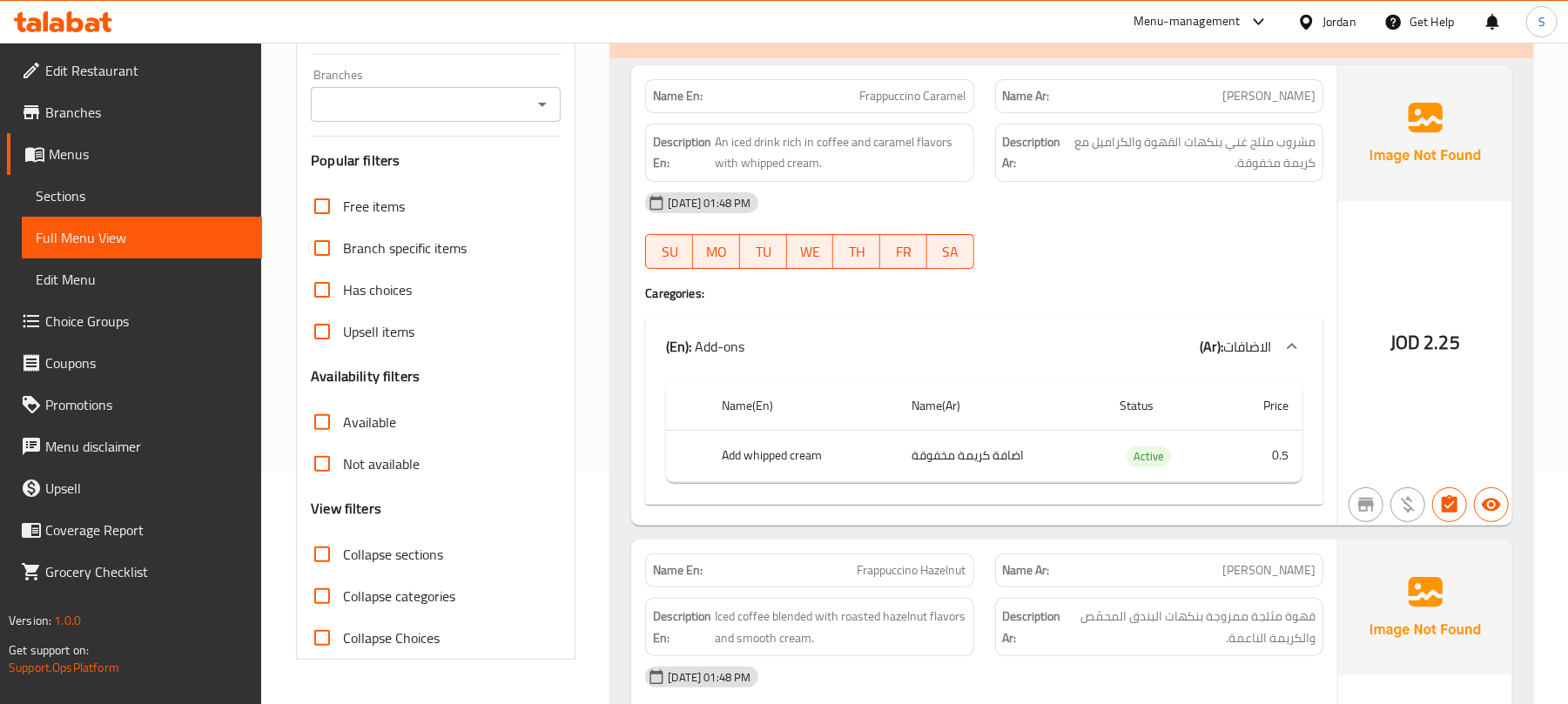 click on "Collapse sections" at bounding box center (322, 554) 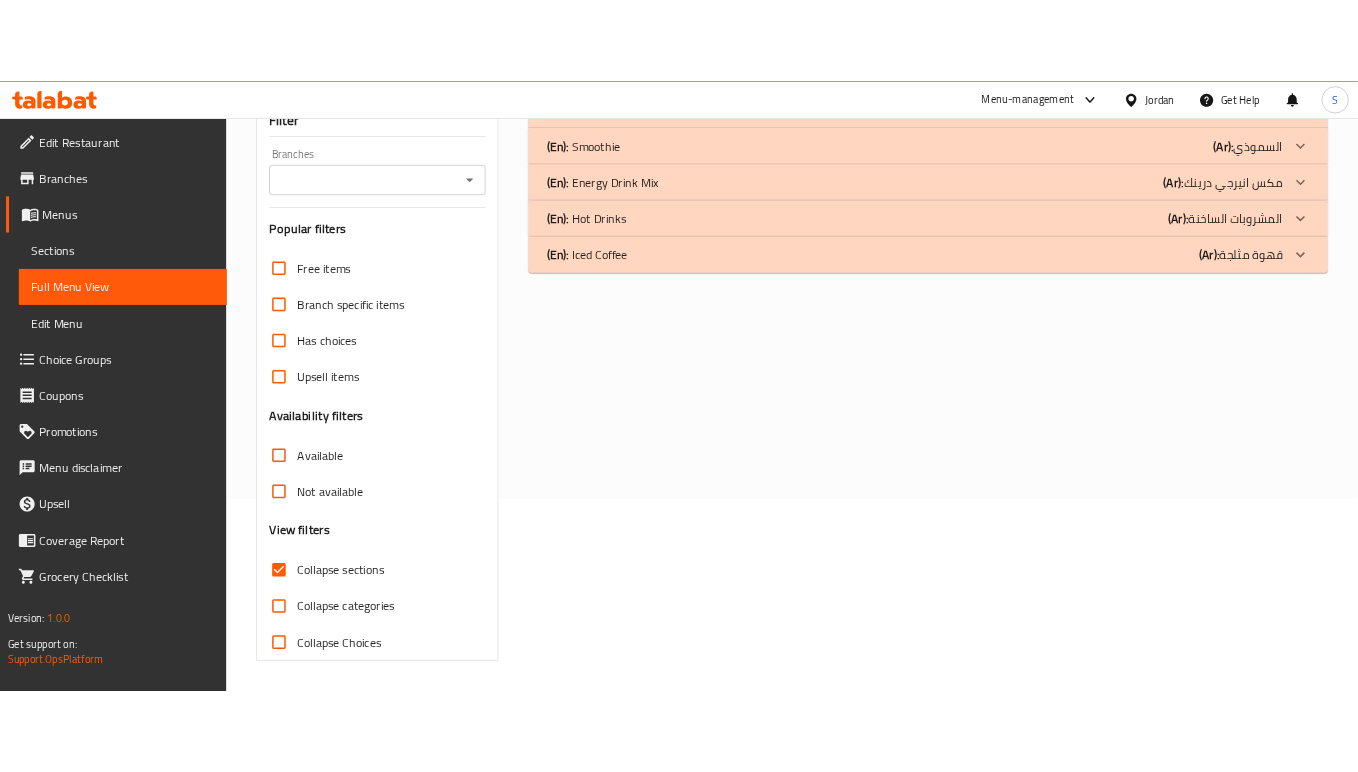 scroll, scrollTop: 257, scrollLeft: 0, axis: vertical 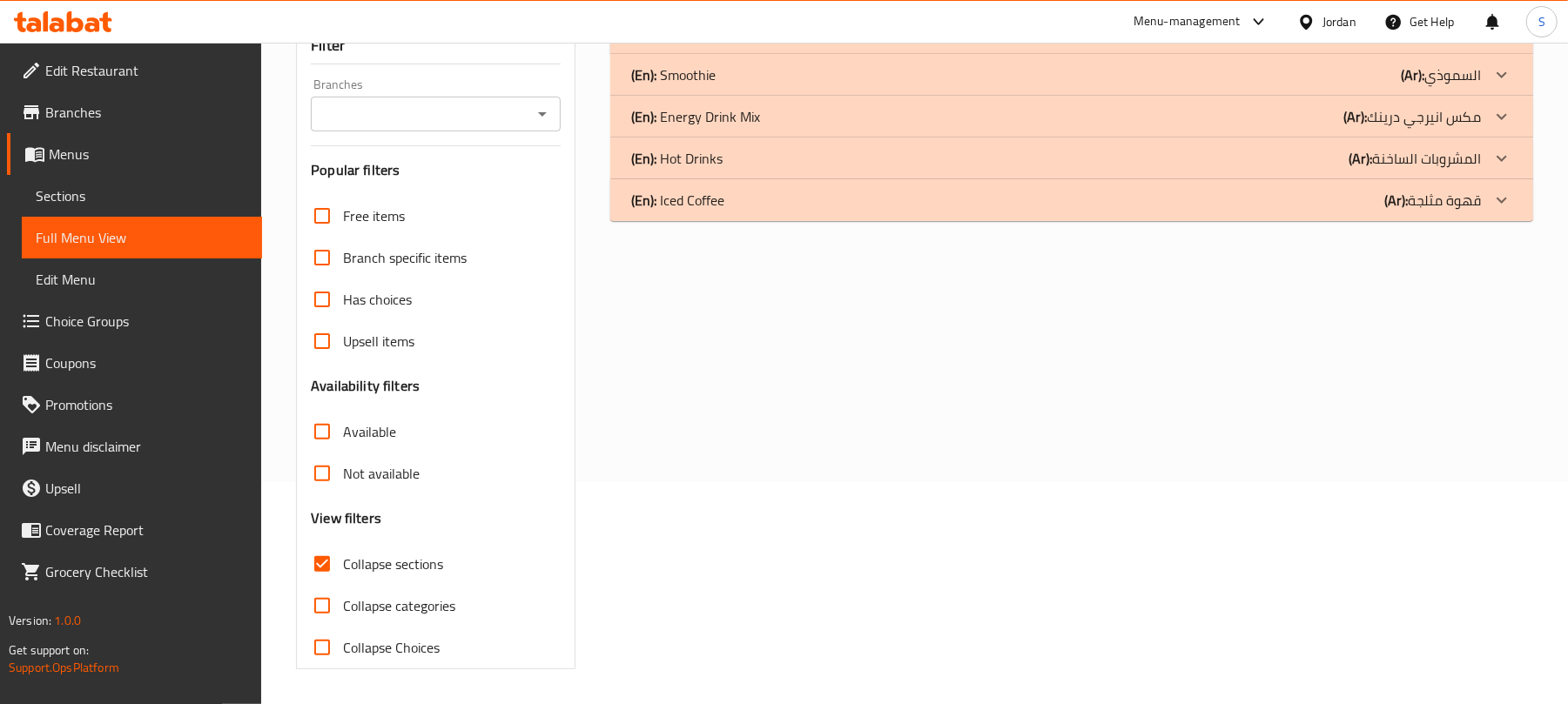 click on "(En):   Smoothie (Ar): السموذي" at bounding box center [1056, 33] 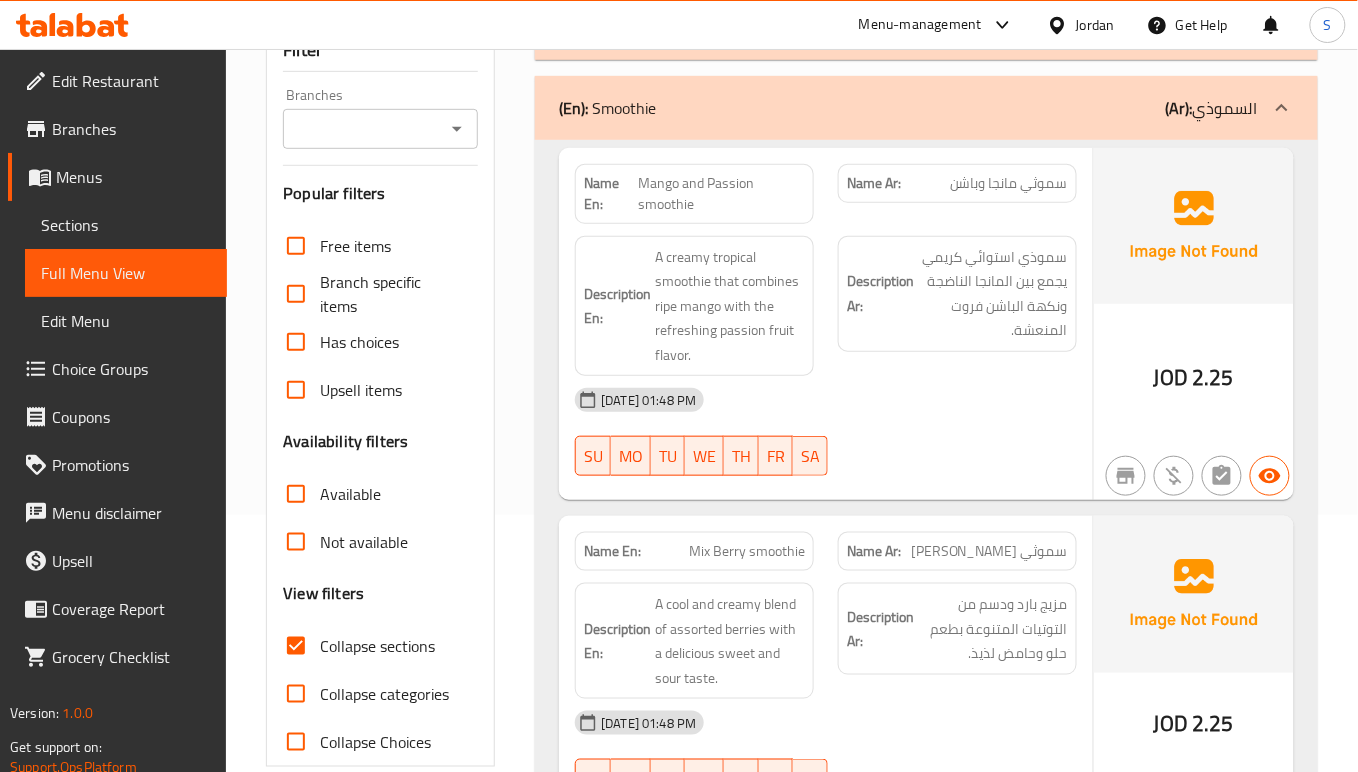 click on "Name Ar: سموثي مكس بيري" at bounding box center [957, 551] 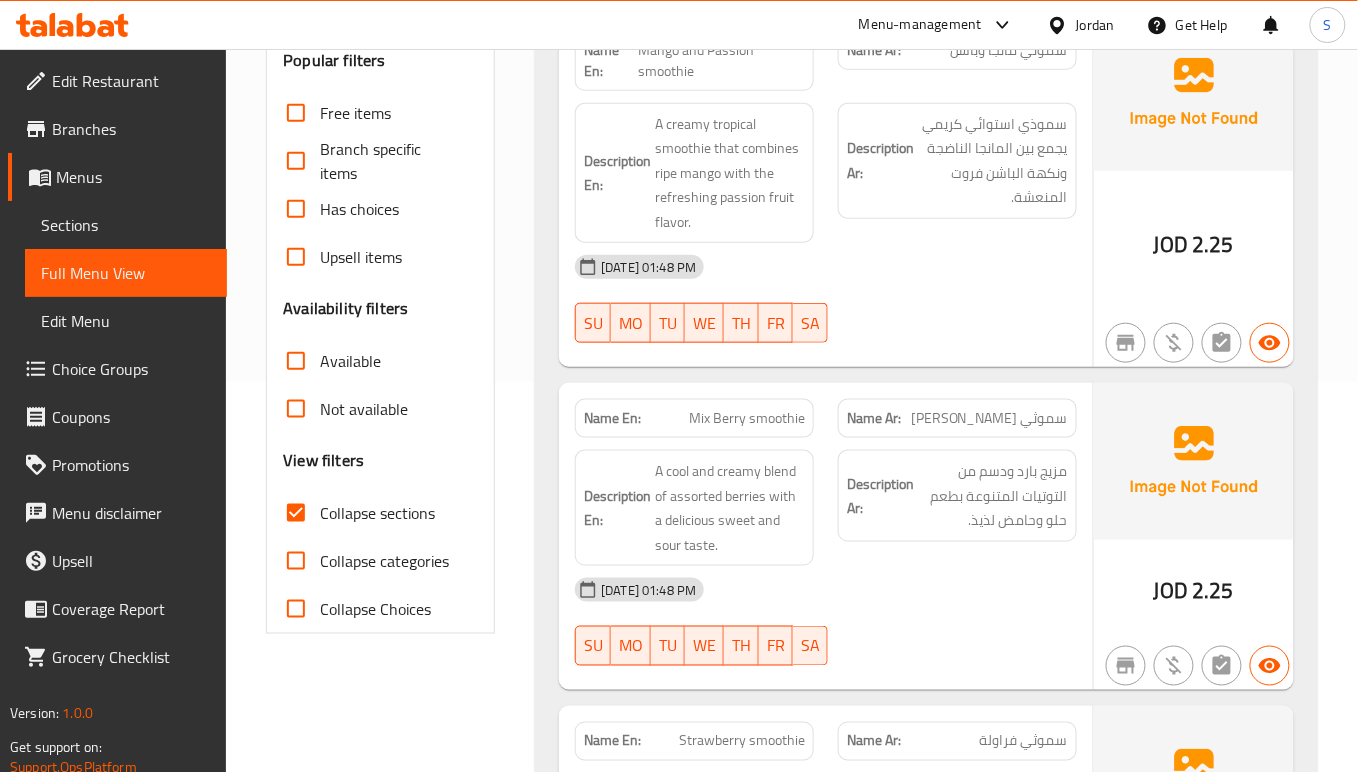 click on "Description Ar: مزيج بارد ودسم من التوتيات المتنوعة بطعم حلو وحامض لذيذ." at bounding box center [957, 496] 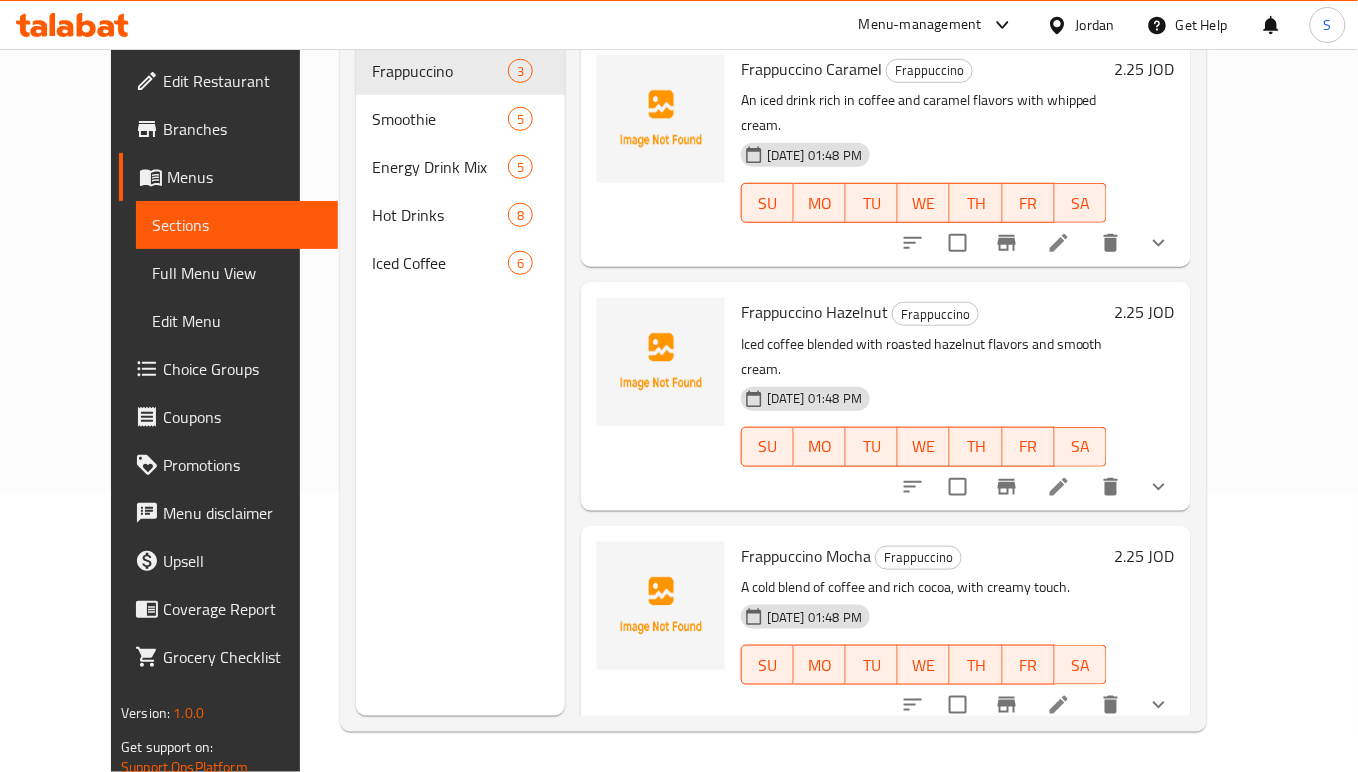 scroll, scrollTop: 281, scrollLeft: 0, axis: vertical 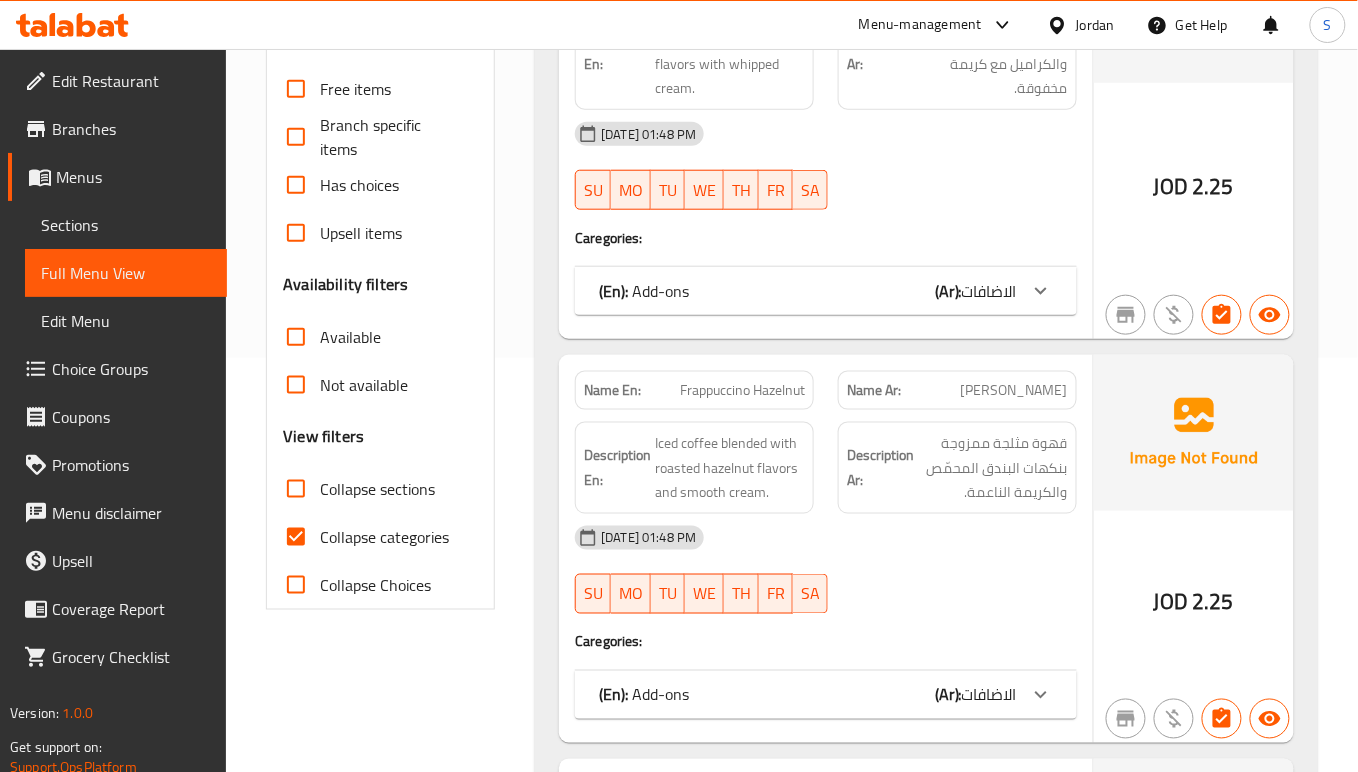 drag, startPoint x: 300, startPoint y: 545, endPoint x: 565, endPoint y: 150, distance: 475.65744 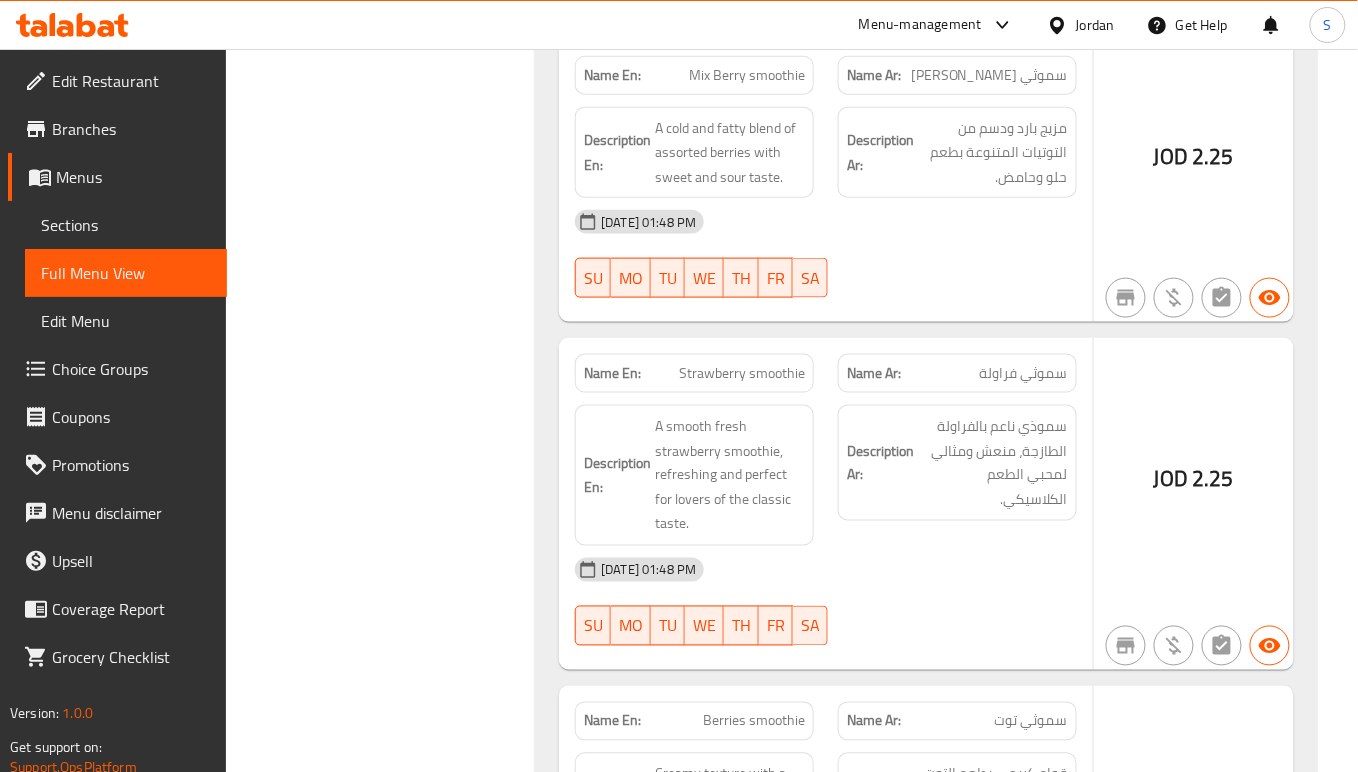 scroll, scrollTop: 2628, scrollLeft: 0, axis: vertical 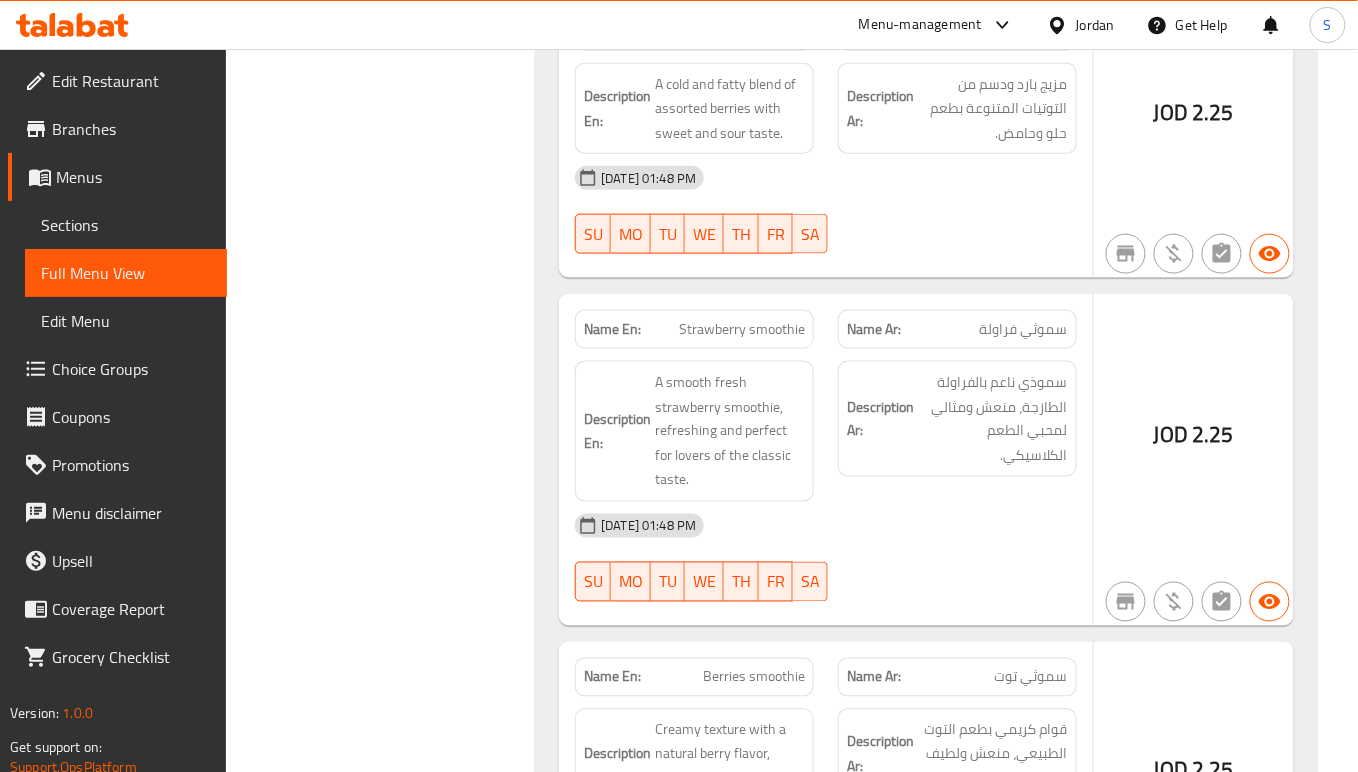 click on "[DATE] 01:48 PM" at bounding box center [826, -895] 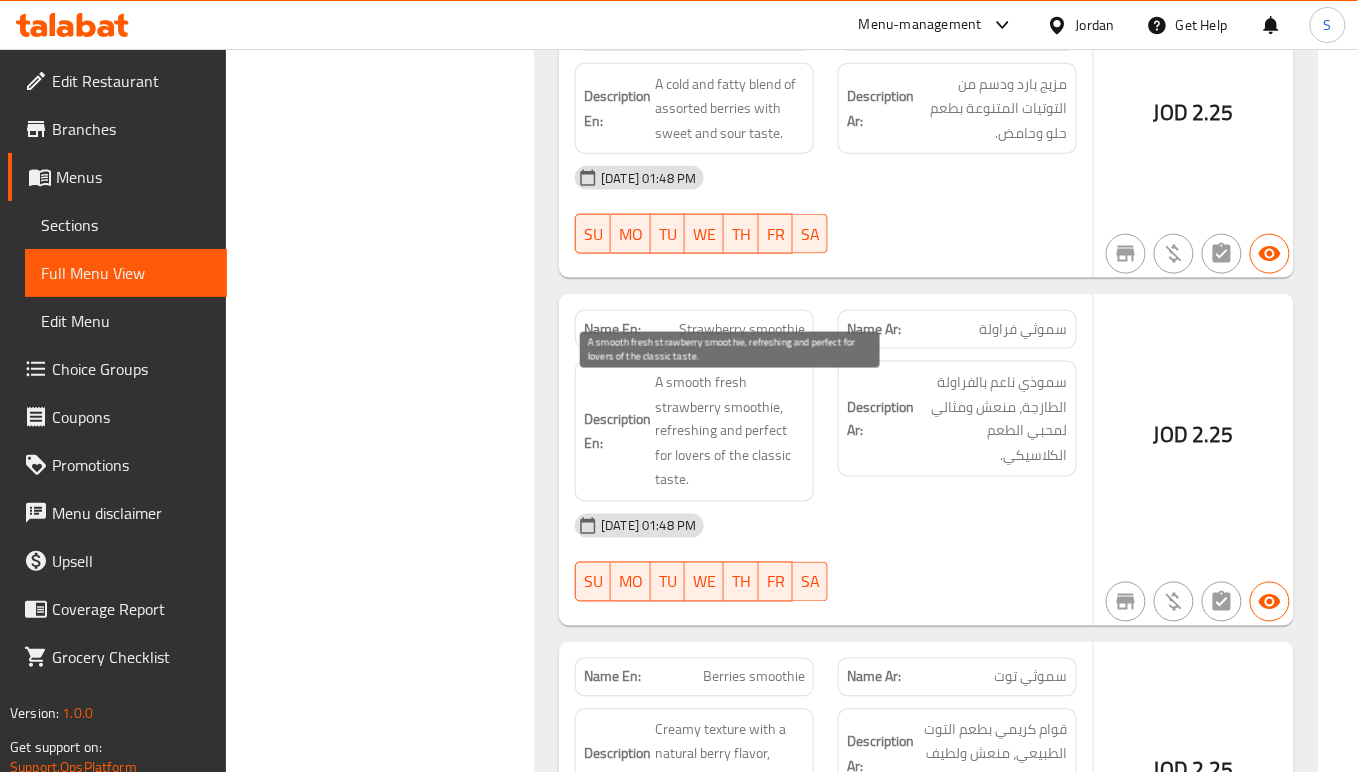 click on "A smooth fresh strawberry smoothie, refreshing and perfect for lovers of the classic taste." at bounding box center [730, 431] 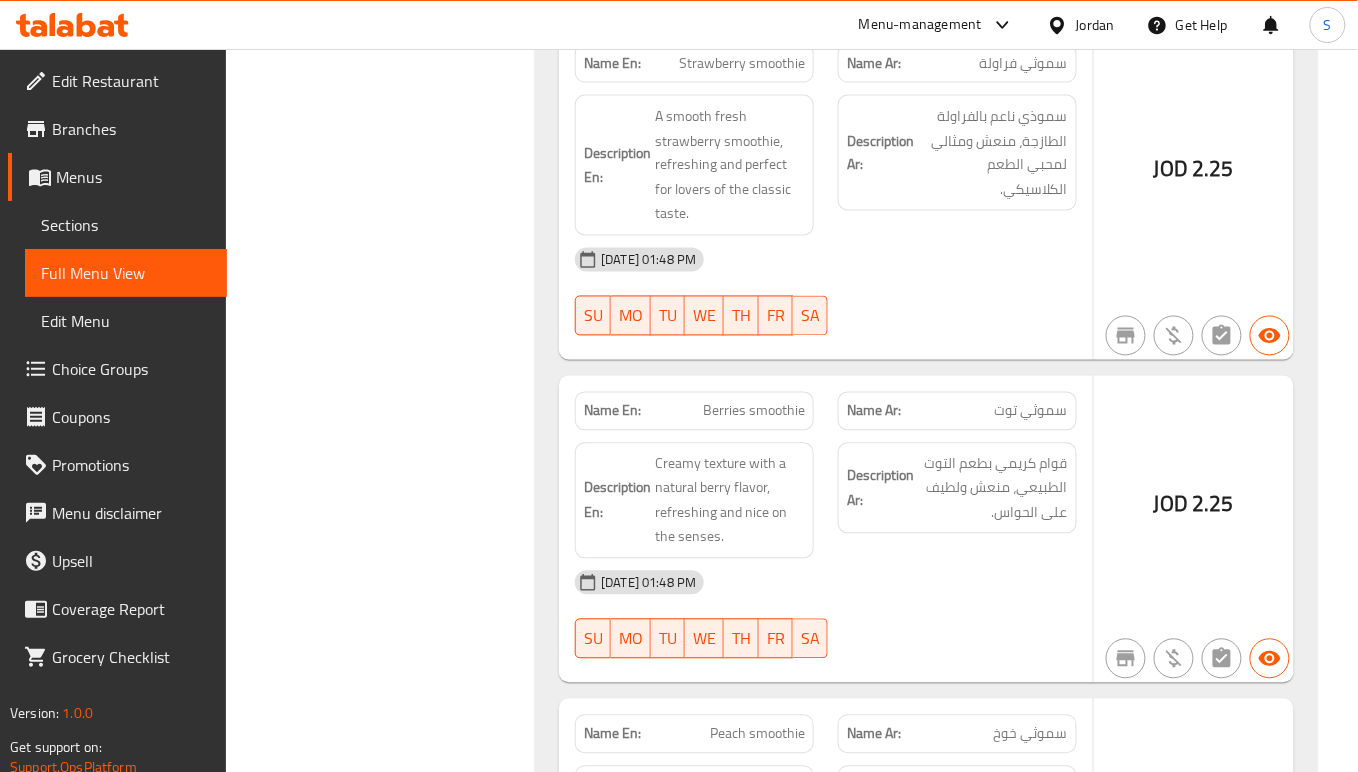 scroll, scrollTop: 3028, scrollLeft: 0, axis: vertical 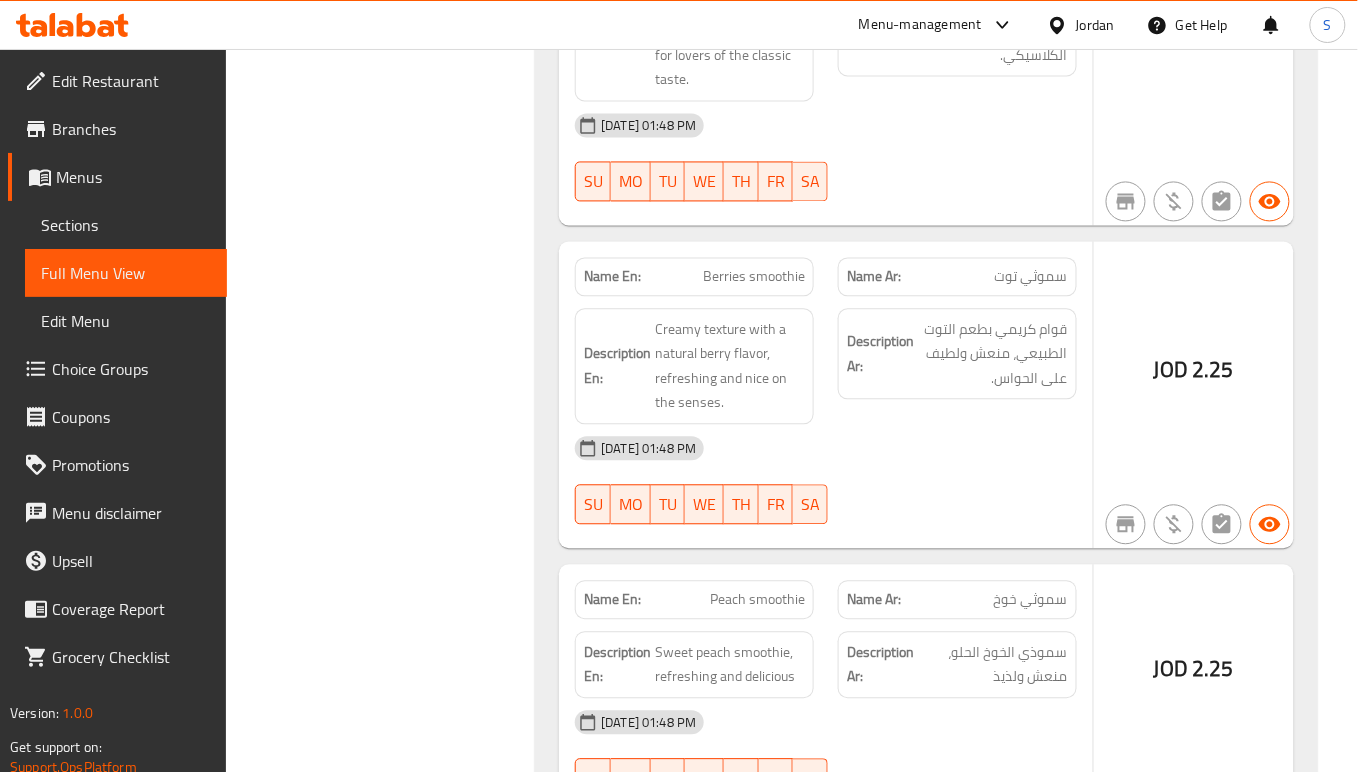 click on "JOD 2.25" at bounding box center (1194, 395) 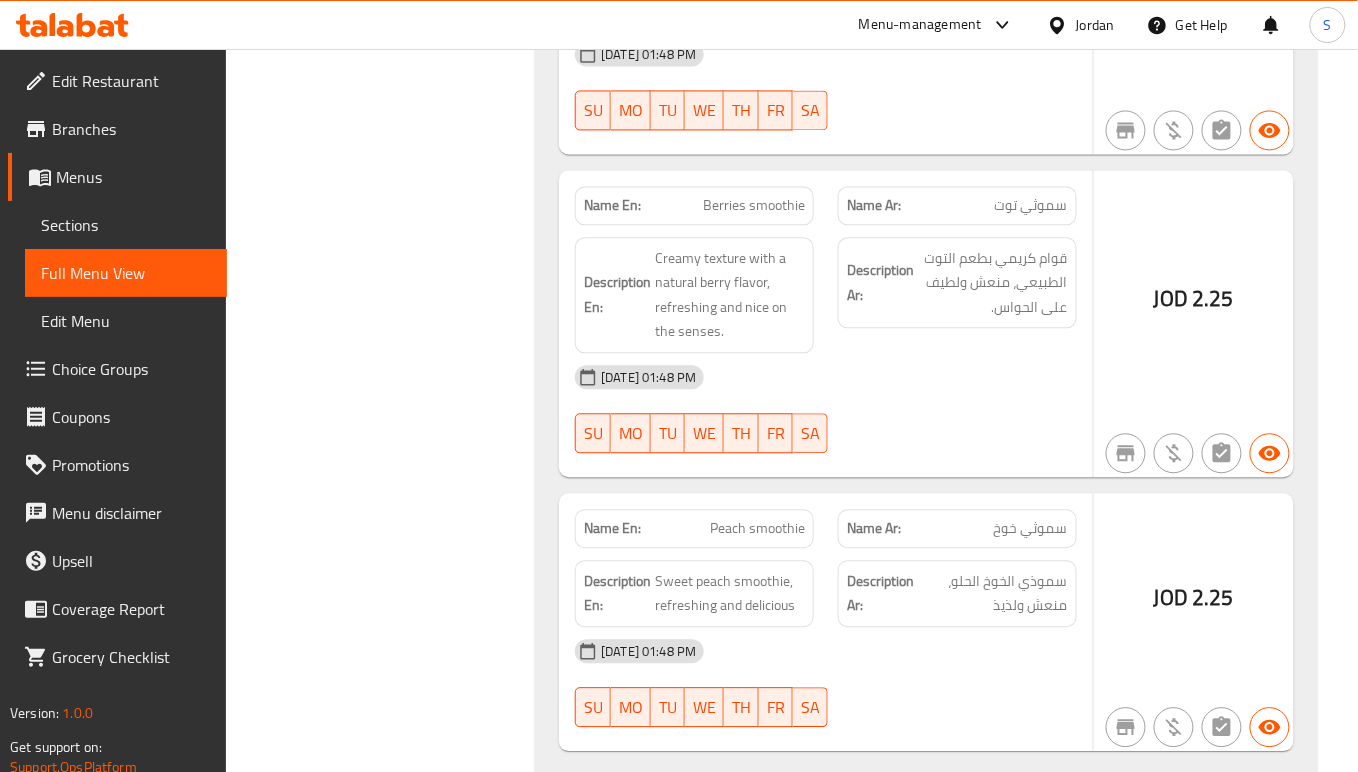 scroll, scrollTop: 3161, scrollLeft: 0, axis: vertical 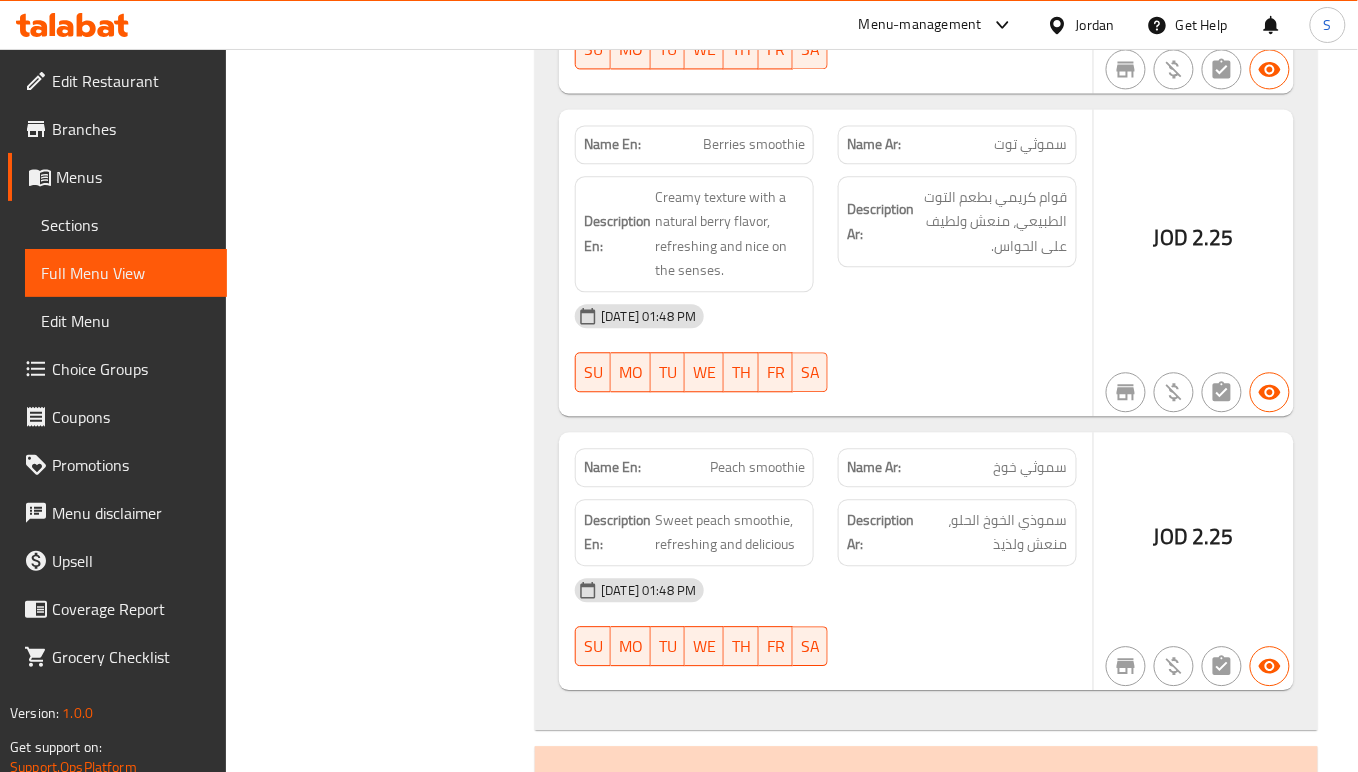 click on "TH" at bounding box center [741, 372] 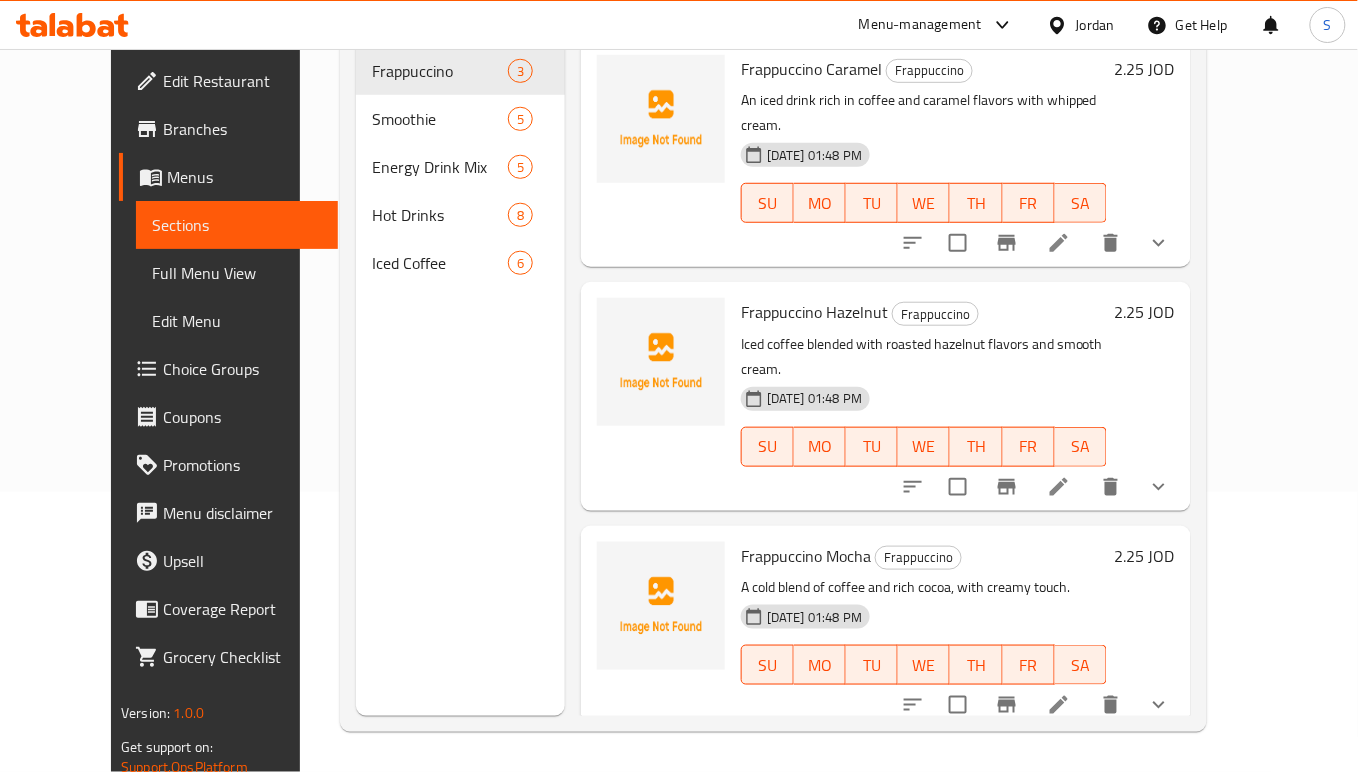 scroll, scrollTop: 281, scrollLeft: 0, axis: vertical 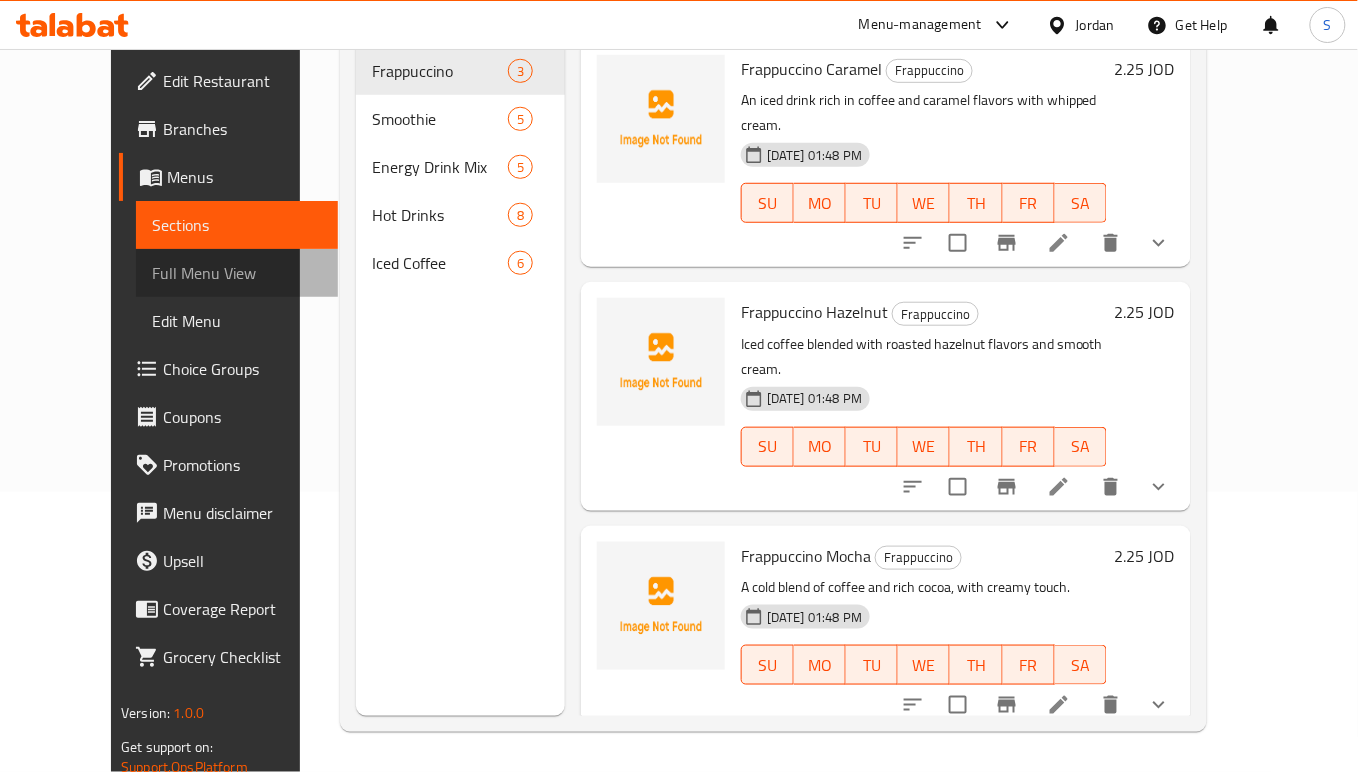click on "Full Menu View" at bounding box center [237, 273] 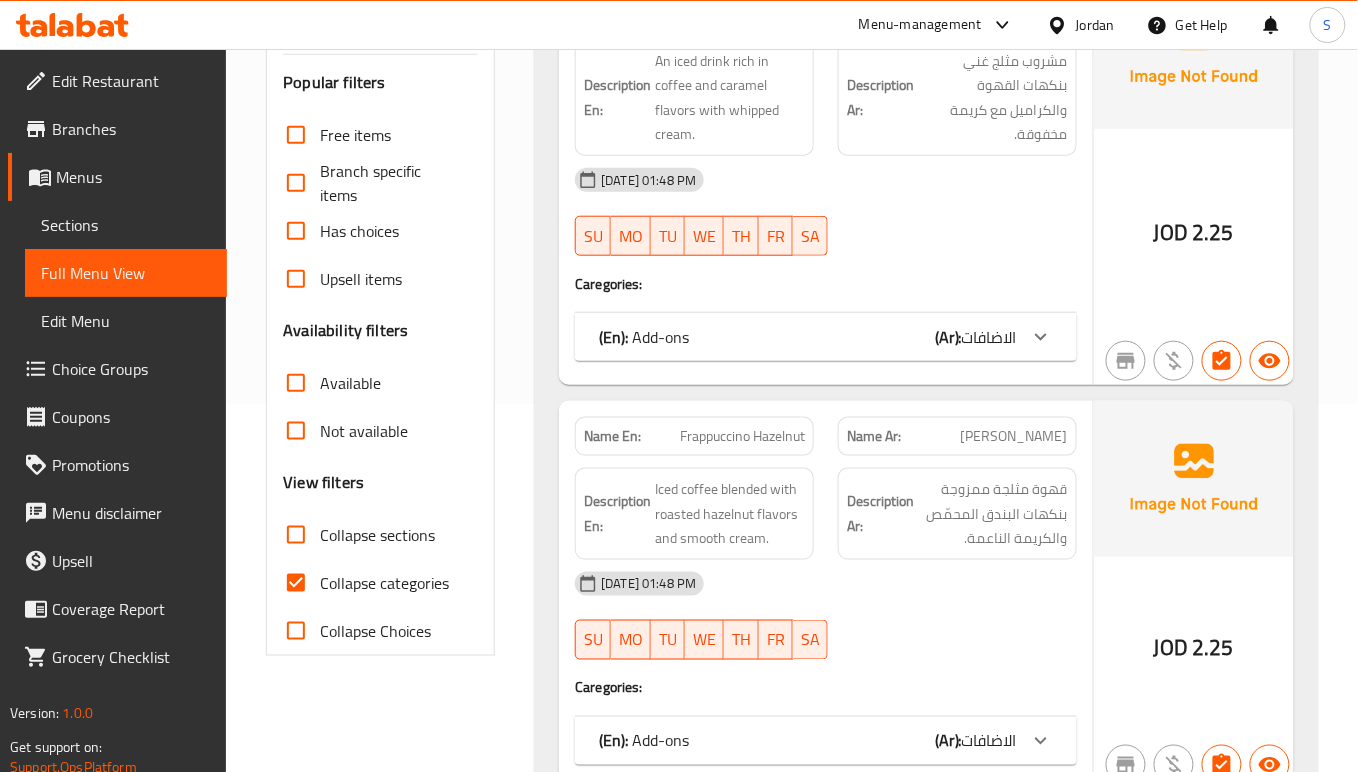 scroll, scrollTop: 414, scrollLeft: 0, axis: vertical 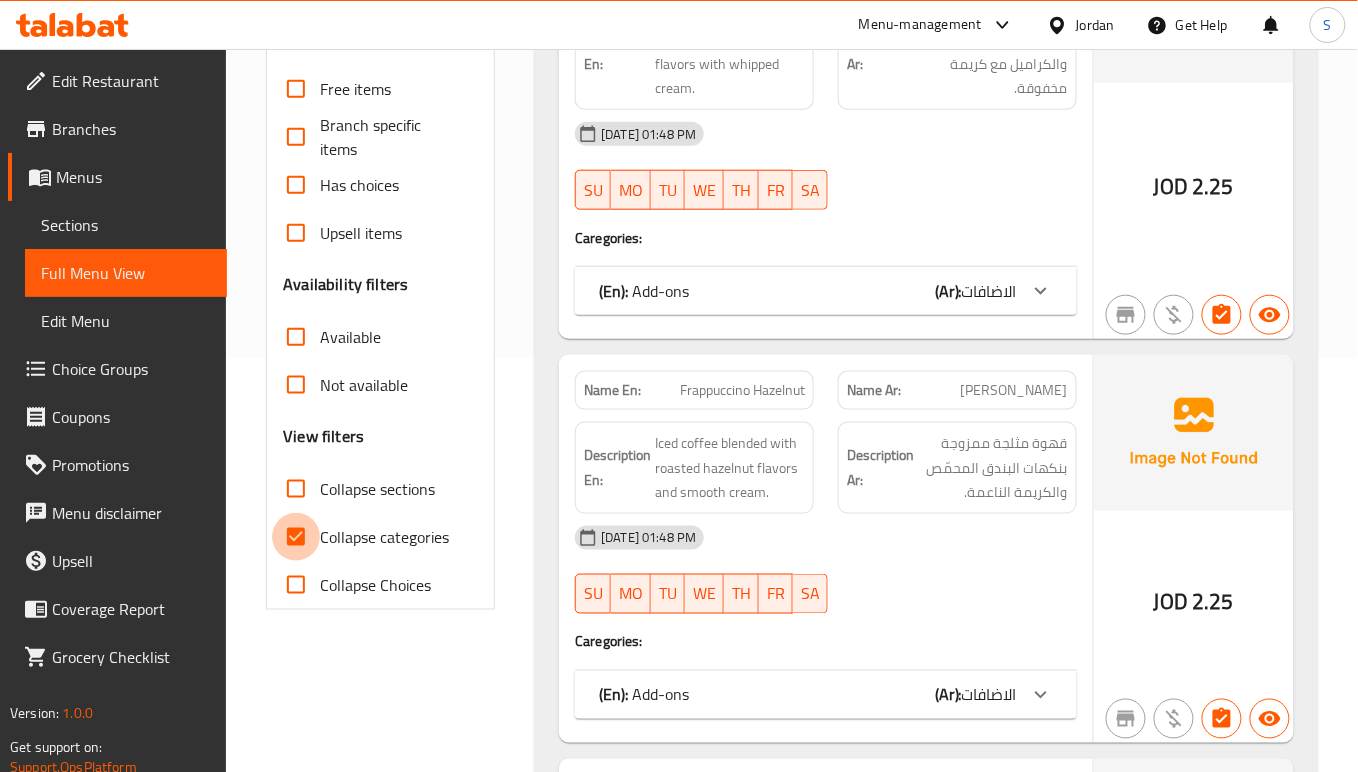 click on "Collapse categories" at bounding box center (296, 537) 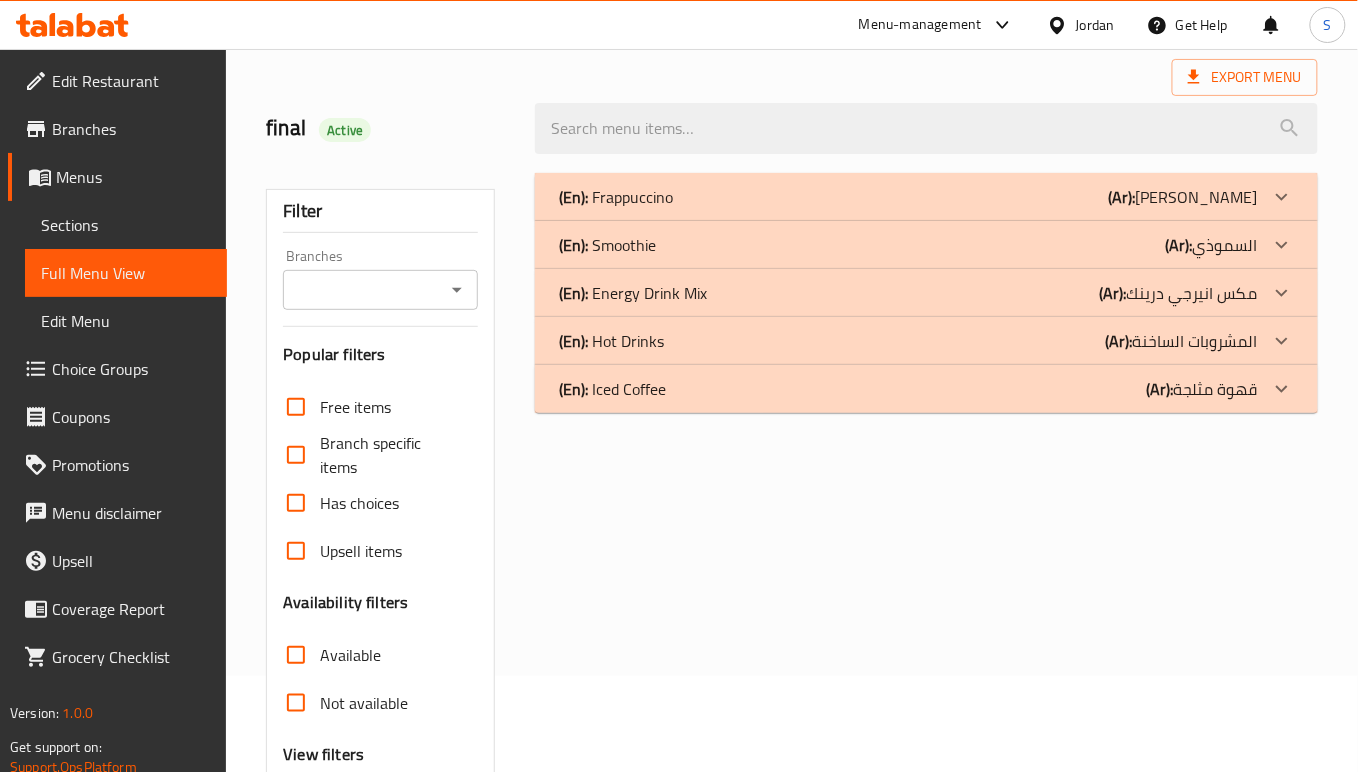 scroll, scrollTop: 0, scrollLeft: 0, axis: both 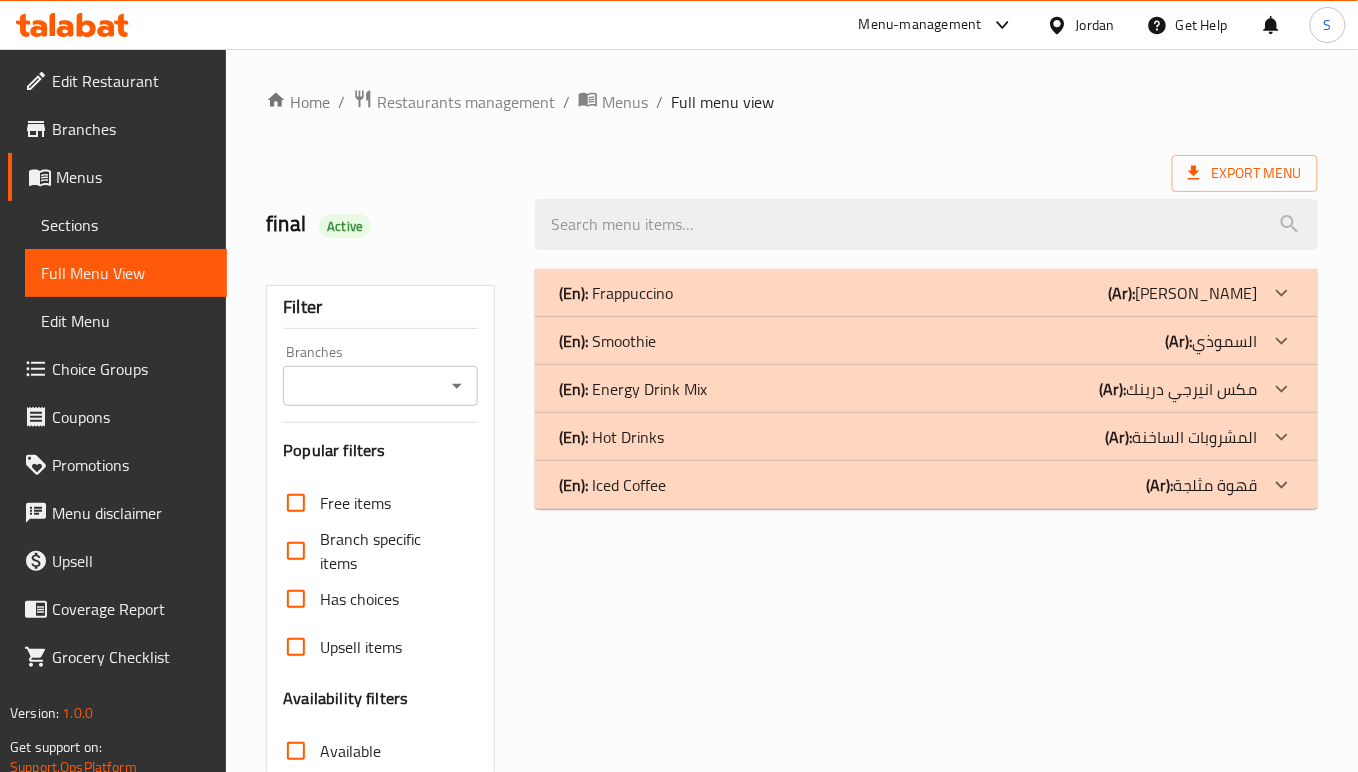 click on "(En):   Smoothie (Ar): السموذي" at bounding box center [908, 293] 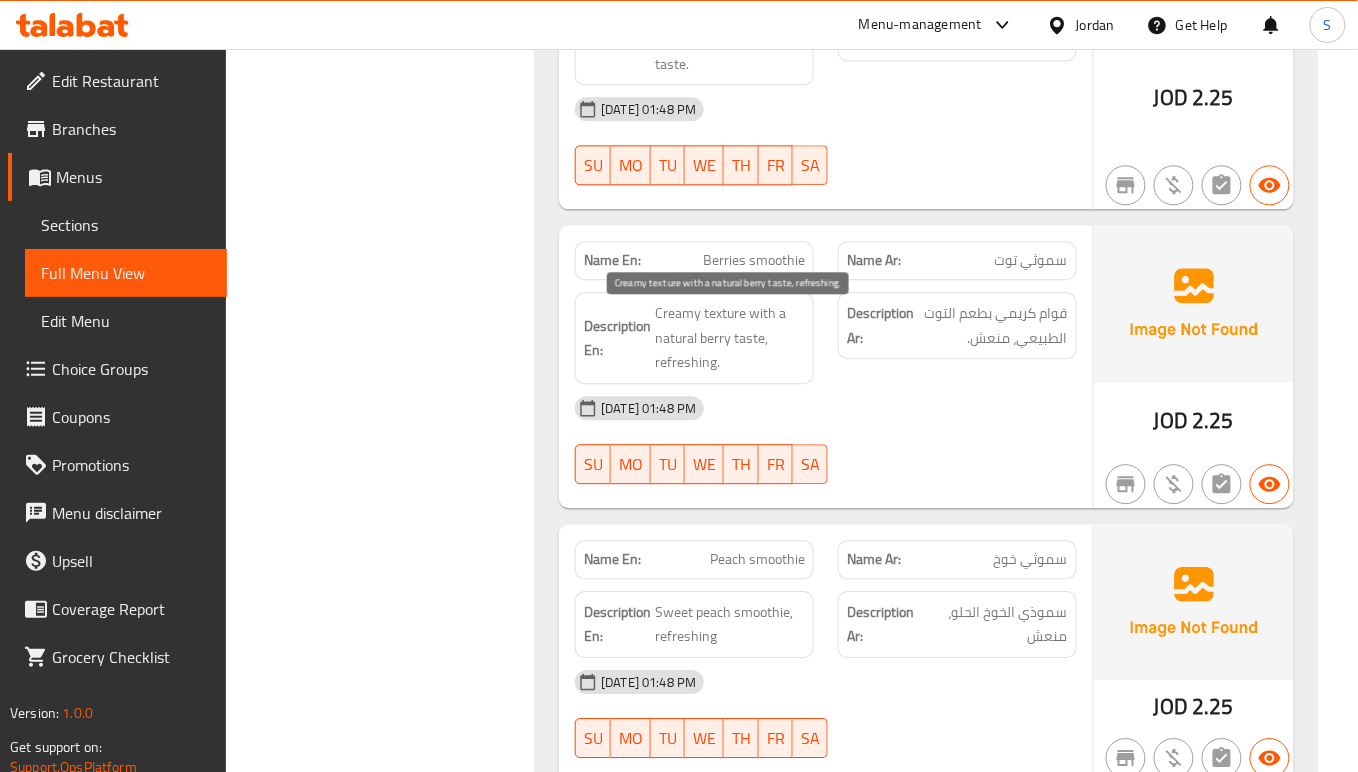 scroll, scrollTop: 1452, scrollLeft: 0, axis: vertical 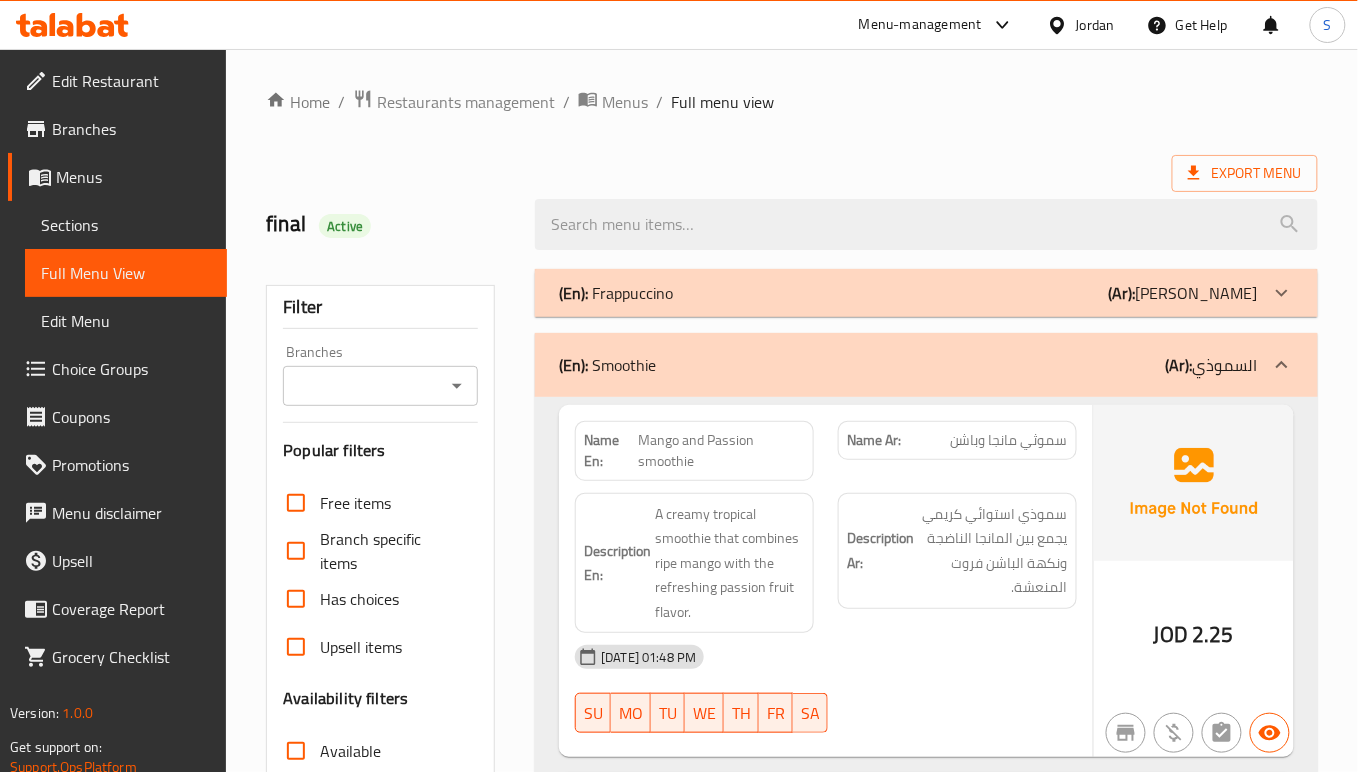 drag, startPoint x: 670, startPoint y: 373, endPoint x: 62, endPoint y: 301, distance: 612.2483 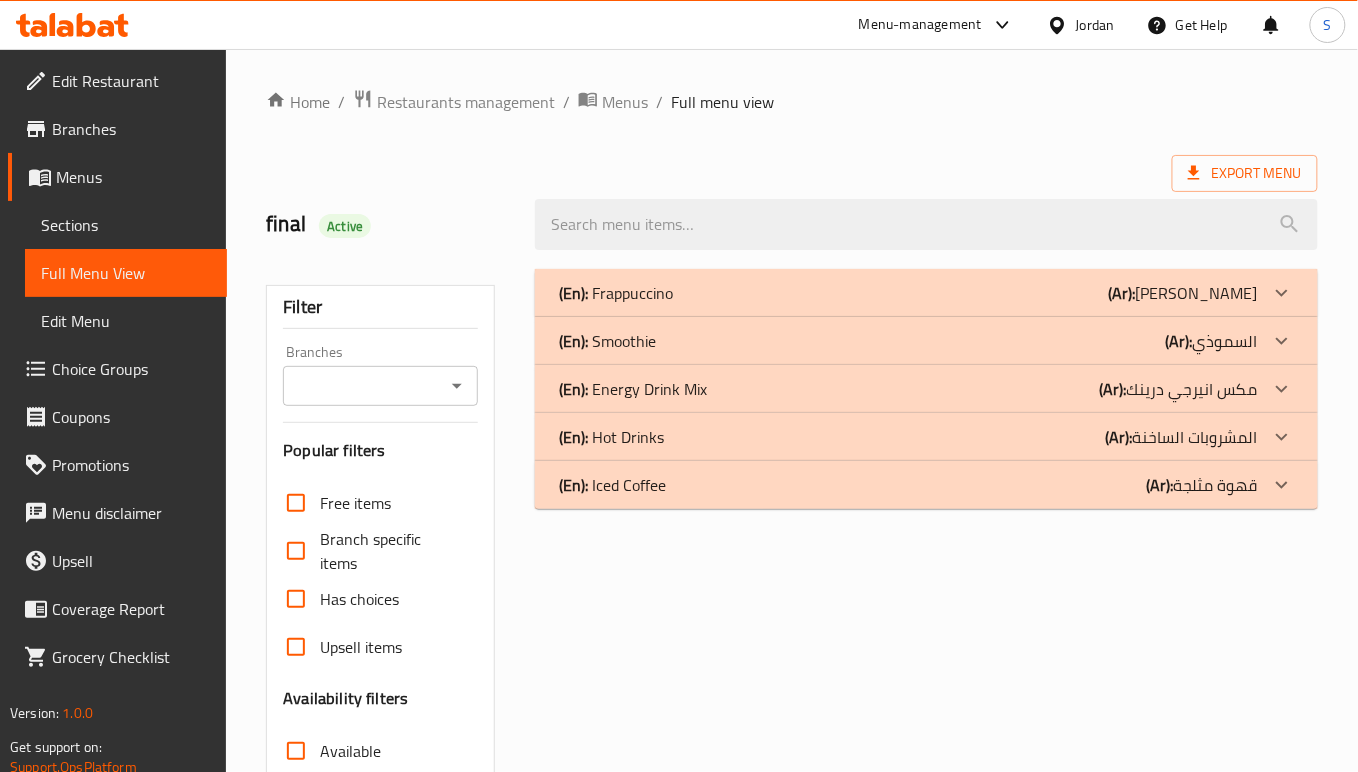 click on "(En):   Energy Drink Mix (Ar): مكس انيرجي درينك" at bounding box center [908, 293] 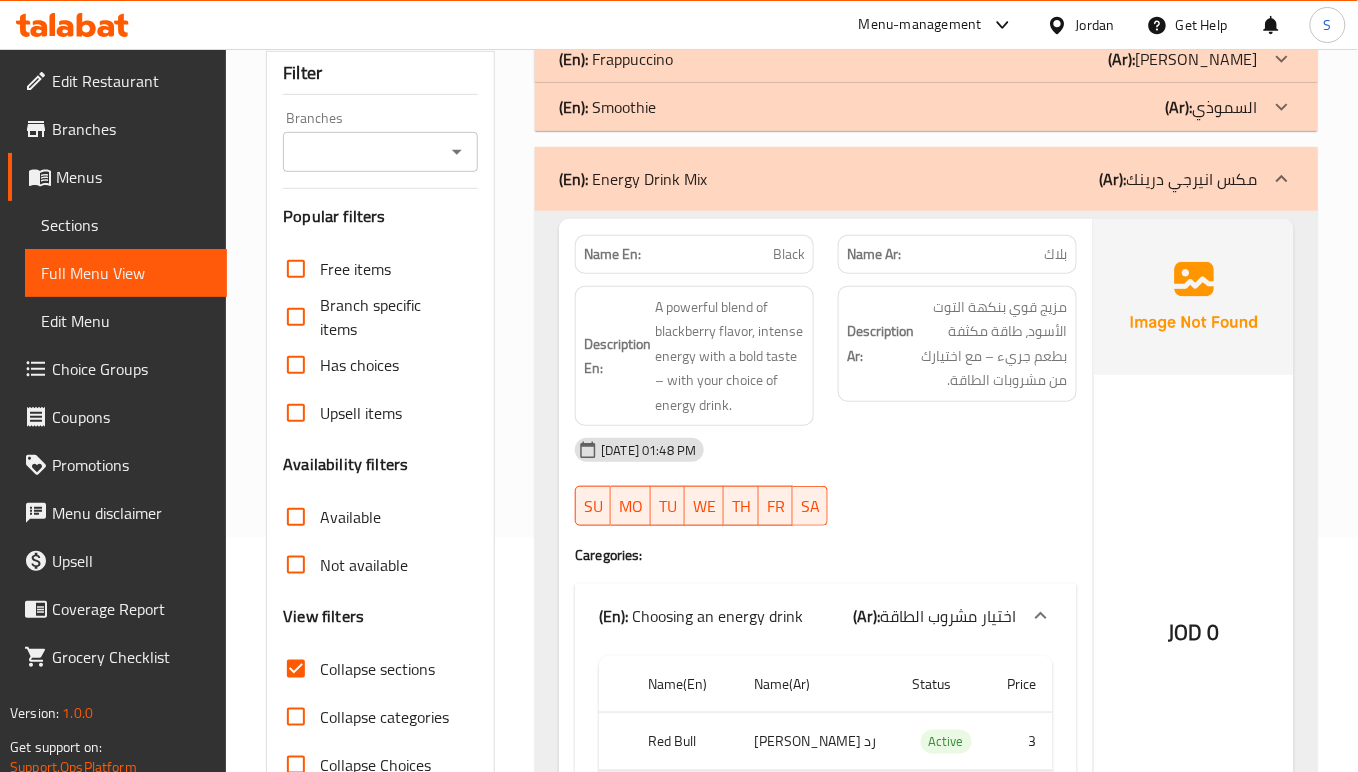 scroll, scrollTop: 0, scrollLeft: 0, axis: both 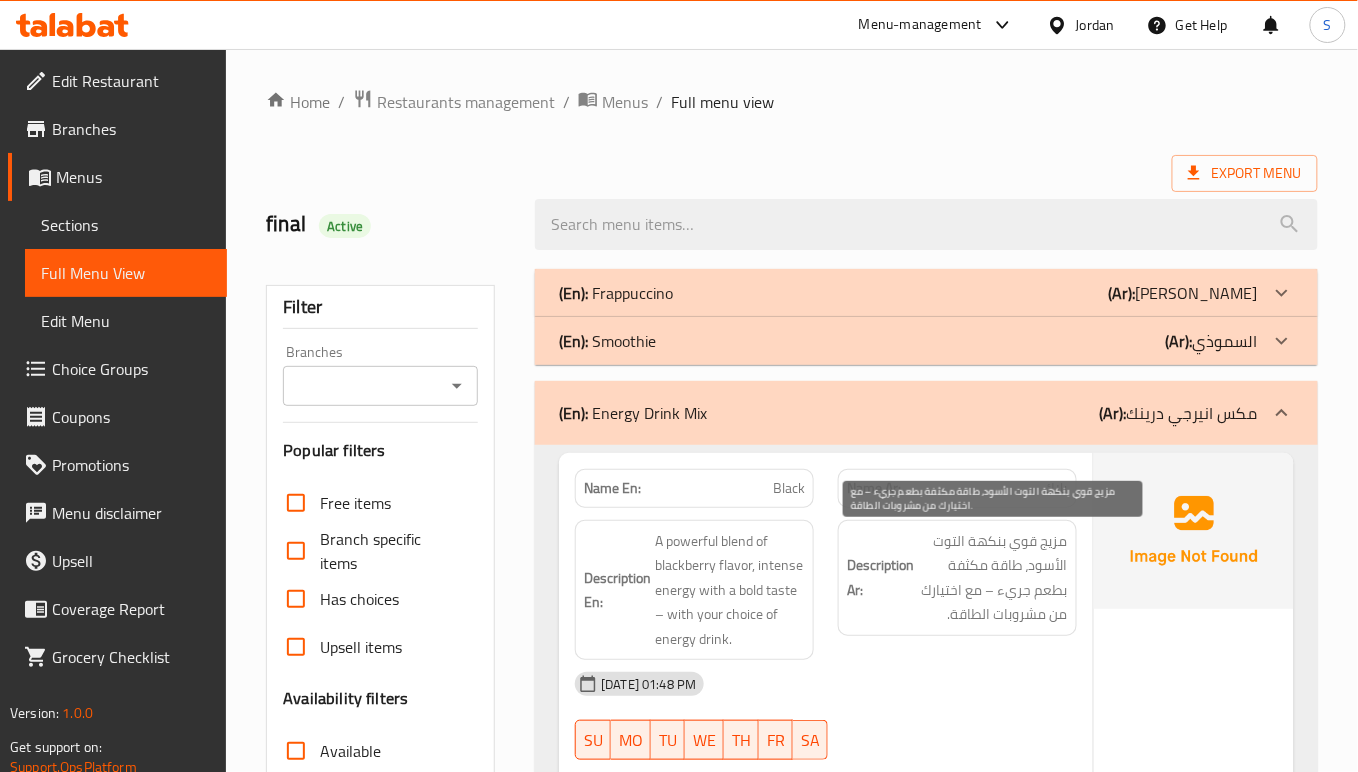 click on "مزيج قوي بنكهة التوت الأسود، طاقة مكثفة بطعم جريء – مع اختيارك من مشروبات الطاقة." at bounding box center (993, 578) 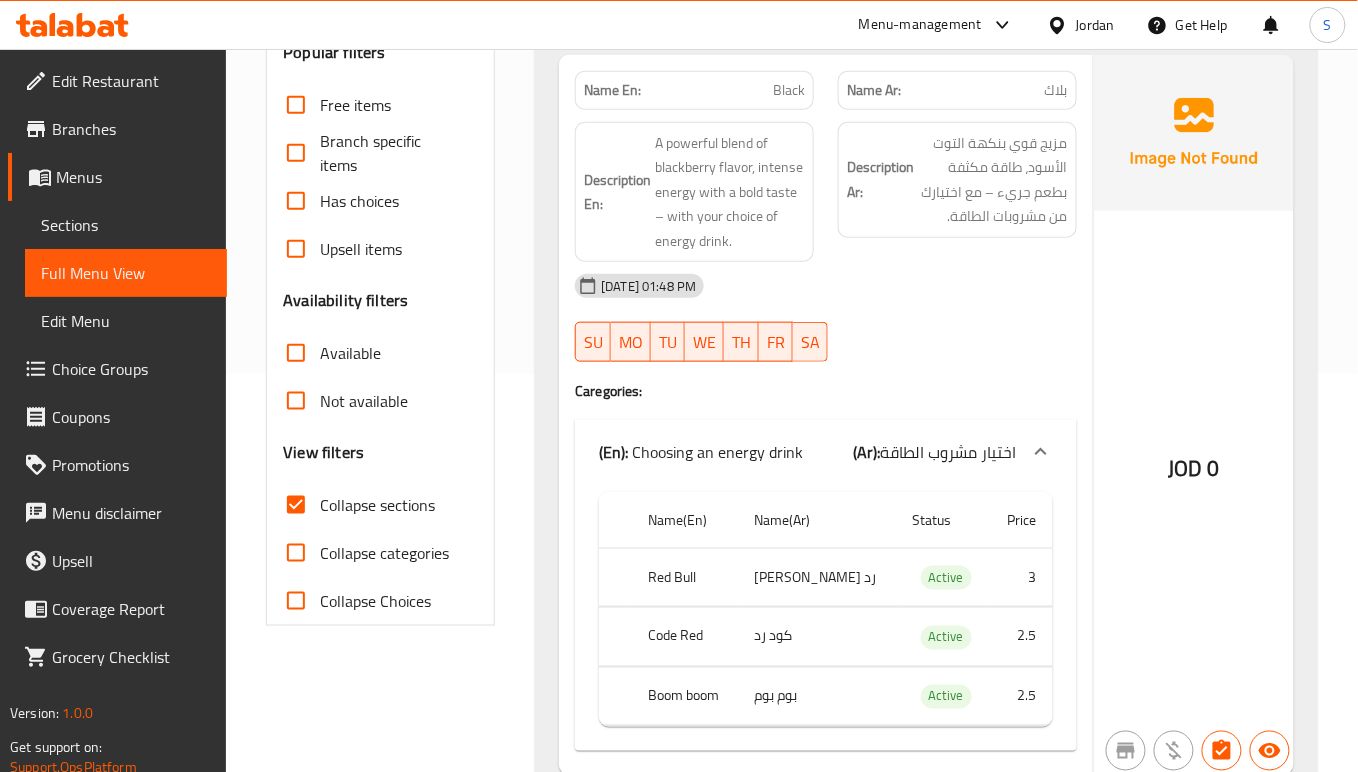 scroll, scrollTop: 400, scrollLeft: 0, axis: vertical 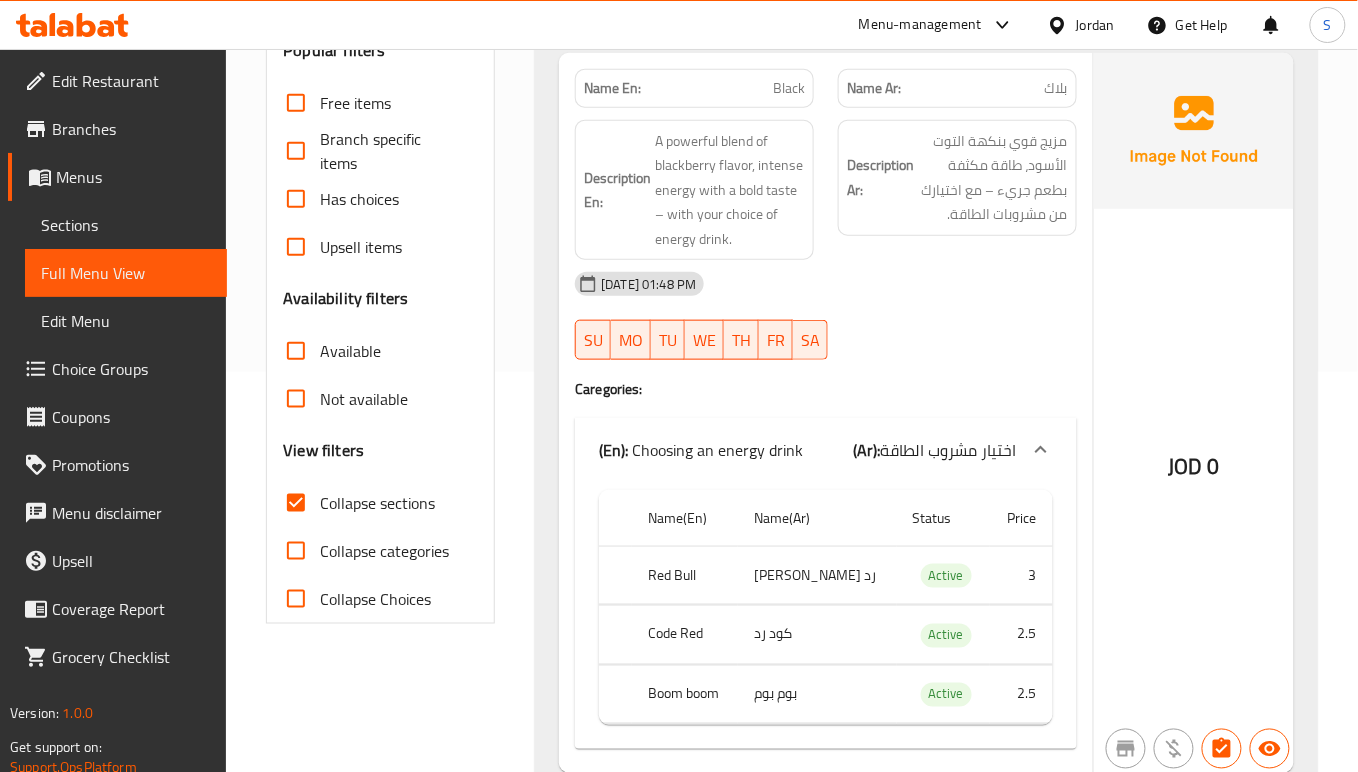 click on "[DATE] 01:48 PM SU MO TU WE TH FR SA" at bounding box center (826, 316) 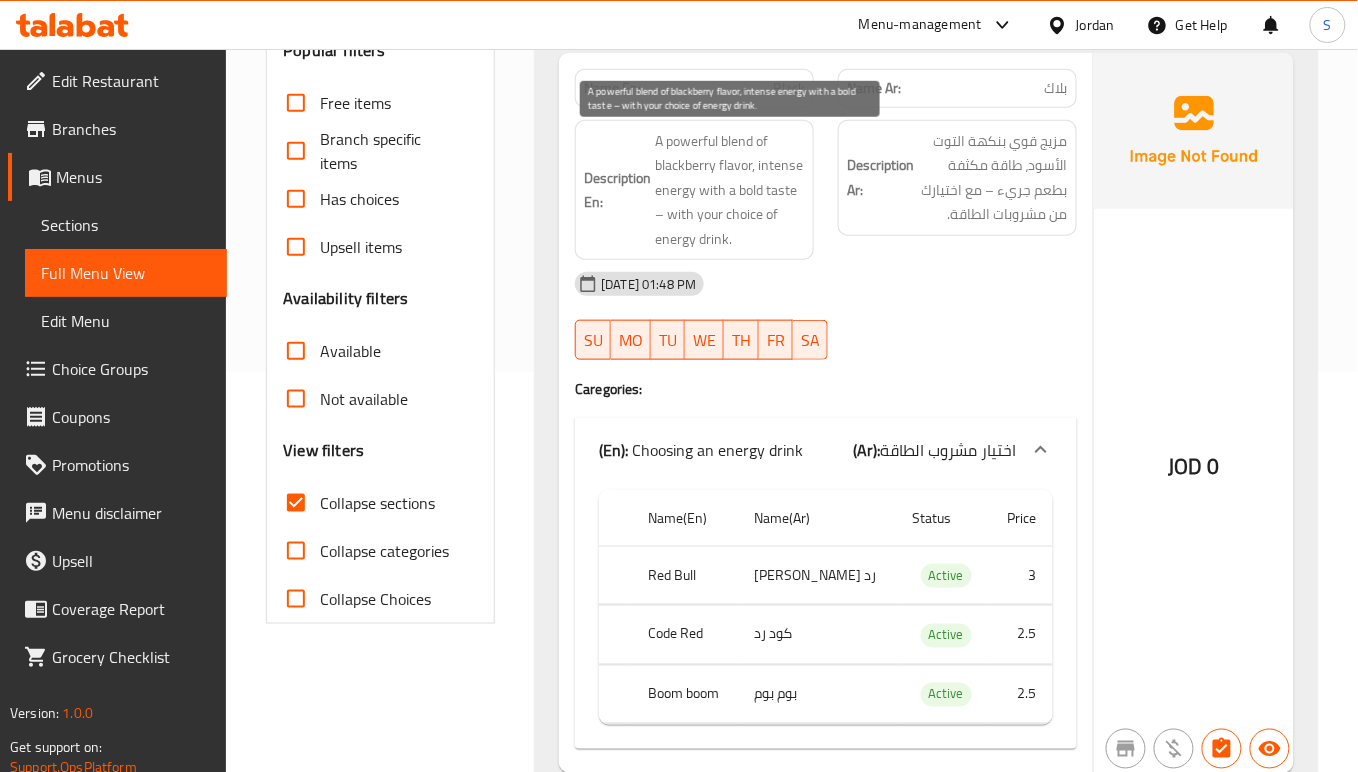click on "A powerful blend of blackberry flavor, intense energy with a bold taste – with your choice of energy drink." at bounding box center (730, 190) 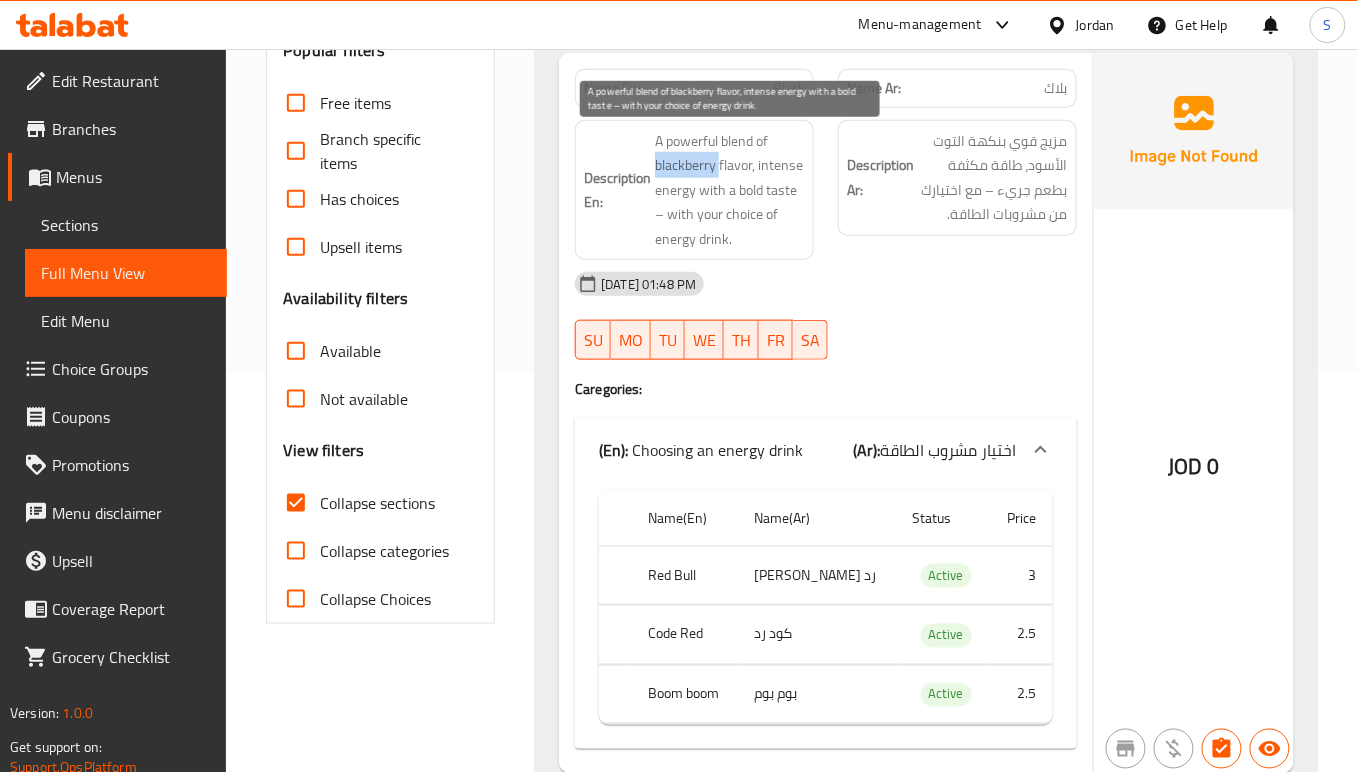 click on "A powerful blend of blackberry flavor, intense energy with a bold taste – with your choice of energy drink." at bounding box center (730, 190) 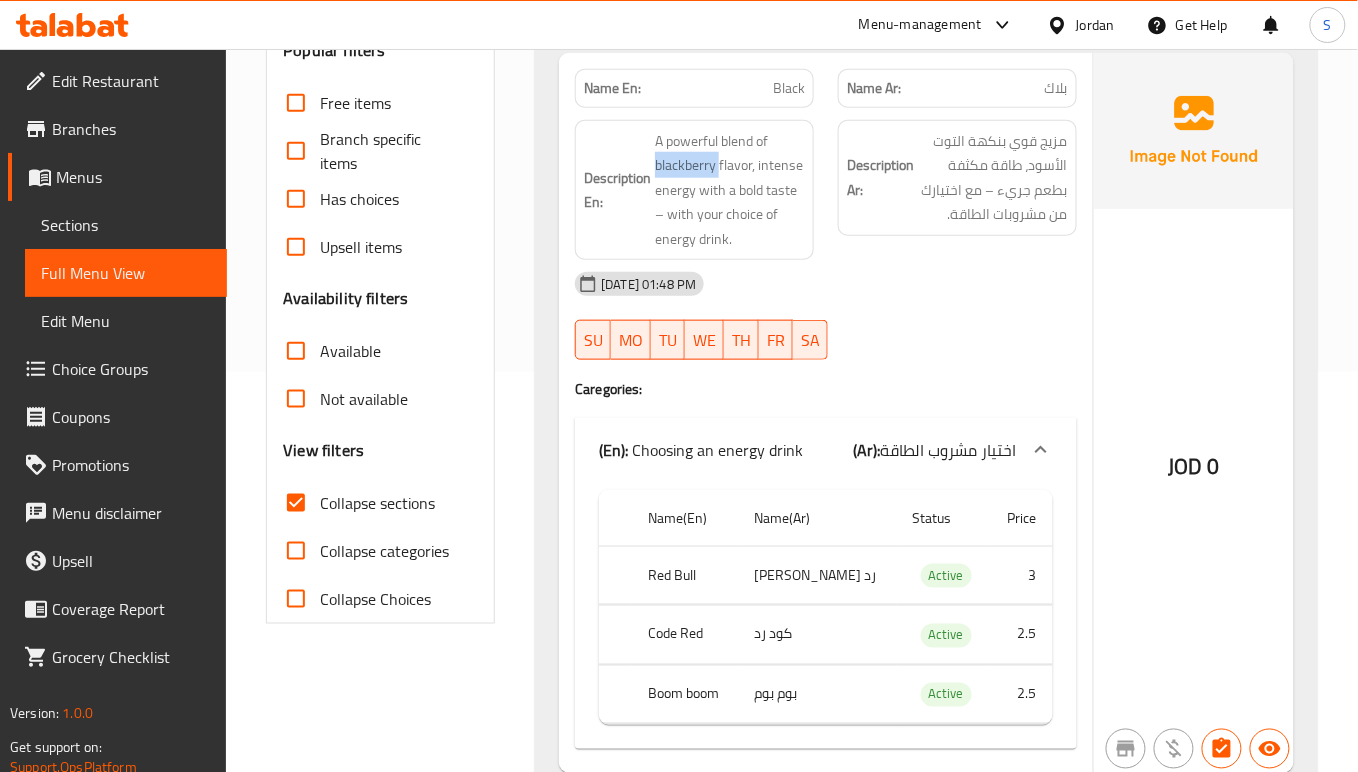 copy on "blackberry" 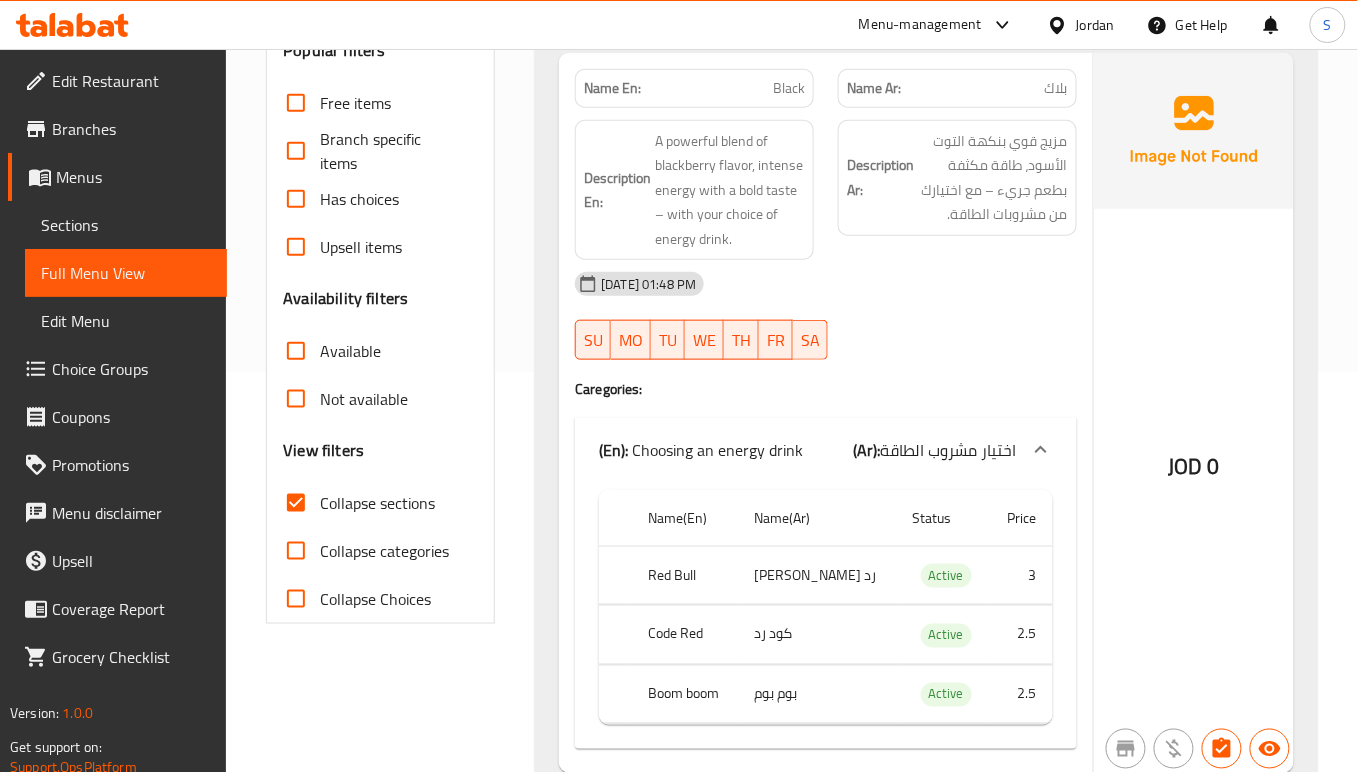 click on "[DATE] 01:48 PM" at bounding box center [826, 284] 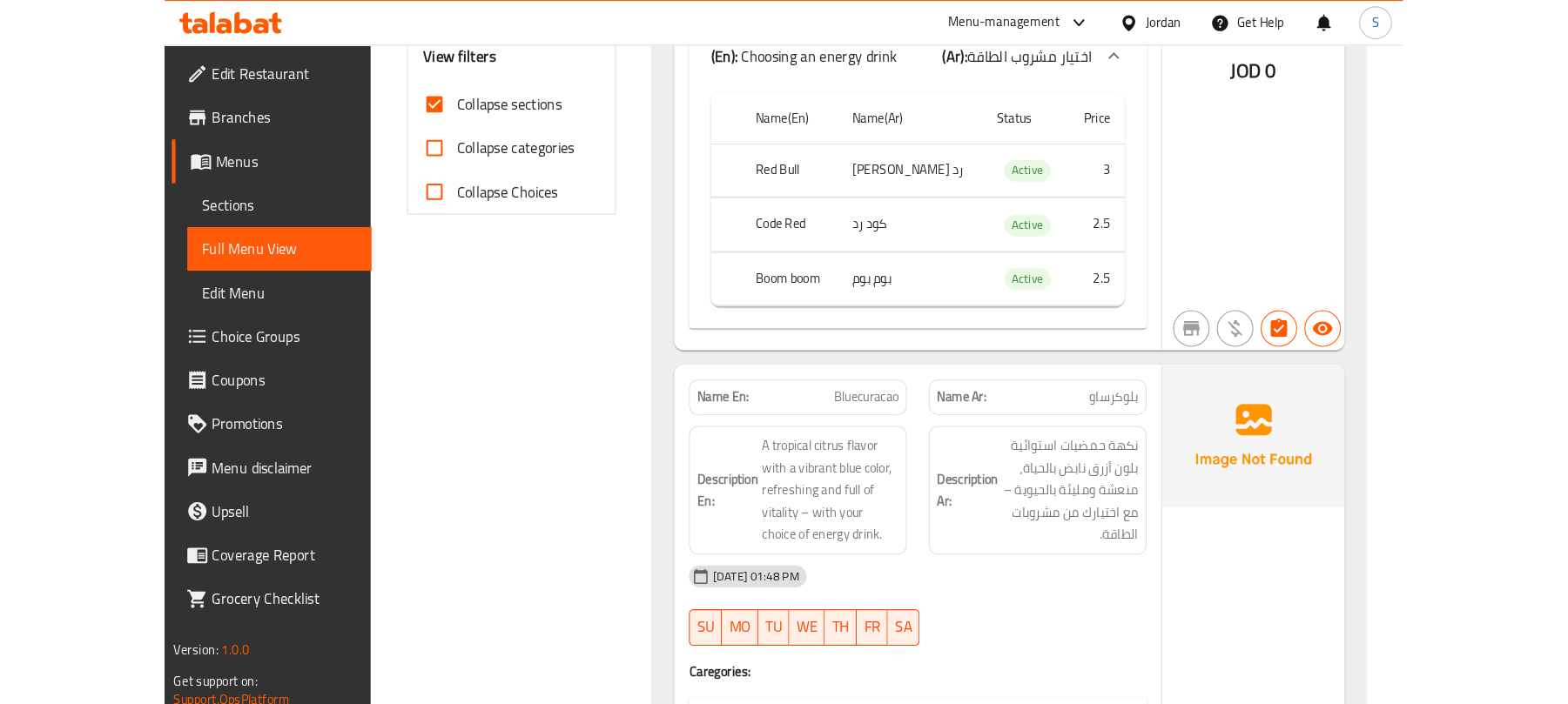 scroll, scrollTop: 696, scrollLeft: 0, axis: vertical 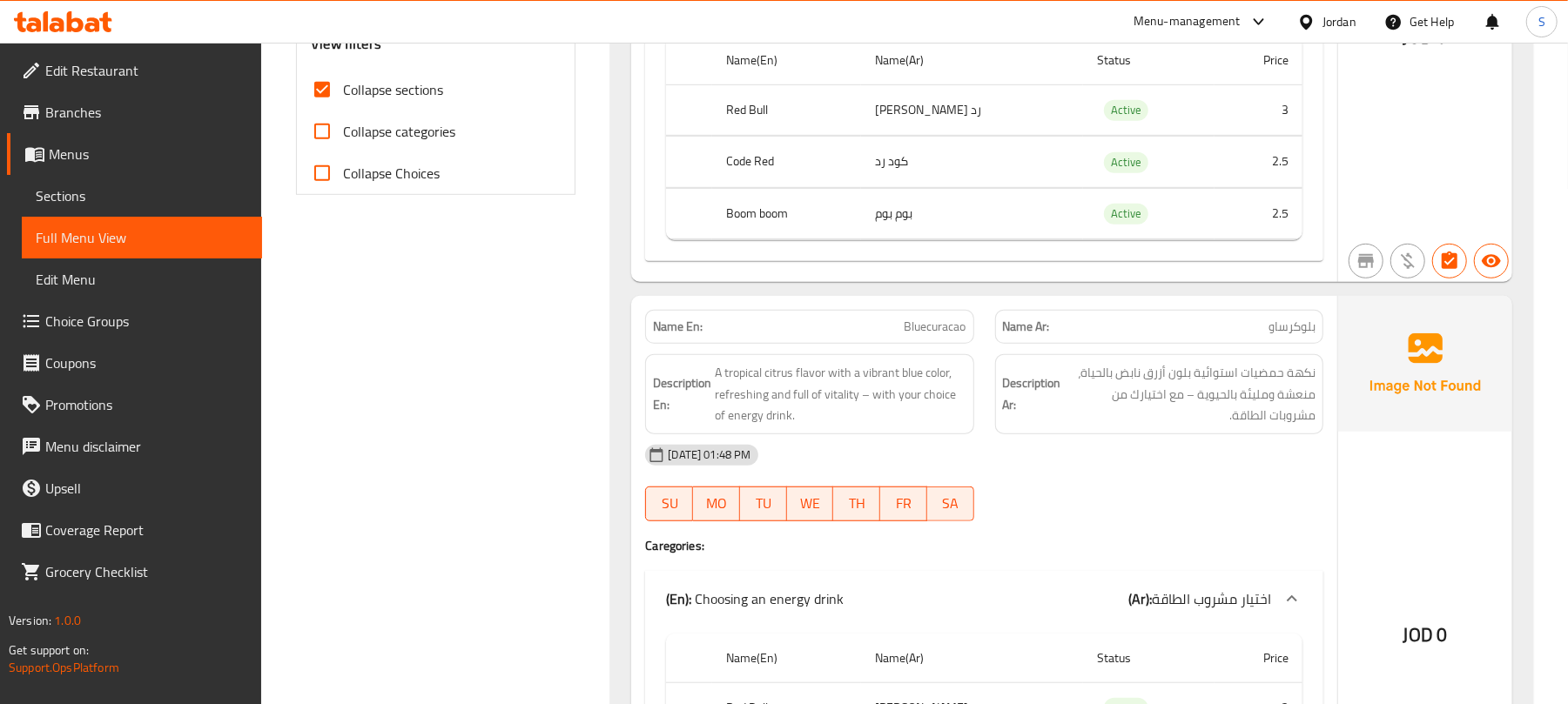 click on "Description Ar: نكهة حمضيات استوائية بلون أزرق نابض بالحياة، منعشة ومليئة بالحيوية – مع اختيارك من مشروبات الطاقة." at bounding box center (1159, 394) 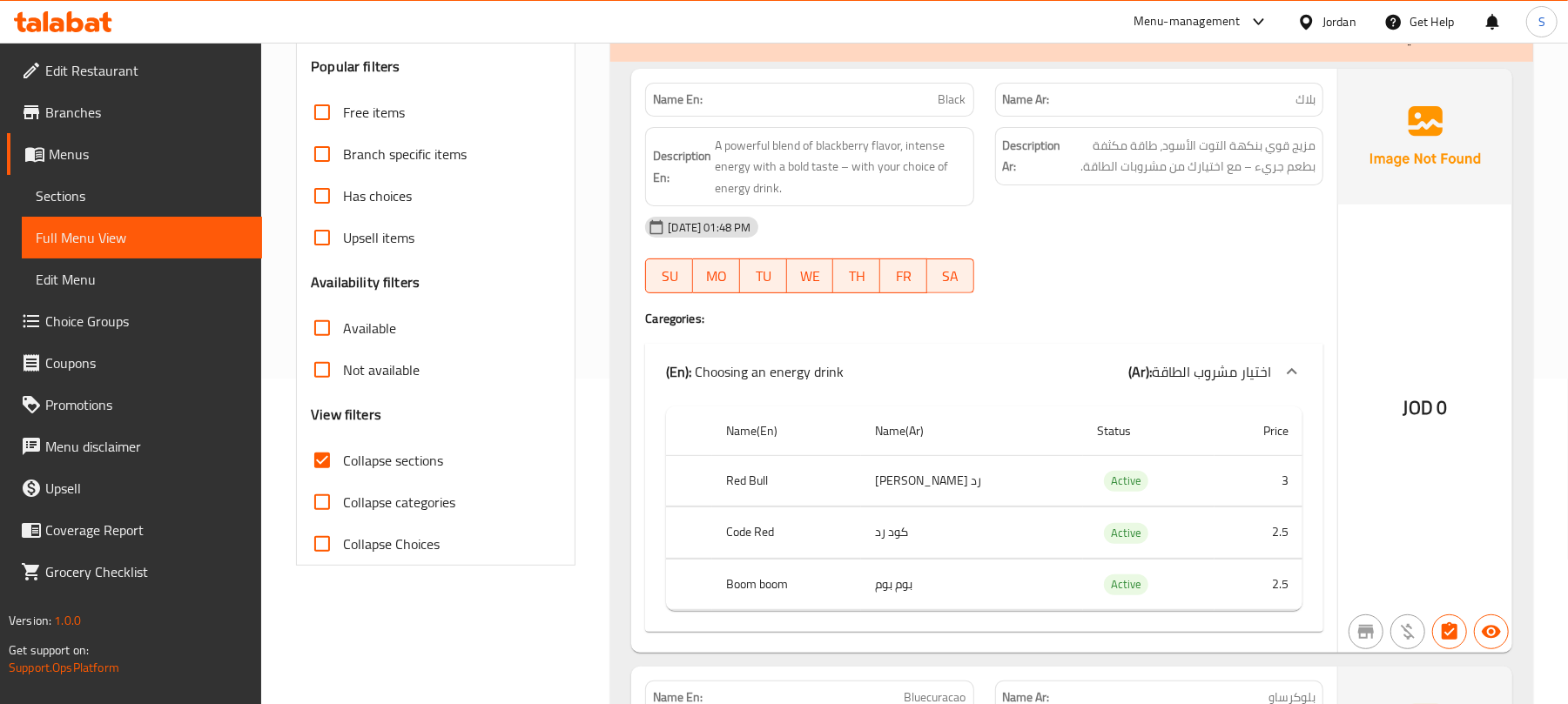 scroll, scrollTop: 348, scrollLeft: 0, axis: vertical 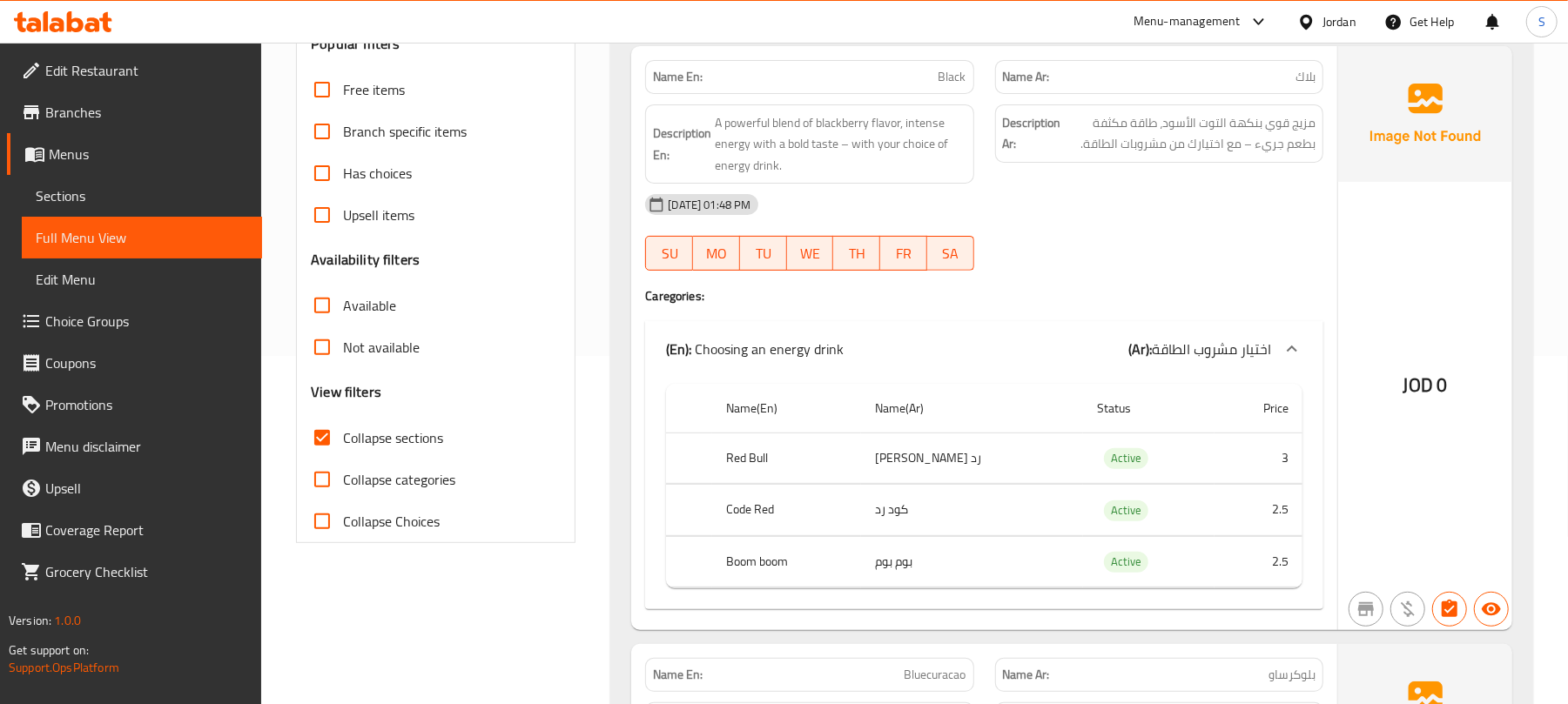 click on "[DATE] 01:48 PM" at bounding box center [984, 204] 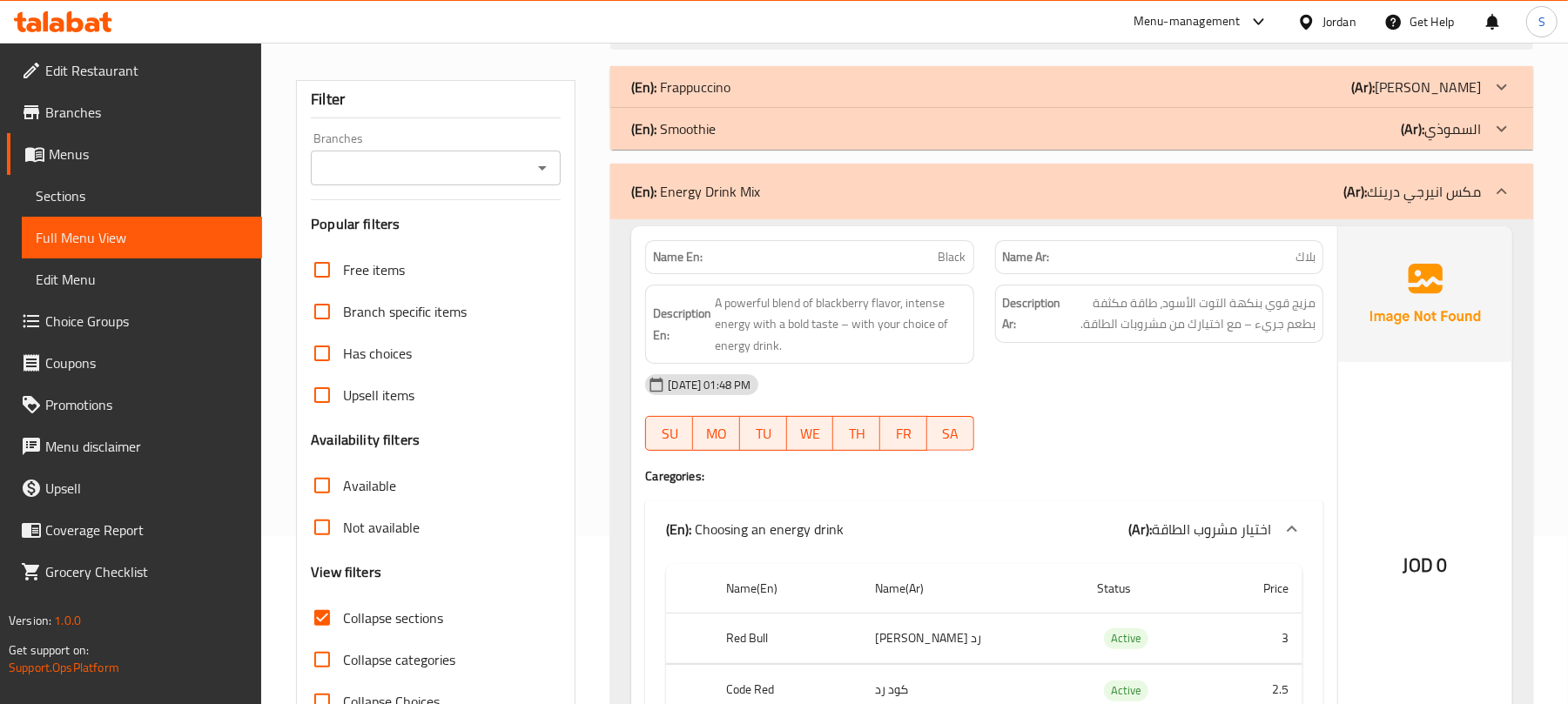 scroll, scrollTop: 0, scrollLeft: 0, axis: both 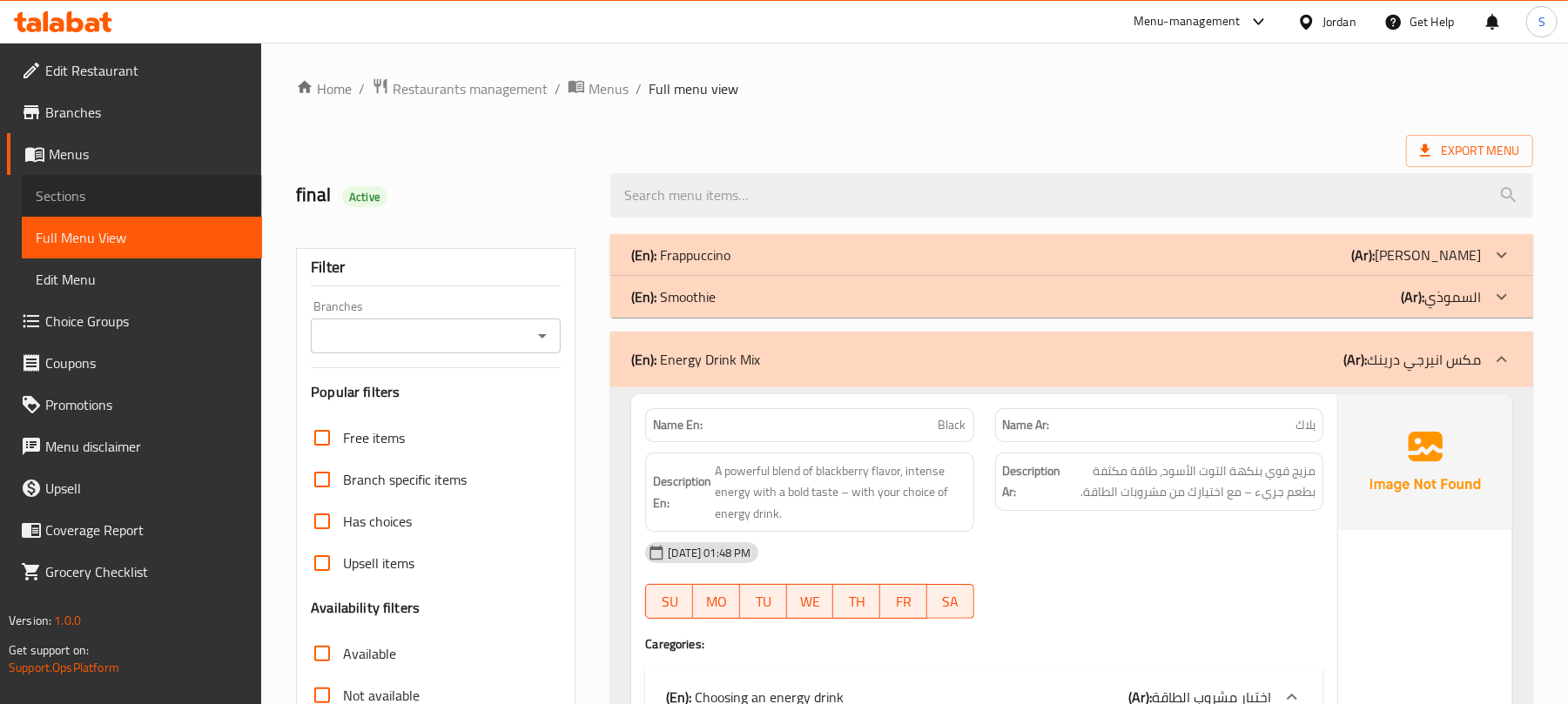 click on "Sections" at bounding box center (142, 196) 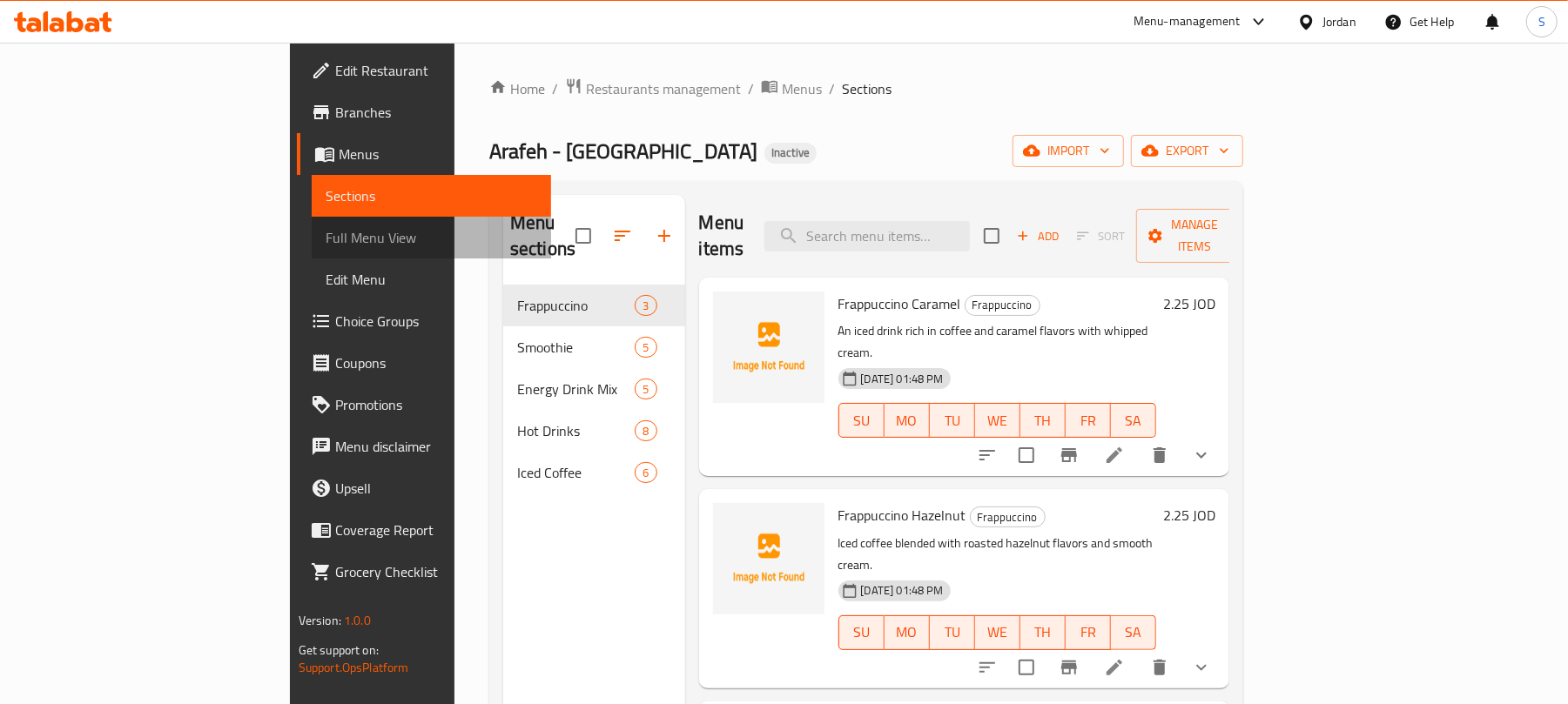 click on "Full Menu View" at bounding box center (432, 238) 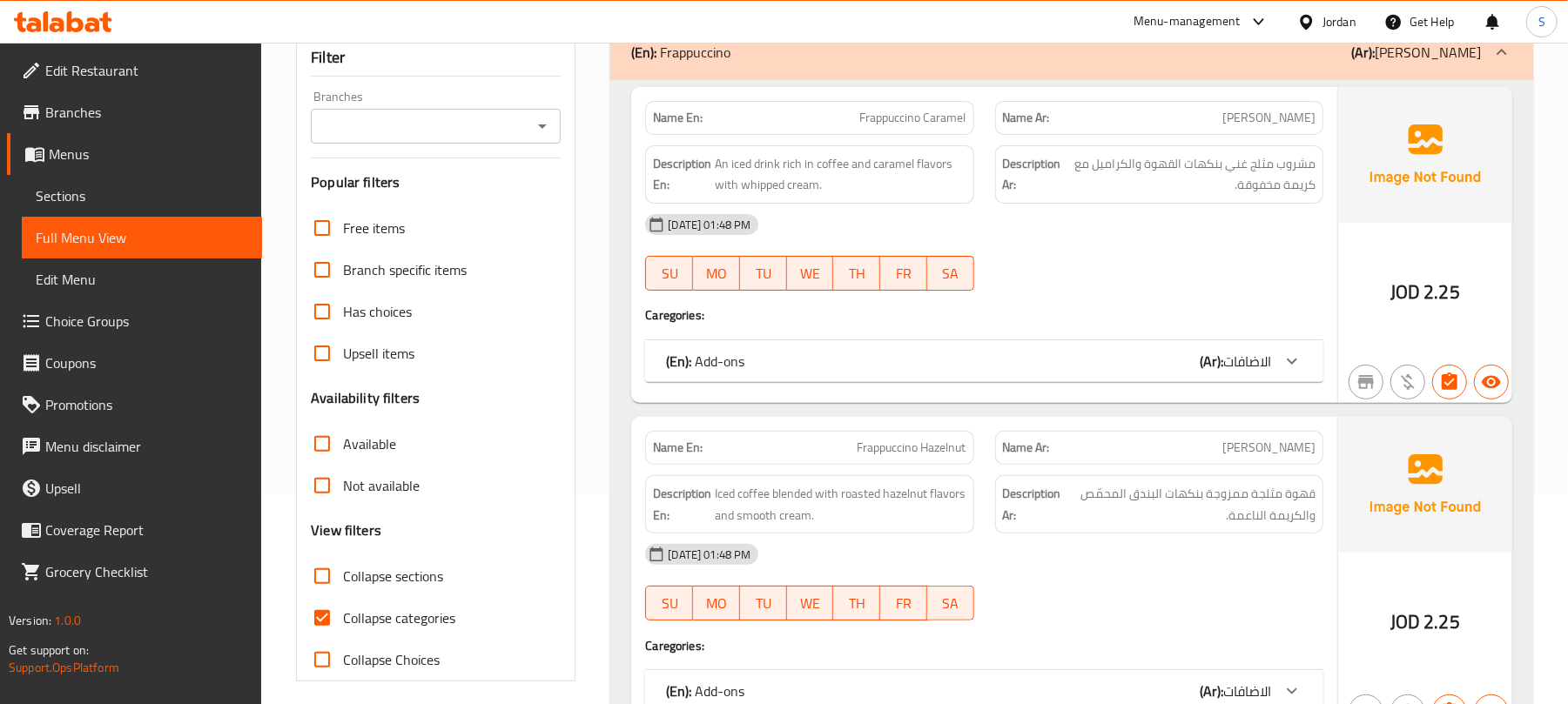 scroll, scrollTop: 348, scrollLeft: 0, axis: vertical 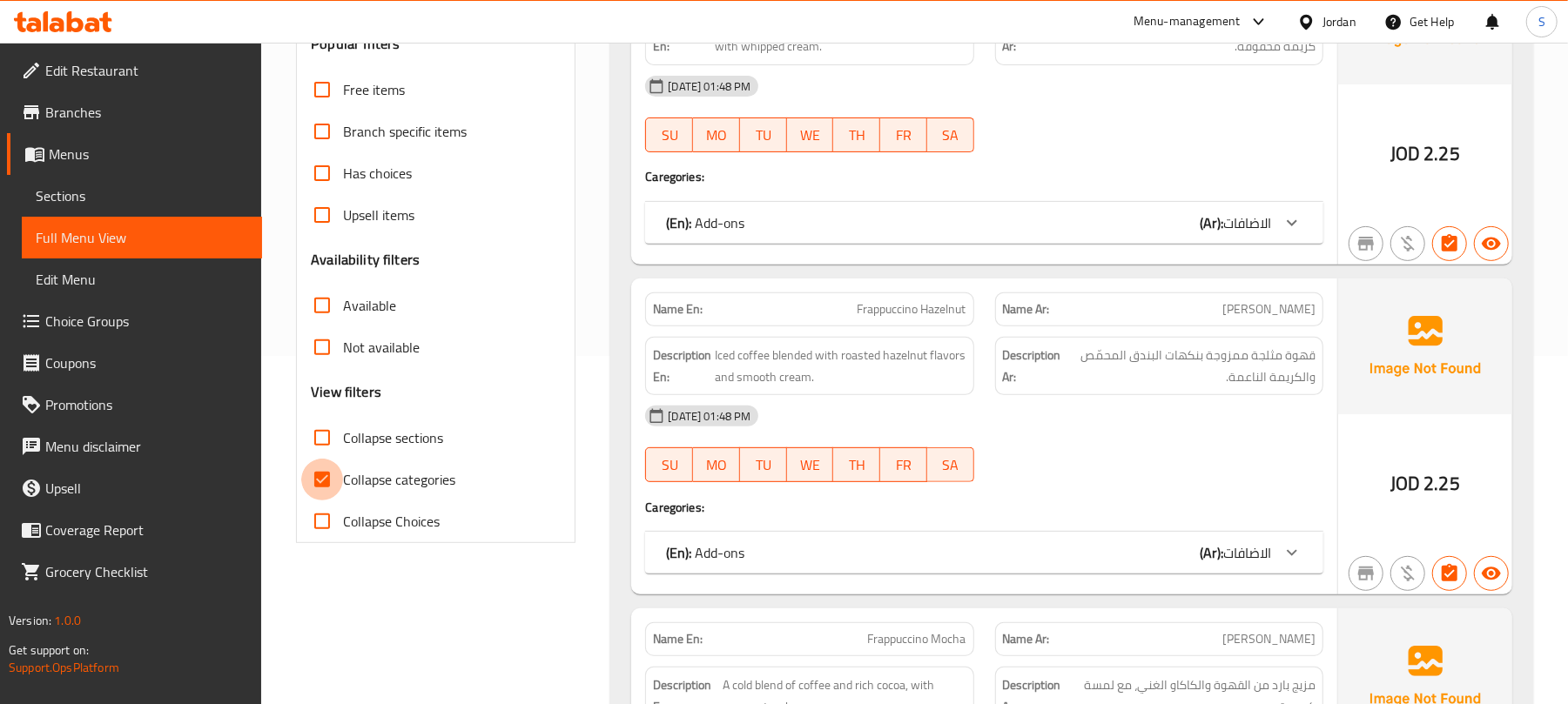 click on "Collapse categories" at bounding box center (322, 479) 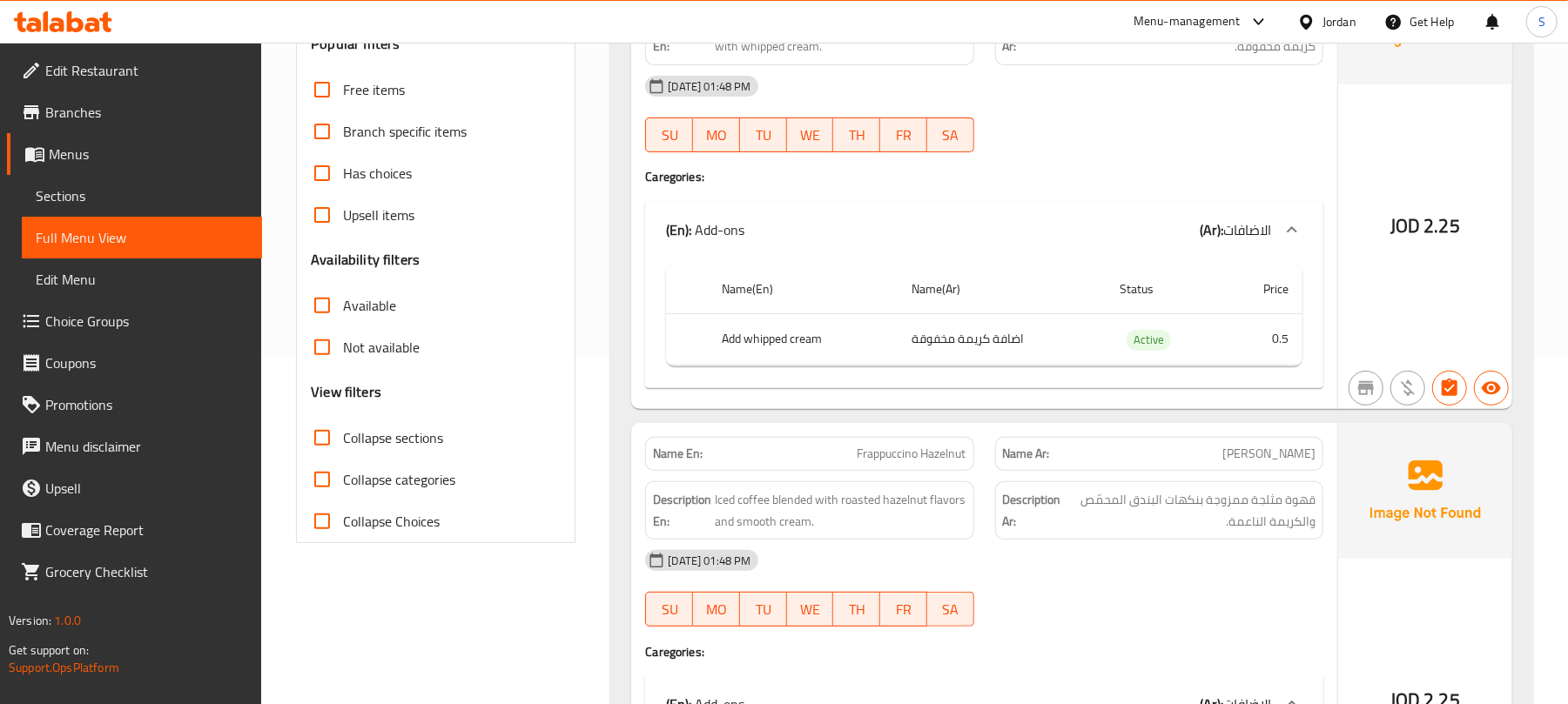 click on "Collapse sections" at bounding box center (322, 438) 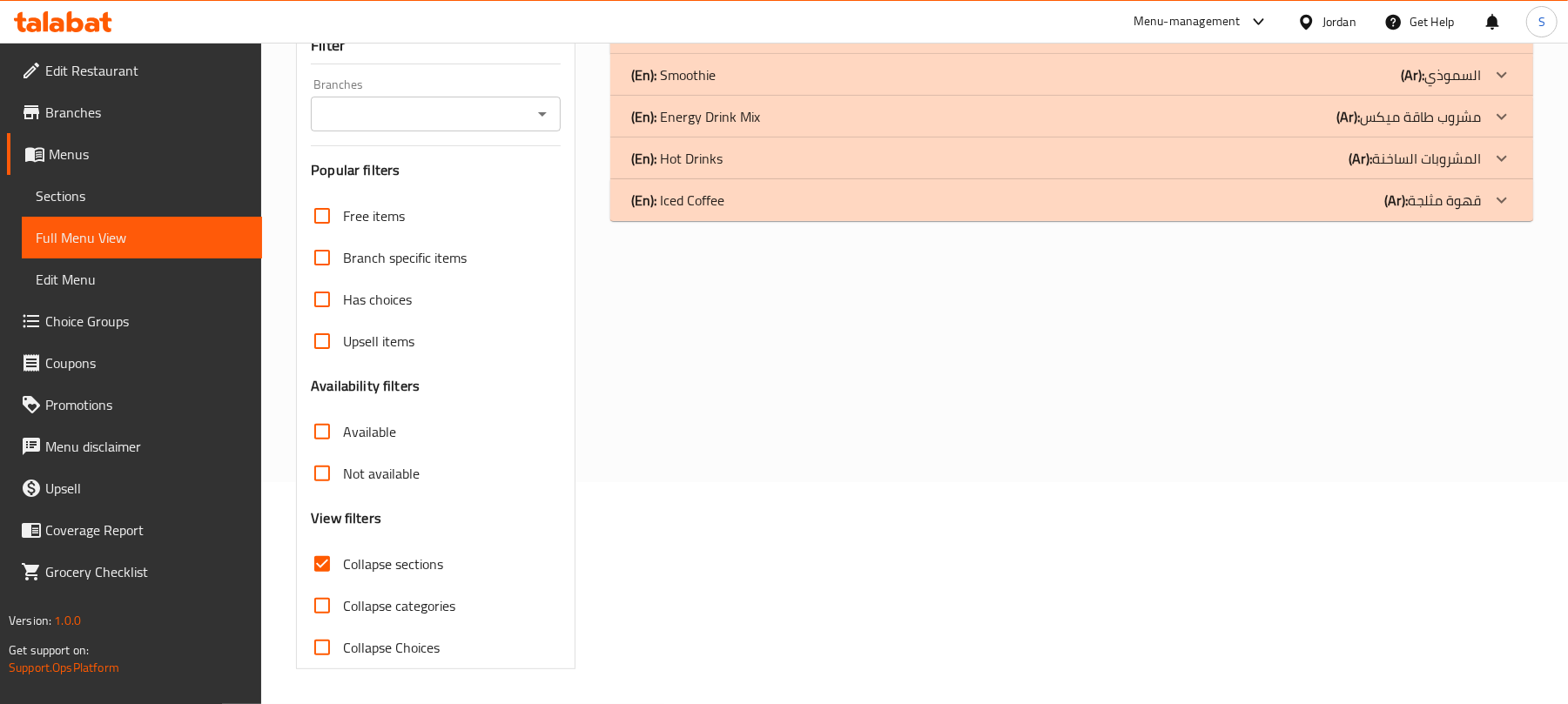 scroll, scrollTop: 224, scrollLeft: 0, axis: vertical 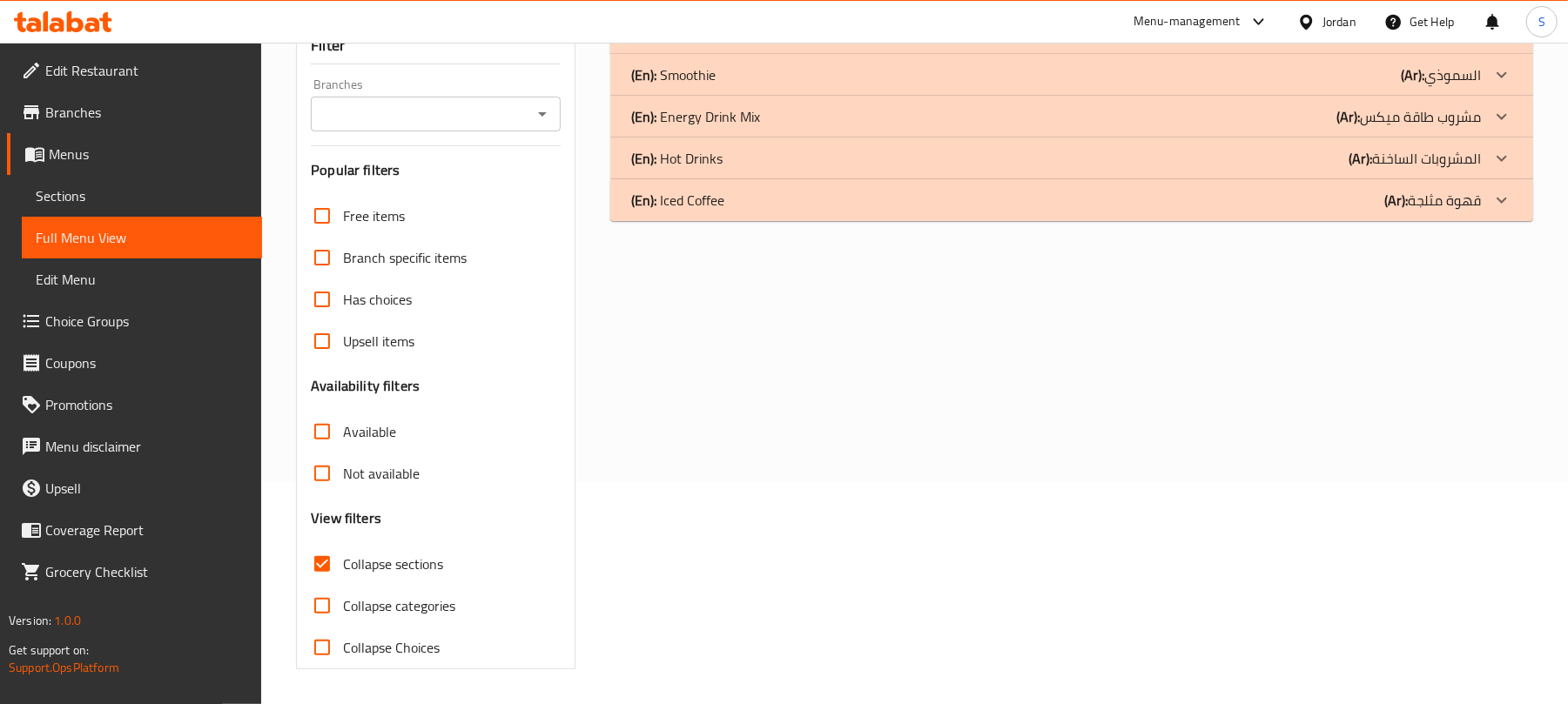 click on "(En):   Energy Drink Mix (Ar): مشروب طاقة ميكس" at bounding box center [1056, 33] 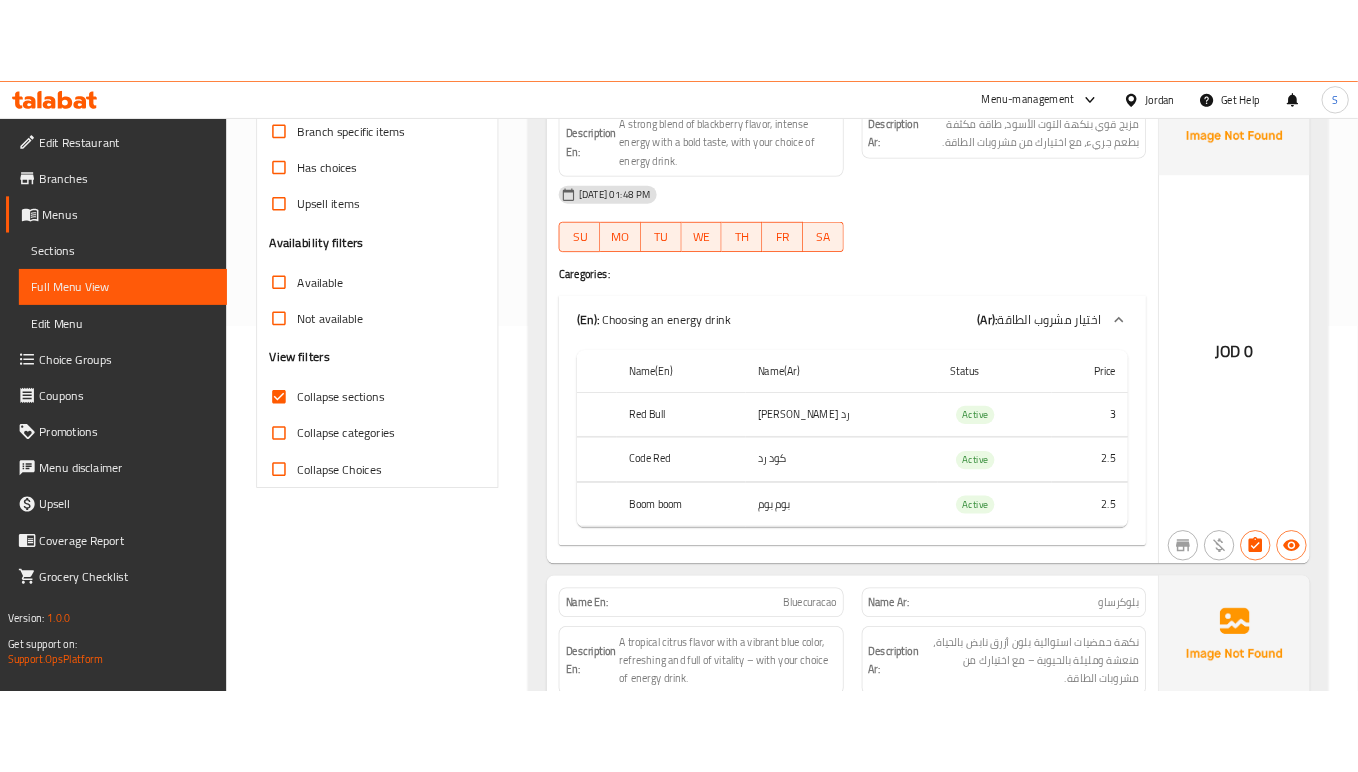 scroll, scrollTop: 524, scrollLeft: 0, axis: vertical 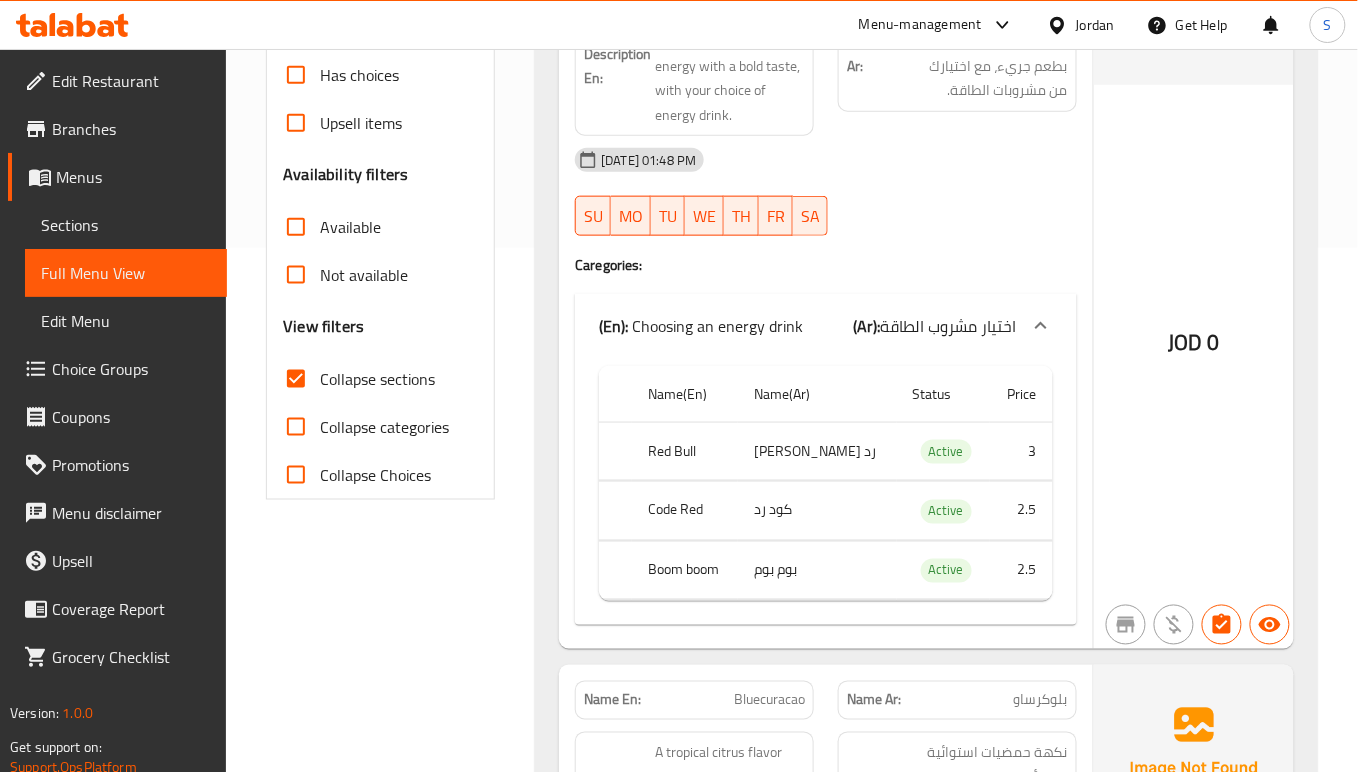 click on "[DATE] 01:48 PM SU MO TU WE TH FR SA" at bounding box center [826, 192] 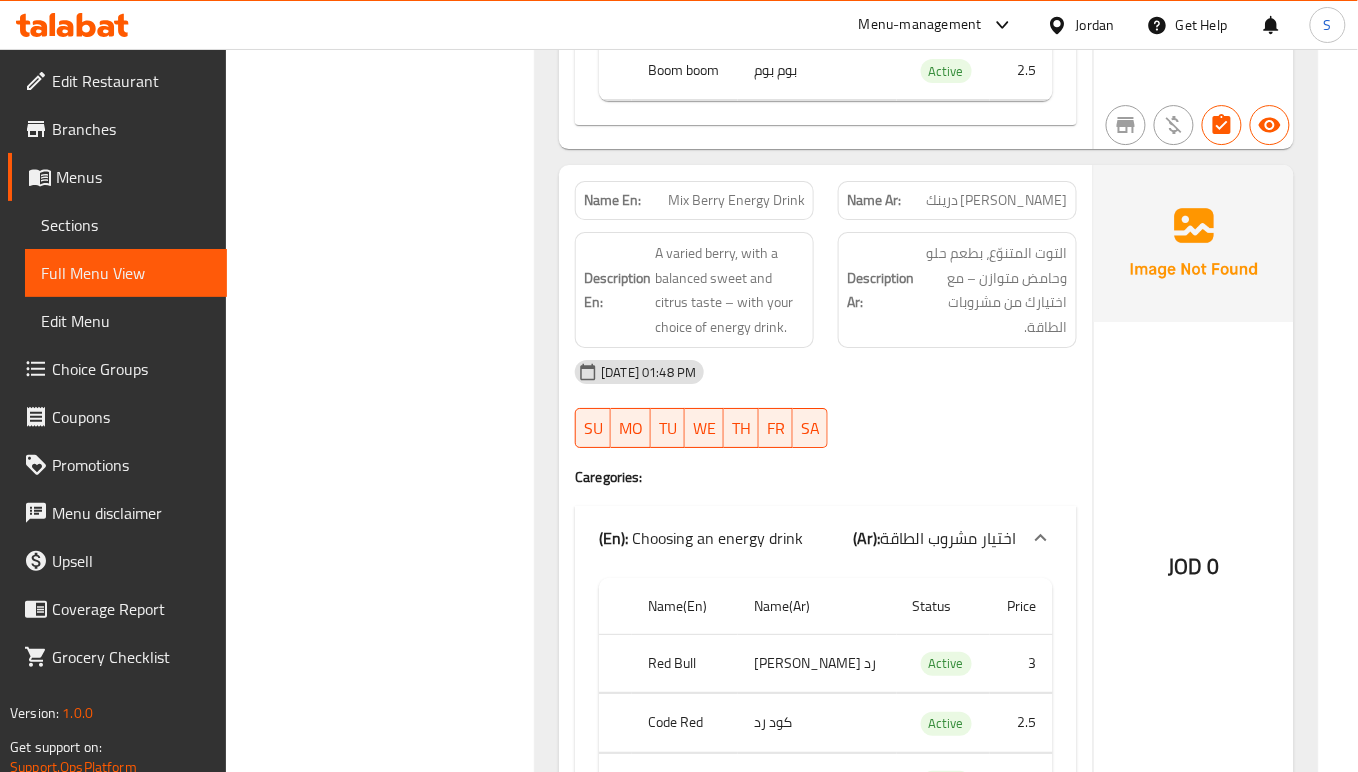 scroll, scrollTop: 1717, scrollLeft: 0, axis: vertical 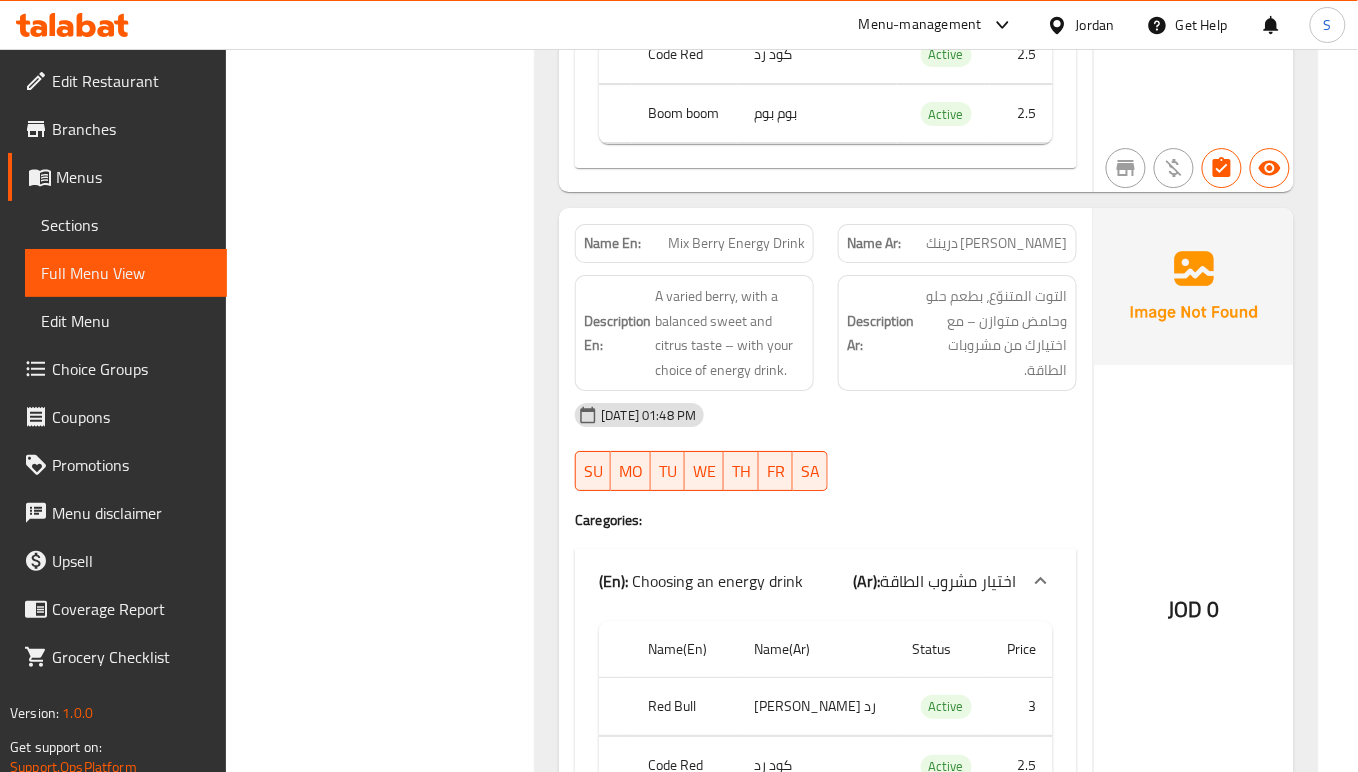 click on "Filter Branches Branches Popular filters Free items Branch specific items Has choices Upsell items Availability filters Available Not available View filters Collapse sections Collapse categories Collapse Choices" at bounding box center (388, 575) 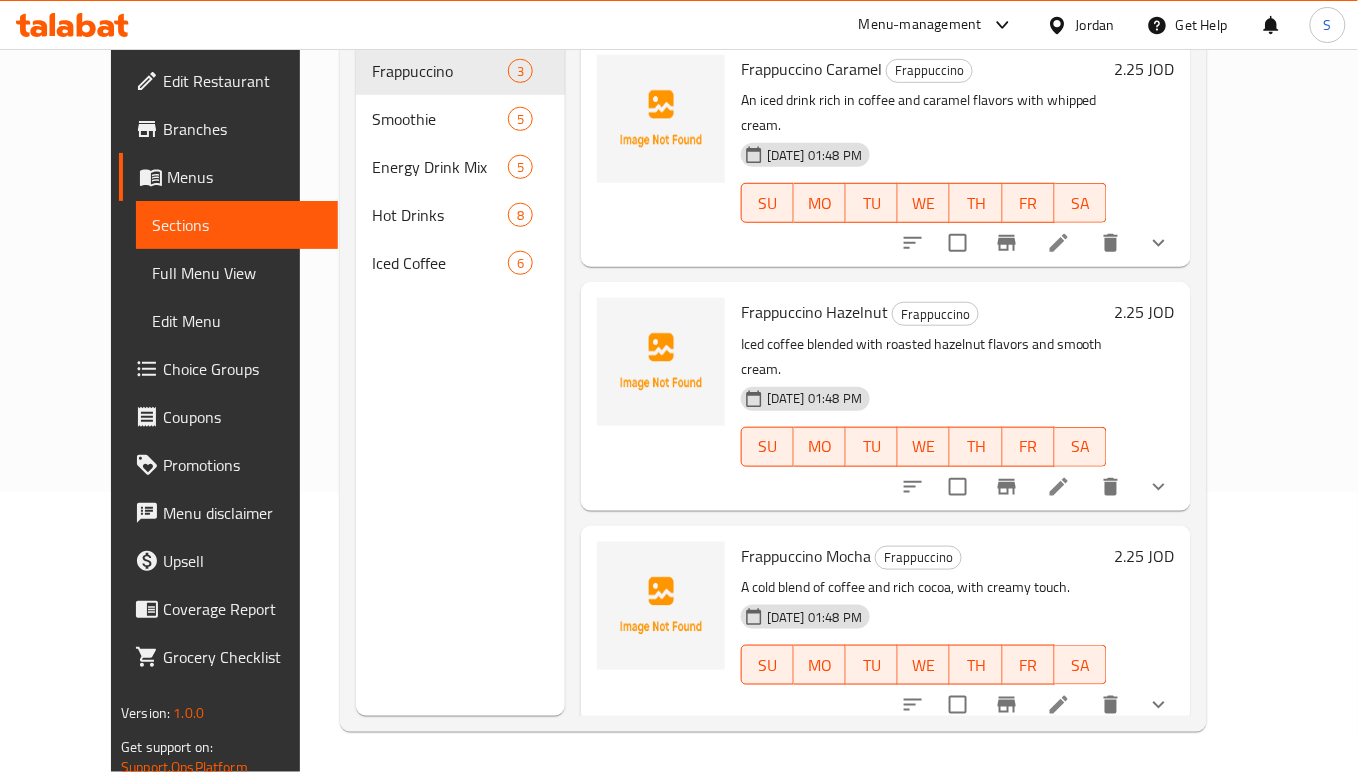 scroll, scrollTop: 281, scrollLeft: 0, axis: vertical 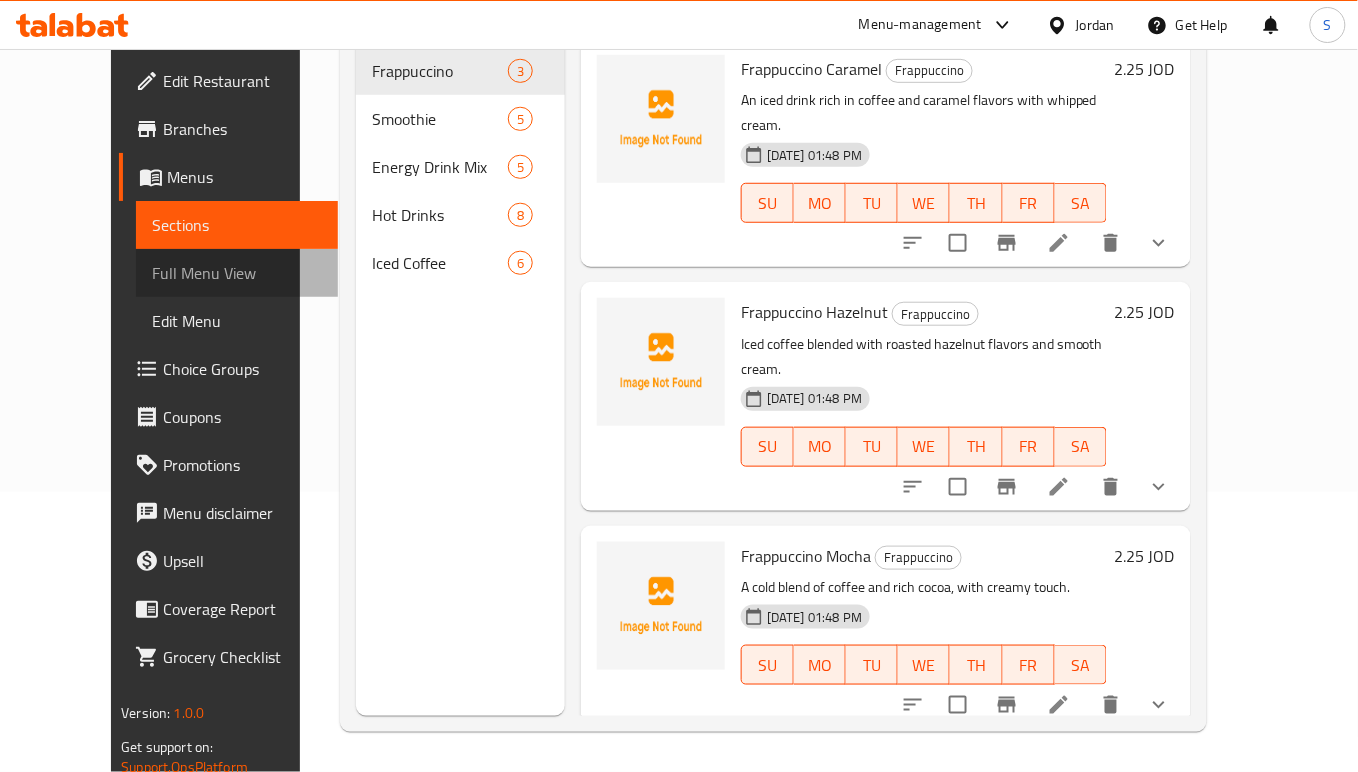 click on "Full Menu View" at bounding box center (237, 273) 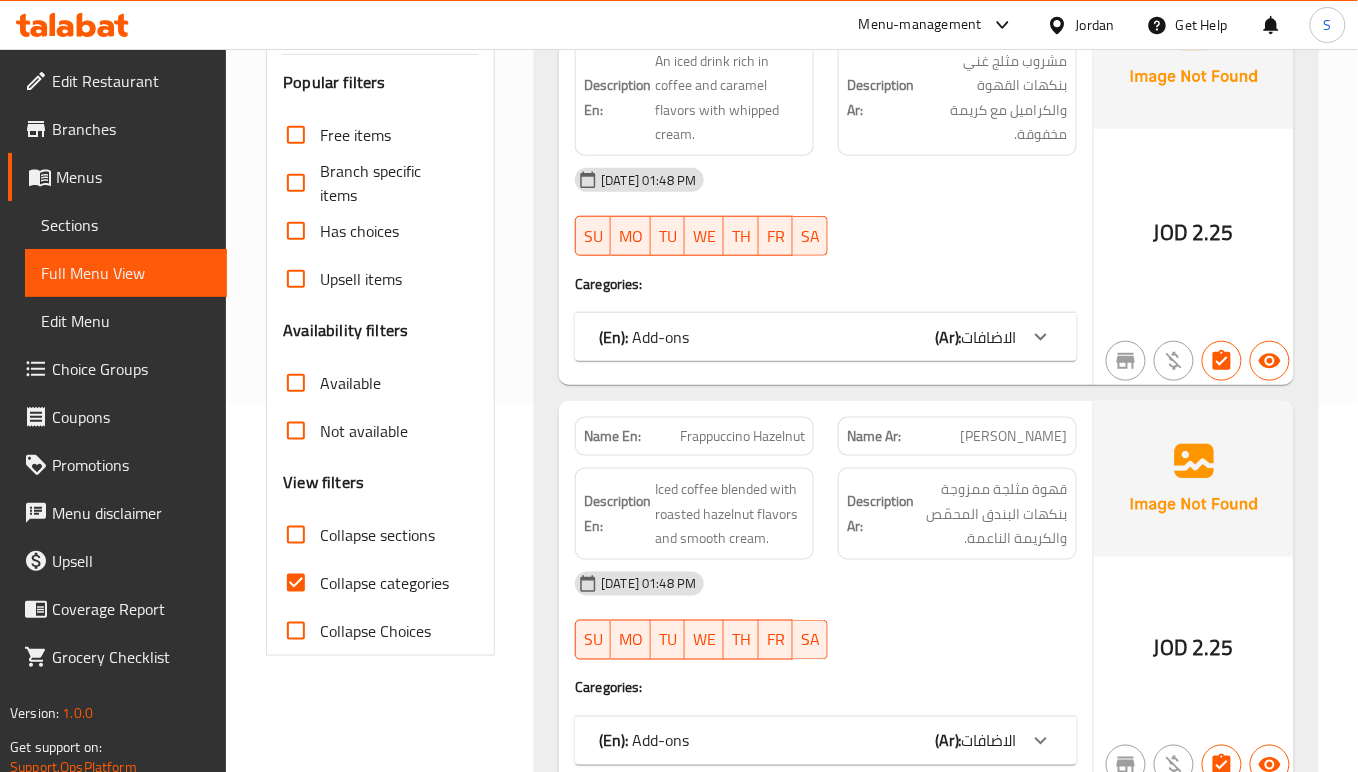 scroll, scrollTop: 414, scrollLeft: 0, axis: vertical 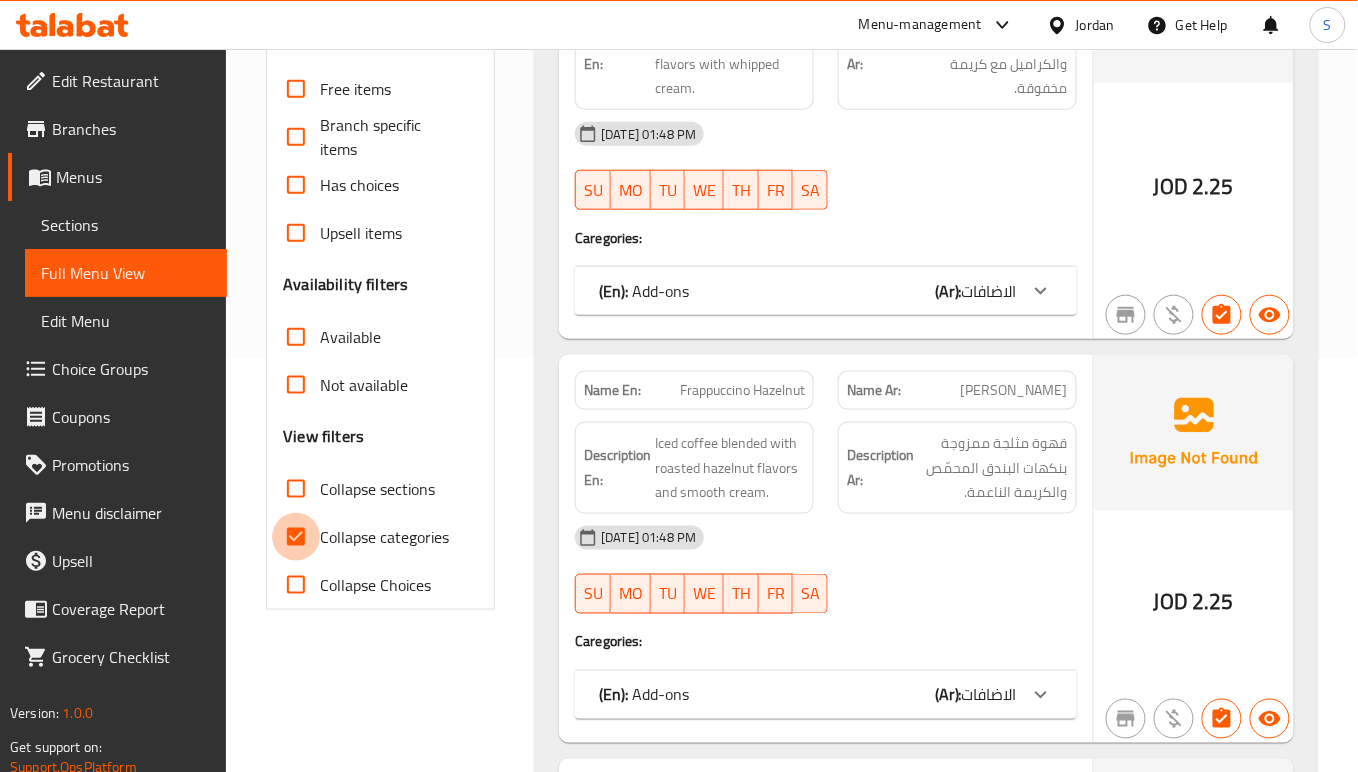 click on "Collapse categories" at bounding box center [296, 537] 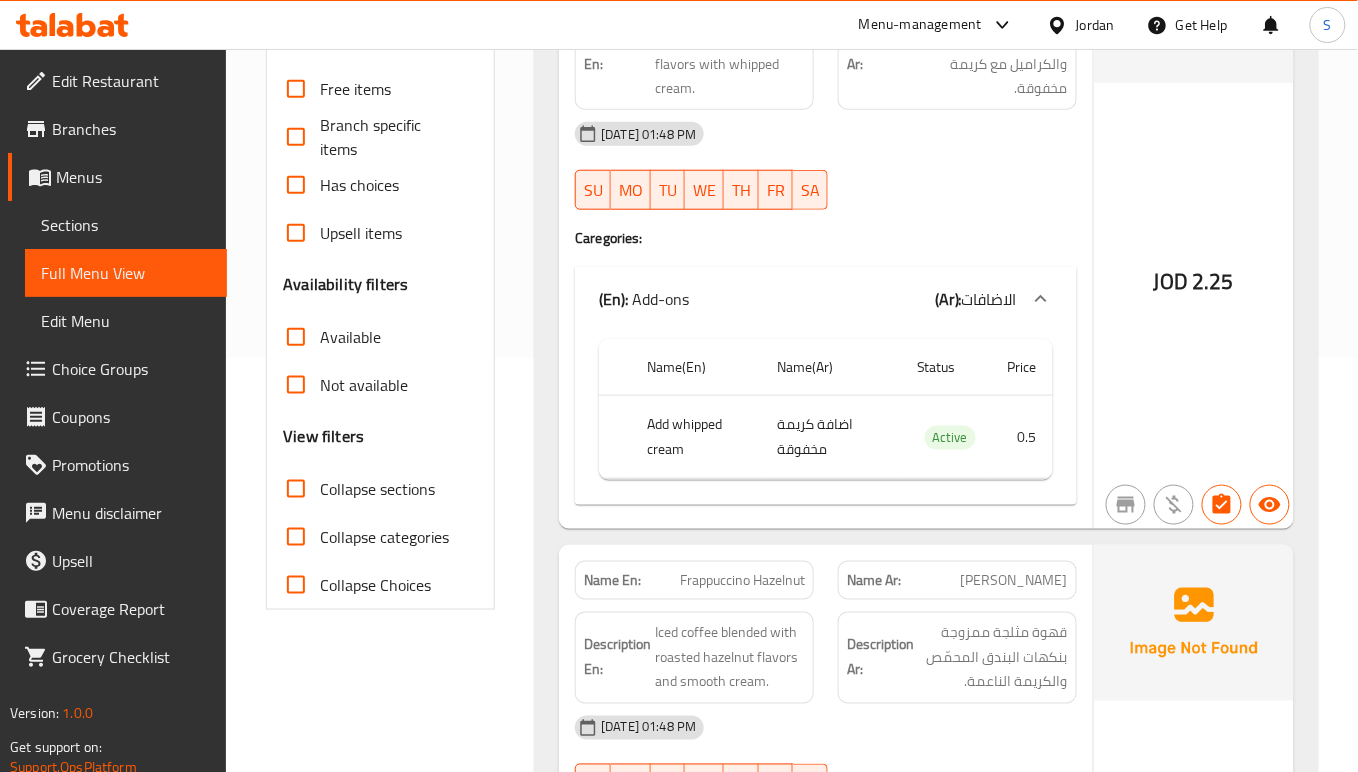 click on "Collapse sections" at bounding box center (296, 489) 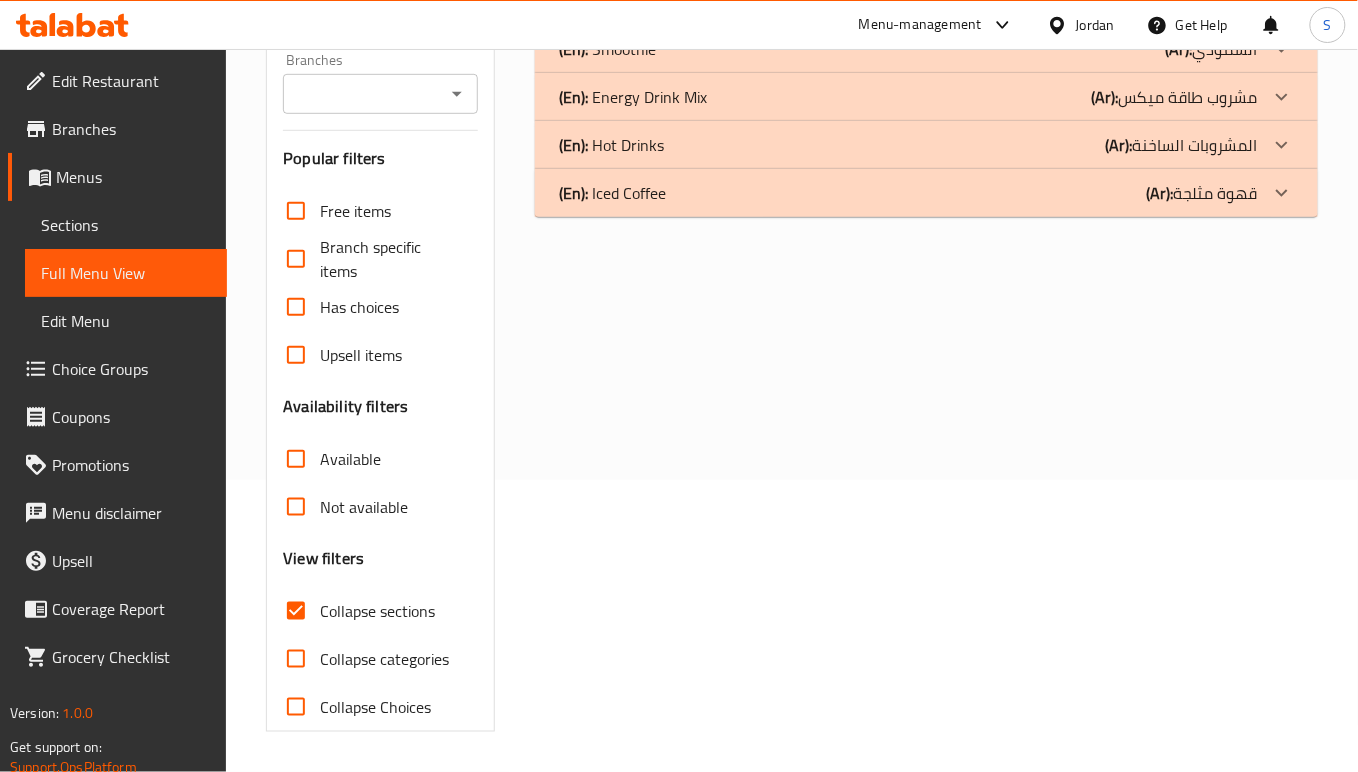 scroll, scrollTop: 294, scrollLeft: 0, axis: vertical 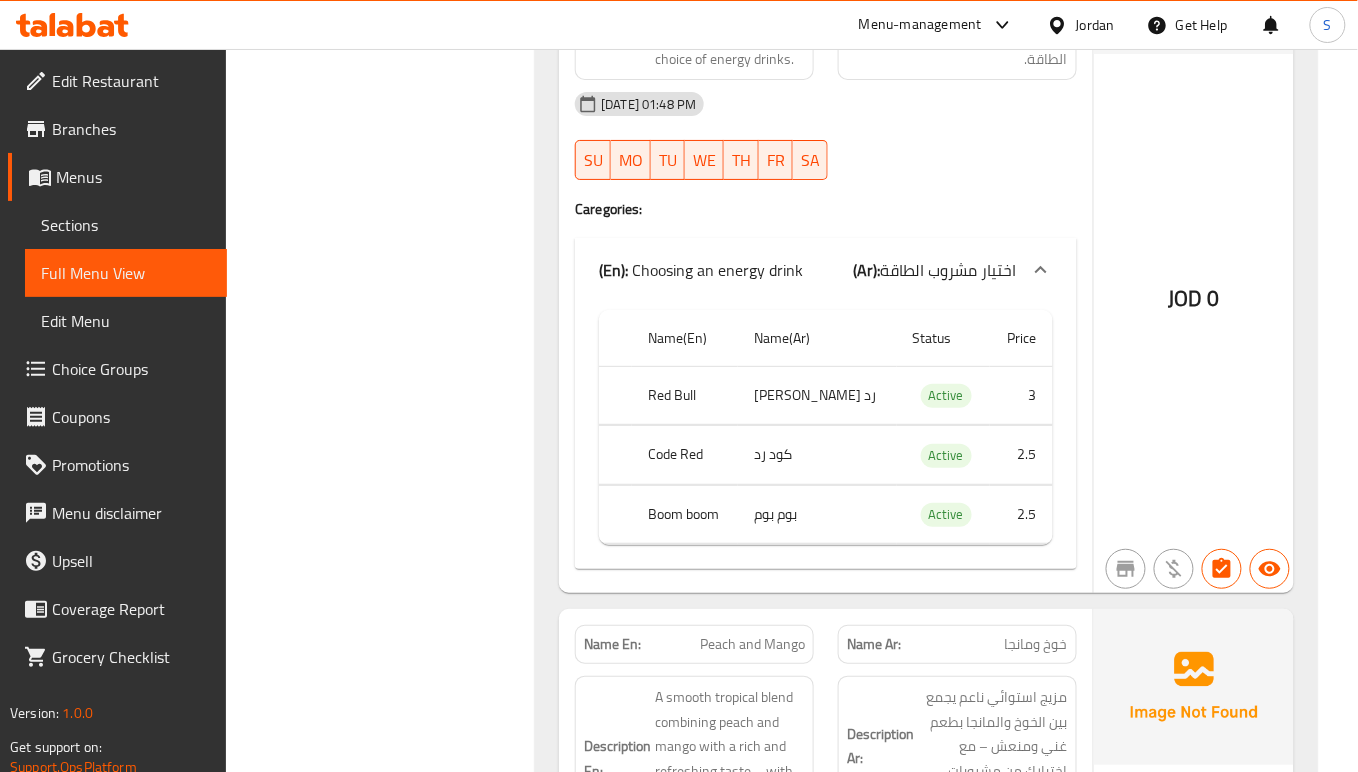 click on "Filter Branches Branches Popular filters Free items Branch specific items Has choices Upsell items Availability filters Available Not available View filters Collapse sections Collapse categories Collapse Choices" at bounding box center (388, 264) 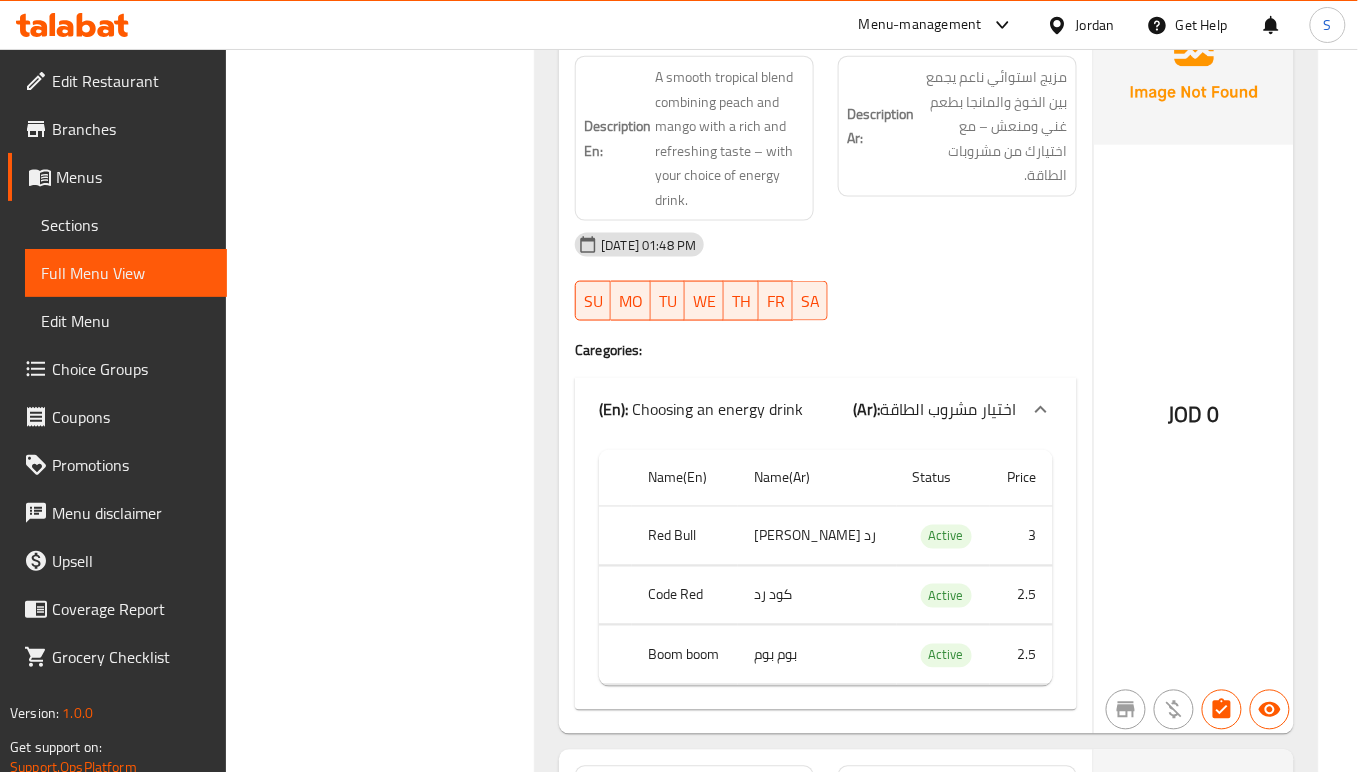 scroll, scrollTop: 2694, scrollLeft: 0, axis: vertical 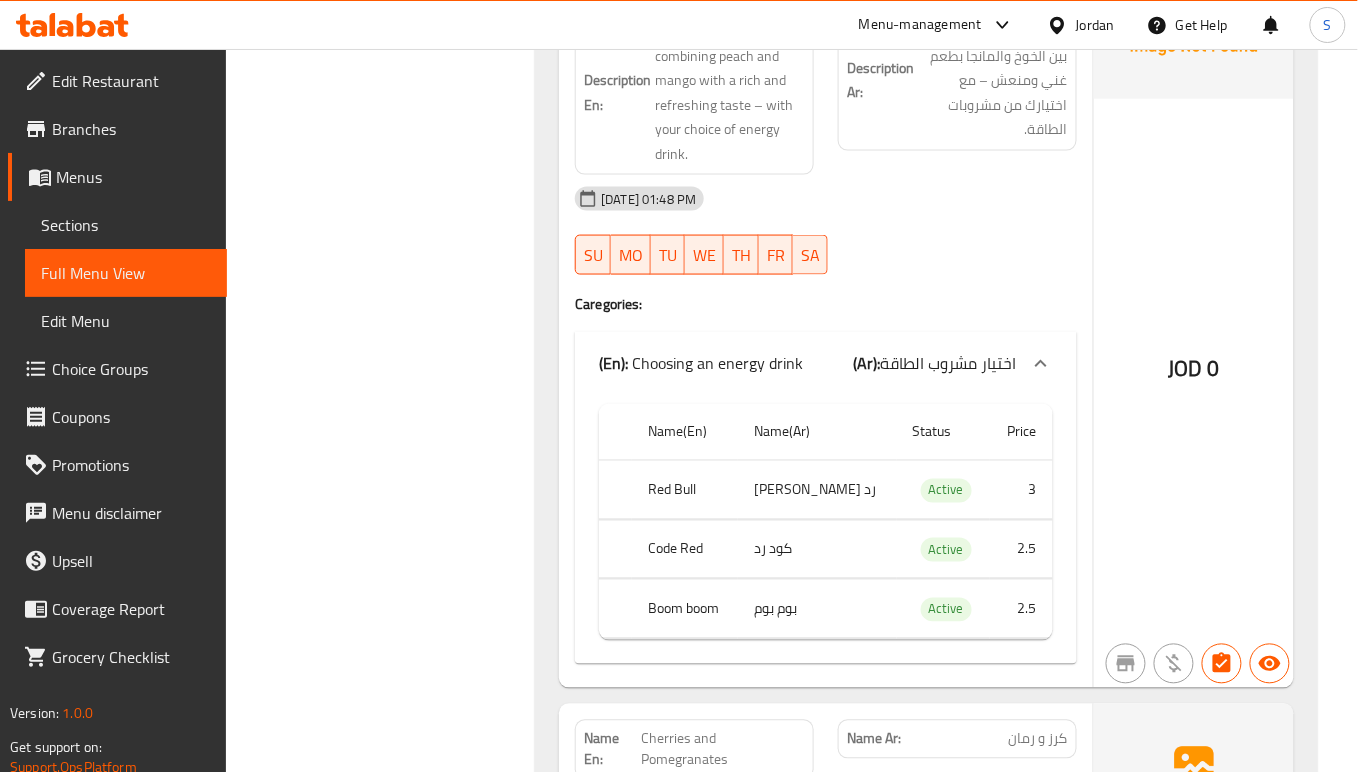 click on "Filter Branches Branches Popular filters Free items Branch specific items Has choices Upsell items Availability filters Available Not available View filters Collapse sections Collapse categories Collapse Choices" at bounding box center (388, -402) 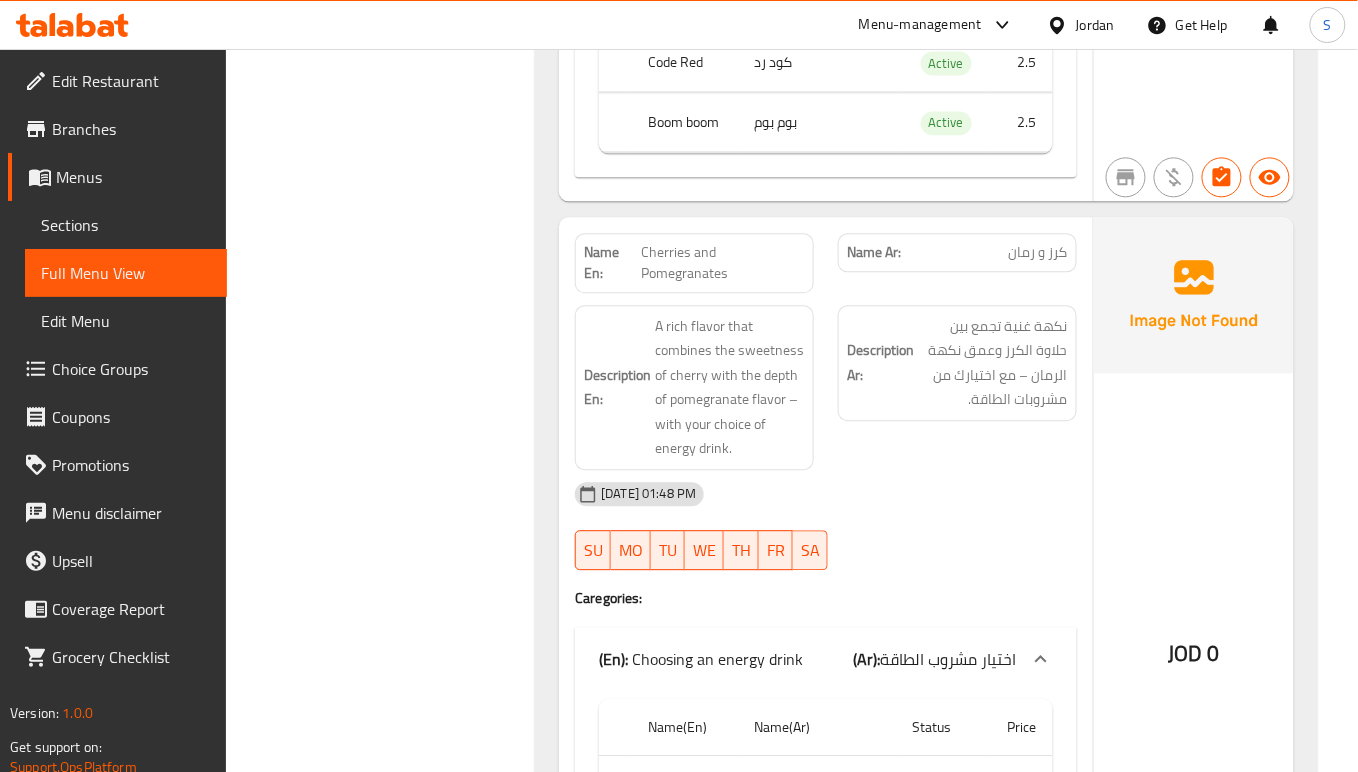 scroll, scrollTop: 3228, scrollLeft: 0, axis: vertical 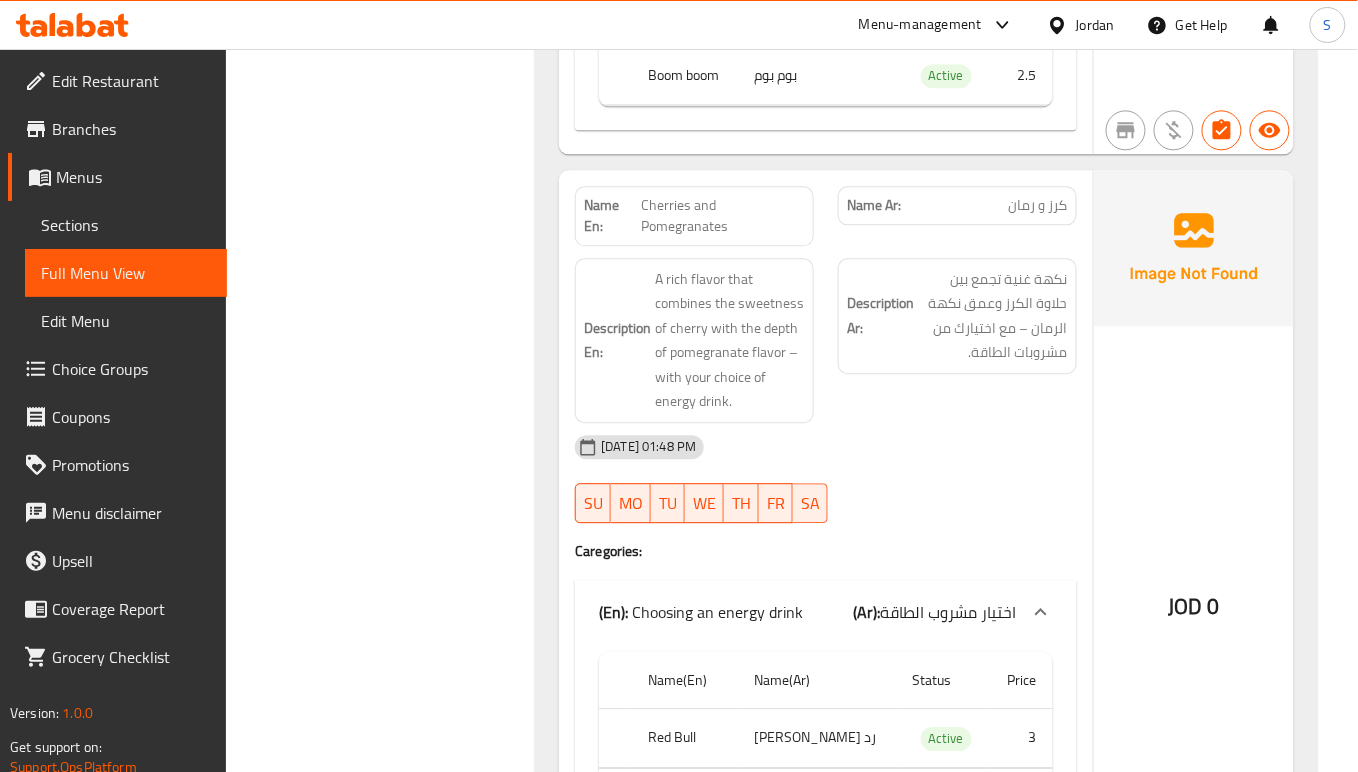 click on "Filter Branches Branches Popular filters Free items Branch specific items Has choices Upsell items Availability filters Available Not available View filters Collapse sections Collapse categories Collapse Choices" at bounding box center [388, -936] 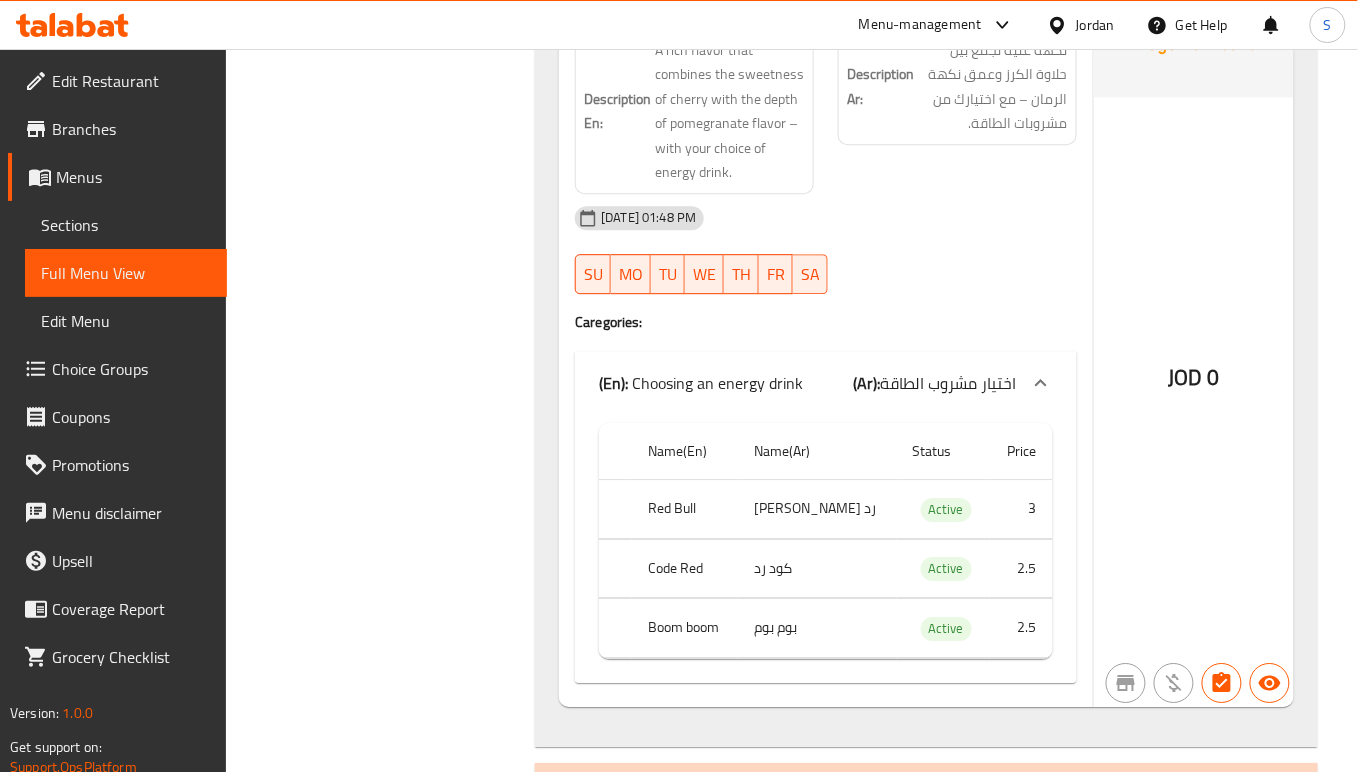 scroll, scrollTop: 3494, scrollLeft: 0, axis: vertical 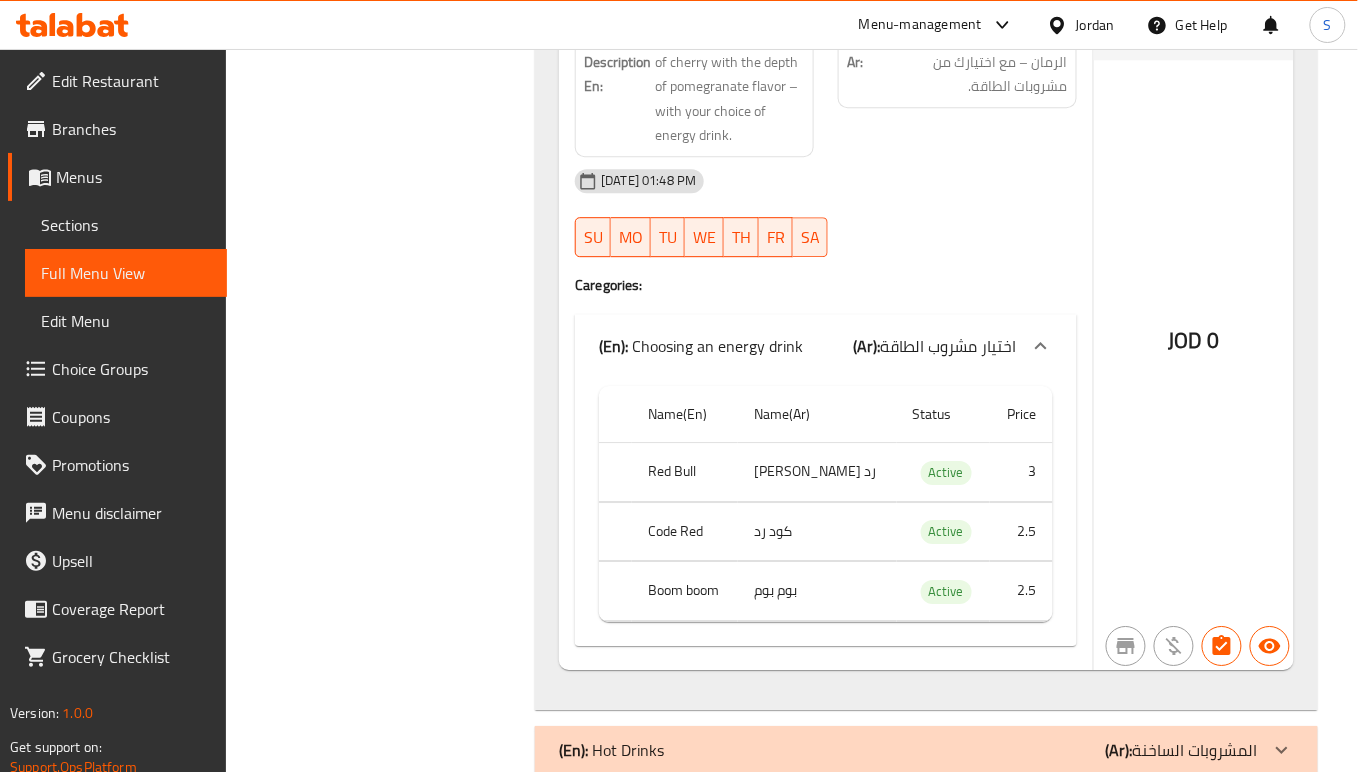 click on "Filter Branches Branches Popular filters Free items Branch specific items Has choices Upsell items Availability filters Available Not available View filters Collapse sections Collapse categories Collapse Choices" at bounding box center [388, -1202] 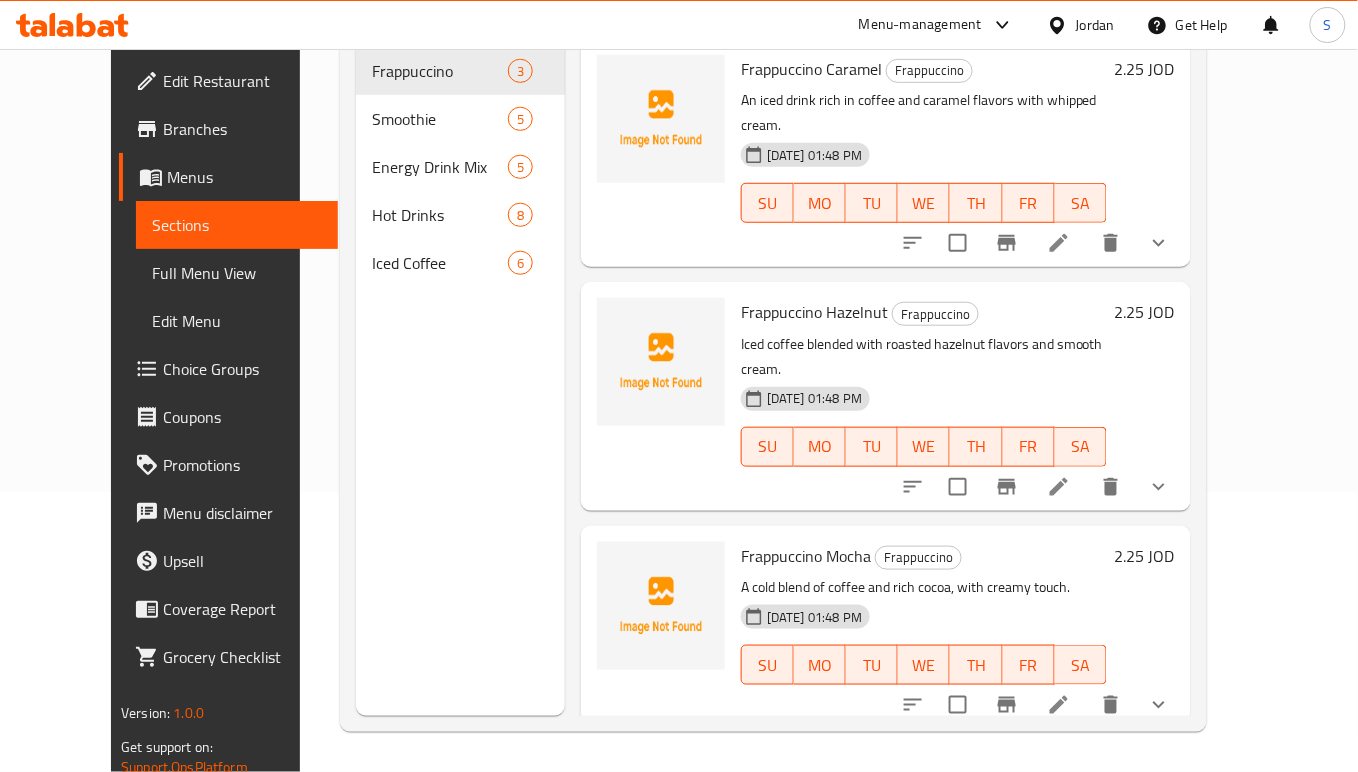 scroll, scrollTop: 281, scrollLeft: 0, axis: vertical 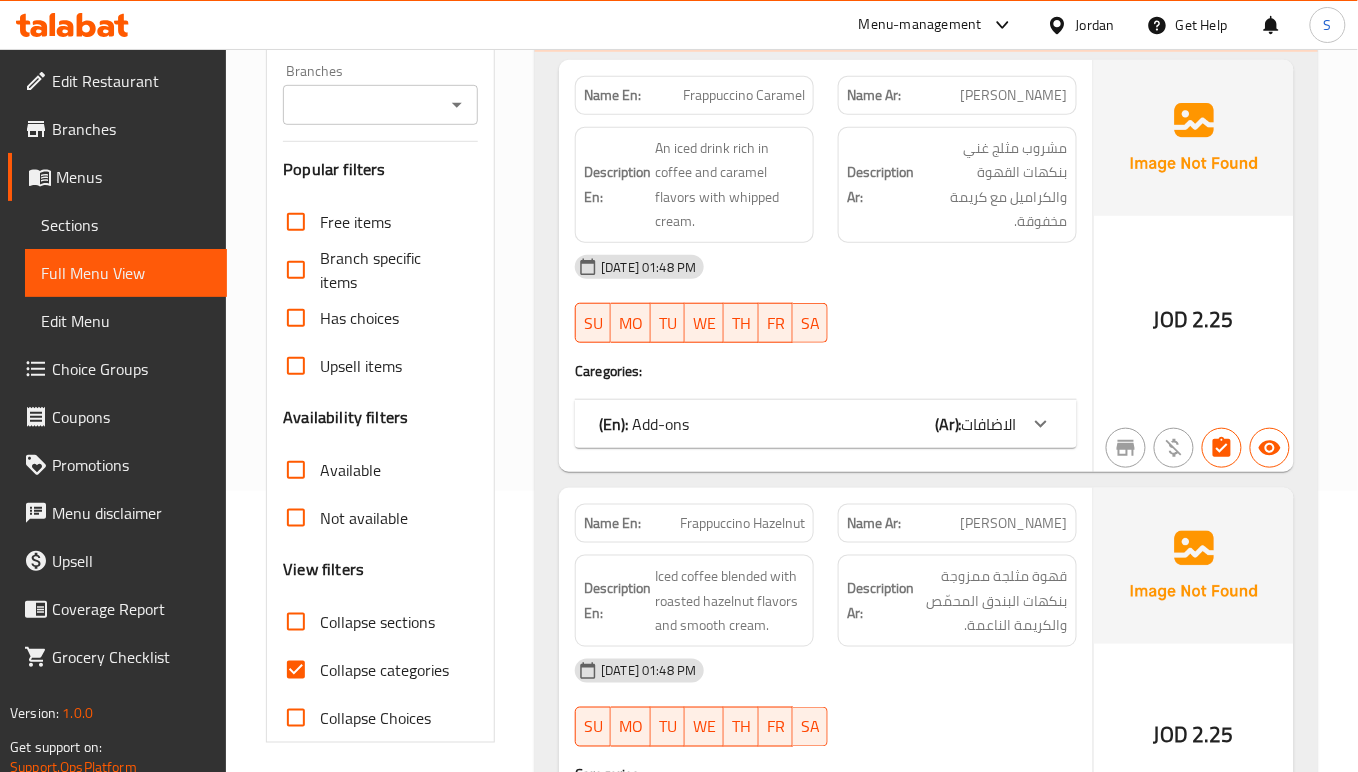 click on "Collapse categories" at bounding box center [296, 670] 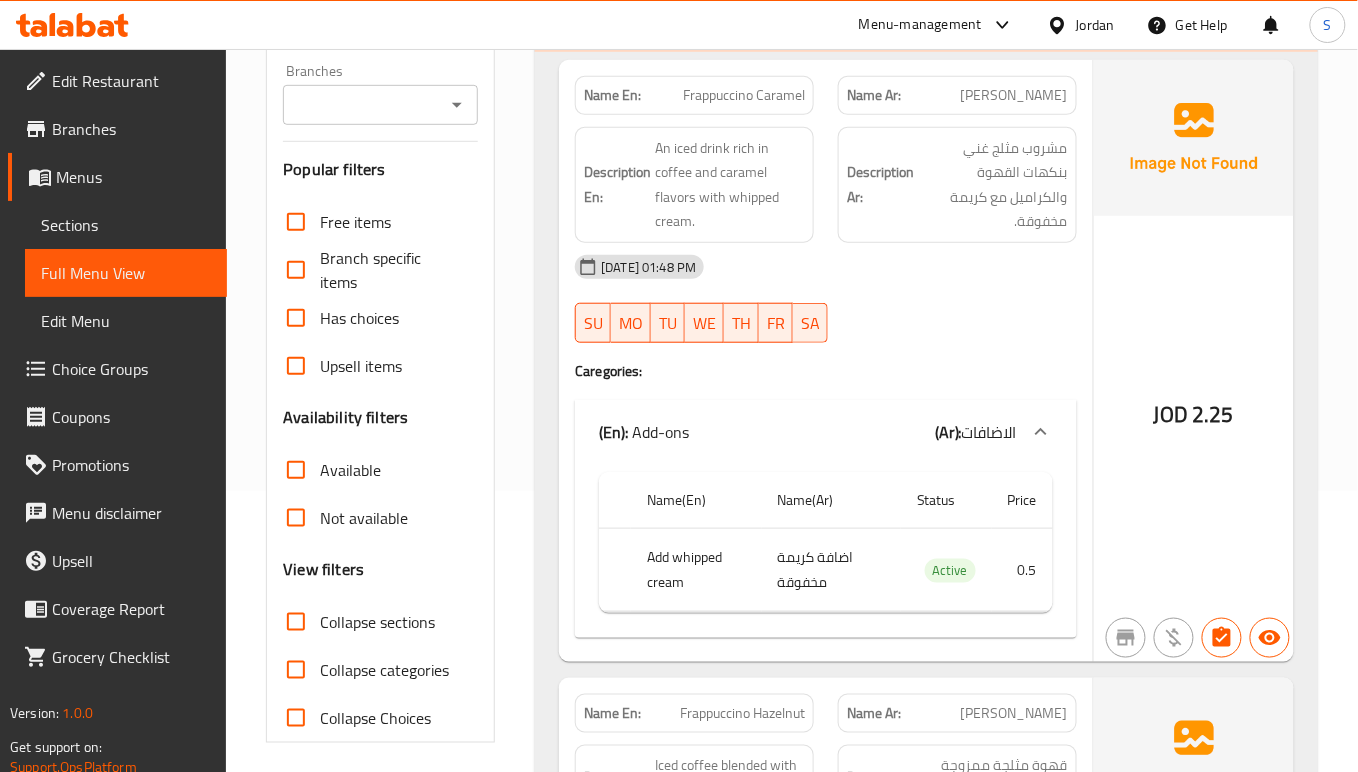 click on "Collapse sections" at bounding box center (296, 622) 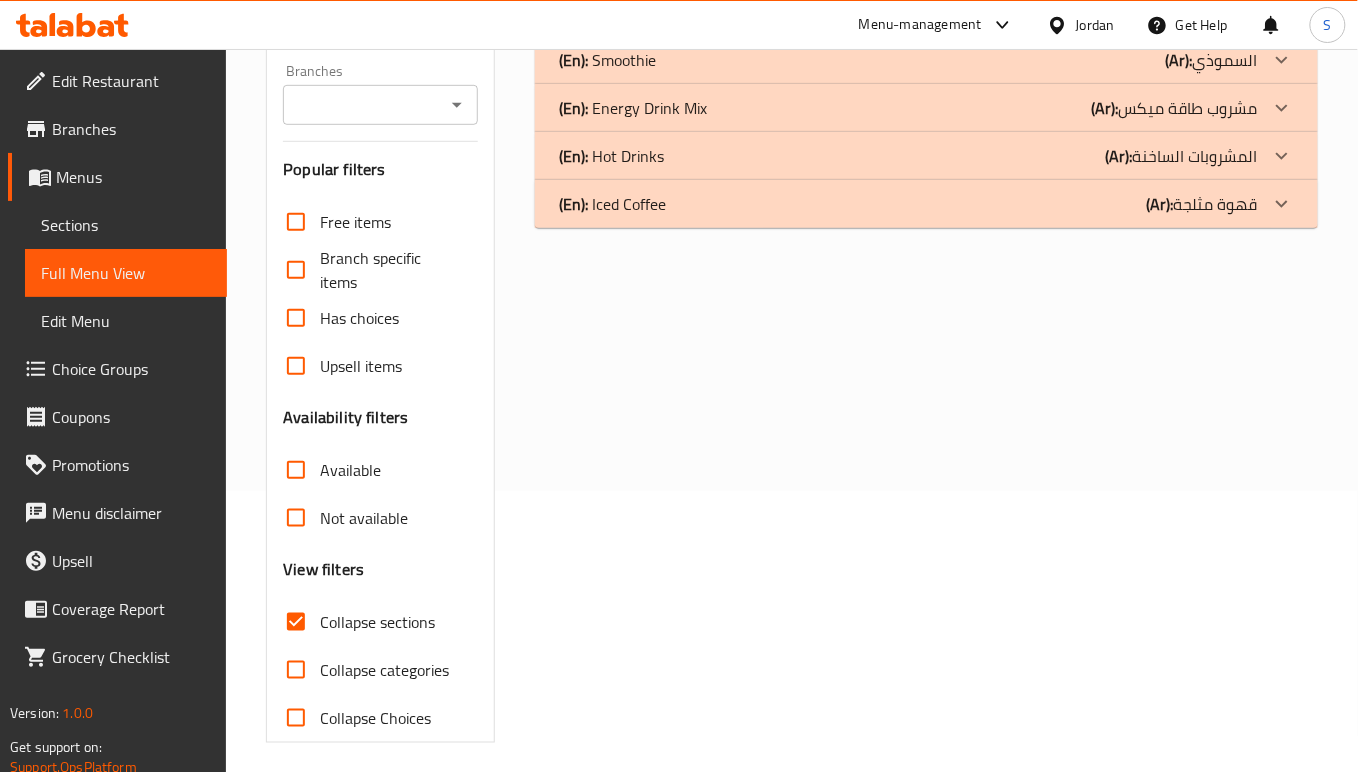 click on "(En):   Hot Drinks (Ar): المشروبات الساخنة" at bounding box center (908, 12) 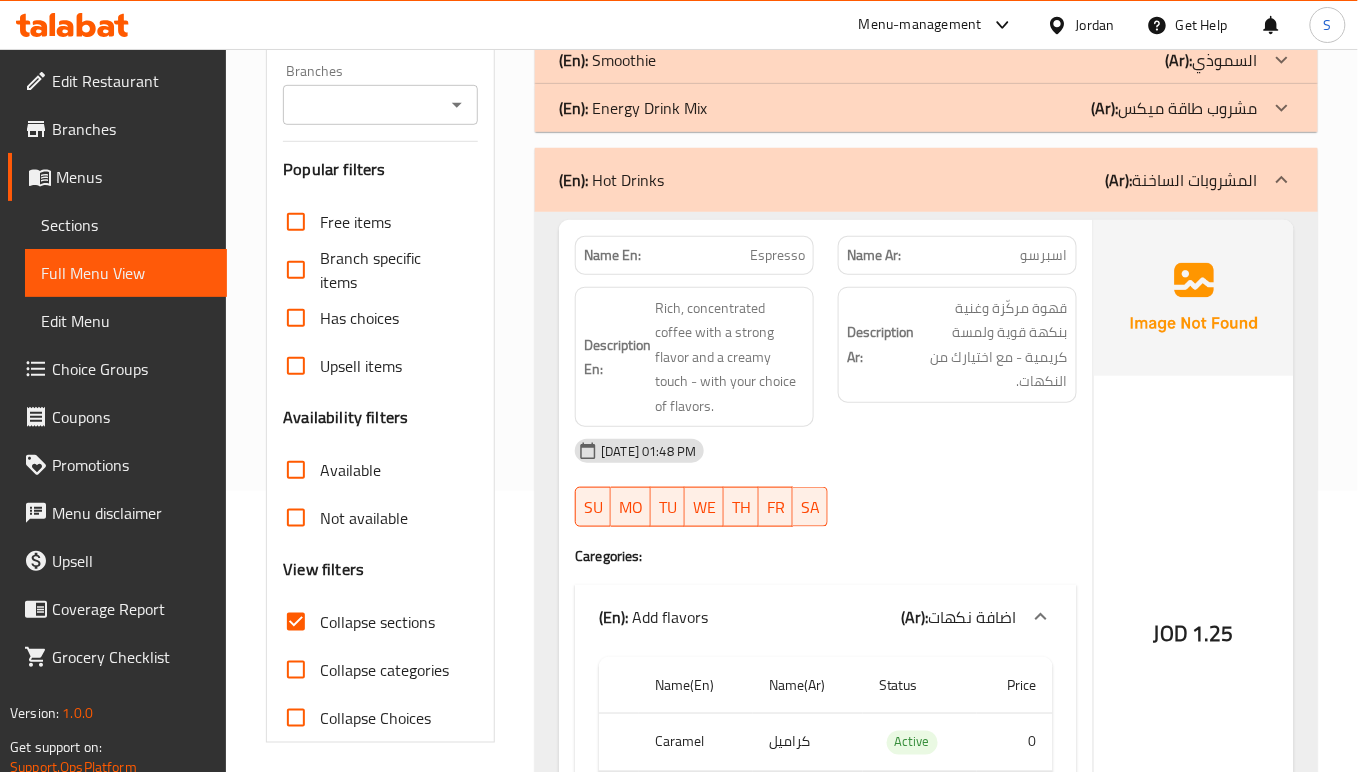 drag, startPoint x: 989, startPoint y: 433, endPoint x: 982, endPoint y: 449, distance: 17.464249 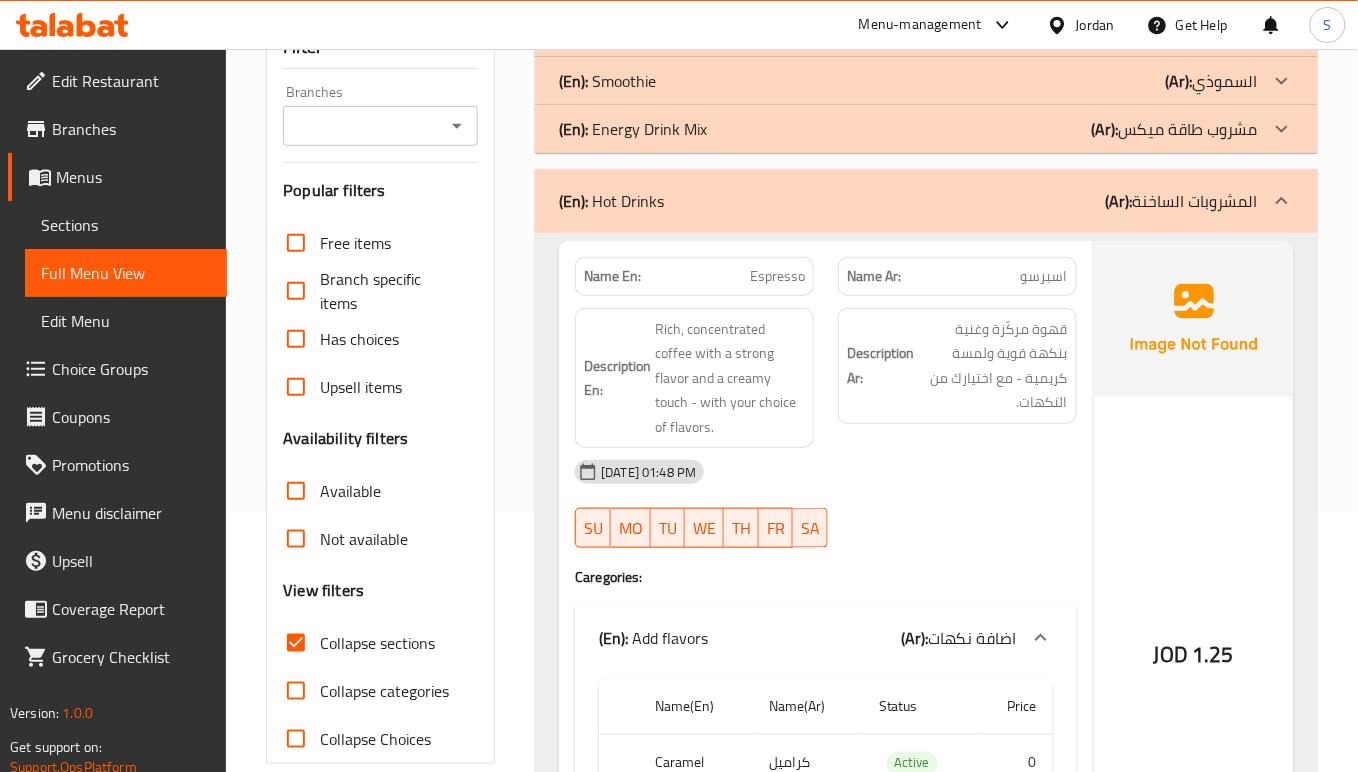 scroll, scrollTop: 266, scrollLeft: 0, axis: vertical 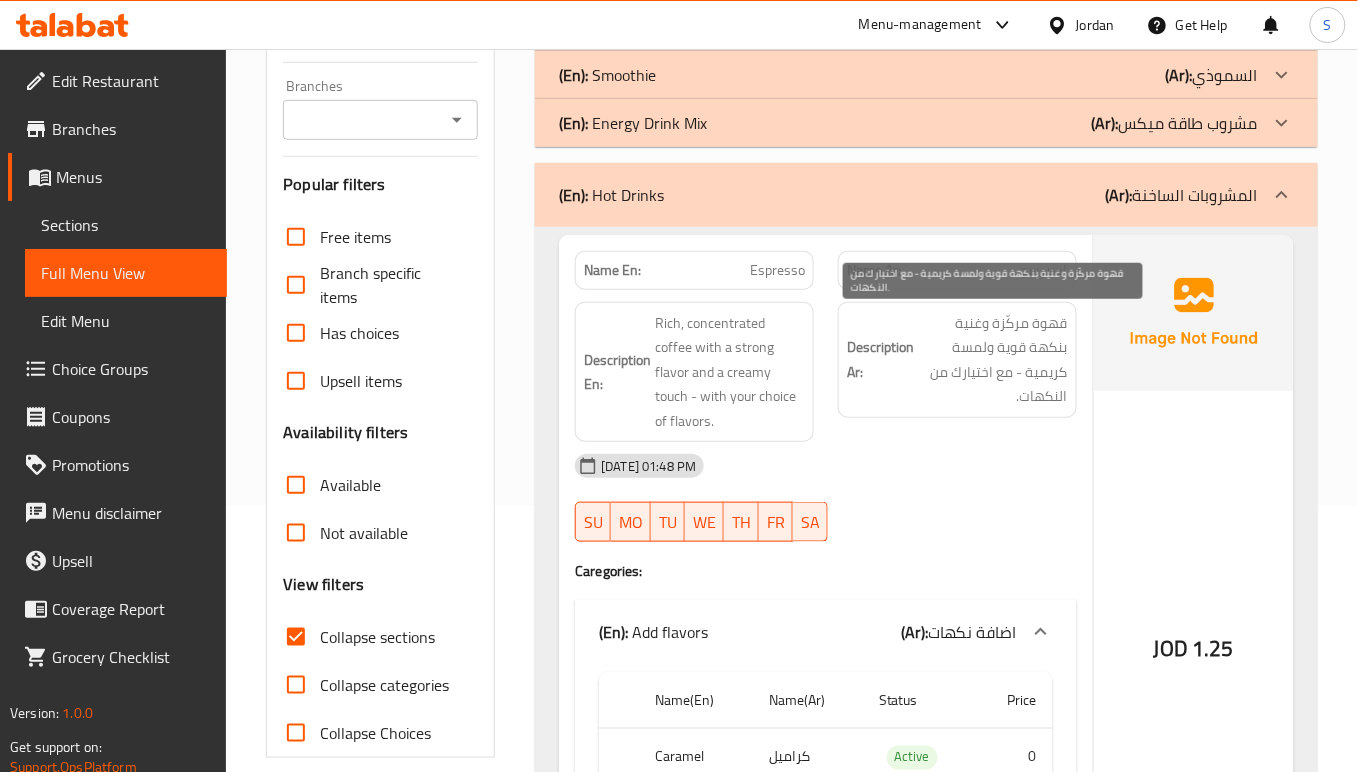 click on "قهوة مركّزة وغنية بنكهة قوية ولمسة كريمية - مع اختيارك من النكهات." at bounding box center [993, 360] 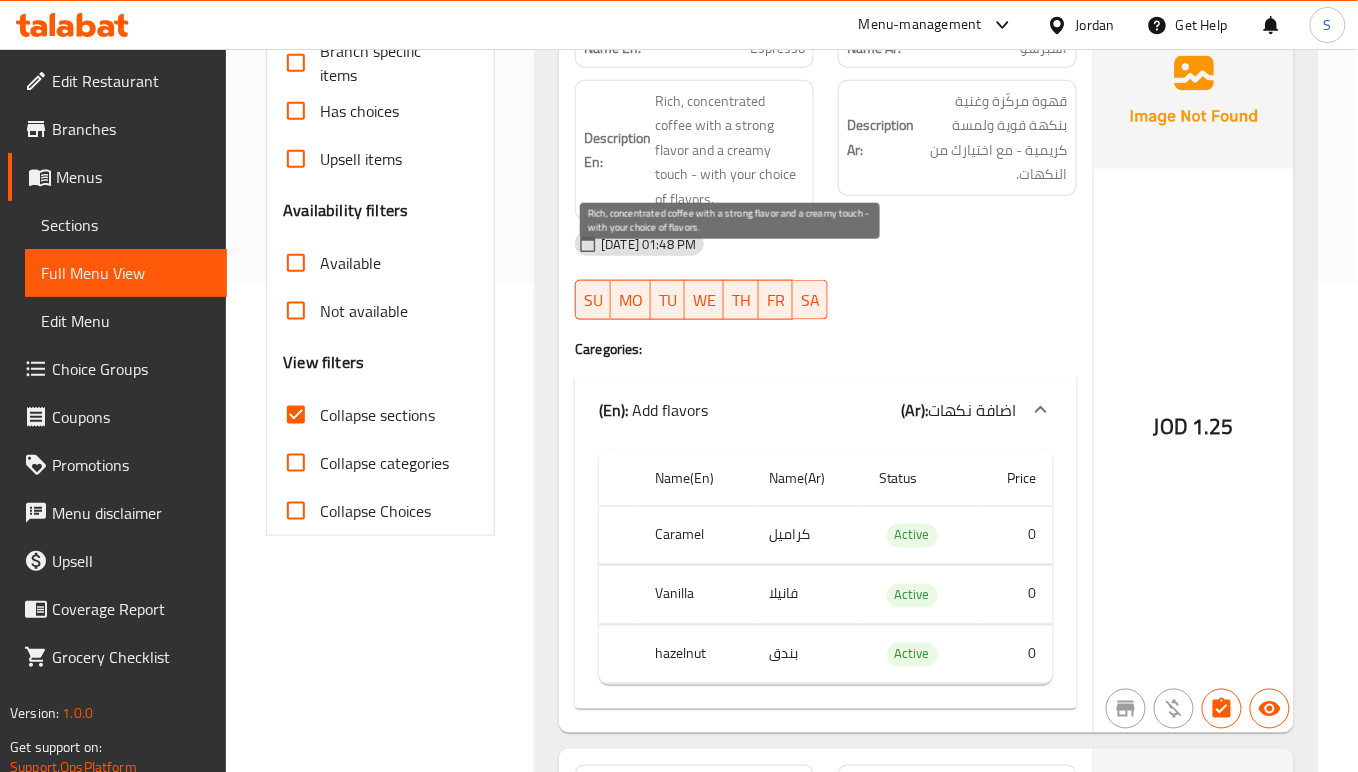 scroll, scrollTop: 533, scrollLeft: 0, axis: vertical 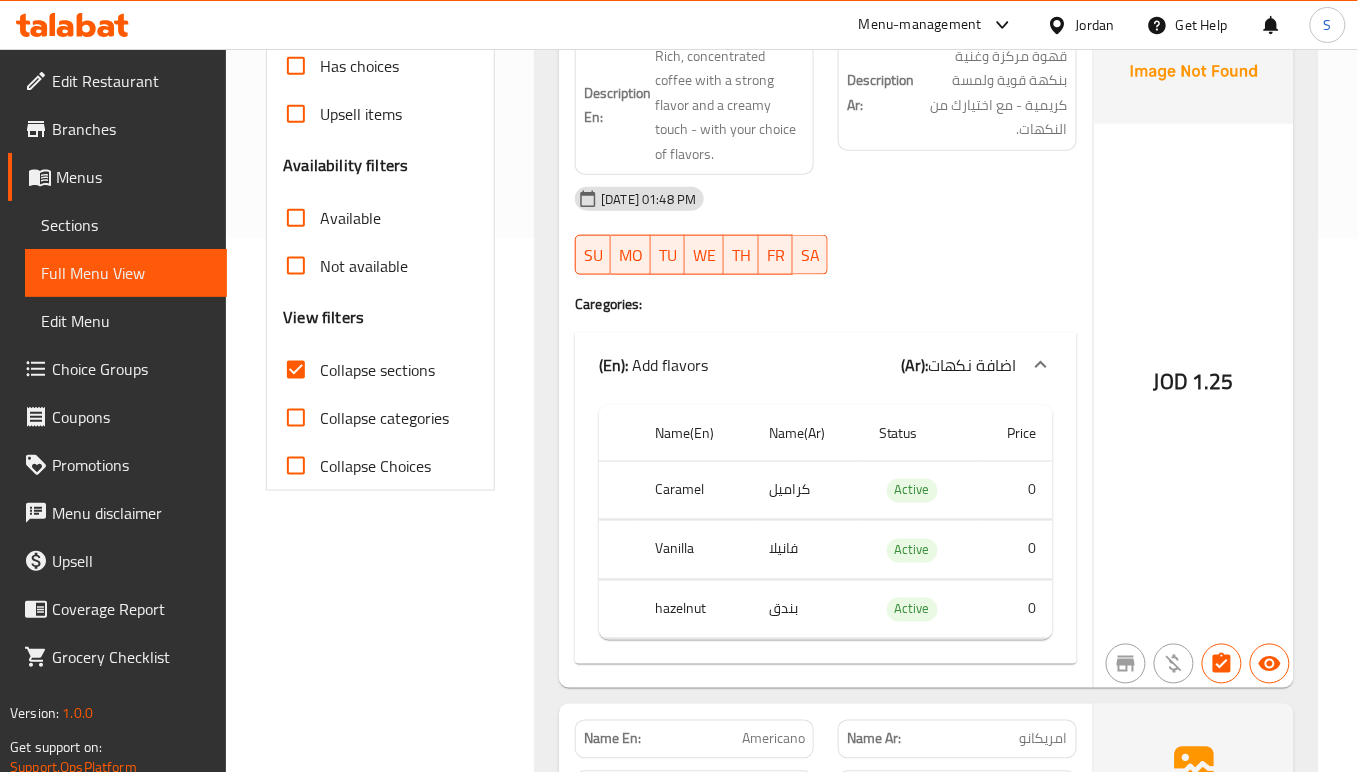 click on "[DATE] 01:48 PM SU MO TU WE TH FR SA" at bounding box center [826, 231] 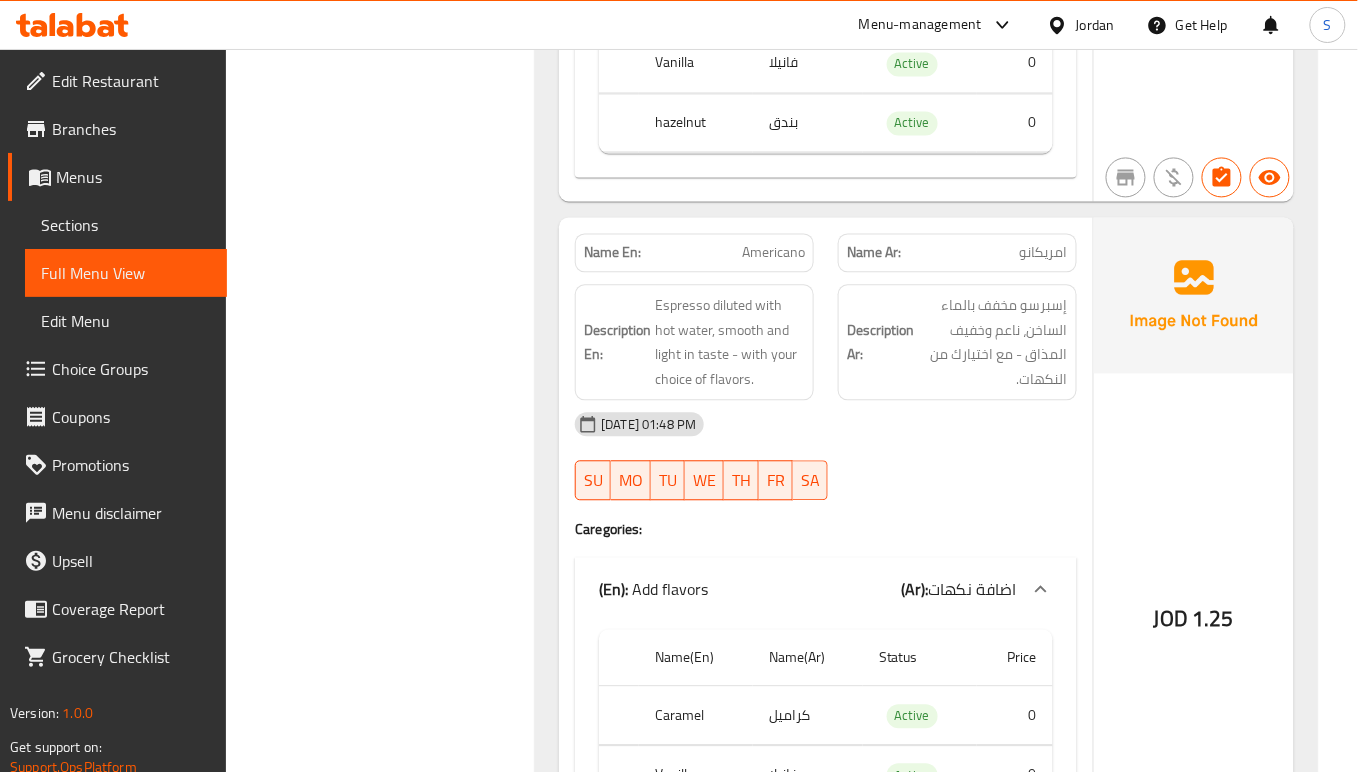 scroll, scrollTop: 1066, scrollLeft: 0, axis: vertical 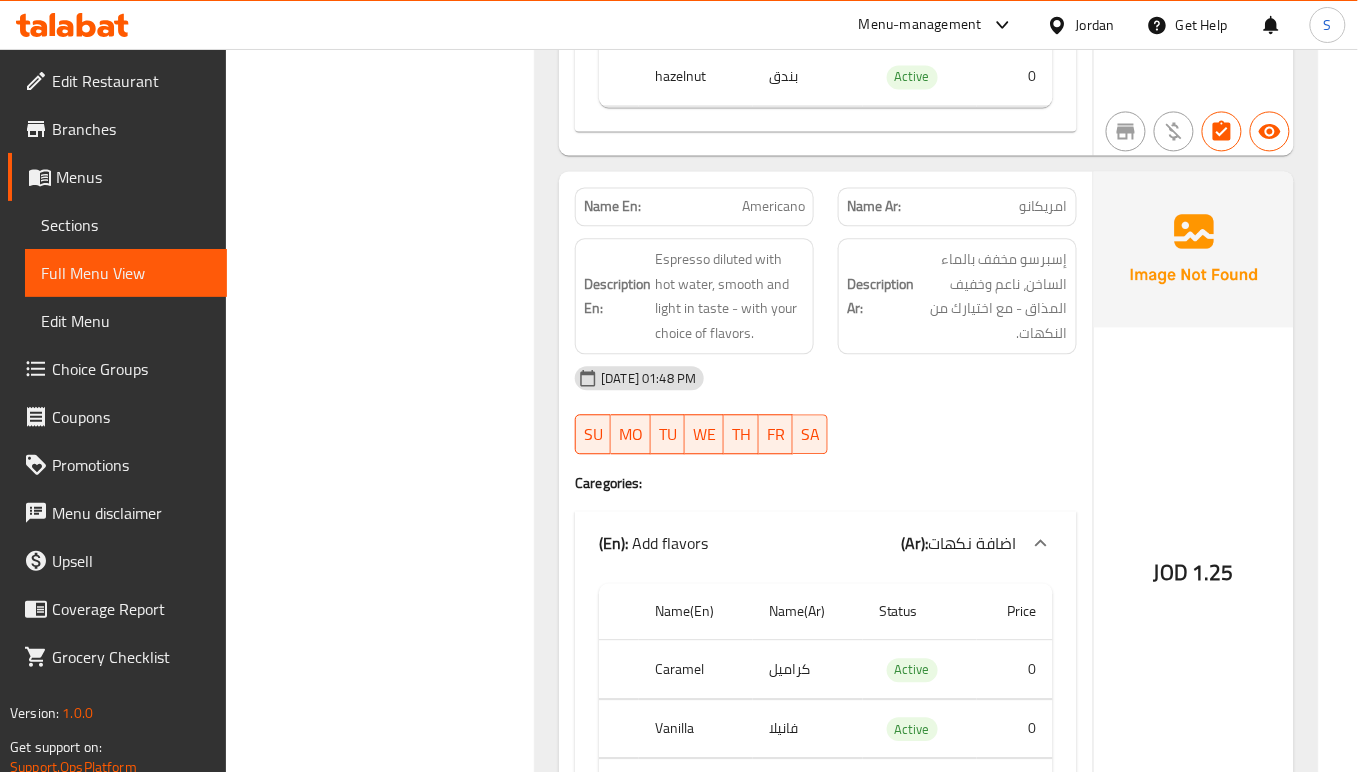 click on "إسبرسو مخفف بالماء الساخن، ناعم وخفيف المذاق  - مع اختيارك من النكهات." at bounding box center (993, 296) 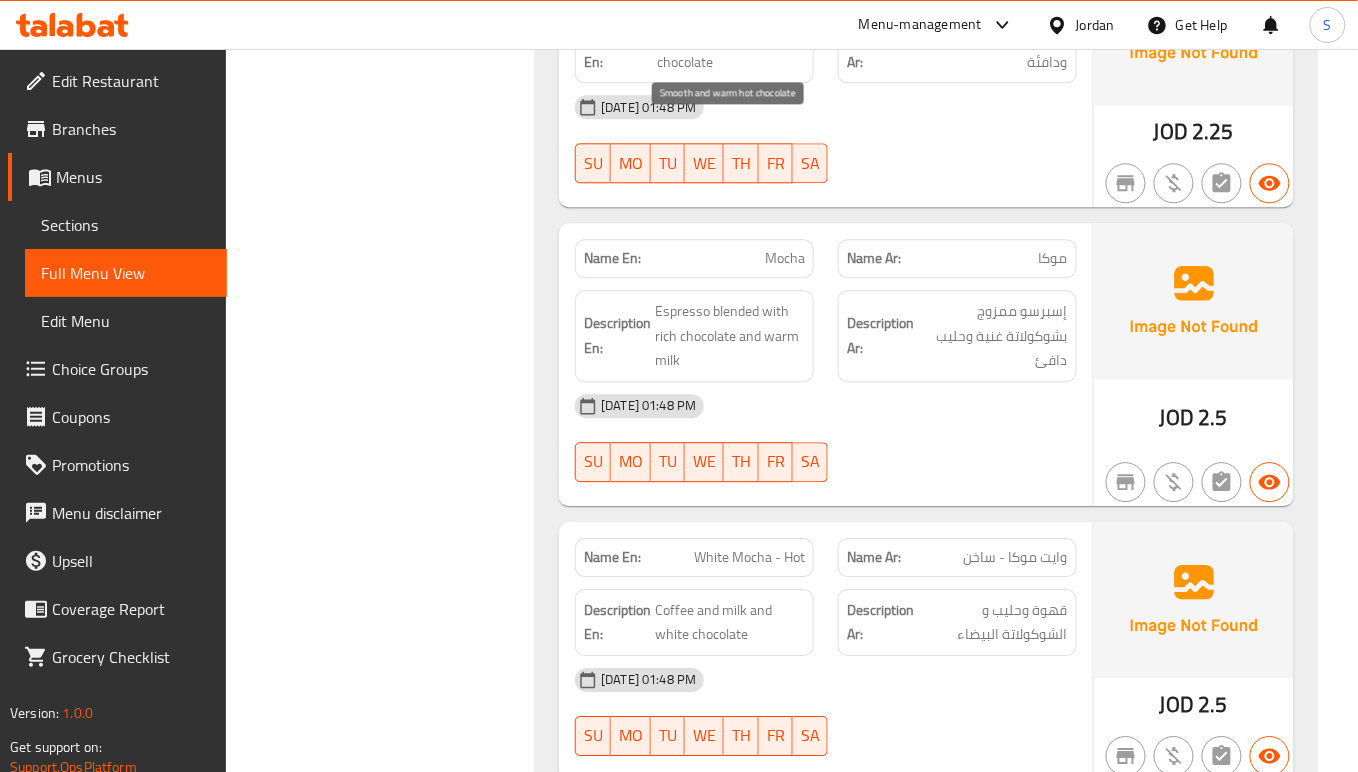 scroll, scrollTop: 3481, scrollLeft: 0, axis: vertical 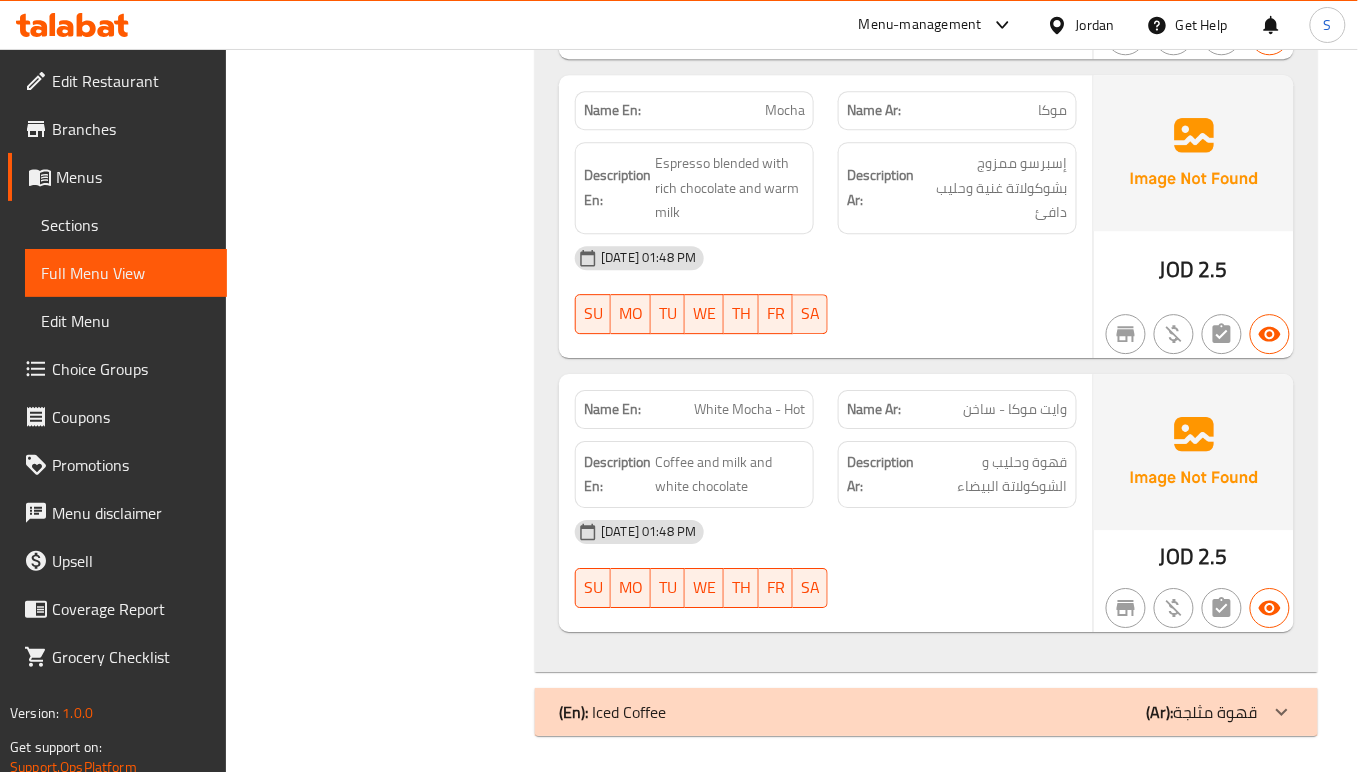 click on "Filter Branches Branches Popular filters Free items Branch specific items Has choices Upsell items Availability filters Available Not available View filters Collapse sections Collapse categories Collapse Choices" at bounding box center [388, -1238] 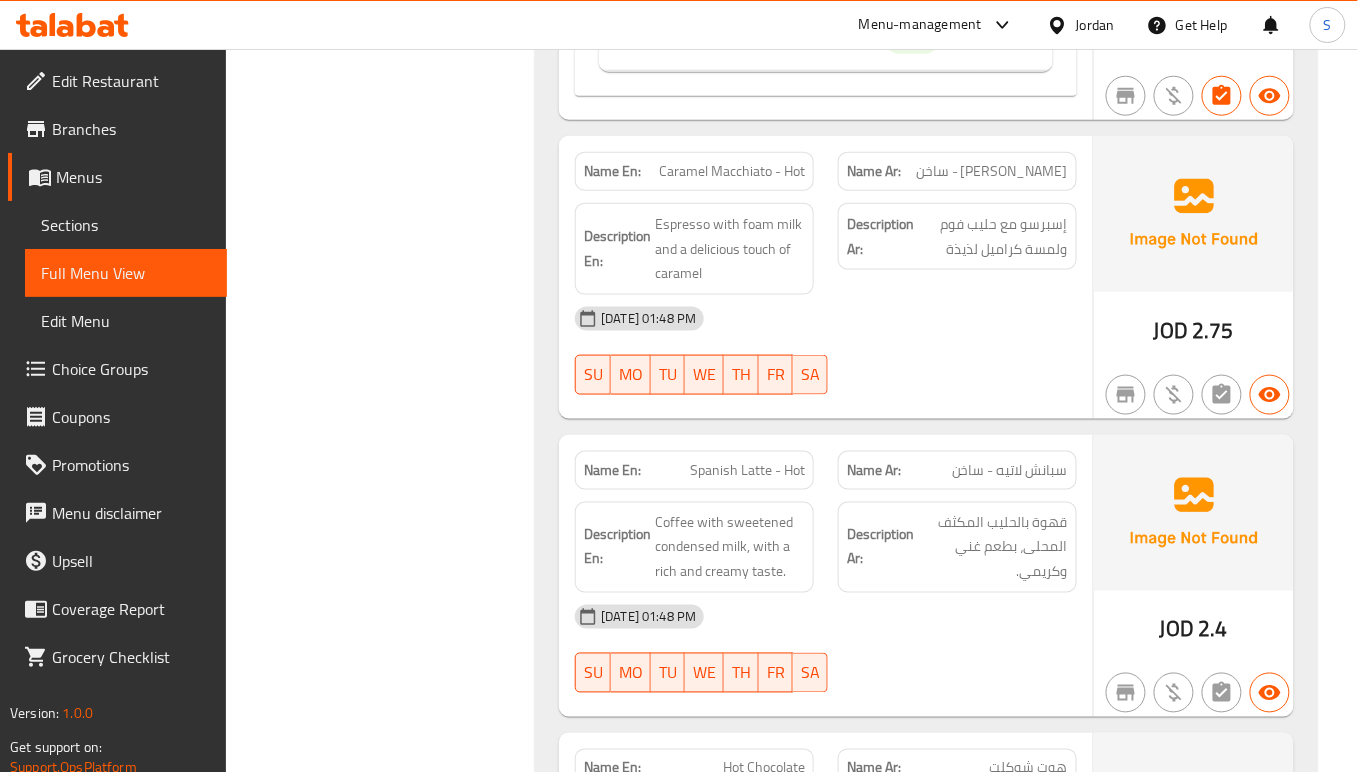 scroll, scrollTop: 2590, scrollLeft: 0, axis: vertical 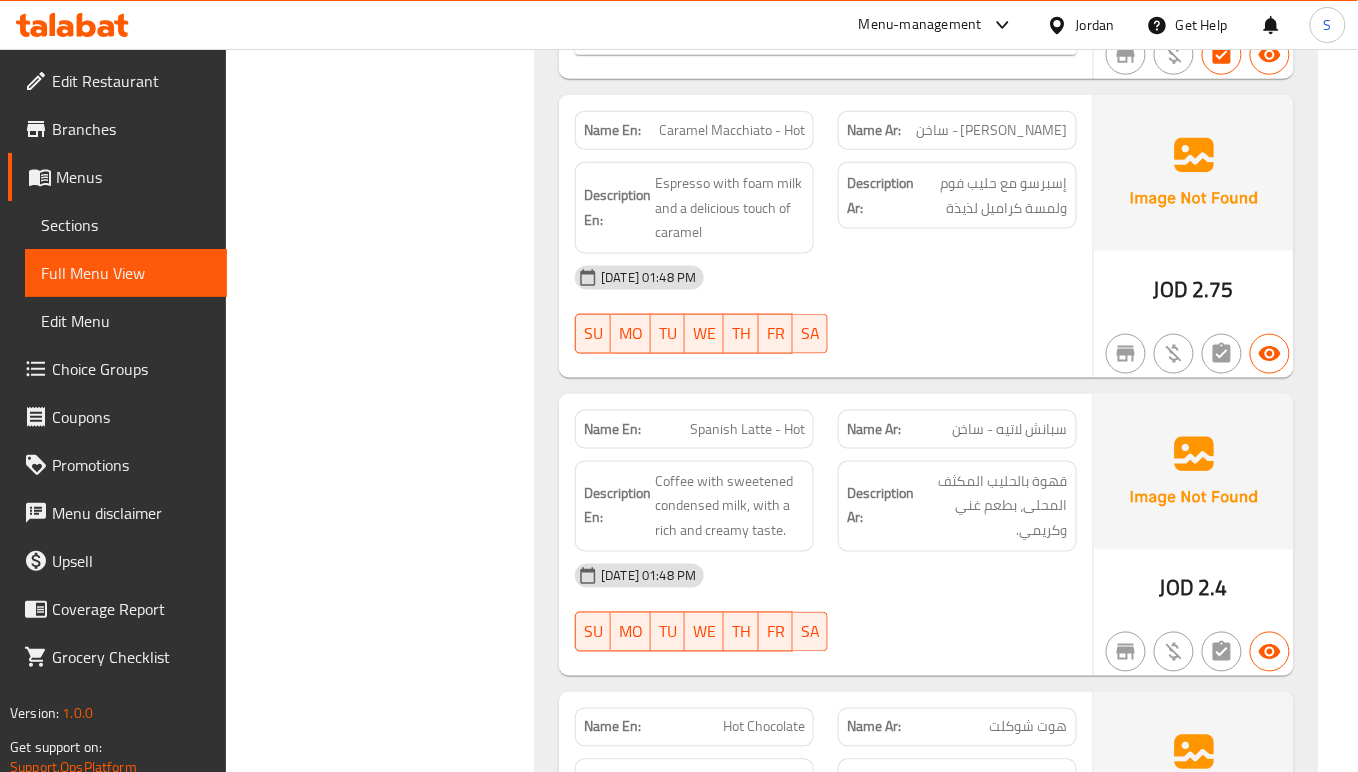 click on "Filter Branches Branches Popular filters Free items Branch specific items Has choices Upsell items Availability filters Available Not available View filters Collapse sections Collapse categories Collapse Choices" at bounding box center [388, -347] 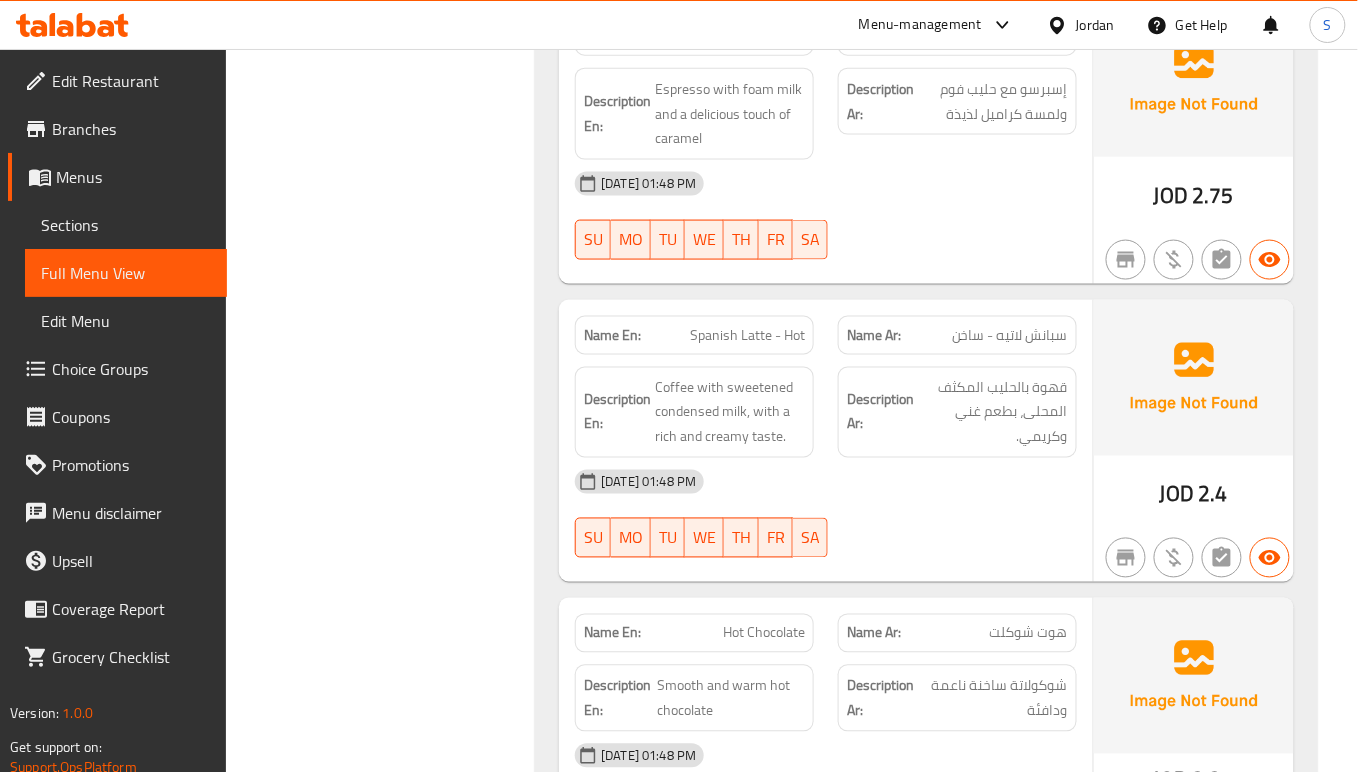 scroll, scrollTop: 2724, scrollLeft: 0, axis: vertical 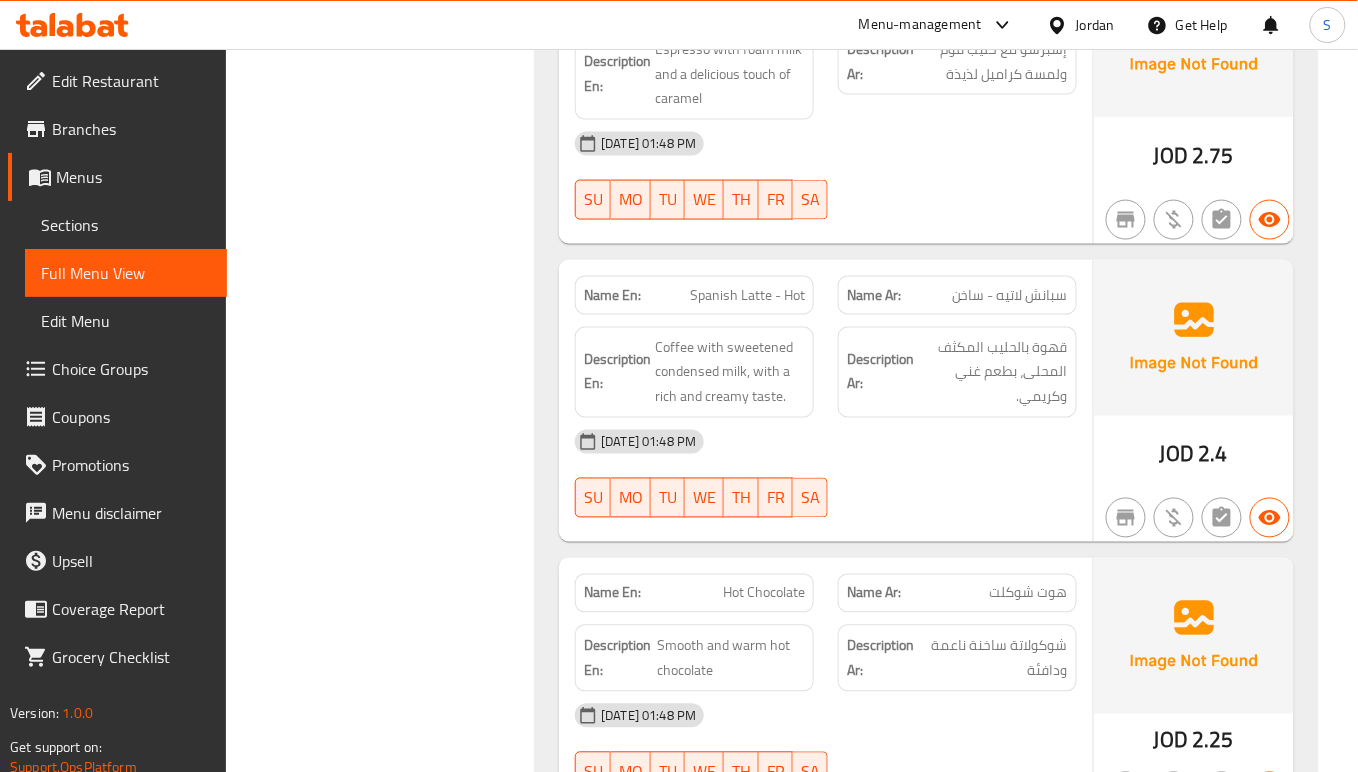 click on "Name En: Spanish Latte - Hot Name Ar: سبانش لاتيه - ساخن Description En: Coffee with sweetened condensed milk, with a rich and creamy taste. Description Ar: قهوة بالحليب المكثف المحلى، بطعم غني وكريمي. 14-07-2025 01:48 PM SU MO TU WE TH FR SA" at bounding box center [826, 401] 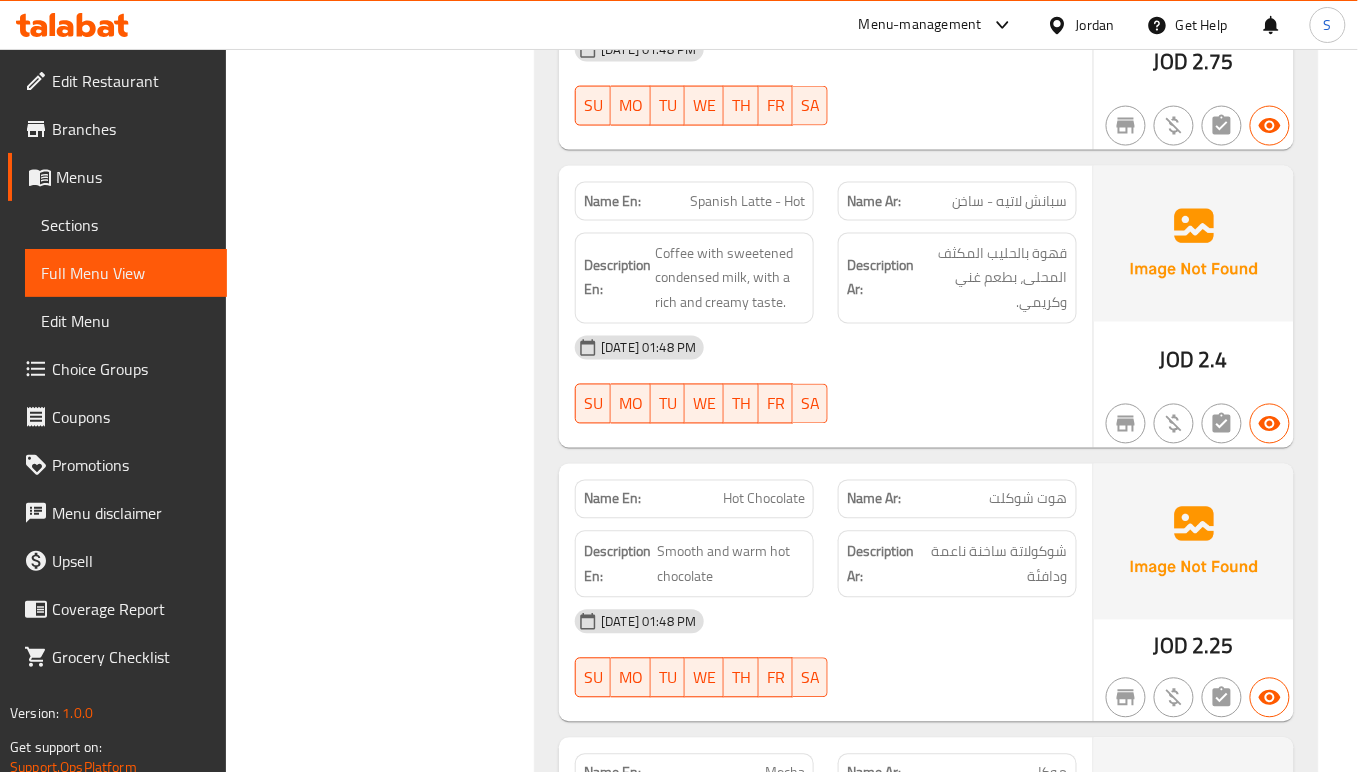 scroll, scrollTop: 2857, scrollLeft: 0, axis: vertical 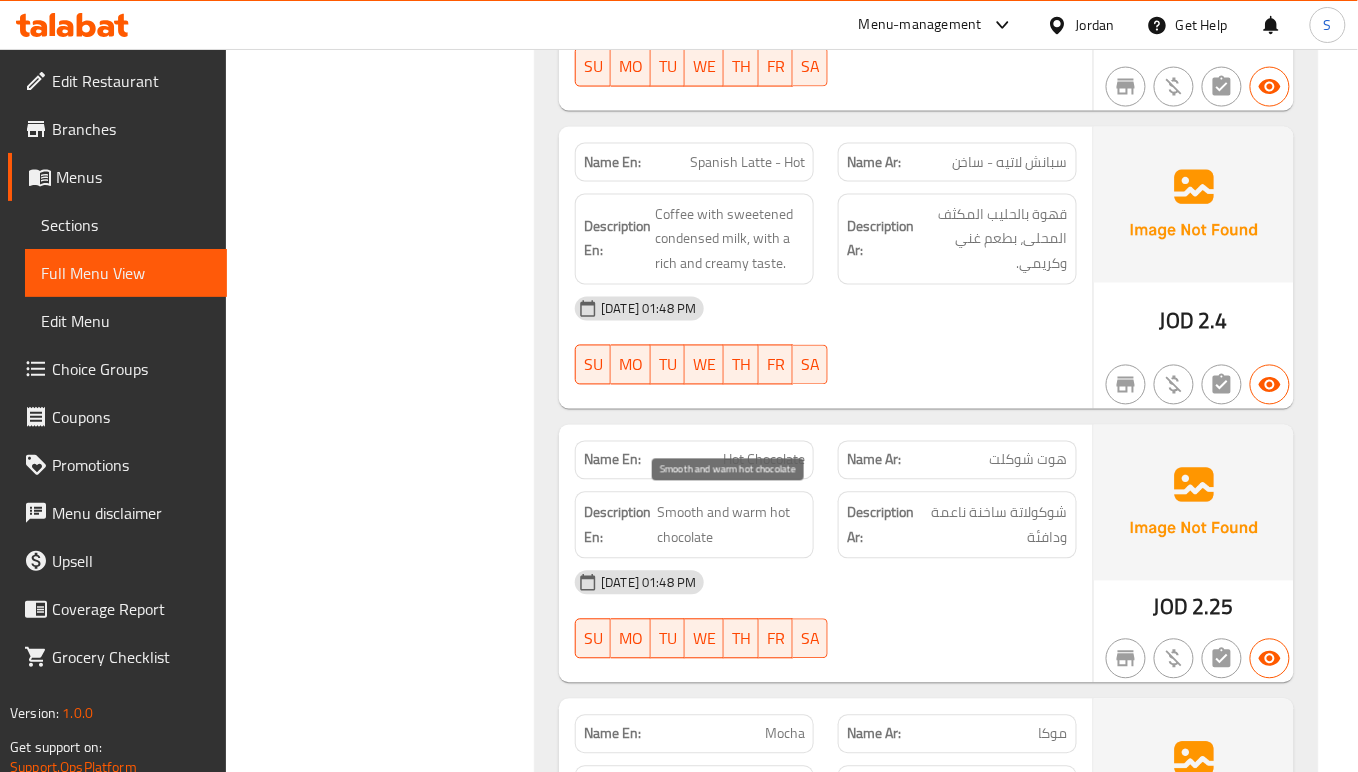 drag, startPoint x: 797, startPoint y: 541, endPoint x: 805, endPoint y: 557, distance: 17.888544 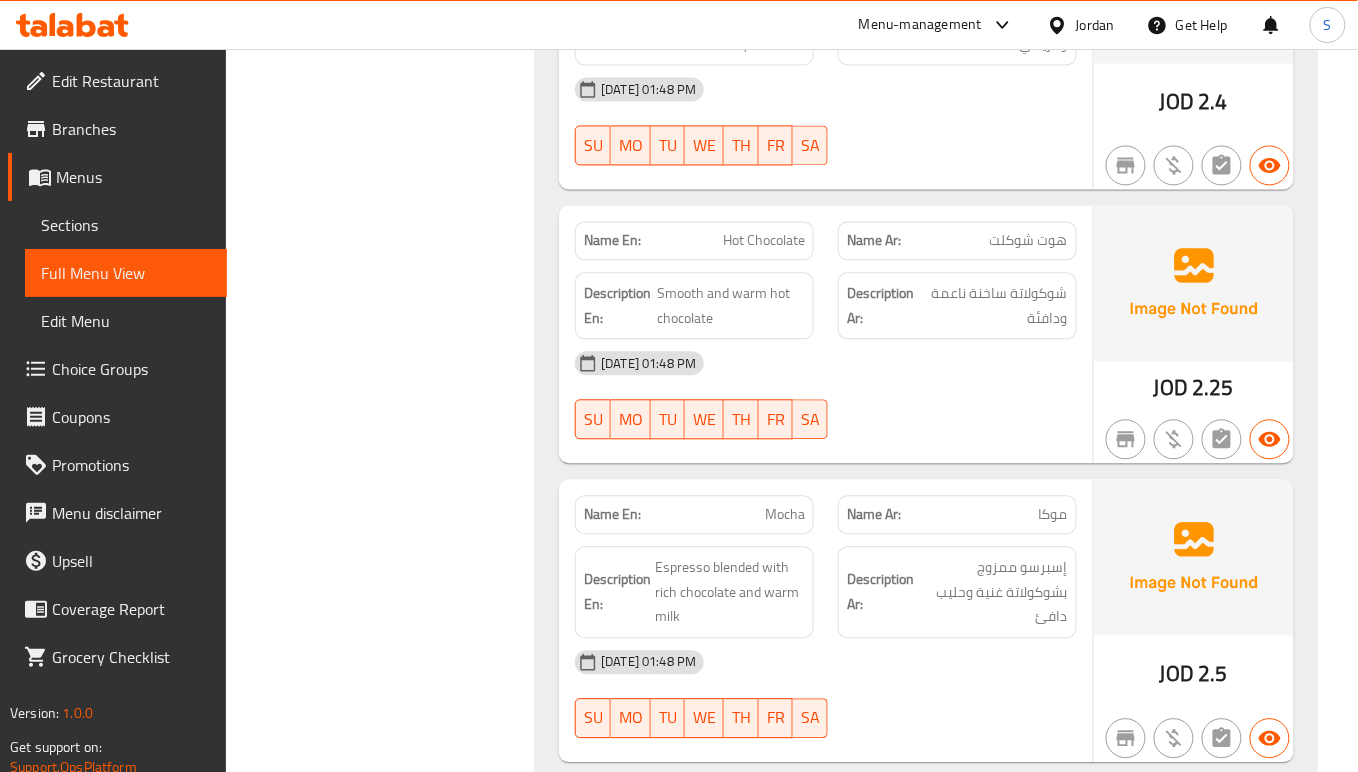 scroll, scrollTop: 3124, scrollLeft: 0, axis: vertical 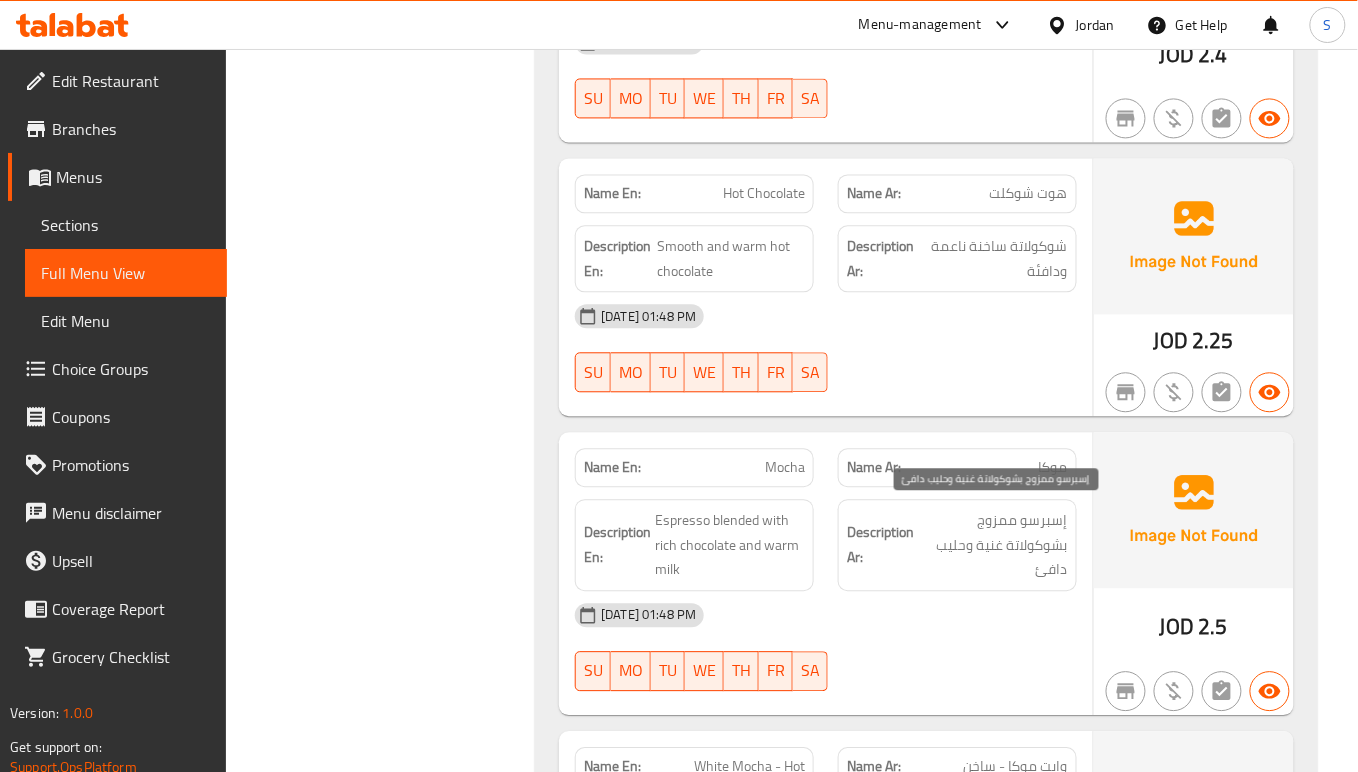click on "إسبرسو ممزوج بشوكولاتة غنية وحليب دافئ" at bounding box center (993, 545) 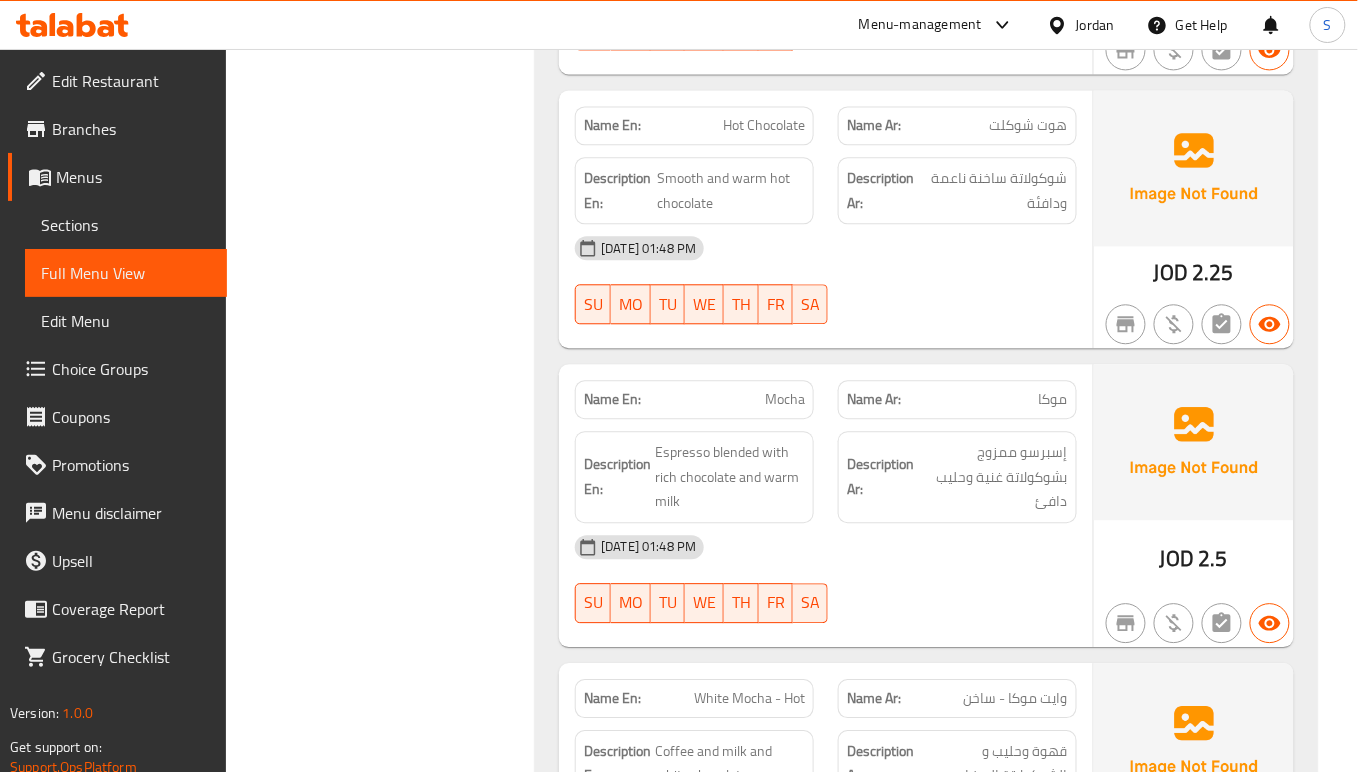 scroll, scrollTop: 3257, scrollLeft: 0, axis: vertical 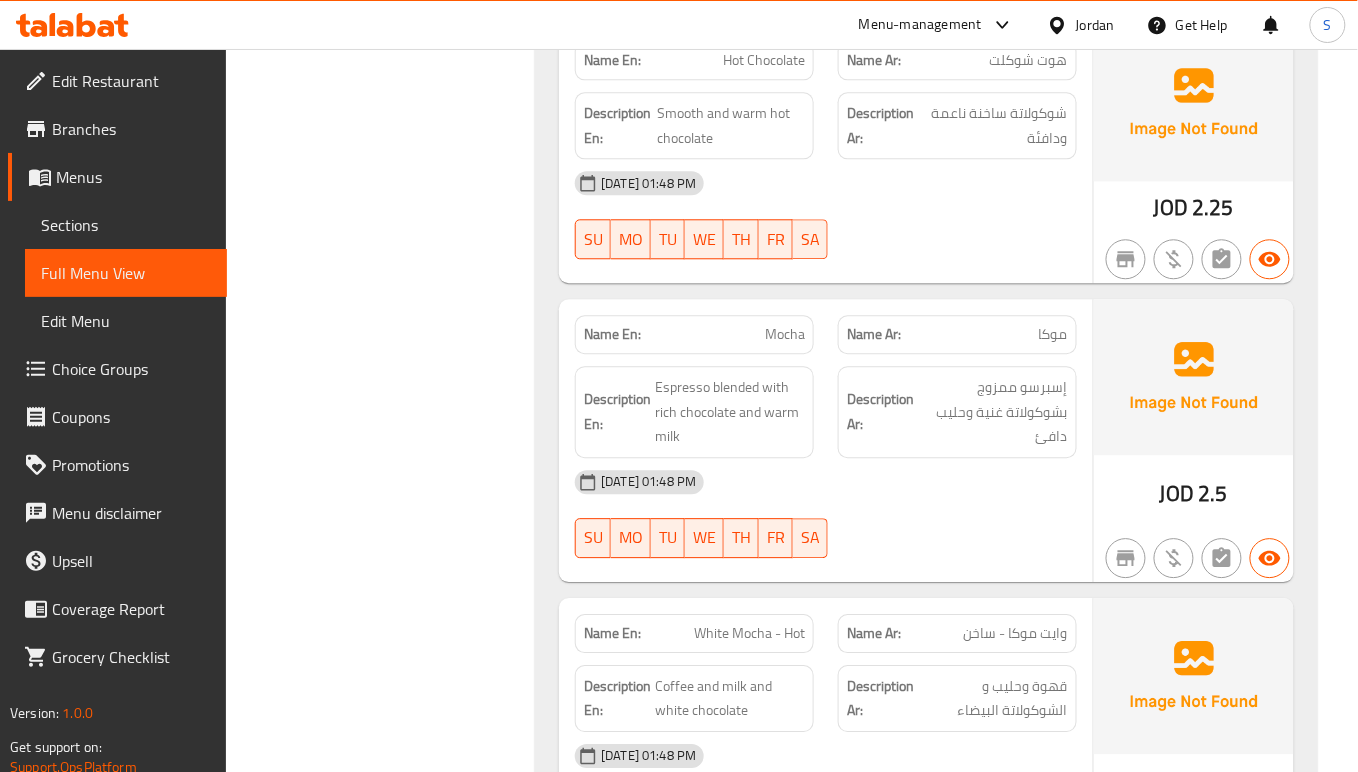click on "Name En: Mocha Name Ar: موكا Description En: Espresso blended with rich chocolate and warm milk Description Ar: إسبرسو ممزوج بشوكولاتة غنية وحليب دافئ 14-07-2025 01:48 PM SU MO TU WE TH FR SA" at bounding box center [826, 440] 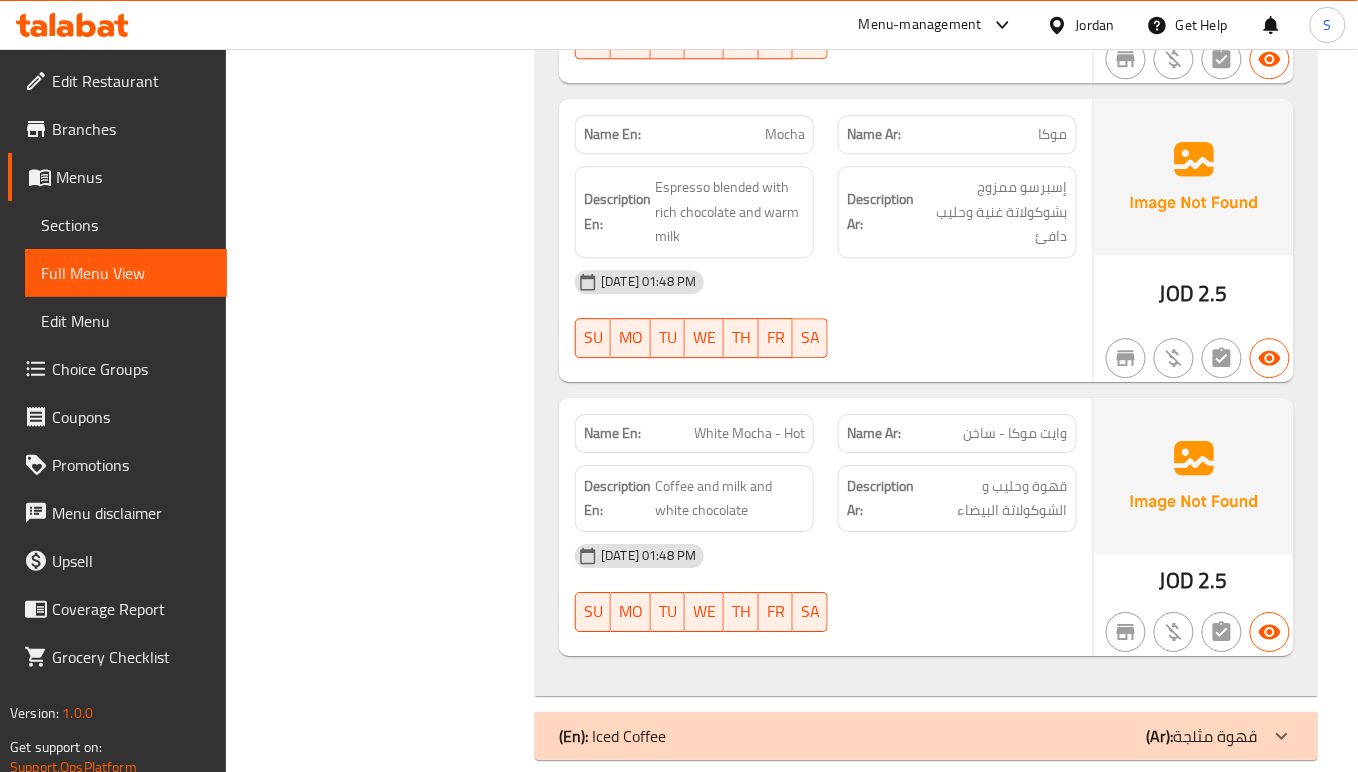 scroll, scrollTop: 3481, scrollLeft: 0, axis: vertical 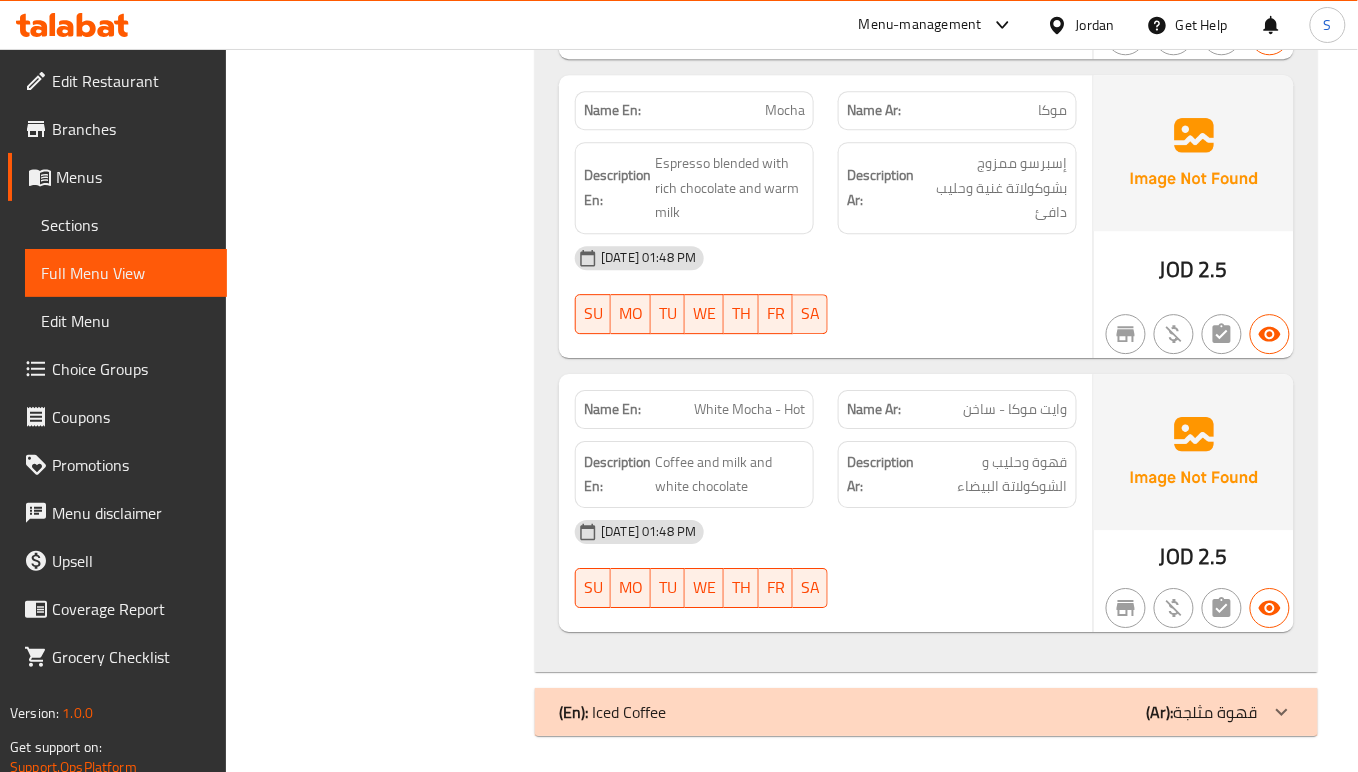 click on "[DATE] 01:48 PM" at bounding box center (826, 532) 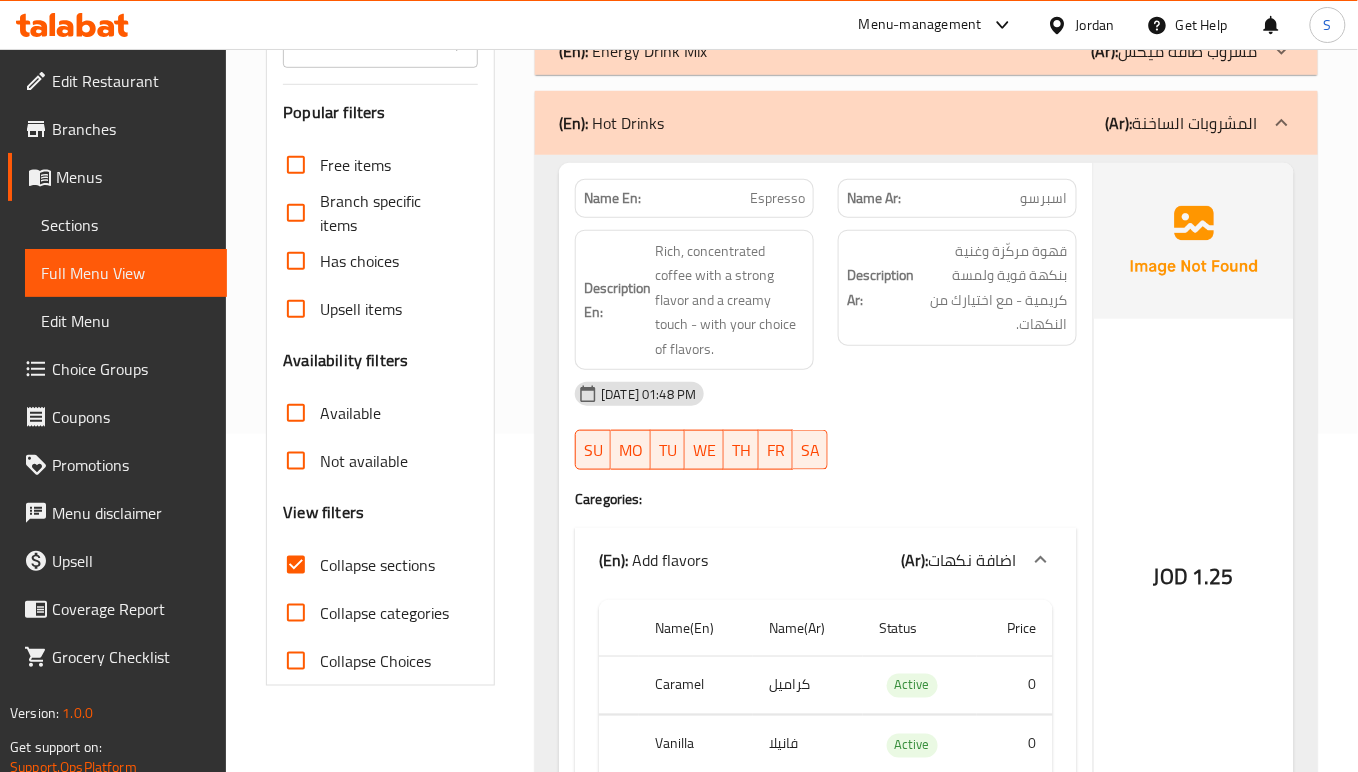 scroll, scrollTop: 14, scrollLeft: 0, axis: vertical 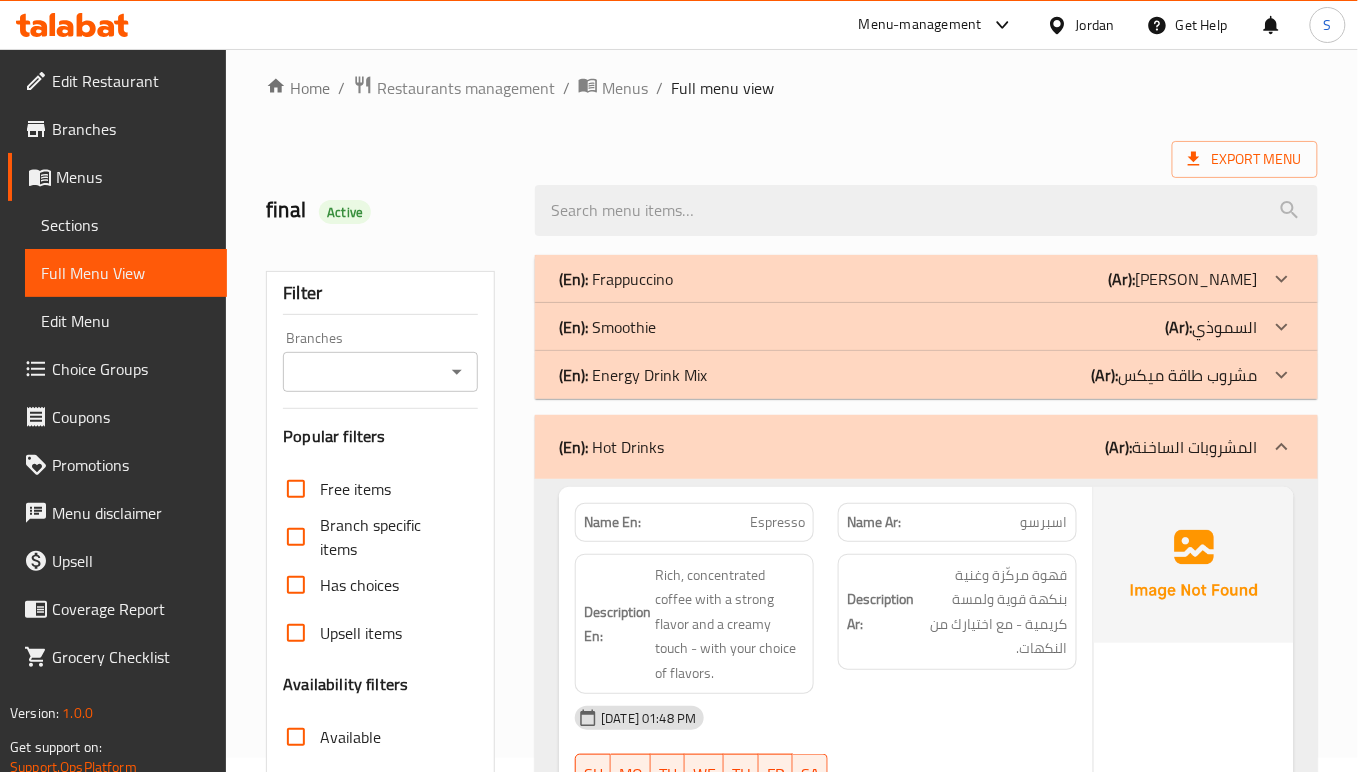 click on "(En):   Hot Drinks (Ar): المشروبات الساخنة" at bounding box center [926, 447] 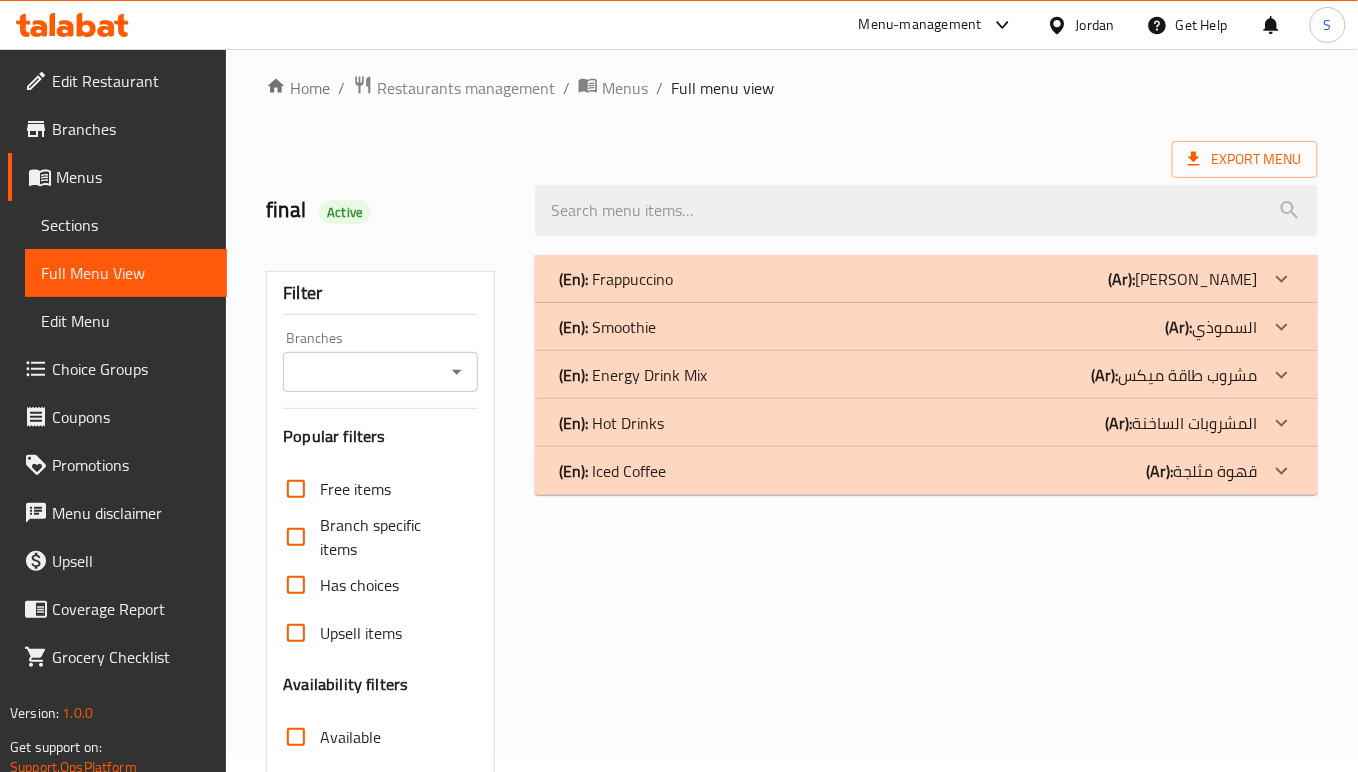 click on "(En):   Iced Coffee" at bounding box center (616, 279) 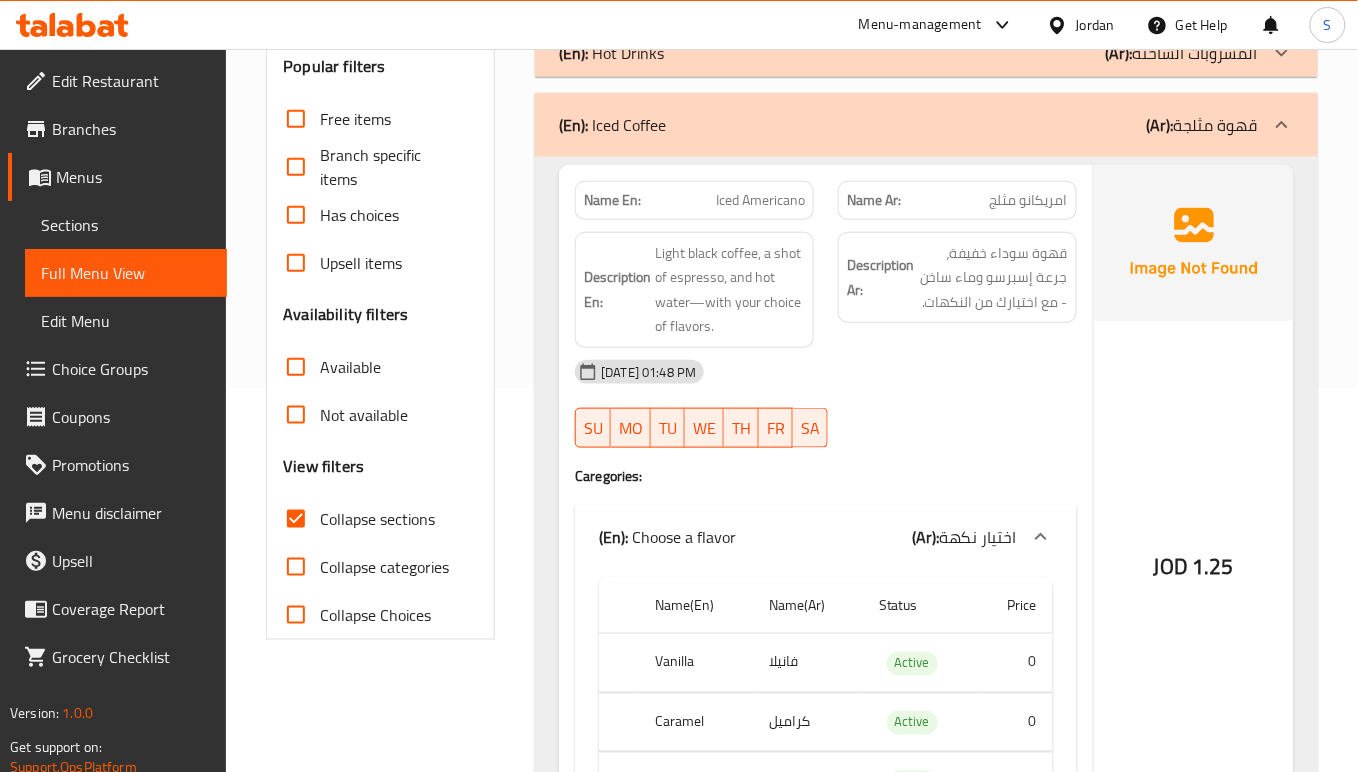 scroll, scrollTop: 414, scrollLeft: 0, axis: vertical 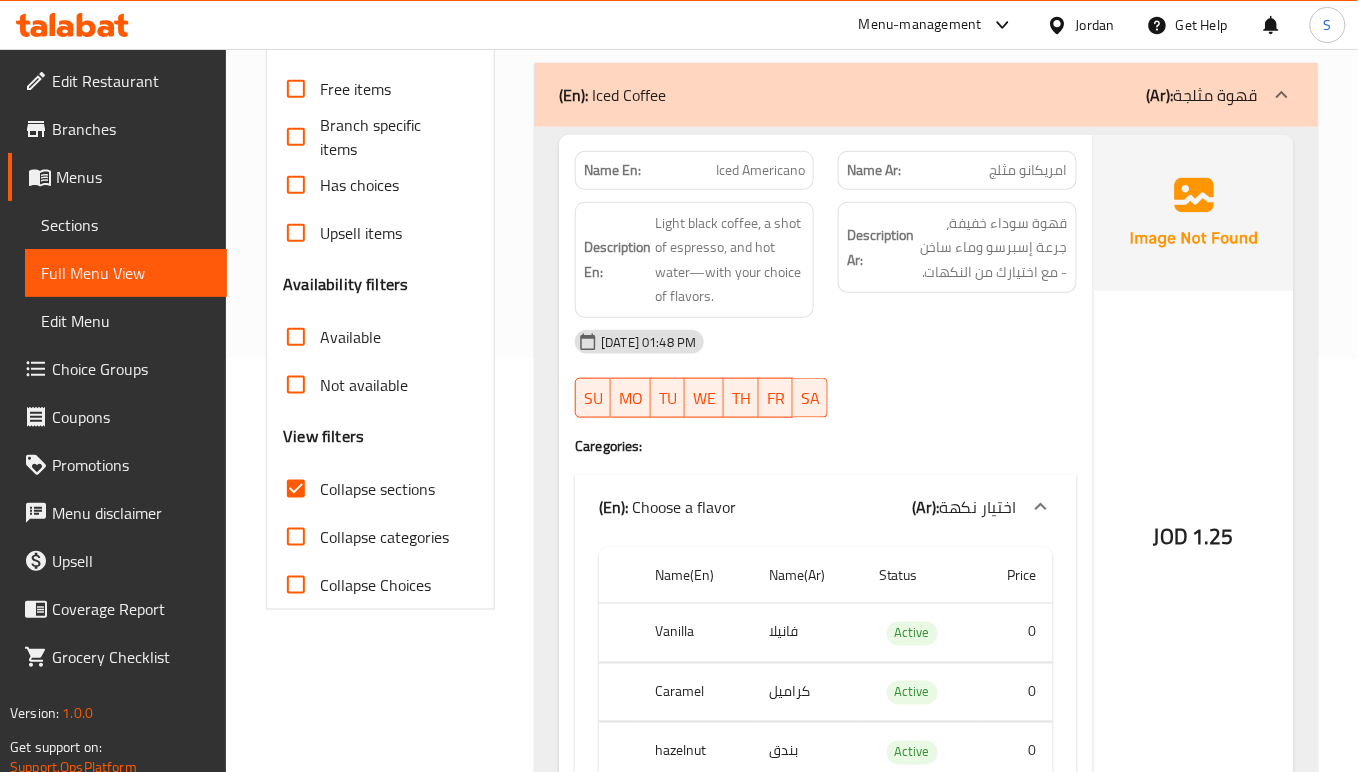 click at bounding box center [957, 418] 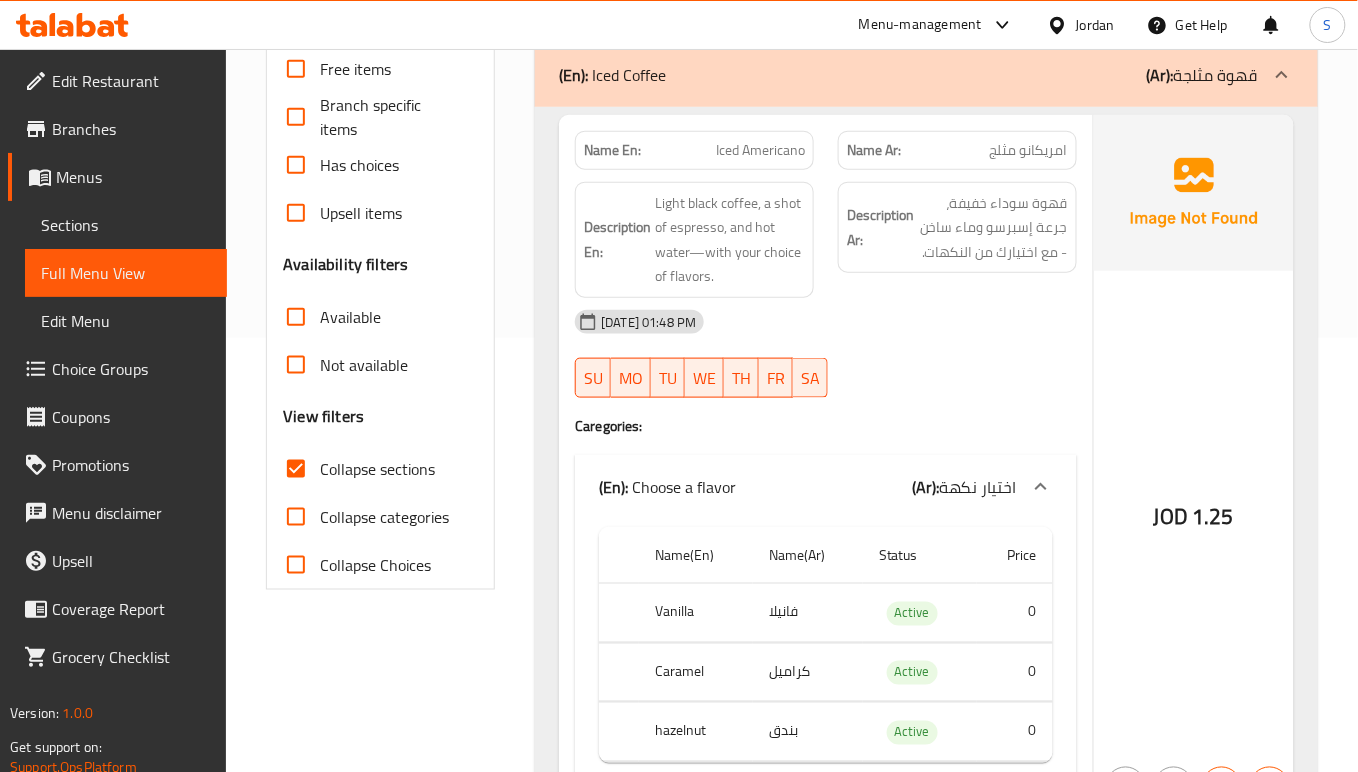 scroll, scrollTop: 548, scrollLeft: 0, axis: vertical 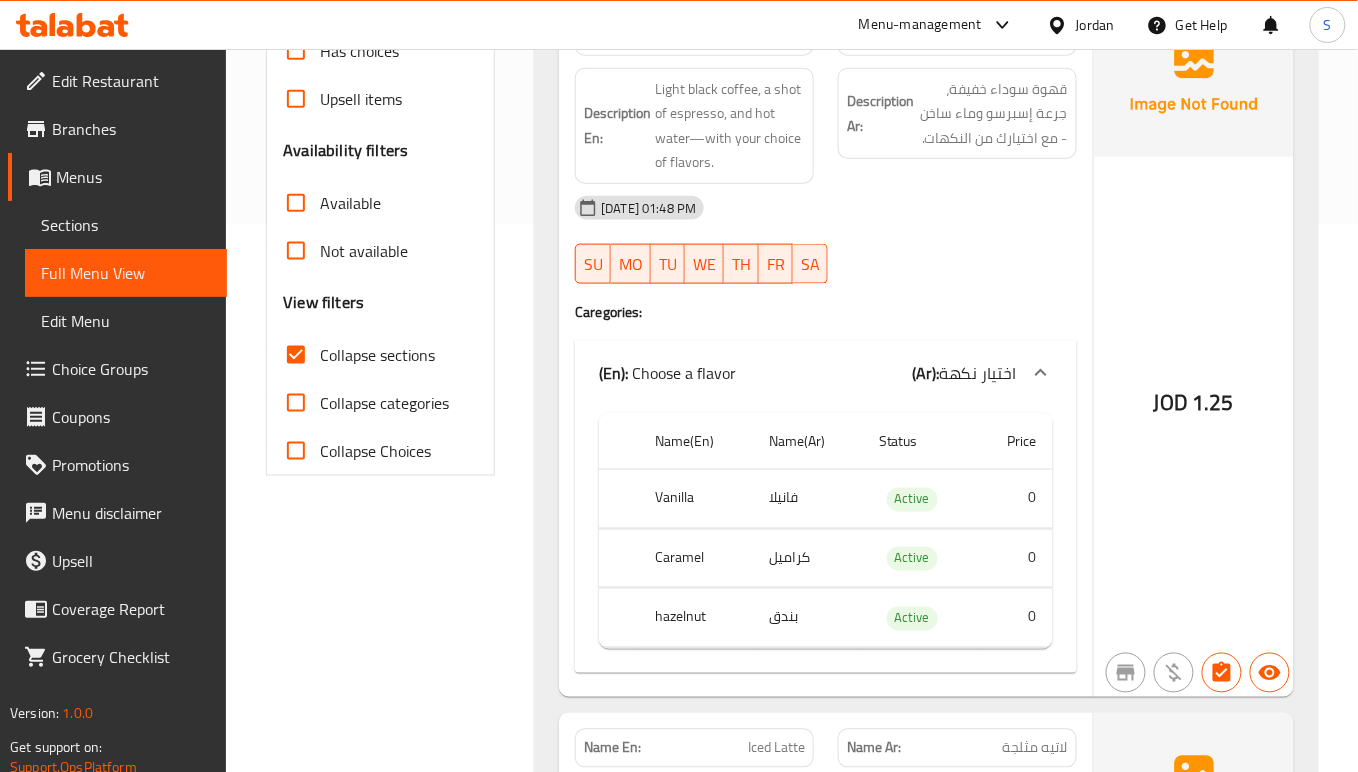 click at bounding box center (957, 284) 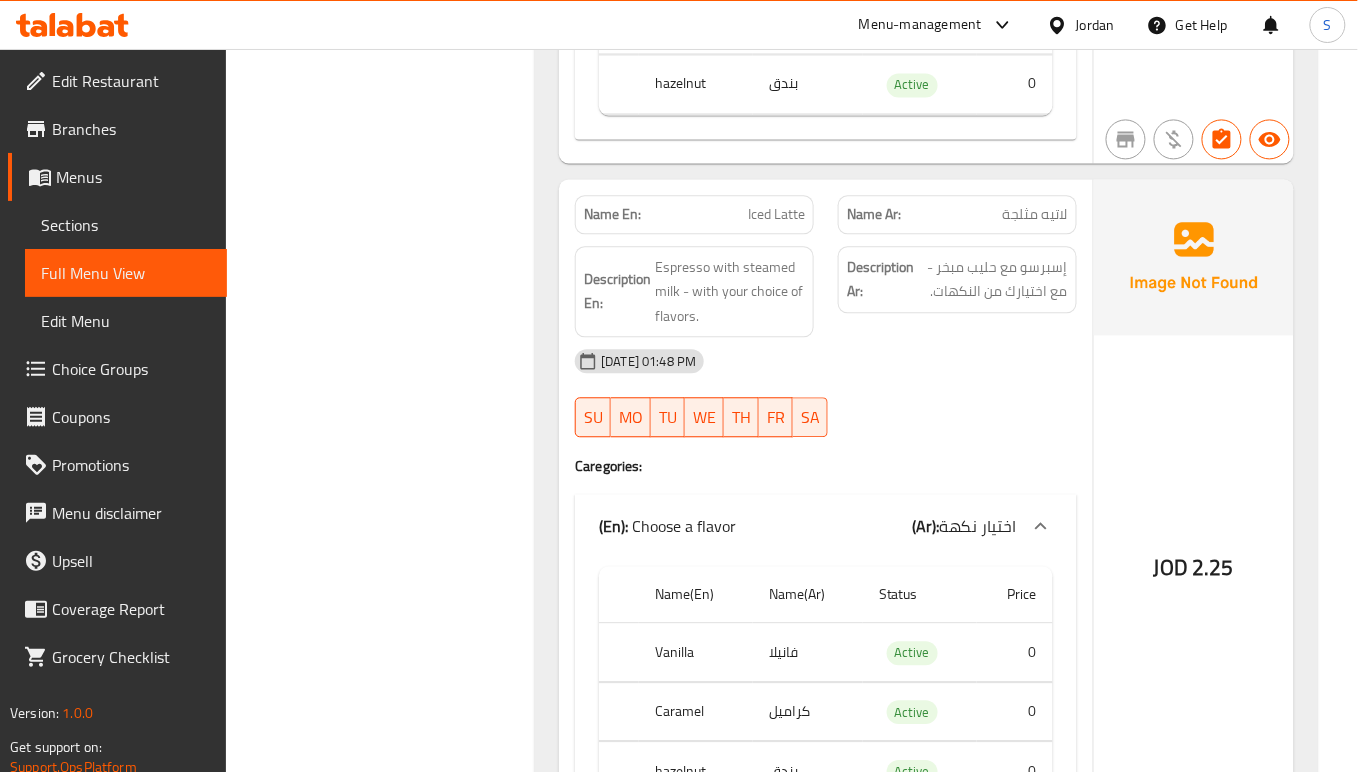 scroll, scrollTop: 1249, scrollLeft: 0, axis: vertical 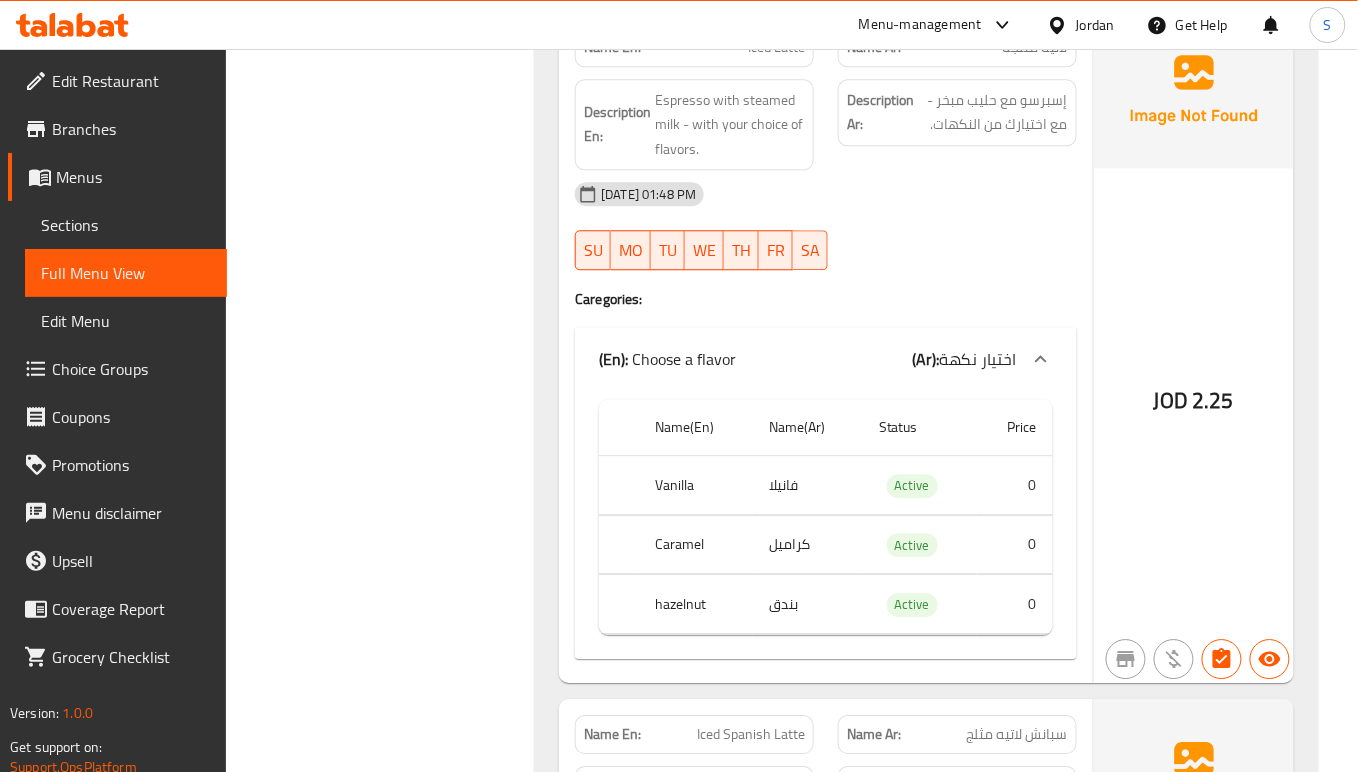 click on "Filter Branches Branches Popular filters Free items Branch specific items Has choices Upsell items Availability filters Available Not available View filters Collapse sections Collapse categories Collapse Choices" at bounding box center (388, 493) 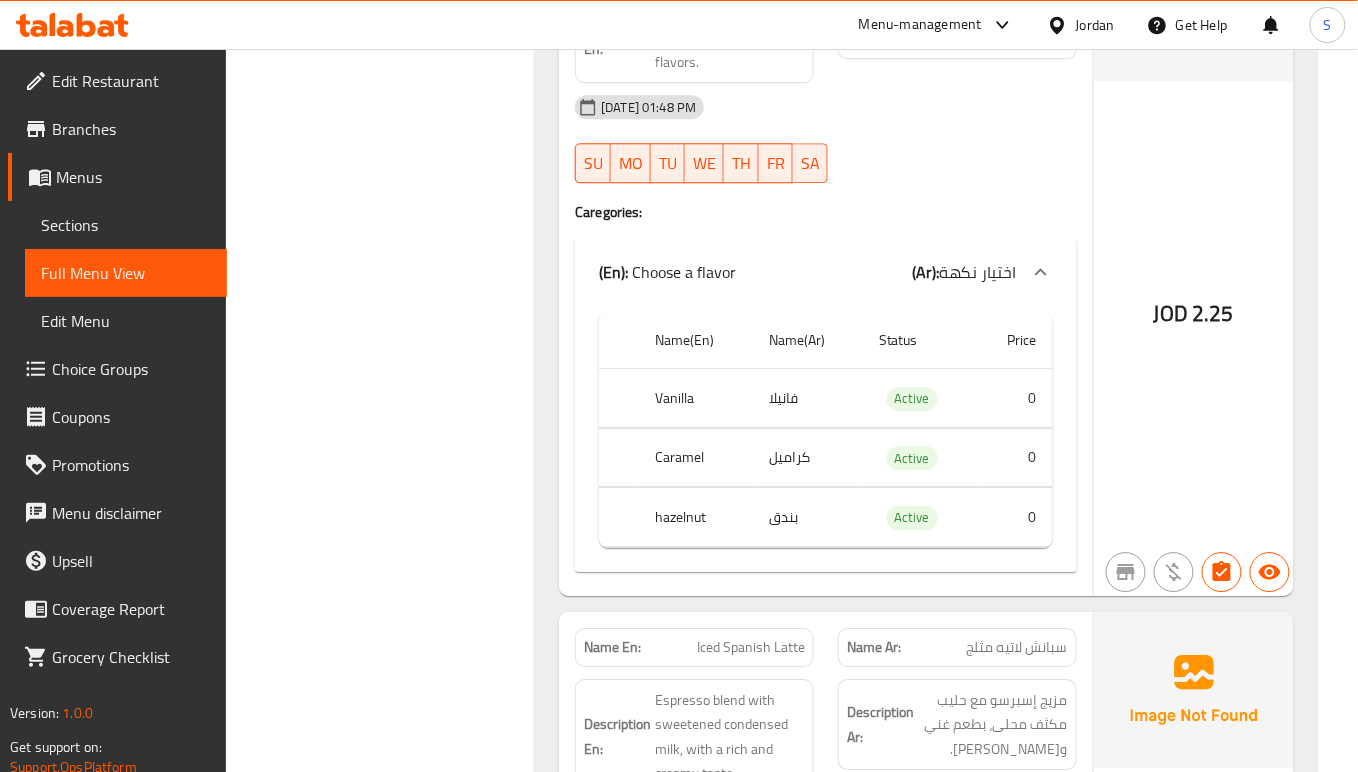 scroll, scrollTop: 1382, scrollLeft: 0, axis: vertical 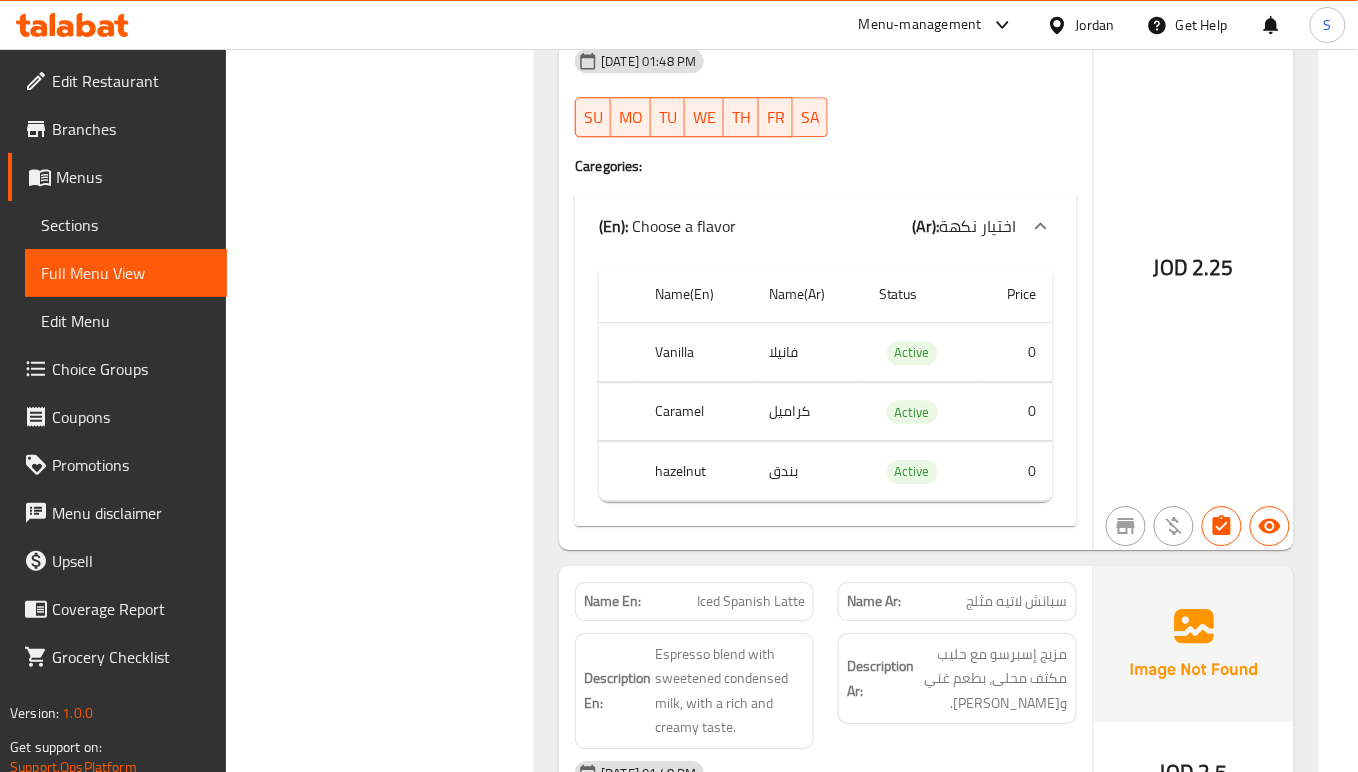 click on "Sections" at bounding box center (126, 225) 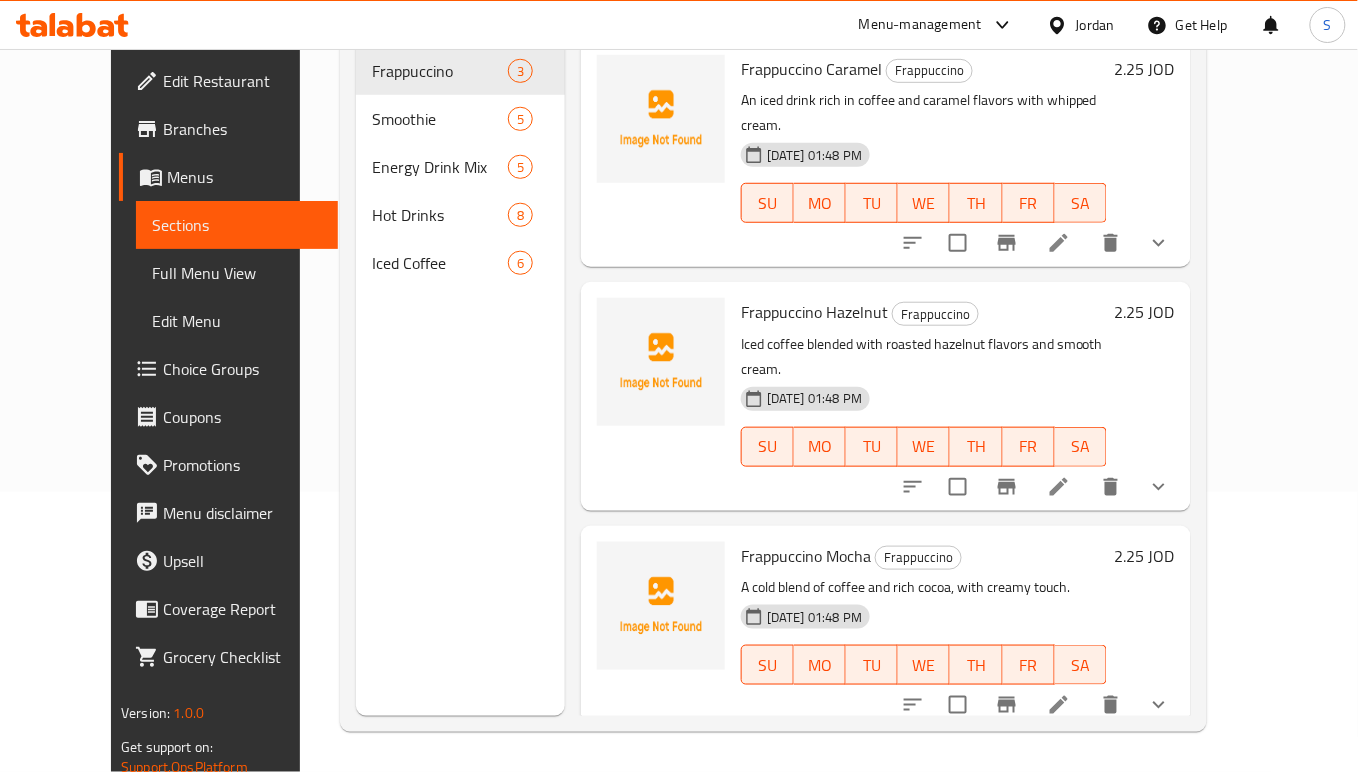 scroll, scrollTop: 281, scrollLeft: 0, axis: vertical 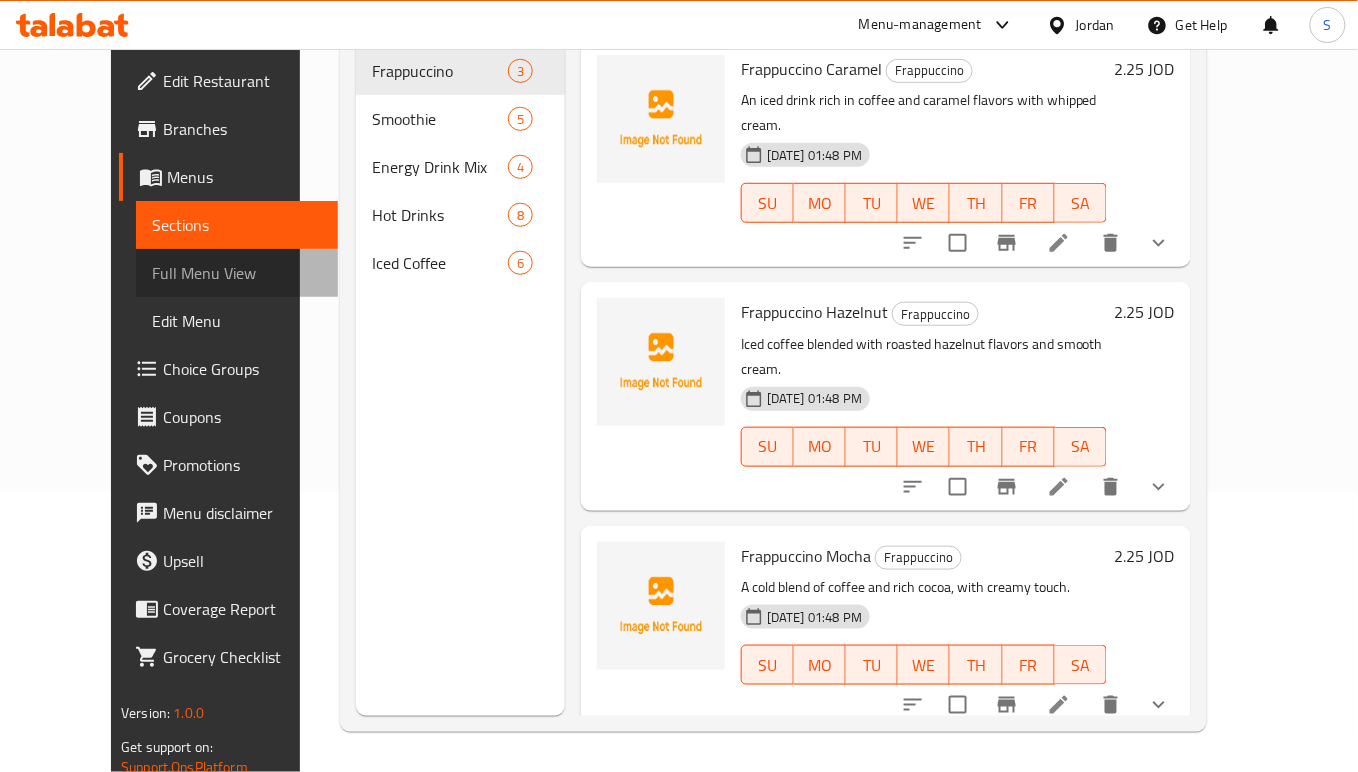 click on "Full Menu View" at bounding box center (237, 273) 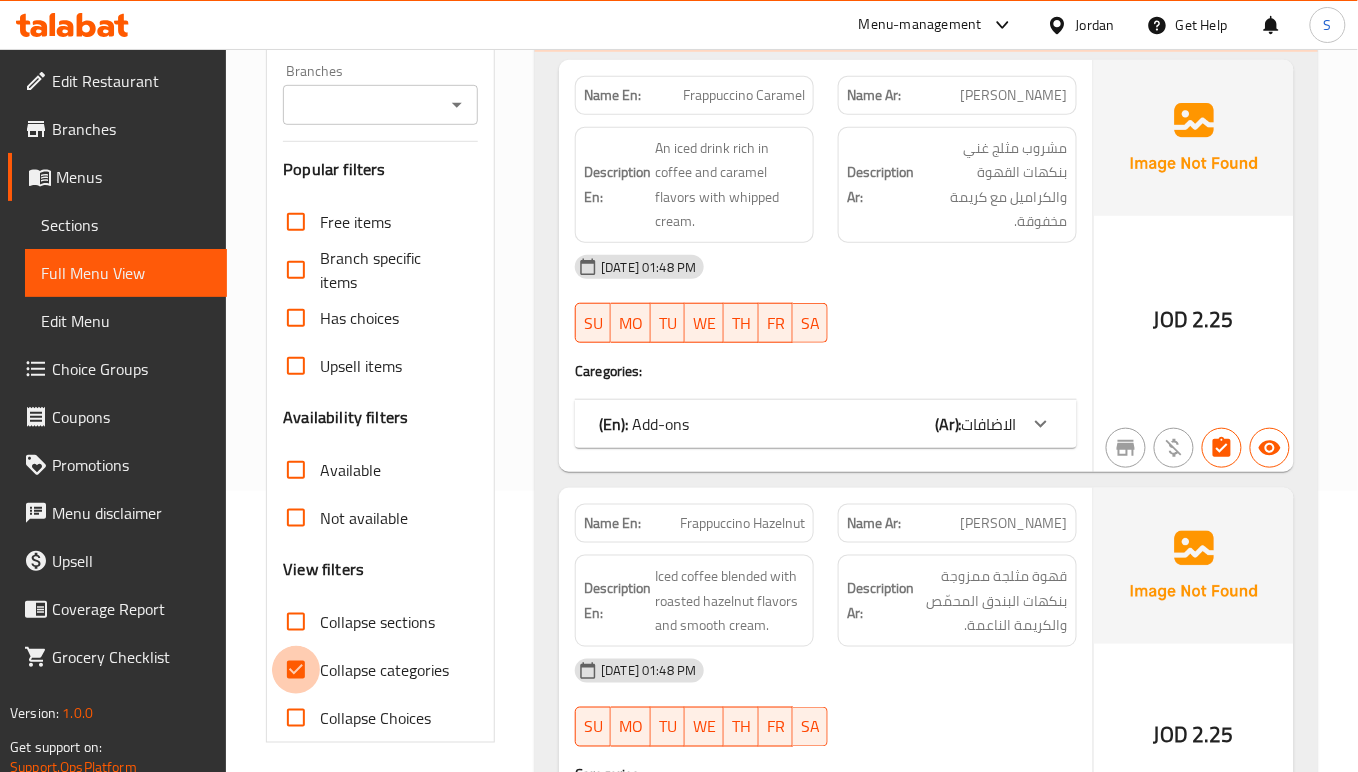 click on "Collapse categories" at bounding box center [296, 670] 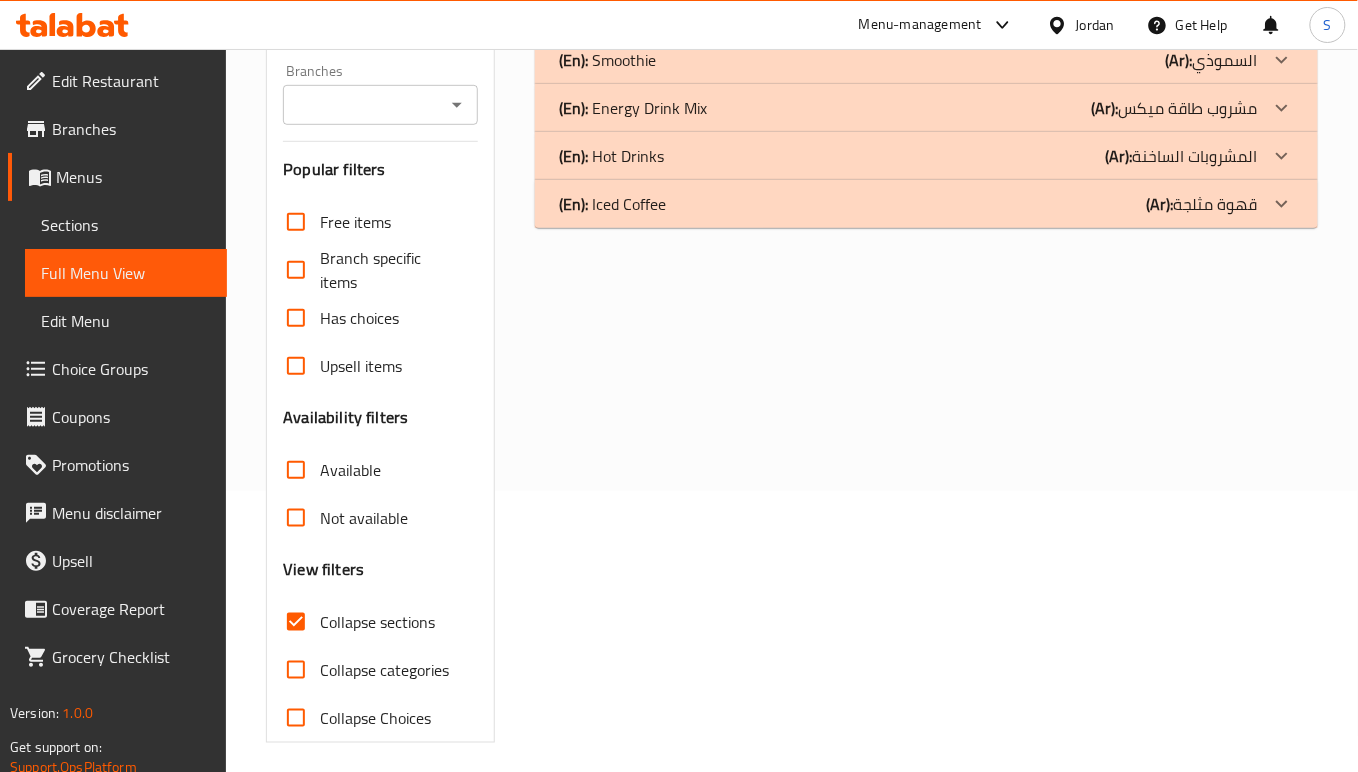 click on "(En):   Energy Drink Mix" at bounding box center (616, 12) 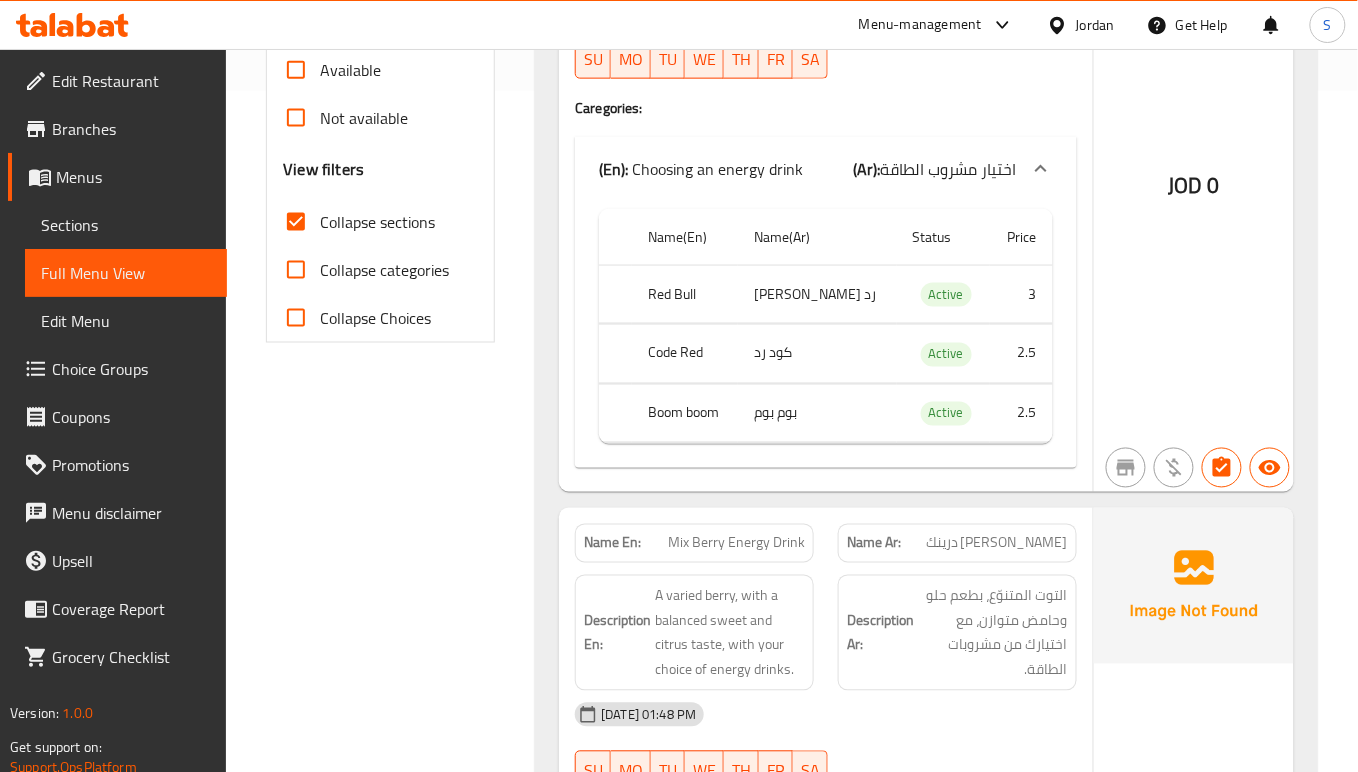 scroll, scrollTop: 148, scrollLeft: 0, axis: vertical 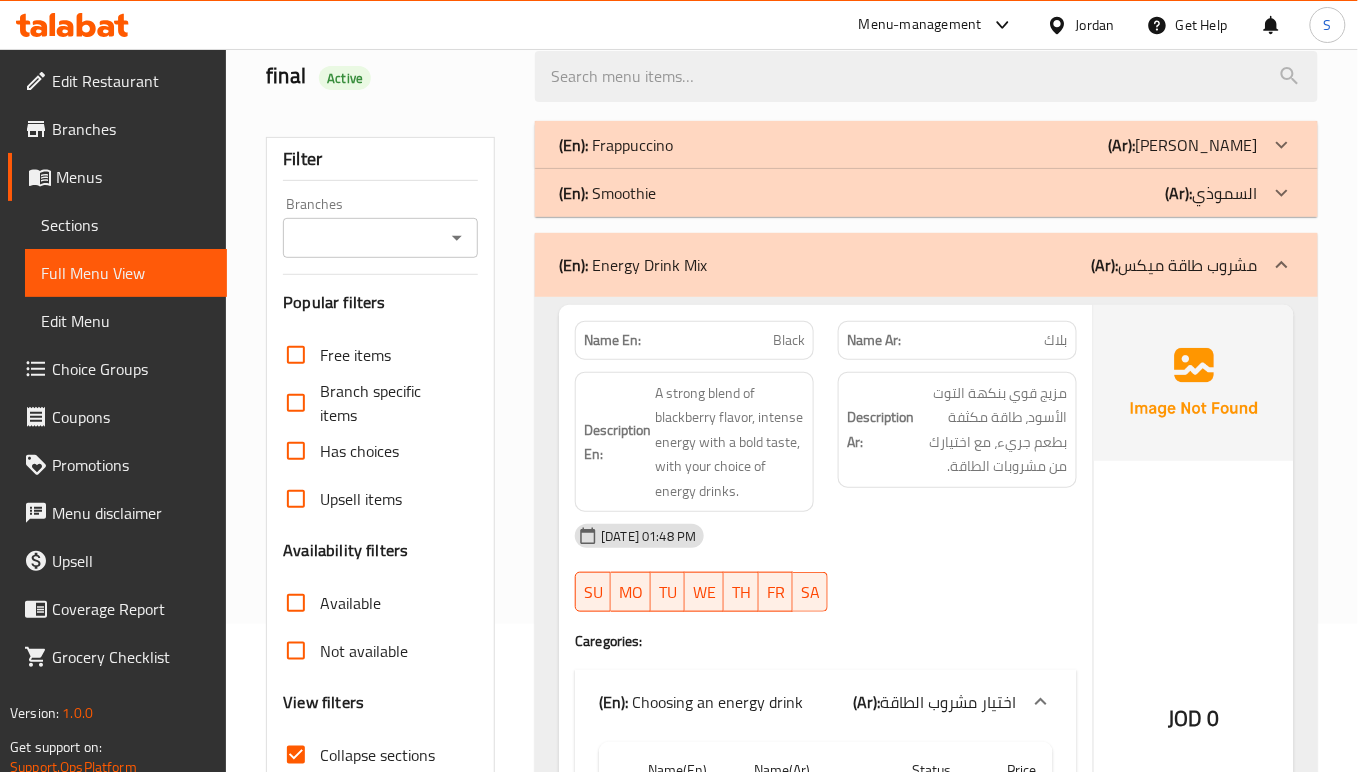 click on "(En):   Energy Drink Mix" at bounding box center (633, 265) 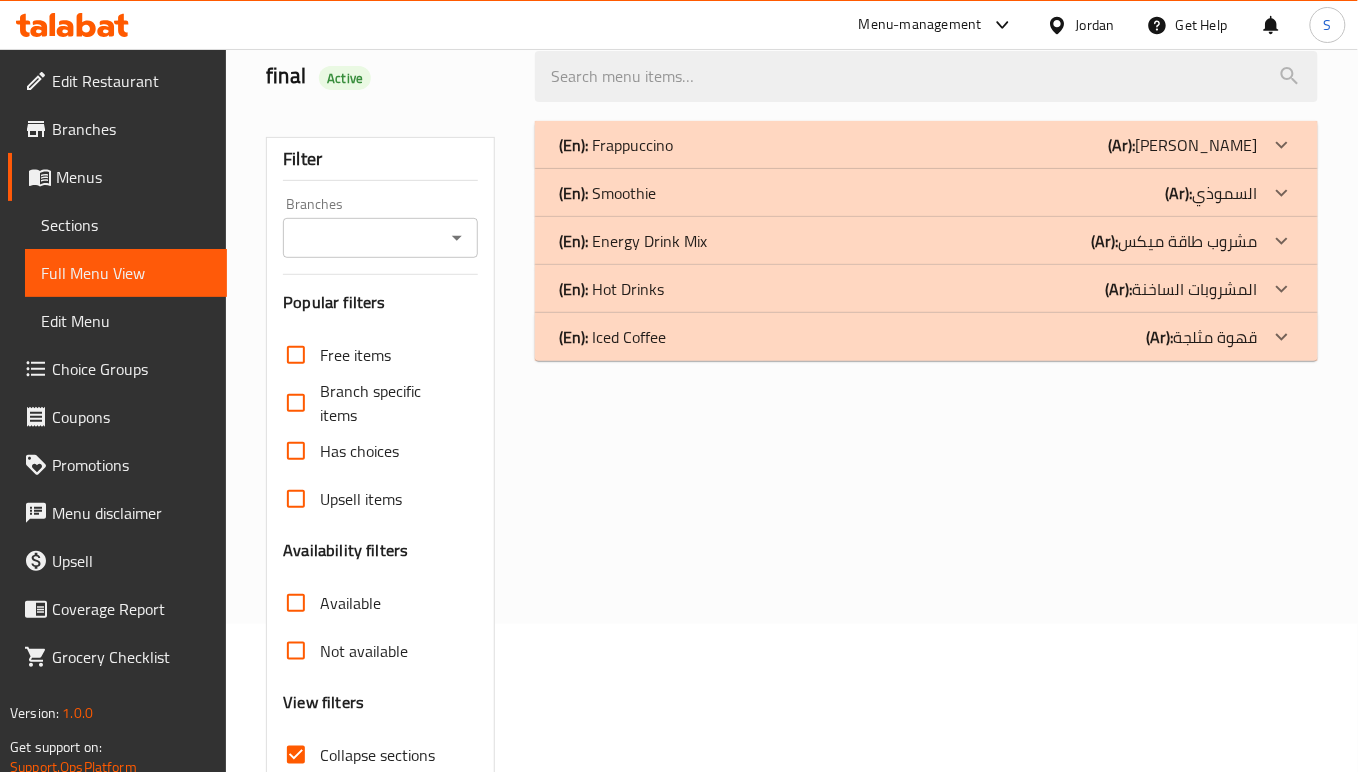 click on "(En):   Iced Coffee (Ar): قهوة مثلجة" at bounding box center (926, 145) 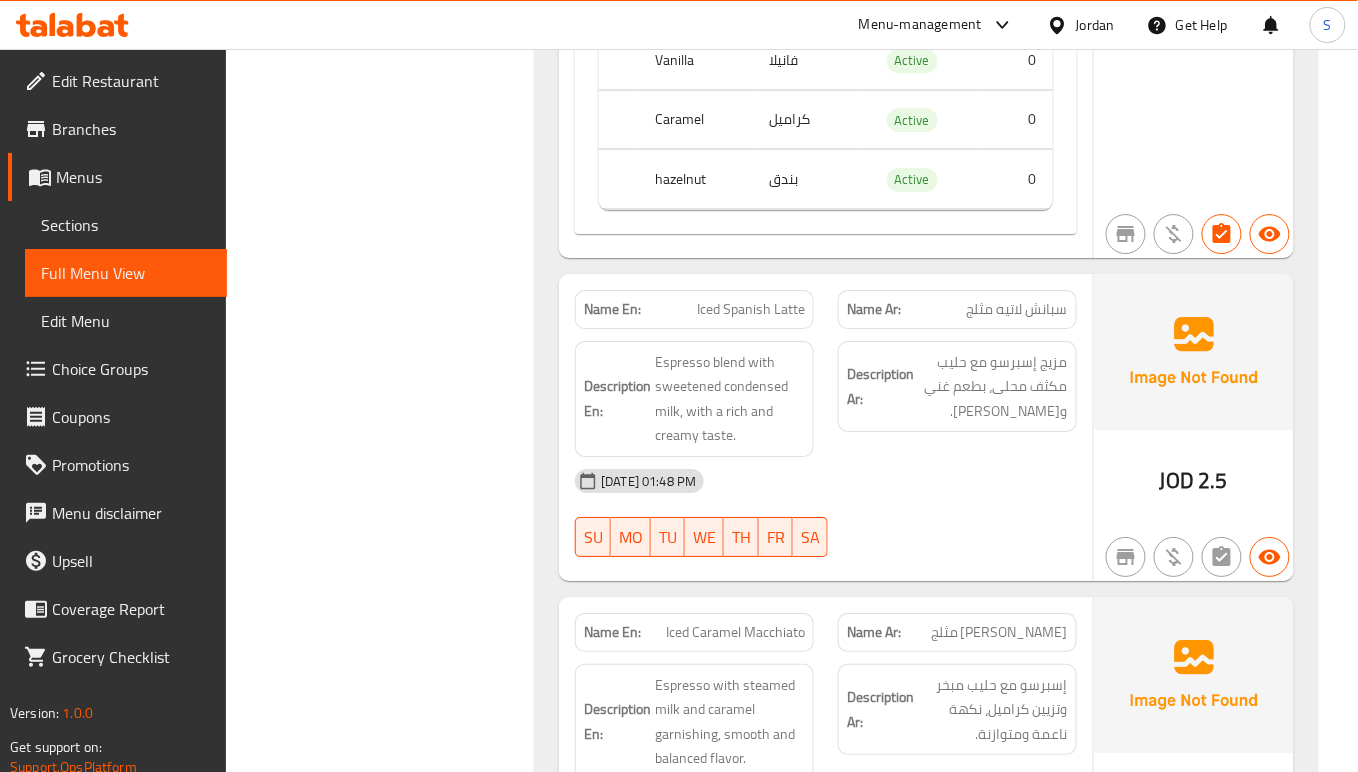 scroll, scrollTop: 1740, scrollLeft: 0, axis: vertical 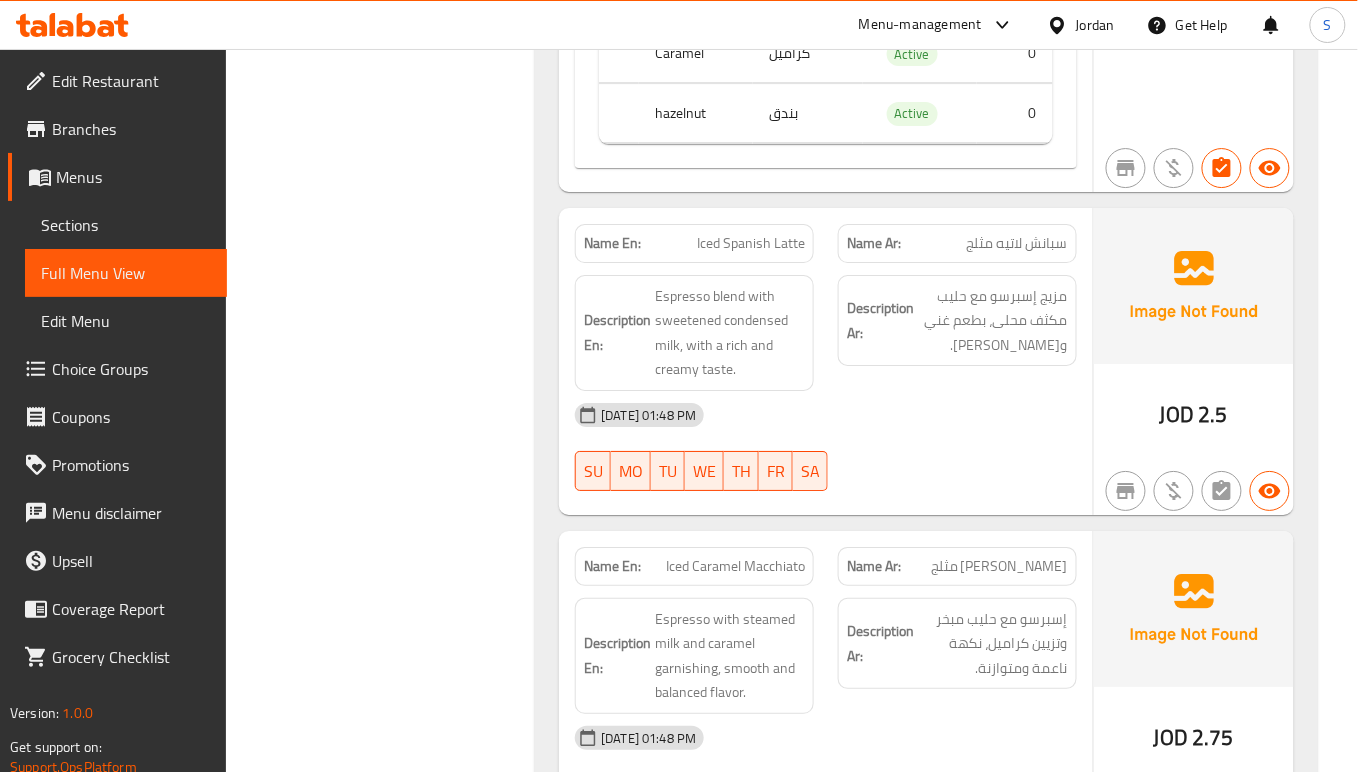 click on "FR" at bounding box center (776, 471) 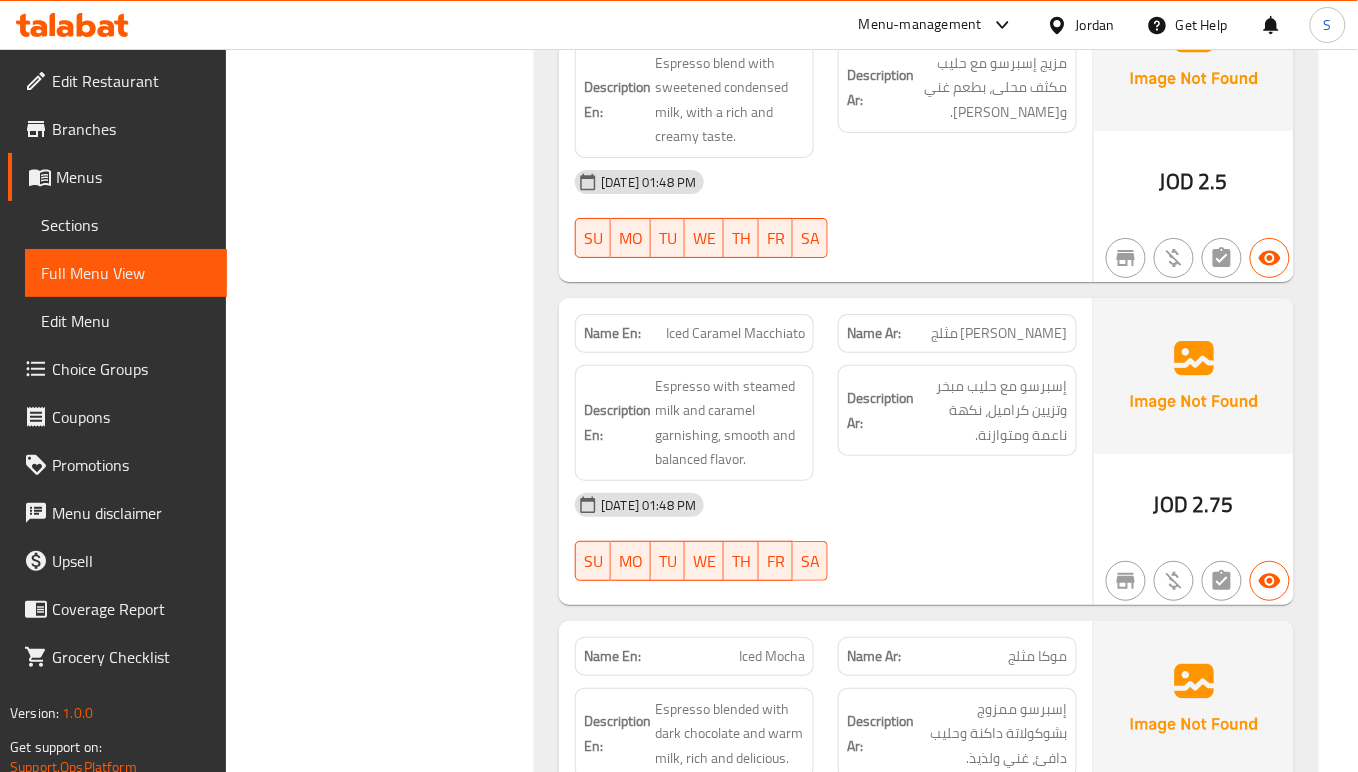 scroll, scrollTop: 2006, scrollLeft: 0, axis: vertical 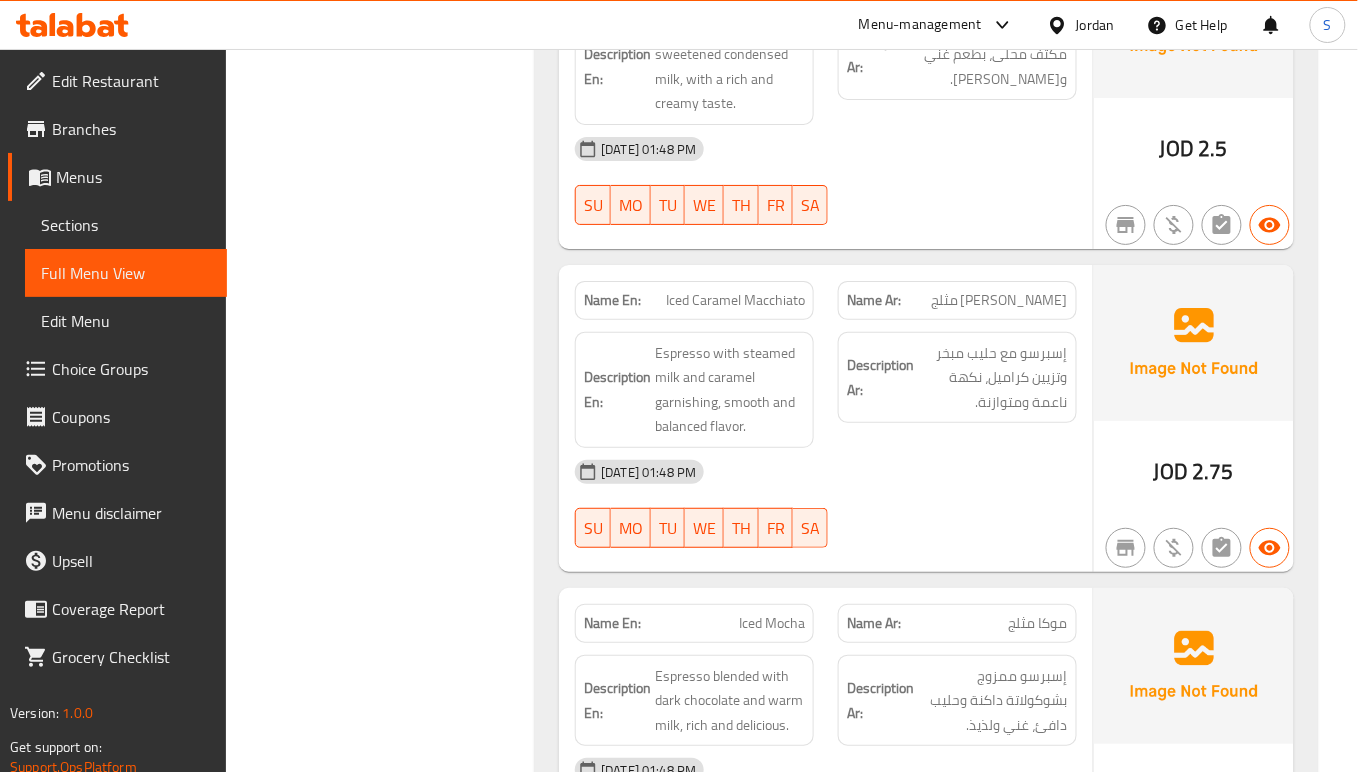 click on "SU MO TU WE TH FR SA" at bounding box center [694, 528] 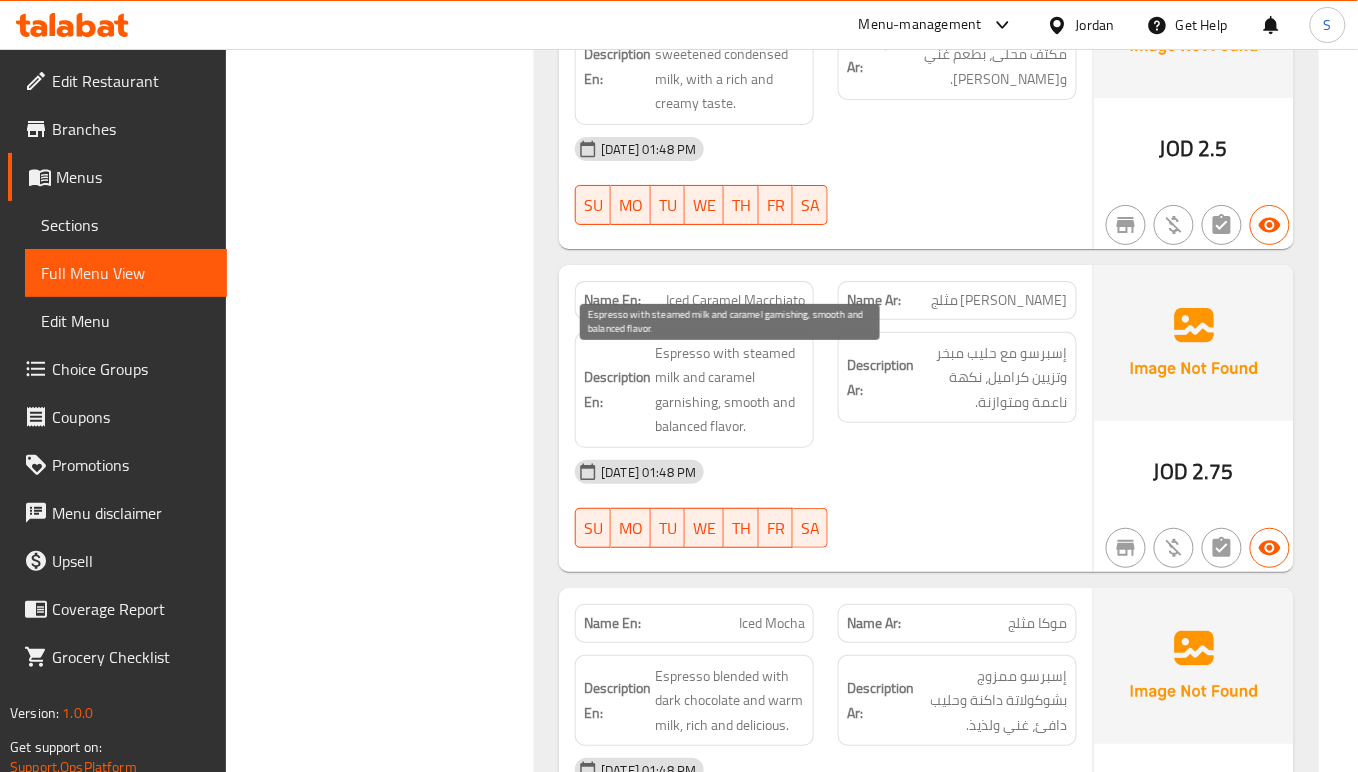click on "Espresso with steamed milk and caramel garnishing, smooth and balanced flavor." at bounding box center (730, 390) 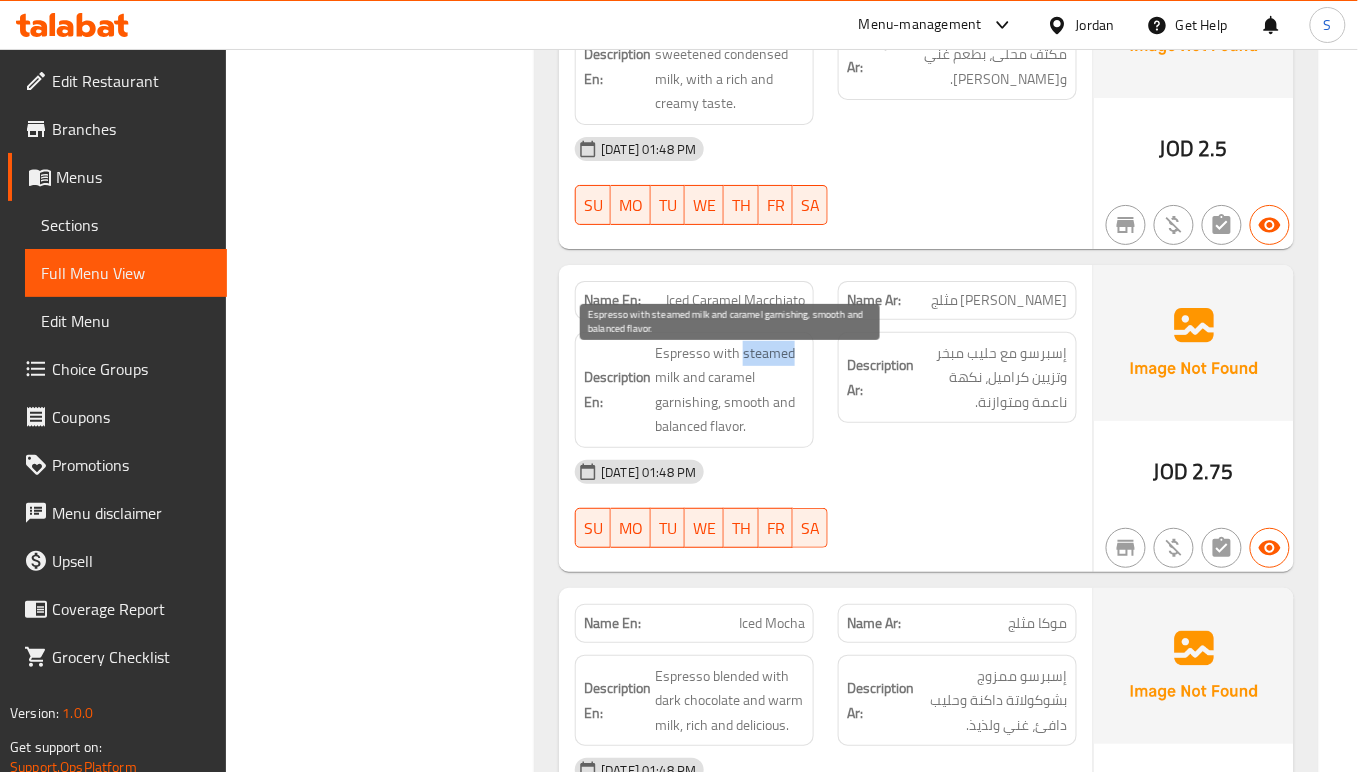 click on "Espresso with steamed milk and caramel garnishing, smooth and balanced flavor." at bounding box center (730, 390) 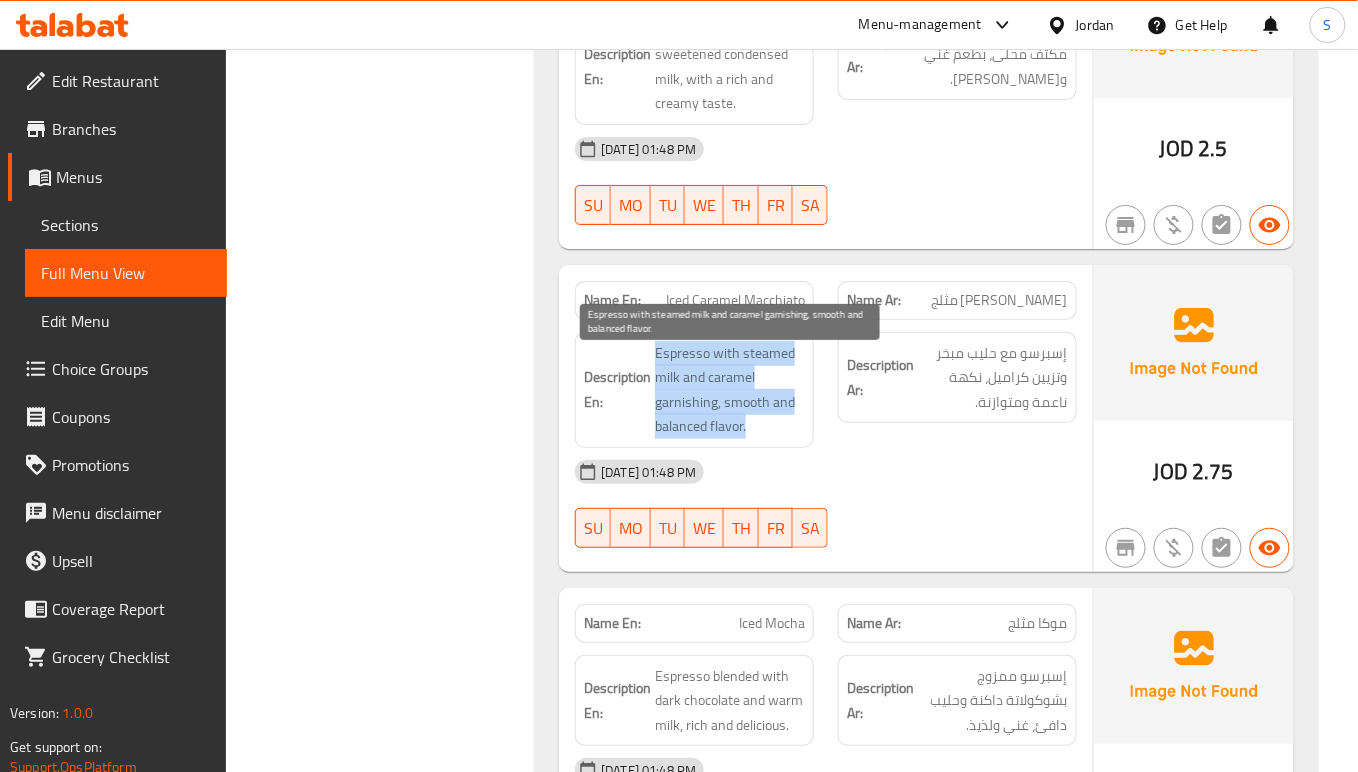 click on "Espresso with steamed milk and caramel garnishing, smooth and balanced flavor." at bounding box center (730, 390) 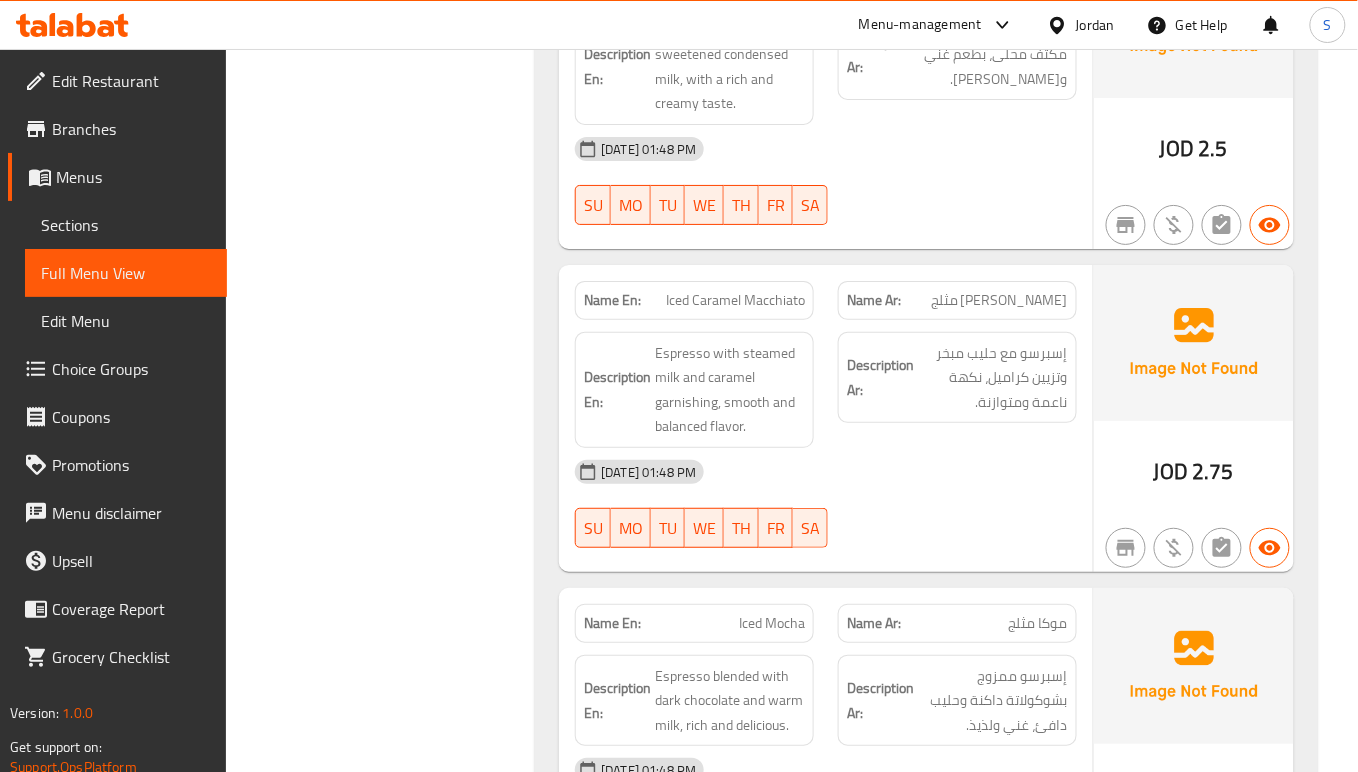 click on "[DATE] 01:48 PM SU MO TU WE TH FR SA" at bounding box center (826, 504) 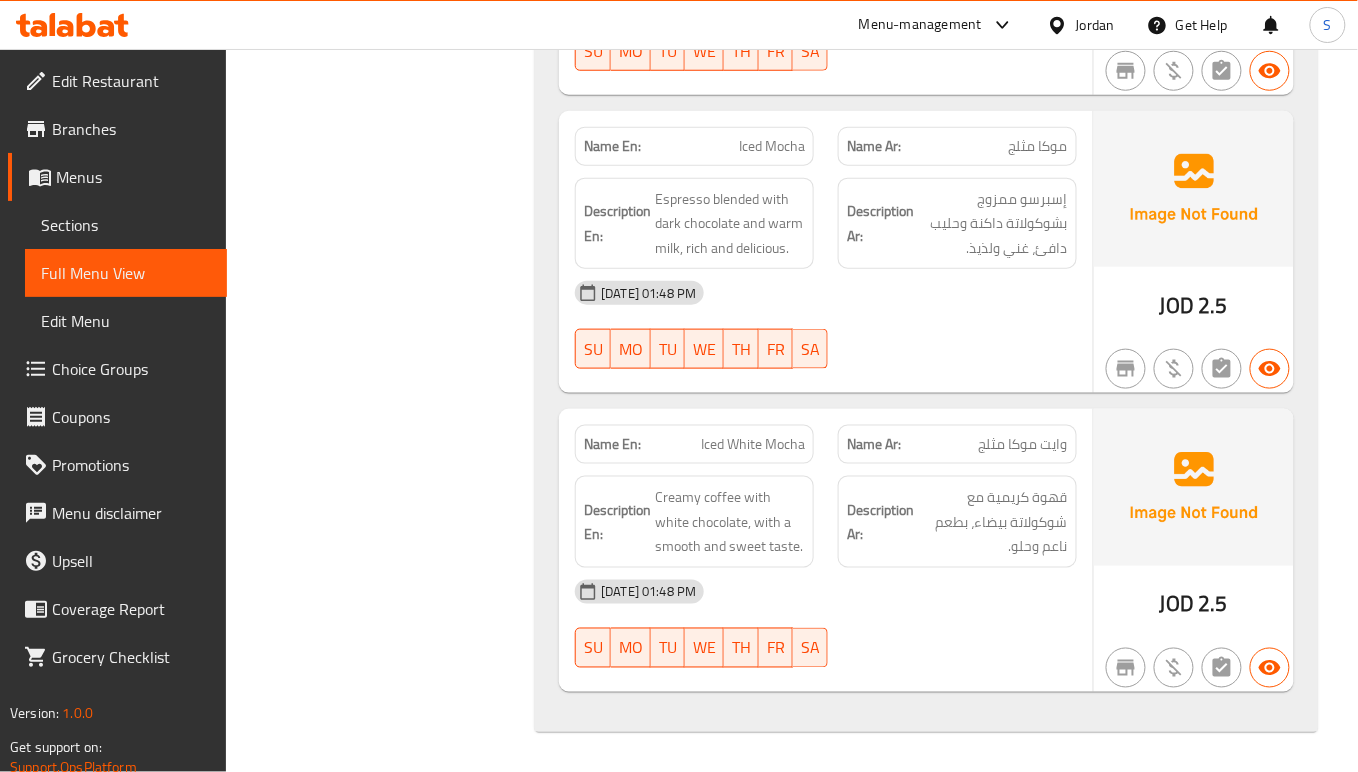 scroll, scrollTop: 2498, scrollLeft: 0, axis: vertical 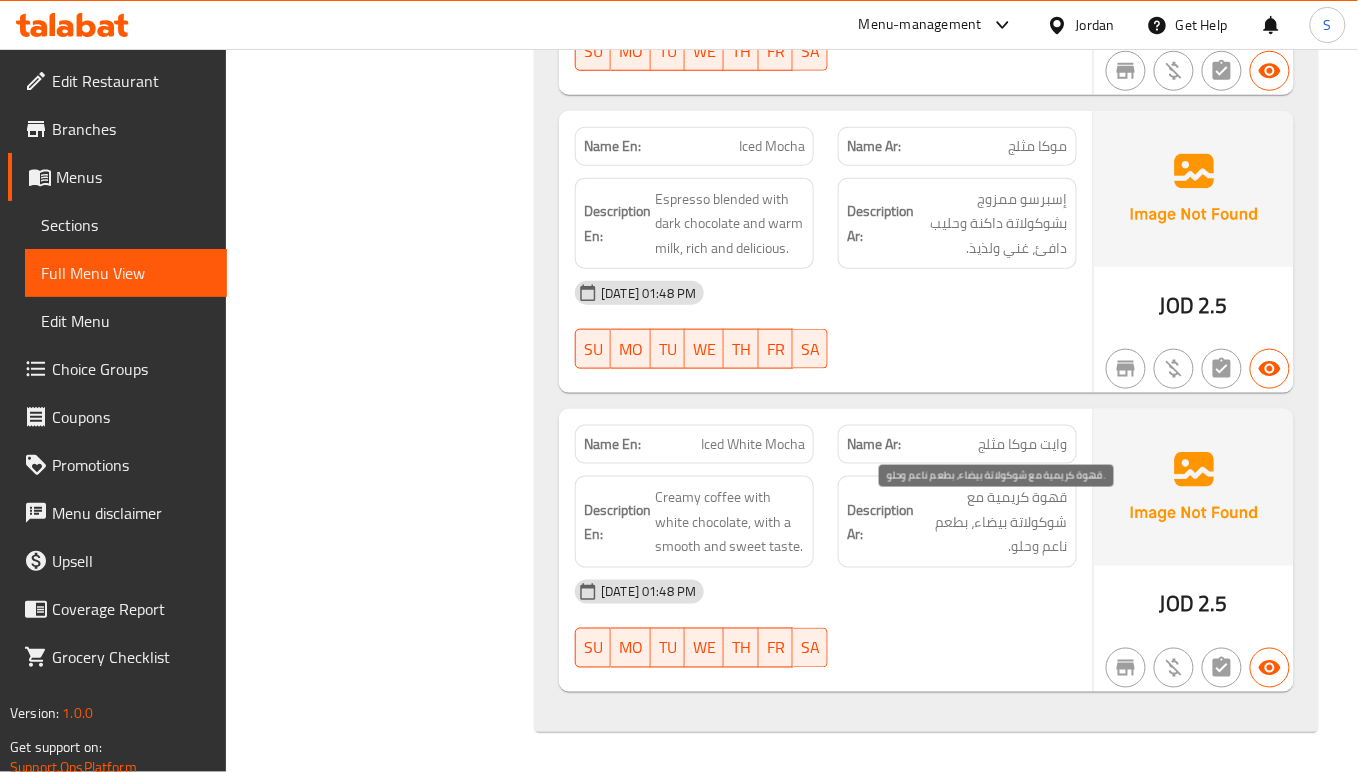 click on "قهوة كريمية مع شوكولاتة بيضاء، بطعم ناعم وحلو." at bounding box center [993, 522] 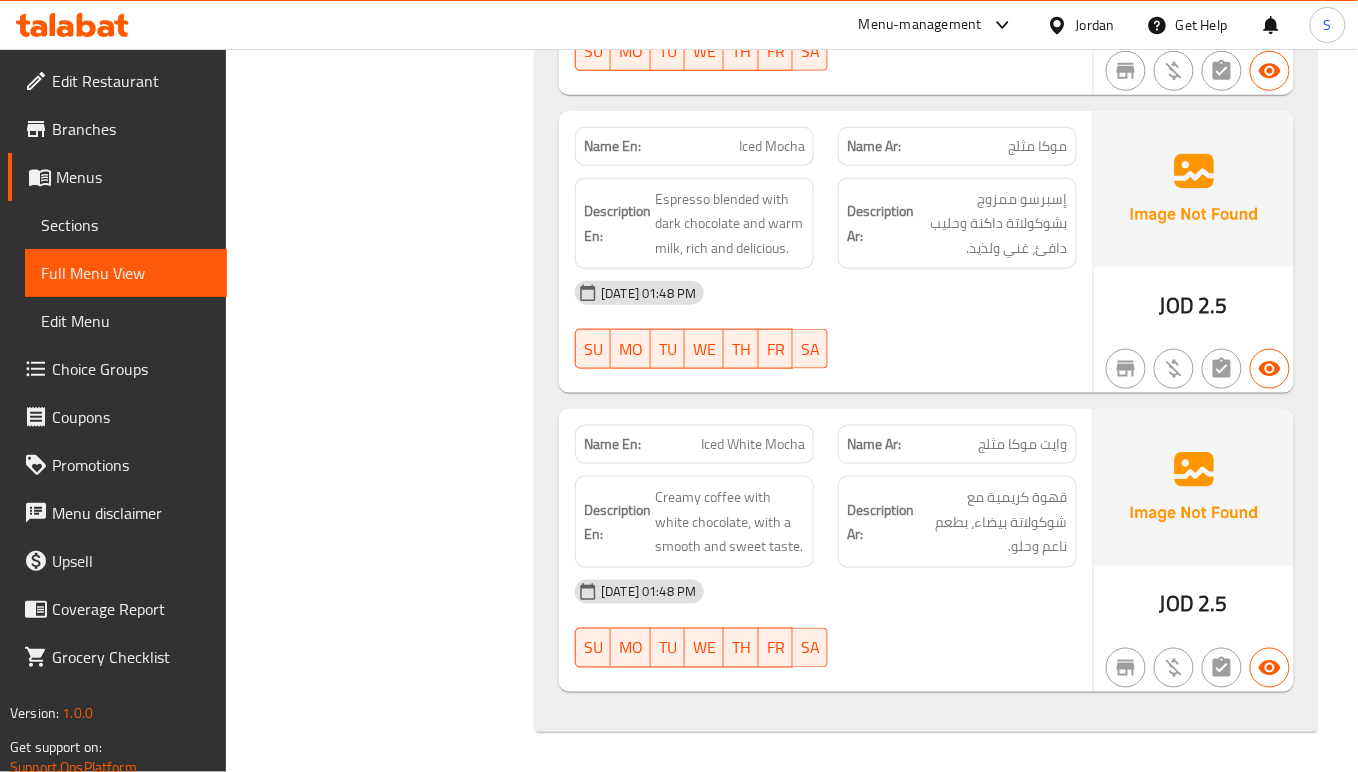 click on "[DATE] 01:48 PM" at bounding box center [826, 592] 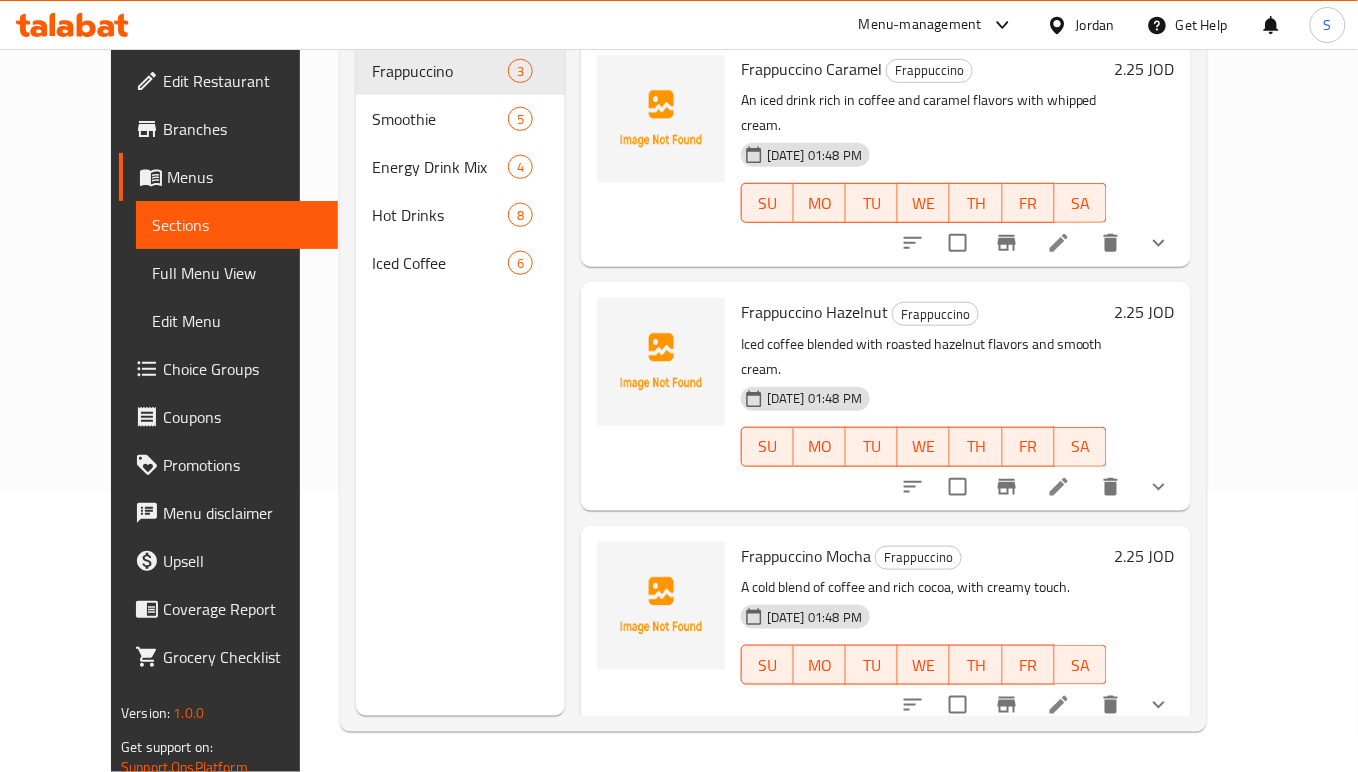 scroll, scrollTop: 281, scrollLeft: 0, axis: vertical 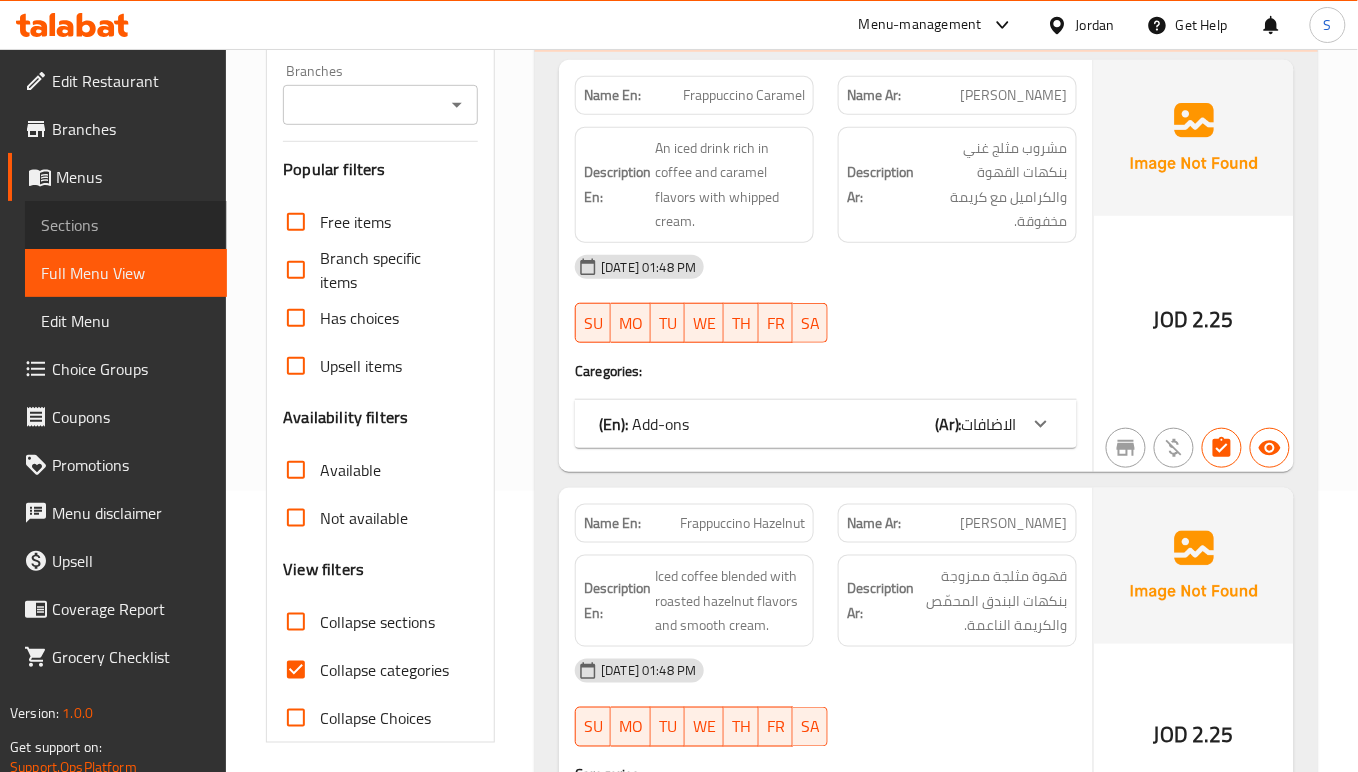 click on "Sections" at bounding box center [126, 225] 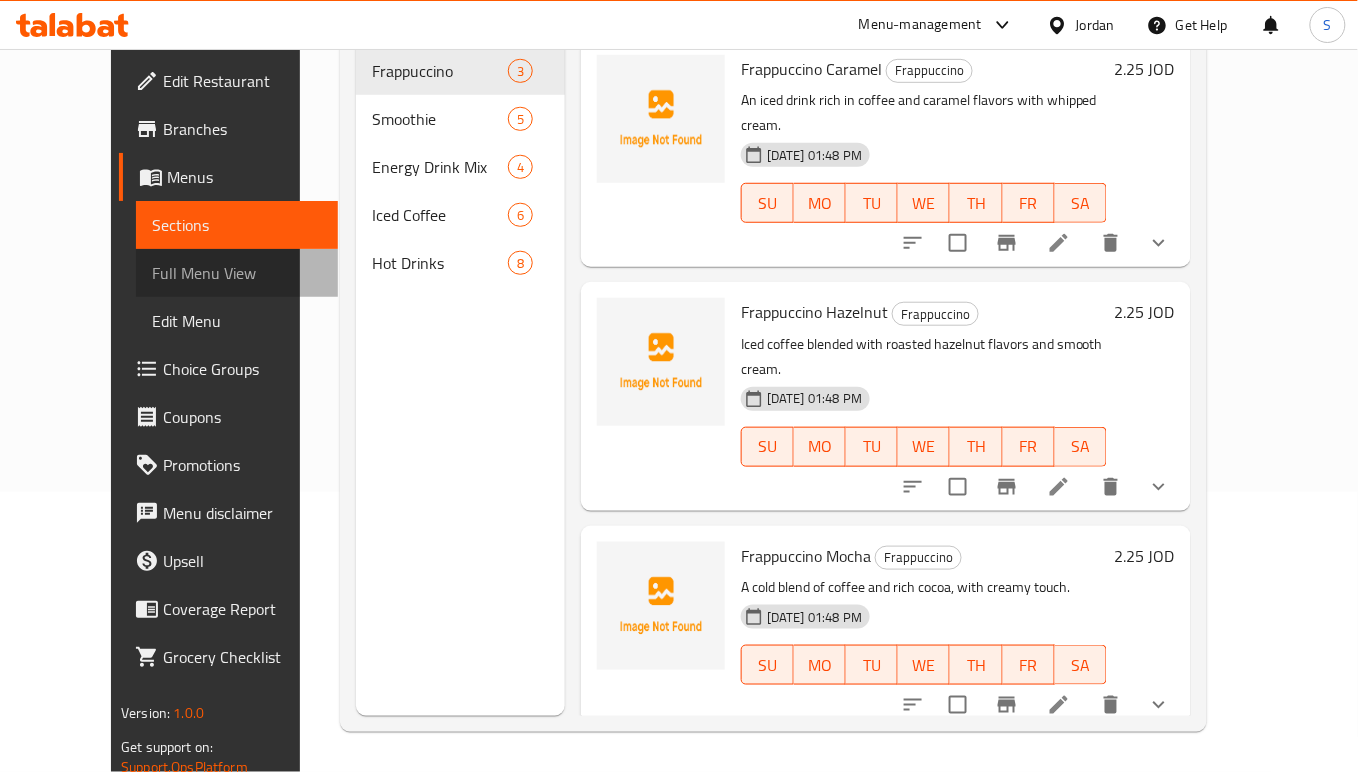 click on "Full Menu View" at bounding box center (237, 273) 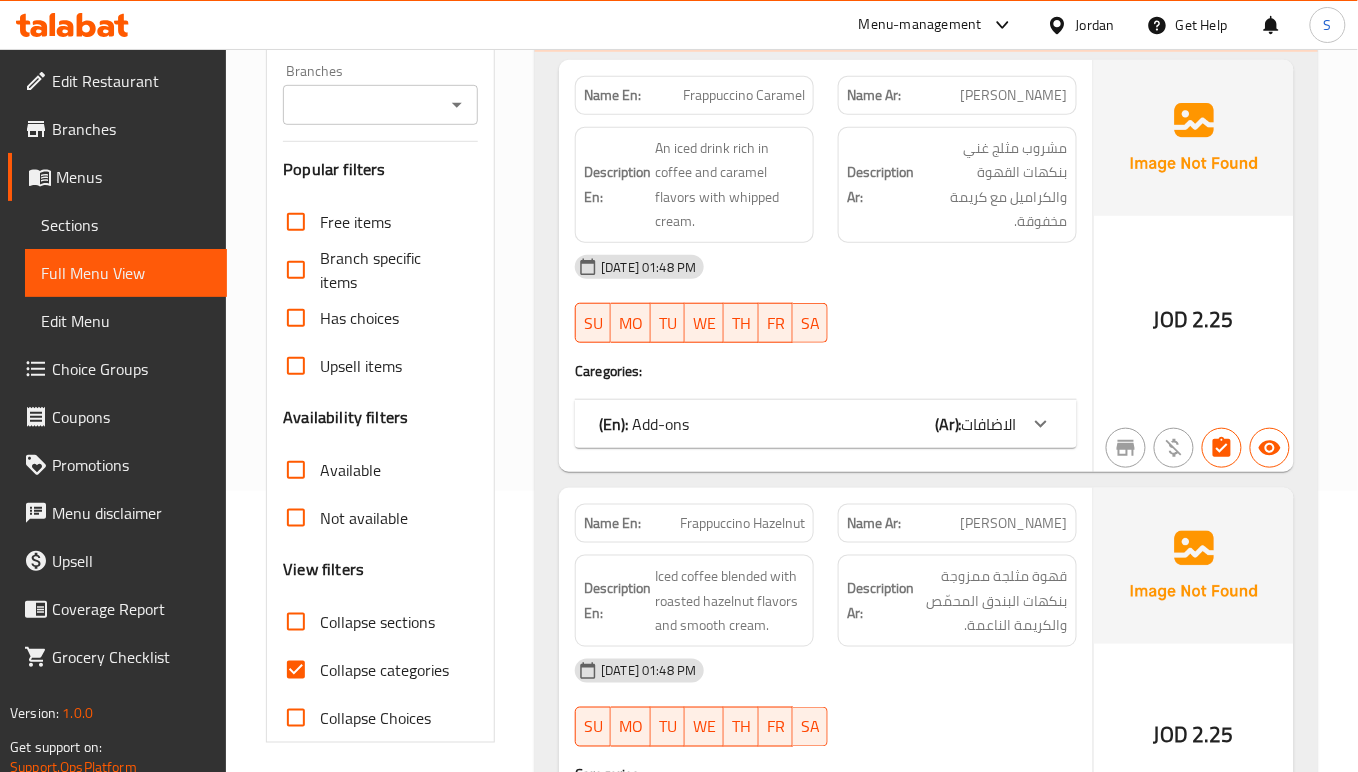 click on "Collapse categories" at bounding box center [296, 670] 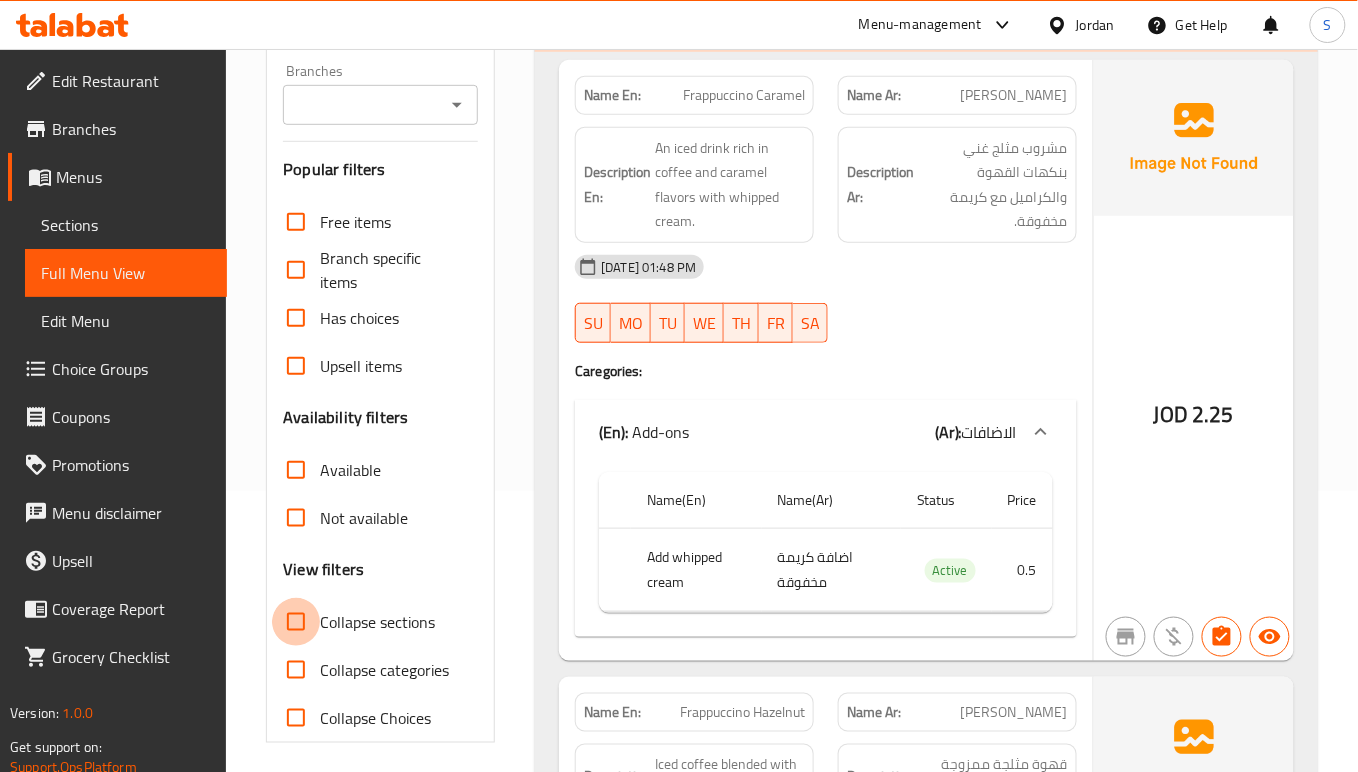click on "Collapse sections" at bounding box center (296, 622) 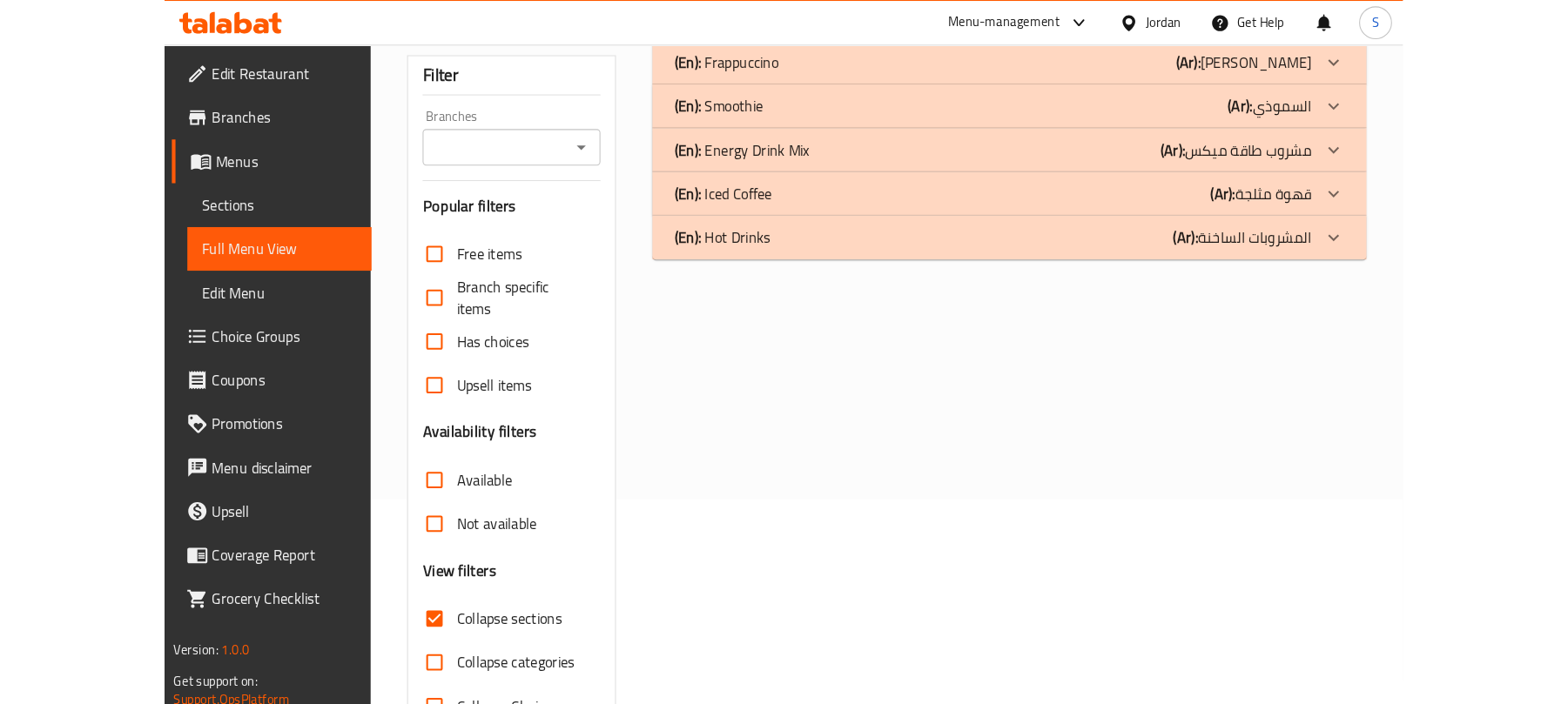 scroll, scrollTop: 231, scrollLeft: 0, axis: vertical 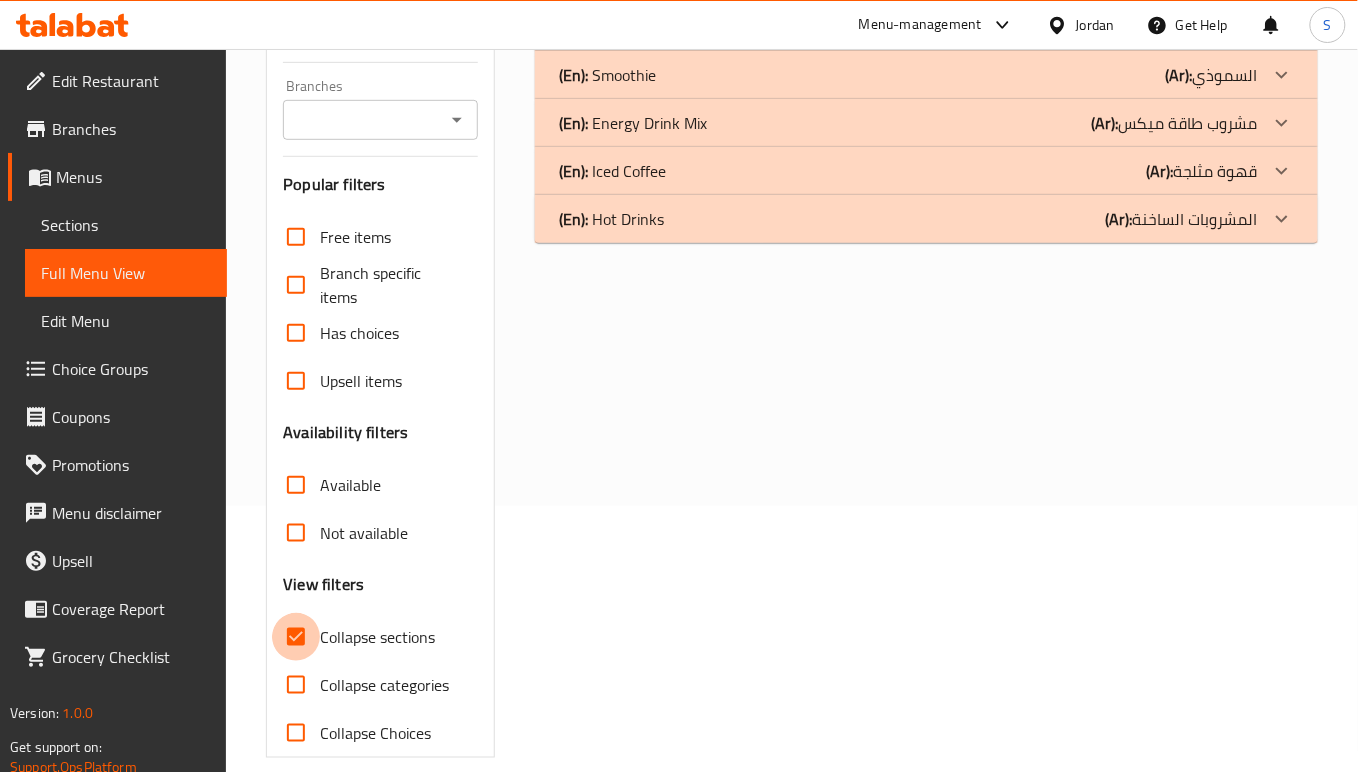click on "Collapse sections" at bounding box center [296, 637] 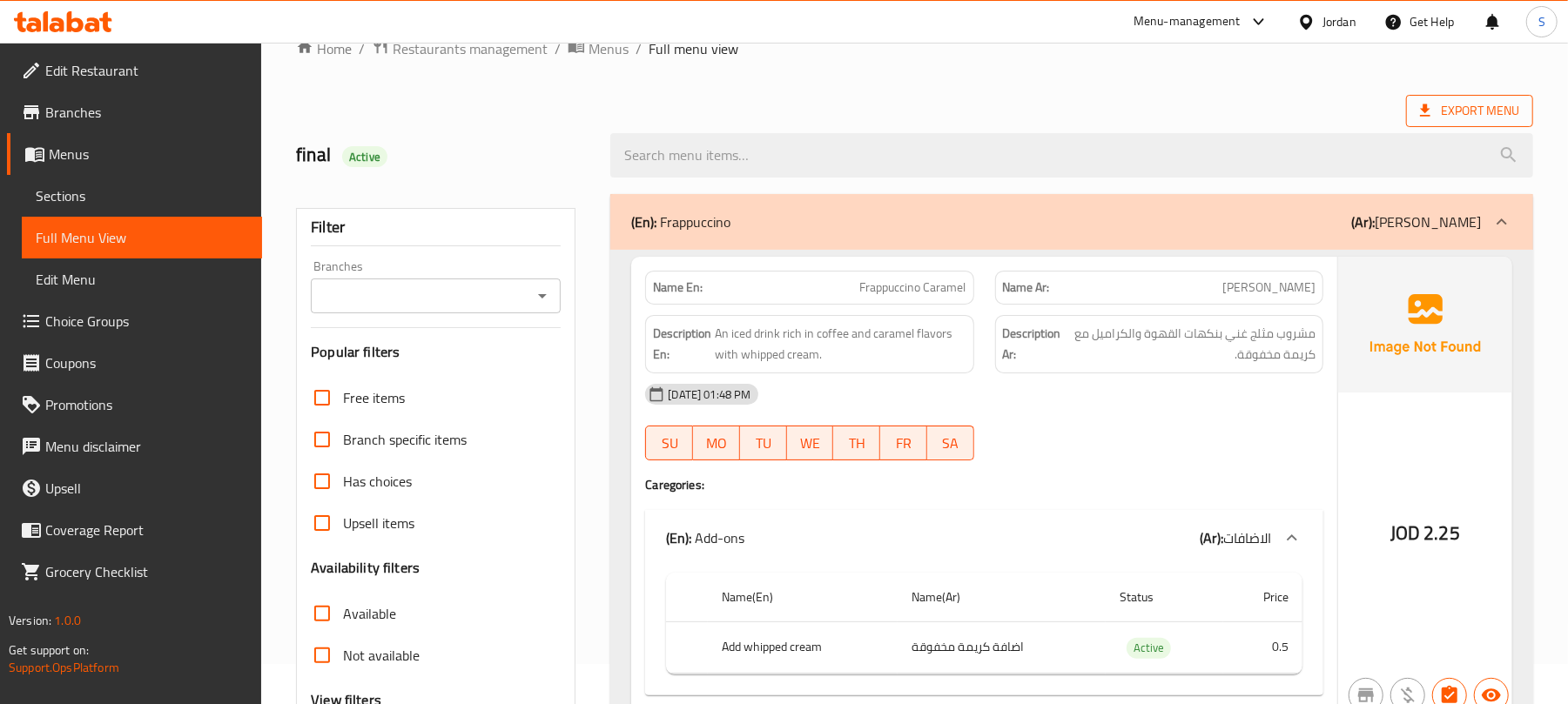 scroll, scrollTop: 0, scrollLeft: 0, axis: both 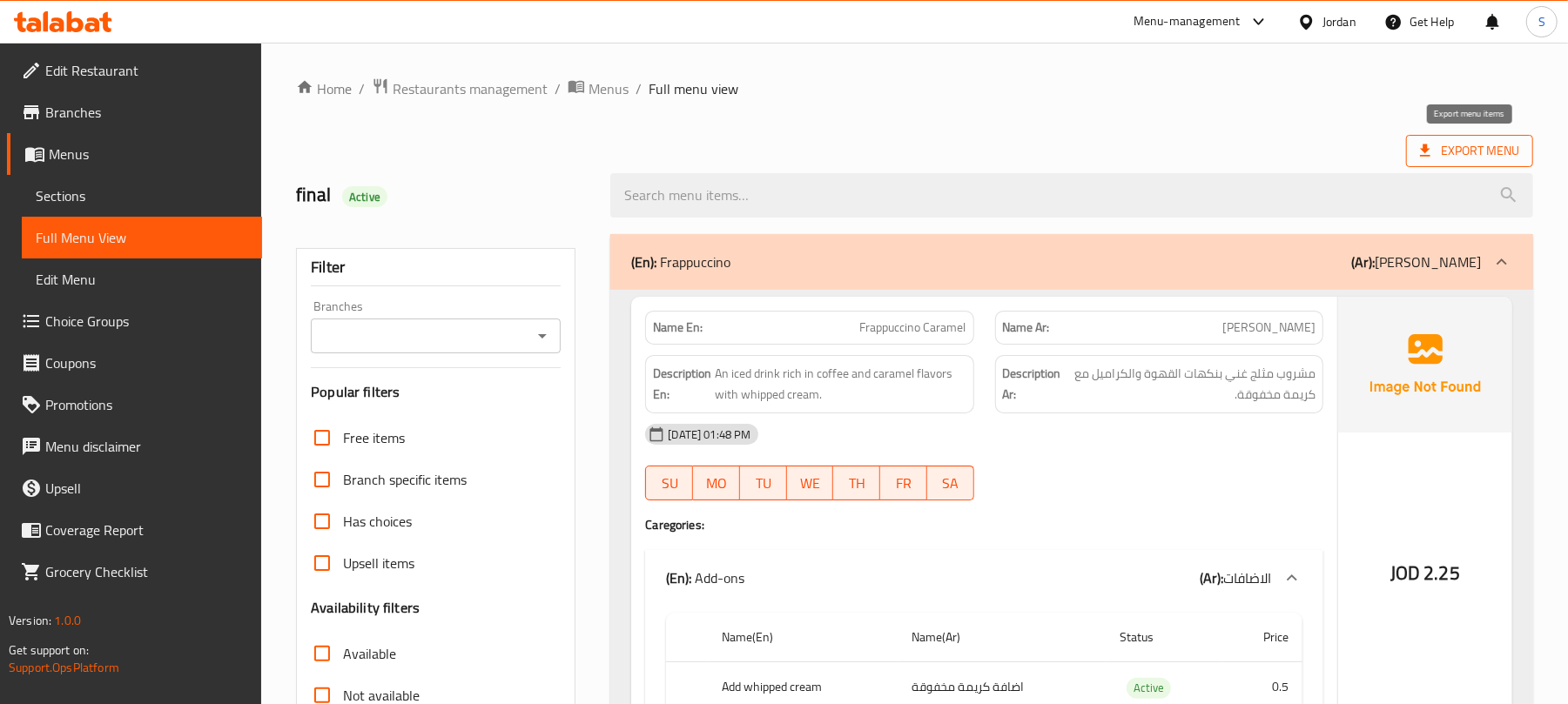 click on "Export Menu" at bounding box center (1470, 151) 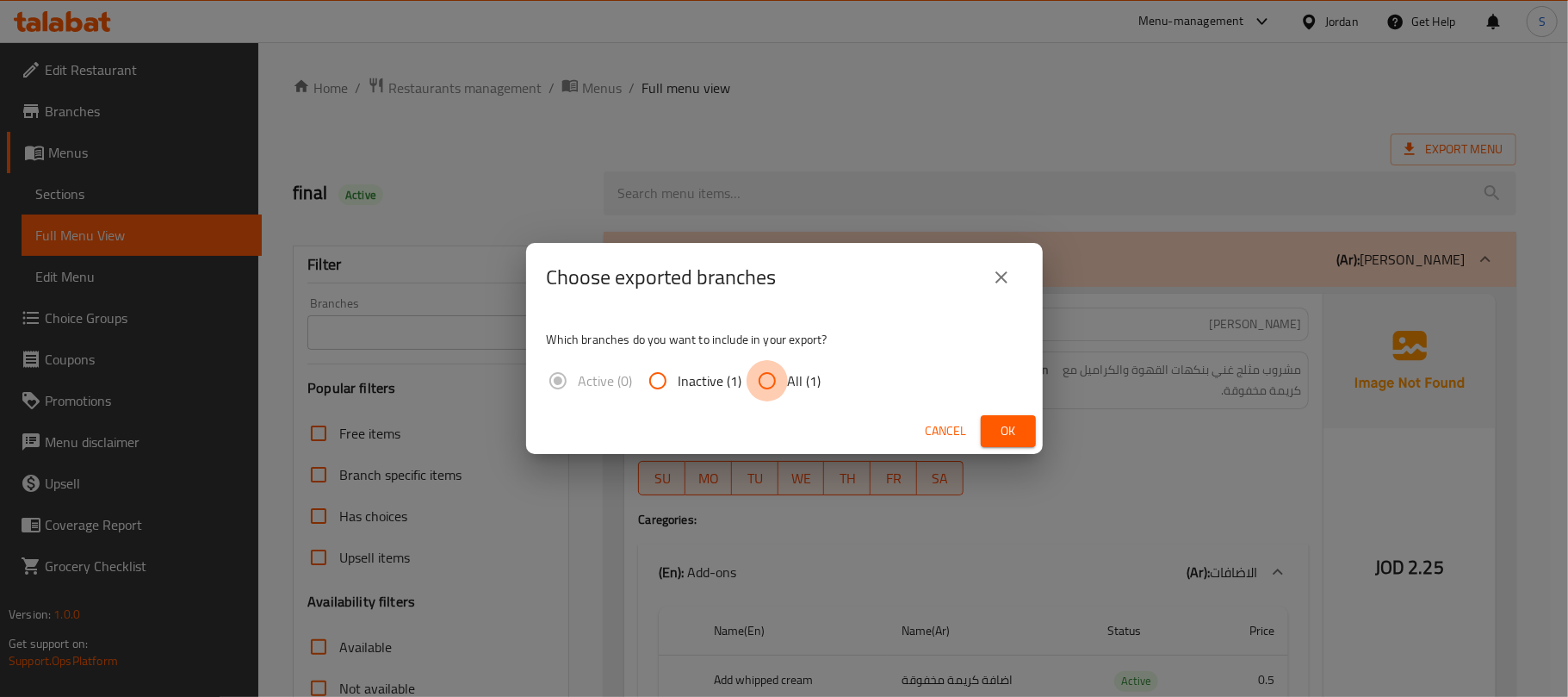 click on "All (1)" at bounding box center (767, 381) 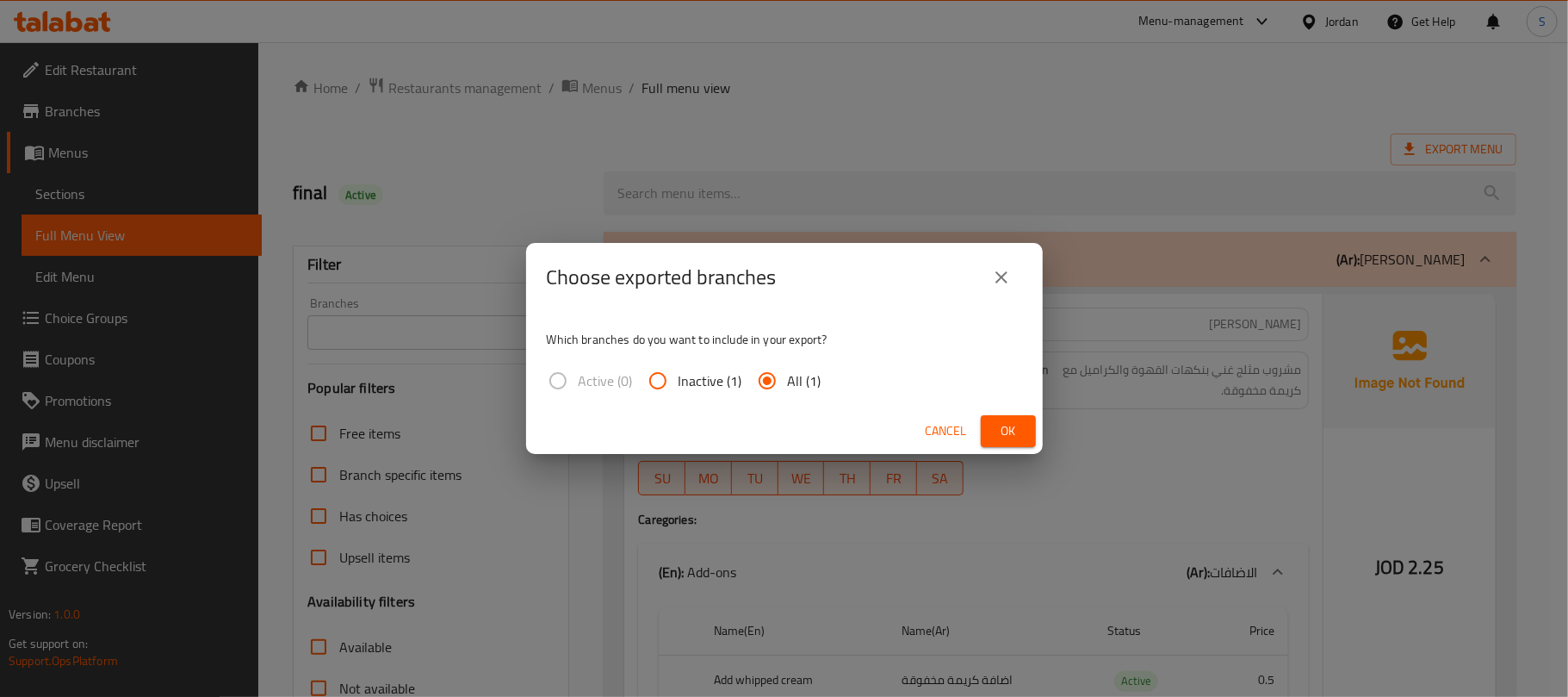 click on "Ok" at bounding box center (1008, 431) 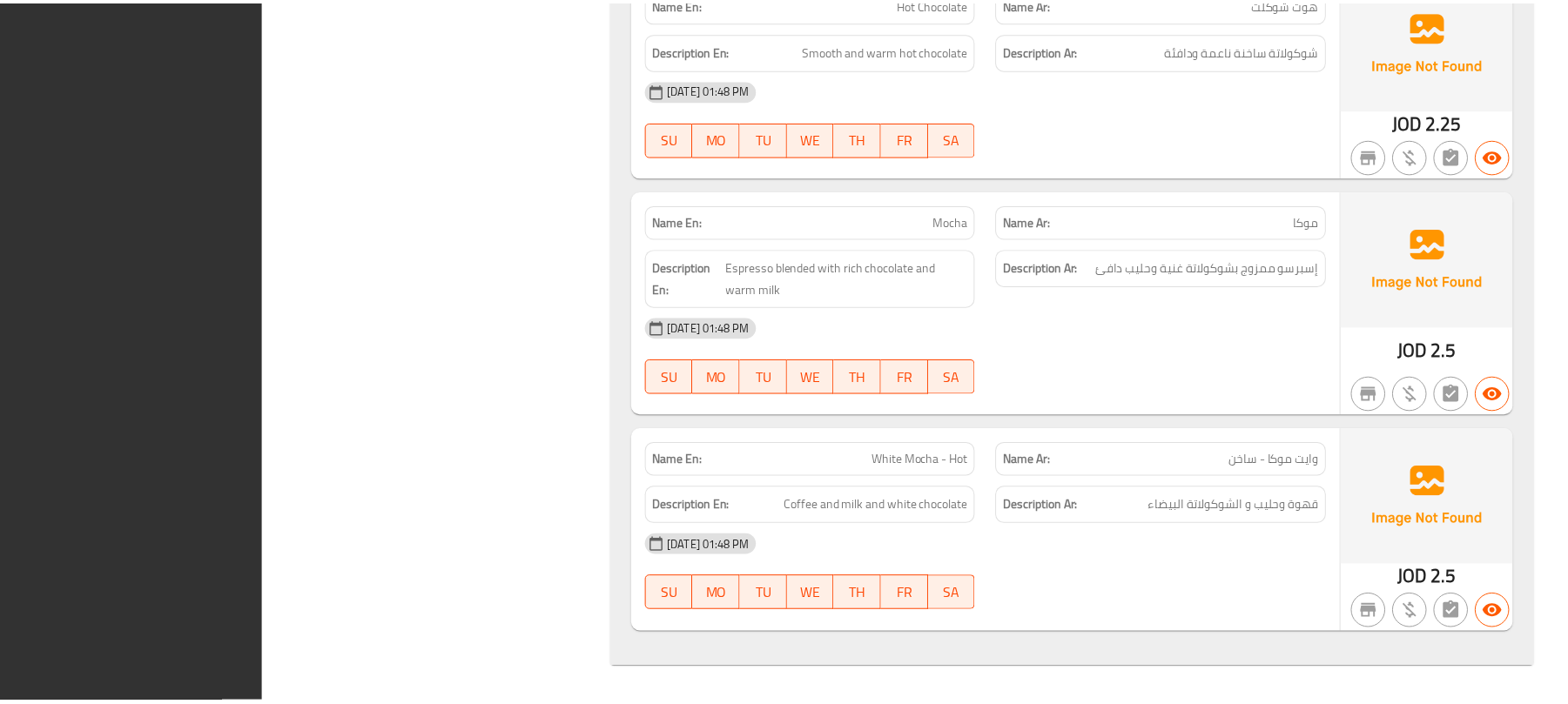 scroll, scrollTop: 10047, scrollLeft: 0, axis: vertical 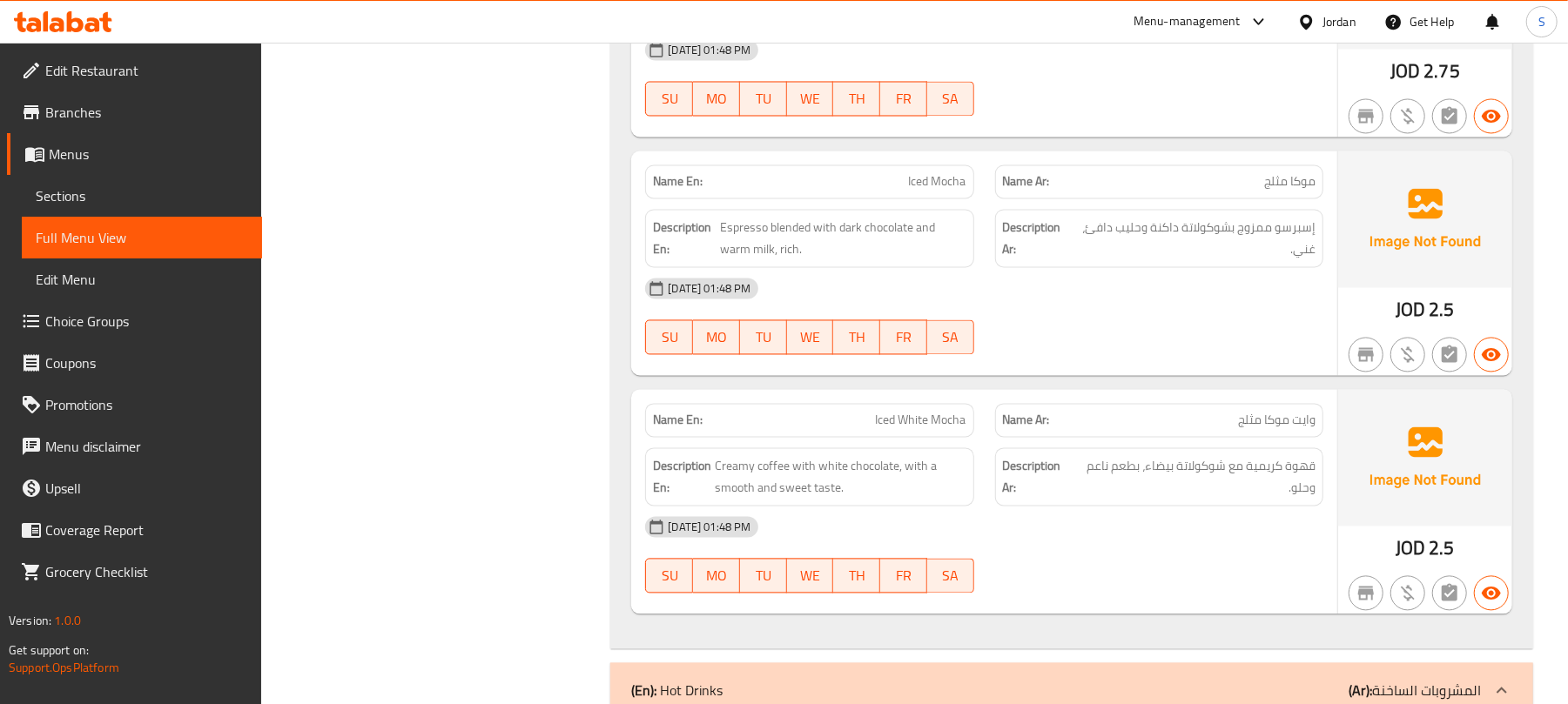 drag, startPoint x: 129, startPoint y: 195, endPoint x: 141, endPoint y: 255, distance: 61.18823 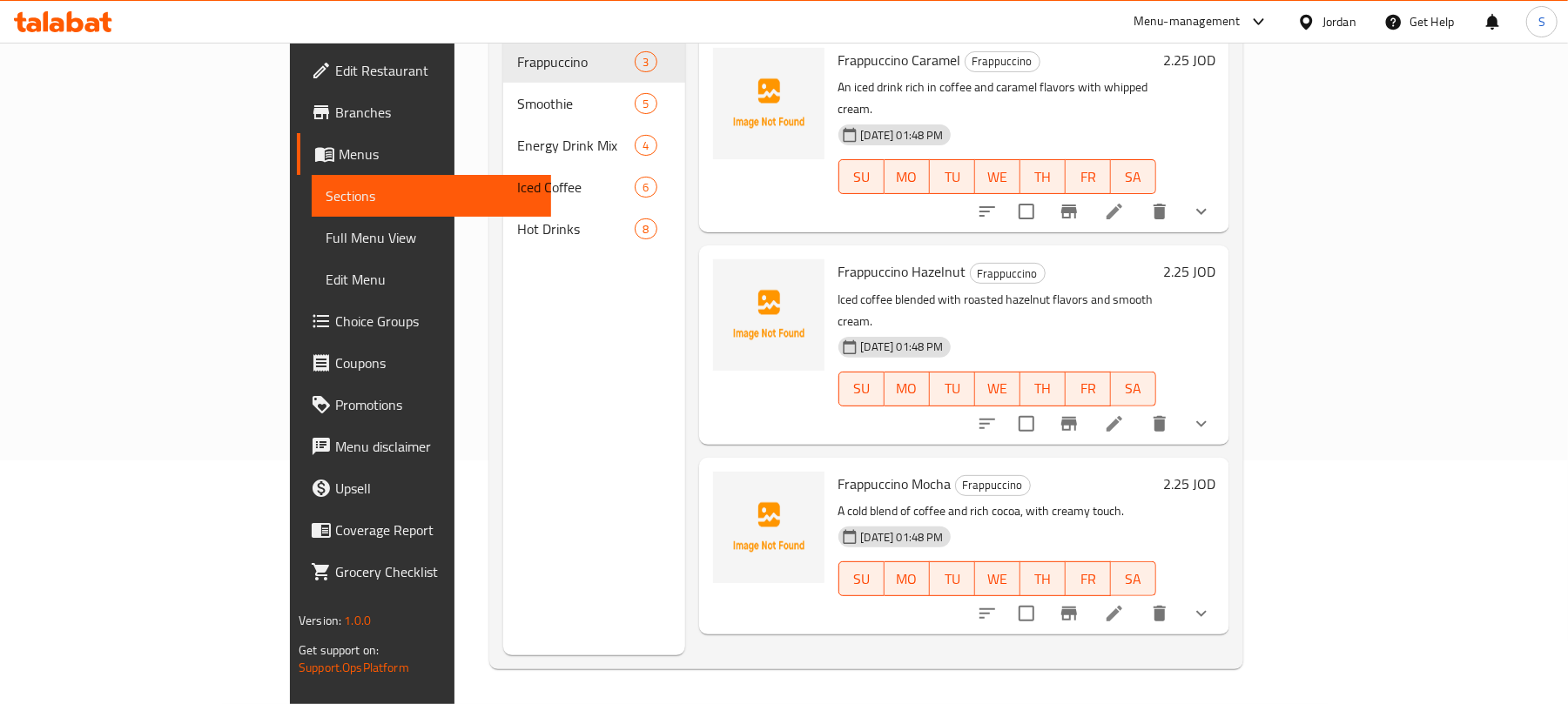 scroll, scrollTop: 245, scrollLeft: 0, axis: vertical 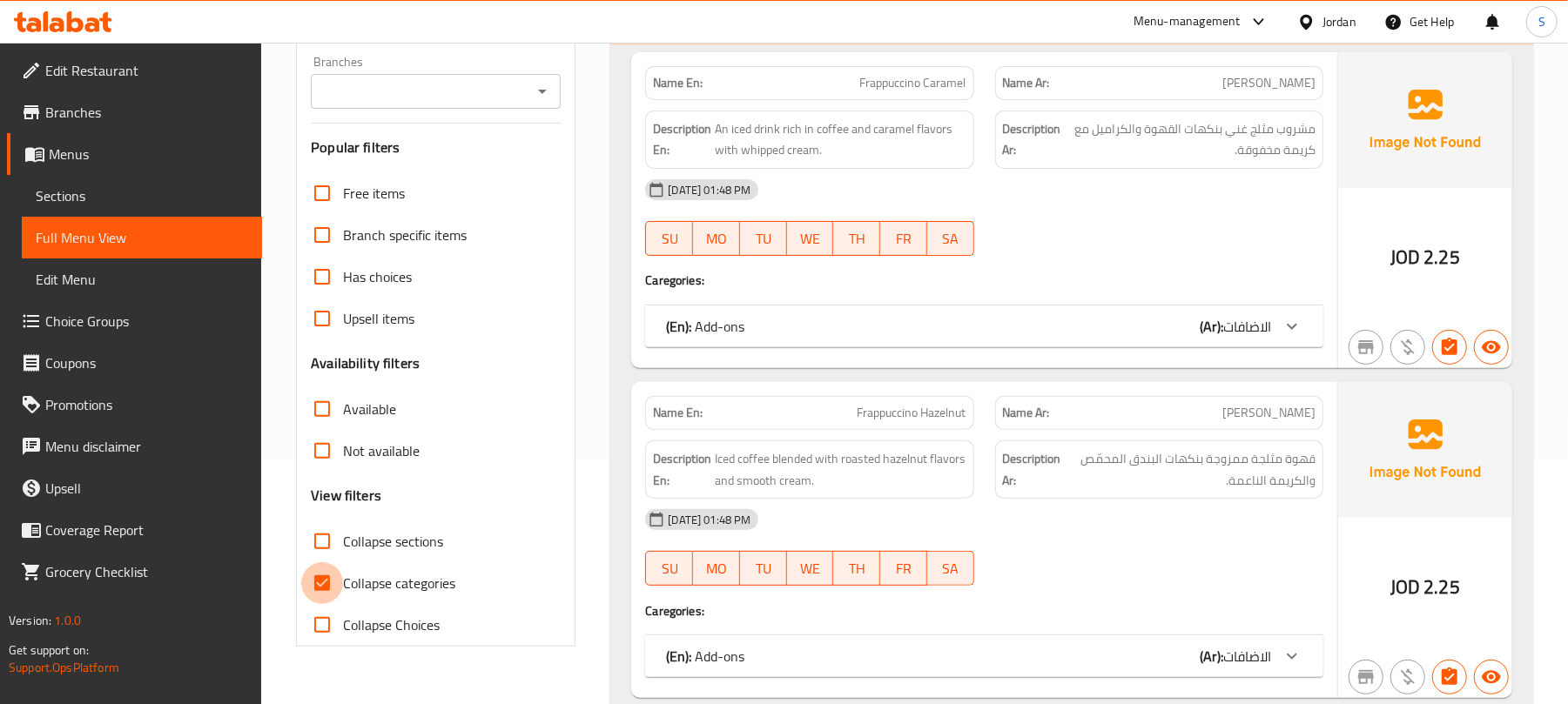 drag, startPoint x: 324, startPoint y: 585, endPoint x: 634, endPoint y: 520, distance: 316.74122 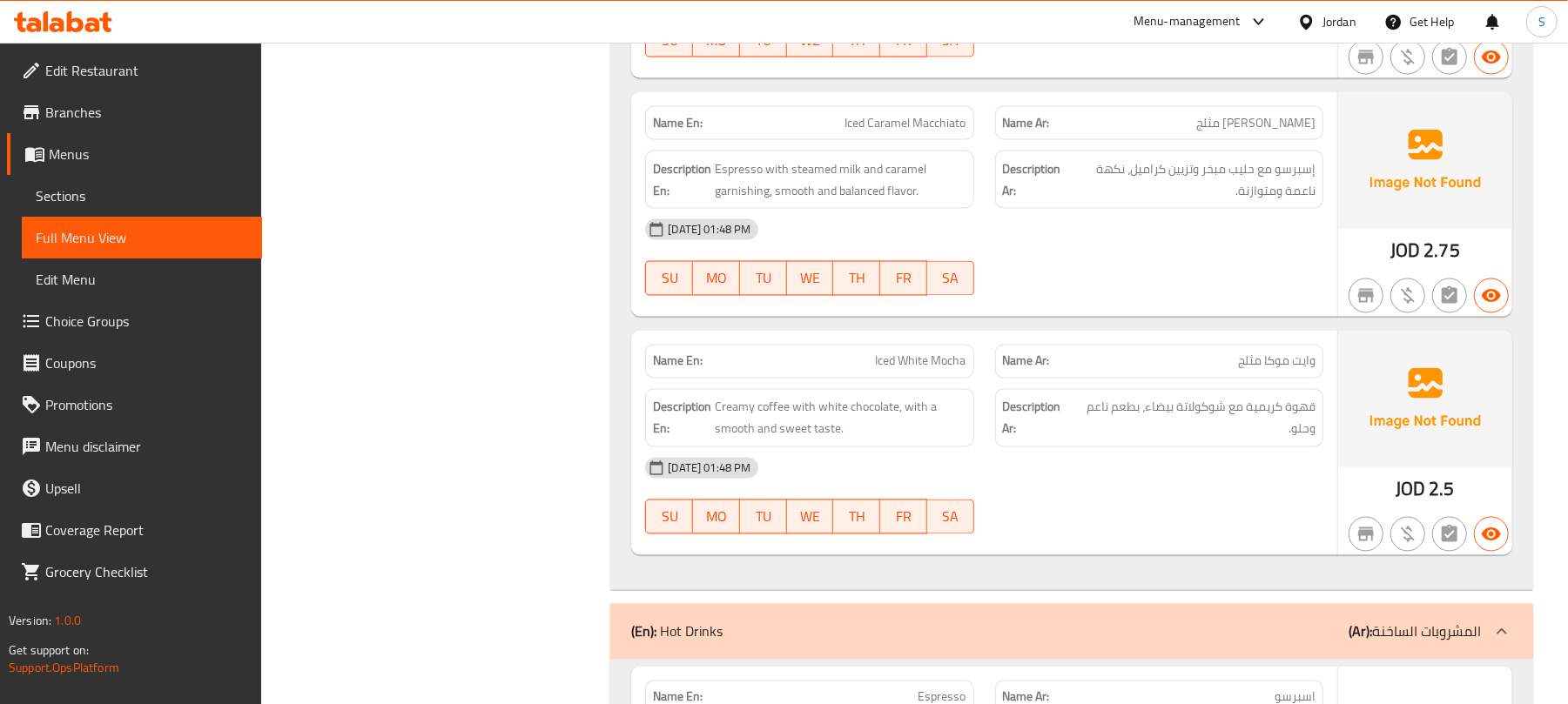 scroll, scrollTop: 6962, scrollLeft: 0, axis: vertical 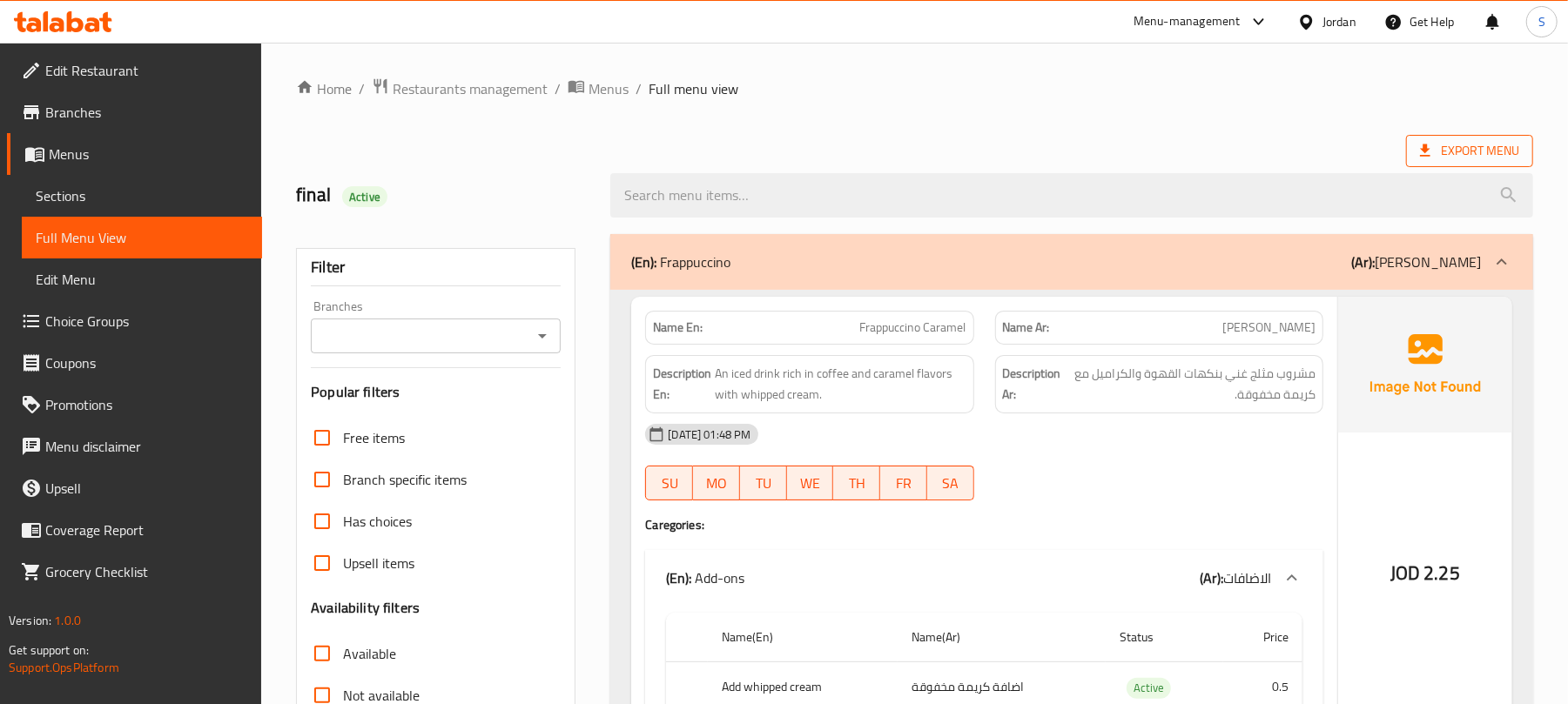 click on "Export Menu" at bounding box center [1470, 151] 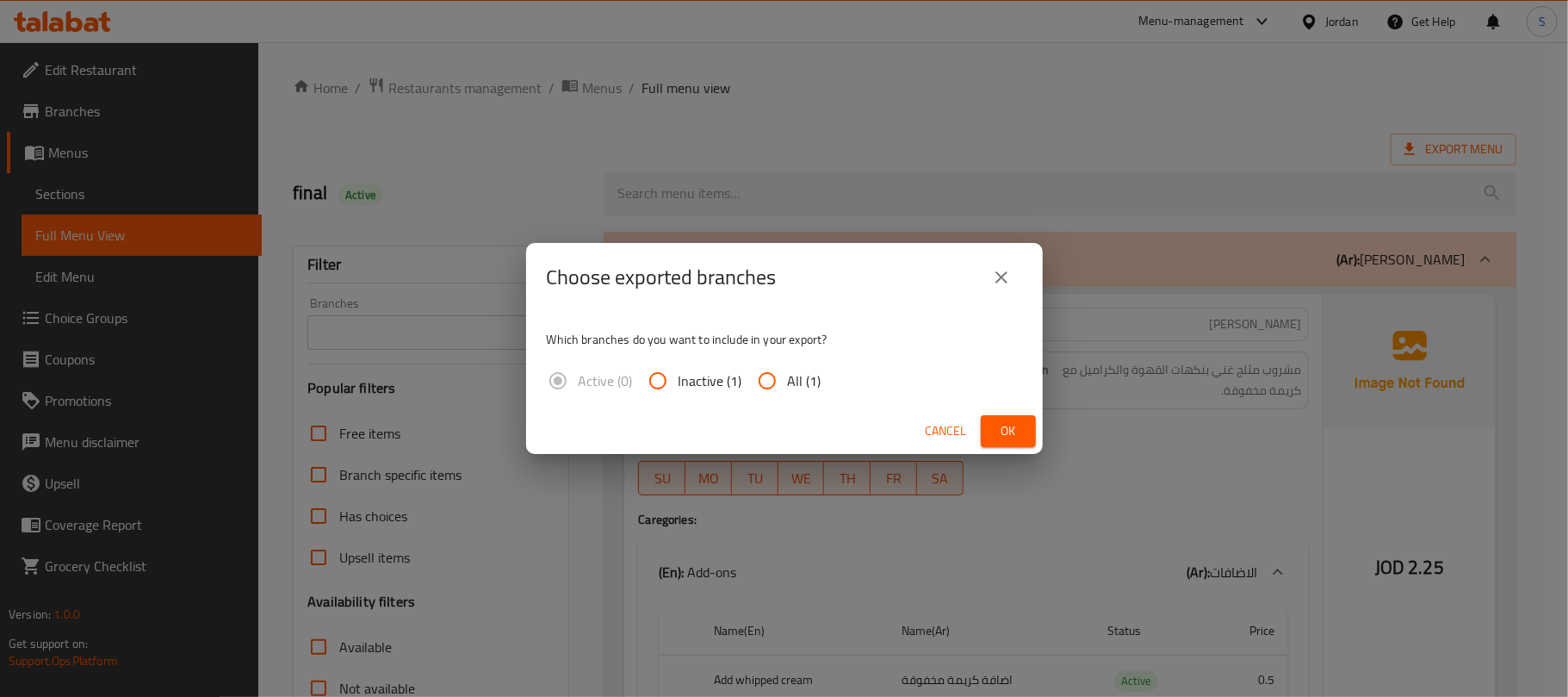 click on "All (1)" at bounding box center [767, 381] 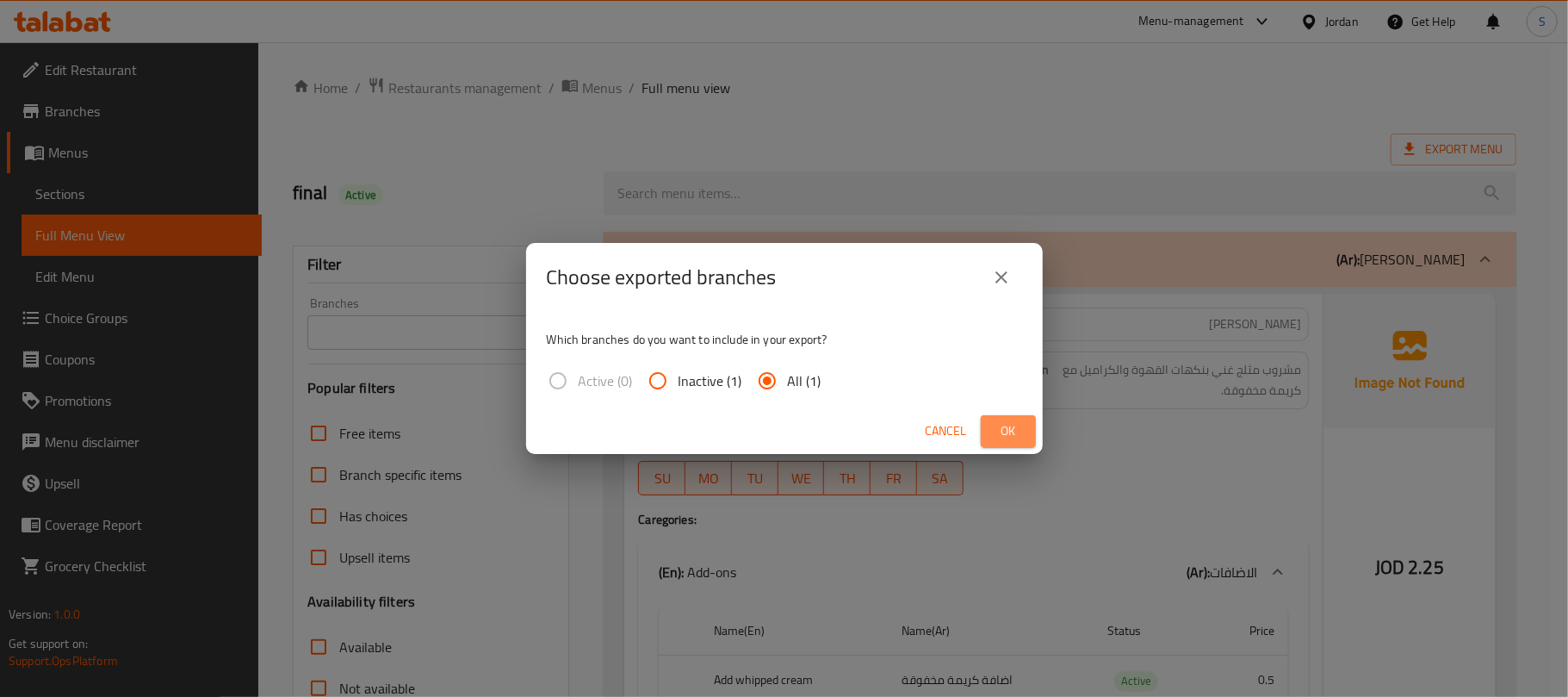 click on "Ok" at bounding box center (1008, 431) 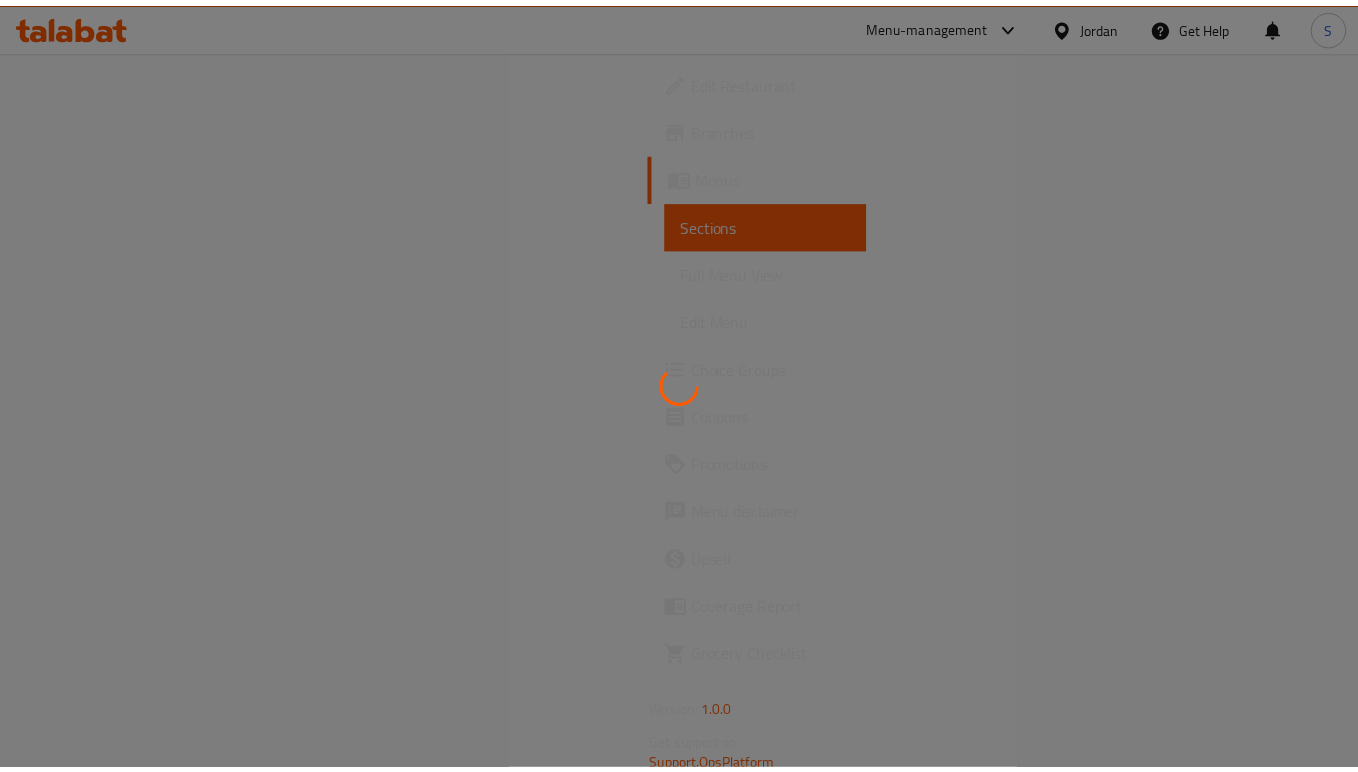 scroll, scrollTop: 0, scrollLeft: 0, axis: both 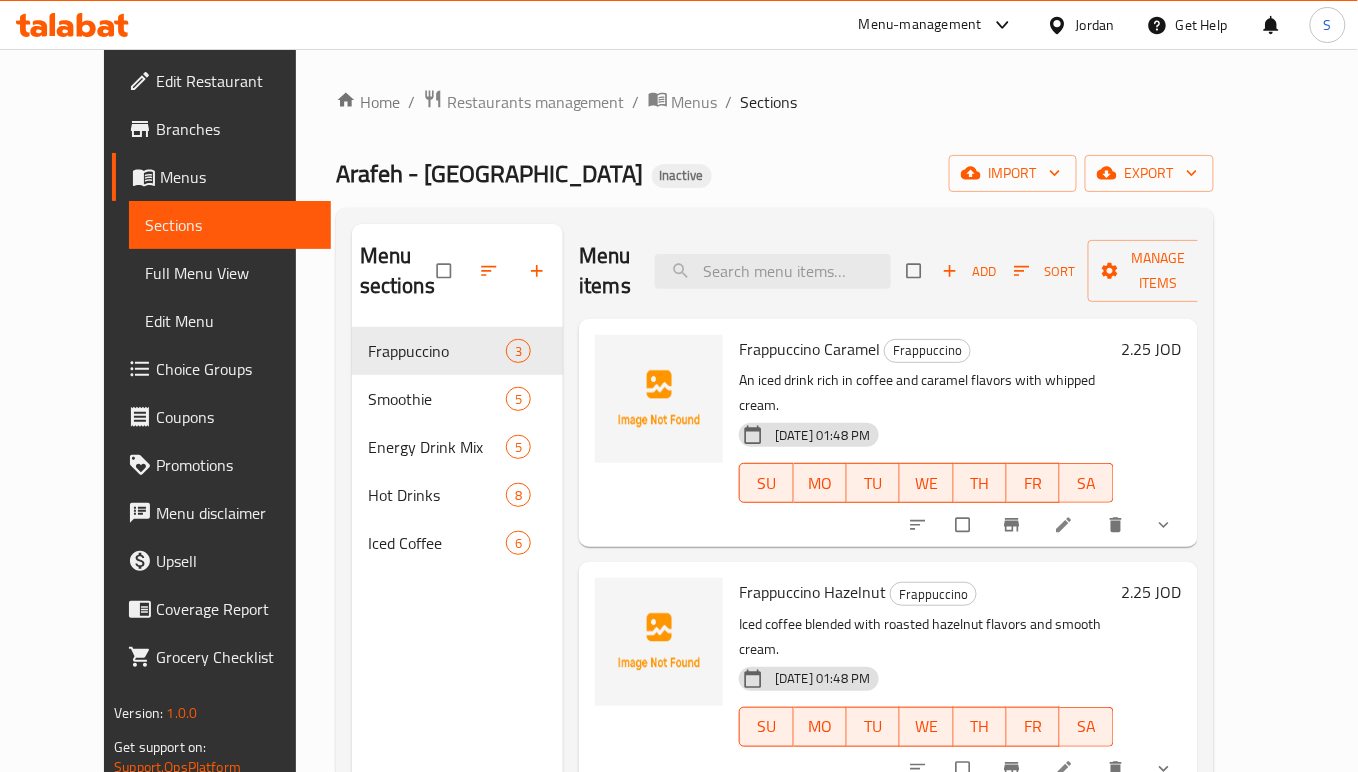 click on "Choice Groups" at bounding box center [235, 369] 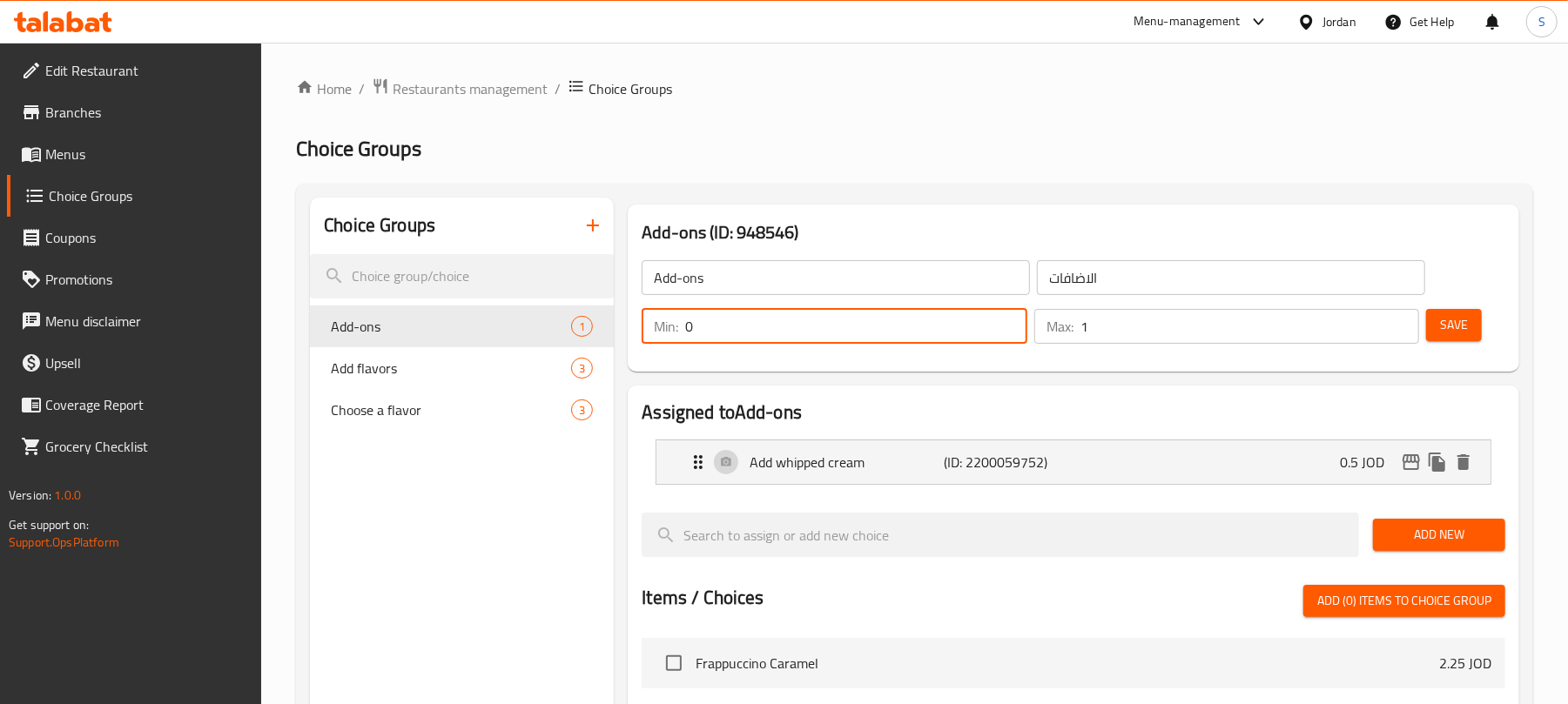 click on "0" at bounding box center [856, 326] 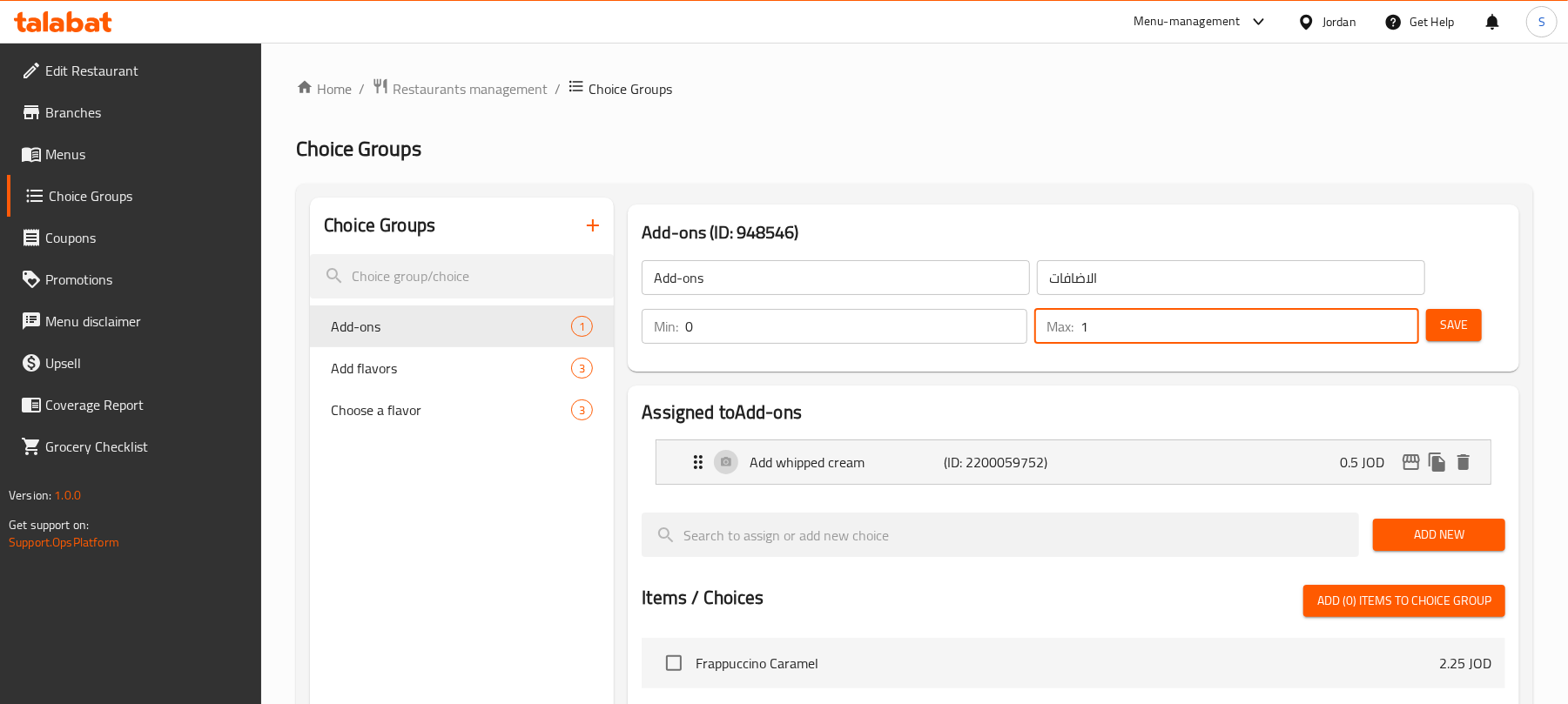 drag, startPoint x: 1134, startPoint y: 329, endPoint x: 1040, endPoint y: 329, distance: 94 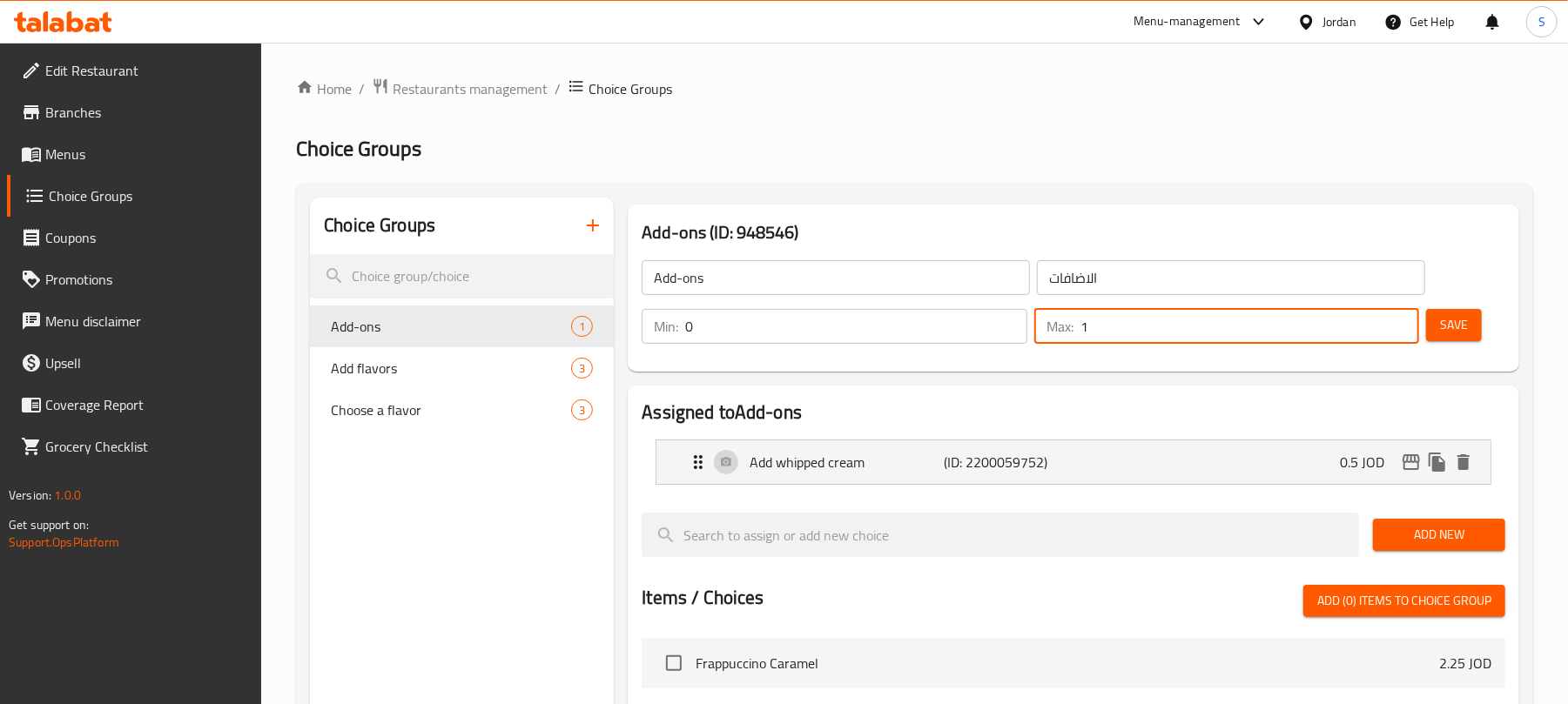 click on "Max: 1 ​" at bounding box center [1227, 326] 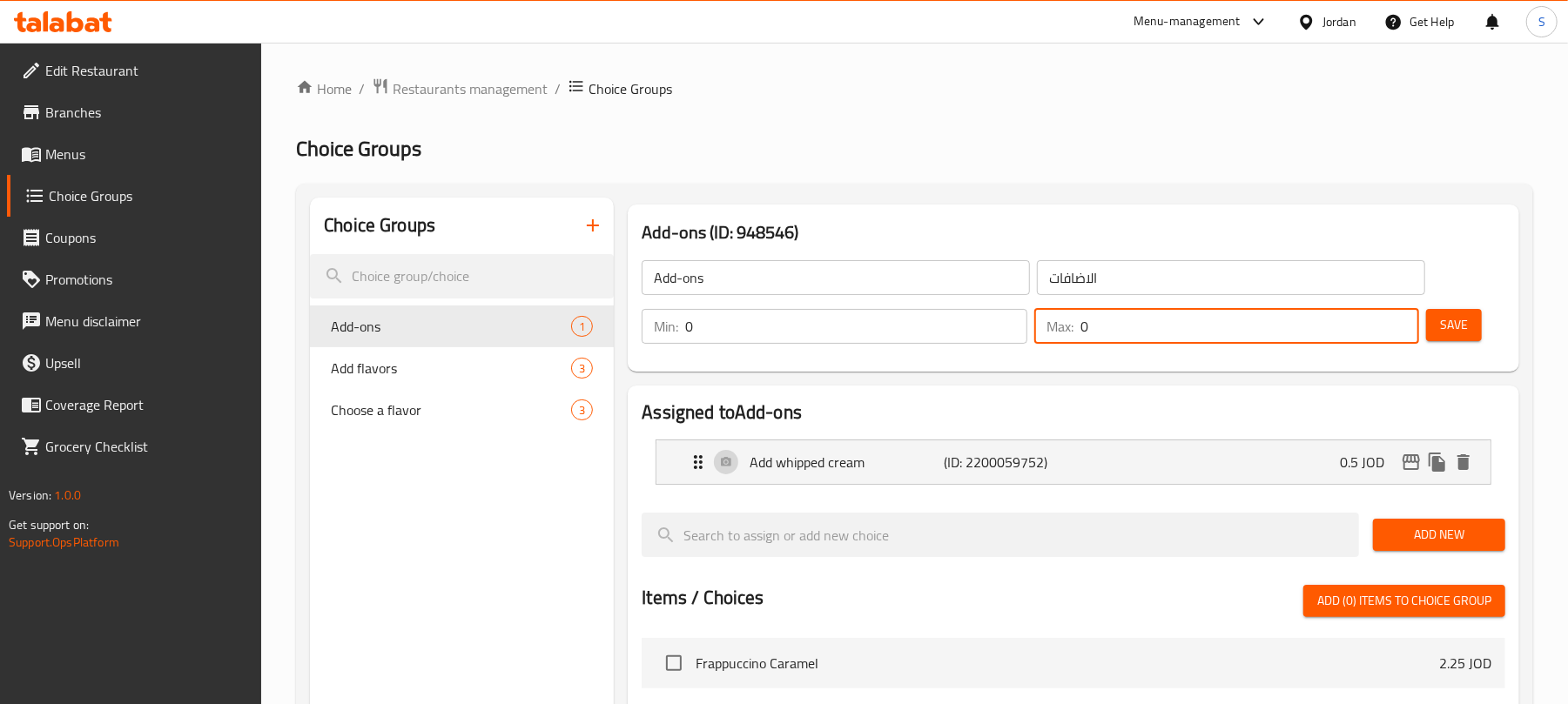 type on "0" 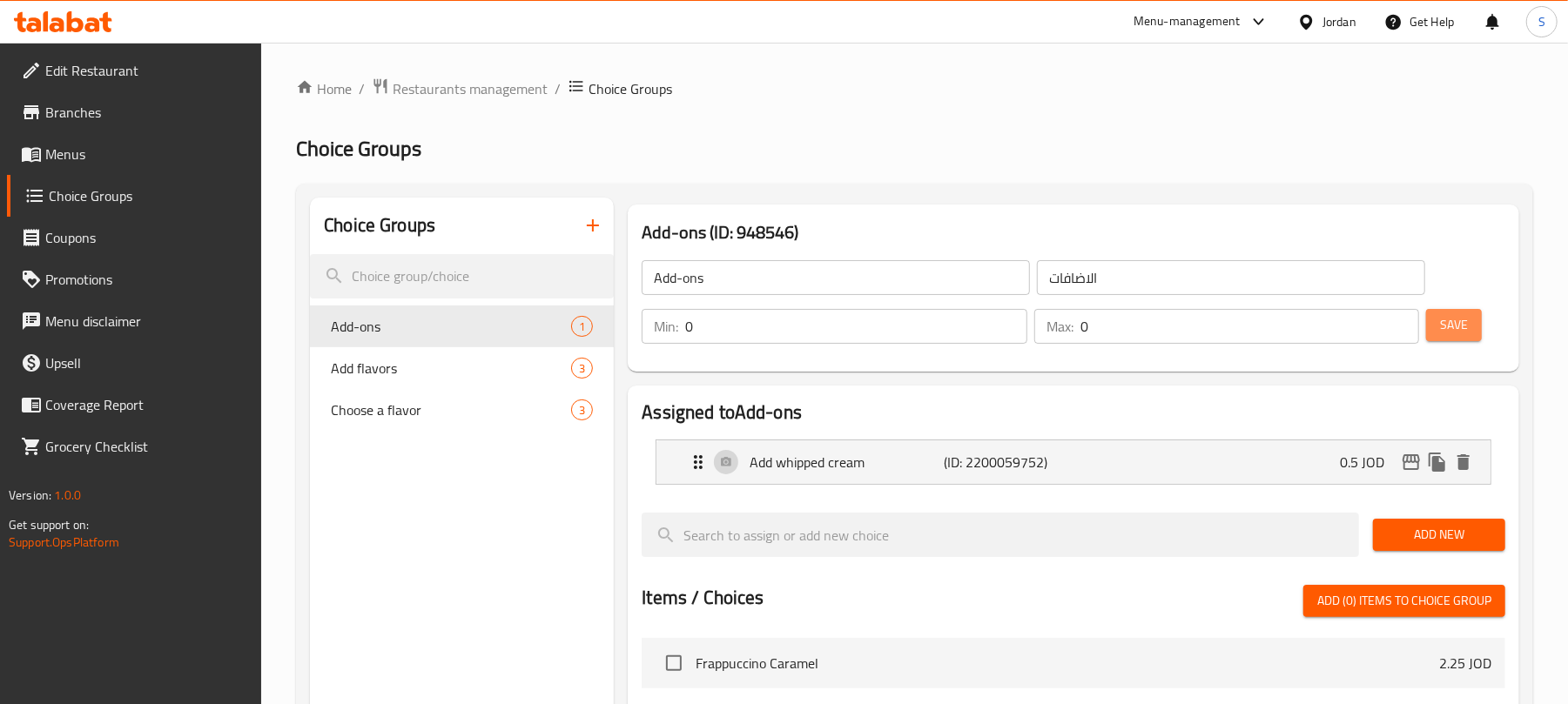click on "Save" at bounding box center (1454, 325) 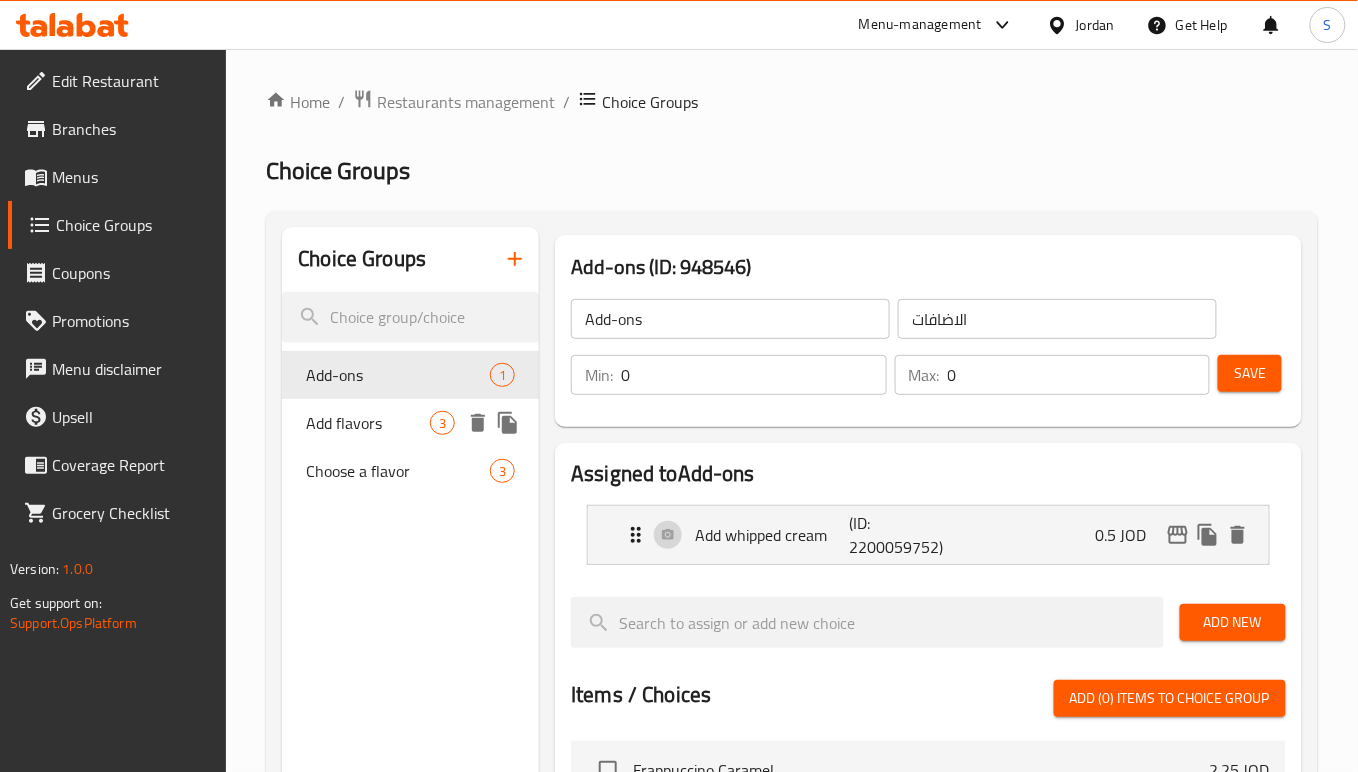 click on "Add flavors 3" at bounding box center (410, 423) 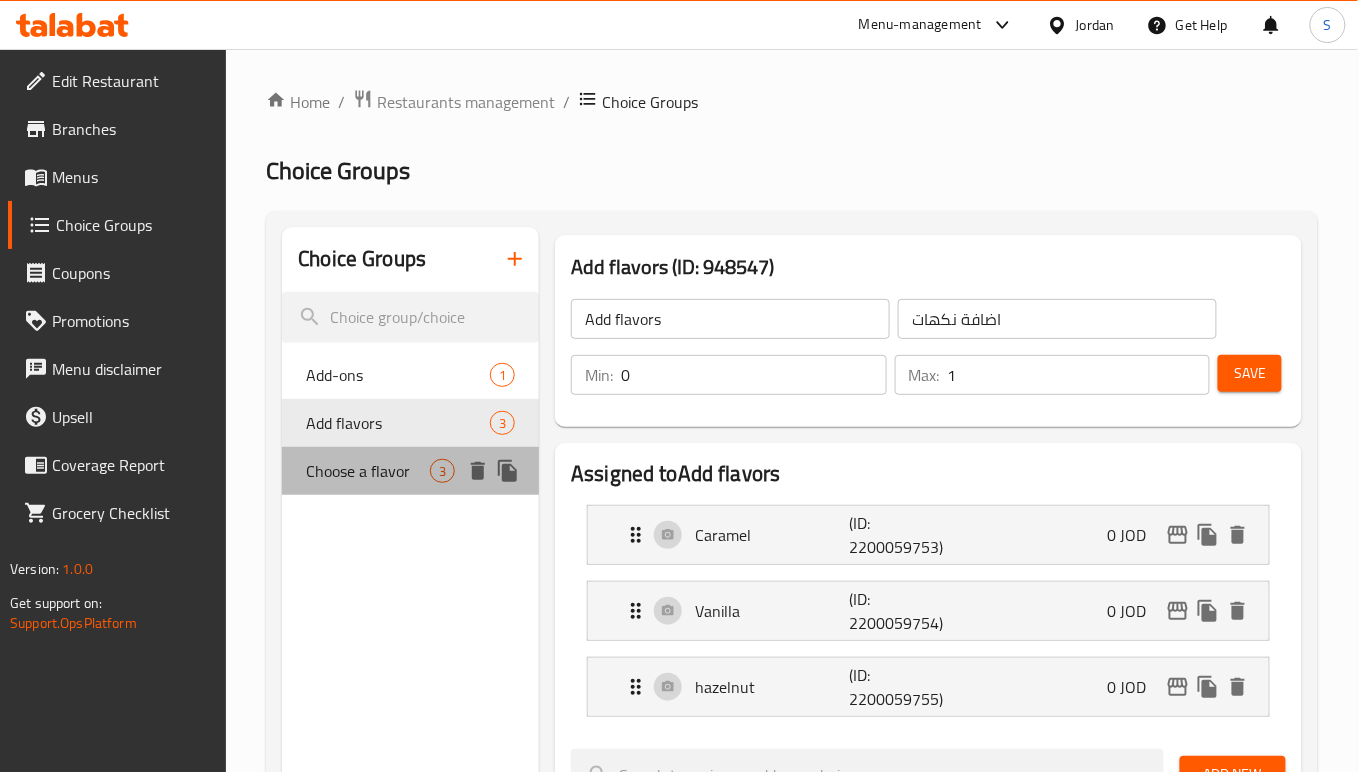 click on "Choose a flavor" at bounding box center [368, 471] 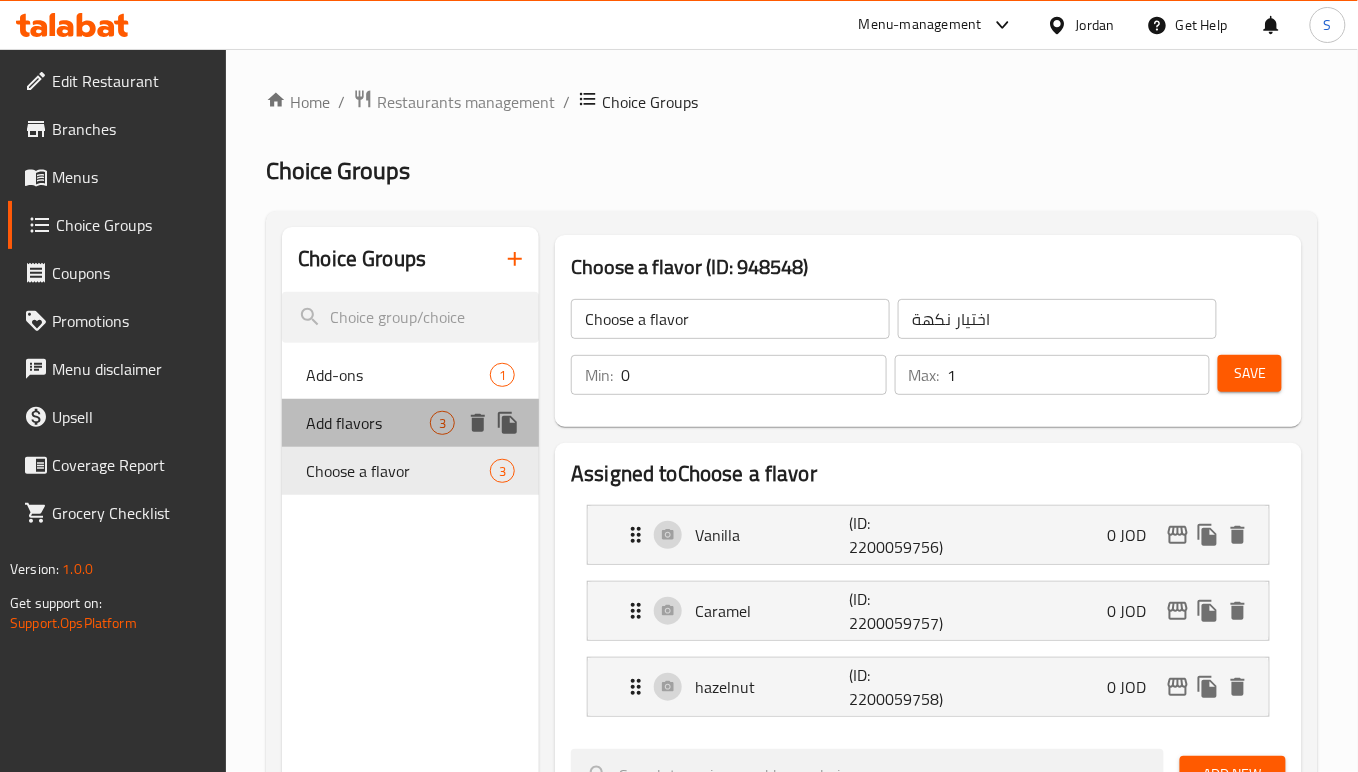 click on "Add flavors" at bounding box center (368, 423) 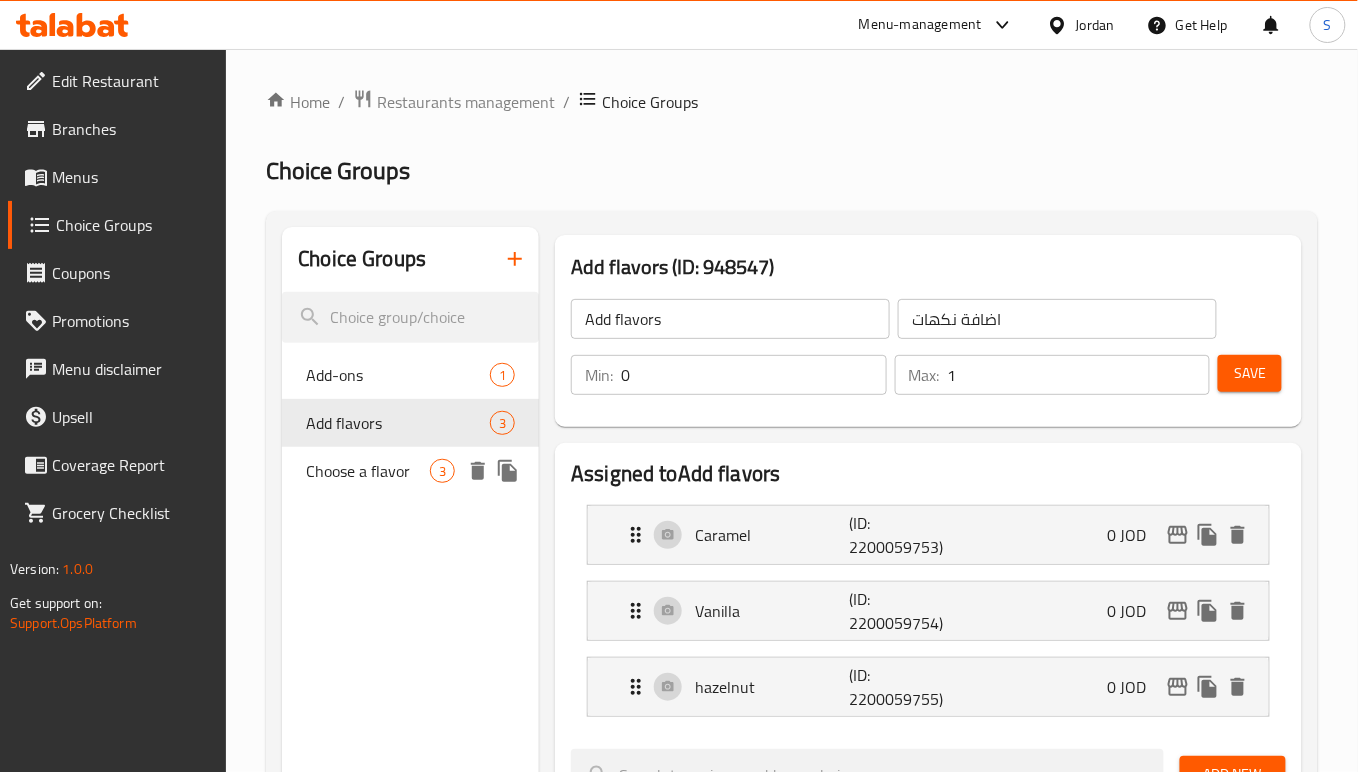 click on "Choose a flavor" at bounding box center (368, 471) 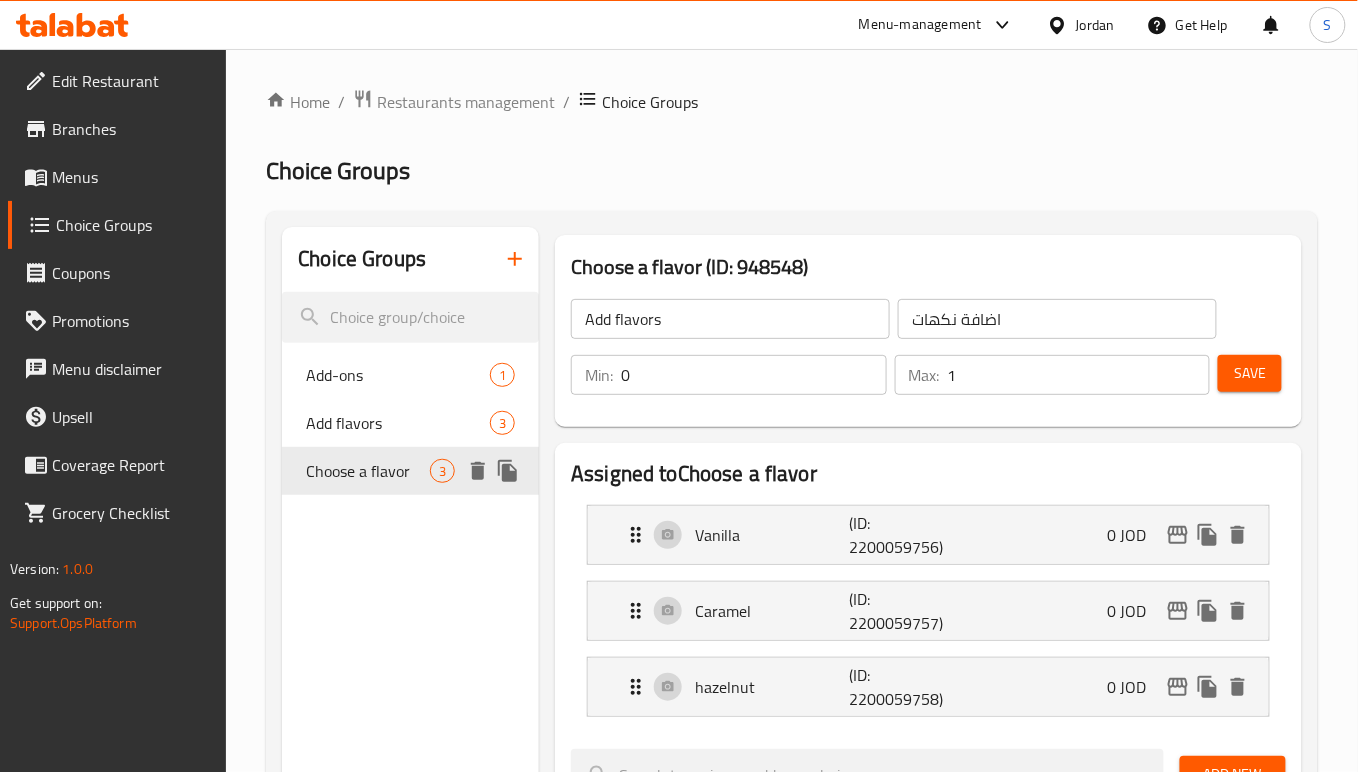 type on "Choose a flavor" 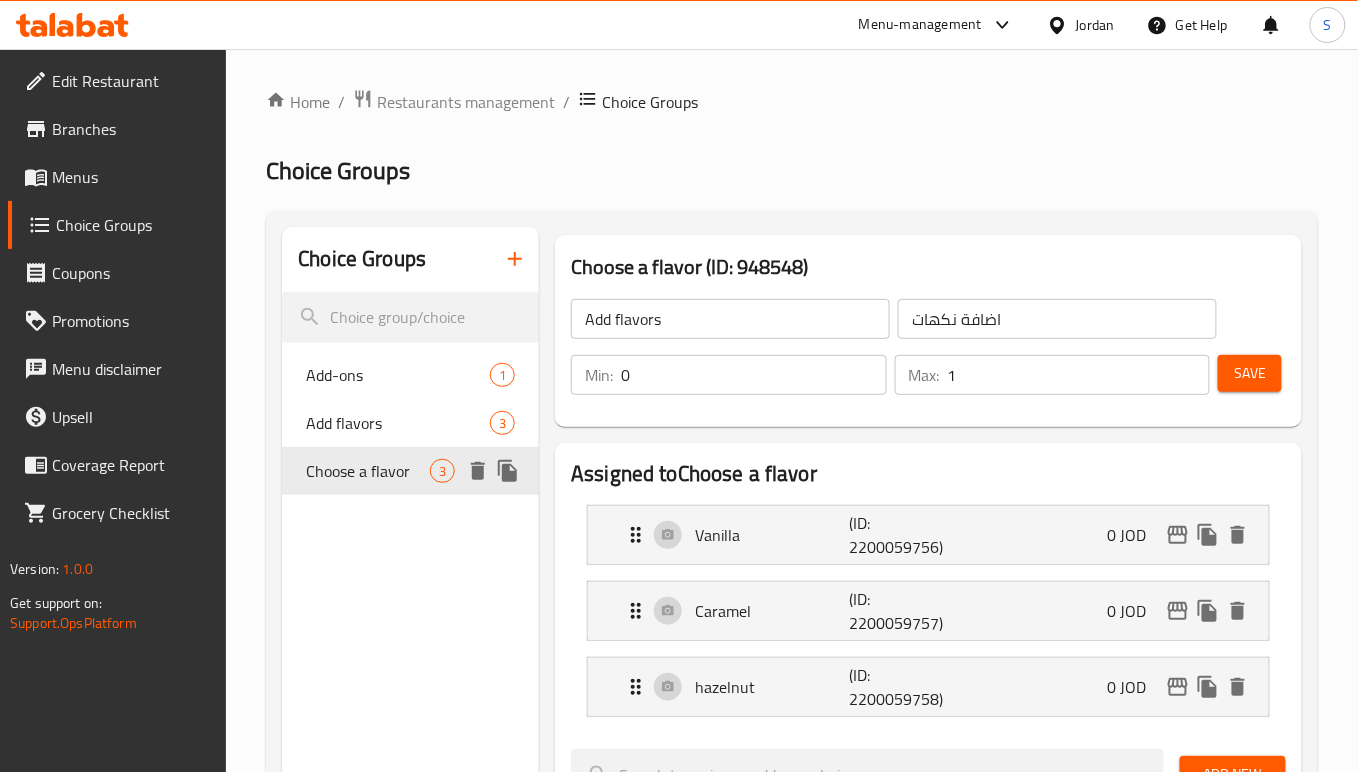 type on "اختيار نكهة" 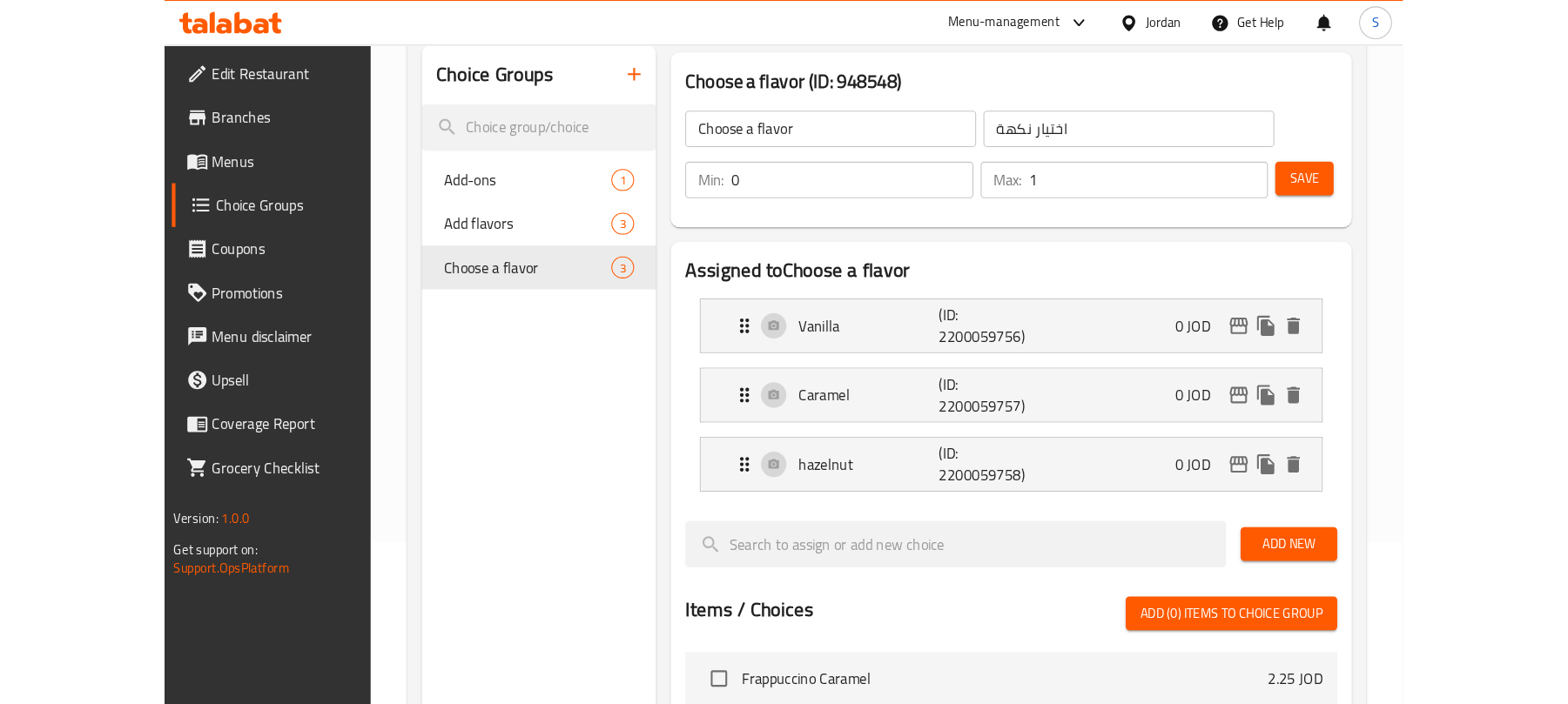 scroll, scrollTop: 0, scrollLeft: 0, axis: both 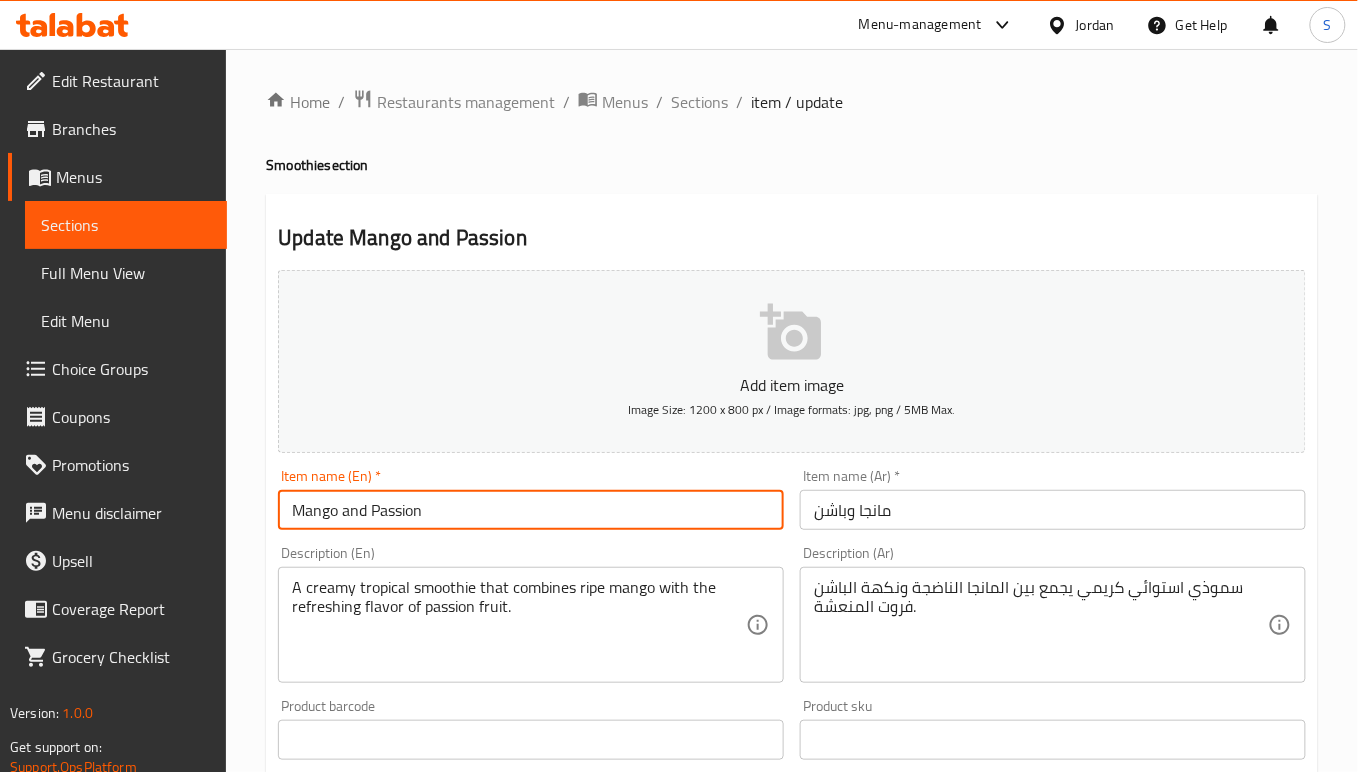 click on "Mango and Passion" at bounding box center [531, 510] 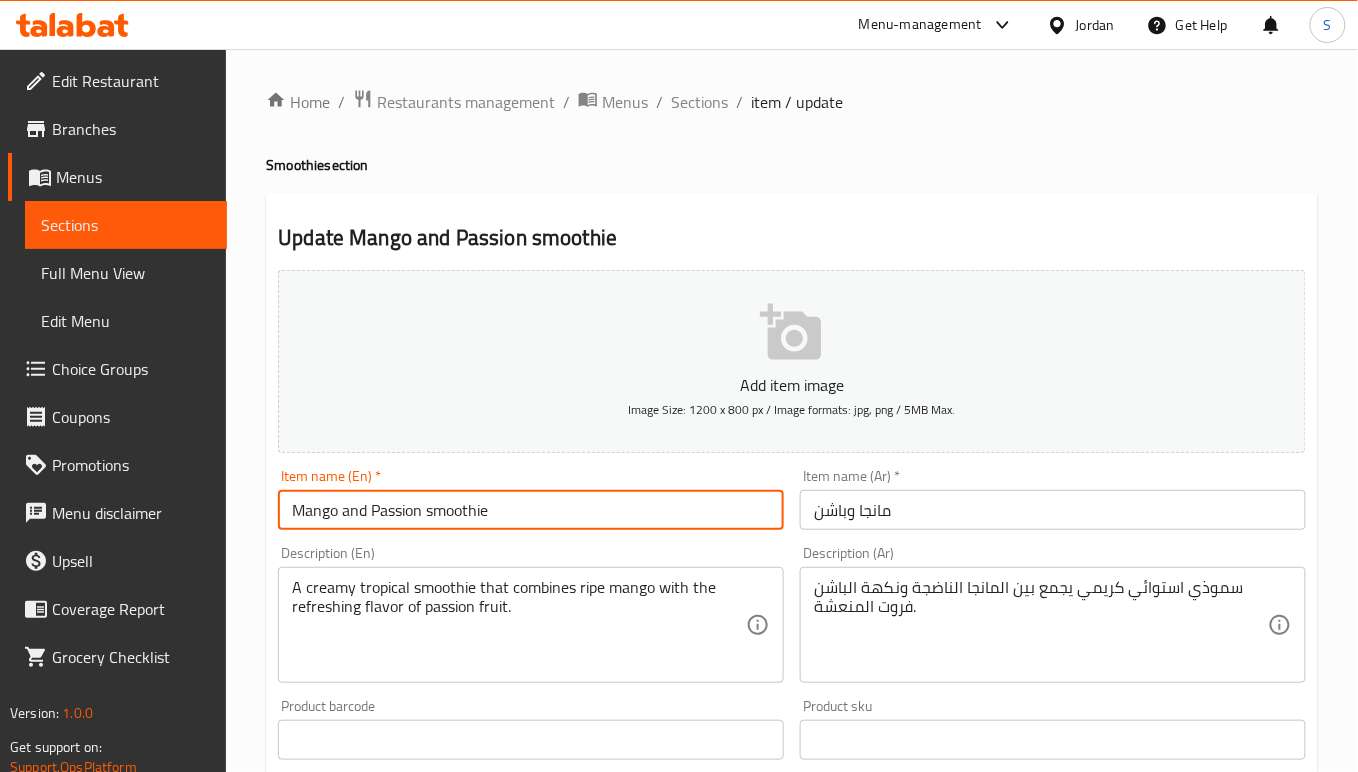 type on "Mango and Passion smoothie" 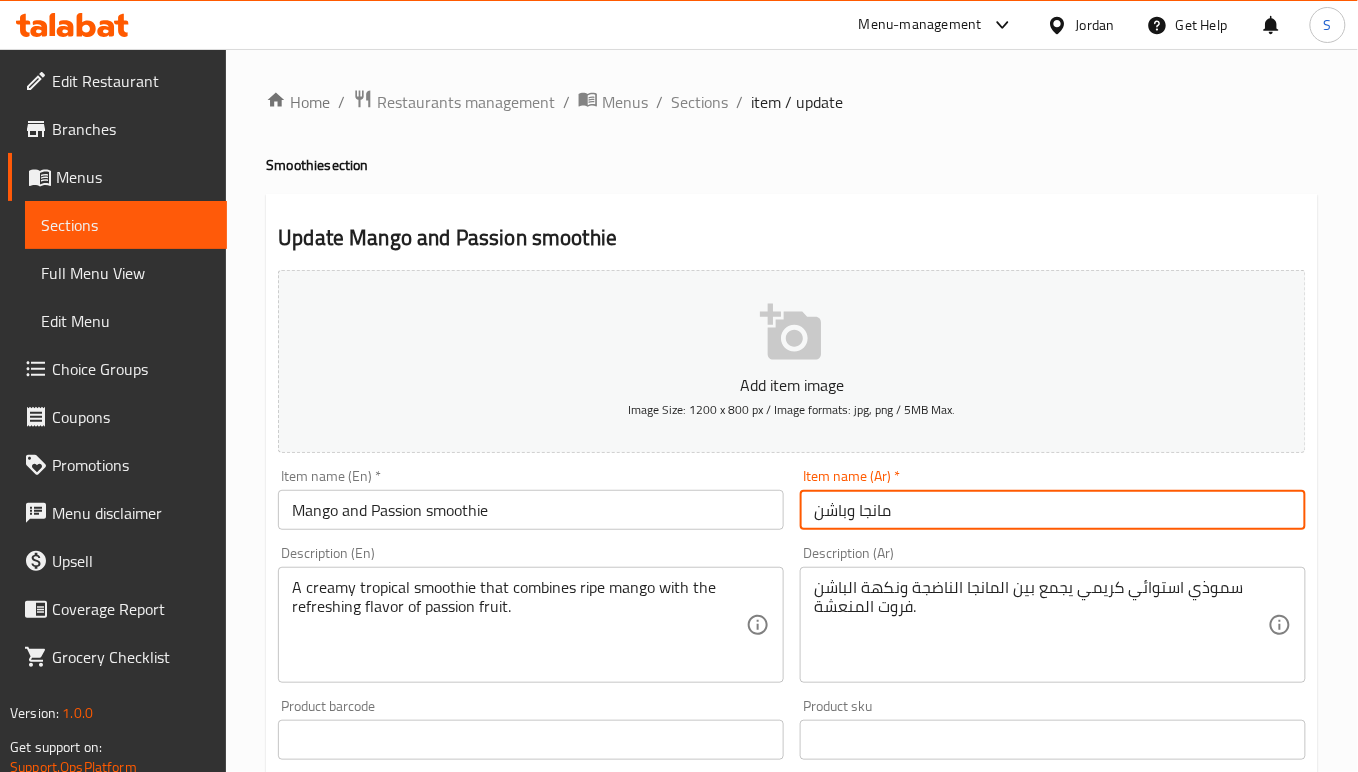 click on "مانجا وباشن" at bounding box center (1053, 510) 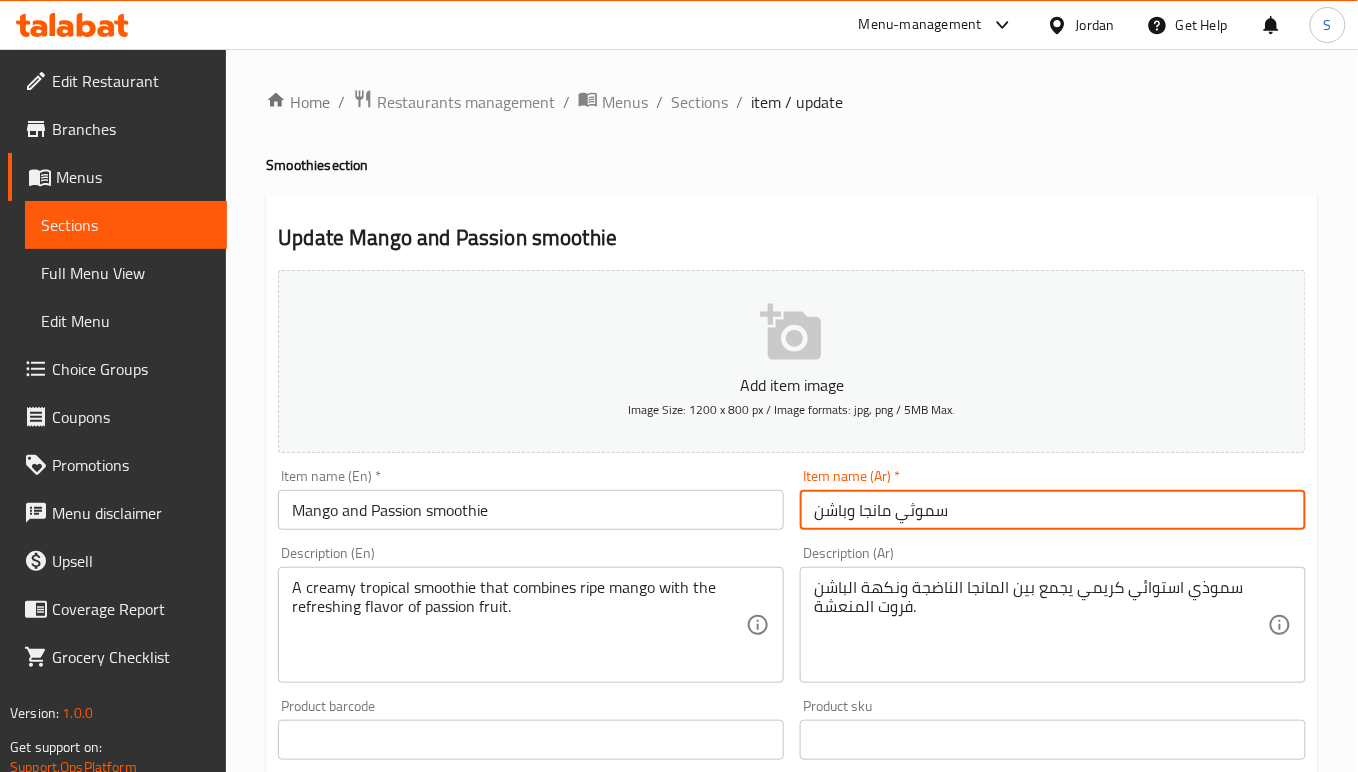 type on "سموثي مانجا وباشن" 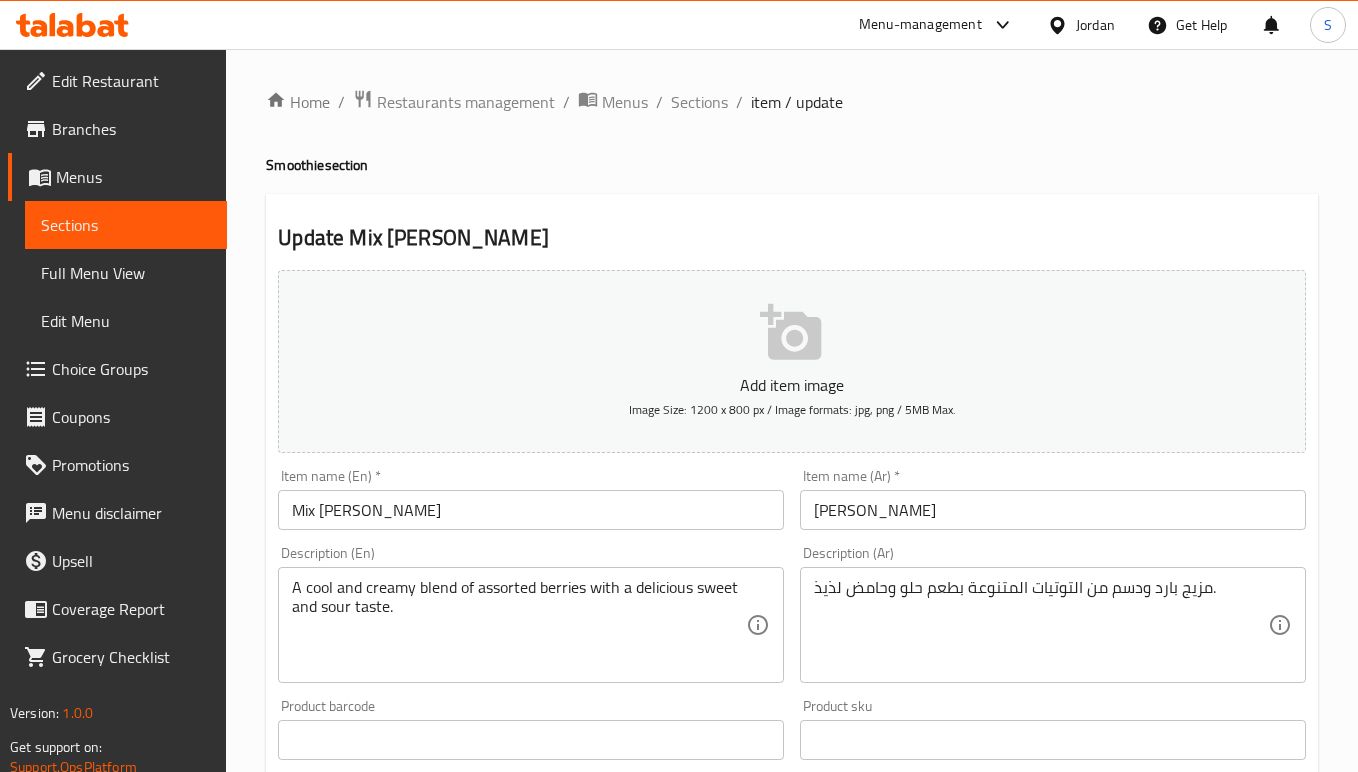 scroll, scrollTop: 0, scrollLeft: 0, axis: both 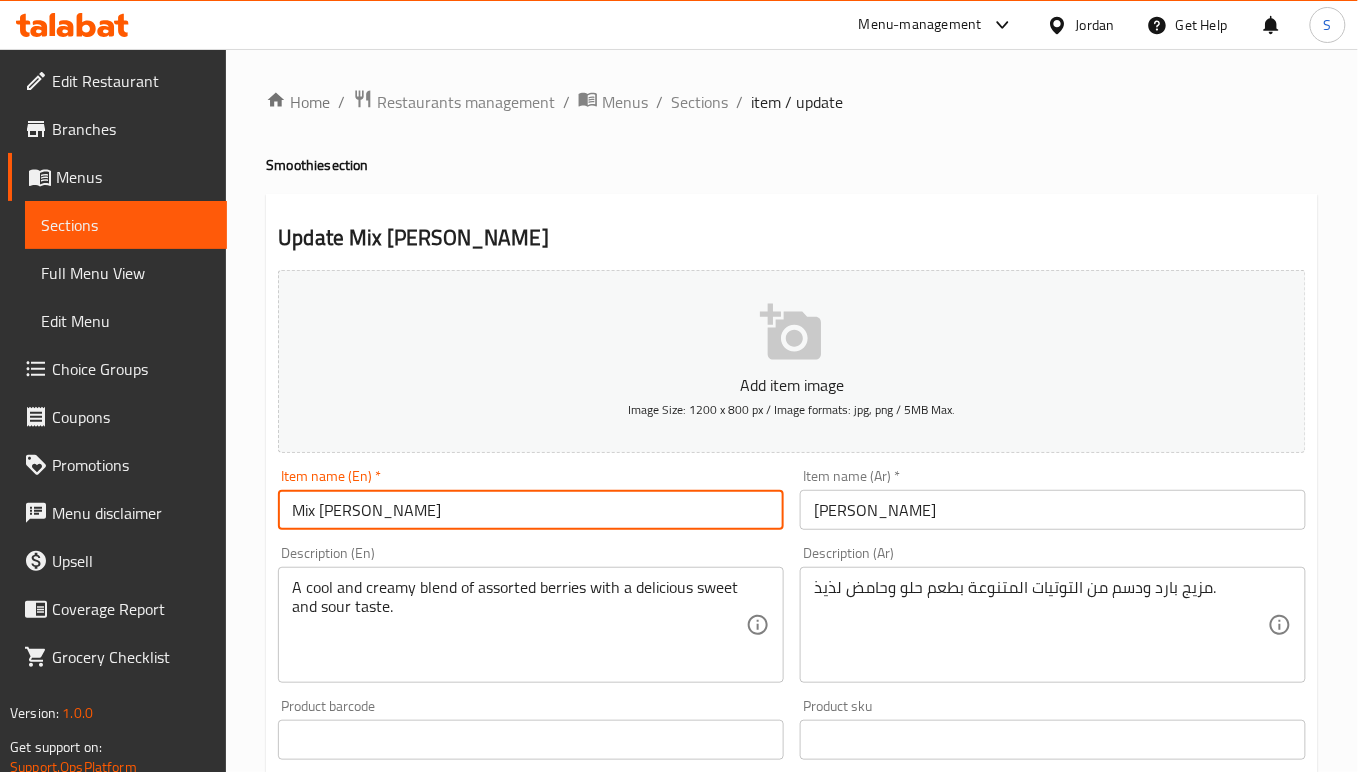 click on "Mix [PERSON_NAME]" at bounding box center [531, 510] 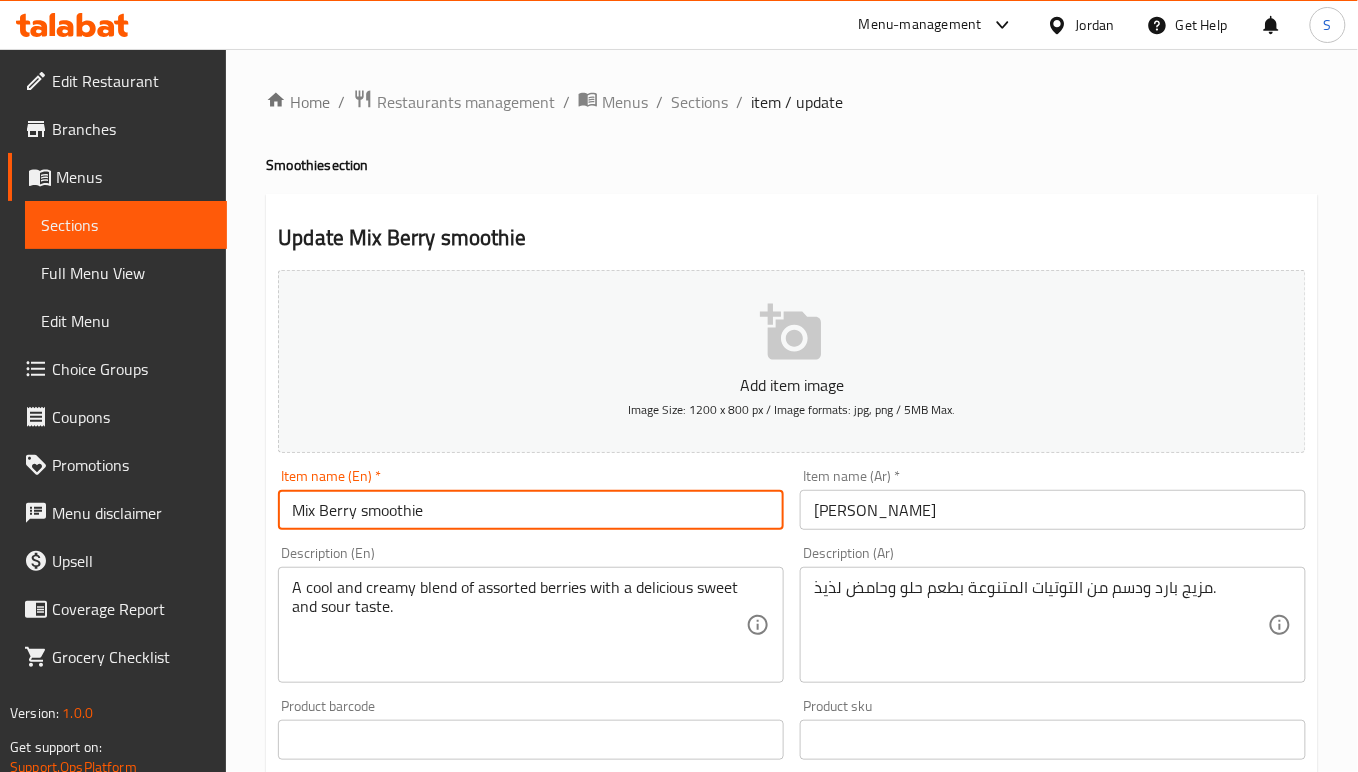 type on "Mix Berry smoothie" 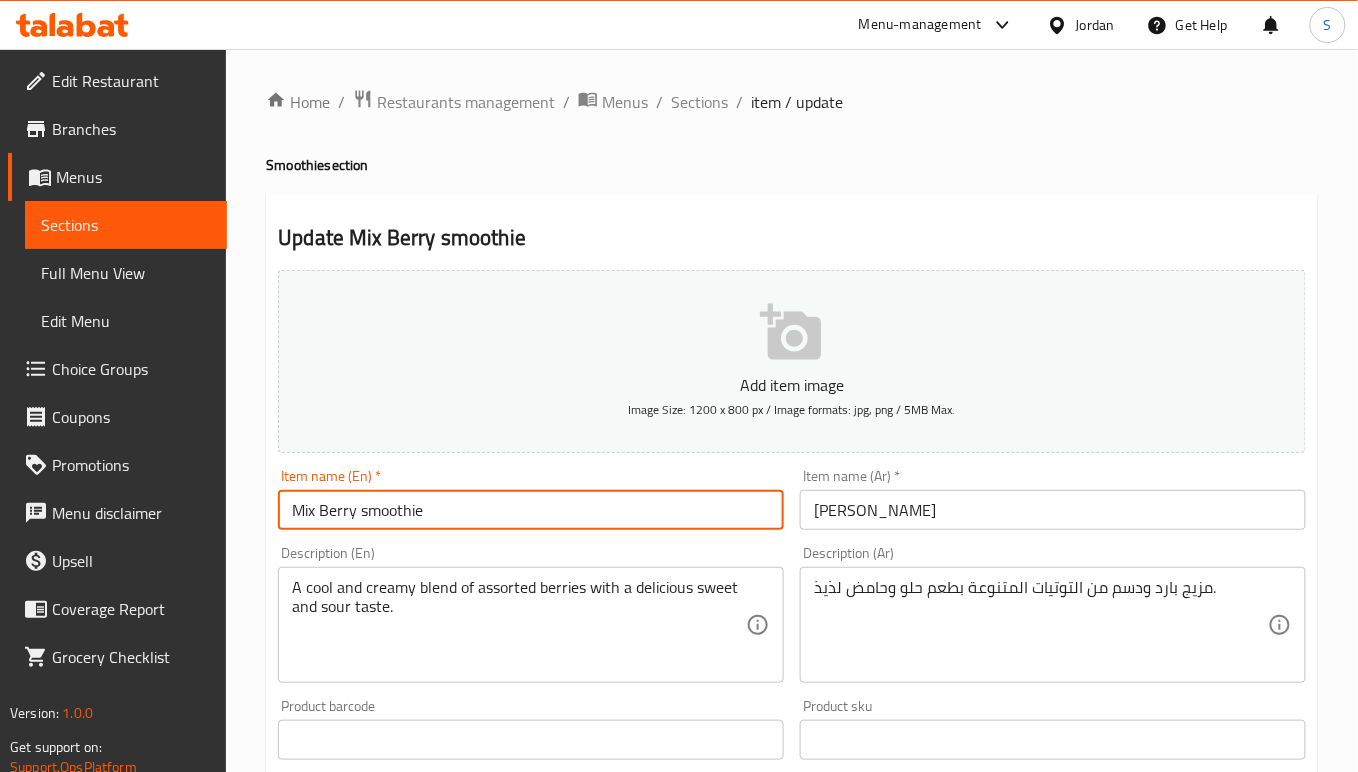 click on "Item name (Ar)   * [PERSON_NAME] Item name (Ar)  *" at bounding box center (1053, 499) 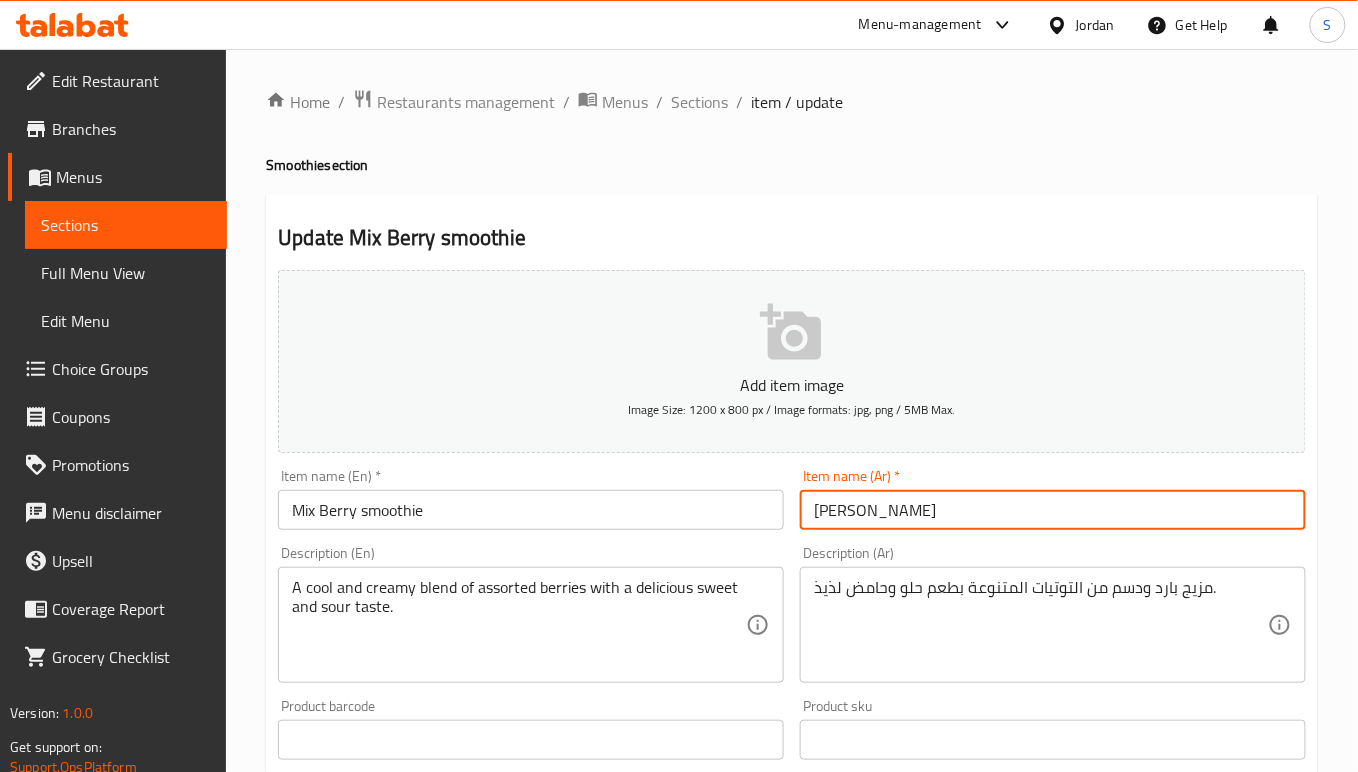 click on "[PERSON_NAME]" at bounding box center [1053, 510] 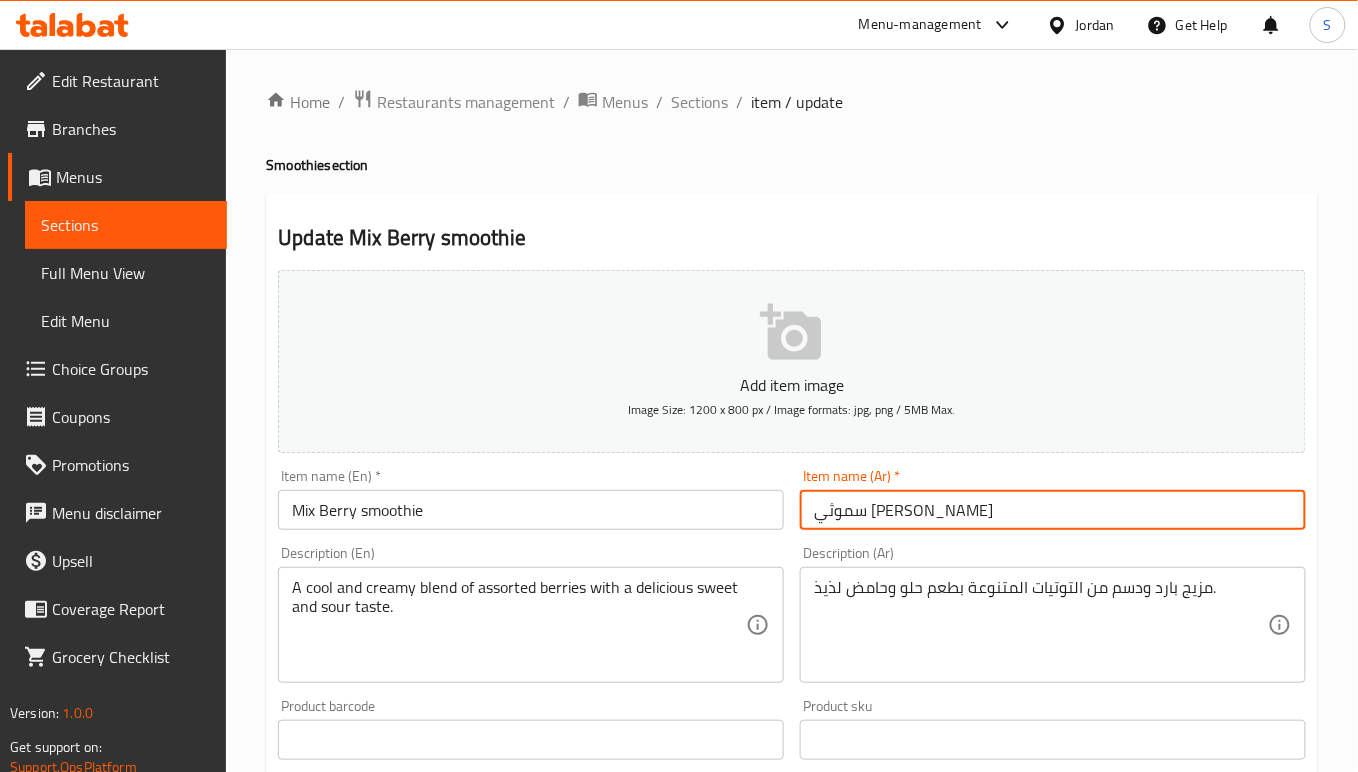 type on "سموثي [PERSON_NAME]" 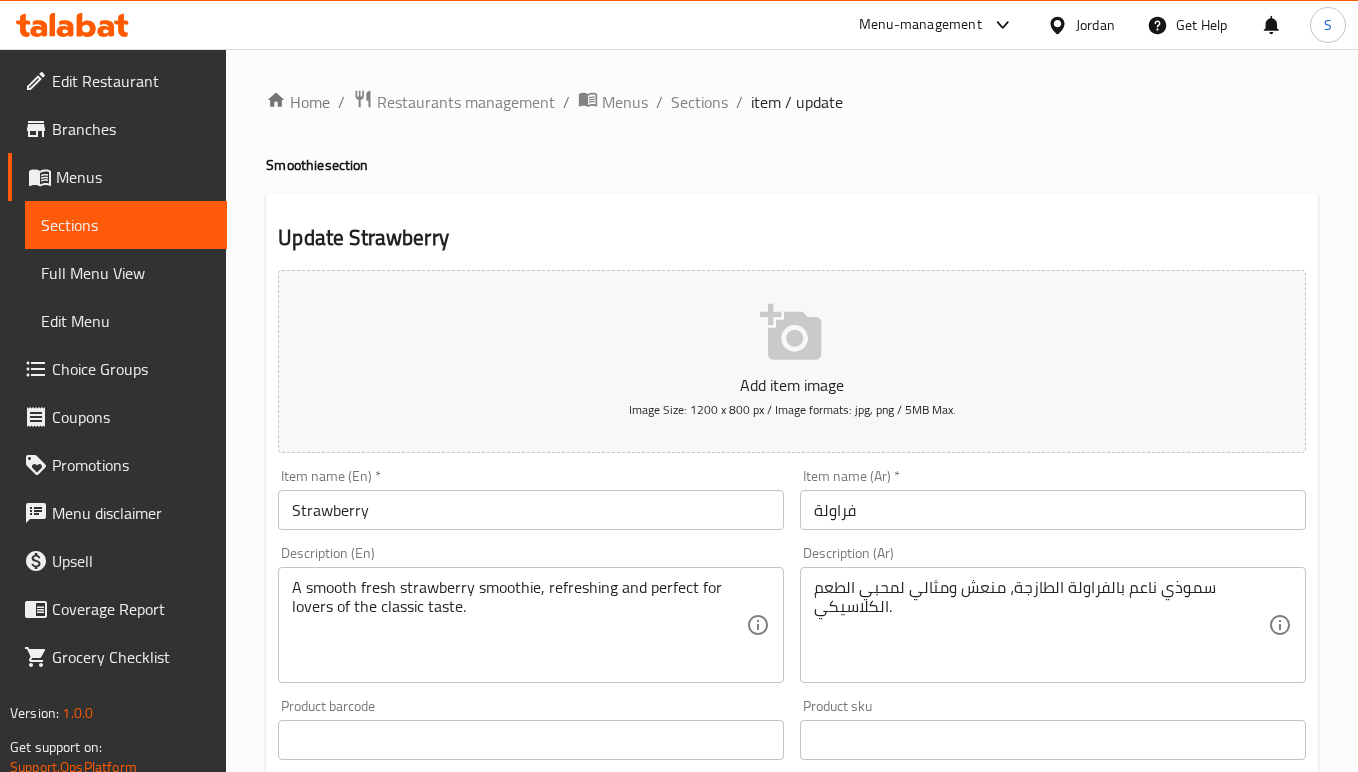 scroll, scrollTop: 0, scrollLeft: 0, axis: both 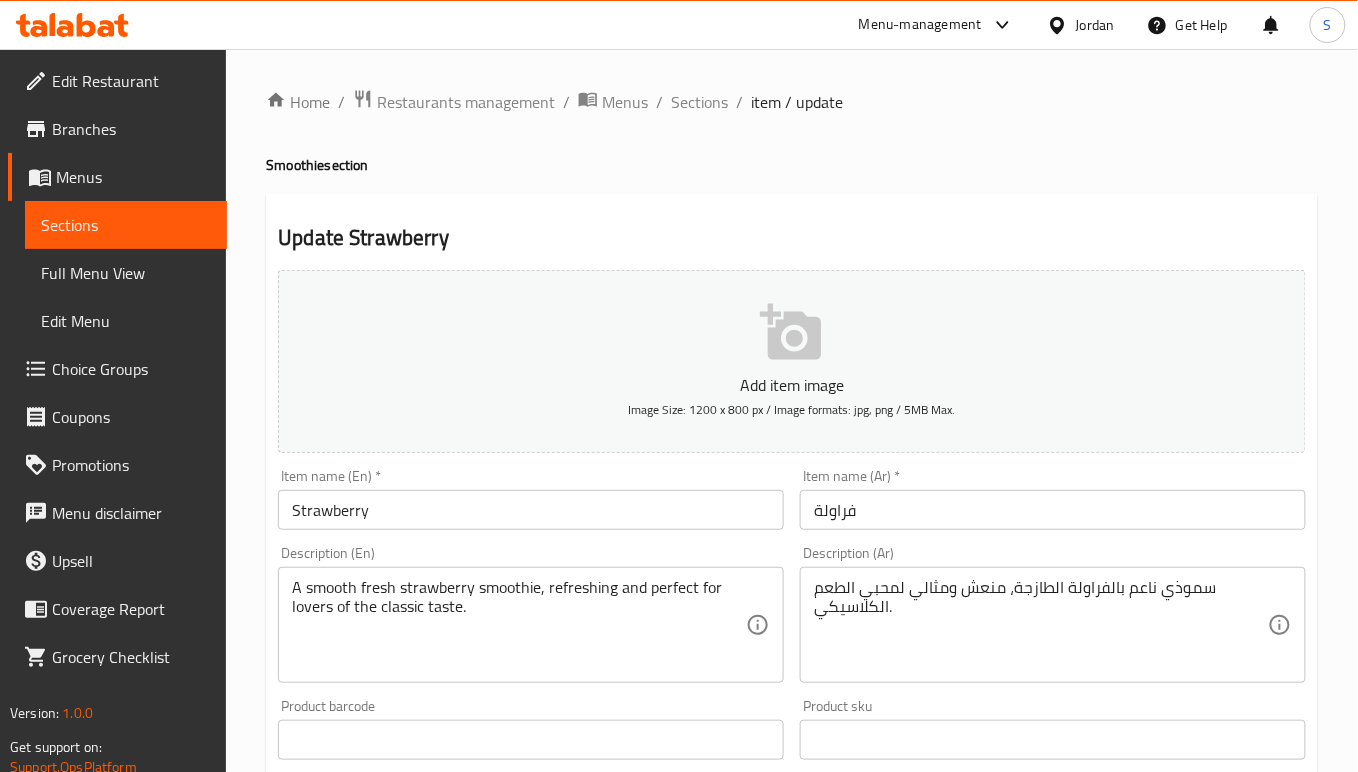 click on "Strawberry" at bounding box center [531, 510] 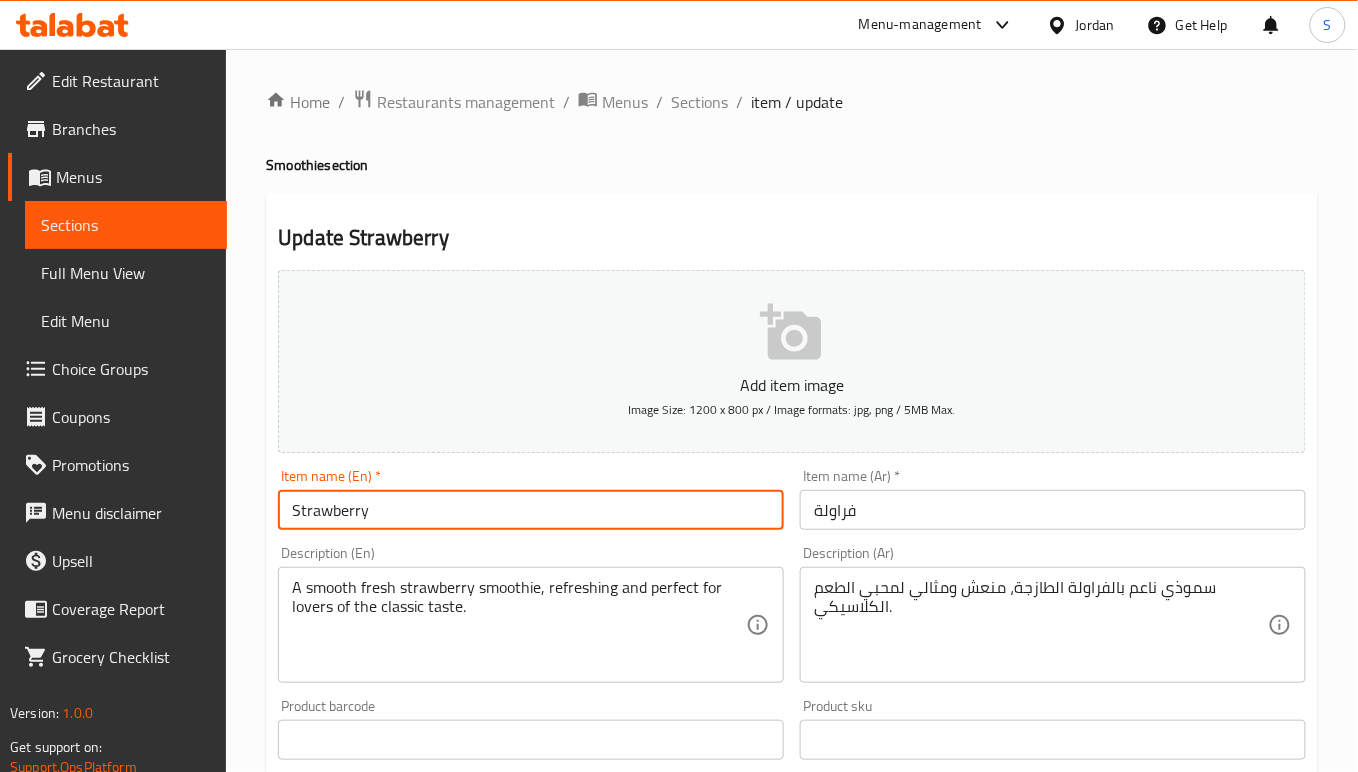 paste on "smoothie" 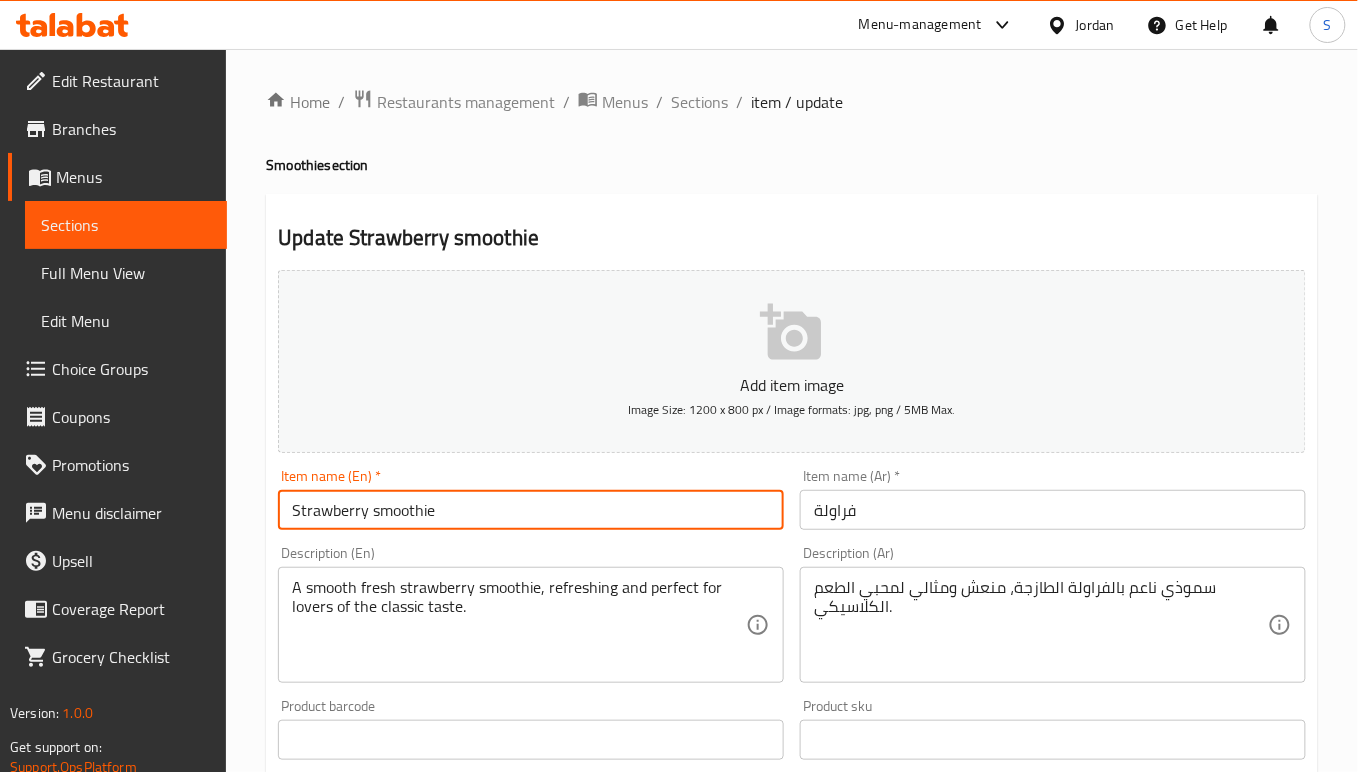 type on "Strawberry smoothie" 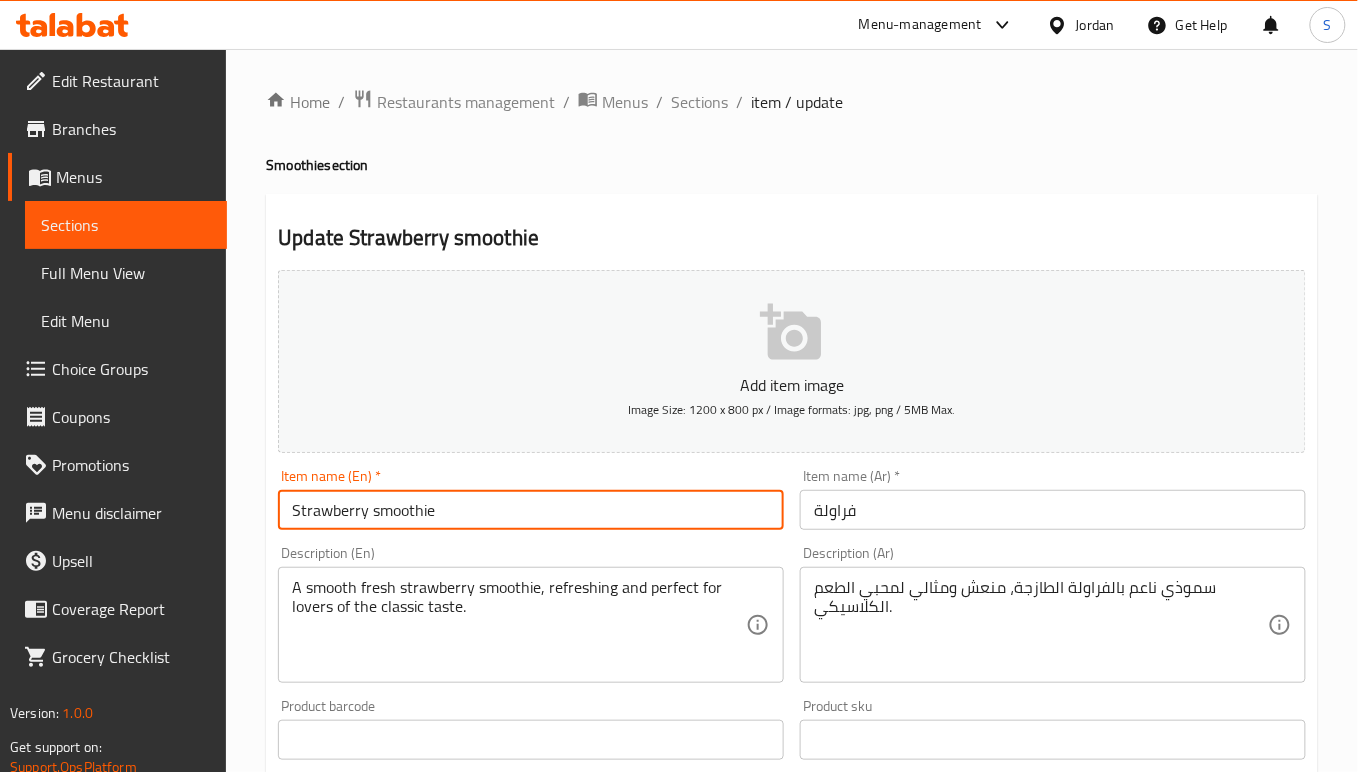click on "فراولة" at bounding box center [1053, 510] 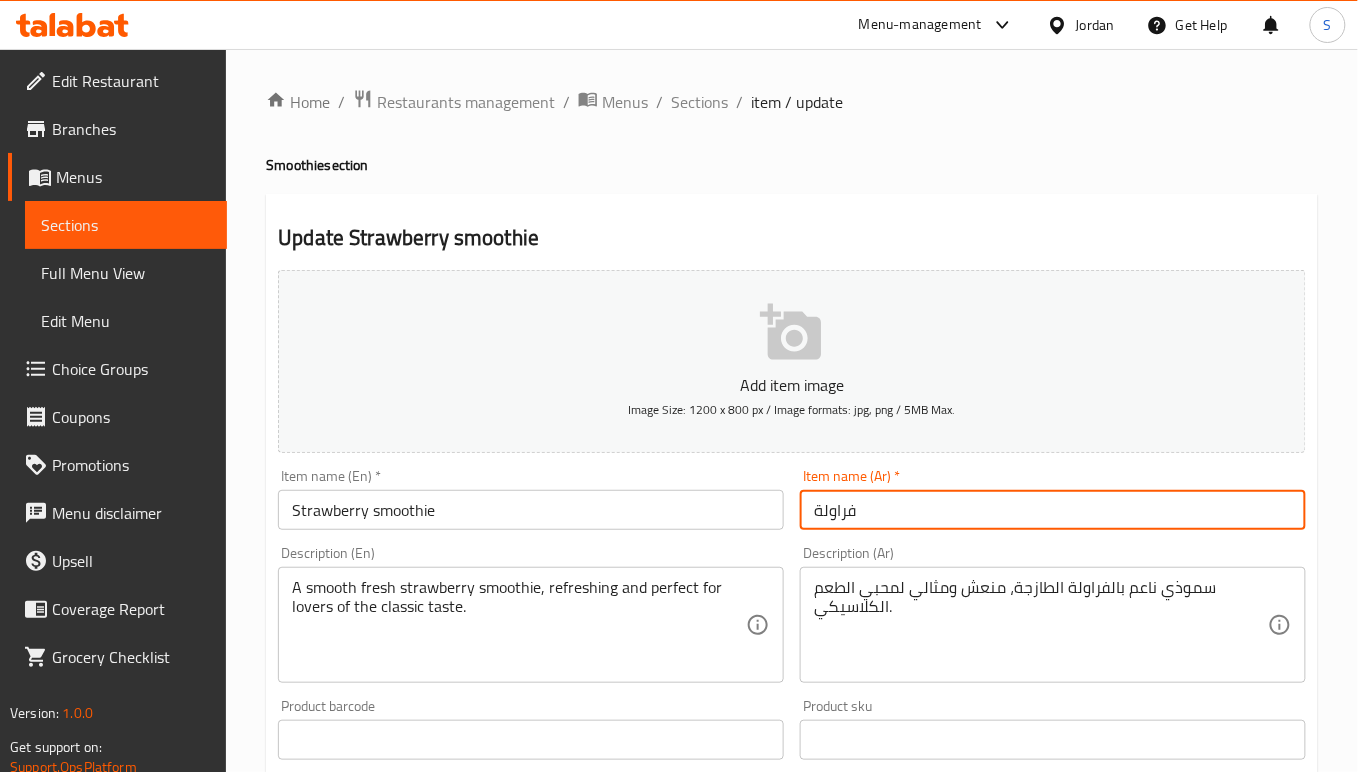 paste on "سموثي" 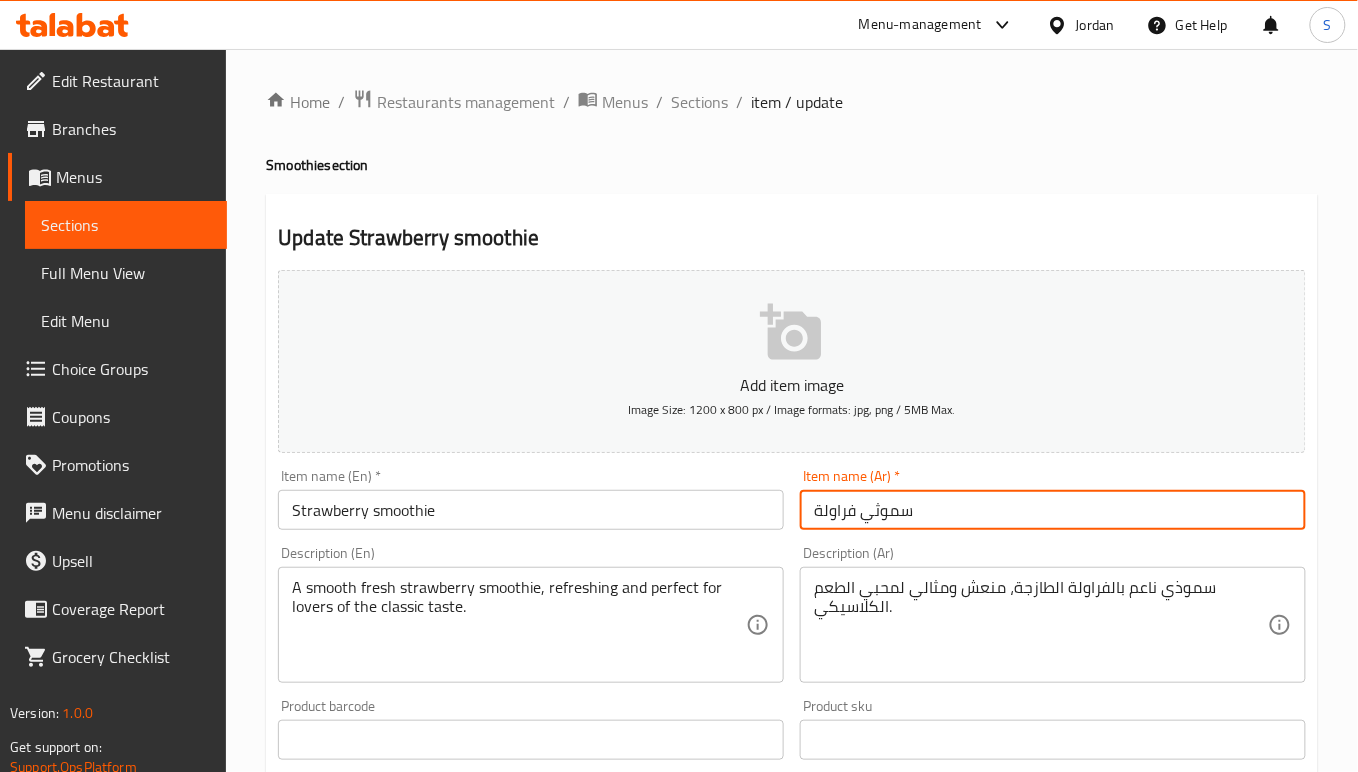type on "سموثي فراولة" 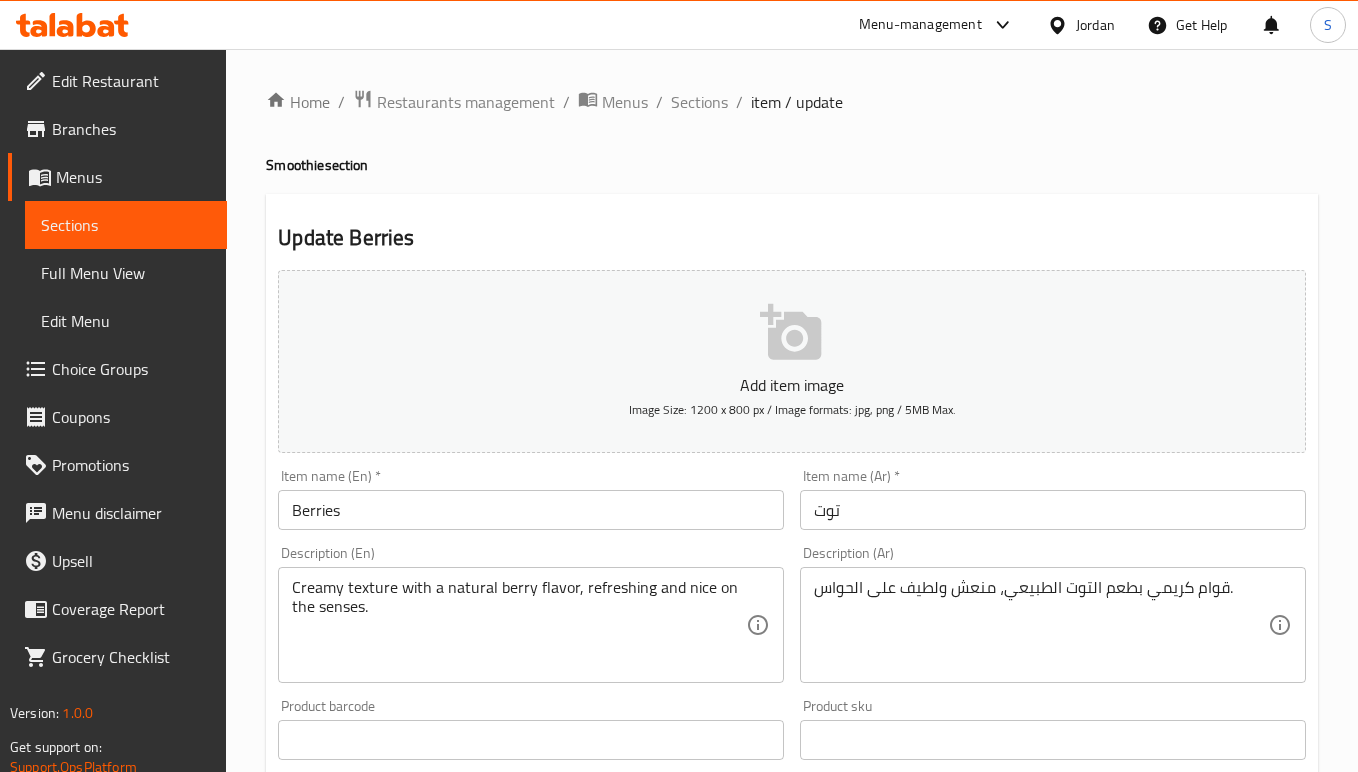 scroll, scrollTop: 0, scrollLeft: 0, axis: both 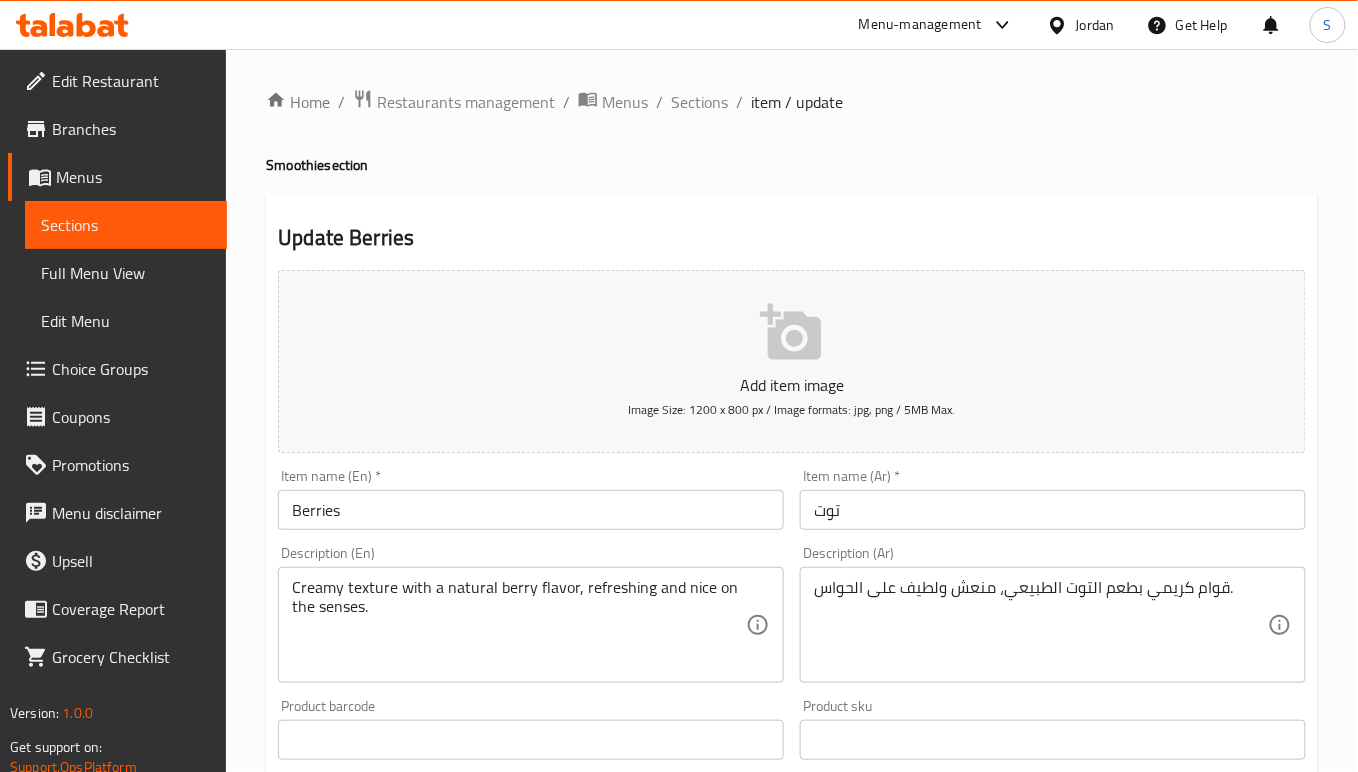 click on "Berries" at bounding box center [531, 510] 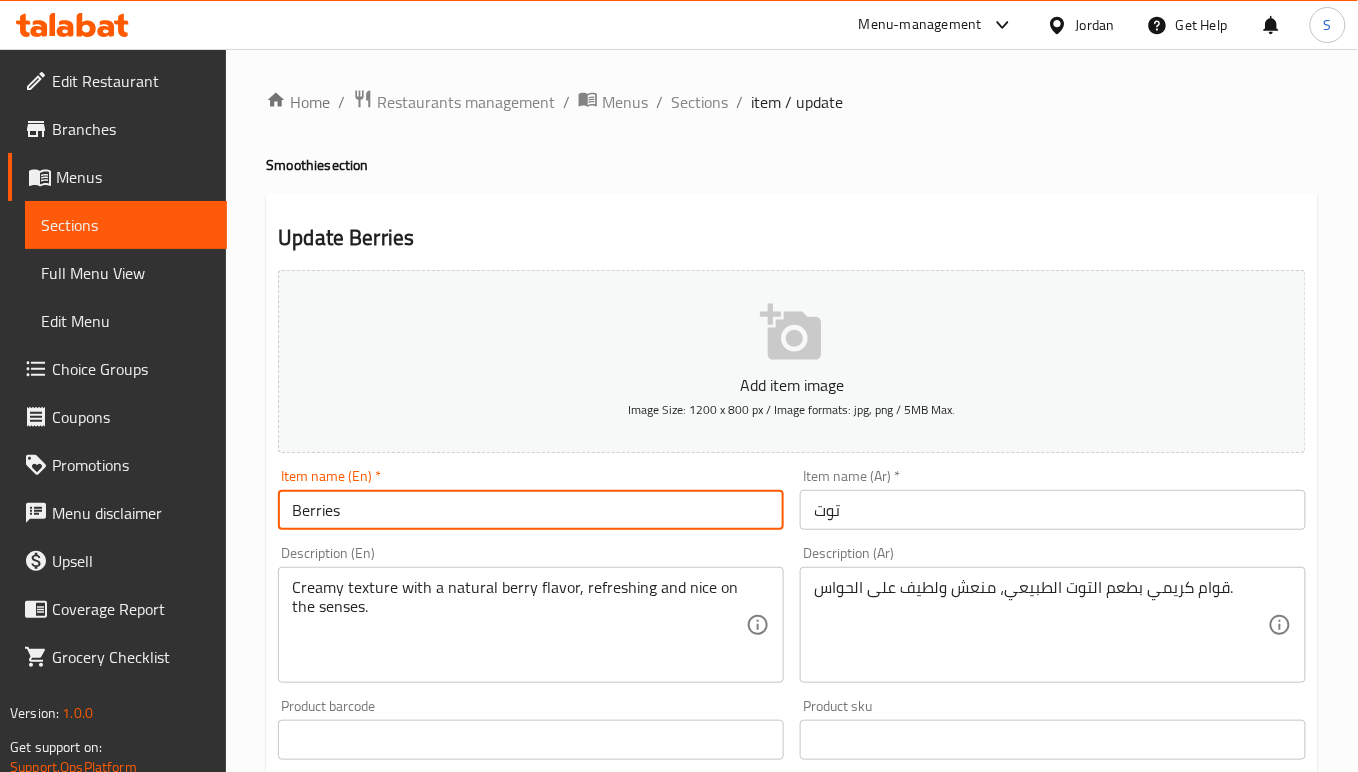 paste on "smoothie" 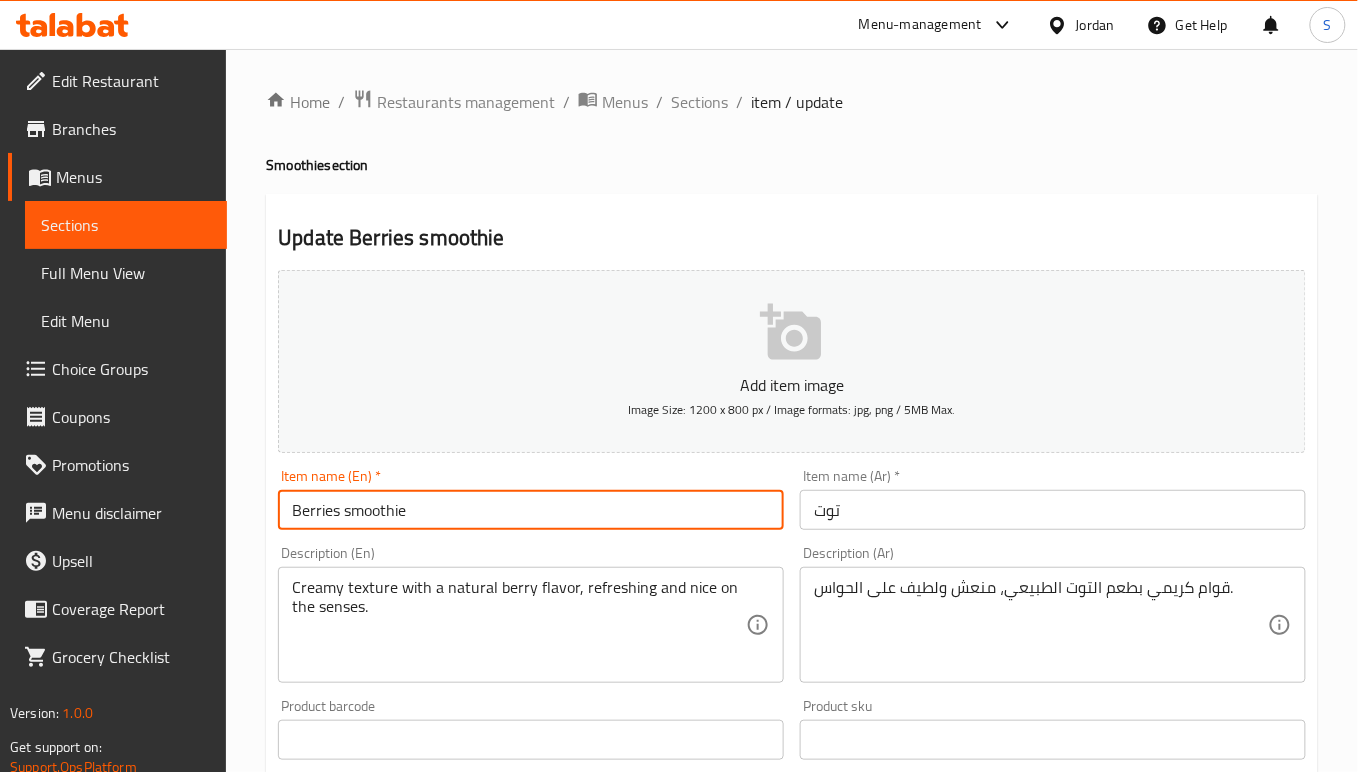 type on "Berries smoothie" 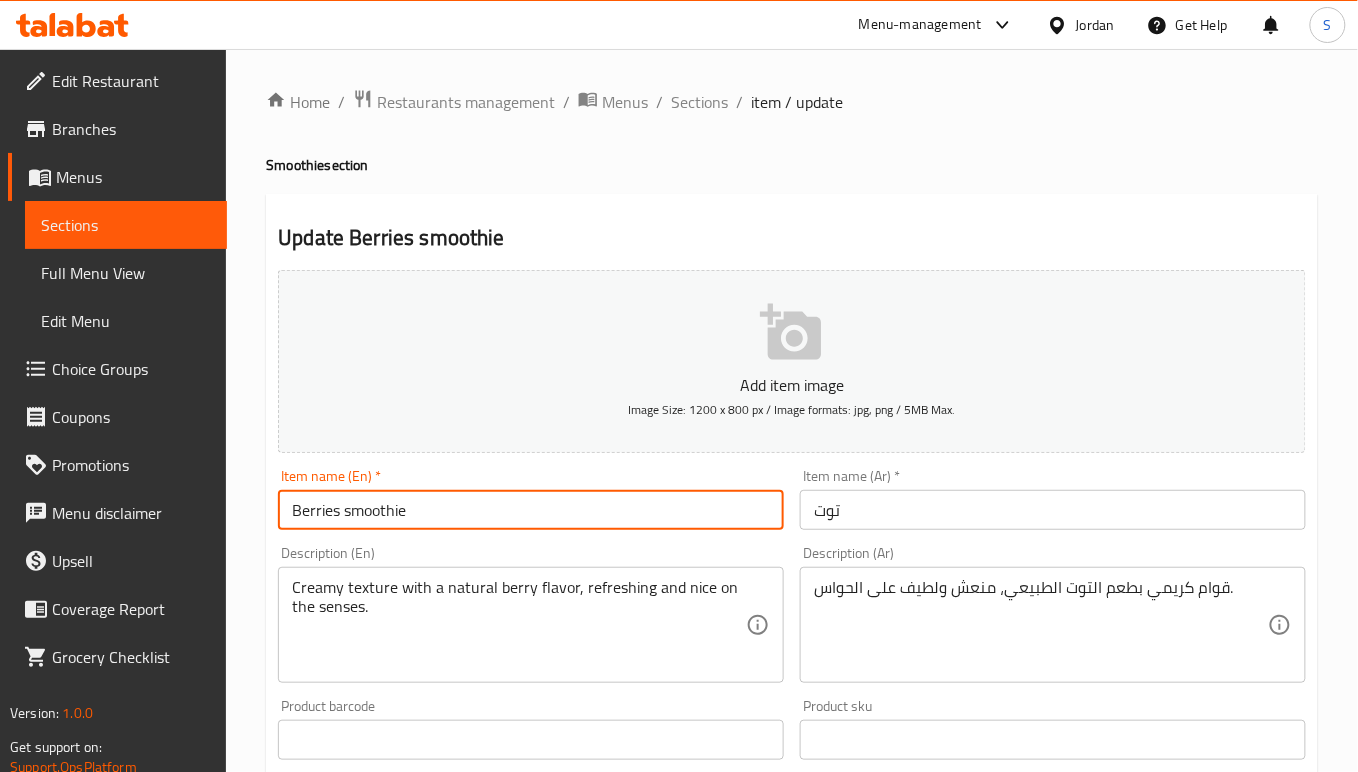 click on "توت" at bounding box center [1053, 510] 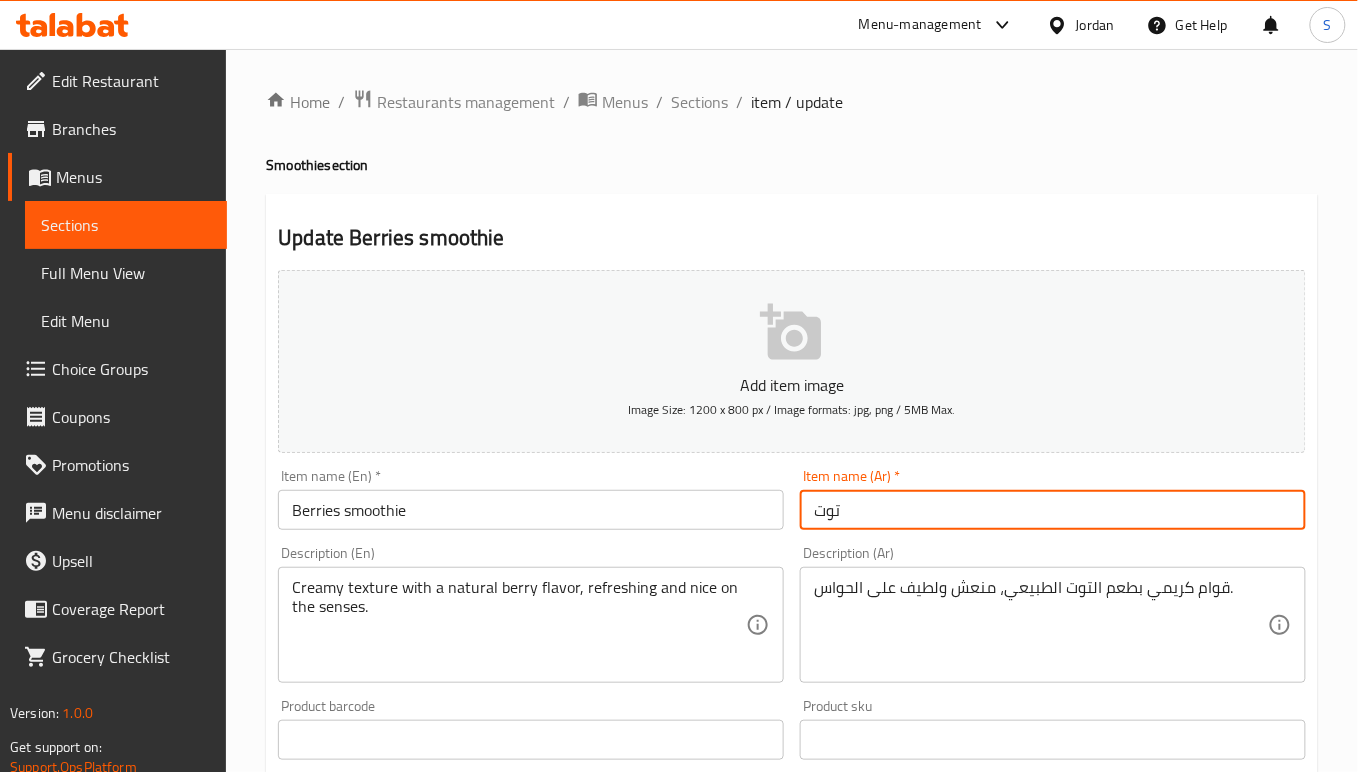 paste on "سموثي" 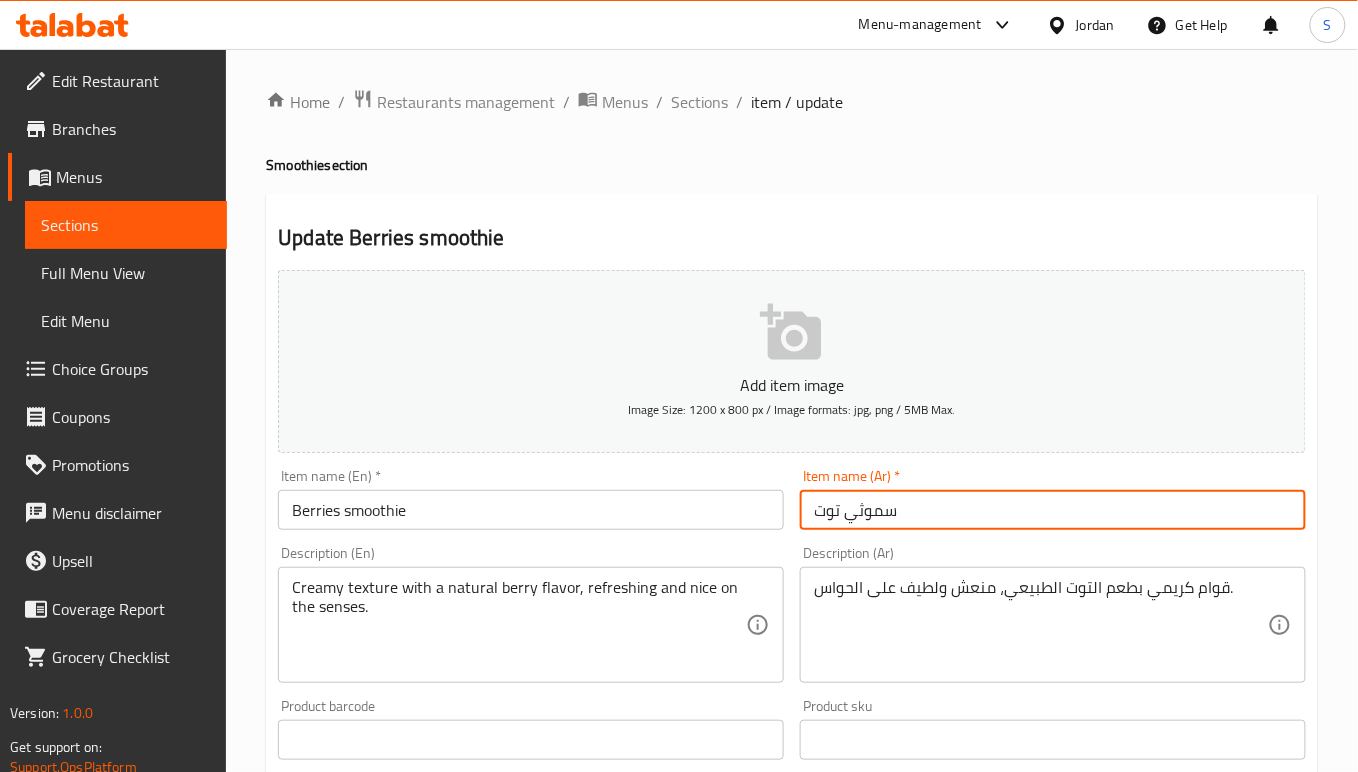 type on "سموثي توت" 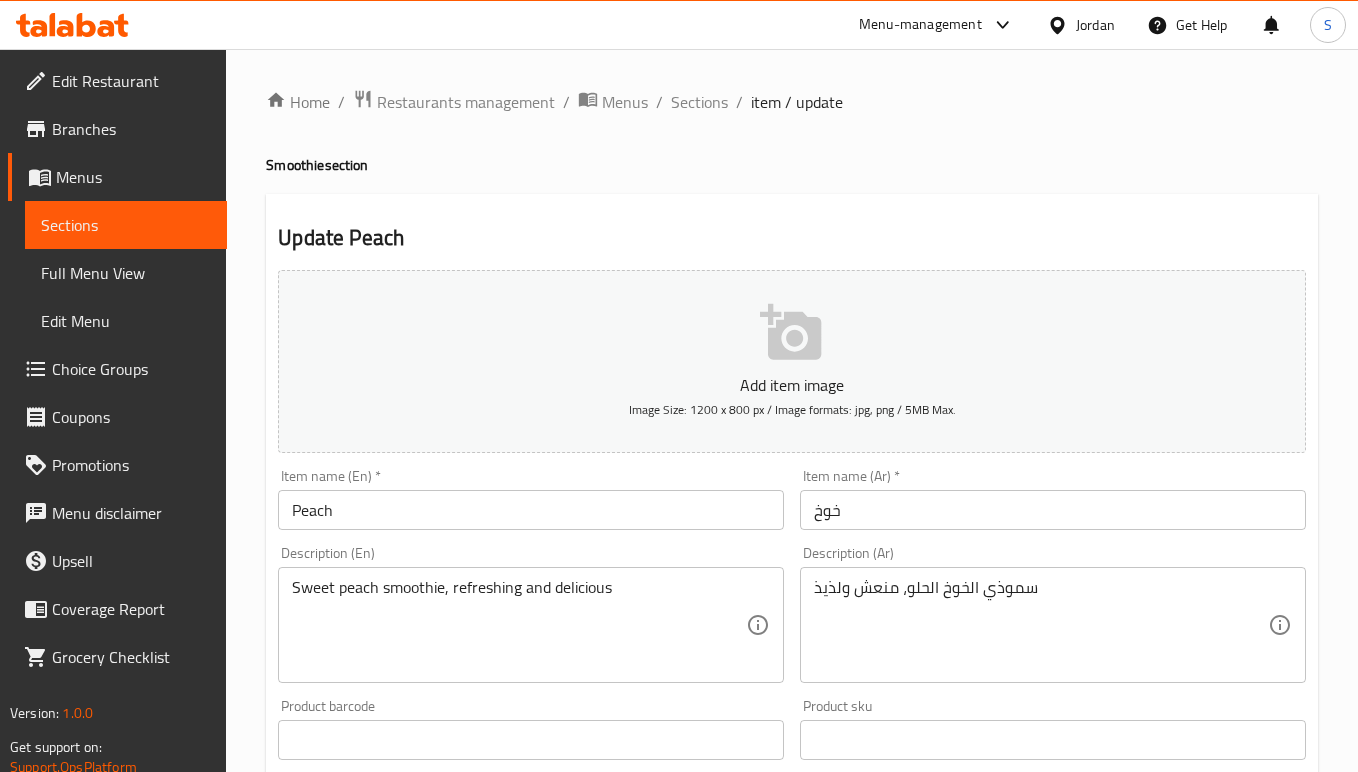 scroll, scrollTop: 0, scrollLeft: 0, axis: both 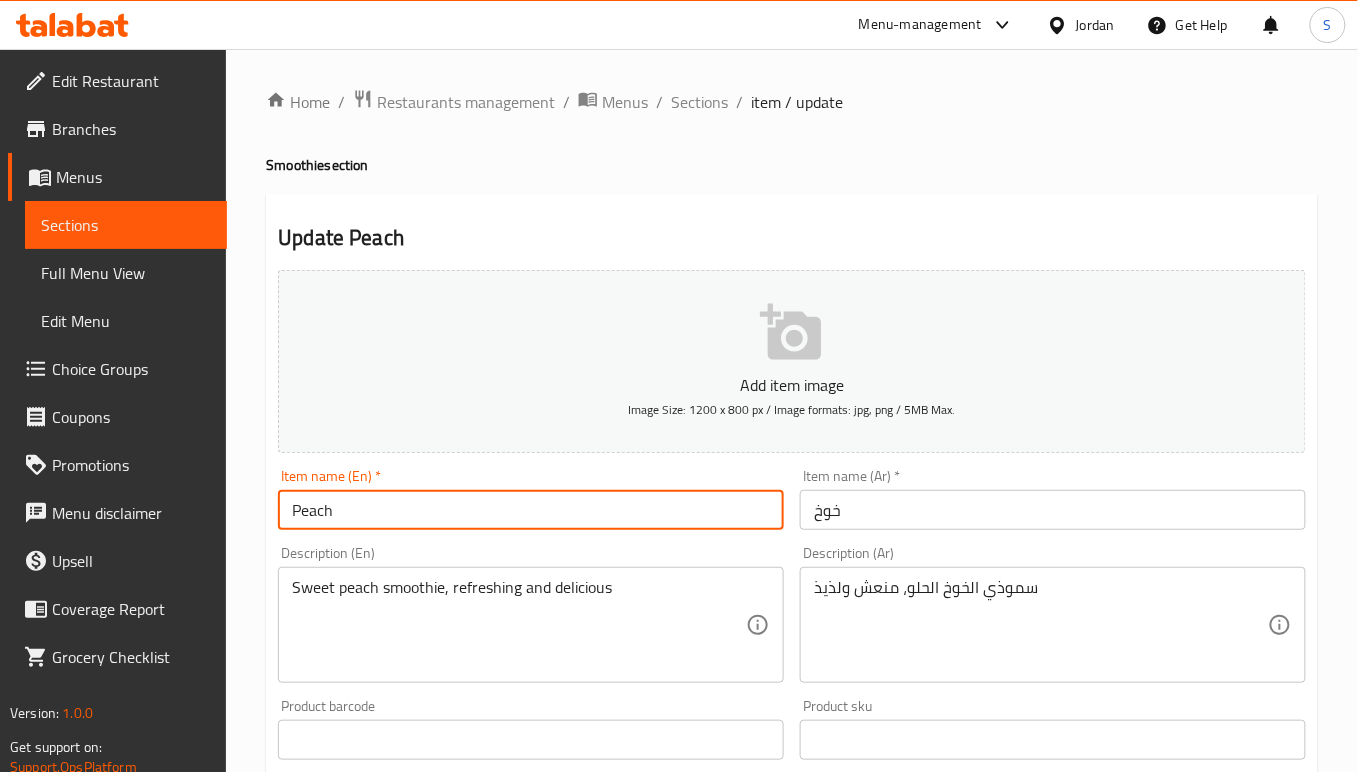 click on "Peach" at bounding box center [531, 510] 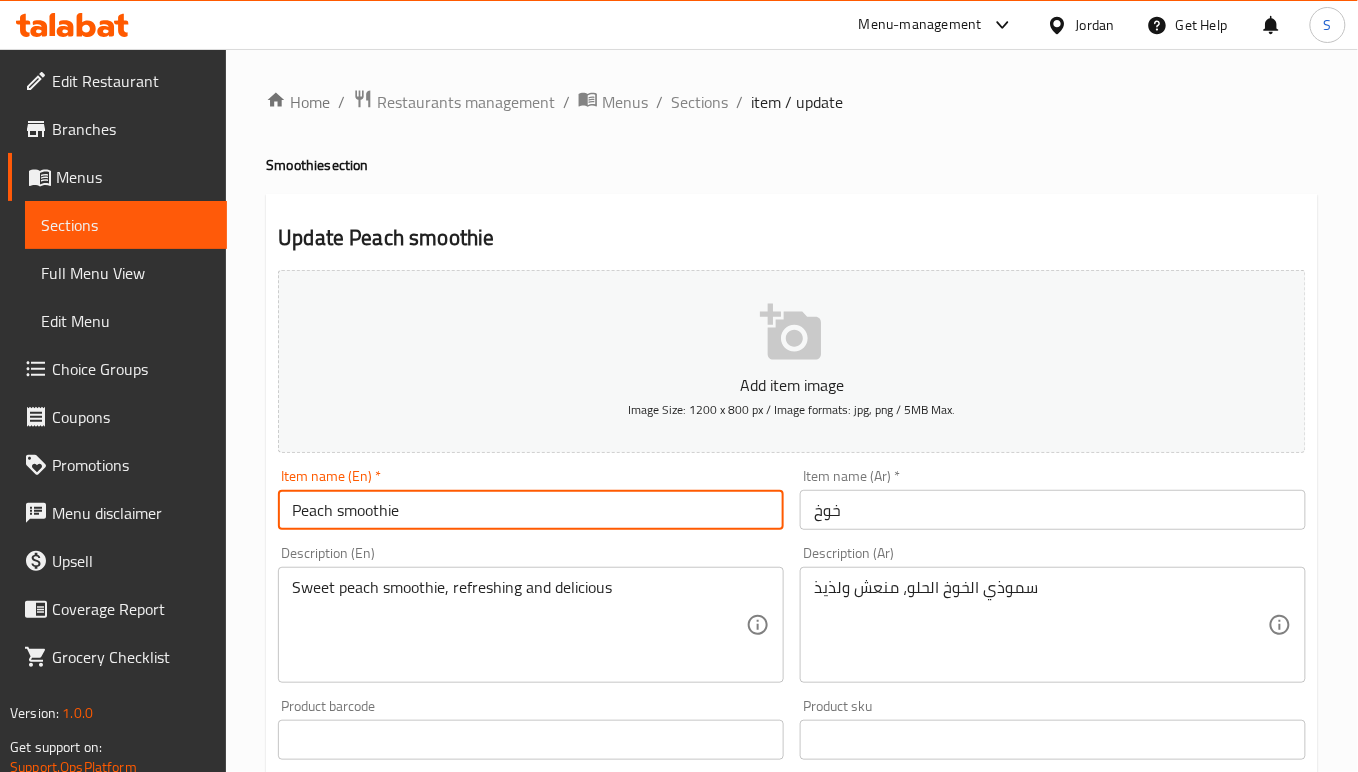 type on "Peach smoothie" 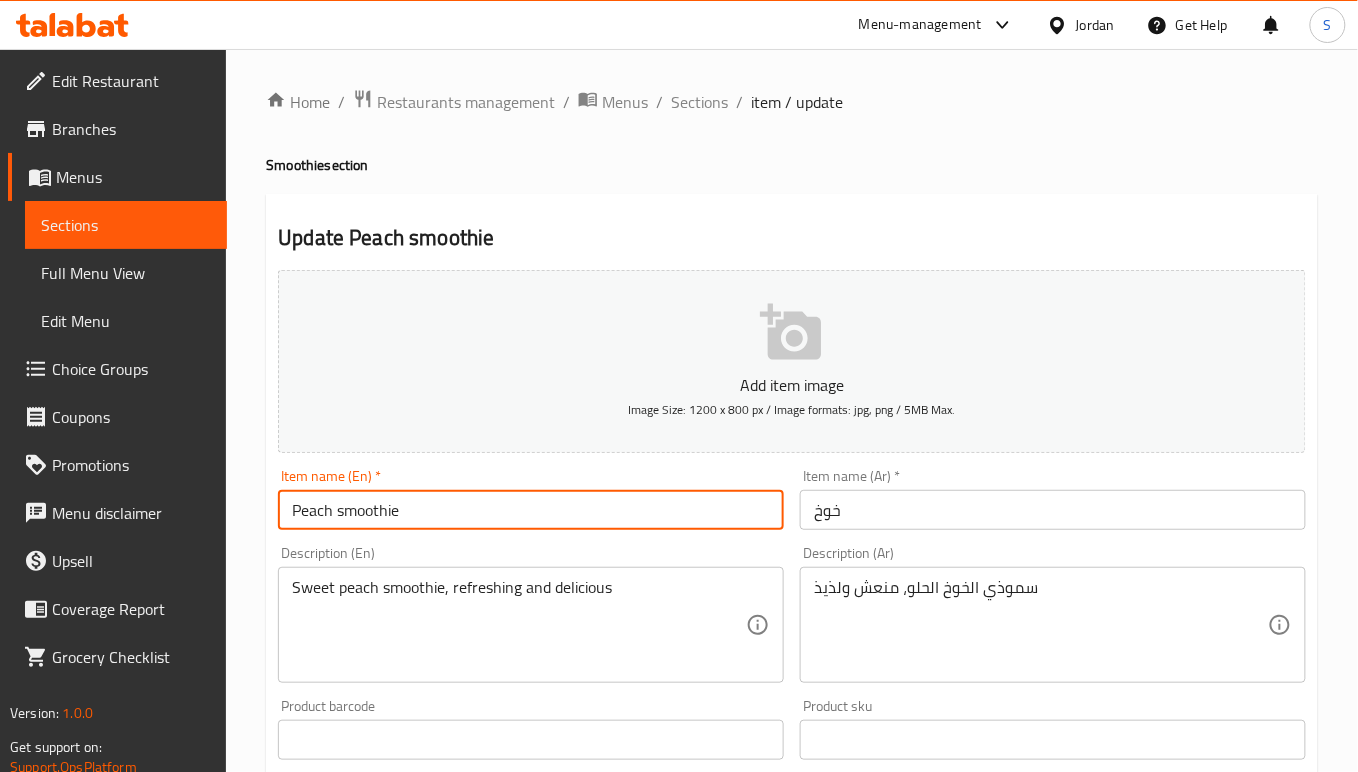 click on "خوخ" at bounding box center [1053, 510] 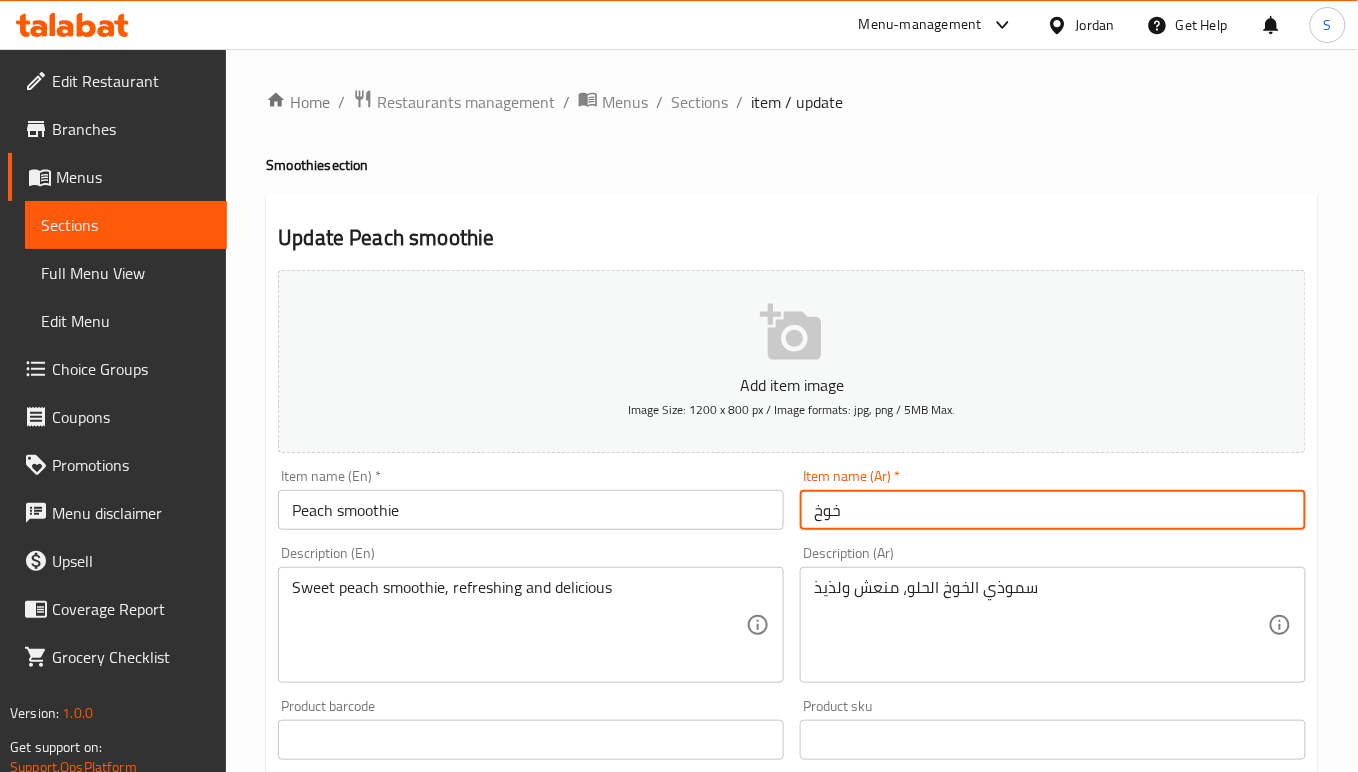 paste on "سموثي" 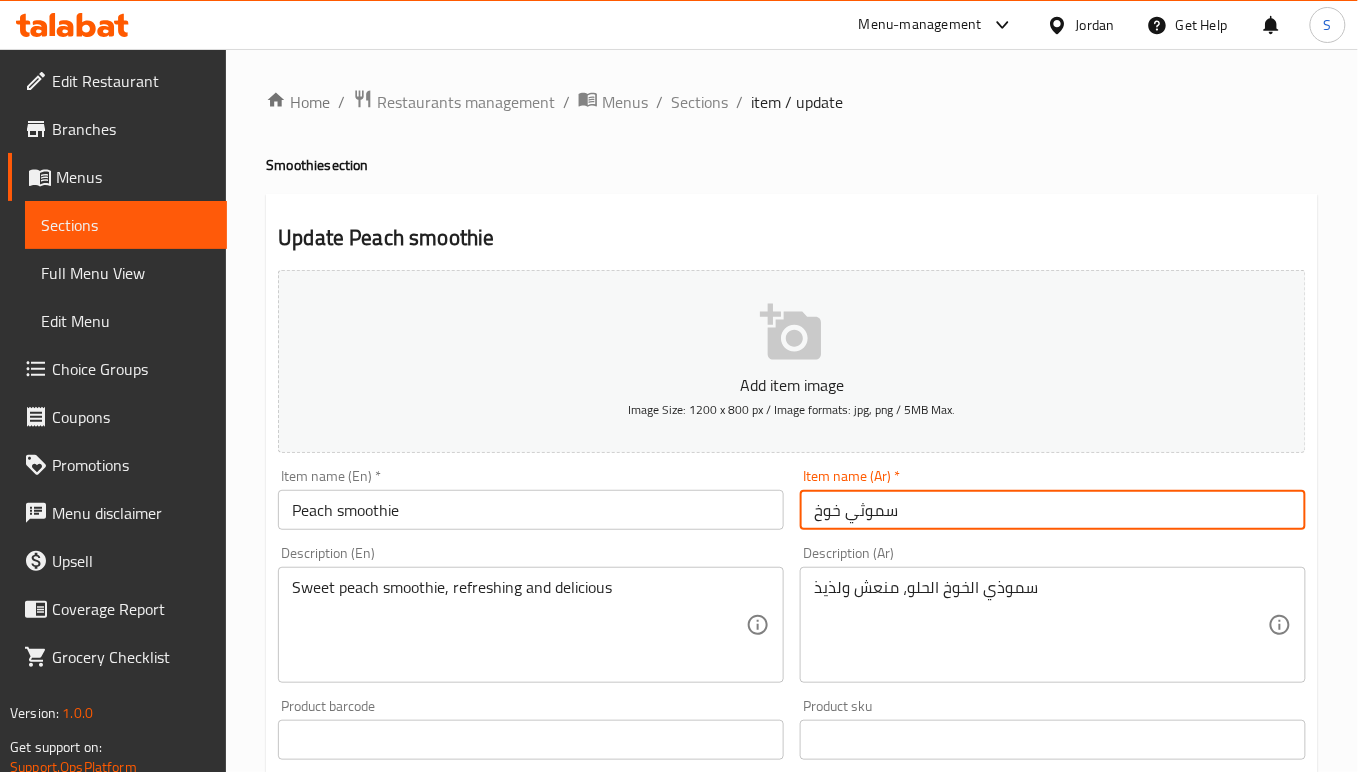 type on "سموثي خوخ" 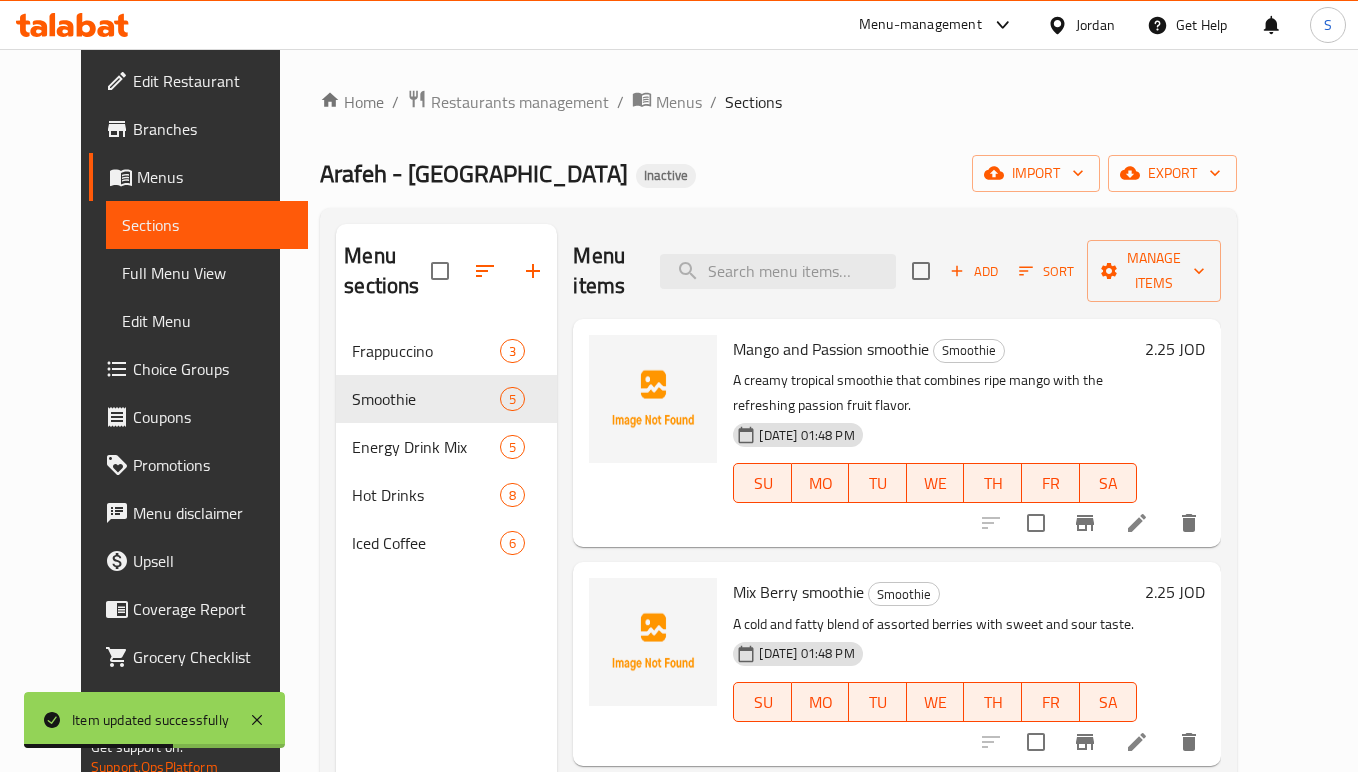 scroll, scrollTop: 0, scrollLeft: 0, axis: both 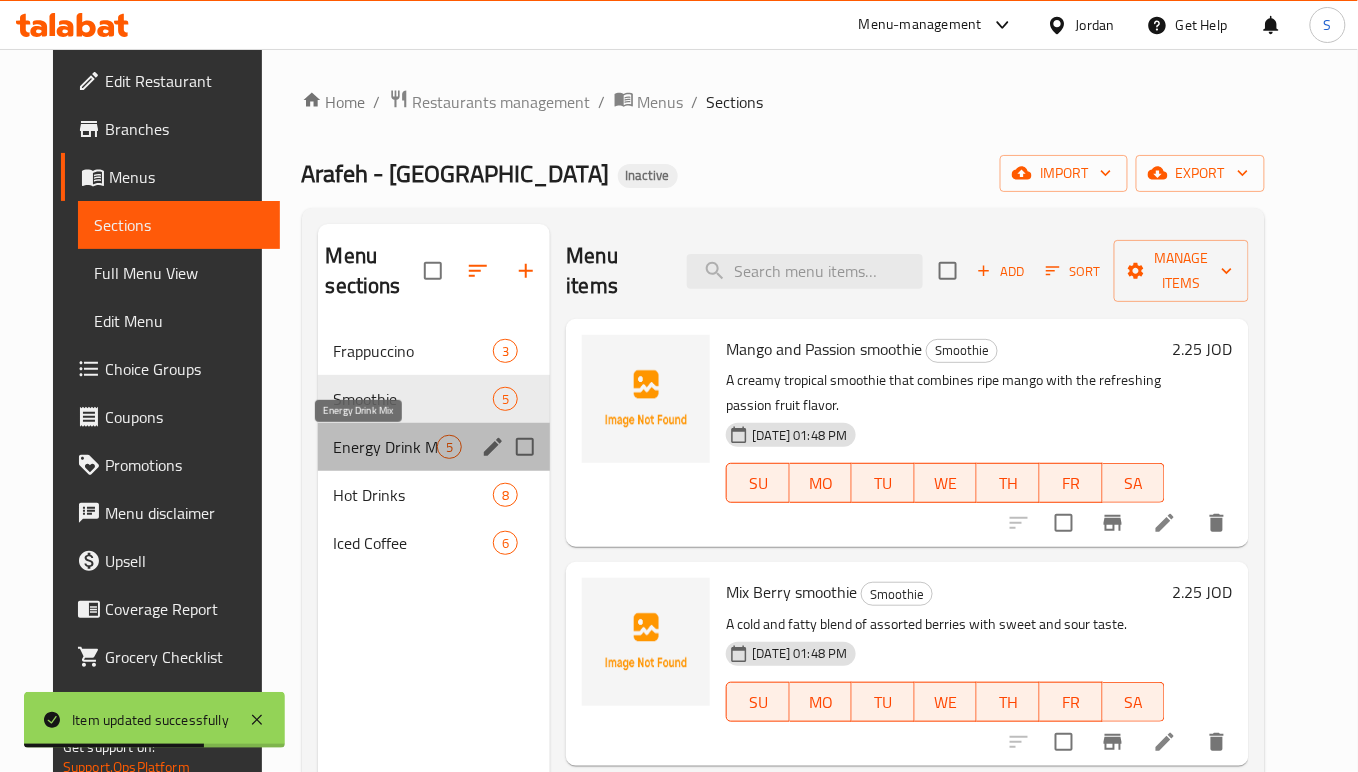 click on "Energy Drink Mix" at bounding box center [386, 447] 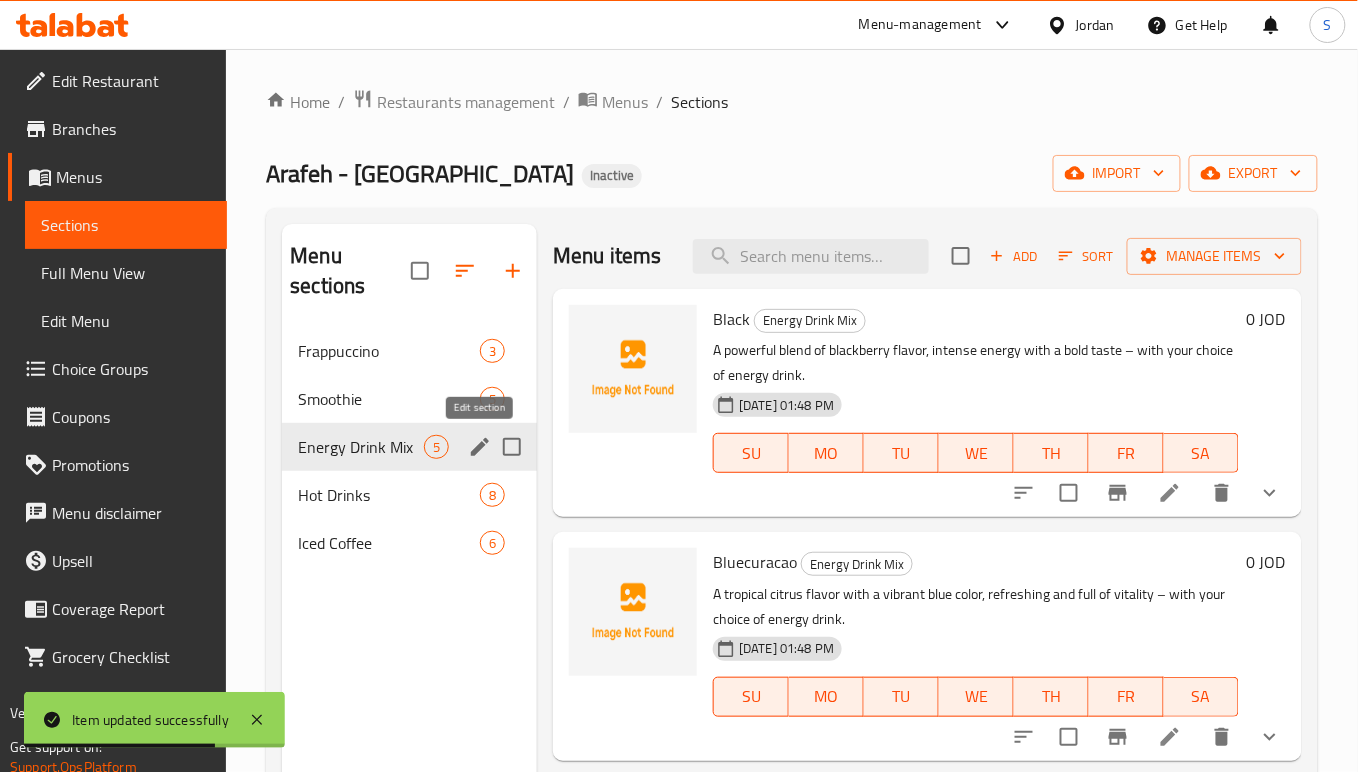 click 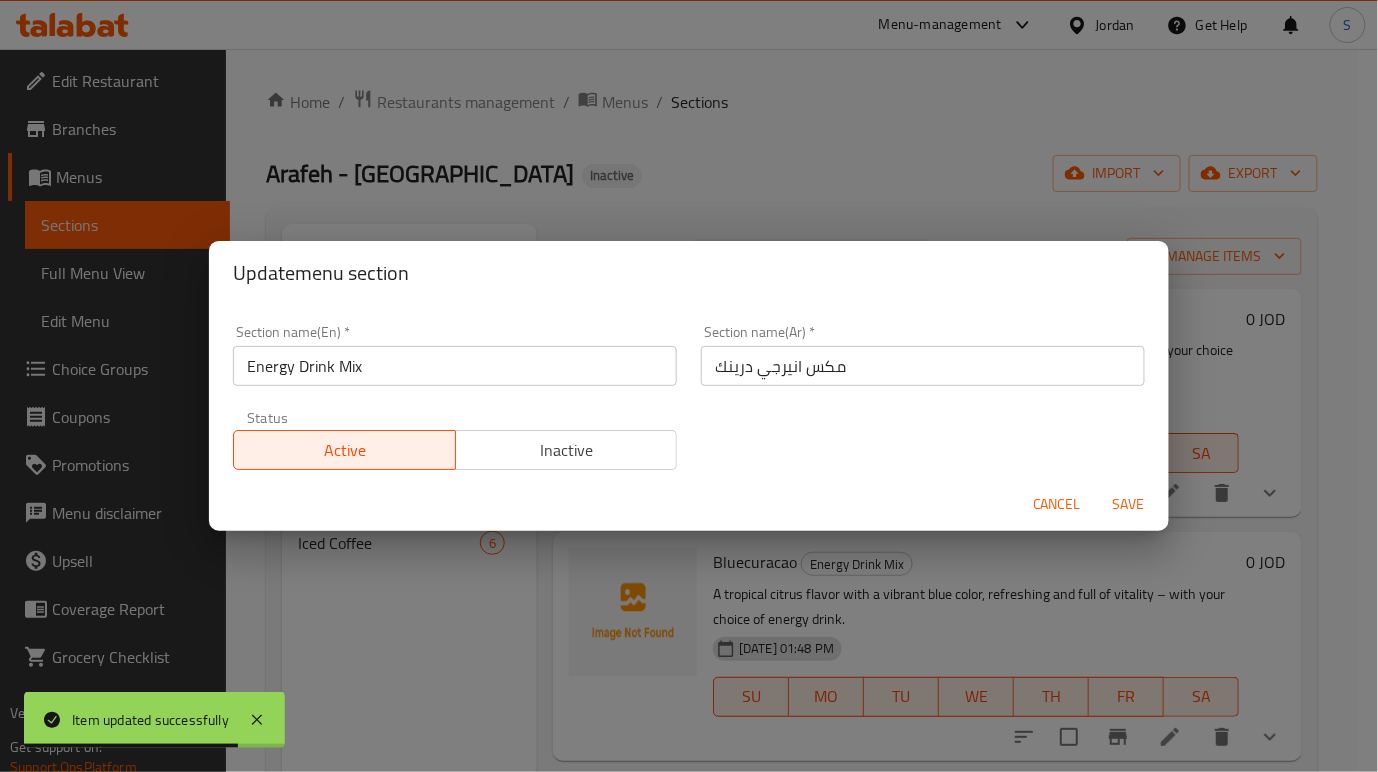 click on "Energy Drink Mix" at bounding box center (455, 366) 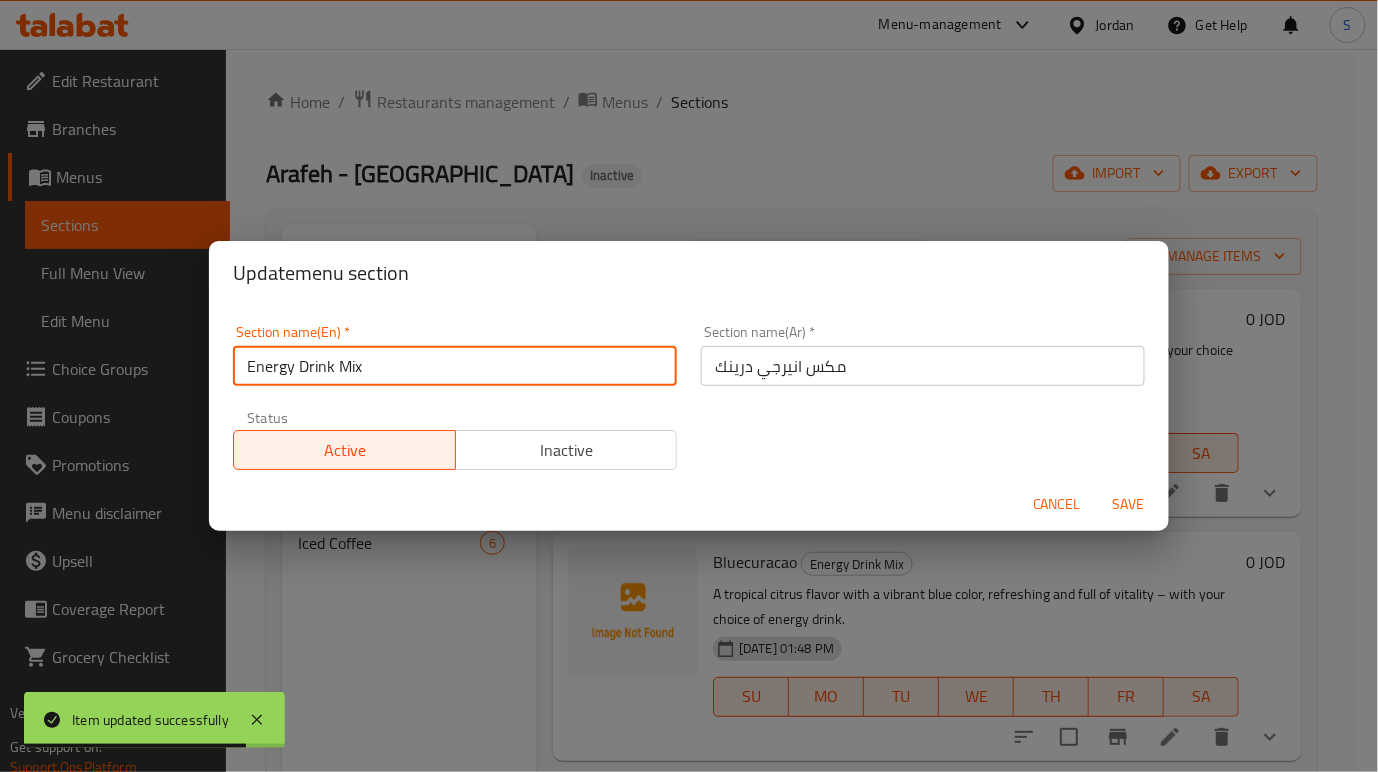 click on "Energy Drink Mix" at bounding box center (455, 366) 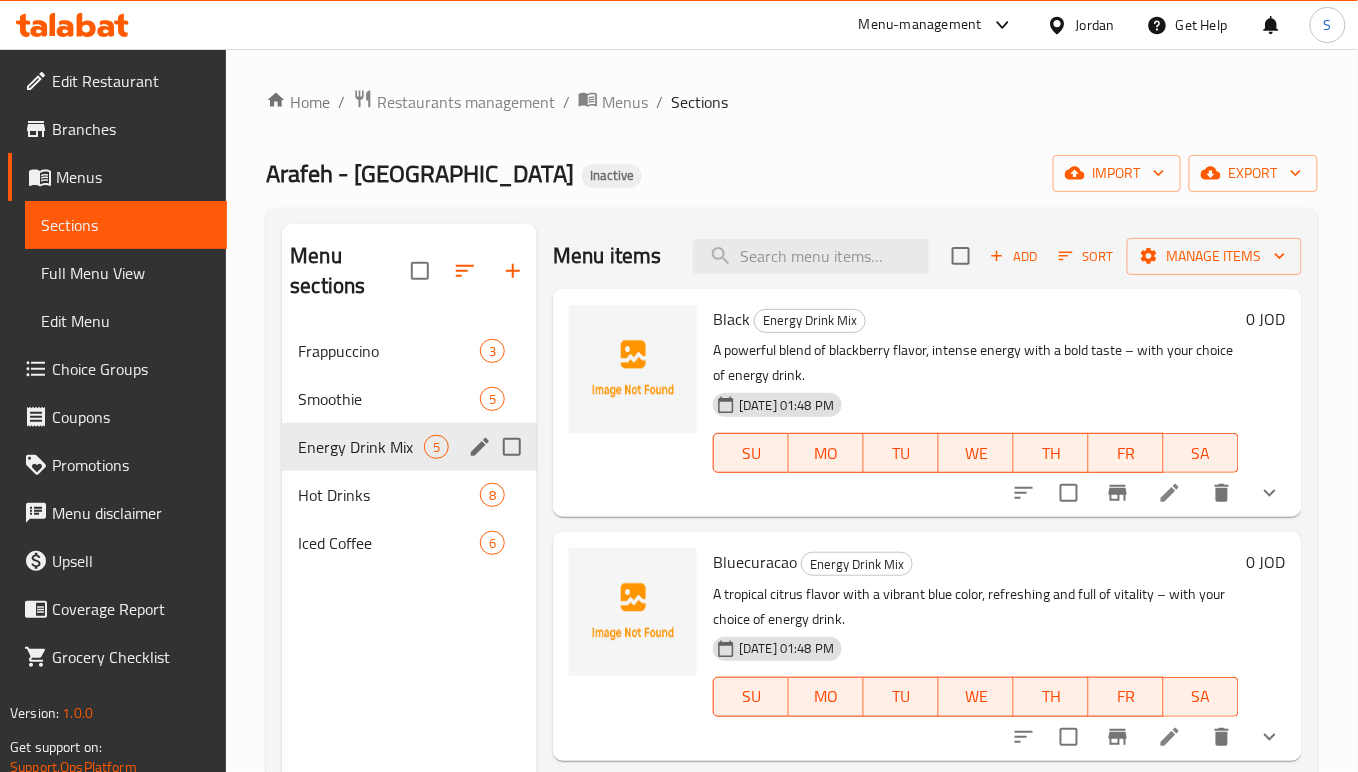 click 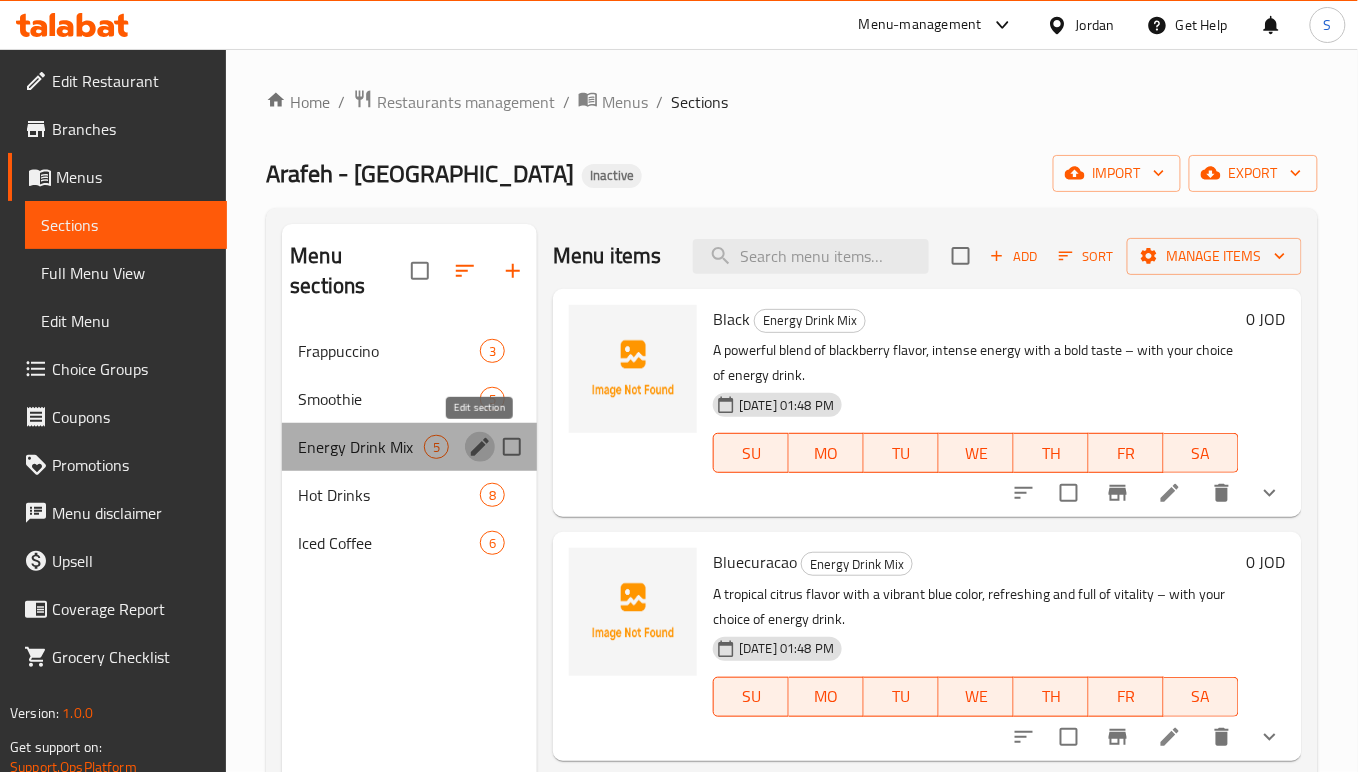 click 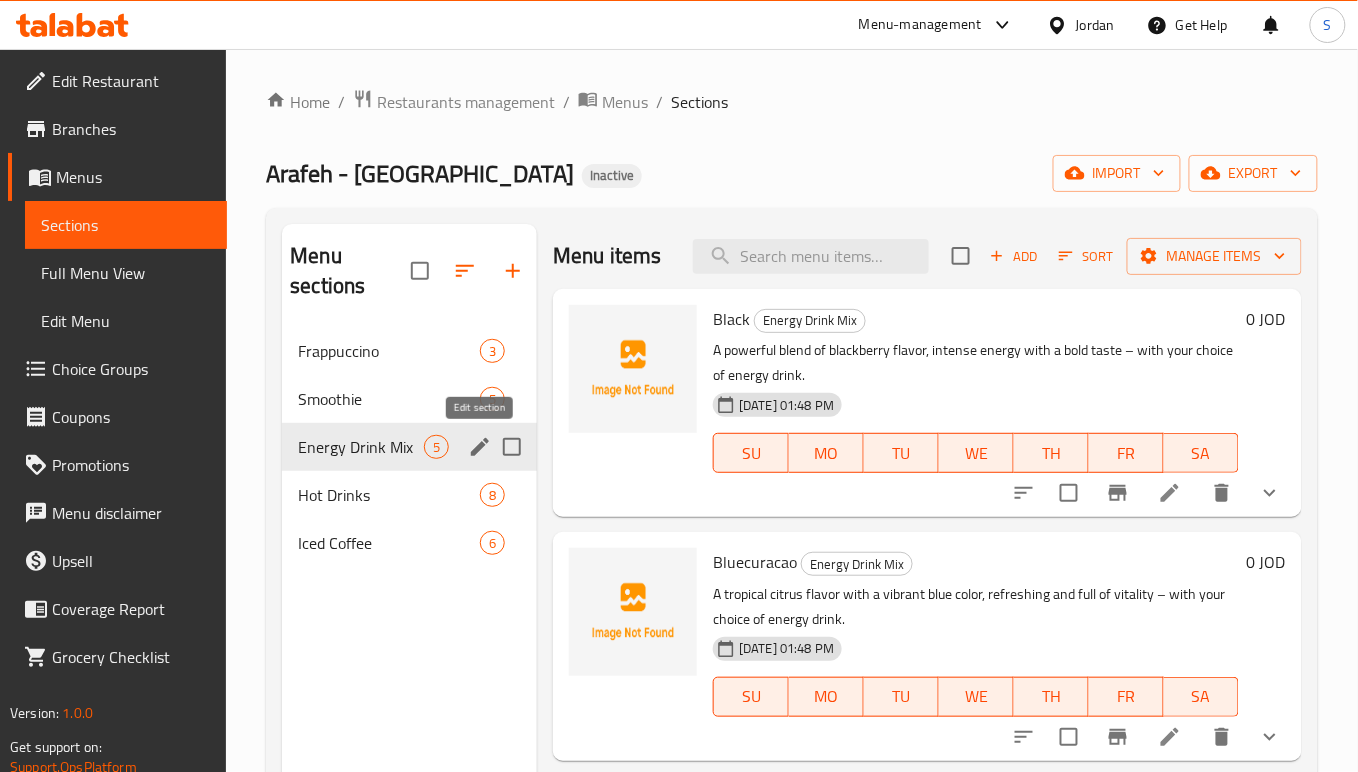 click 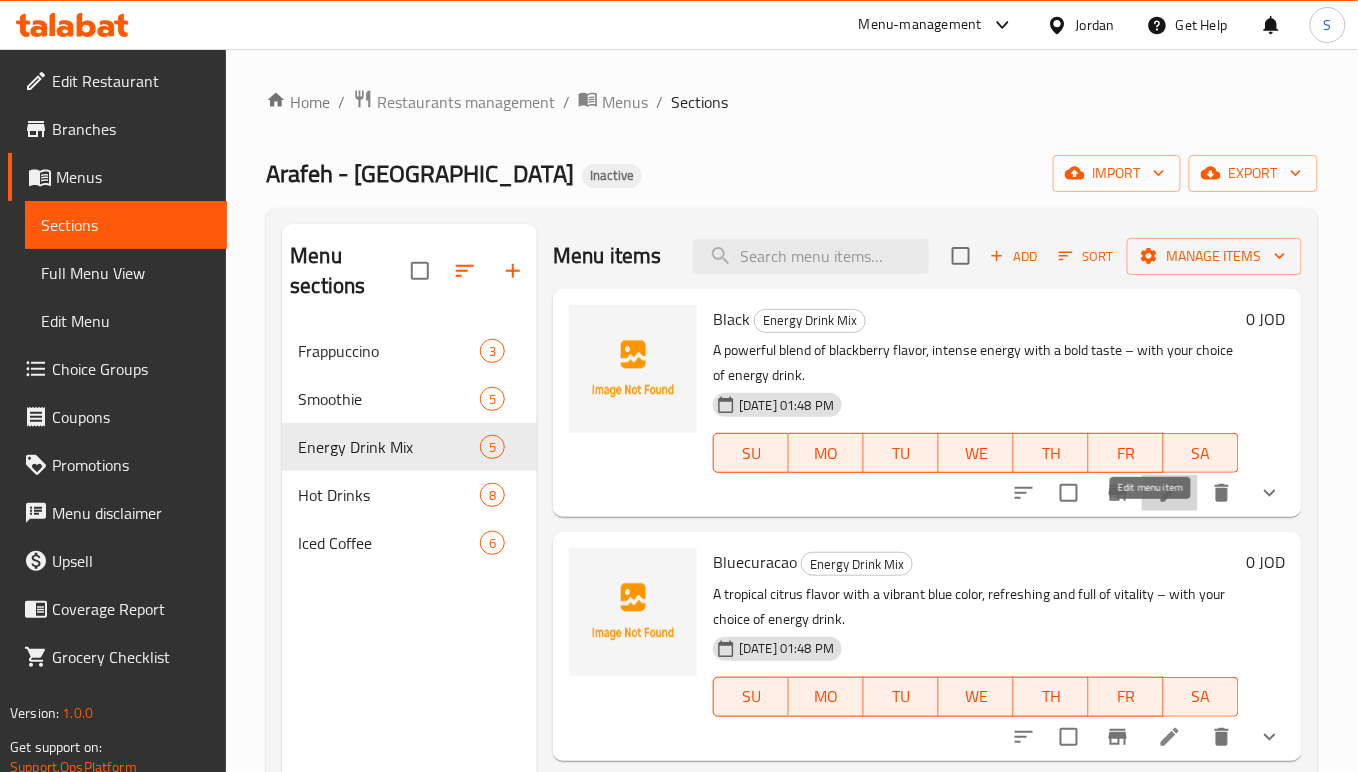 click 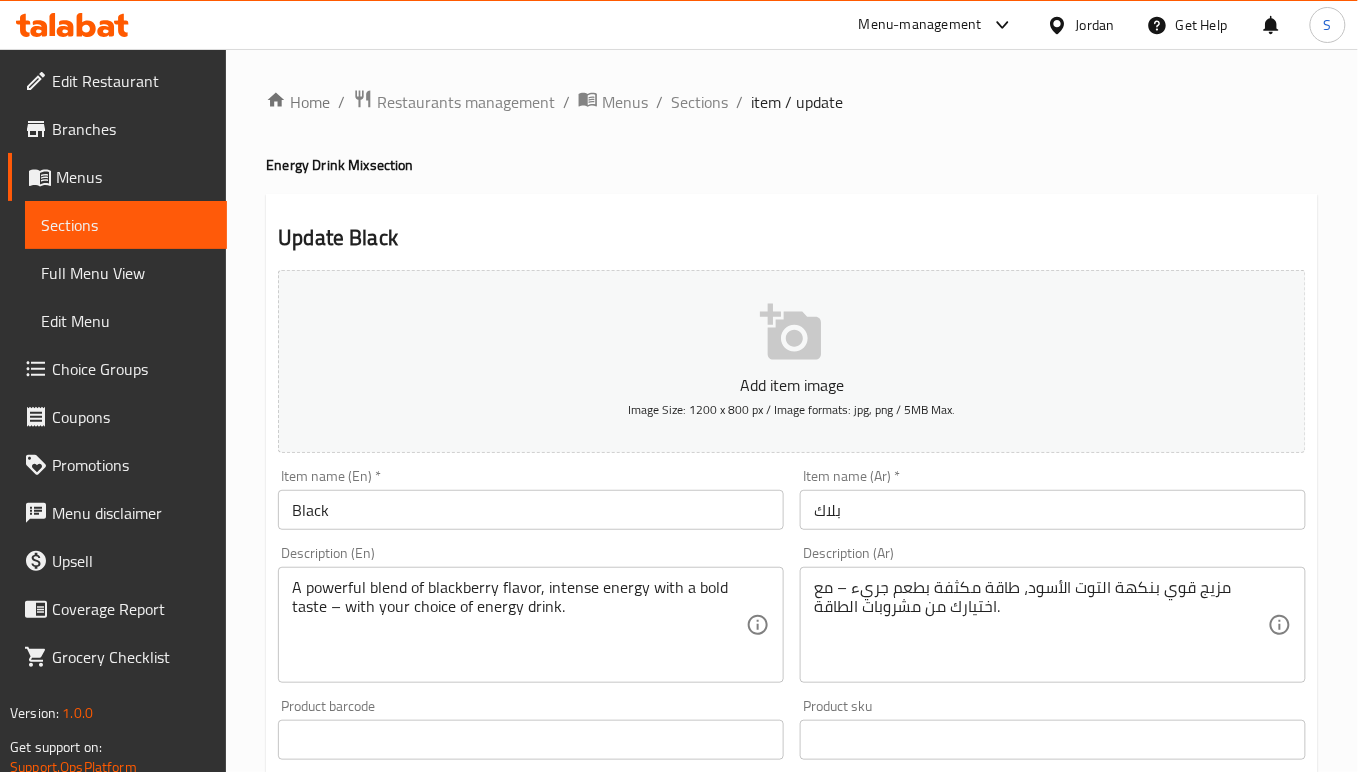 drag, startPoint x: 686, startPoint y: 105, endPoint x: 641, endPoint y: 6, distance: 108.74741 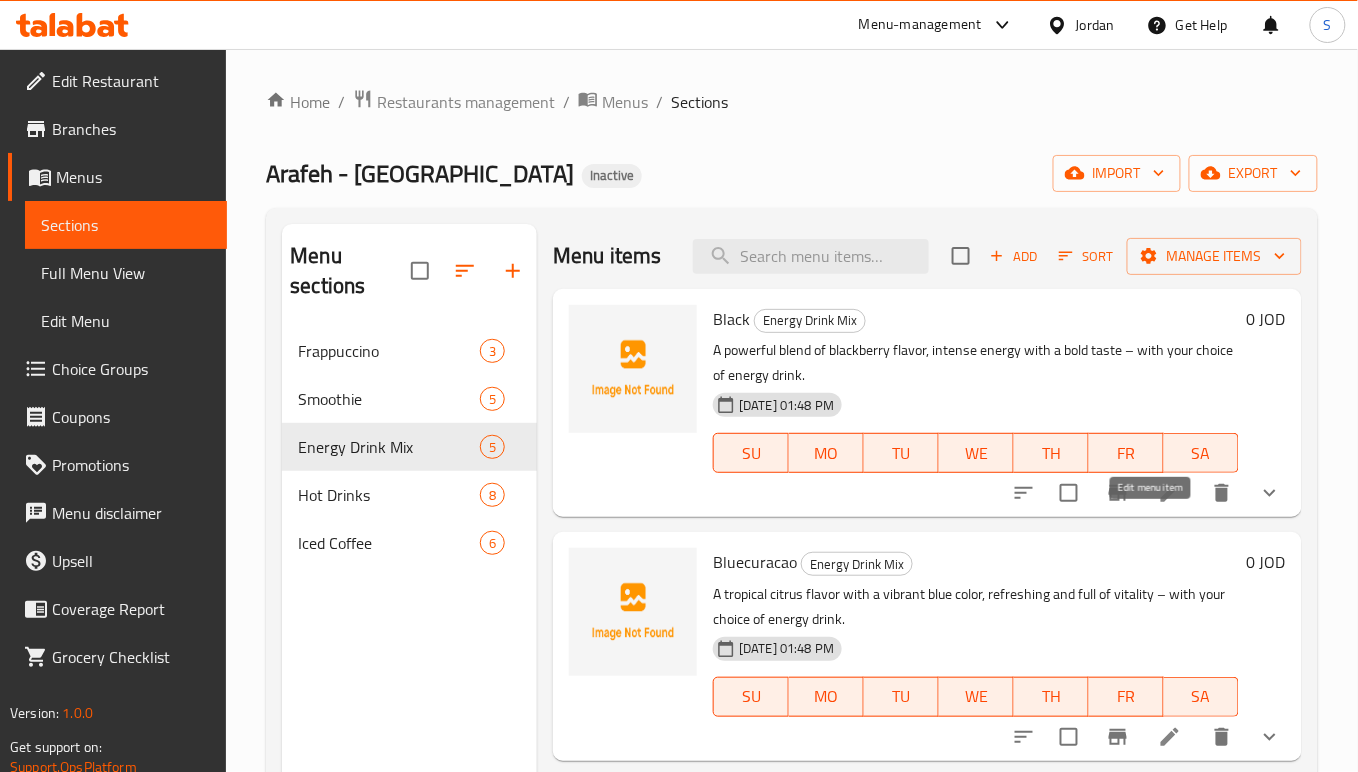 click 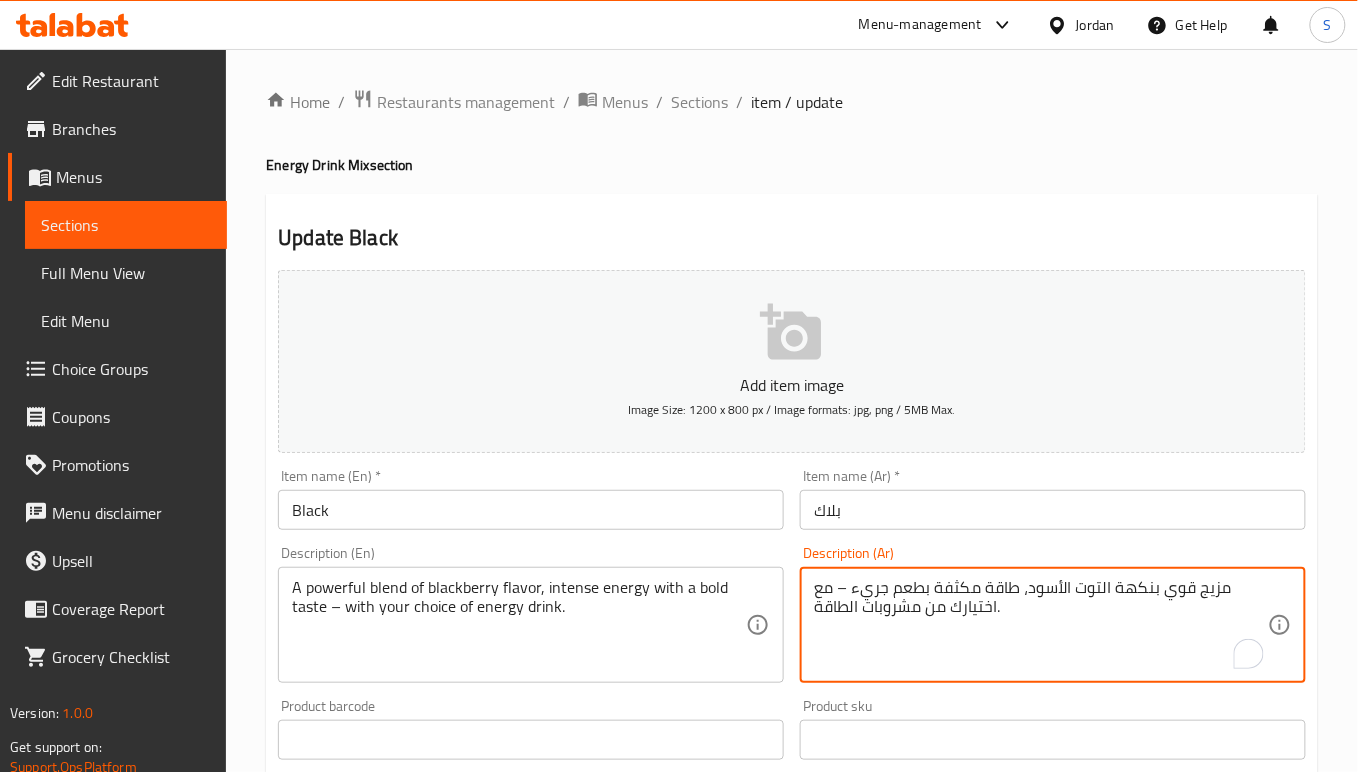 click on "مزيج قوي بنكهة التوت الأسود، طاقة مكثفة بطعم جريء – مع اختيارك من مشروبات الطاقة." at bounding box center [1041, 625] 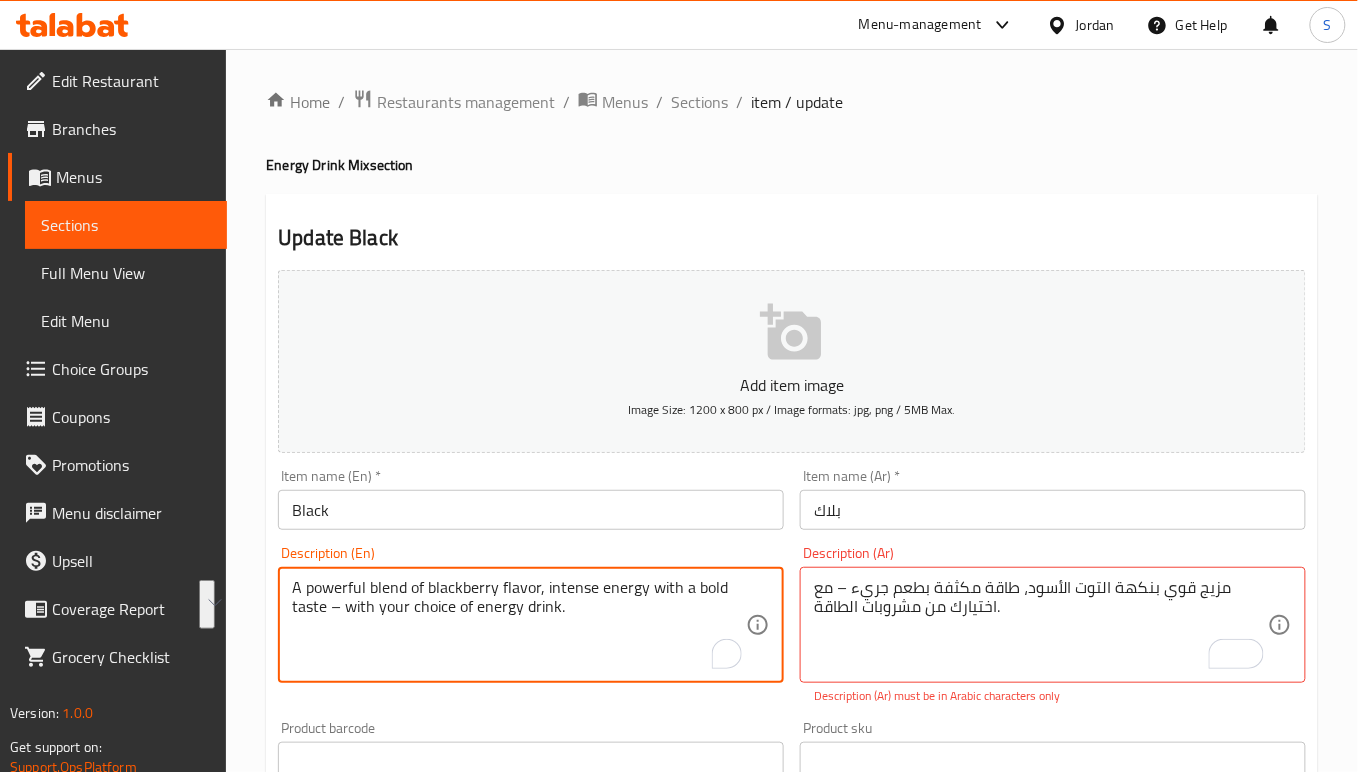 click on "A powerful blend of blackberry flavor, intense energy with a bold taste – with your choice of energy drink." at bounding box center [519, 625] 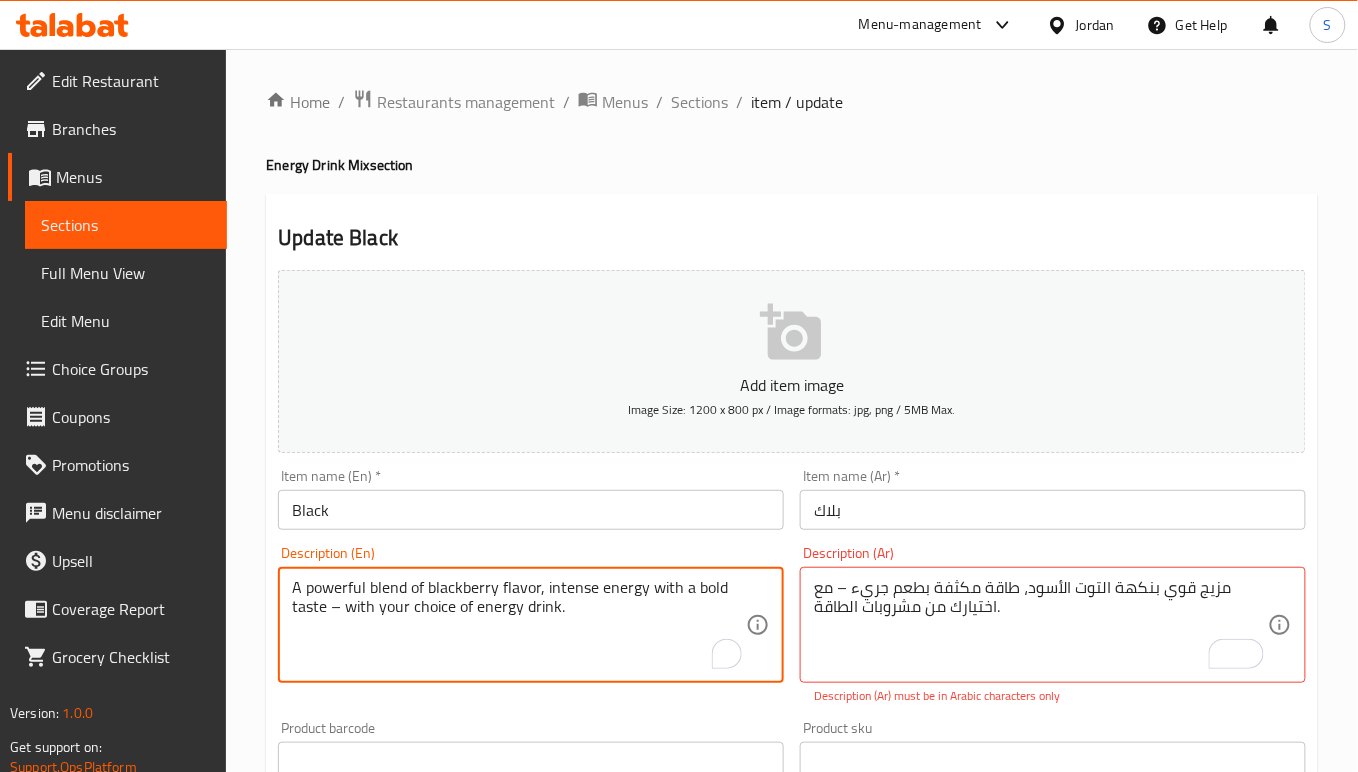 paste on "strong" 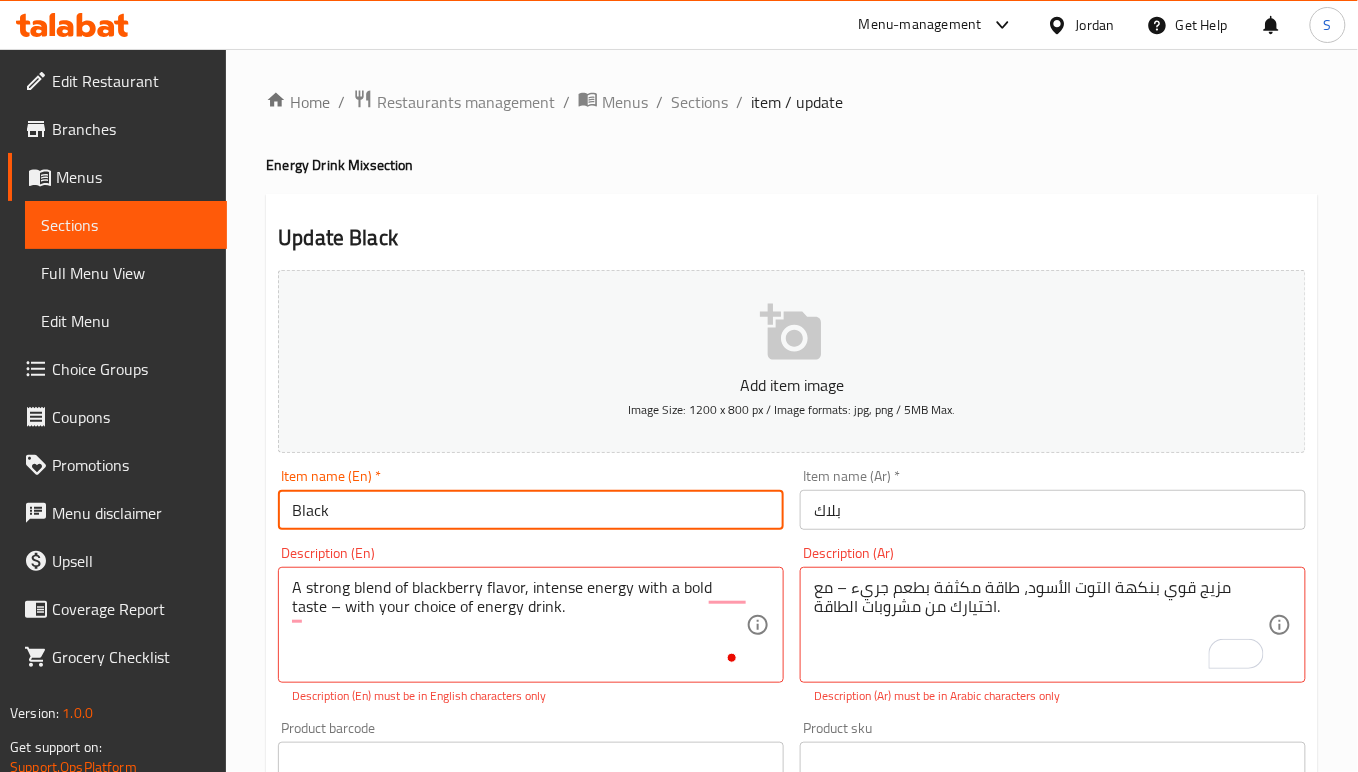 click on "Black" at bounding box center [531, 510] 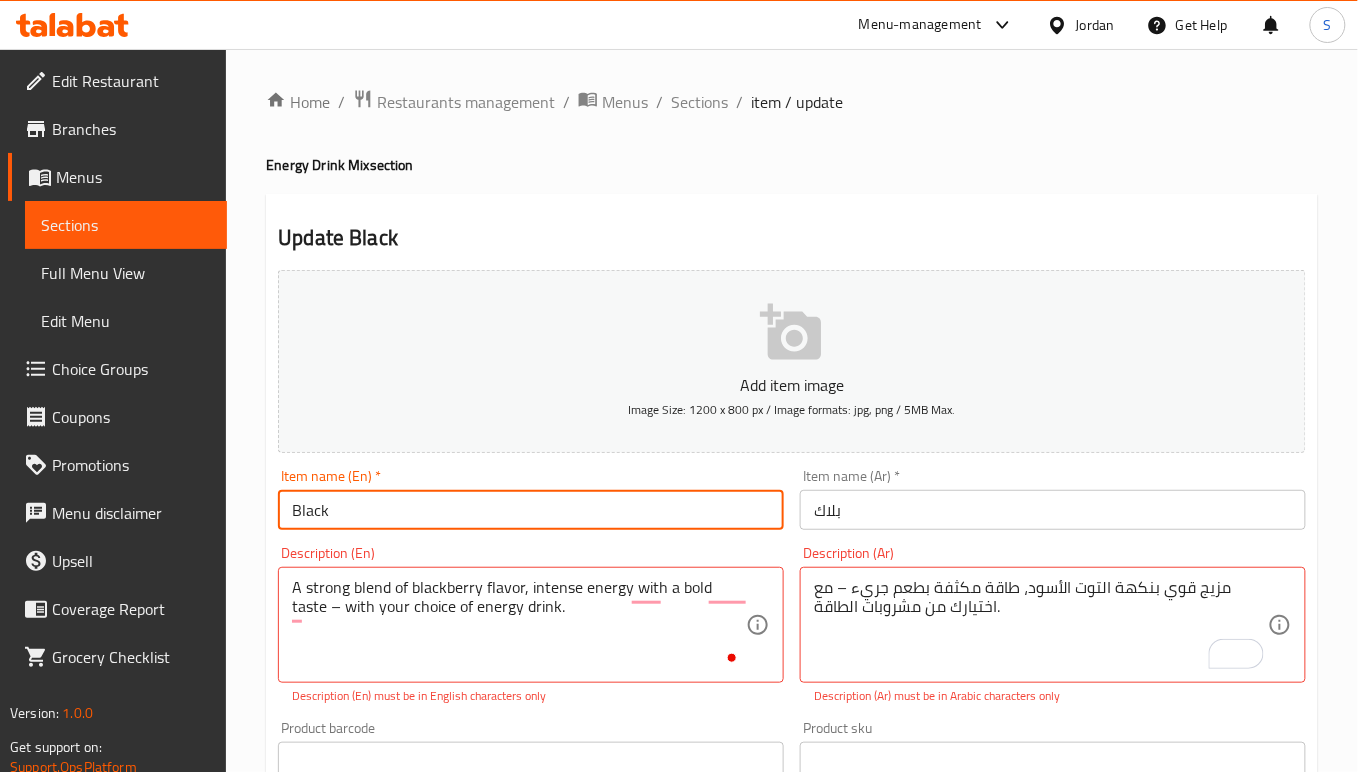 click on "Update" at bounding box center (400, 1451) 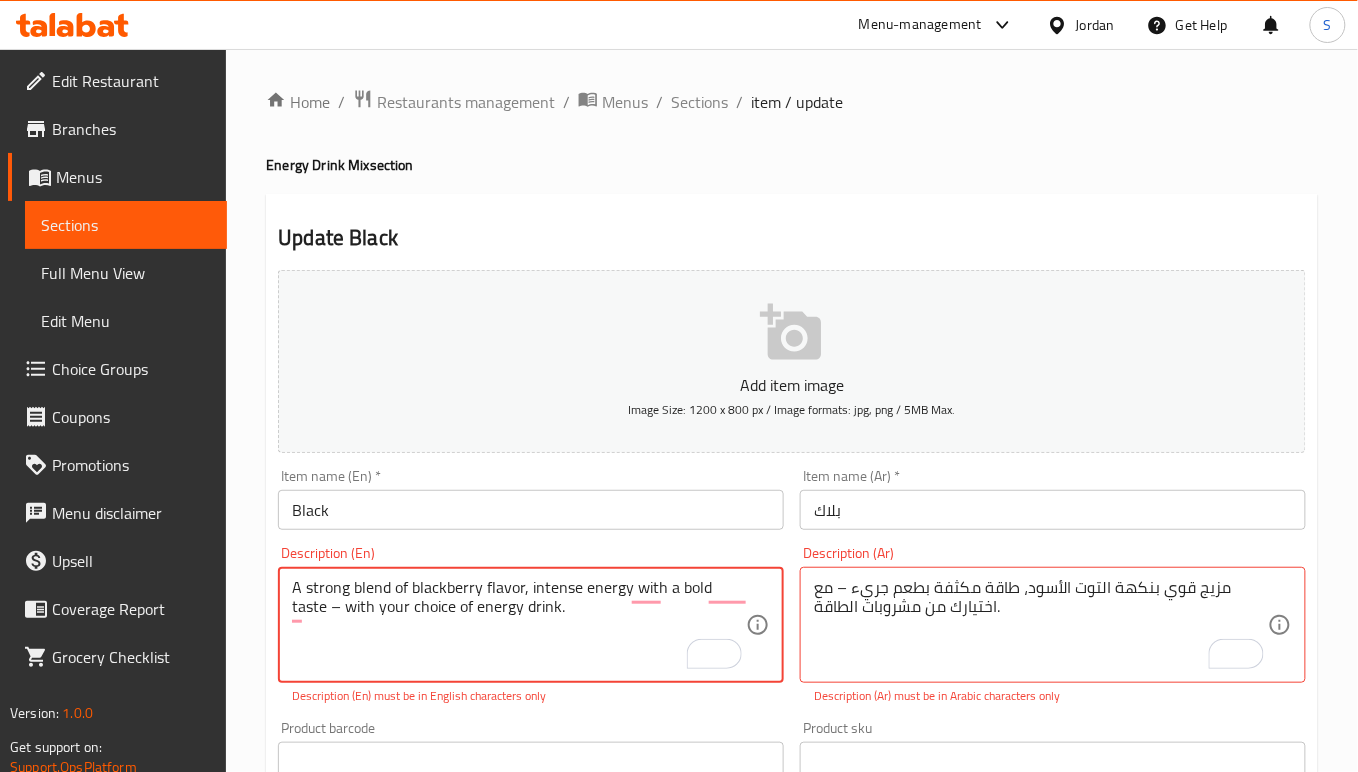 drag, startPoint x: 305, startPoint y: 616, endPoint x: 206, endPoint y: 620, distance: 99.08077 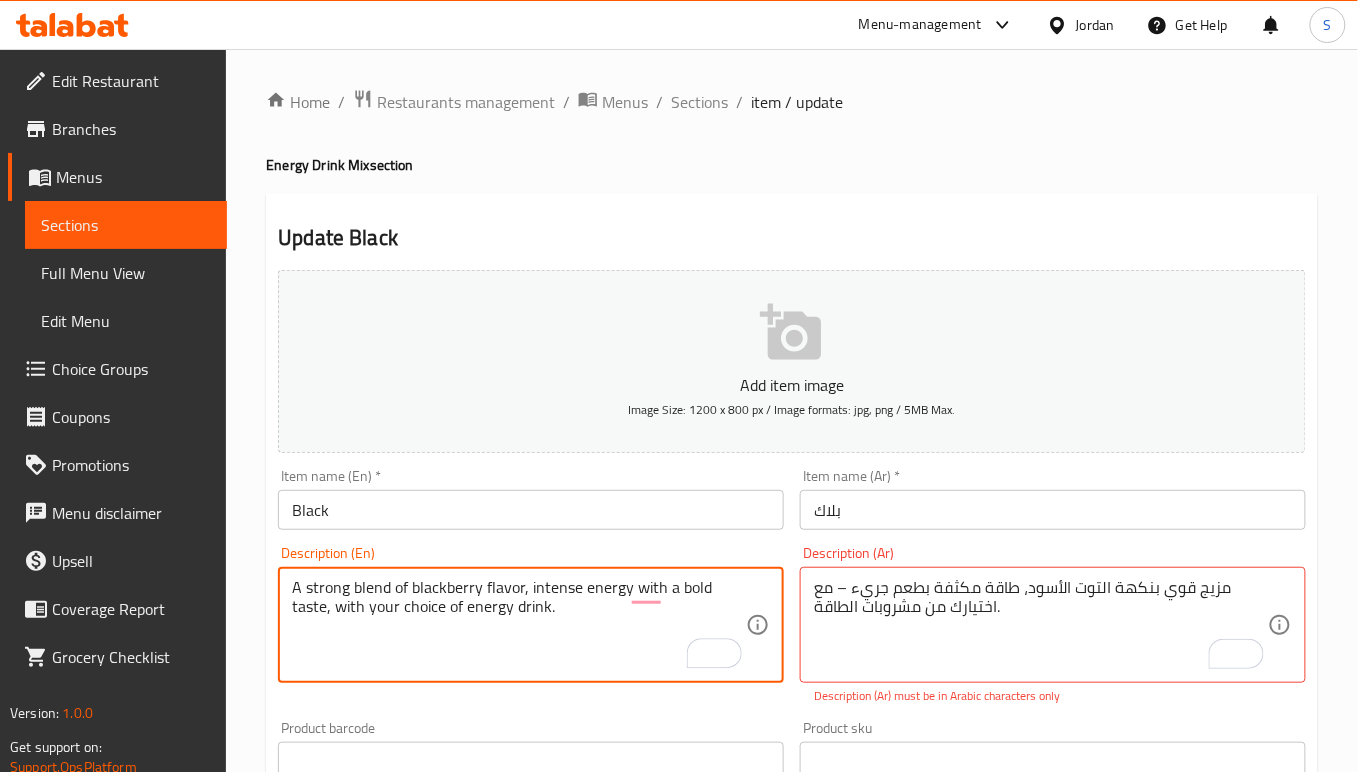 type on "A strong blend of blackberry flavor, intense energy with a bold taste, with your choice of energy drink." 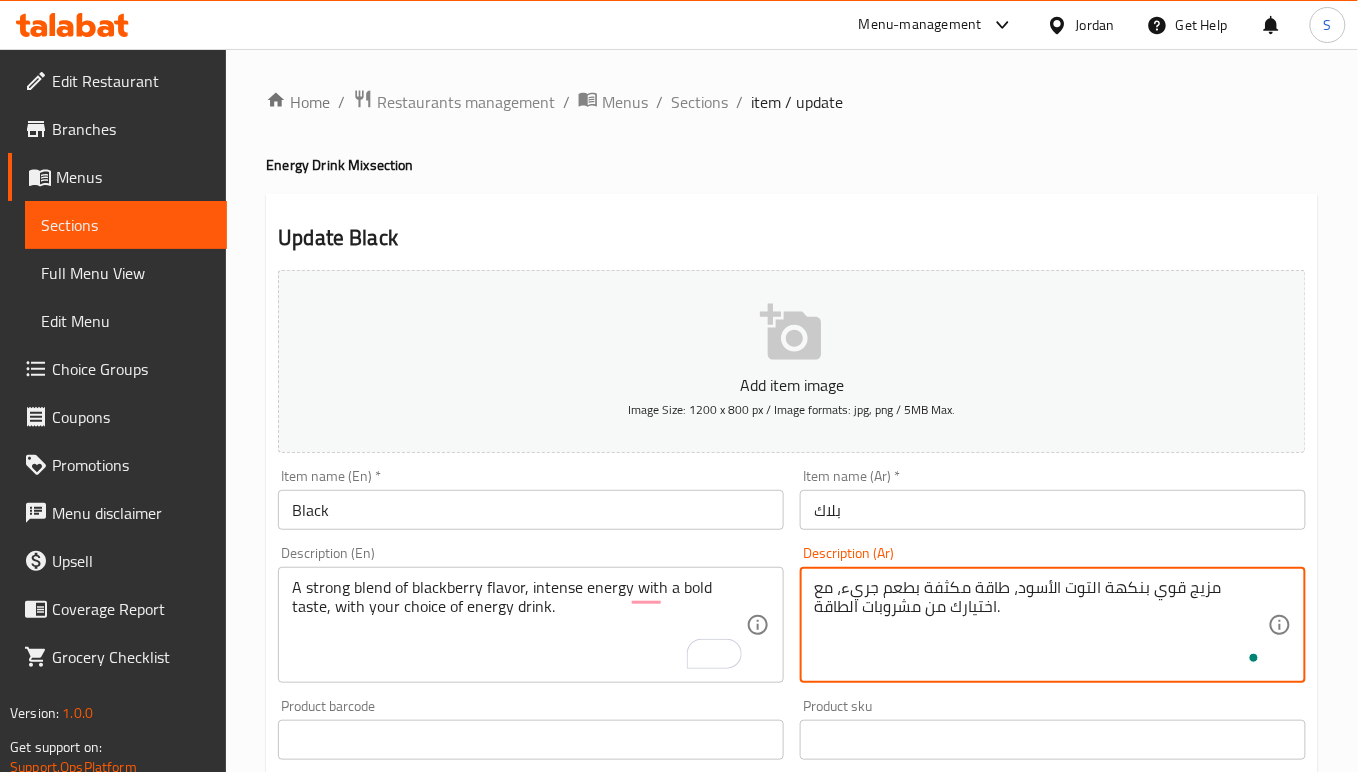 type on "مزيج قوي بنكهة التوت الأسود، طاقة مكثفة بطعم جريء، مع اختيارك من مشروبات الطاقة." 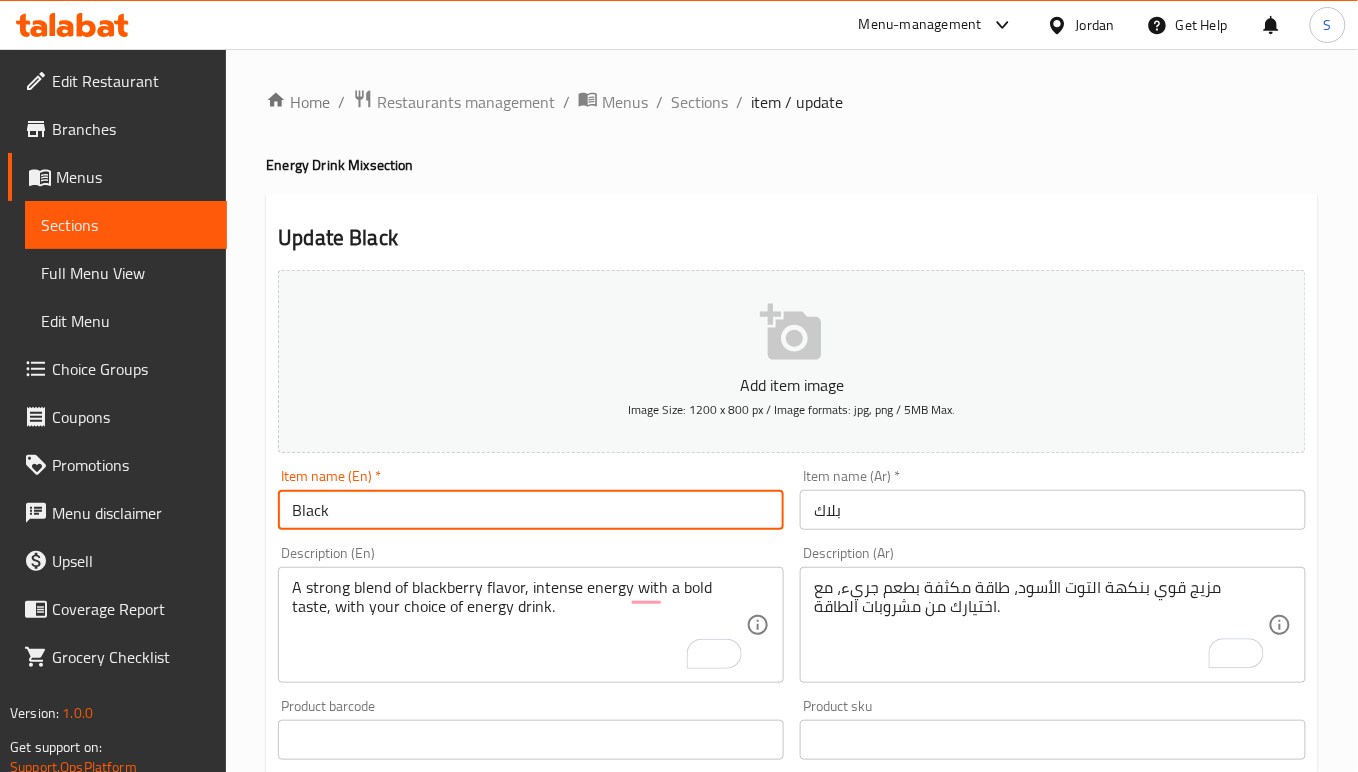 click on "Update" at bounding box center (400, 1429) 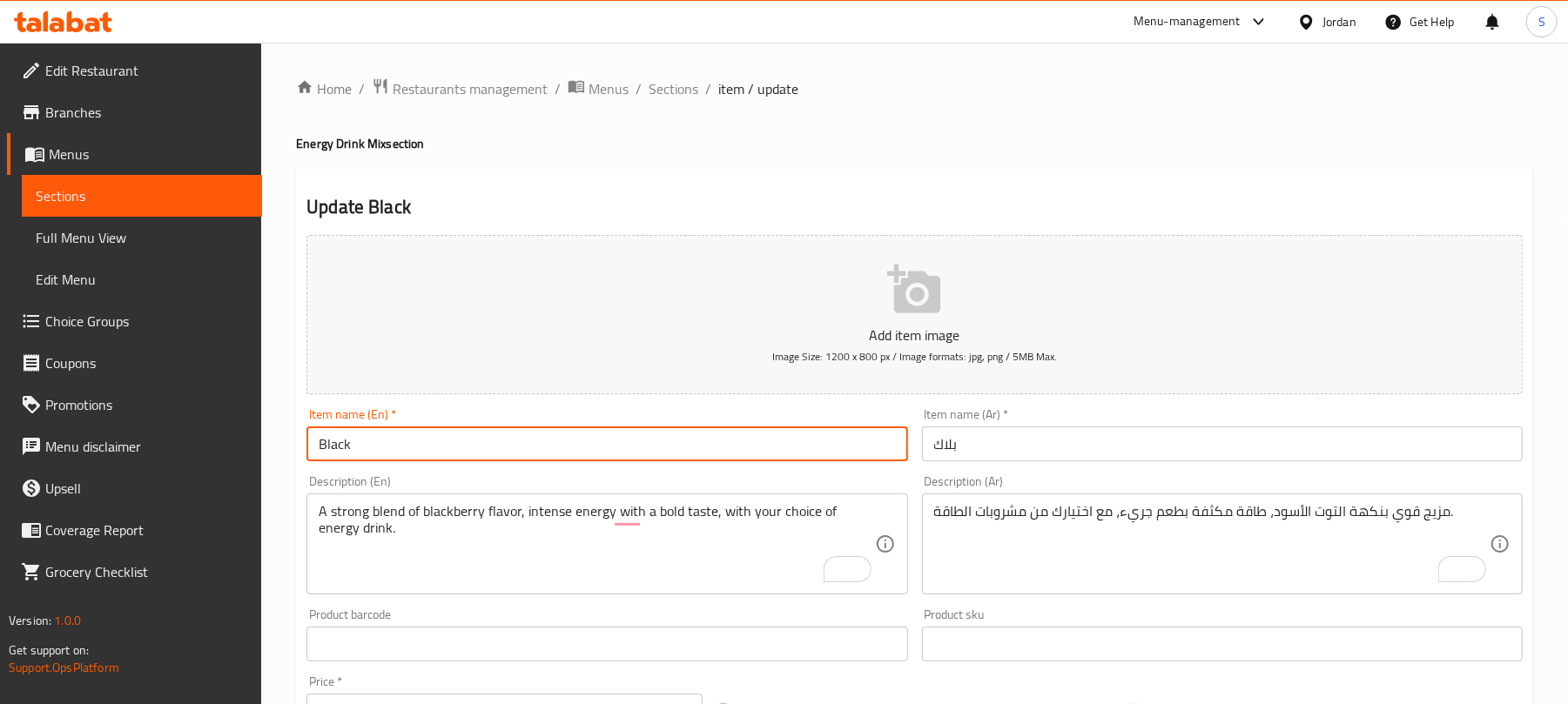 click on "Black" at bounding box center (607, 444) 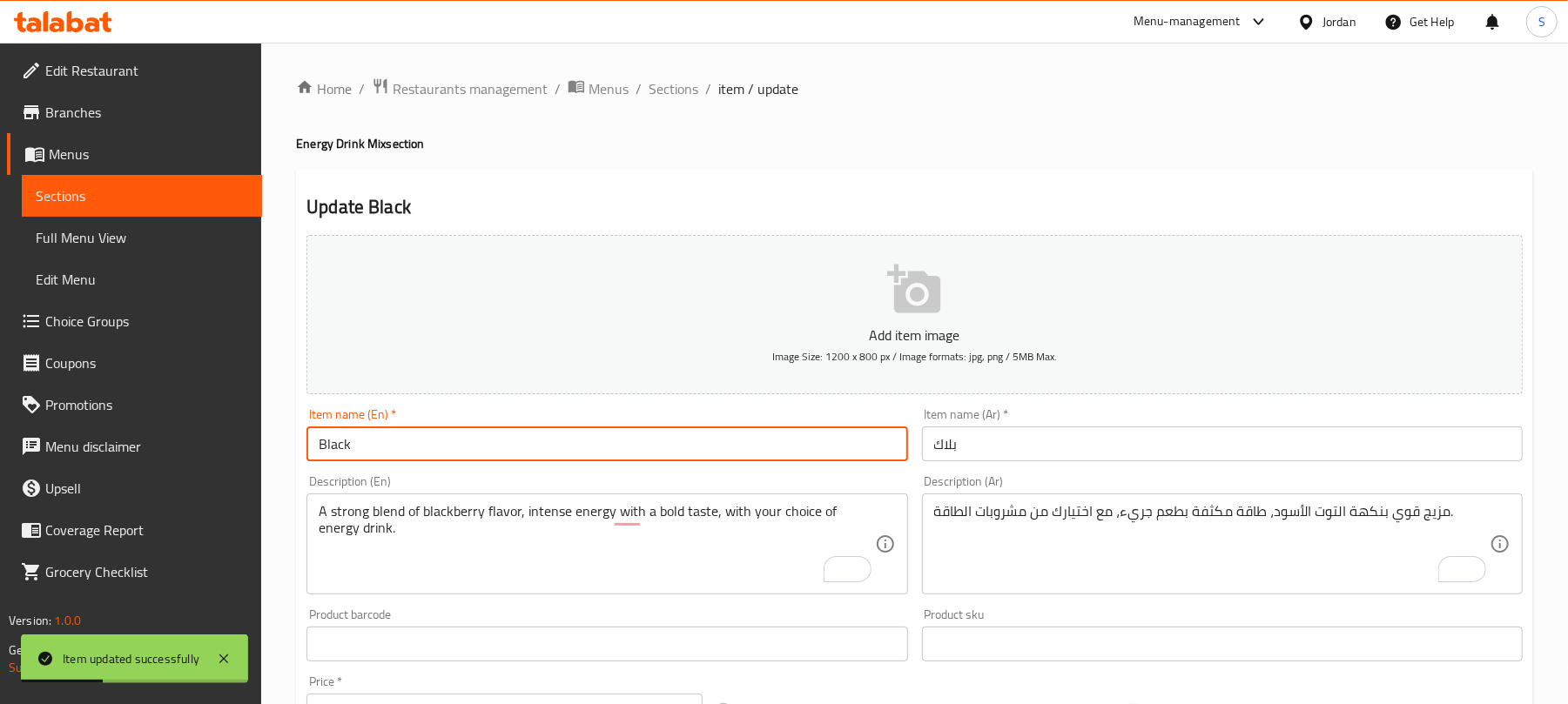 click on "Menus" at bounding box center [148, 154] 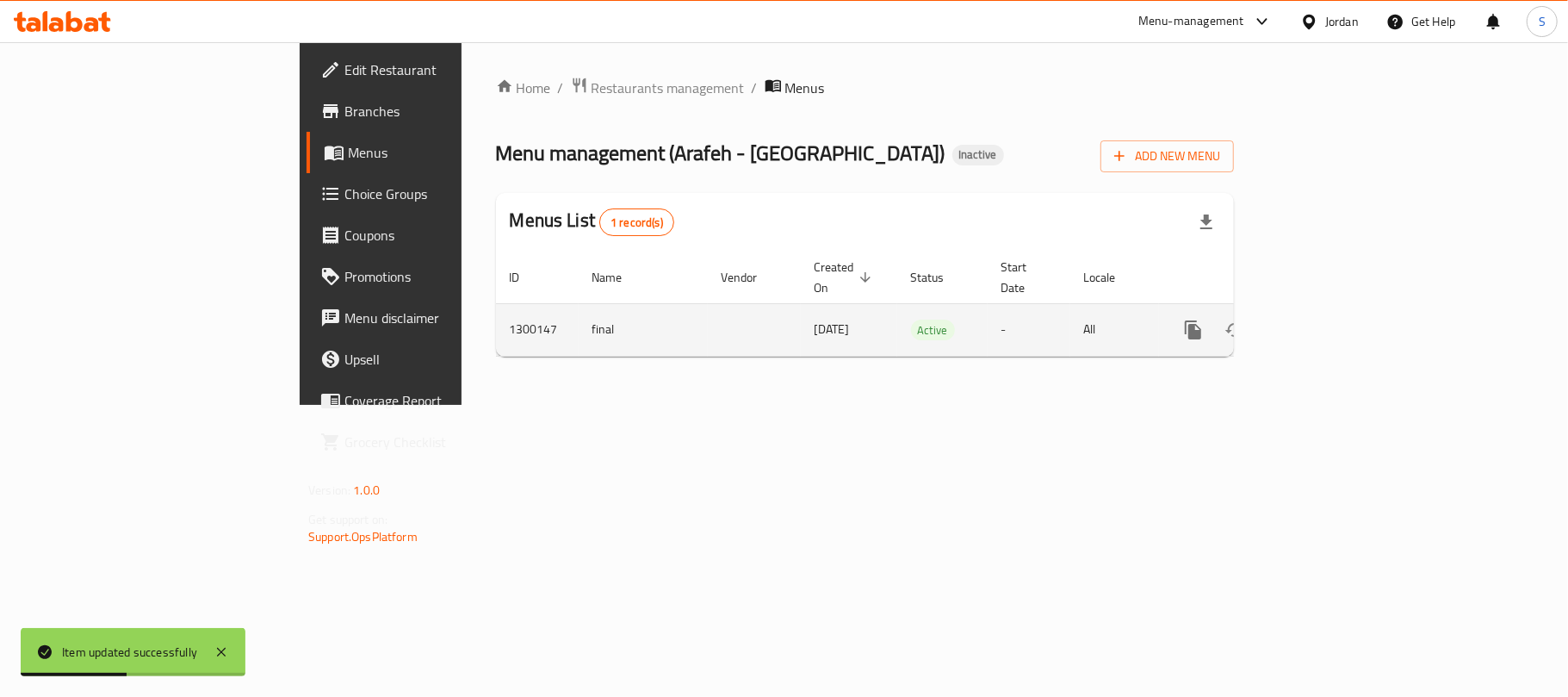 click at bounding box center (1317, 330) 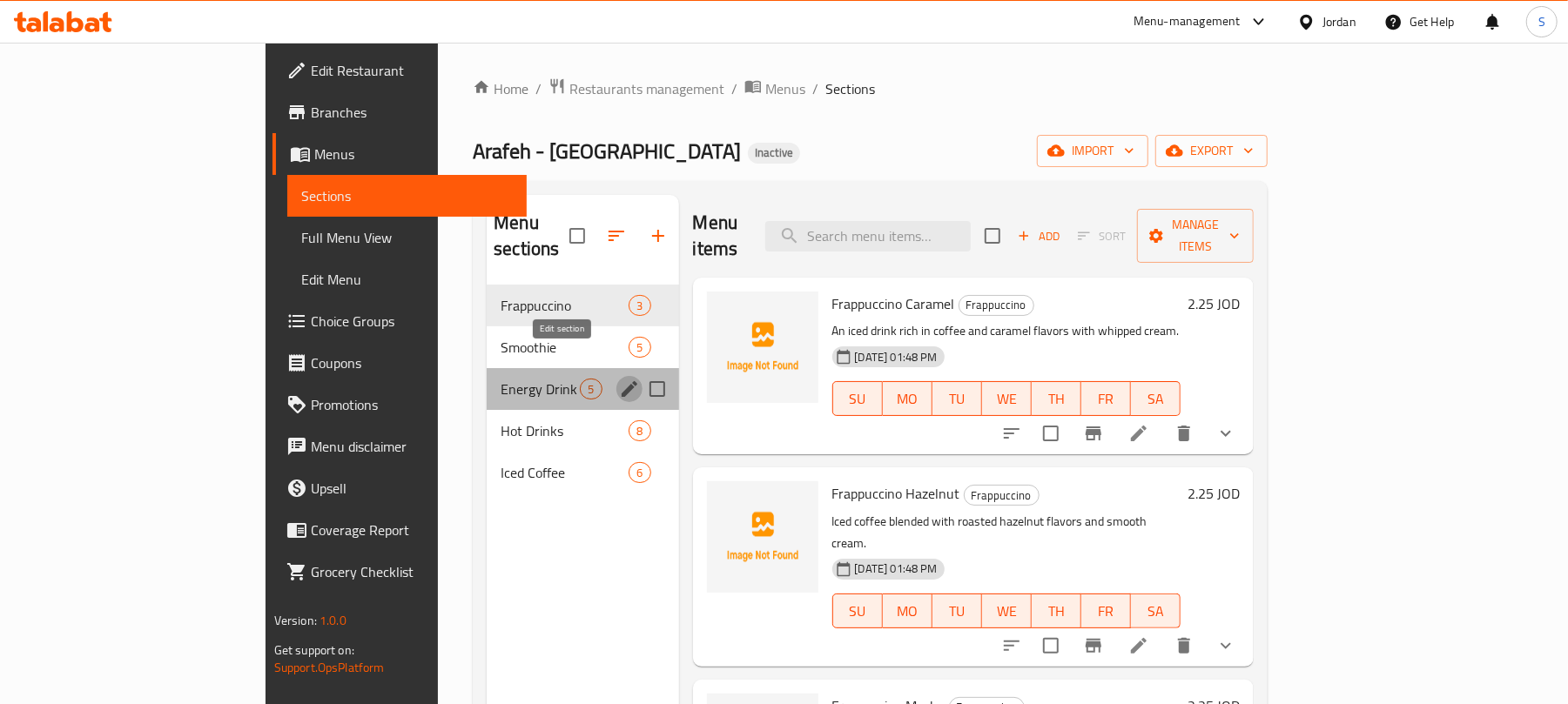 click 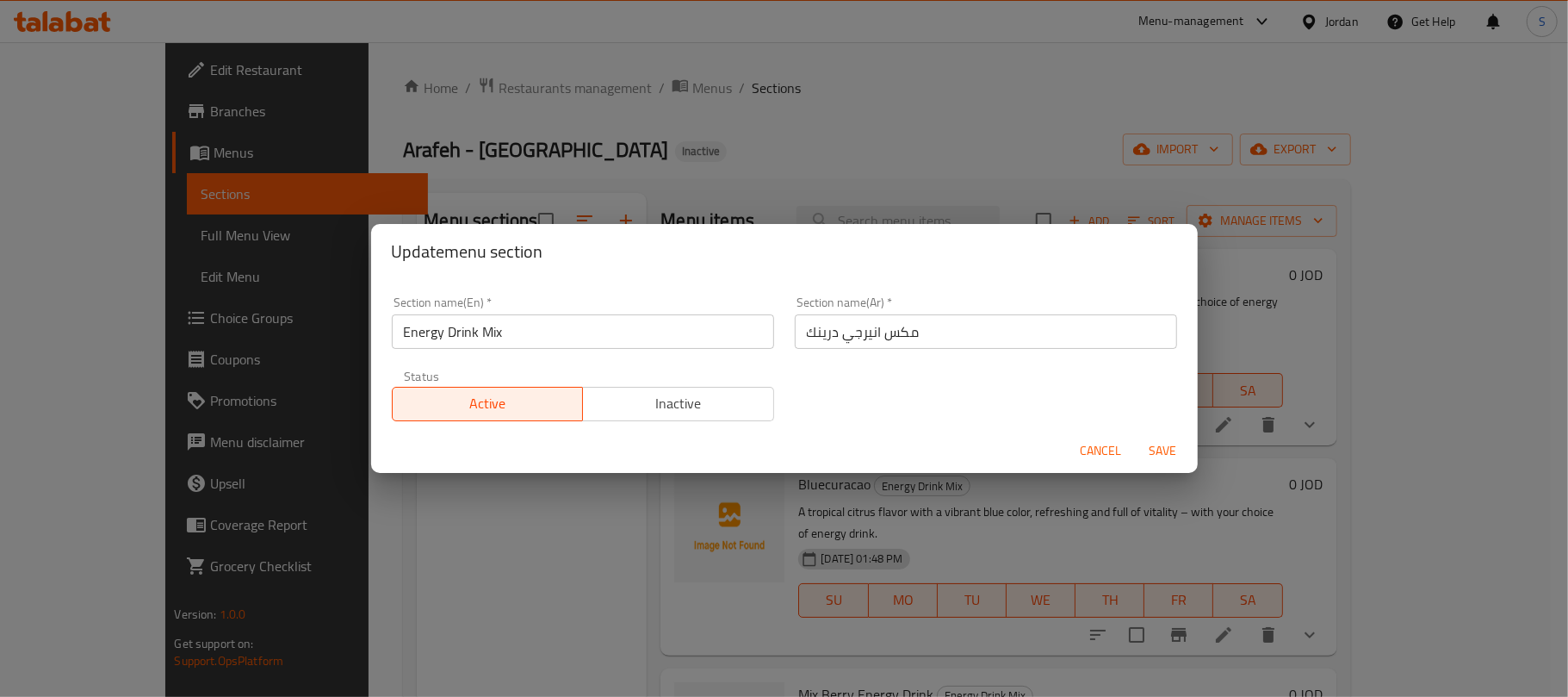 click on "مكس انيرجي درينك" at bounding box center (986, 332) 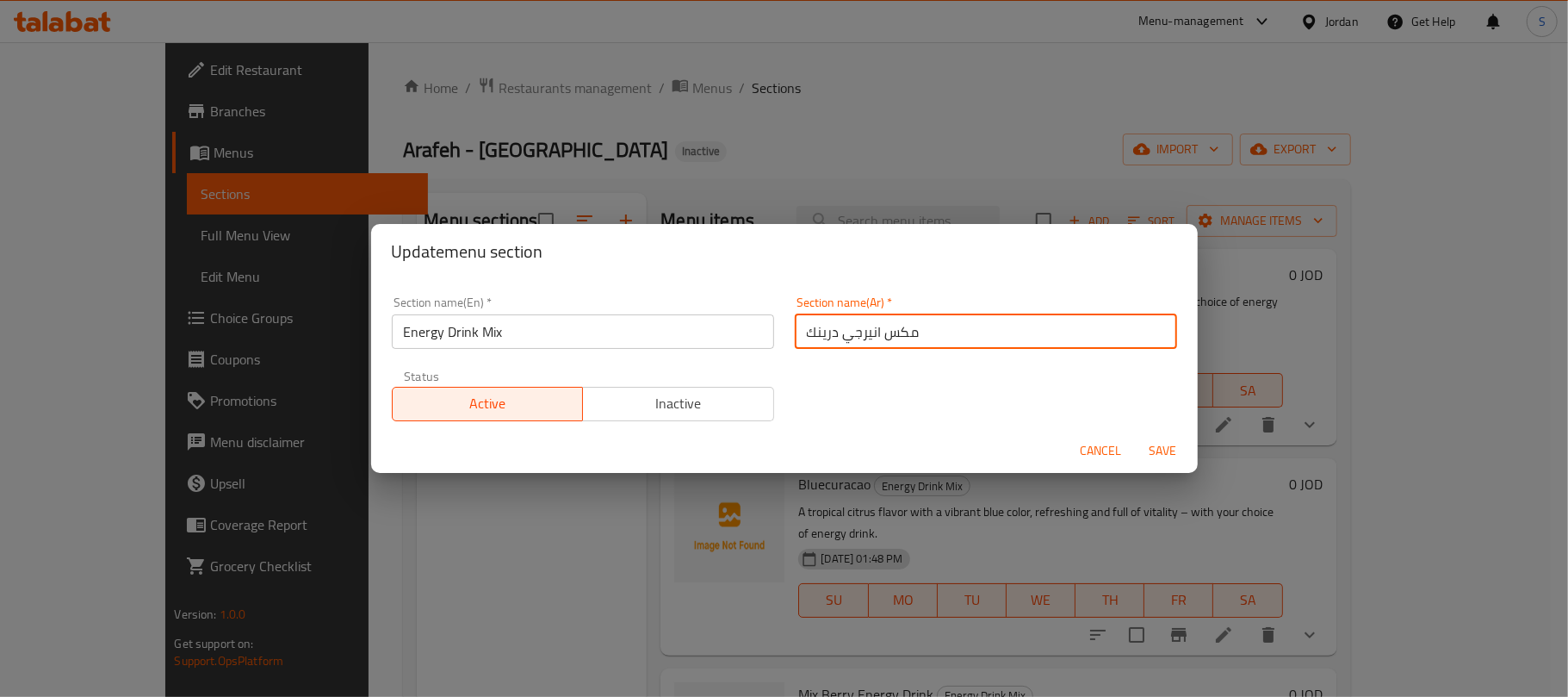 click on "مكس انيرجي درينك" at bounding box center (986, 332) 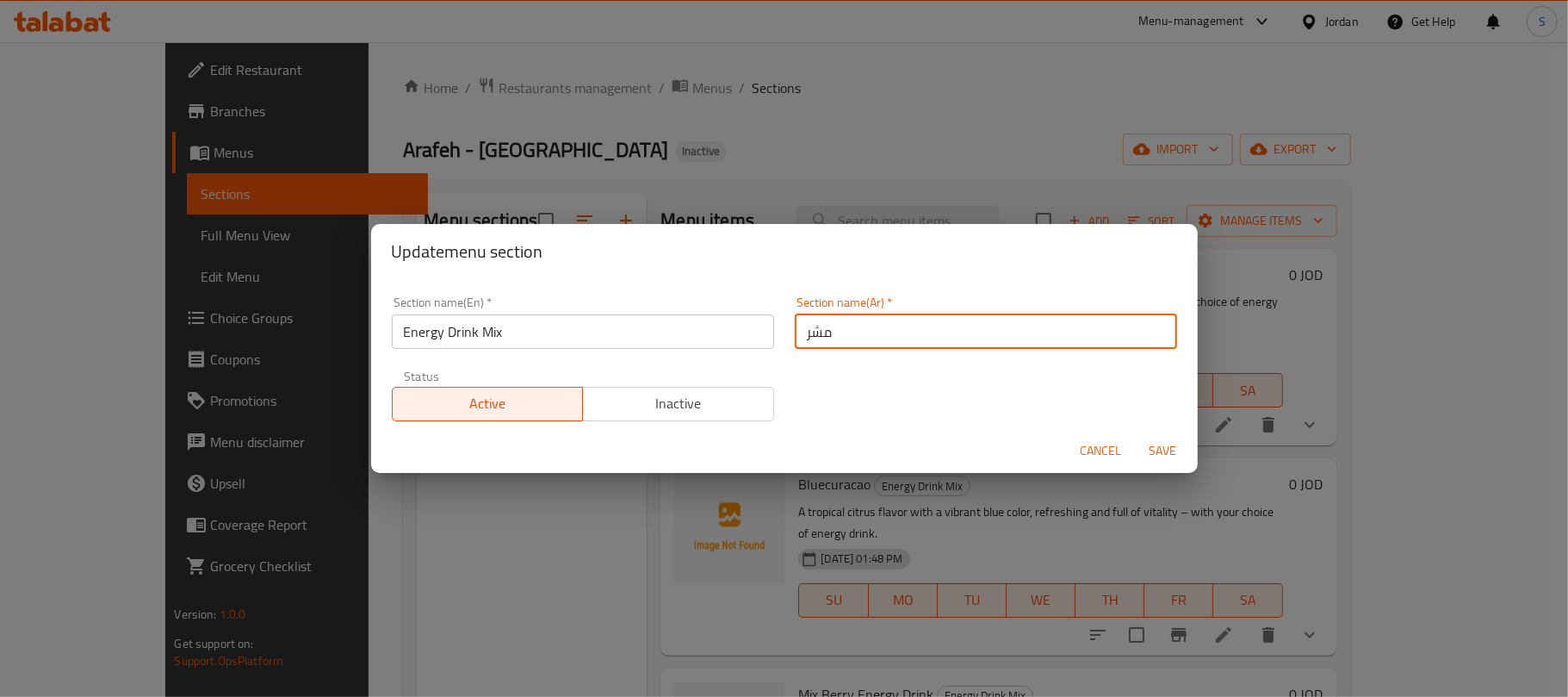 type on "مش" 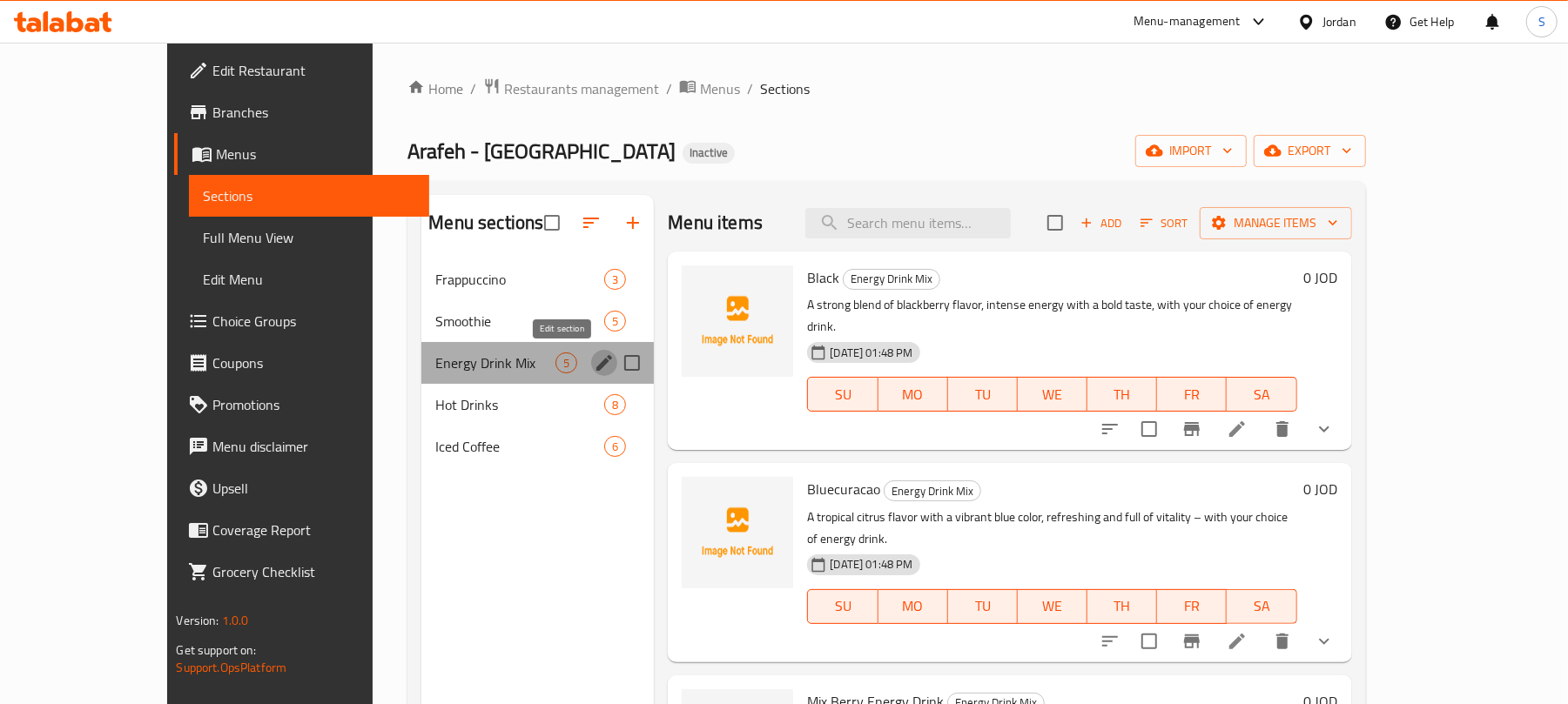 click 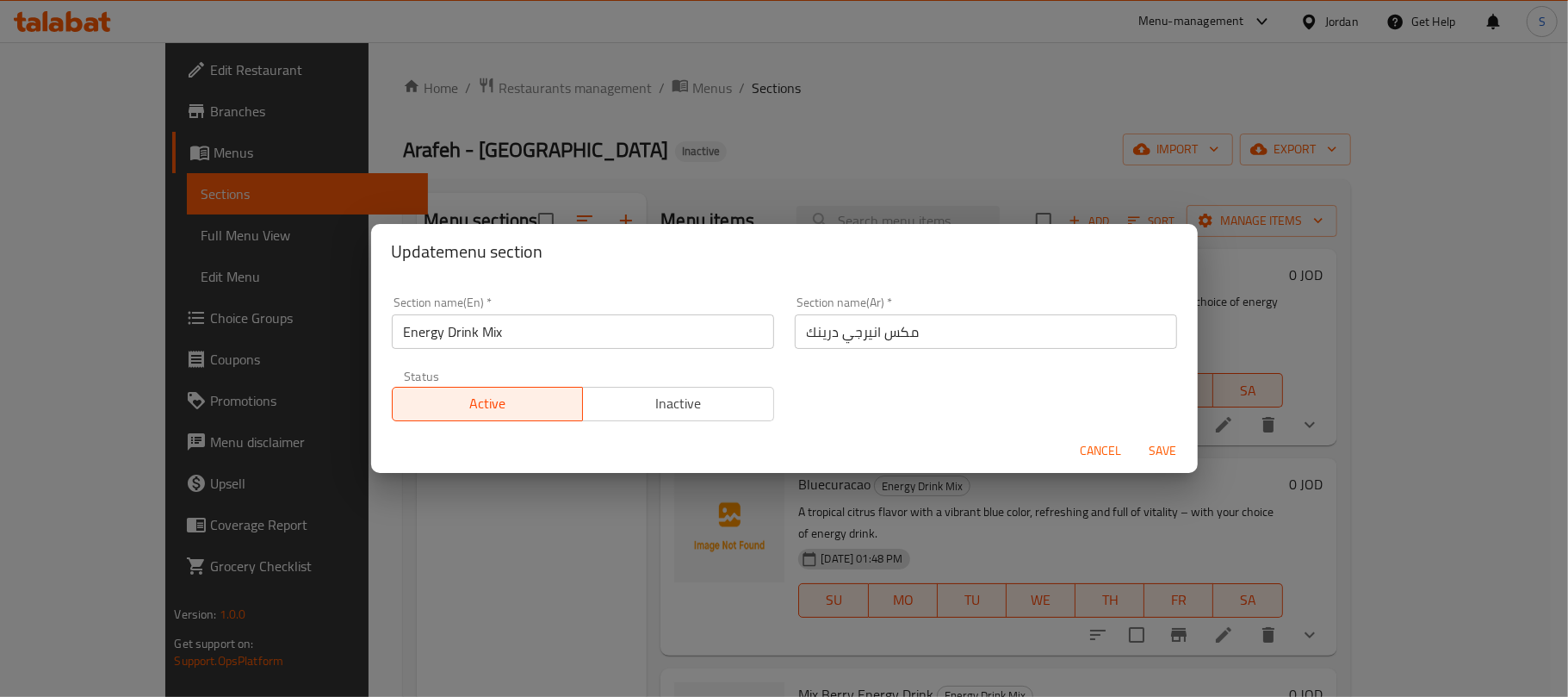 click on "مكس انيرجي درينك" at bounding box center [986, 332] 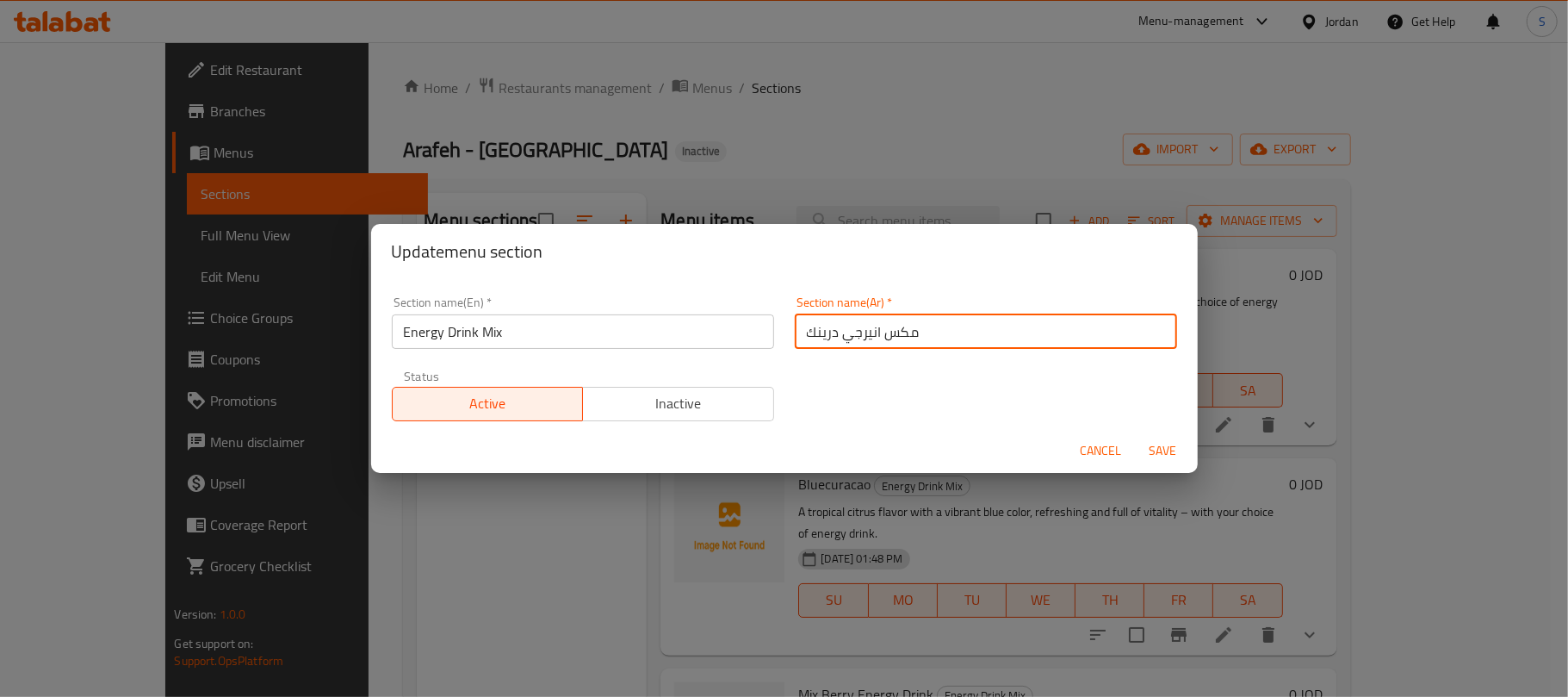 click on "مكس انيرجي درينك" at bounding box center (986, 332) 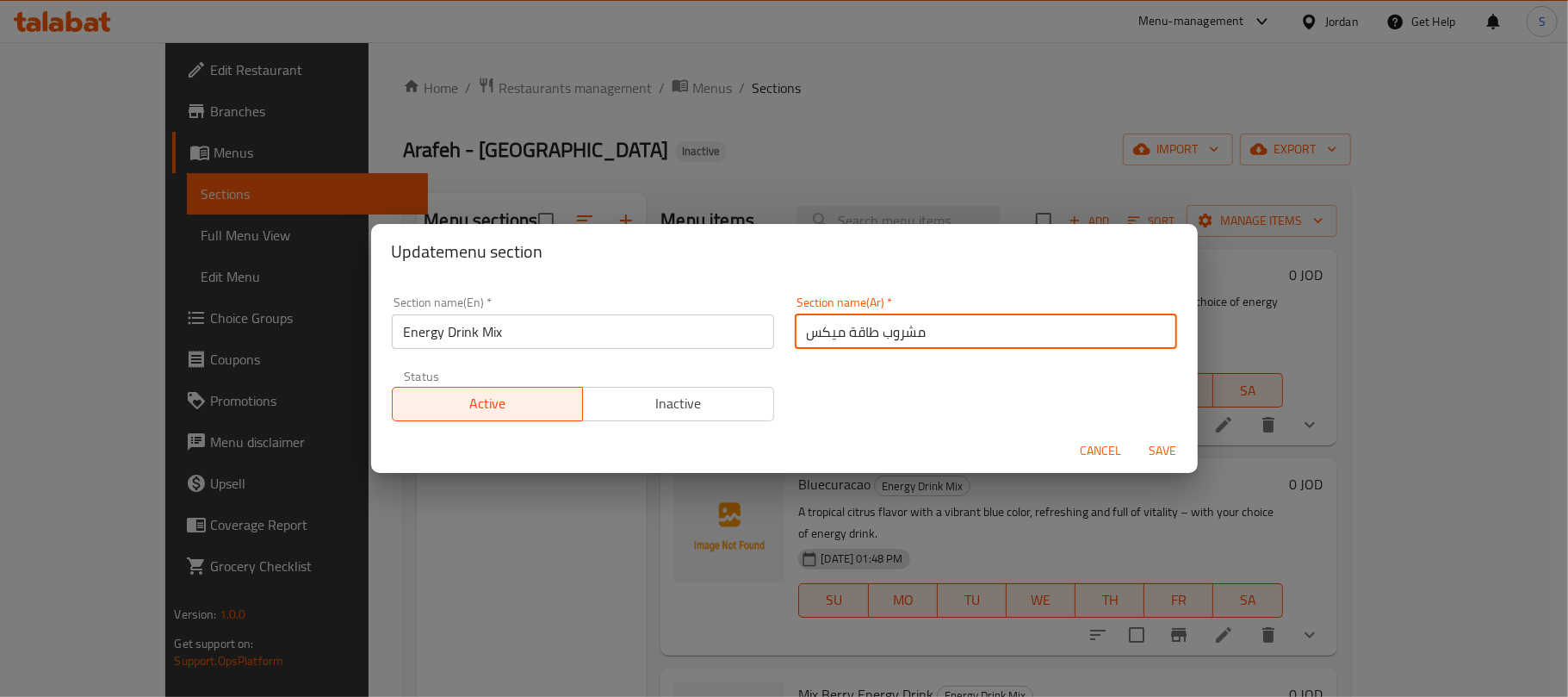 type on "مشروب طاقة ميكس" 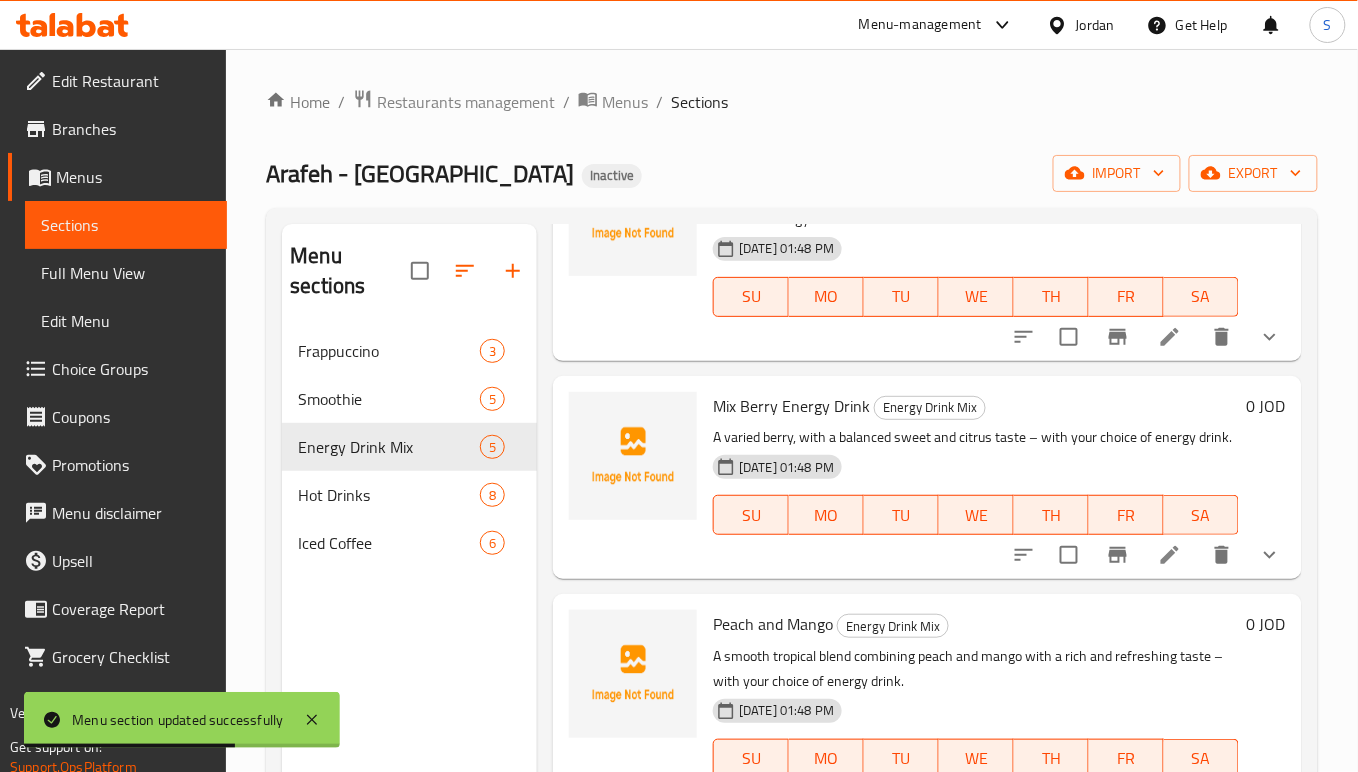 scroll, scrollTop: 525, scrollLeft: 0, axis: vertical 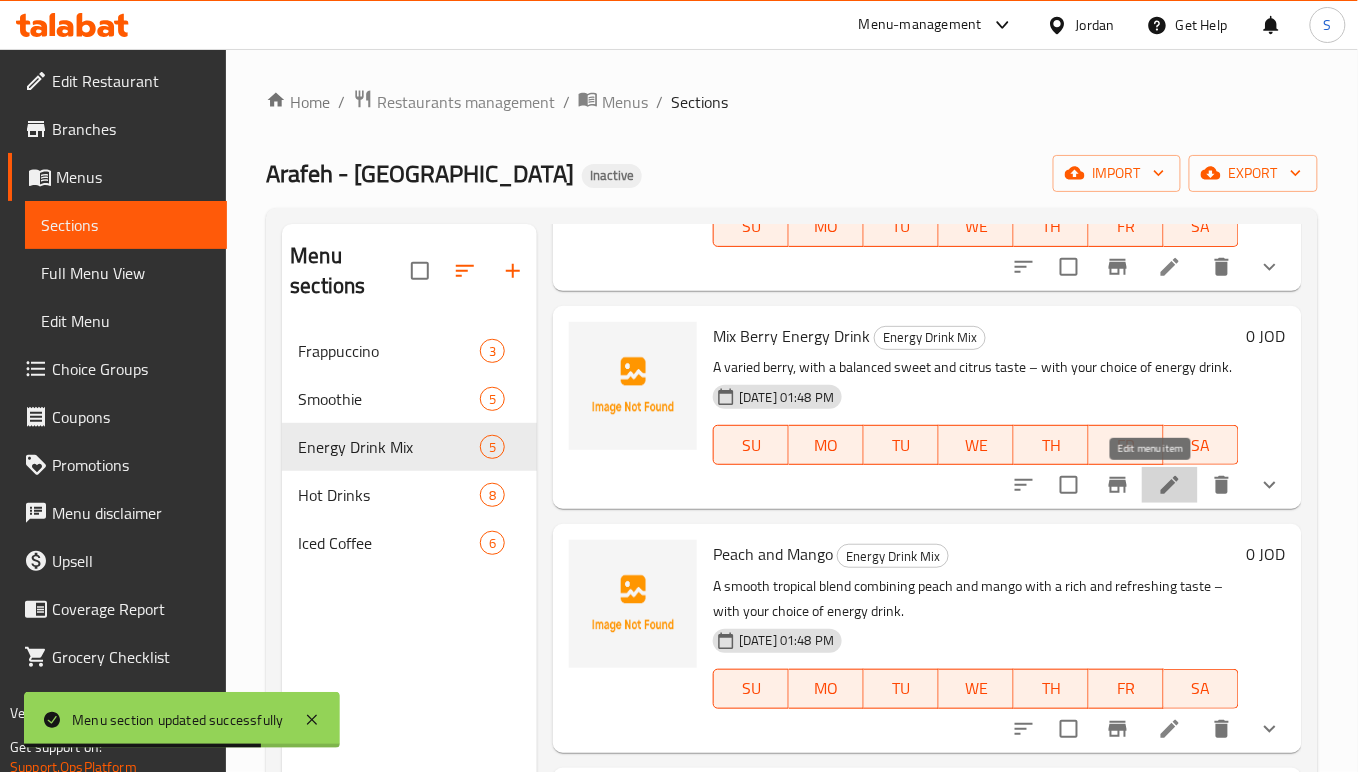 click 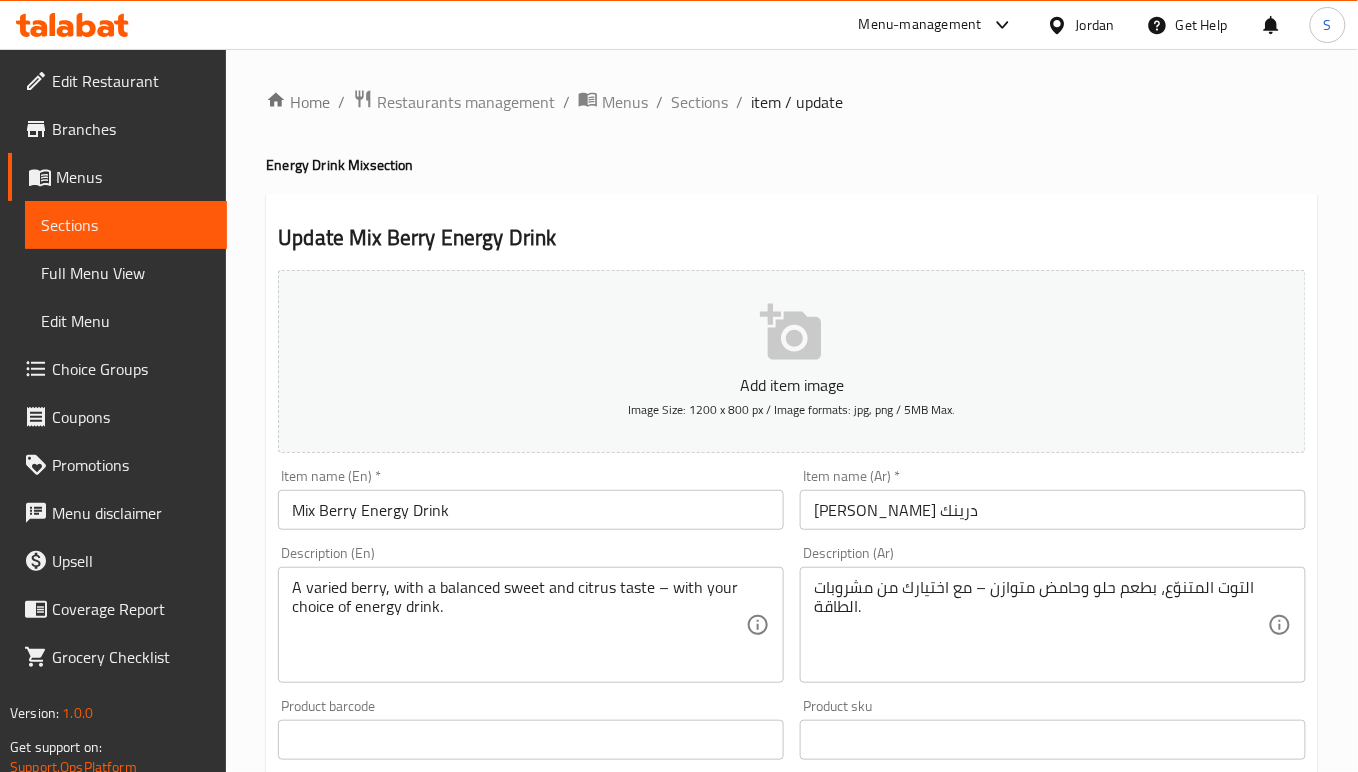 drag, startPoint x: 440, startPoint y: 610, endPoint x: 444, endPoint y: 640, distance: 30.265491 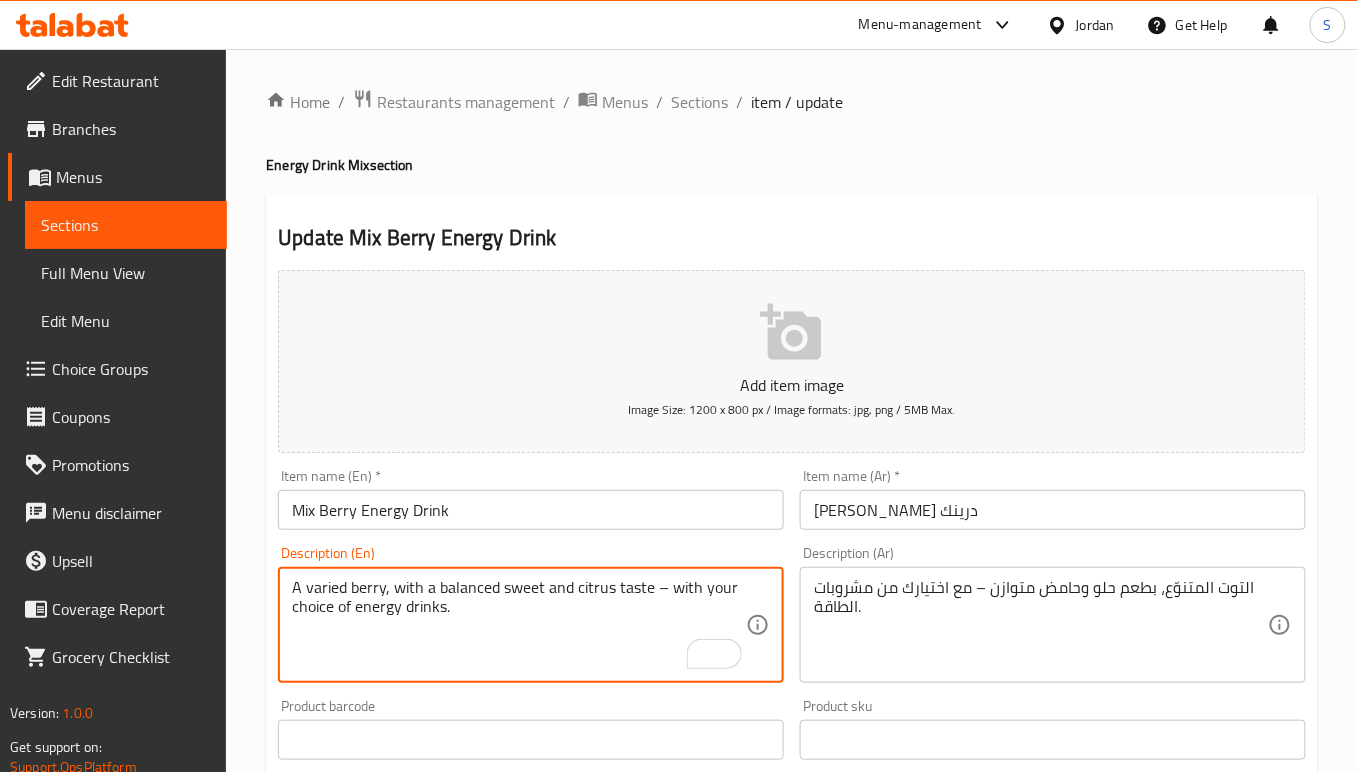 click on "Mix Berry Energy Drink" at bounding box center (531, 510) 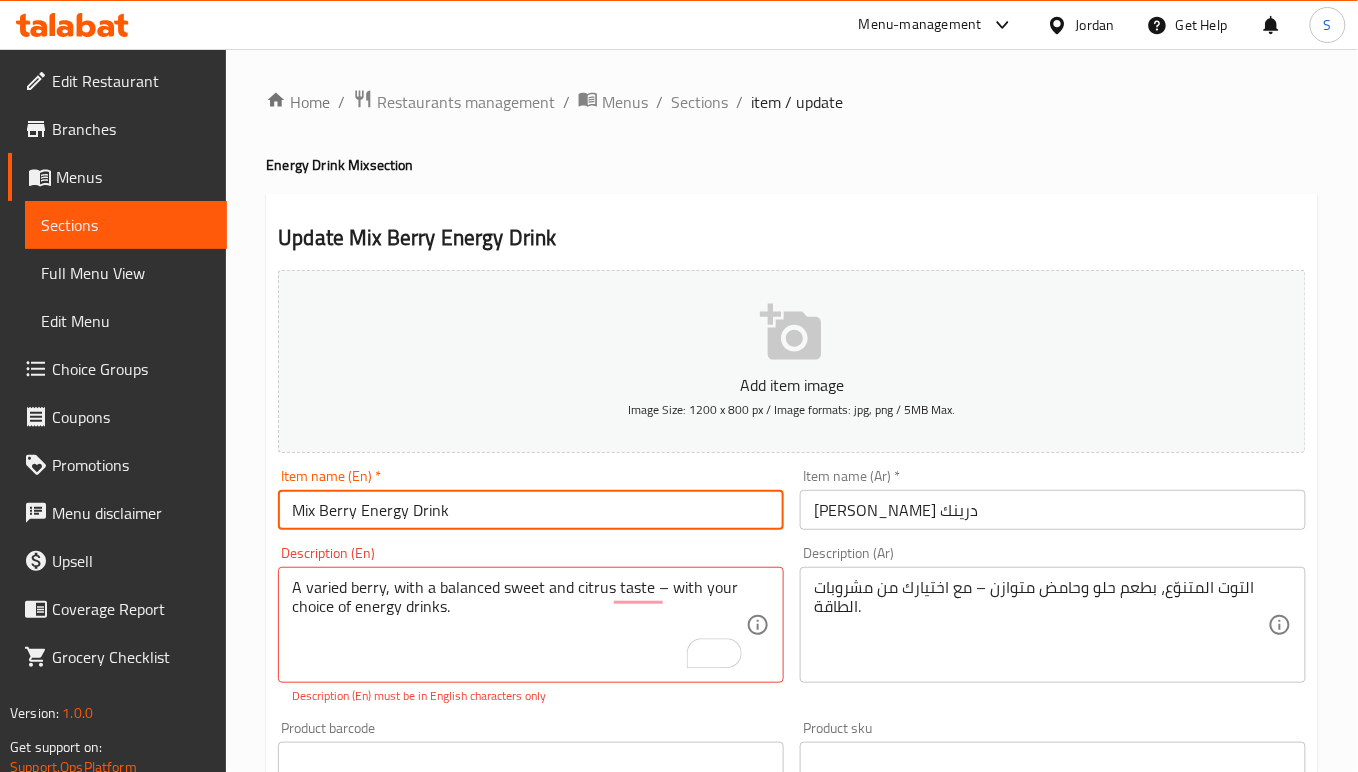 click on "Update" at bounding box center [400, 1451] 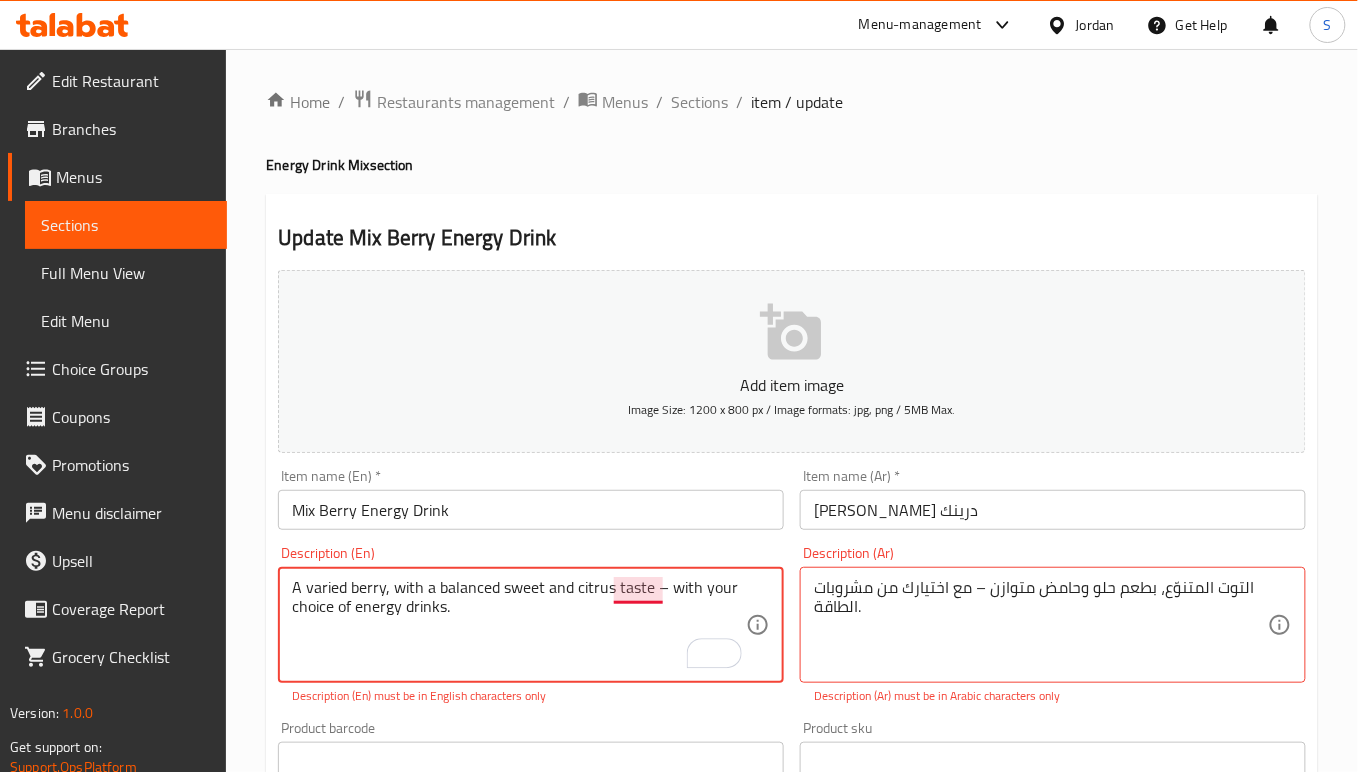 click on "A varied berry, with a balanced sweet and citrus taste – with your choice of energy drinks." at bounding box center [519, 625] 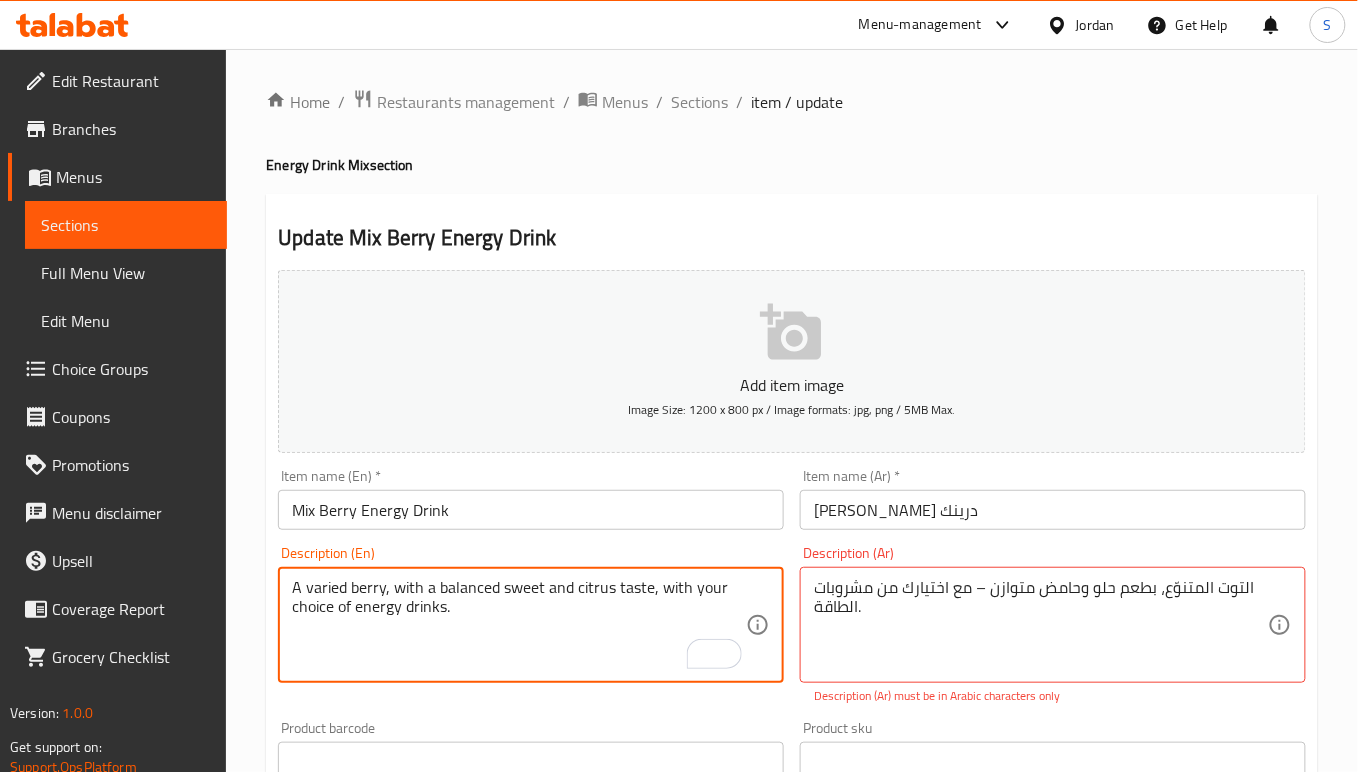 type on "A varied berry, with a balanced sweet and citrus taste, with your choice of energy drinks." 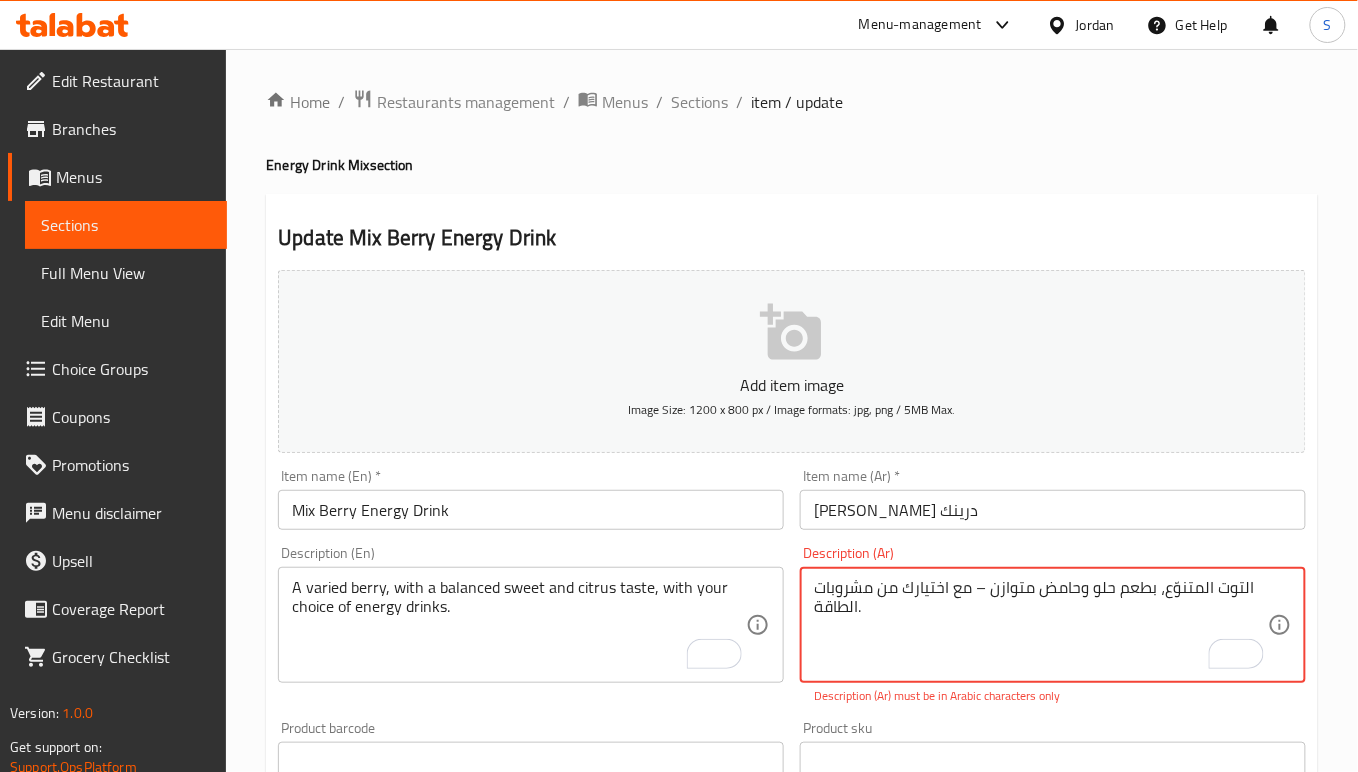 drag, startPoint x: 973, startPoint y: 590, endPoint x: 988, endPoint y: 596, distance: 16.155495 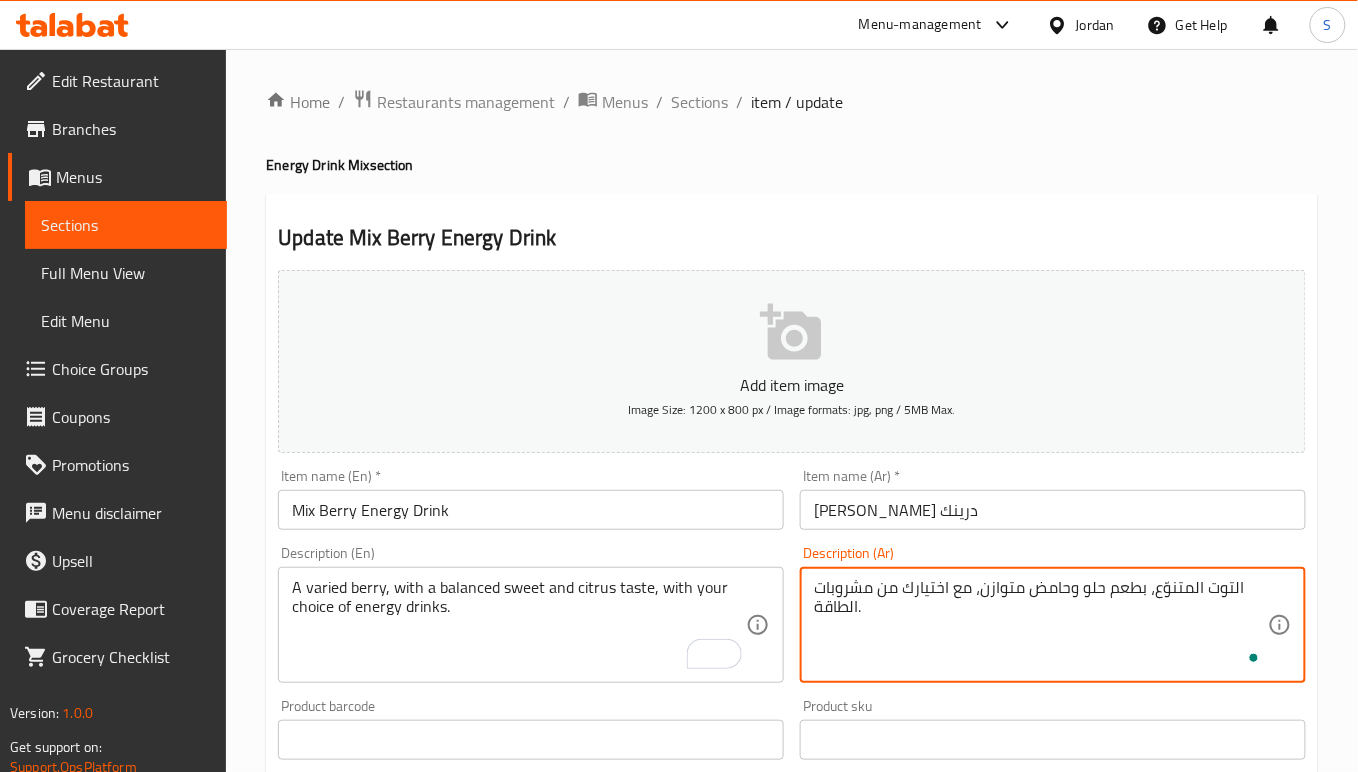 type on "التوت المتنوّع، بطعم حلو وحامض متوازن، مع اختيارك من مشروبات الطاقة." 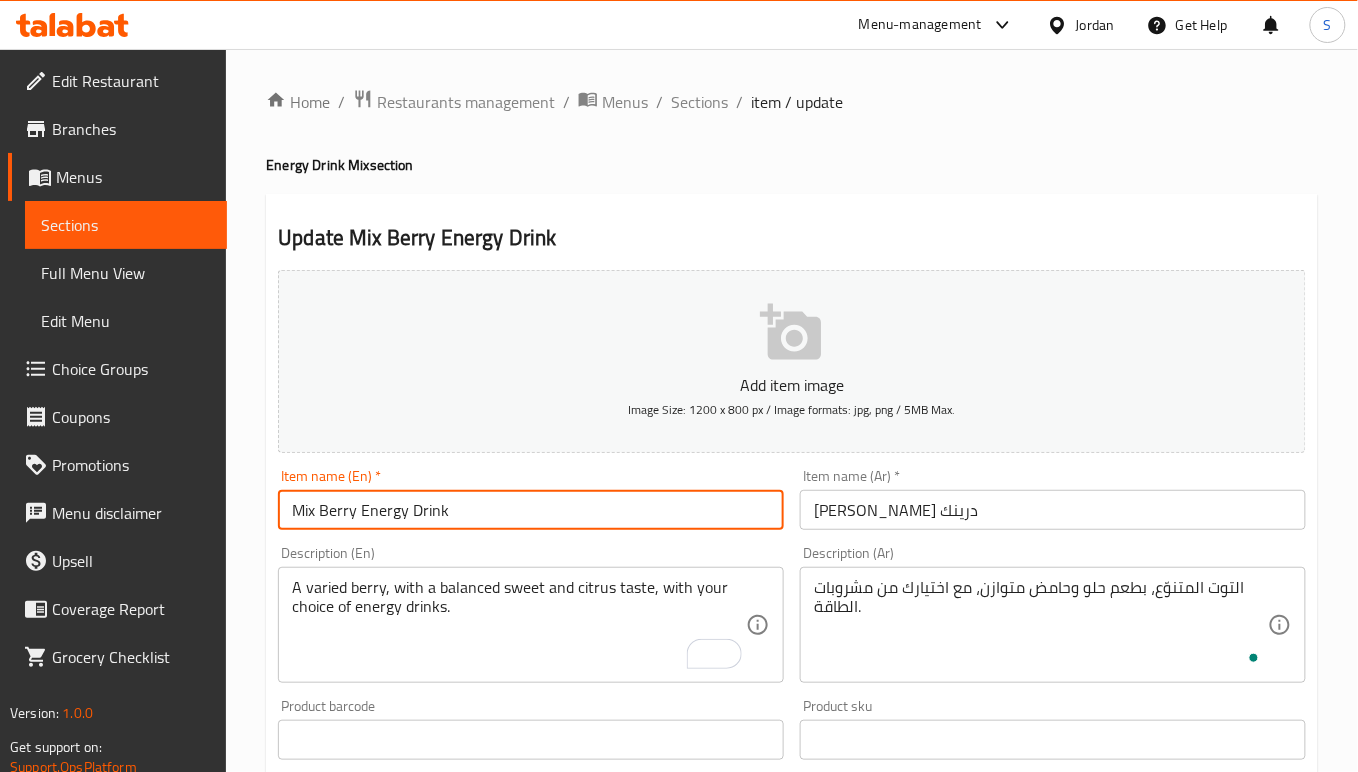 click on "Update" at bounding box center [400, 1429] 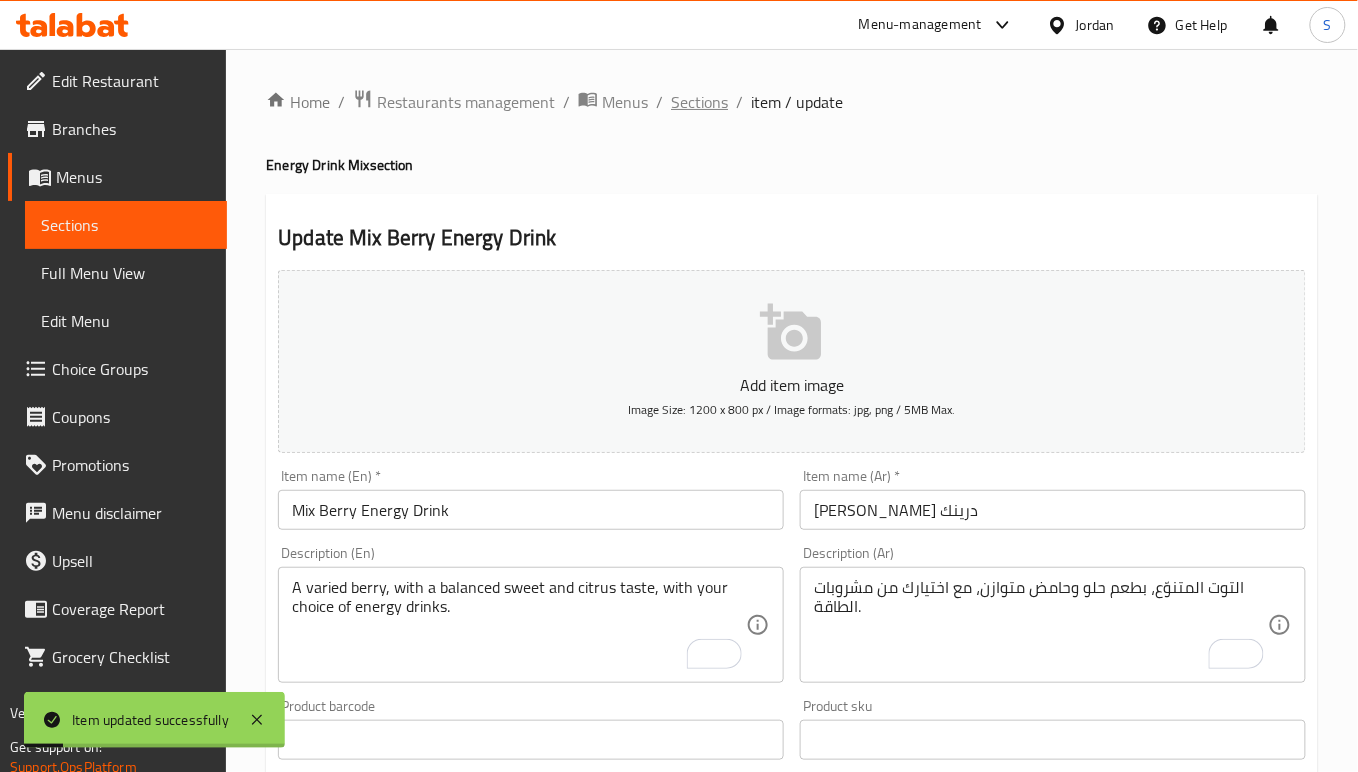 click on "Sections" at bounding box center (699, 102) 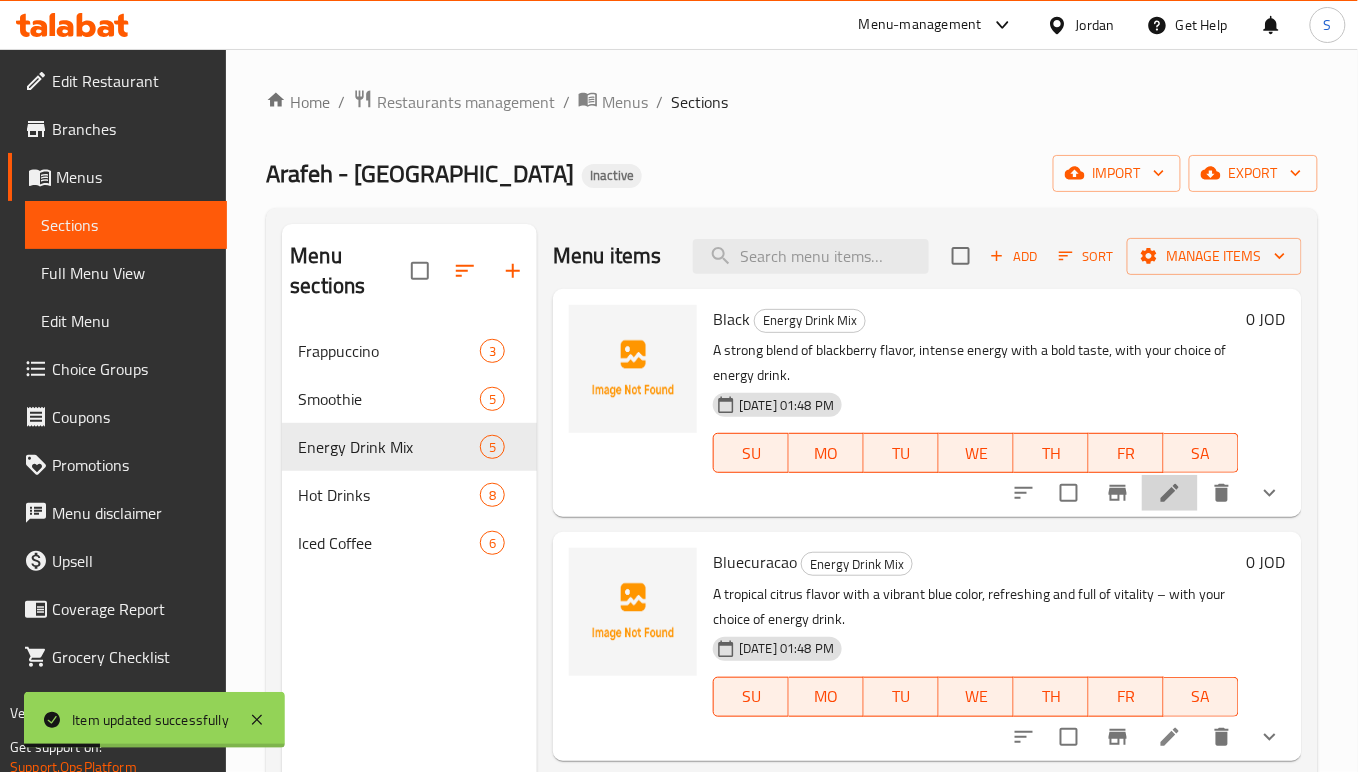 click at bounding box center [1170, 493] 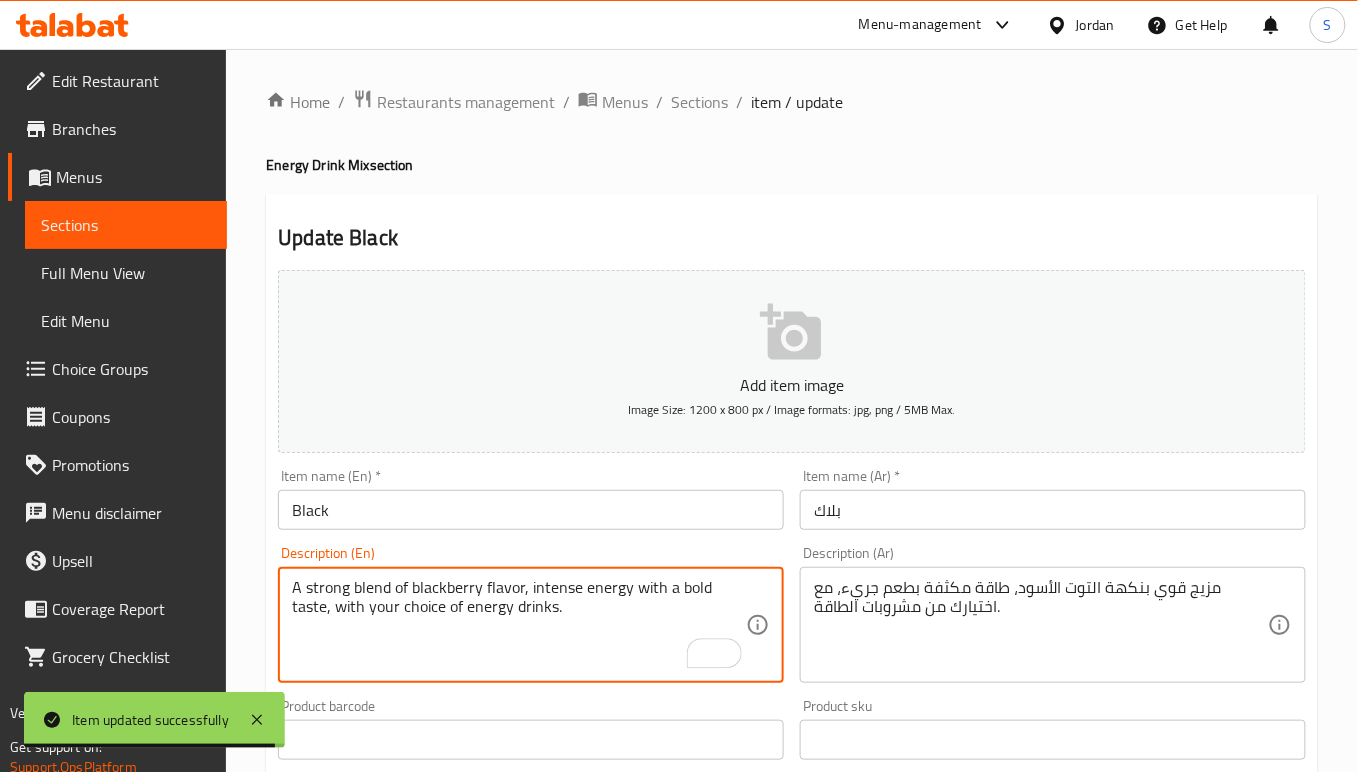 type on "A strong blend of blackberry flavor, intense energy with a bold taste, with your choice of energy drinks." 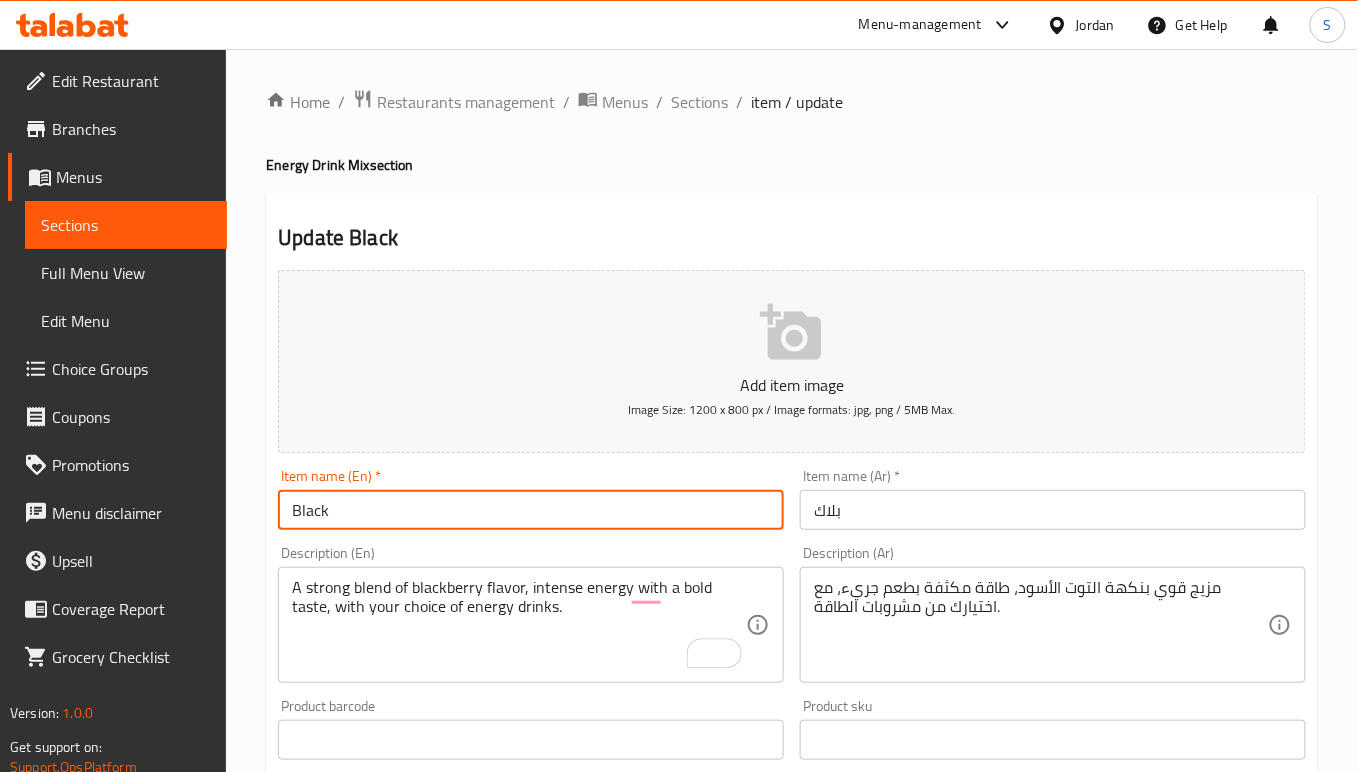 click on "Update" at bounding box center [400, 1429] 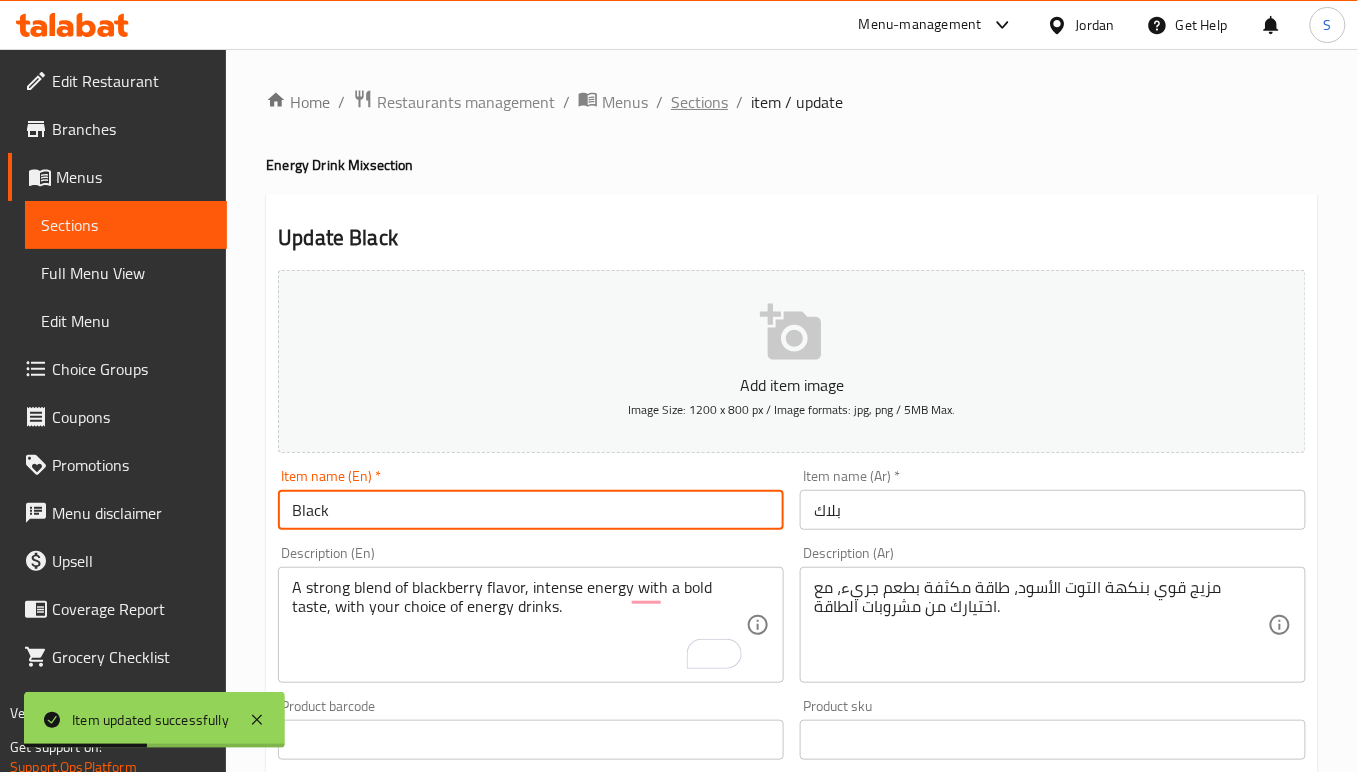 click on "Sections" at bounding box center [699, 102] 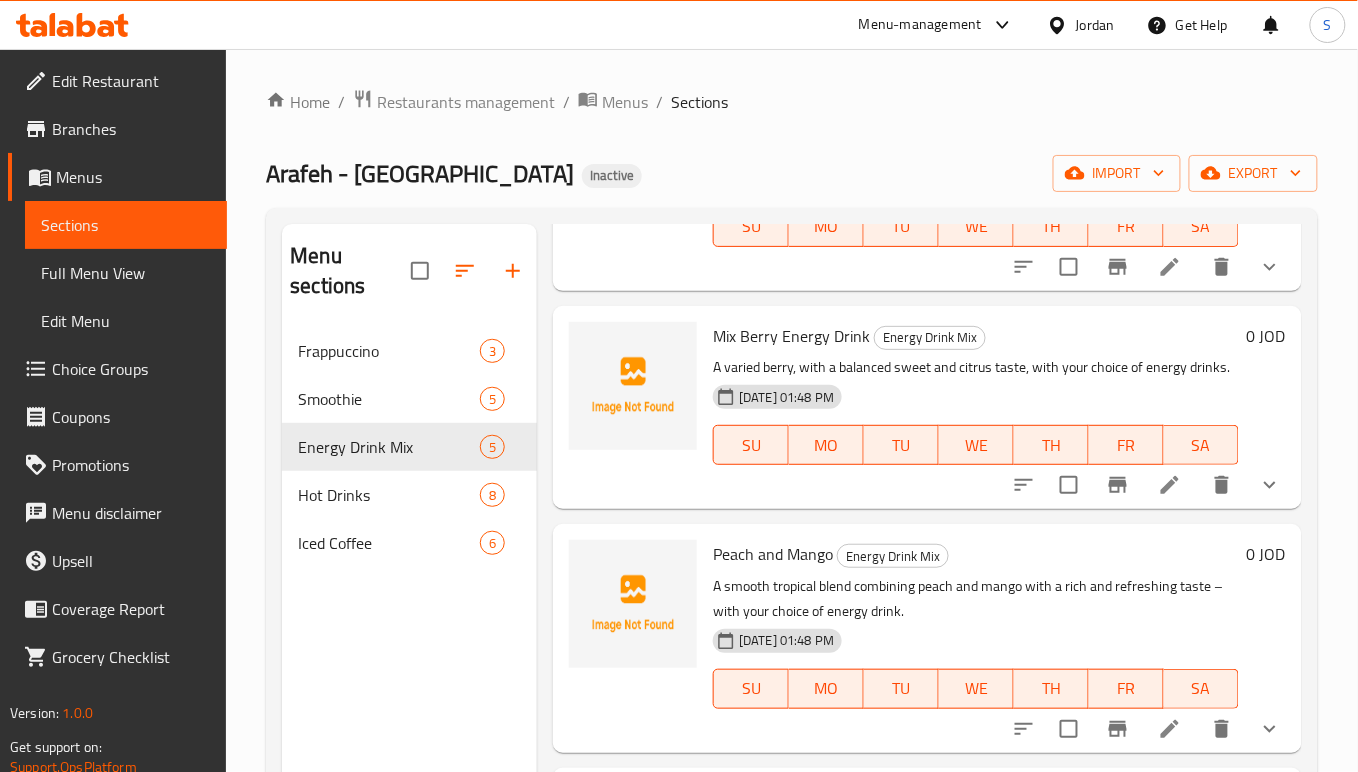 scroll, scrollTop: 525, scrollLeft: 0, axis: vertical 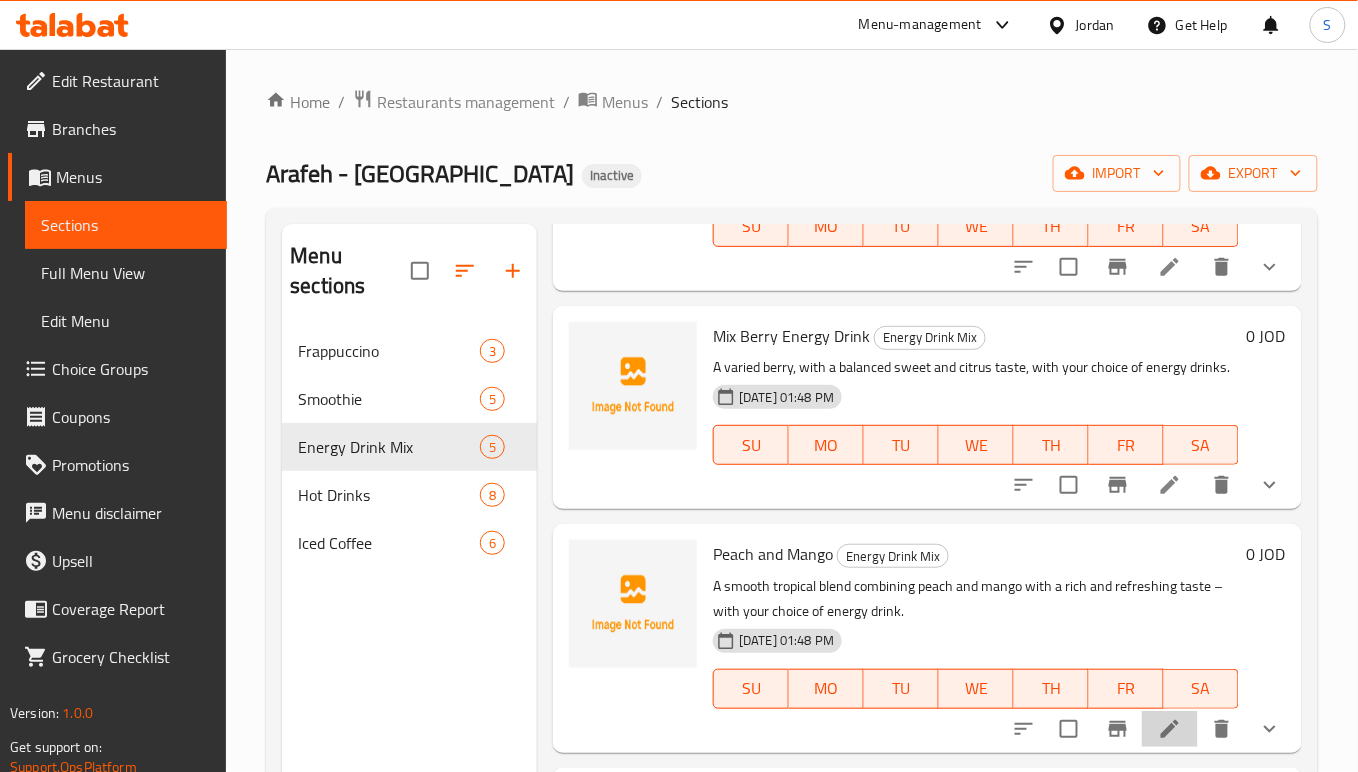 click at bounding box center (1170, 729) 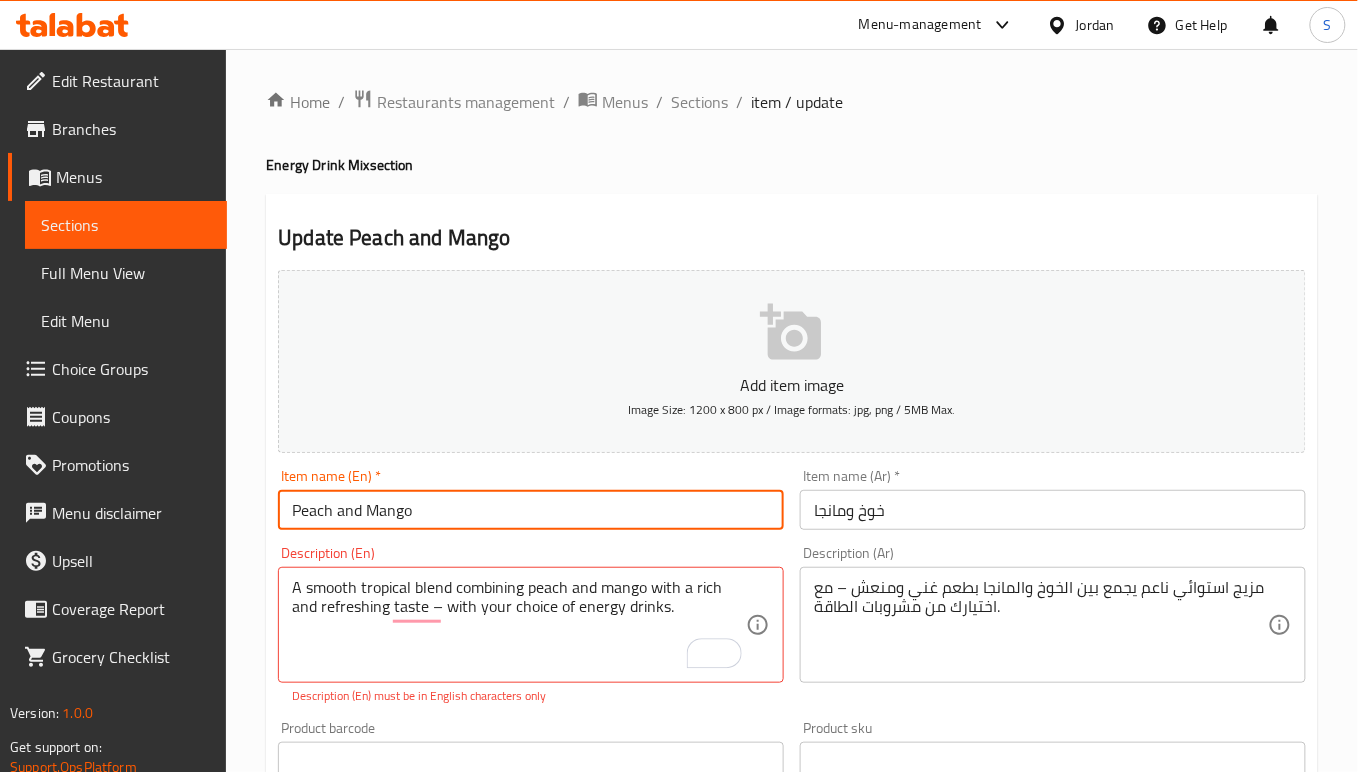 click on "Peach and Mango" at bounding box center [531, 510] 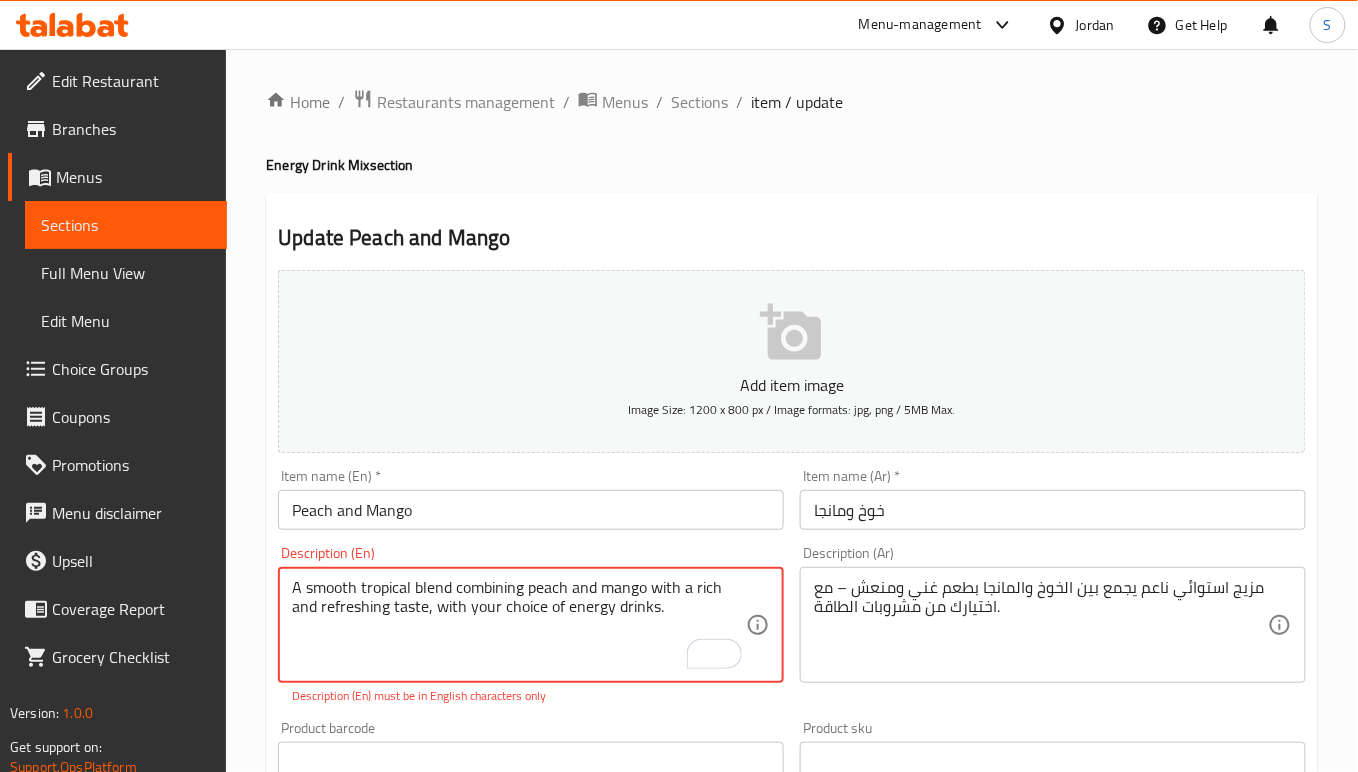 type on "A smooth tropical blend combining peach and mango with a rich and refreshing taste, with your choice of energy drinks." 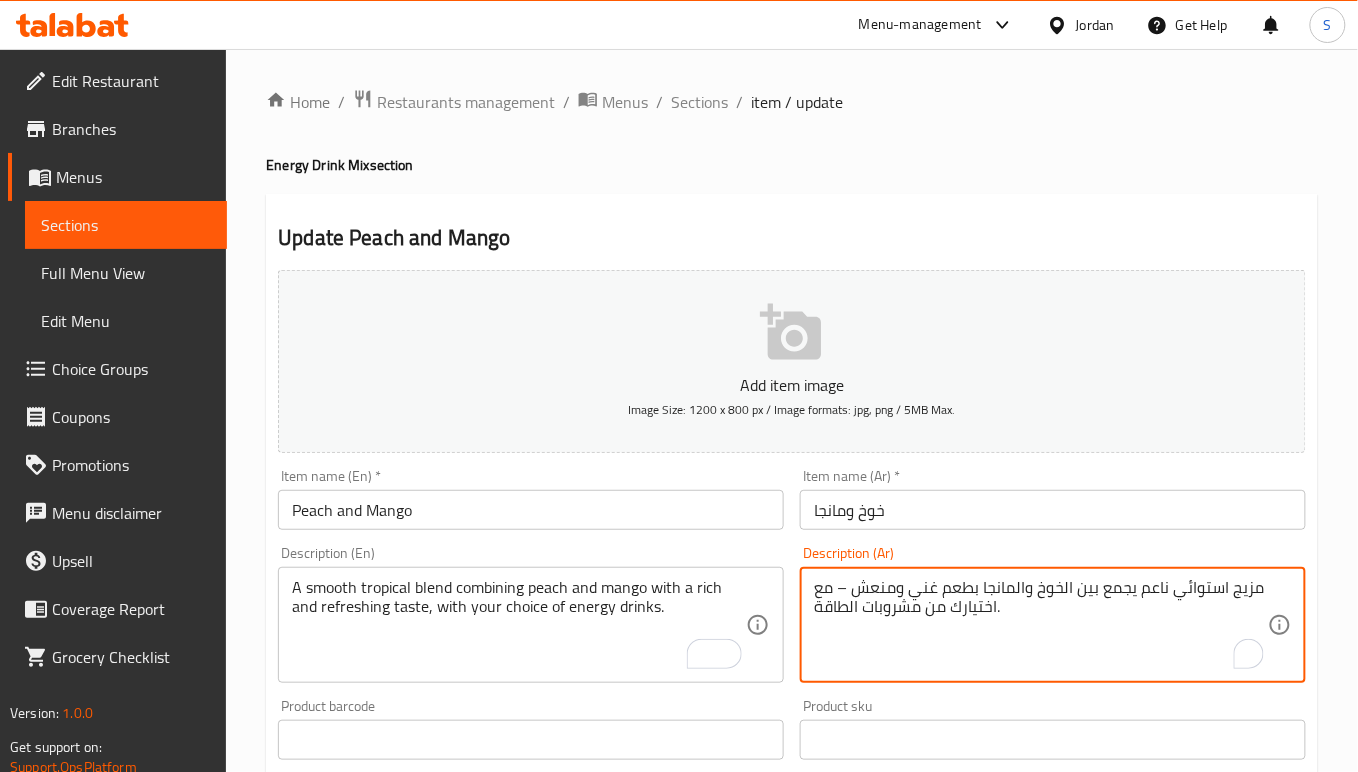drag, startPoint x: 832, startPoint y: 584, endPoint x: 857, endPoint y: 586, distance: 25.079872 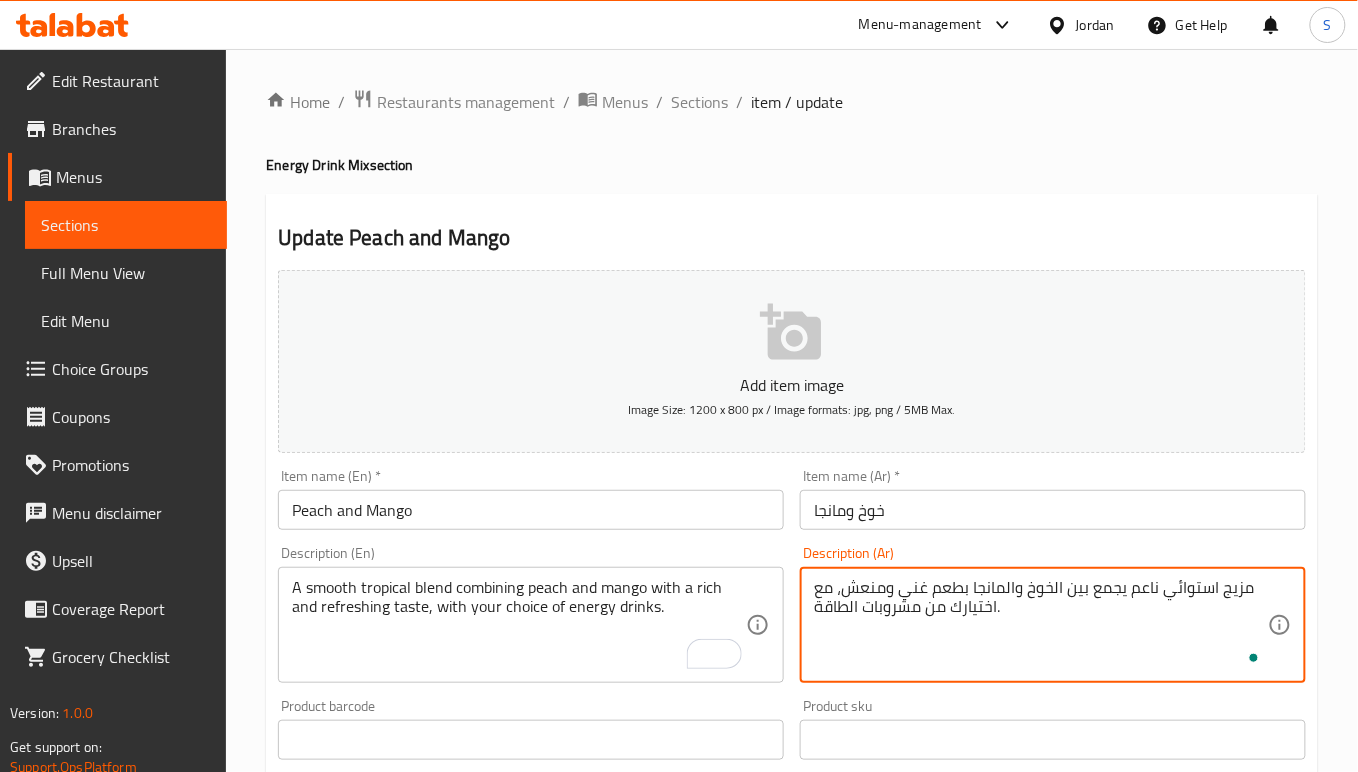 type on "مزيج استوائي ناعم يجمع بين الخوخ والمانجا بطعم غني ومنعش، مع اختيارك من مشروبات الطاقة." 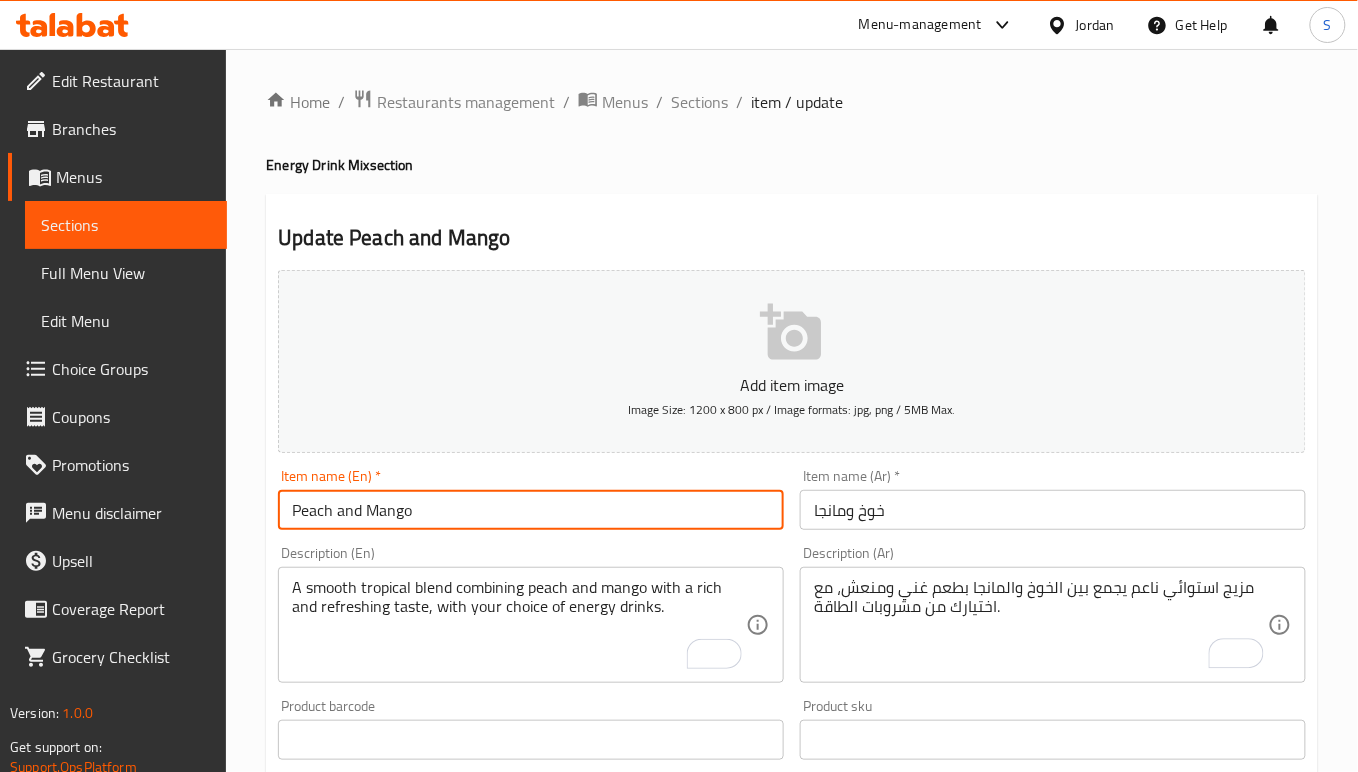click on "Update" at bounding box center [400, 1429] 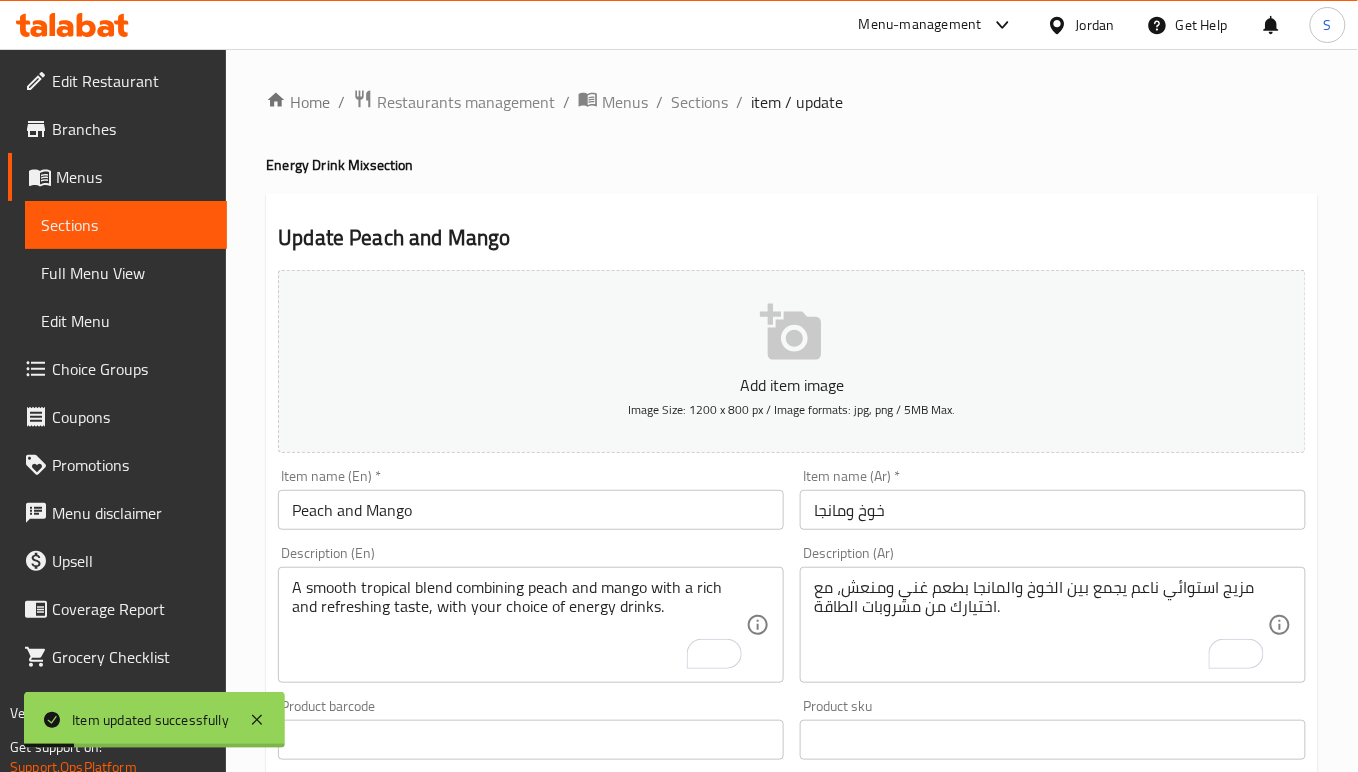 click on "Home / Restaurants management / Menus / Sections / item / update" at bounding box center [792, 102] 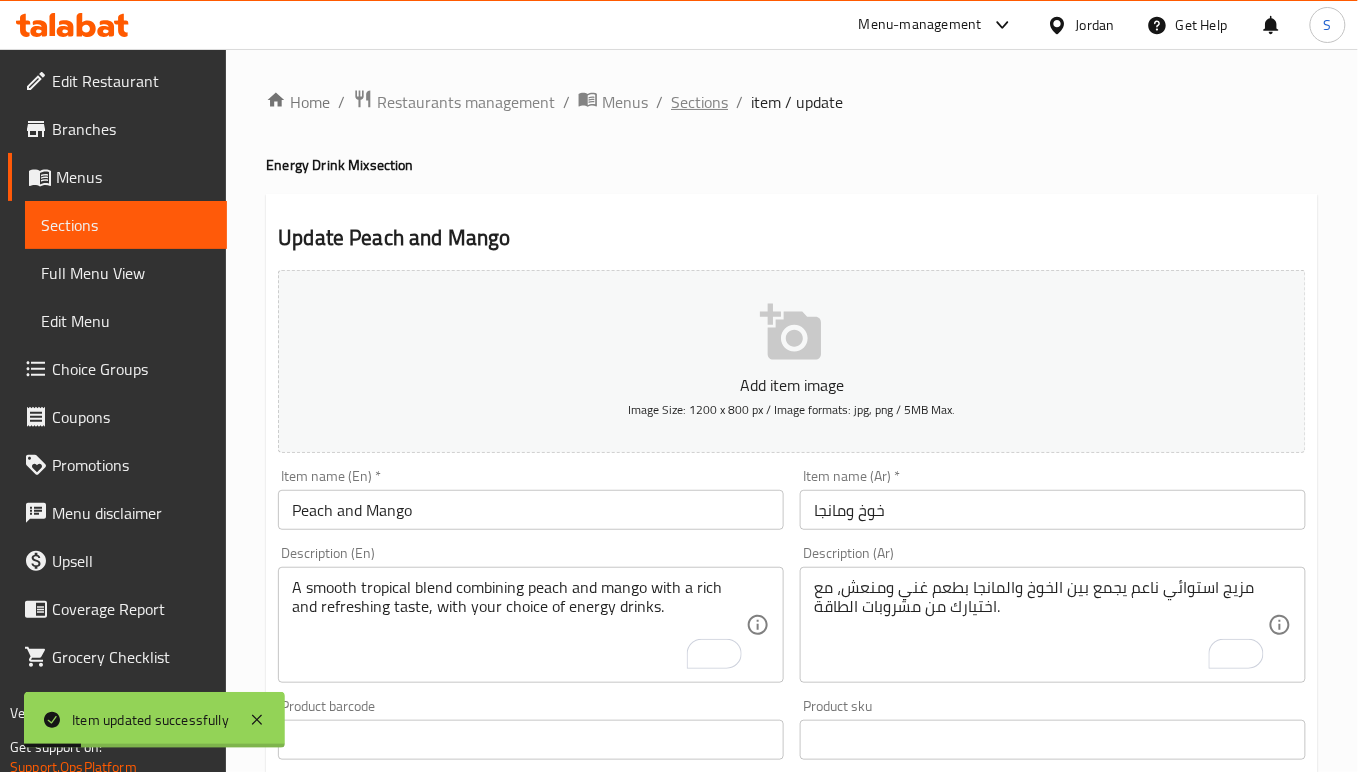 click on "Sections" at bounding box center (699, 102) 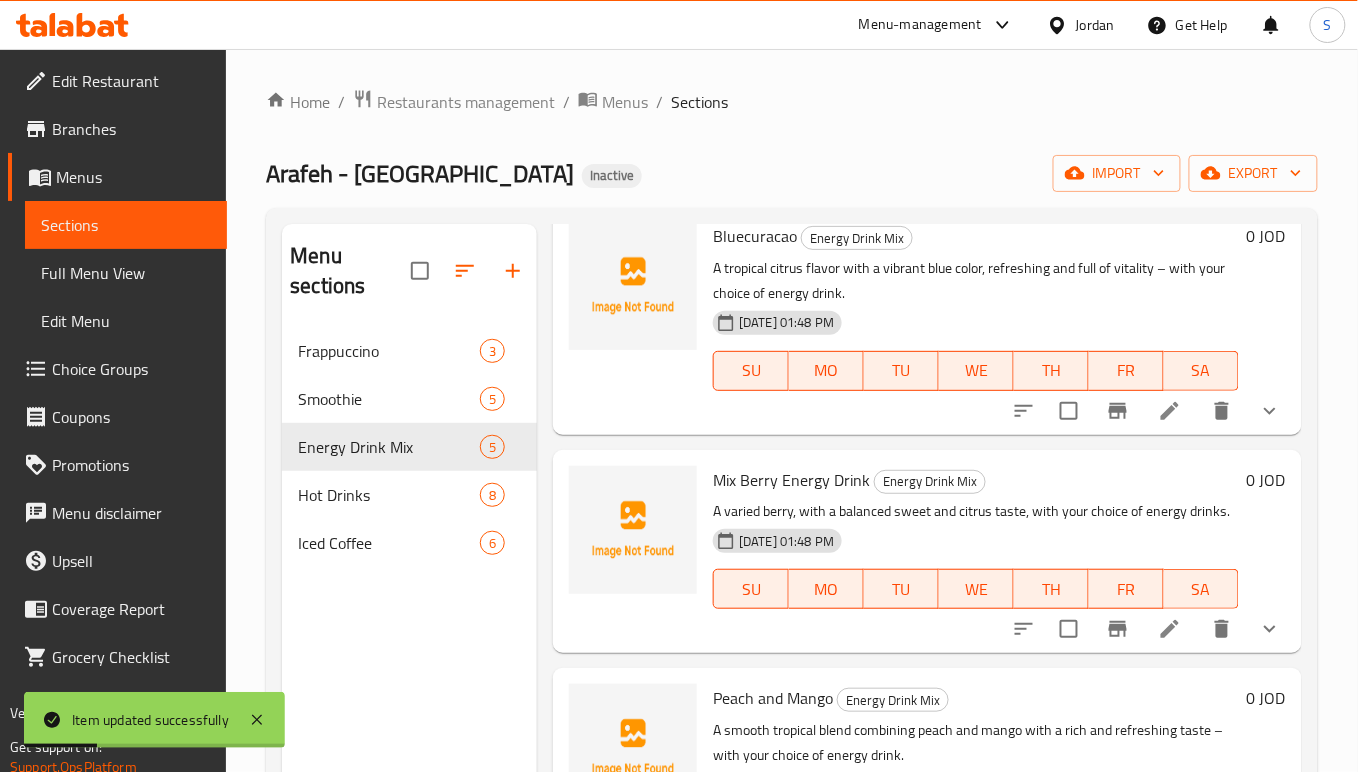scroll, scrollTop: 525, scrollLeft: 0, axis: vertical 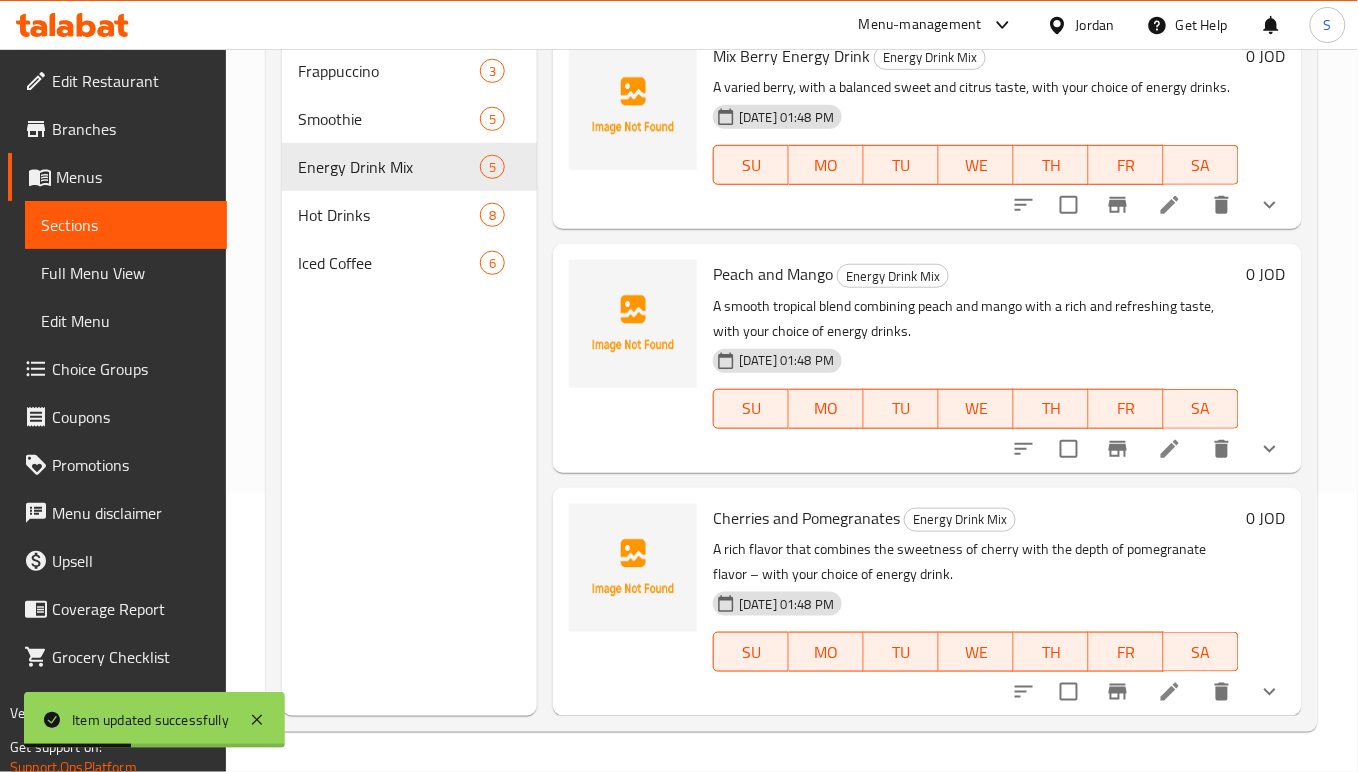 click 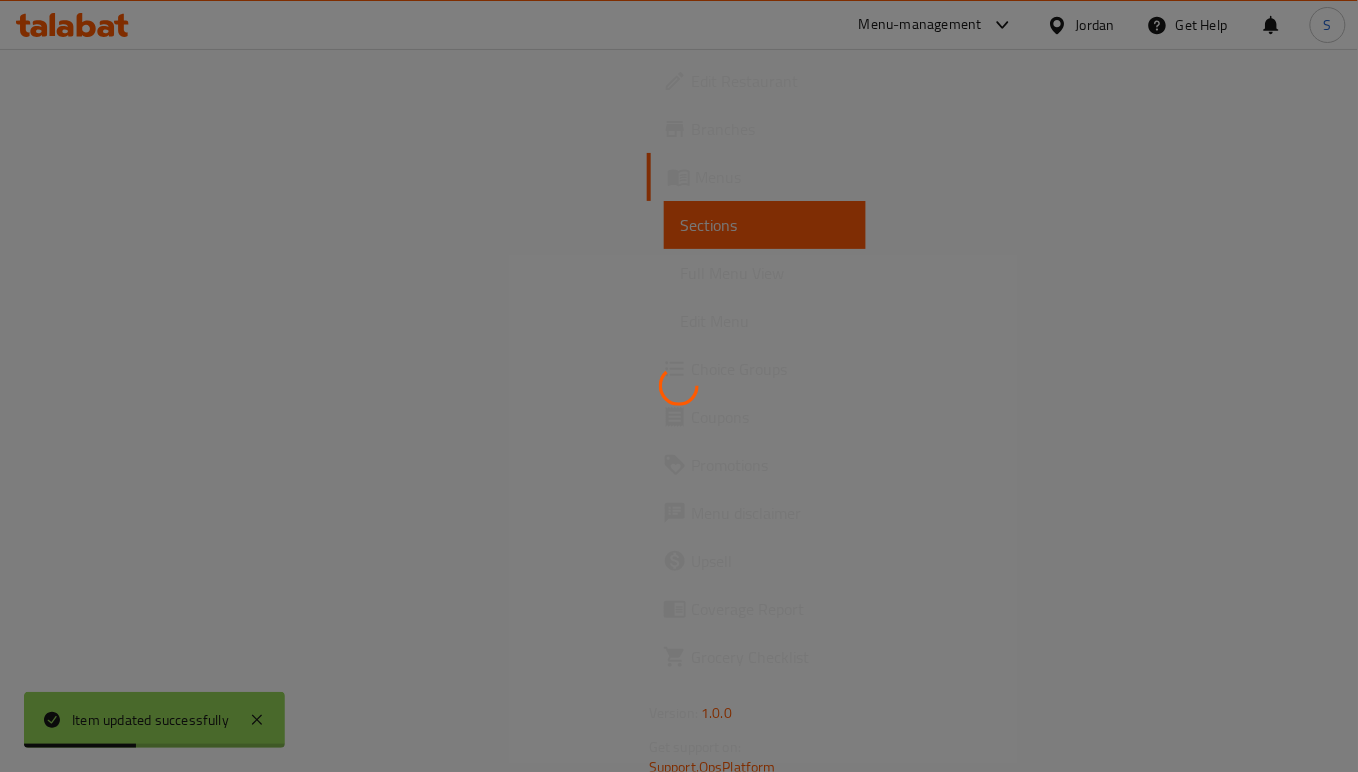 scroll, scrollTop: 0, scrollLeft: 0, axis: both 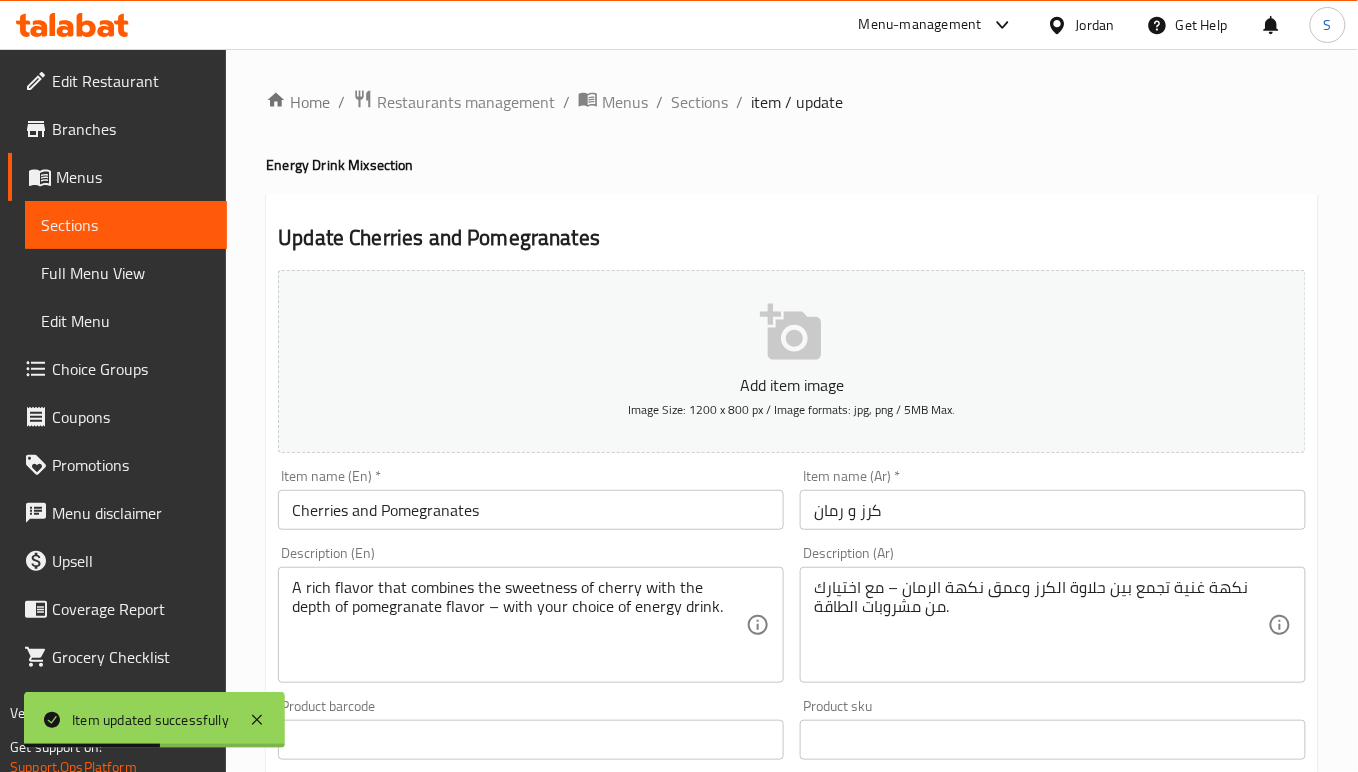 click on "Cherries and Pomegranates" at bounding box center [531, 510] 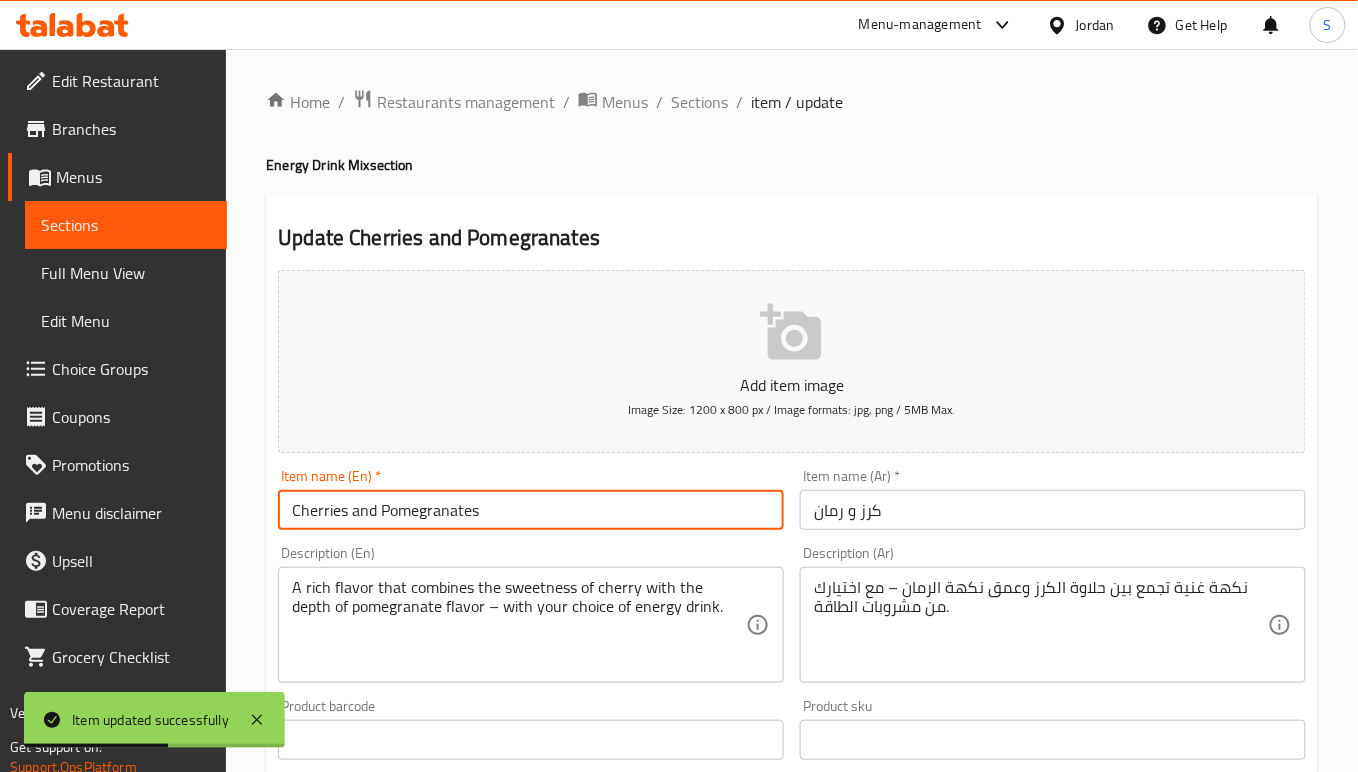 click on "Cherries and Pomegranates" at bounding box center (531, 510) 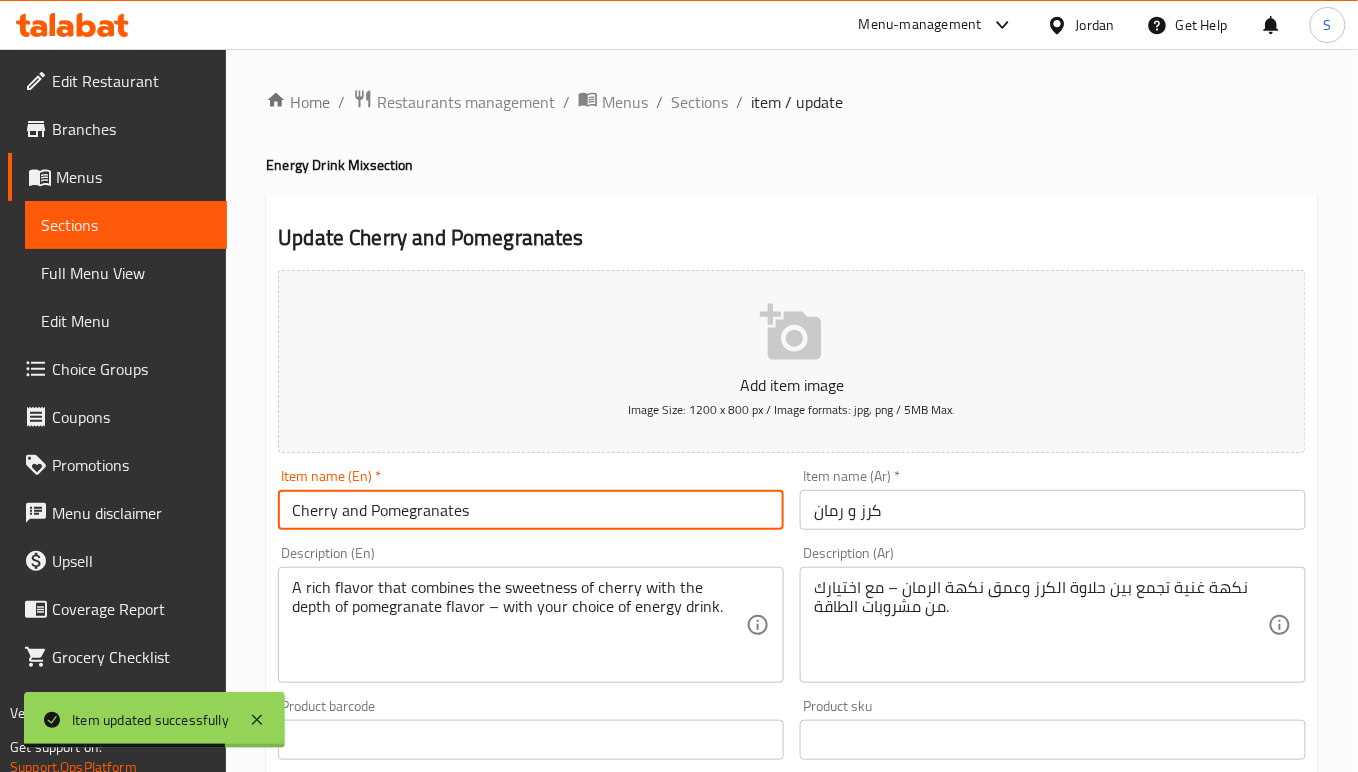type on "Cherry and Pomegranates" 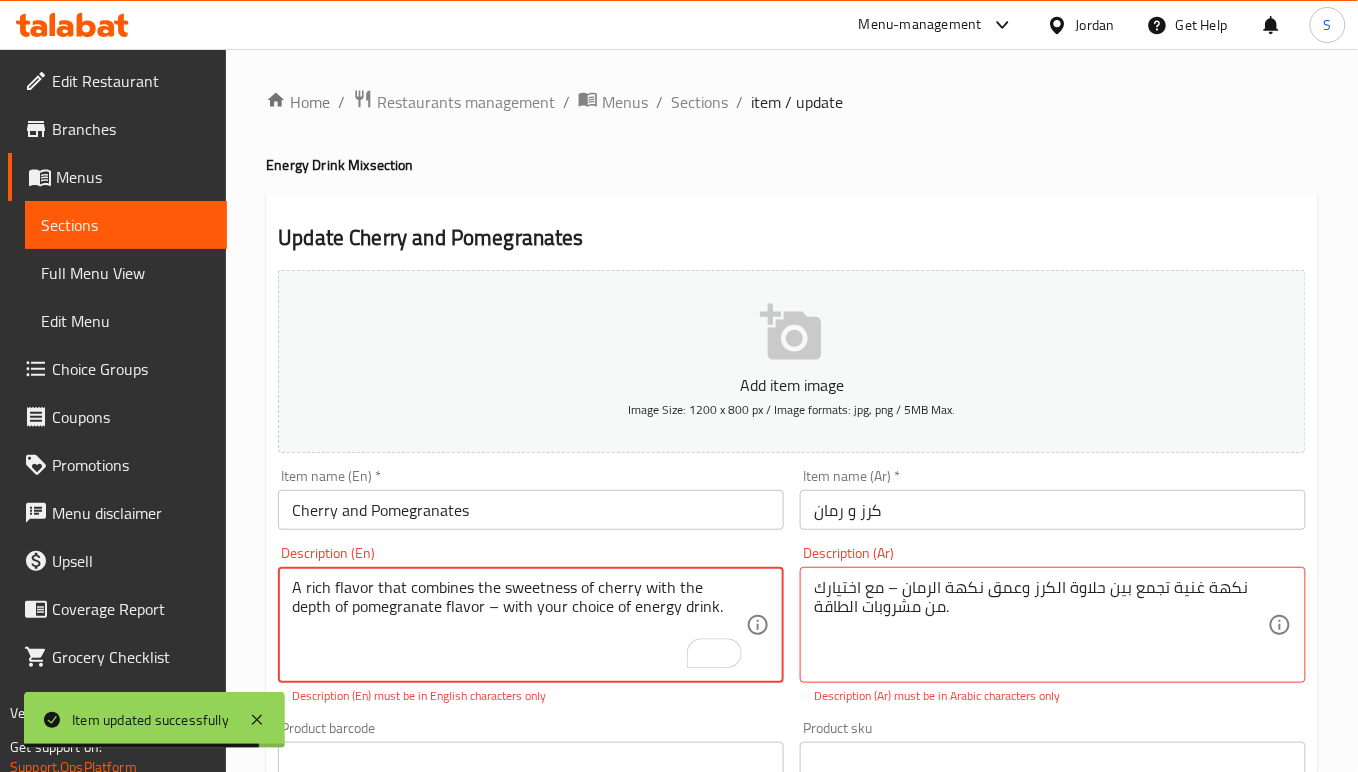 click on "Cherry and Pomegranates" at bounding box center (531, 510) 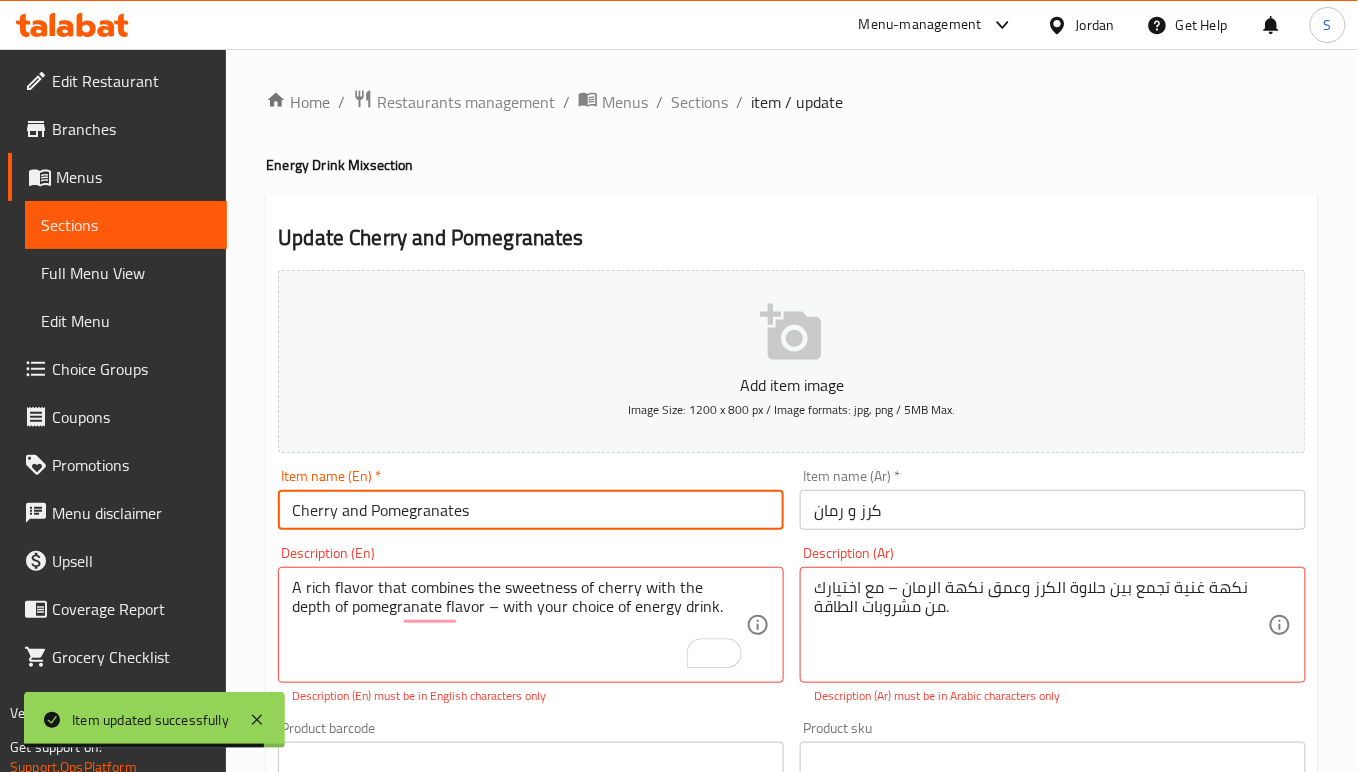 click on "Cherry and Pomegranates" at bounding box center [531, 510] 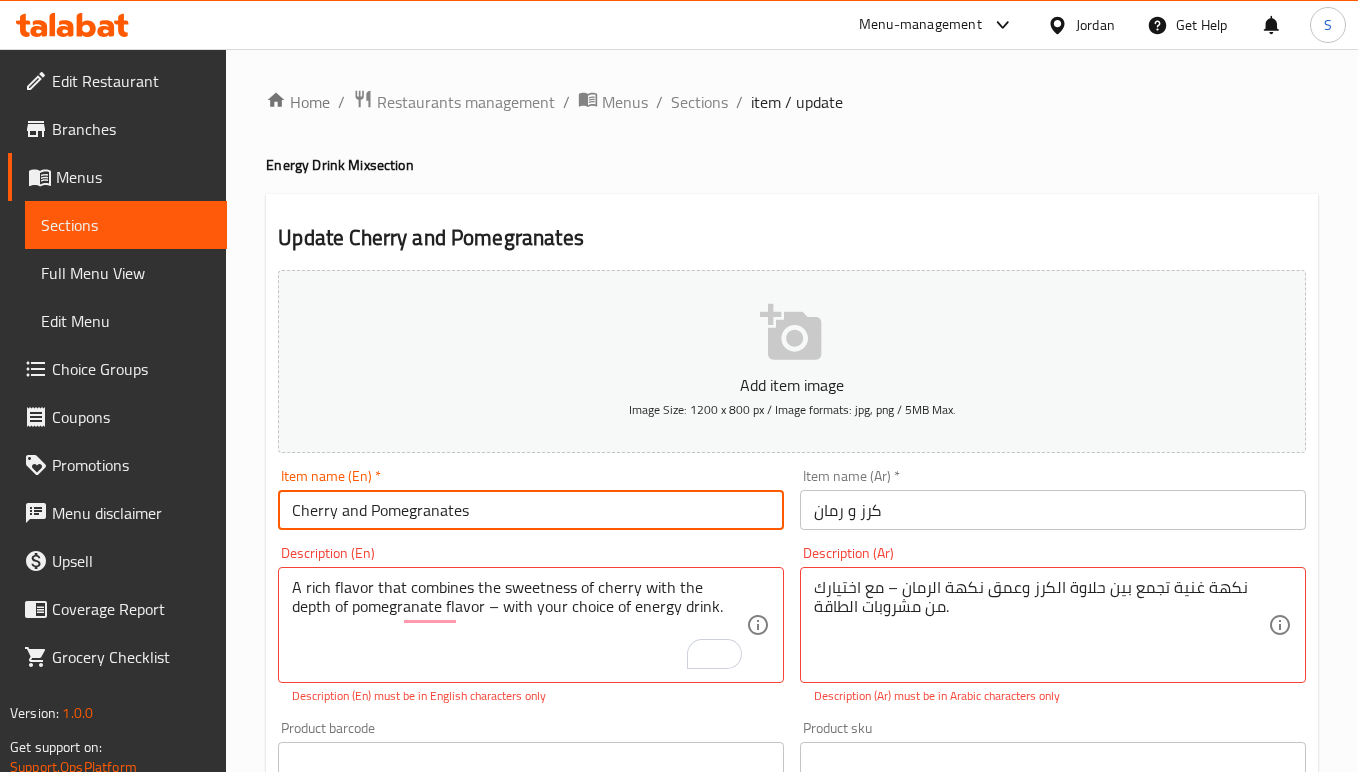 scroll, scrollTop: 0, scrollLeft: 0, axis: both 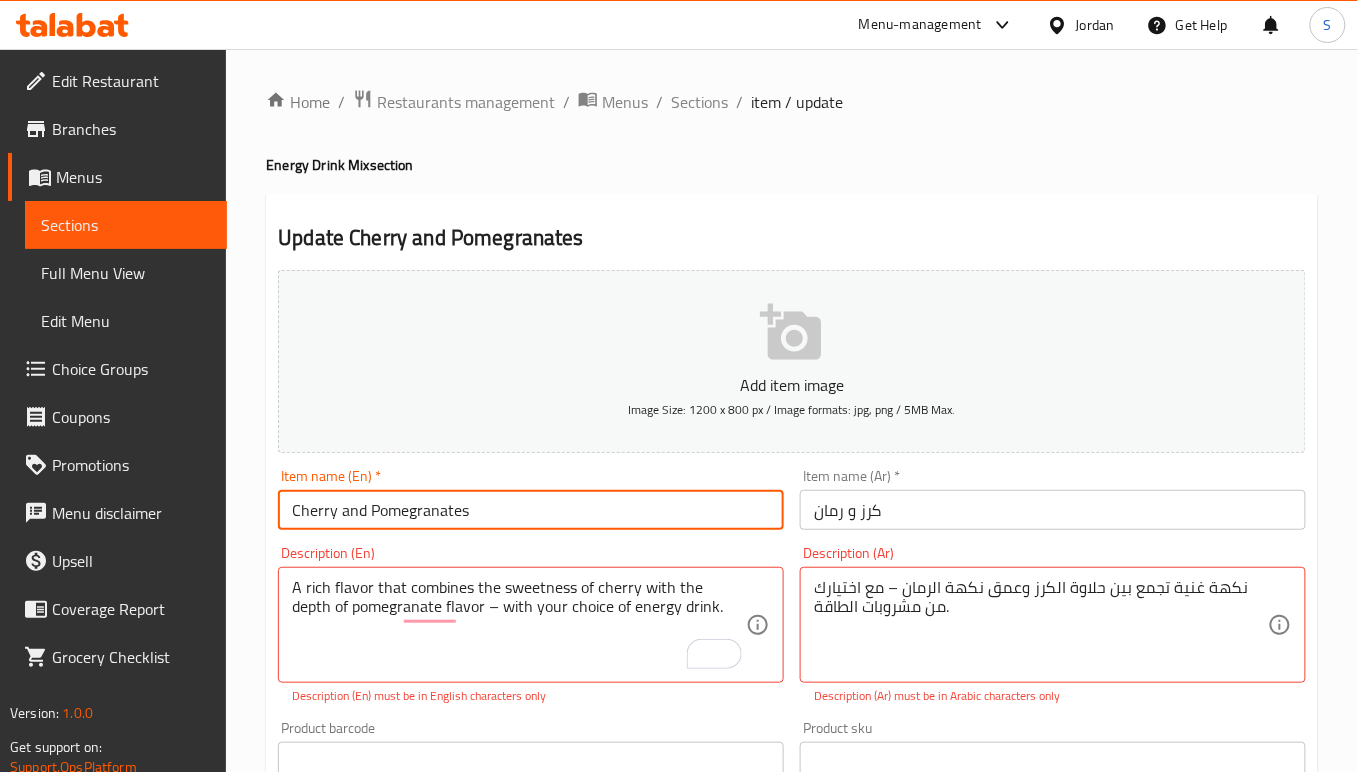 paste 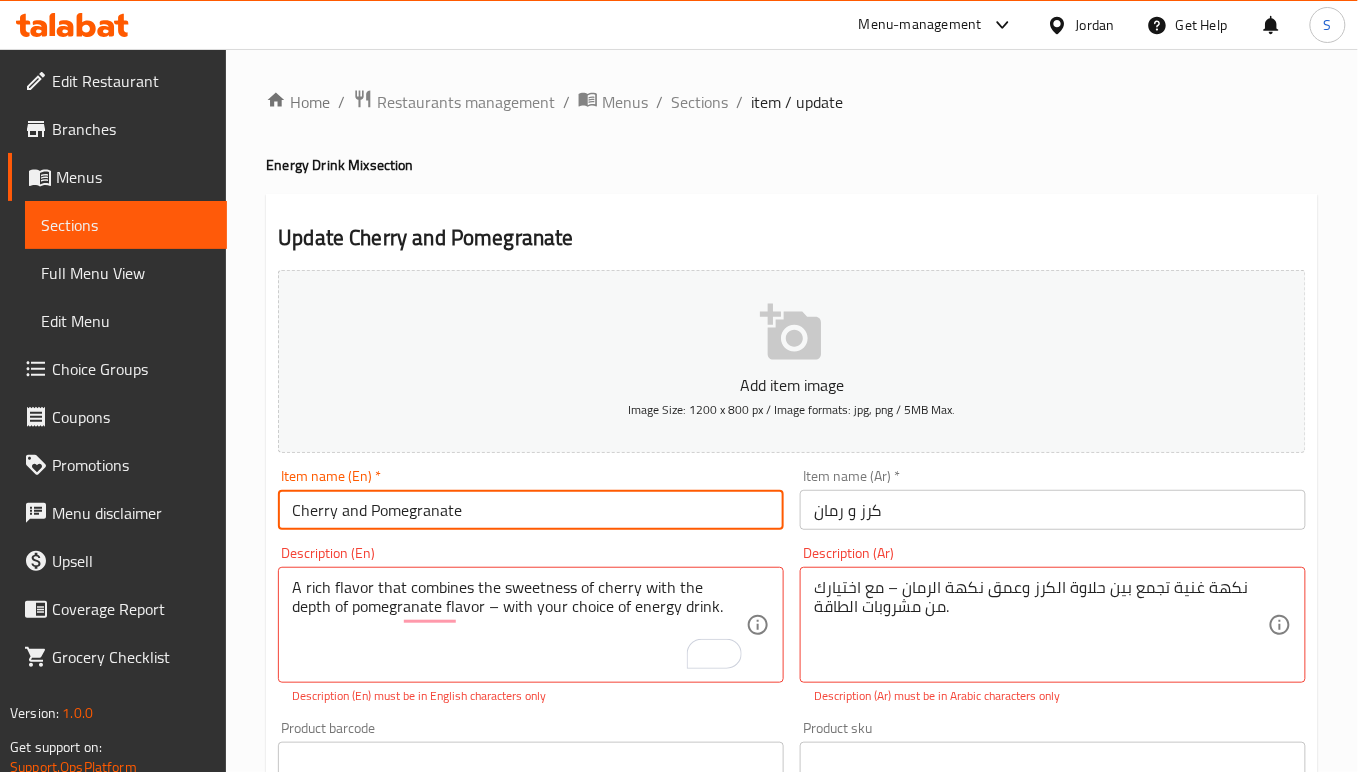 type on "Cherry and Pomegranate" 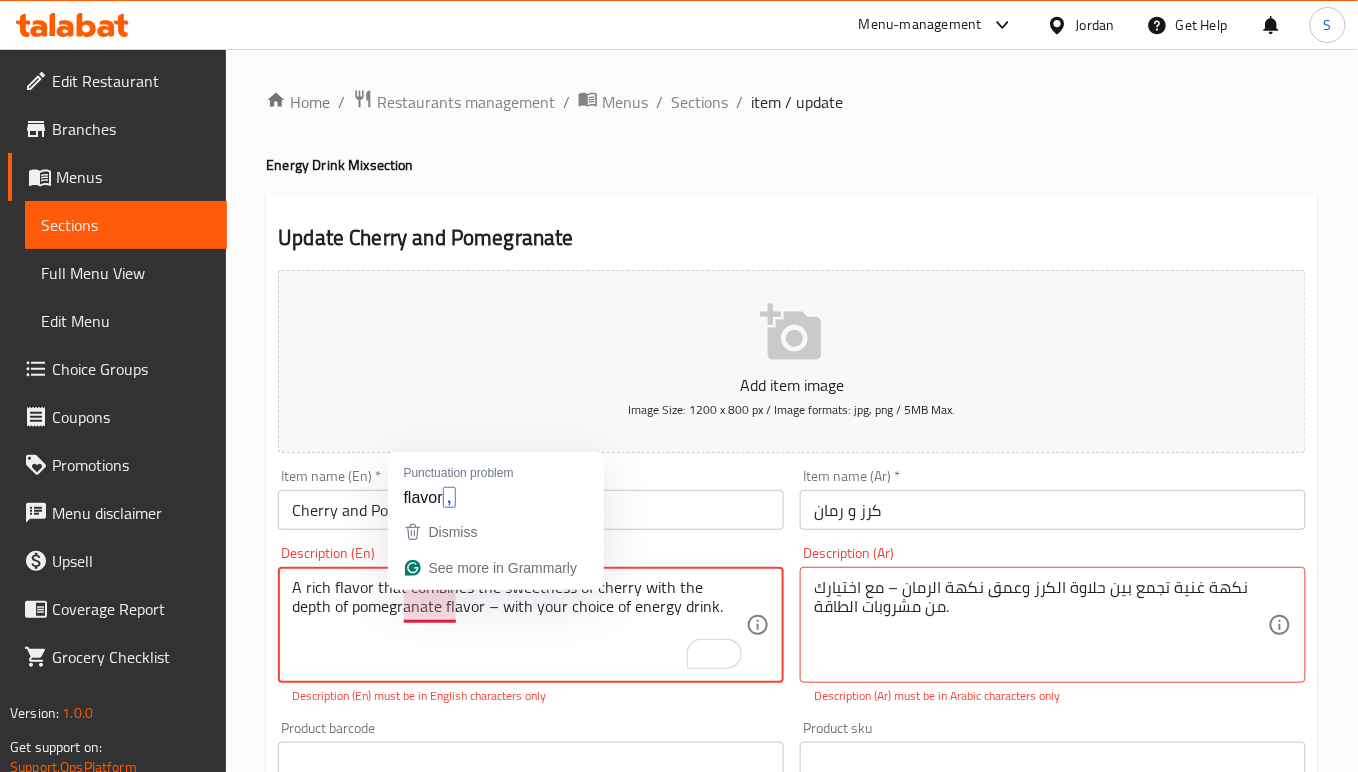 click on "A rich flavor that combines the sweetness of cherry with the depth of pomegranate flavor – with your choice of energy drink." at bounding box center (519, 625) 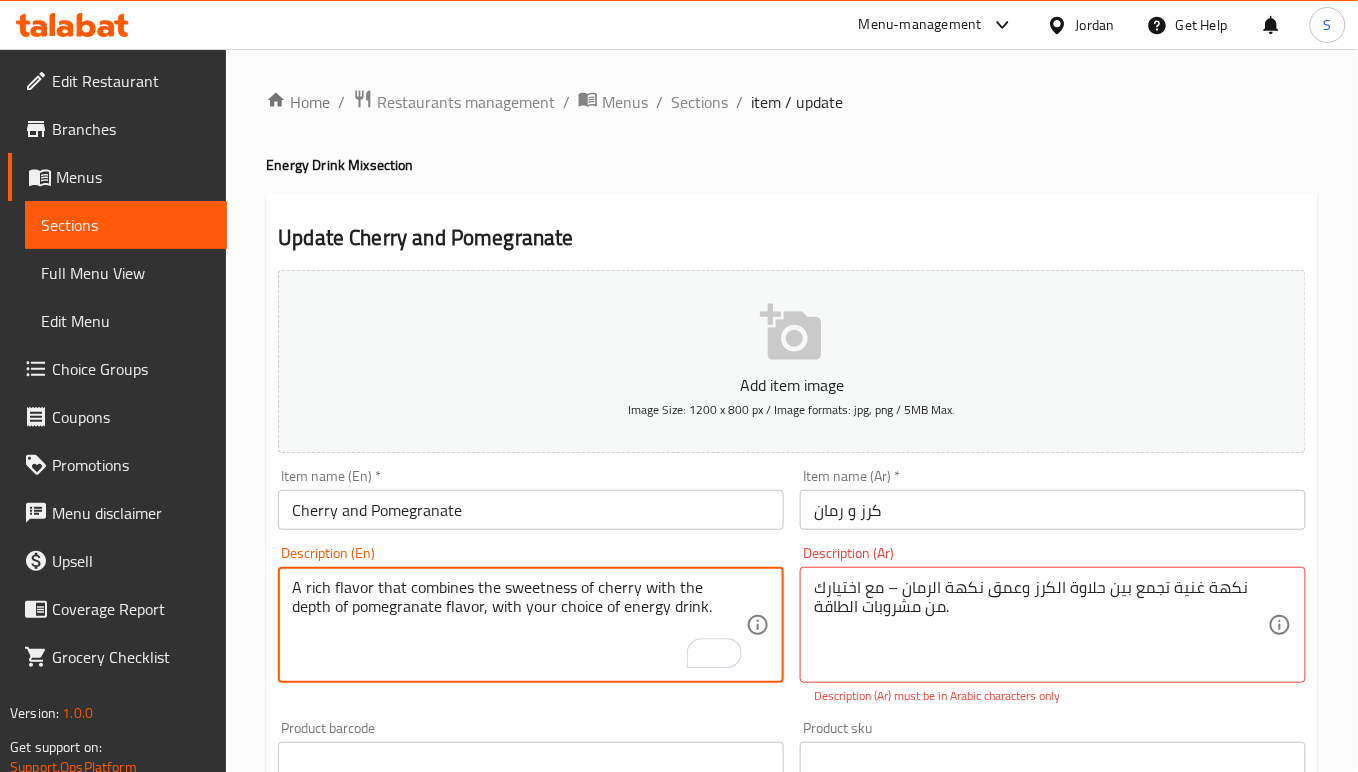 type on "A rich flavor that combines the sweetness of cherry with the depth of pomegranate flavor, with your choice of energy drink." 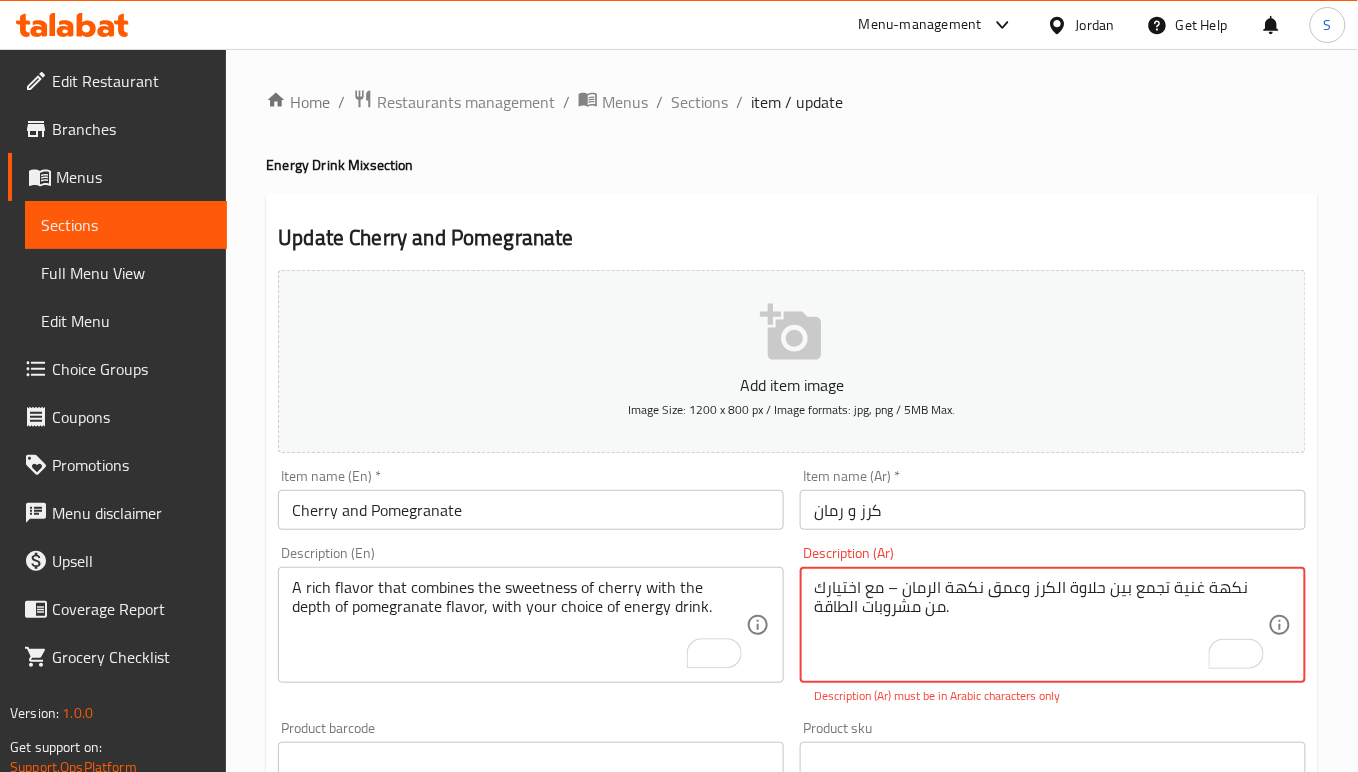 drag, startPoint x: 913, startPoint y: 592, endPoint x: 926, endPoint y: 592, distance: 13 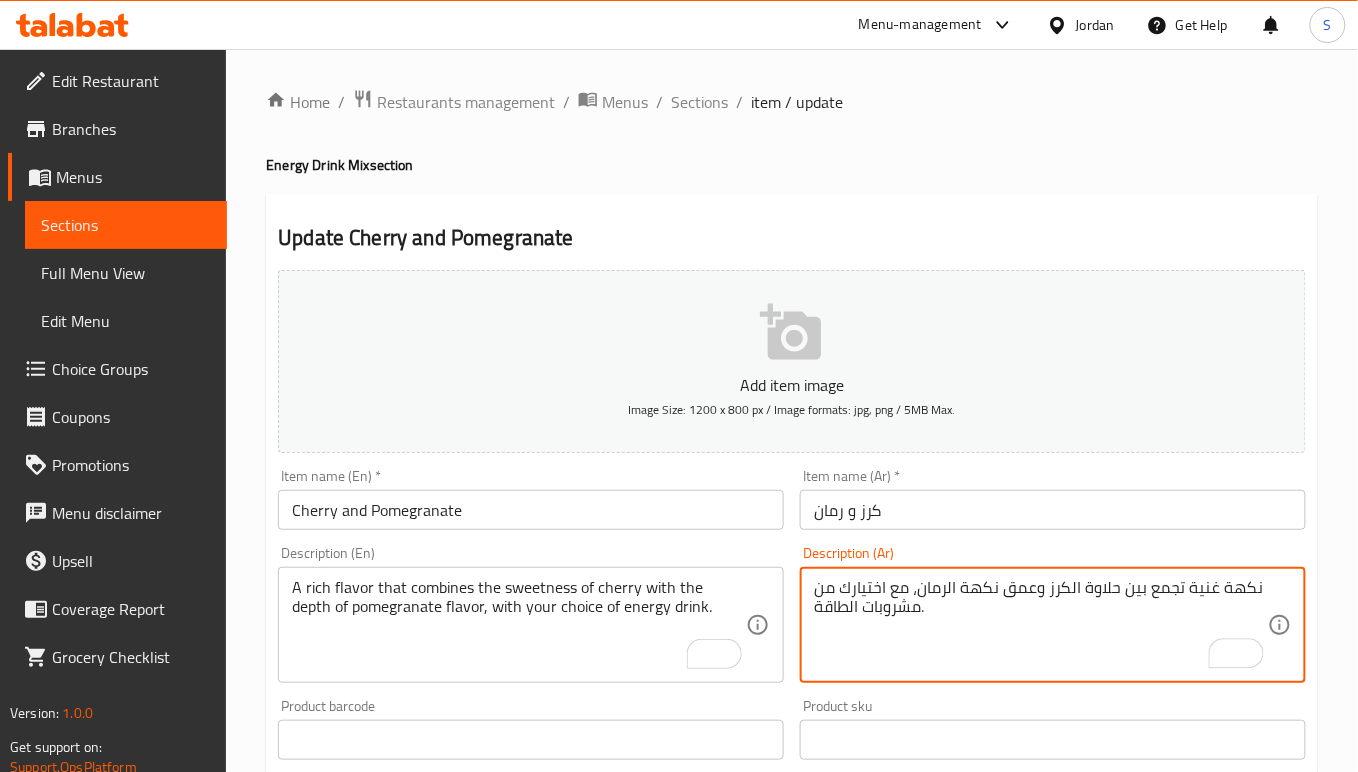 type on "نكهة غنية تجمع بين حلاوة الكرز وعمق نكهة الرمان، مع اختيارك من مشروبات الطاقة." 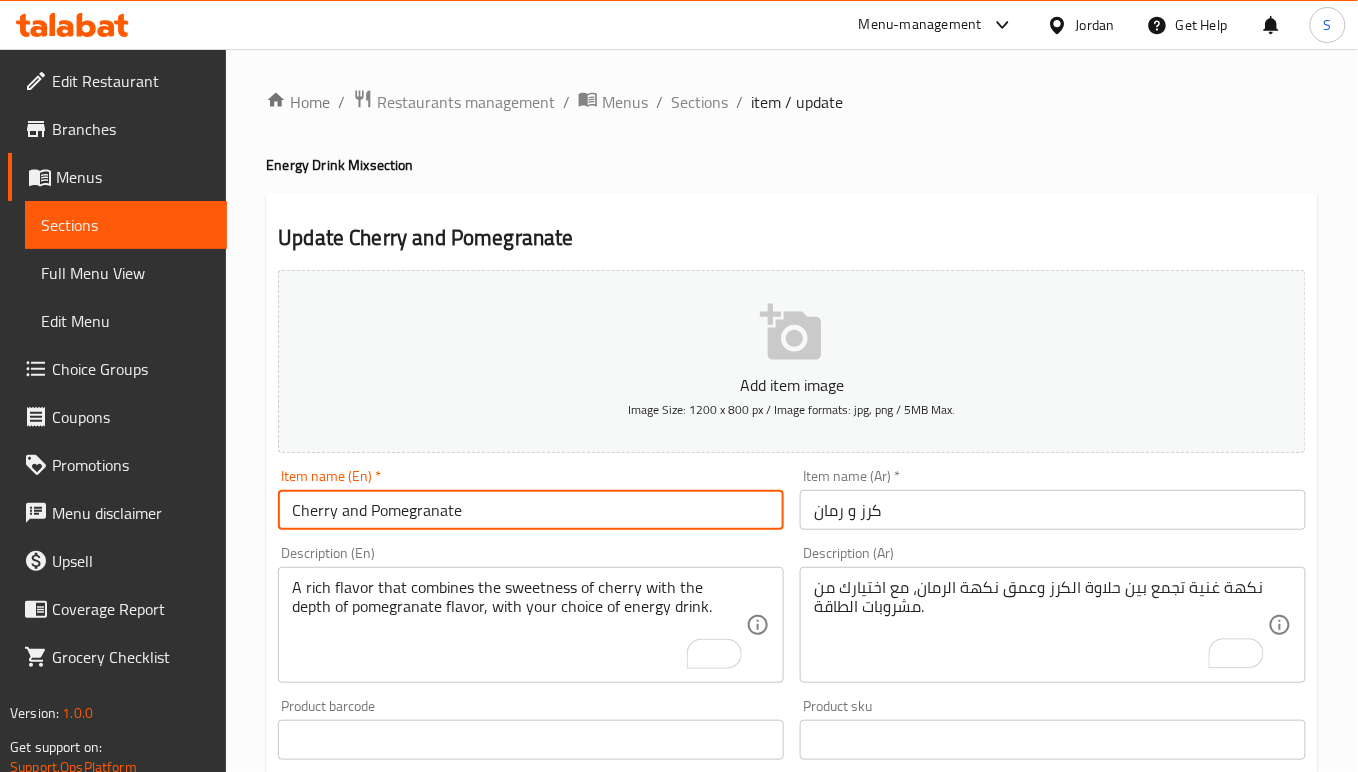 click on "Update" at bounding box center [400, 1429] 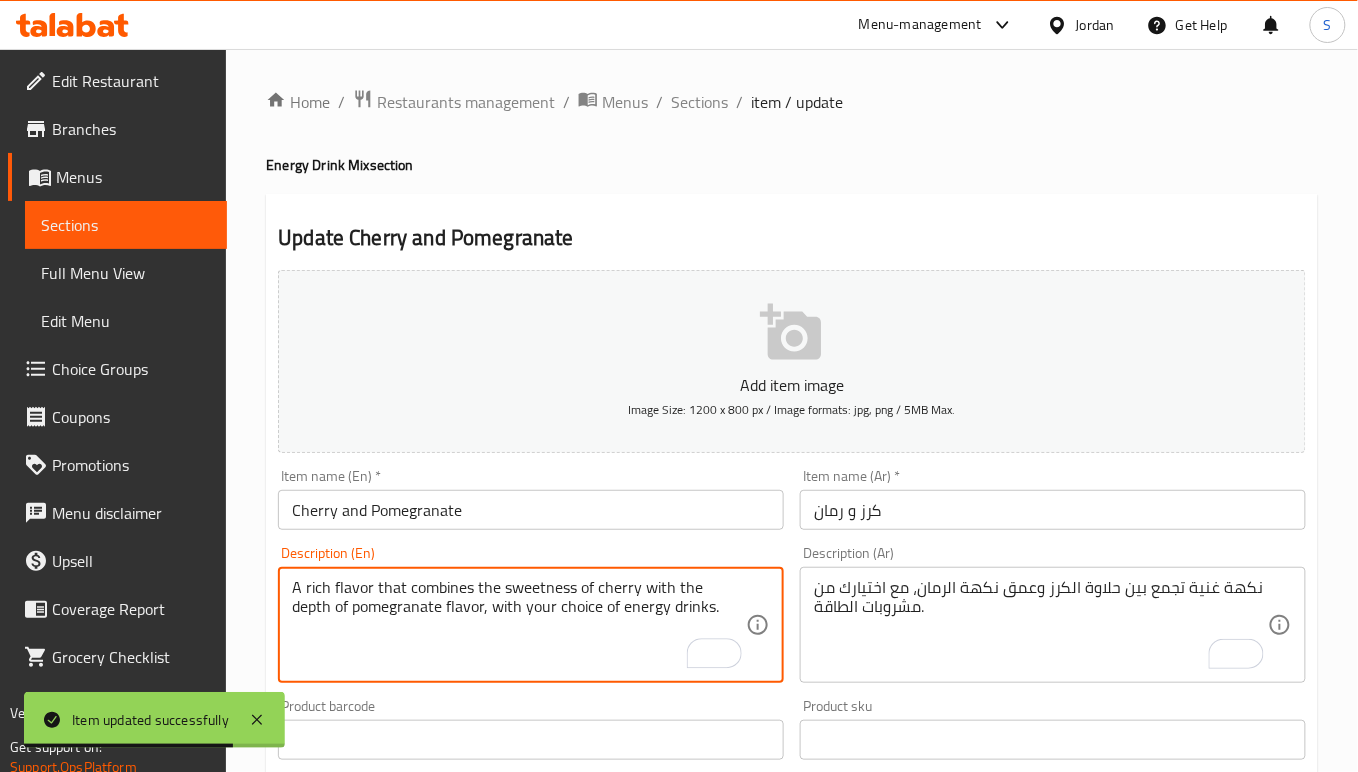 type on "A rich flavor that combines the sweetness of cherry with the depth of pomegranate flavor, with your choice of energy drinks." 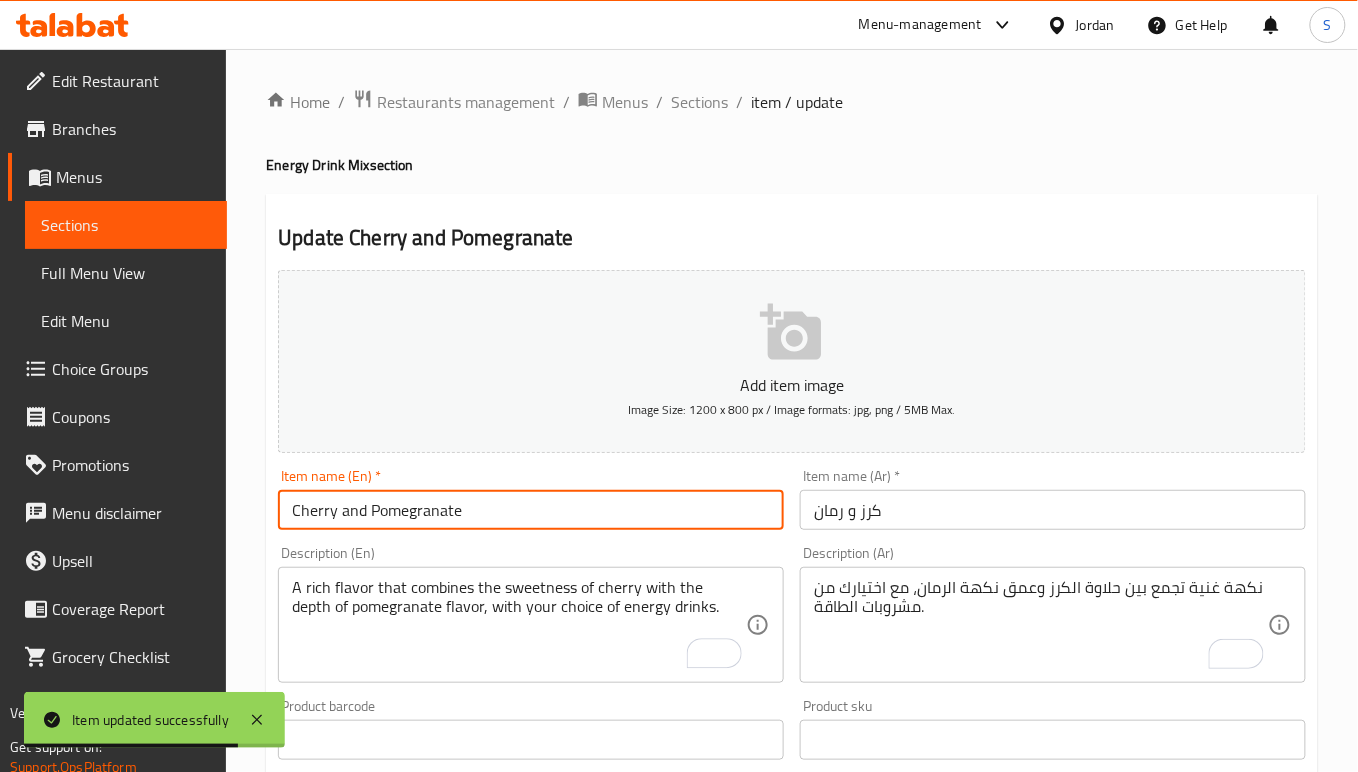 click on "Cherry and Pomegranate" at bounding box center [531, 510] 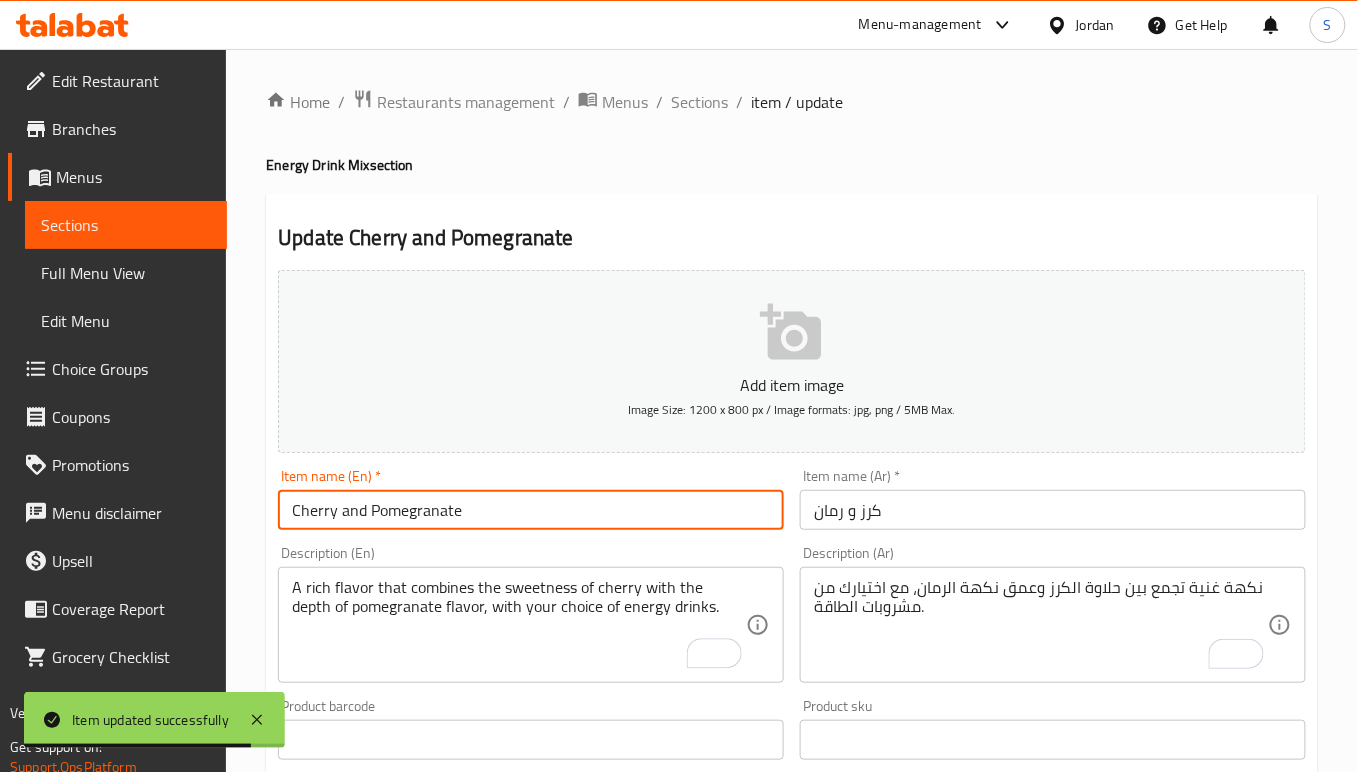 click on "Update" at bounding box center [400, 1429] 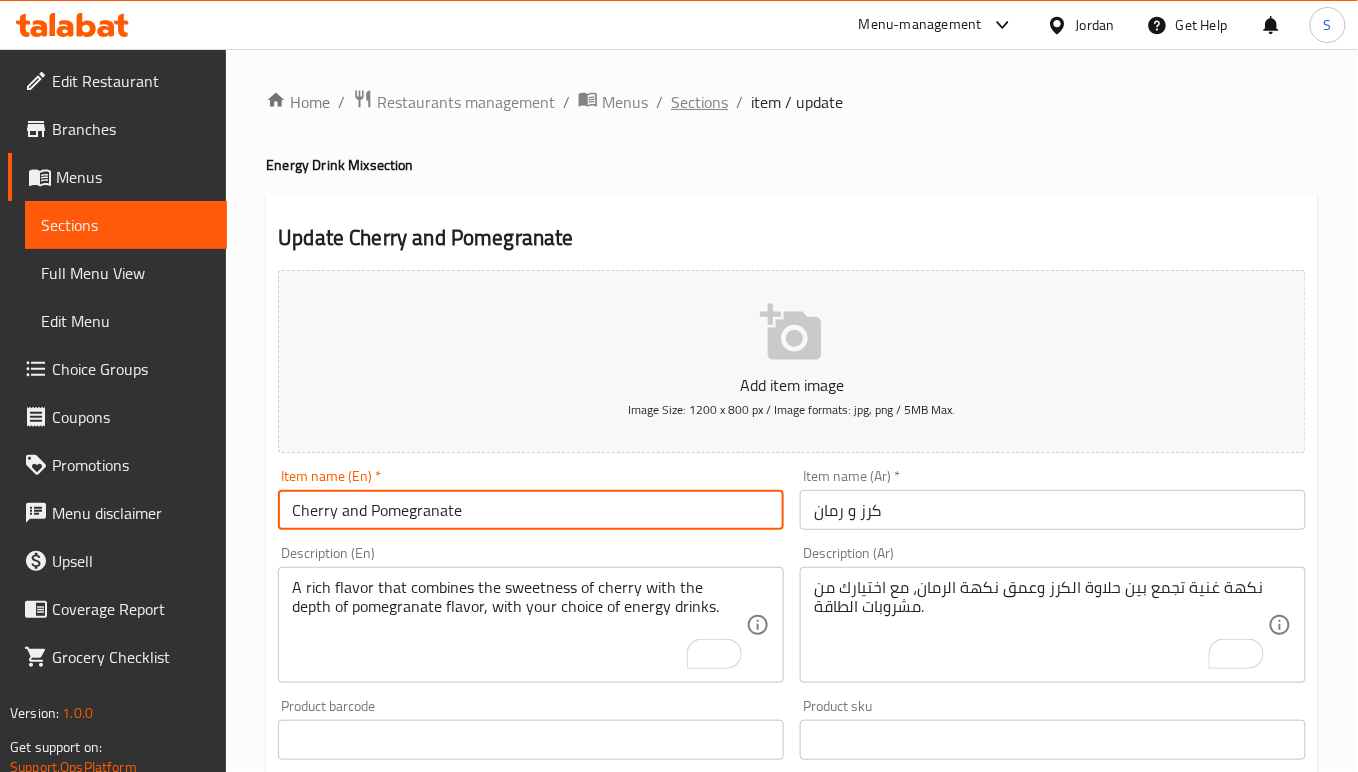 click on "Update" at bounding box center [400, 1429] 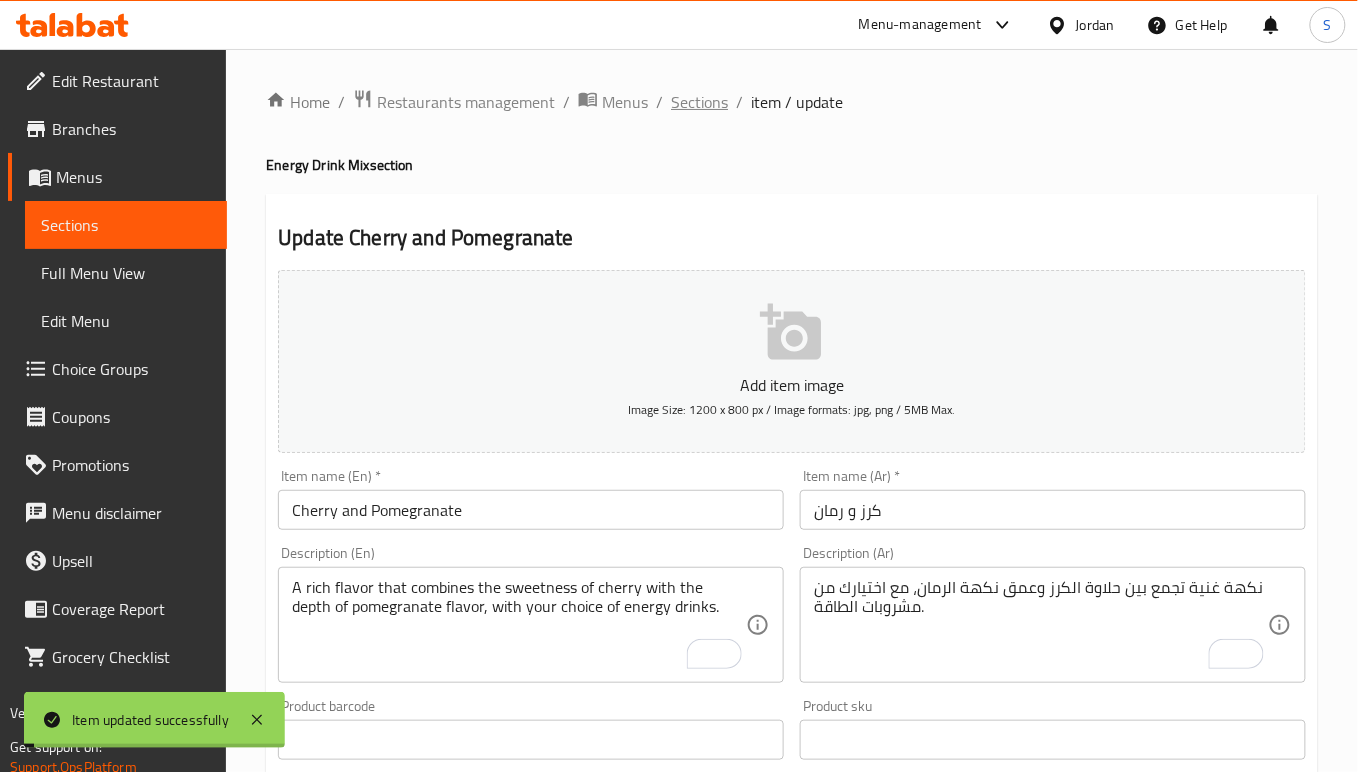click on "Sections" at bounding box center [699, 102] 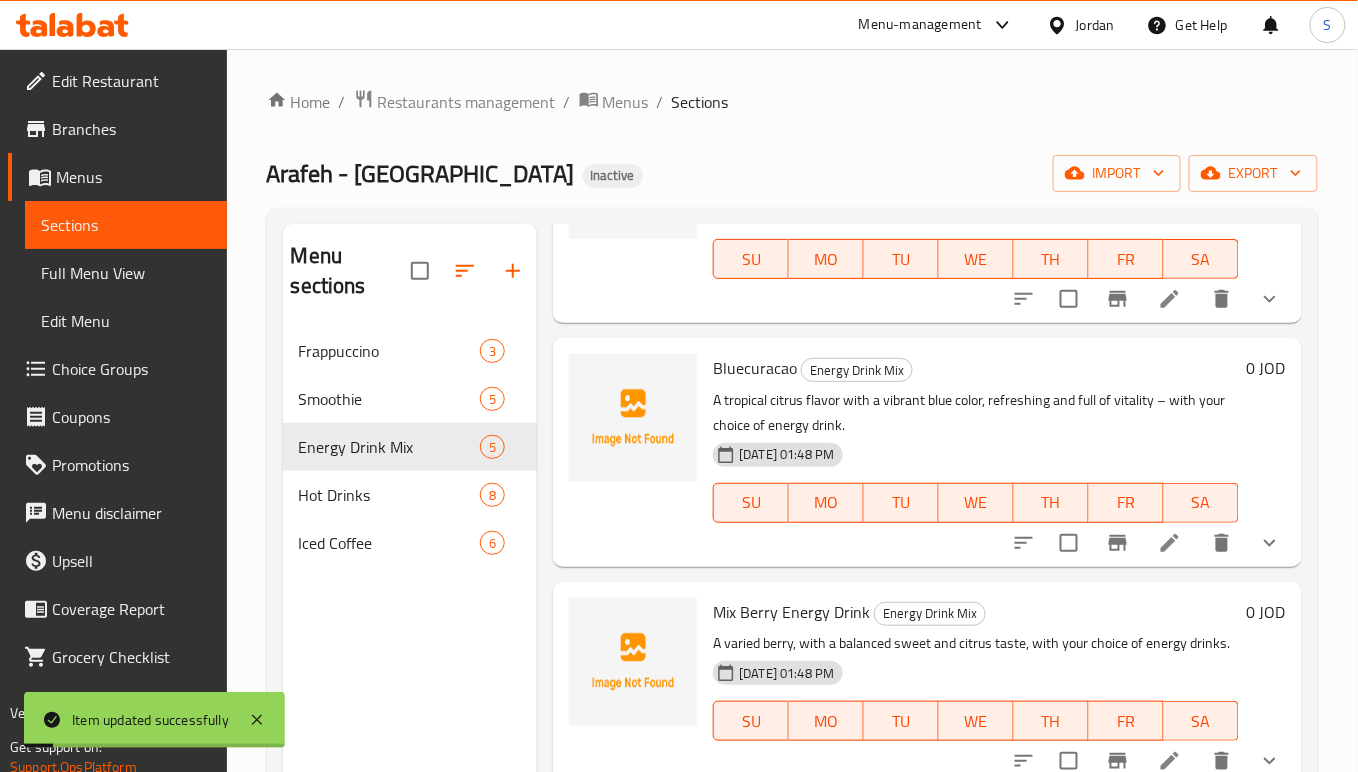 scroll, scrollTop: 400, scrollLeft: 0, axis: vertical 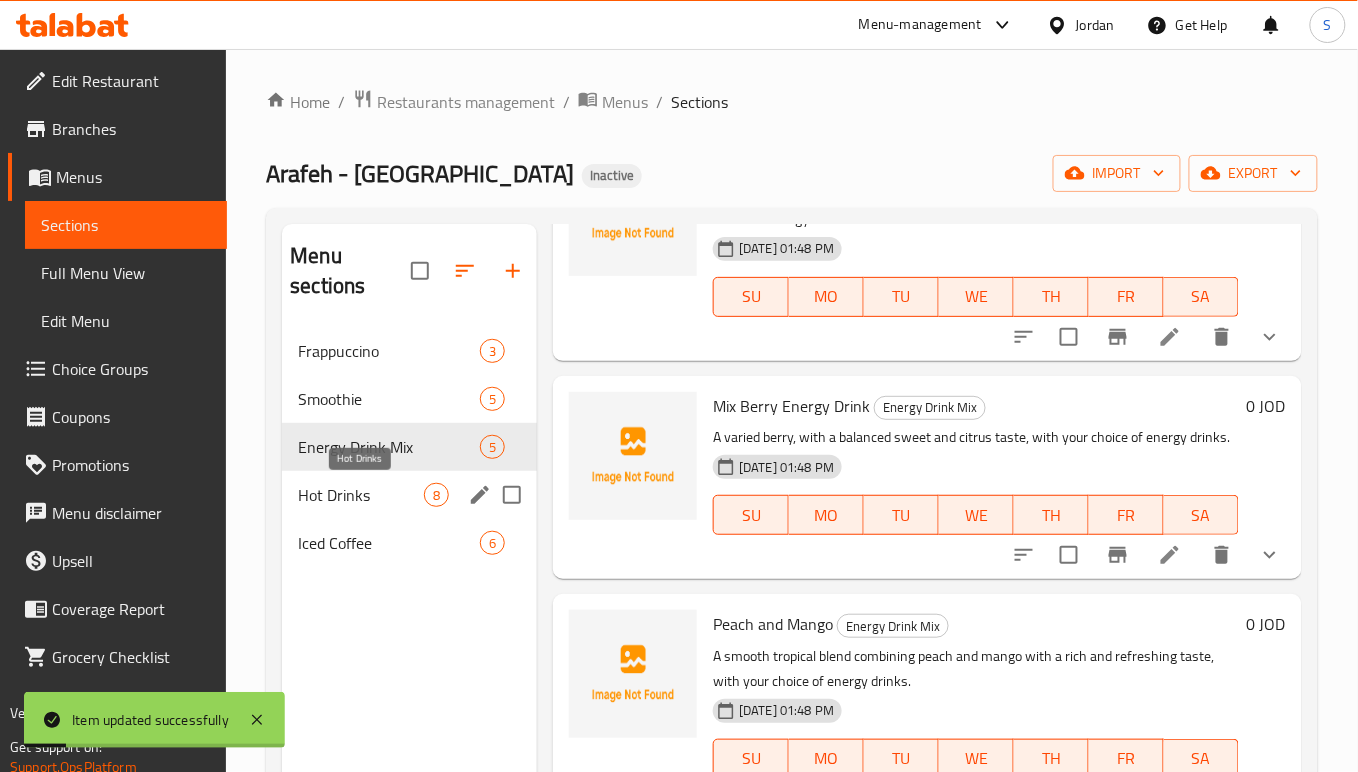 drag, startPoint x: 340, startPoint y: 497, endPoint x: 225, endPoint y: 36, distance: 475.12735 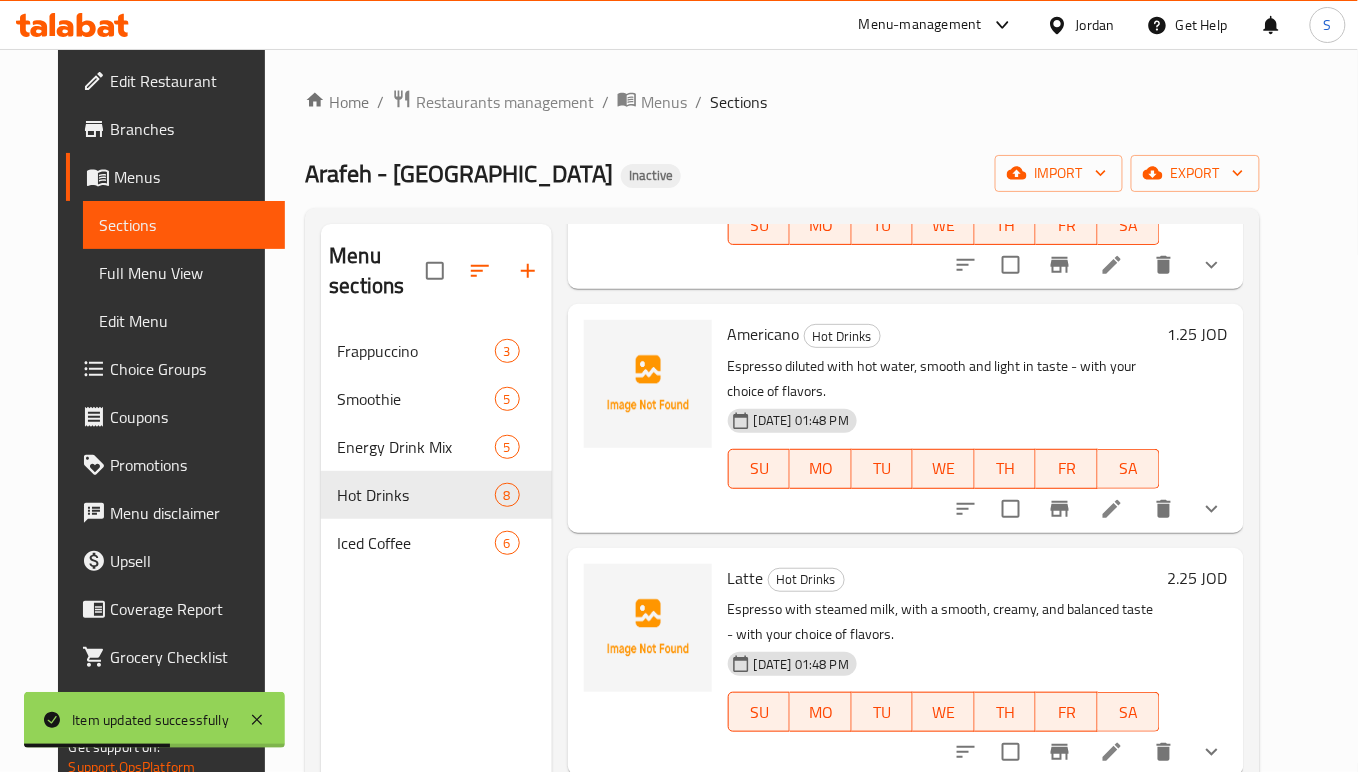 scroll, scrollTop: 400, scrollLeft: 0, axis: vertical 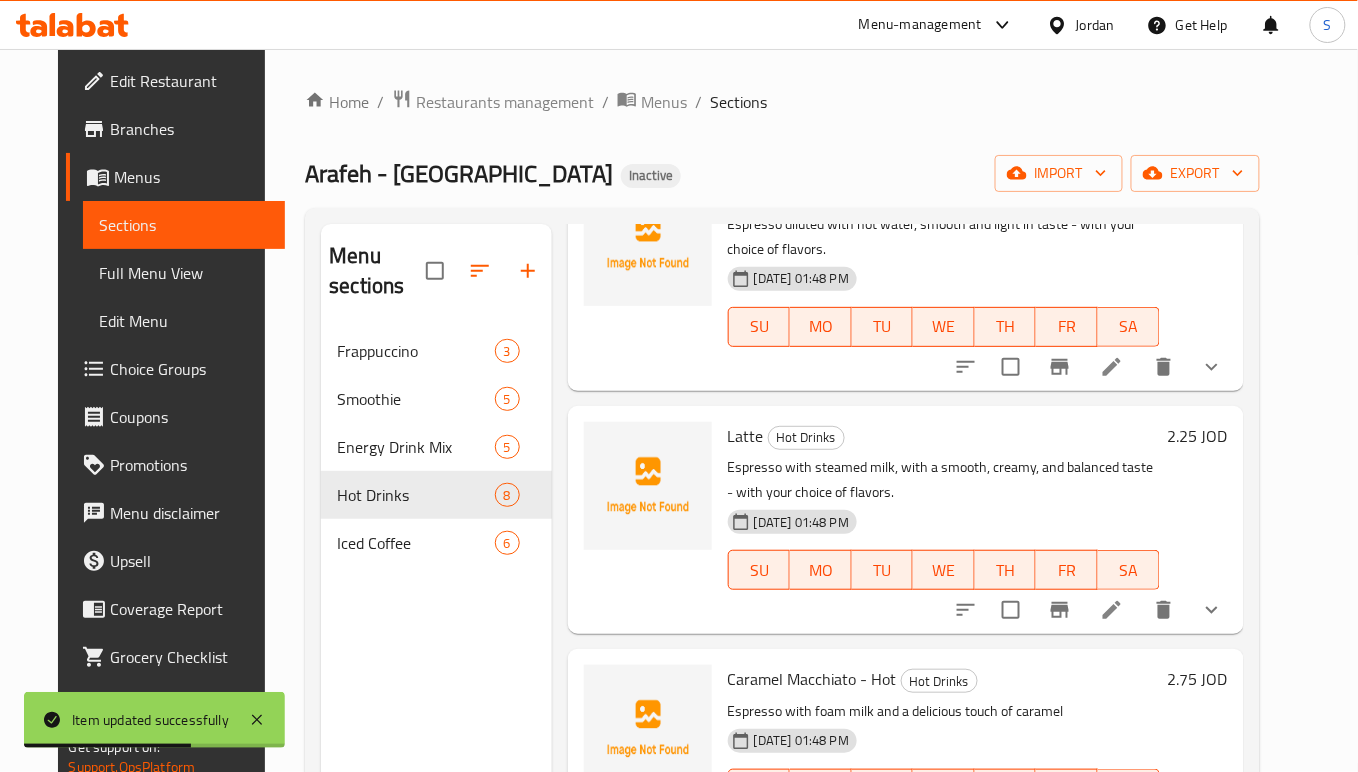 click at bounding box center [1112, 610] 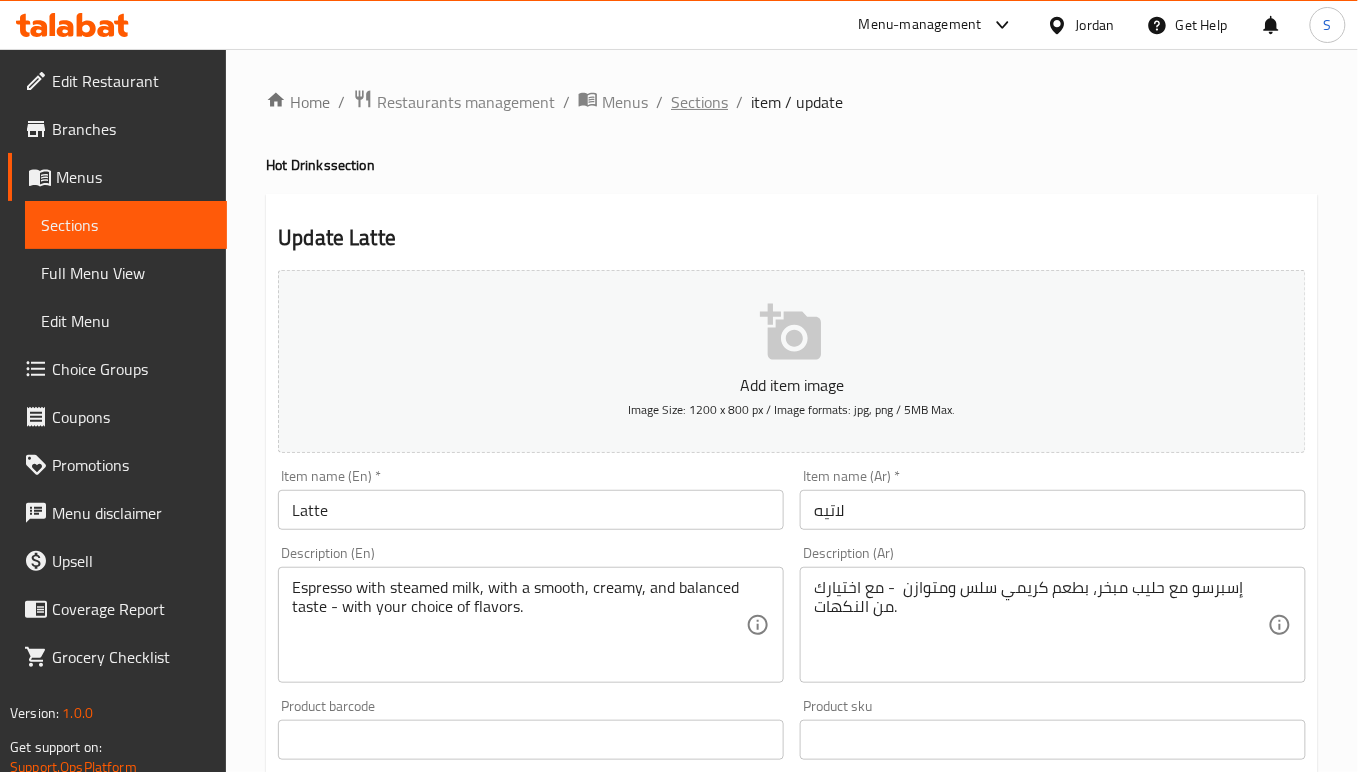 click on "Sections" at bounding box center [699, 102] 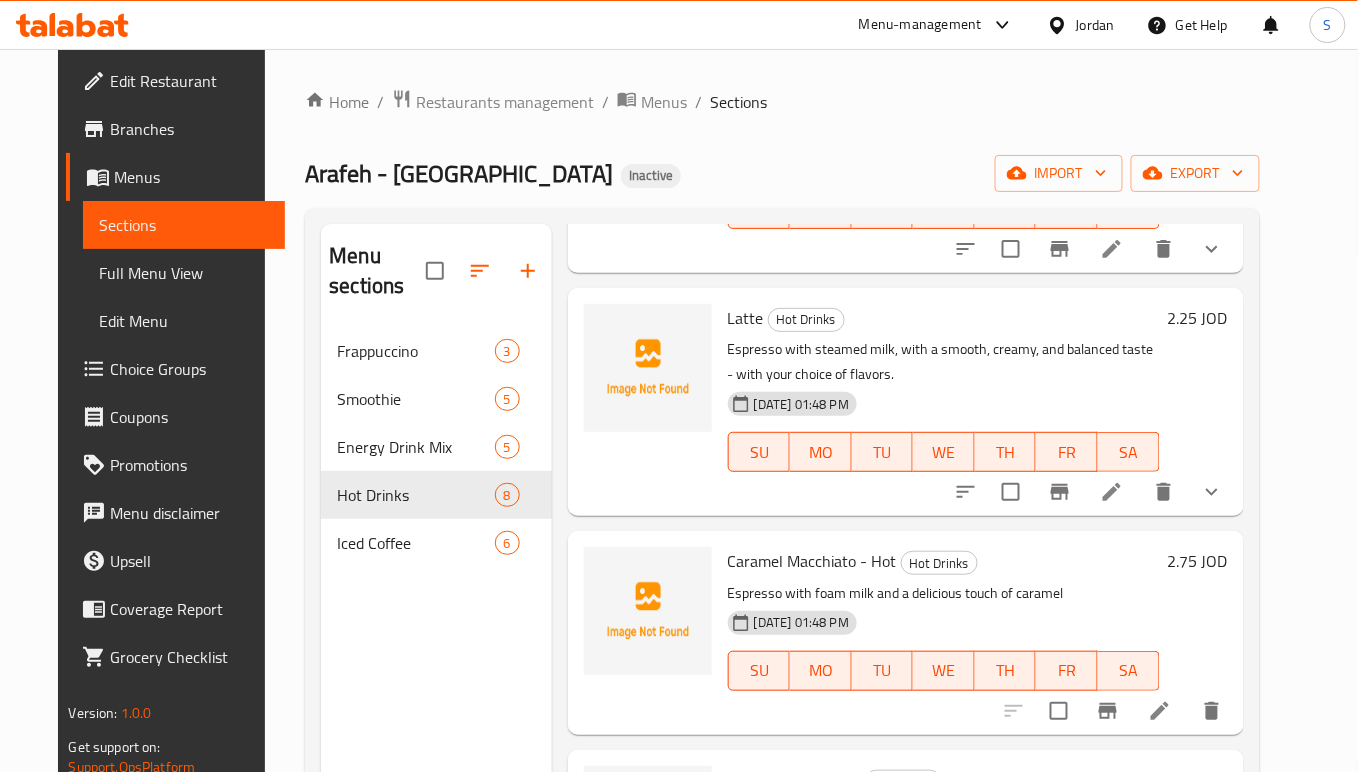 scroll, scrollTop: 800, scrollLeft: 0, axis: vertical 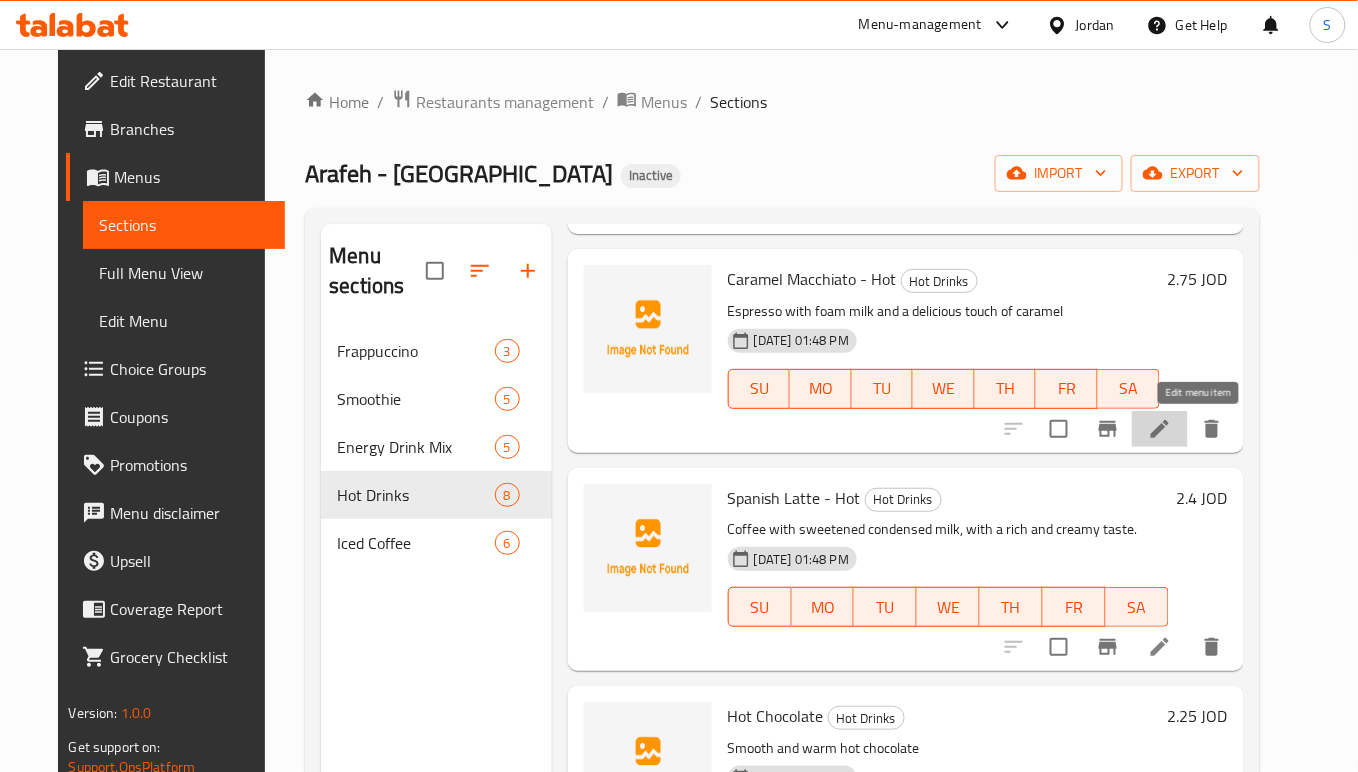 click 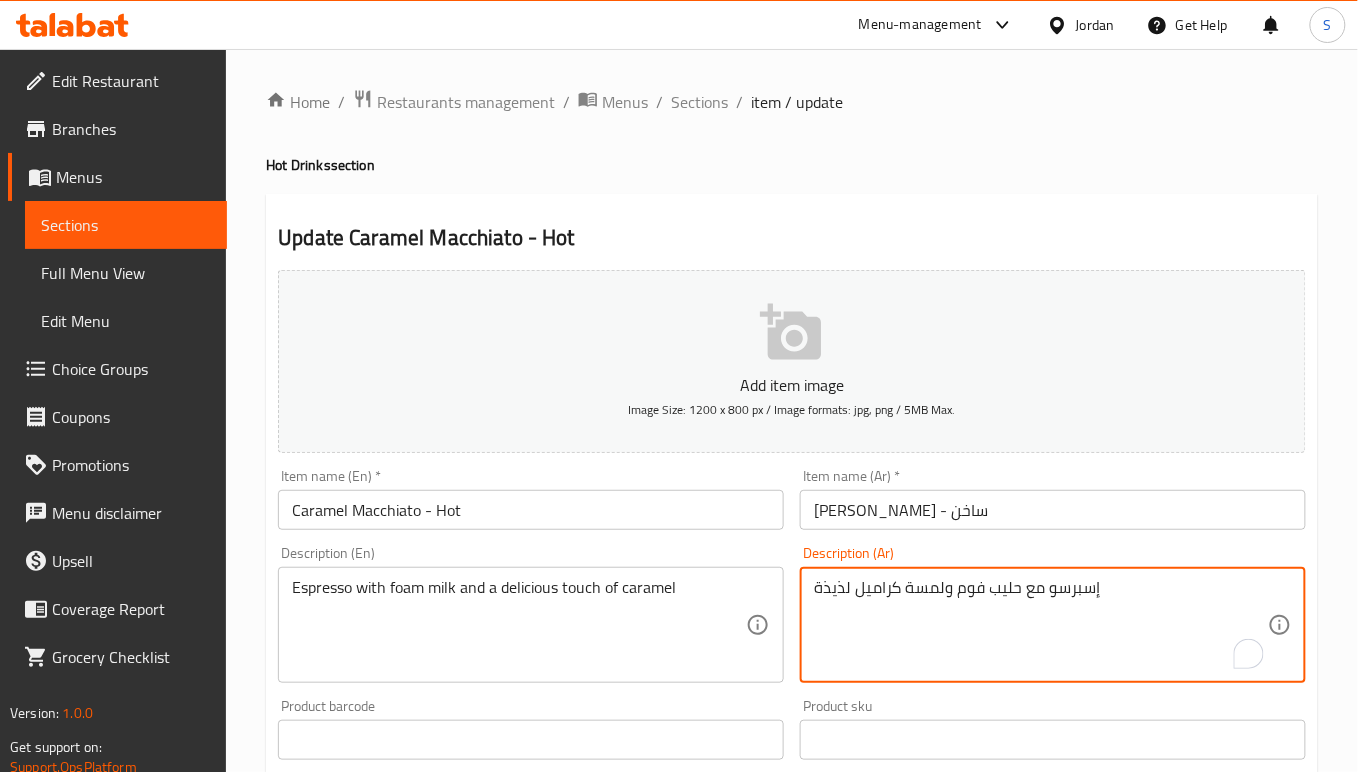 click on "إسبرسو مع حليب فوم ولمسة كراميل لذيذة" at bounding box center (1041, 625) 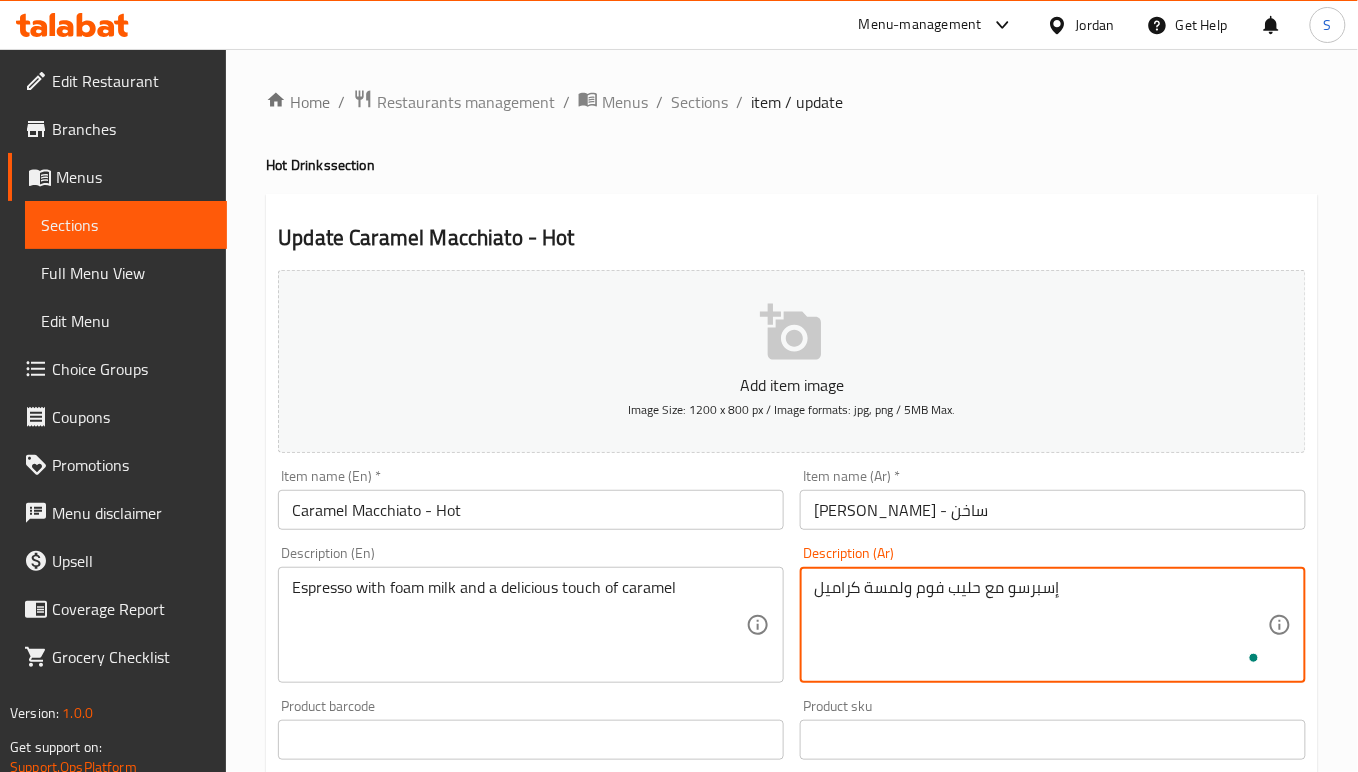 type on "إسبرسو مع حليب فوم ولمسة كراميل" 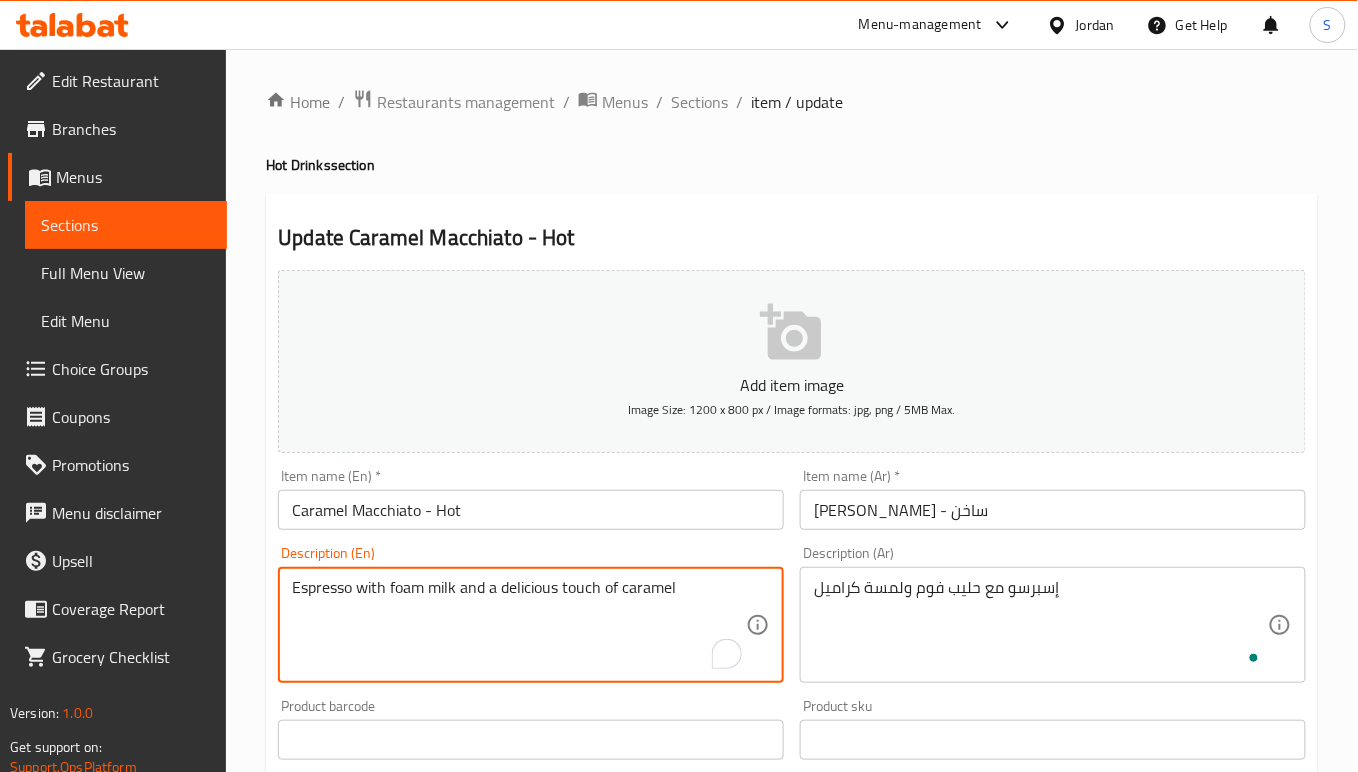 click on "Espresso with foam milk and a delicious touch of caramel" at bounding box center [519, 625] 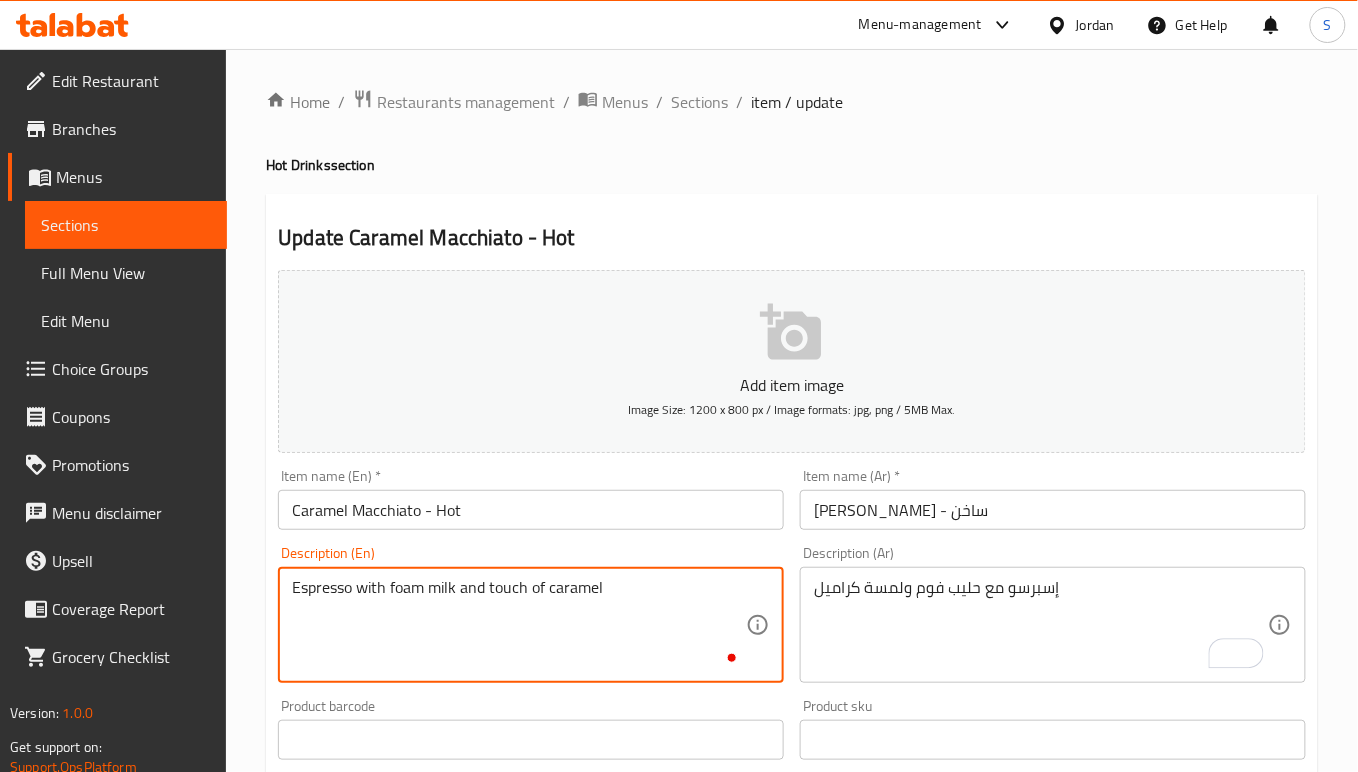 type on "Espresso with foam milk and touch of caramel" 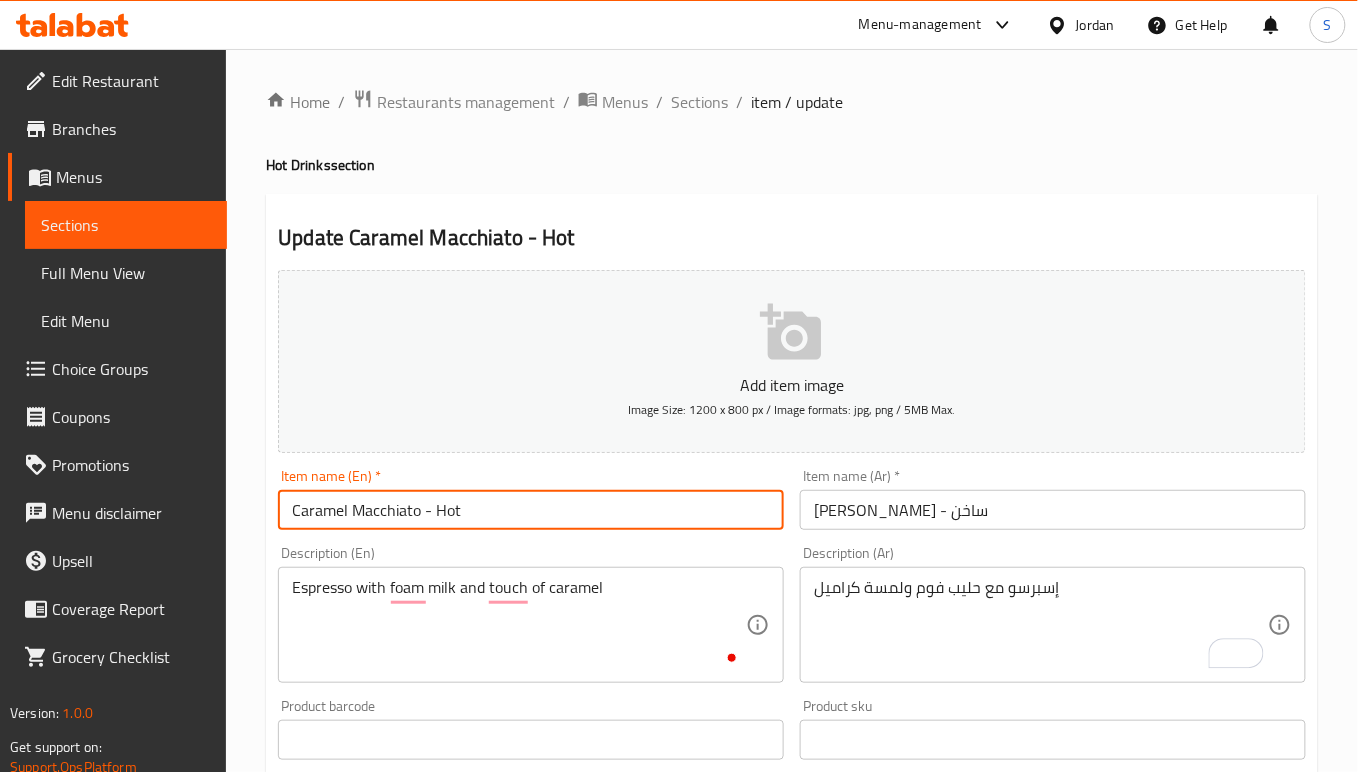 click on "Caramel Macchiato - Hot" at bounding box center [531, 510] 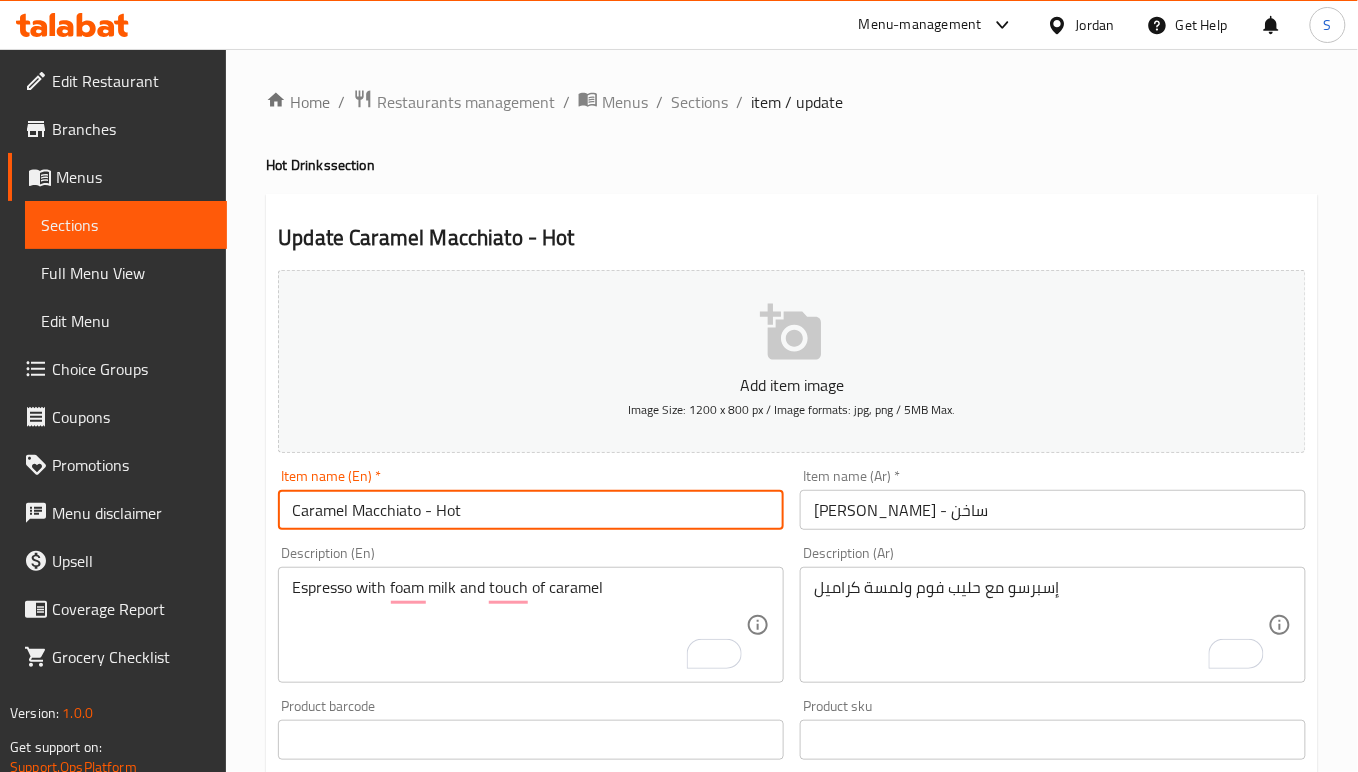 click on "Caramel Macchiato - Hot" at bounding box center (531, 510) 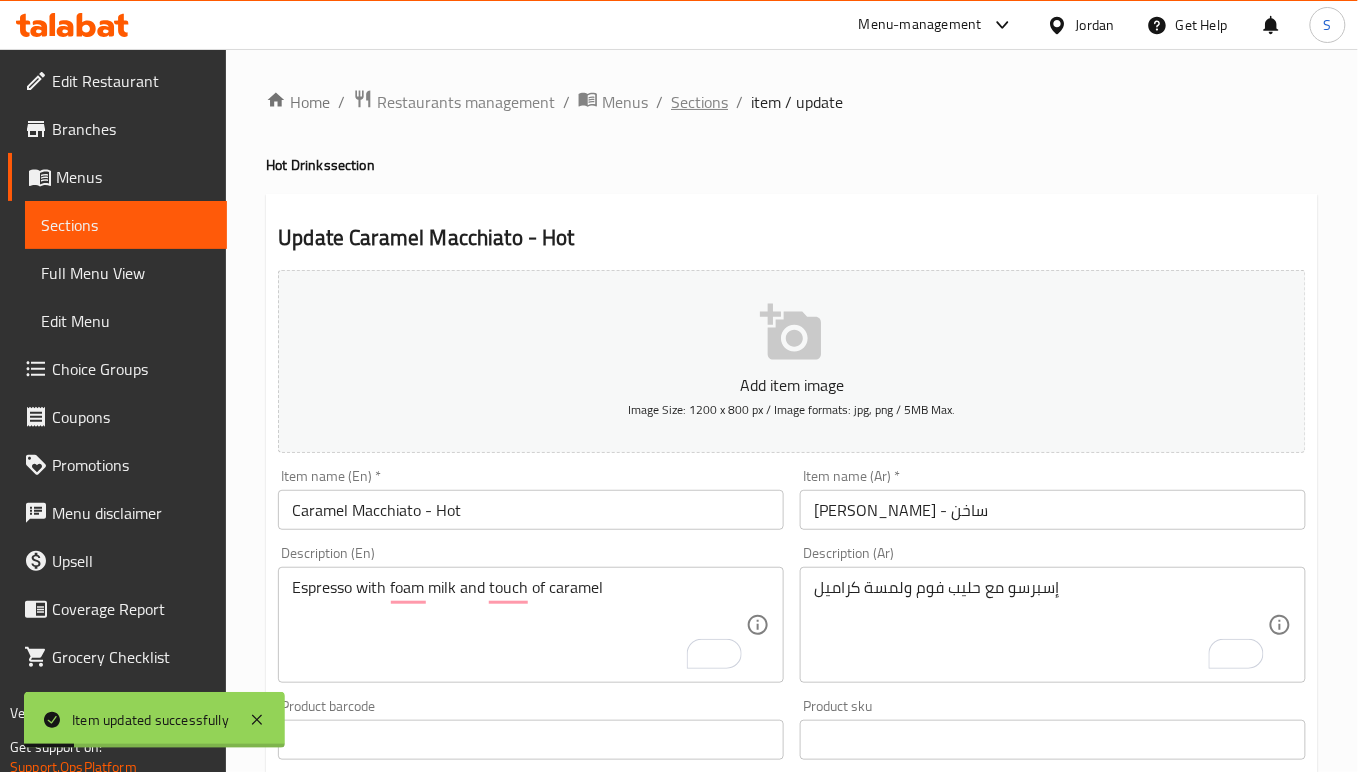 click on "Sections" at bounding box center (699, 102) 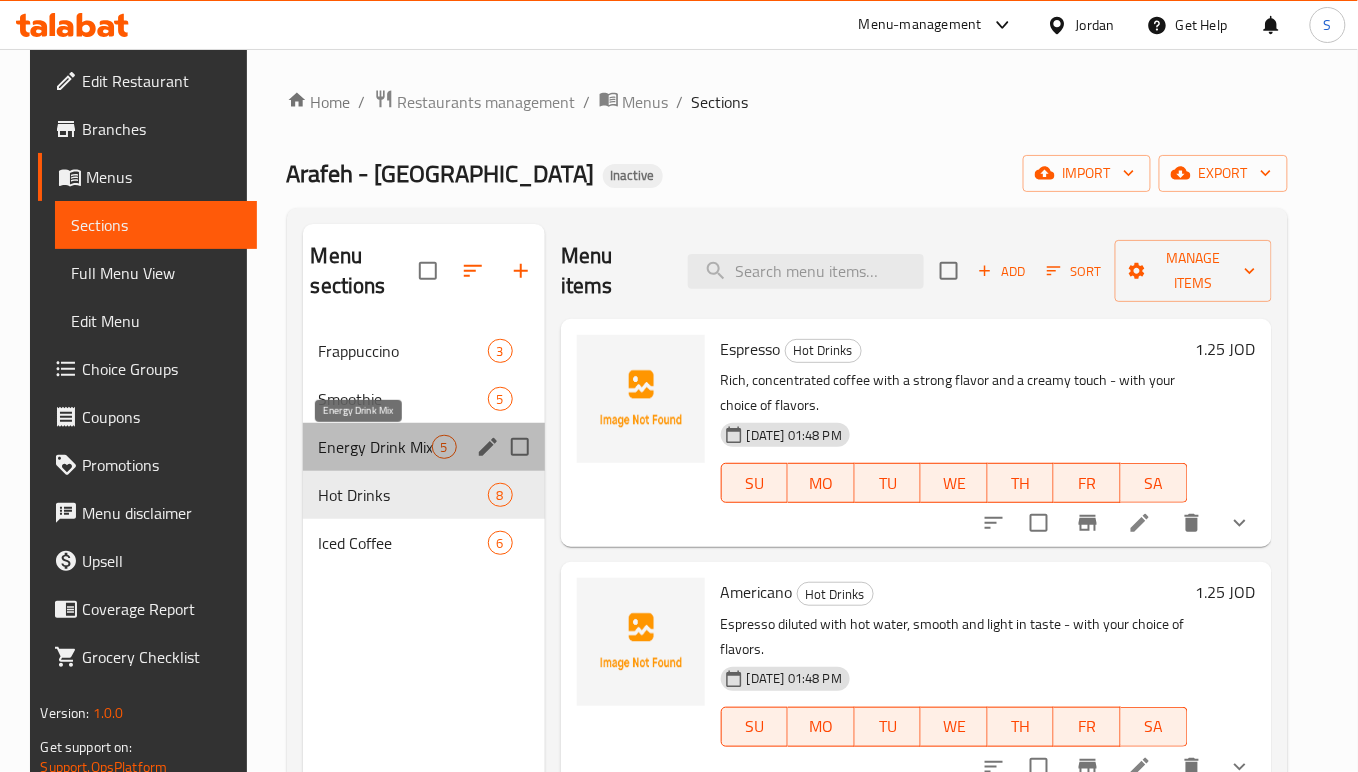click on "Energy Drink Mix" at bounding box center (375, 447) 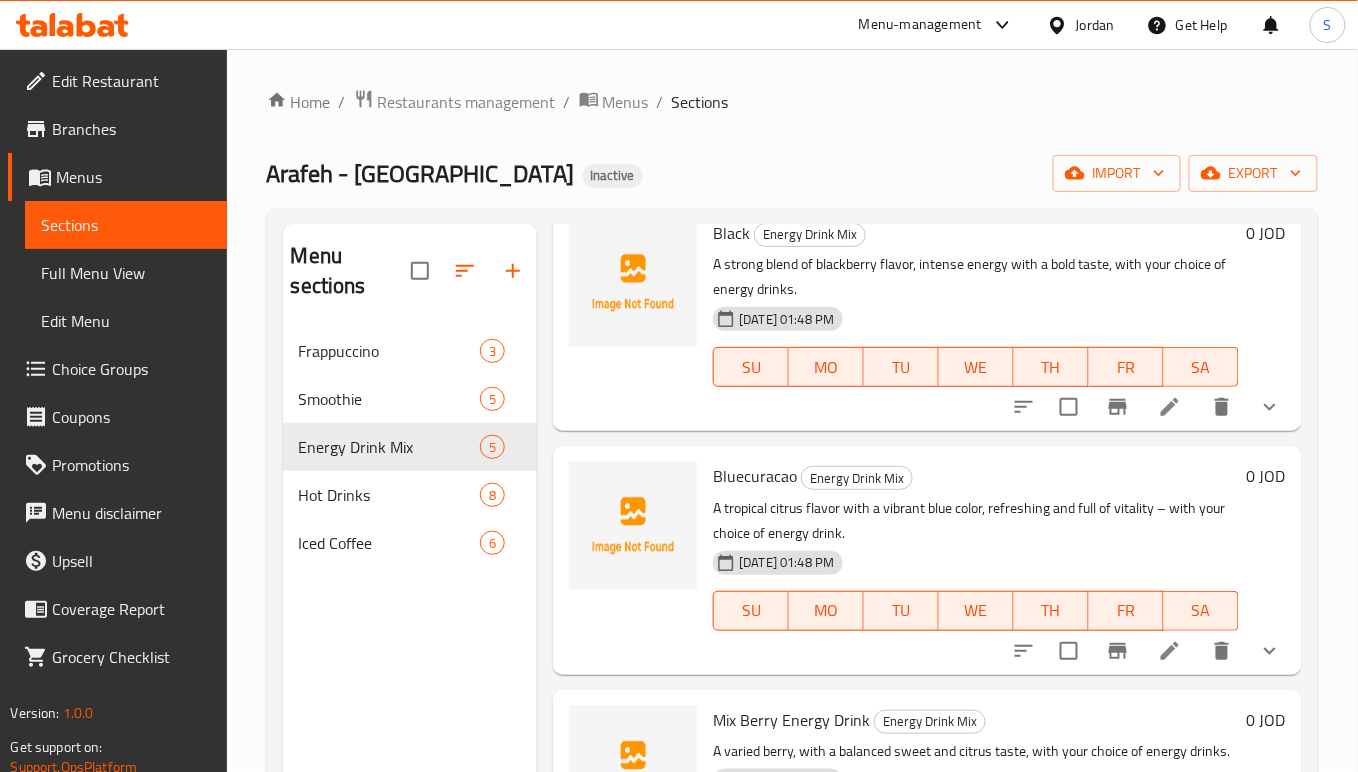 scroll, scrollTop: 133, scrollLeft: 0, axis: vertical 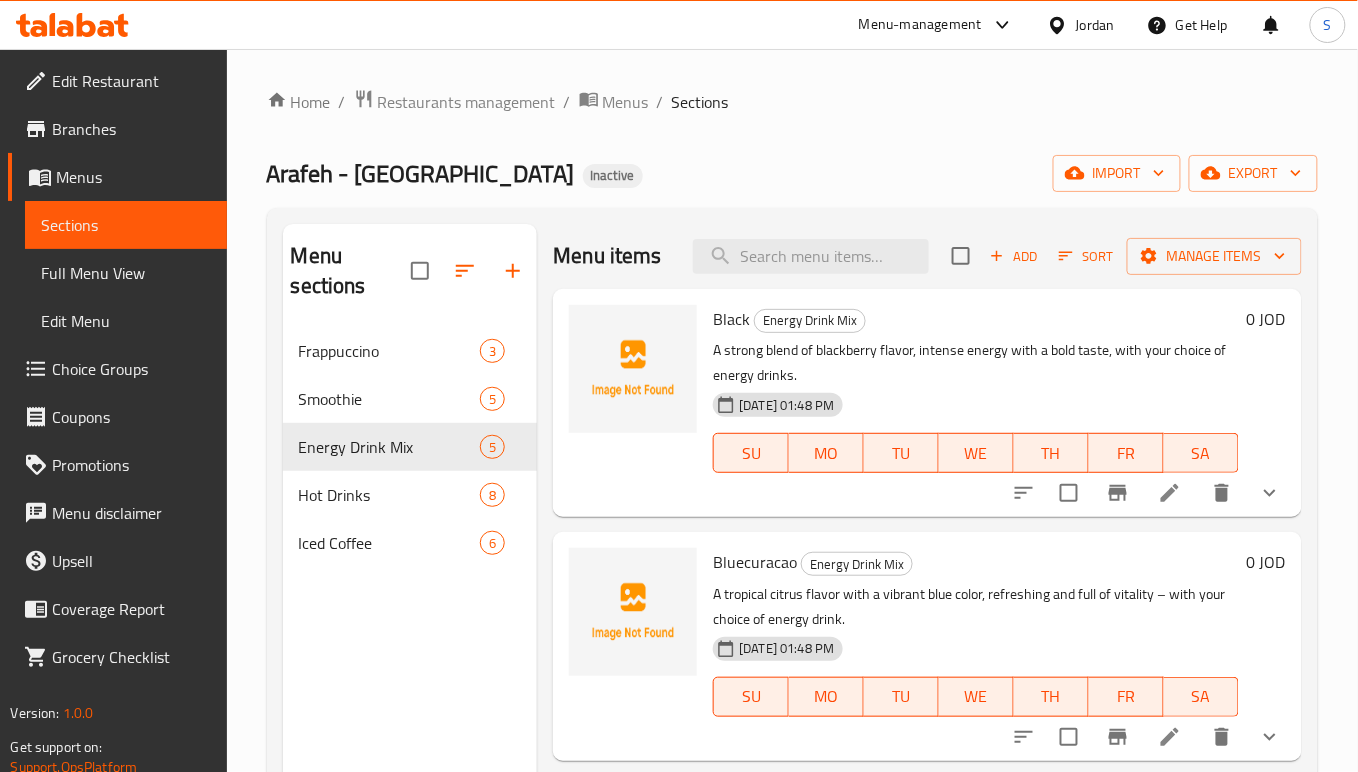 click on "Bluecuracao" at bounding box center [755, 562] 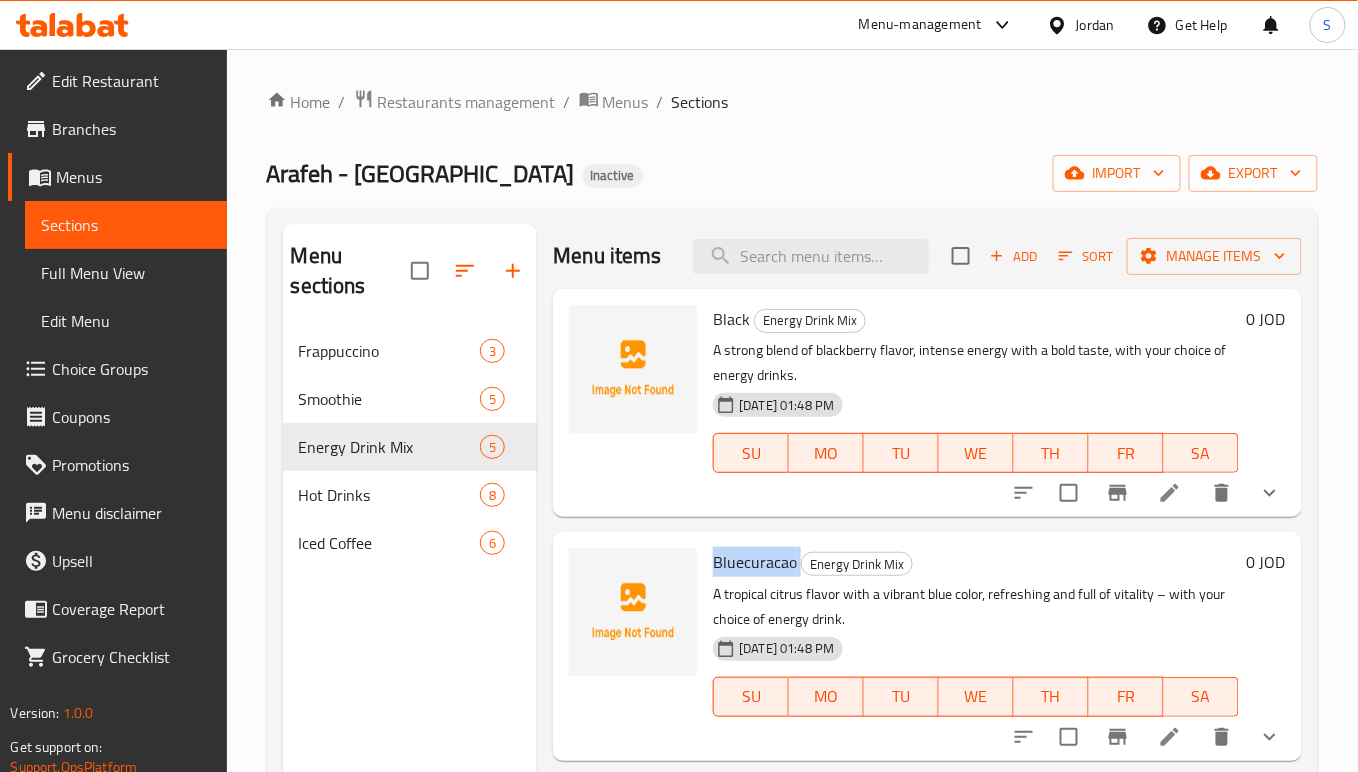 click on "Bluecuracao" at bounding box center (755, 562) 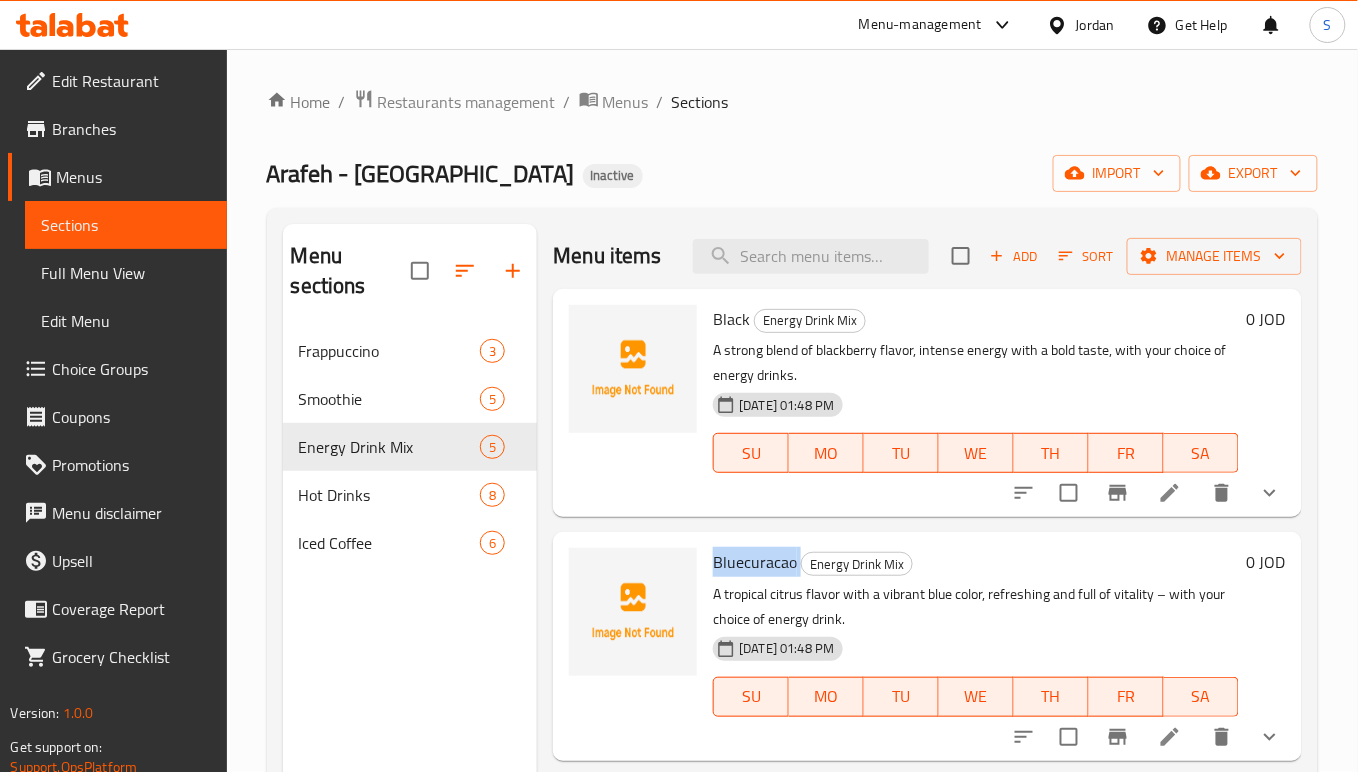 click on "Bluecuracao" at bounding box center (755, 562) 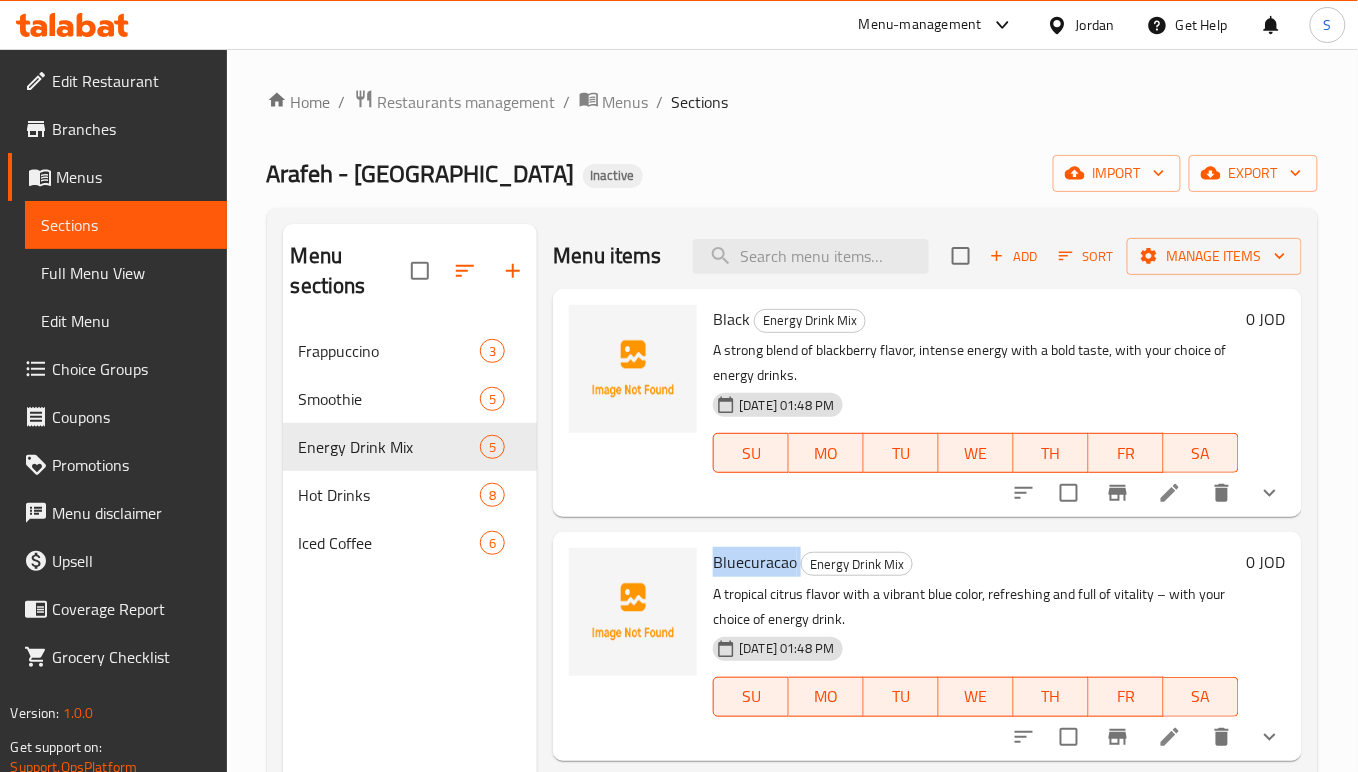 click on "Bluecuracao" at bounding box center (755, 562) 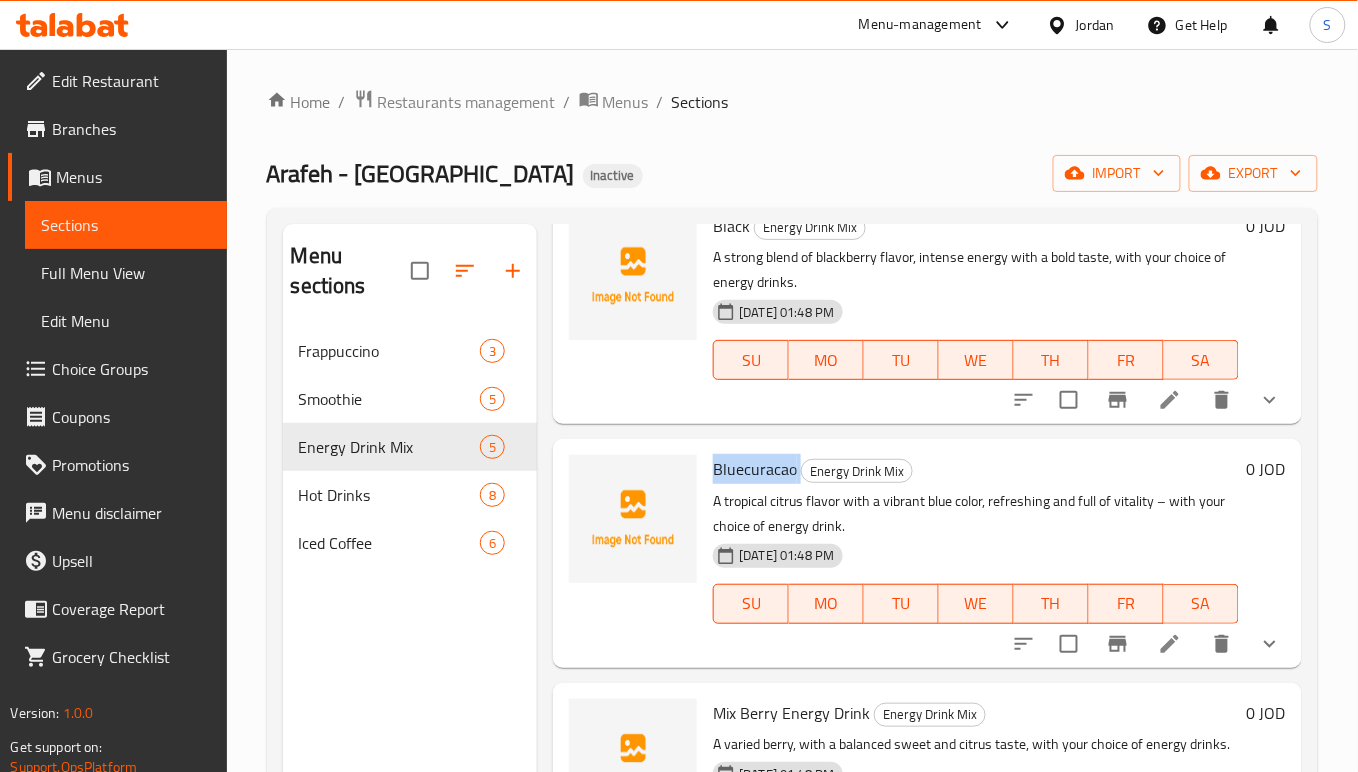 scroll, scrollTop: 133, scrollLeft: 0, axis: vertical 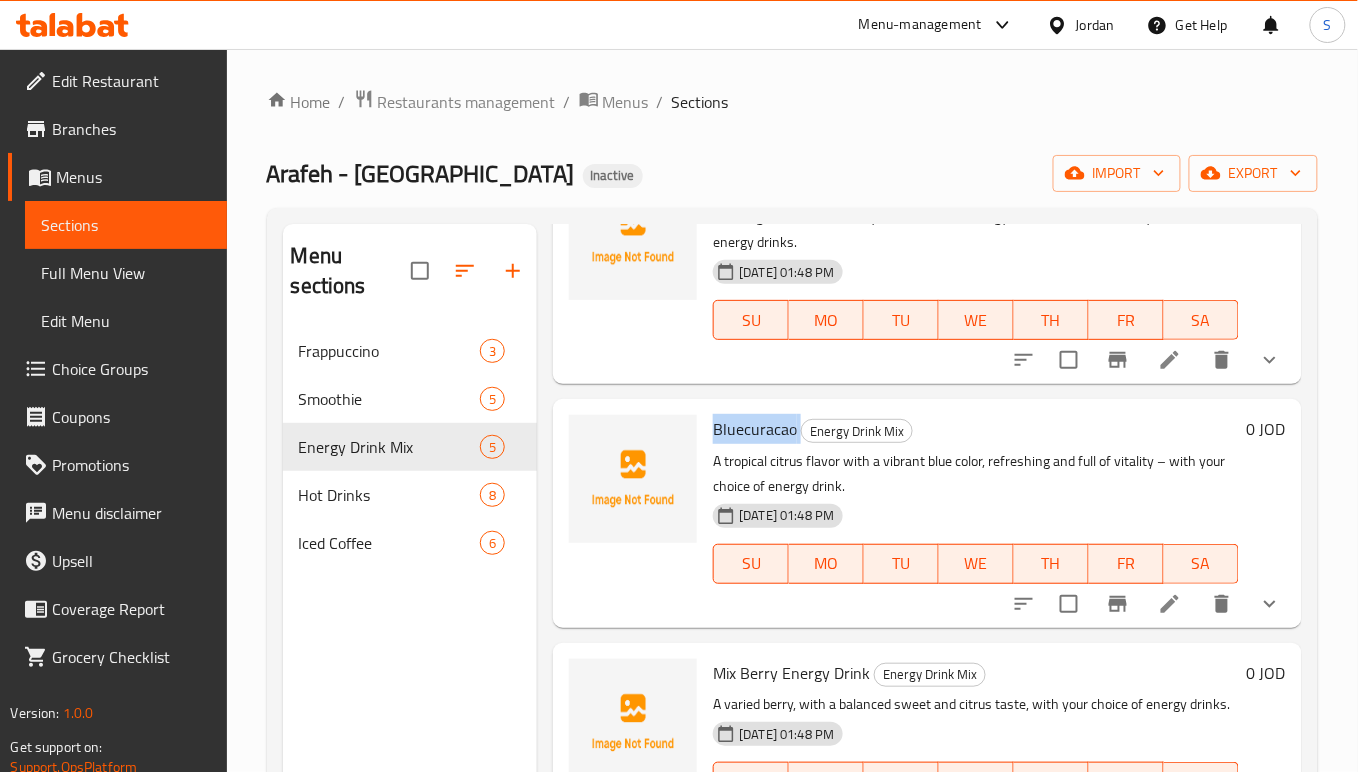 click 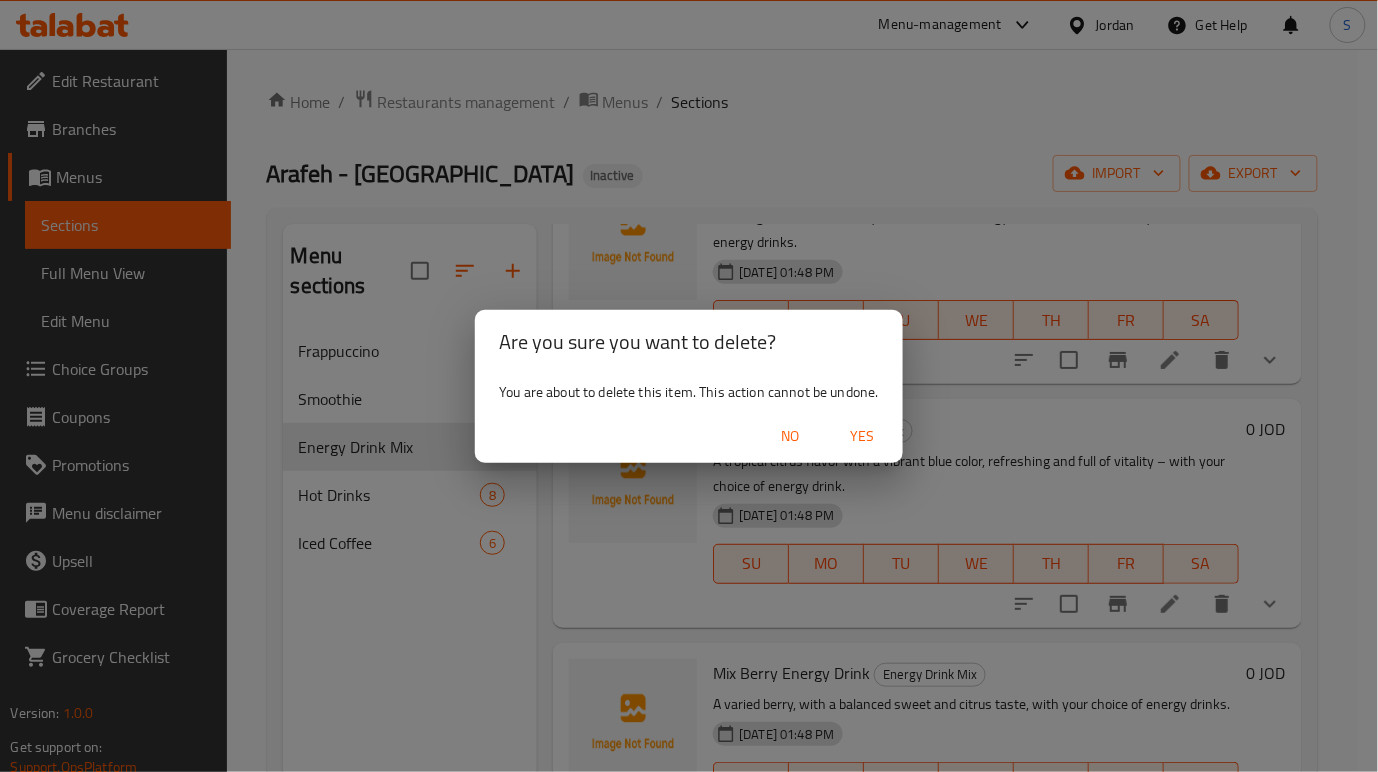 click on "Yes" at bounding box center [863, 436] 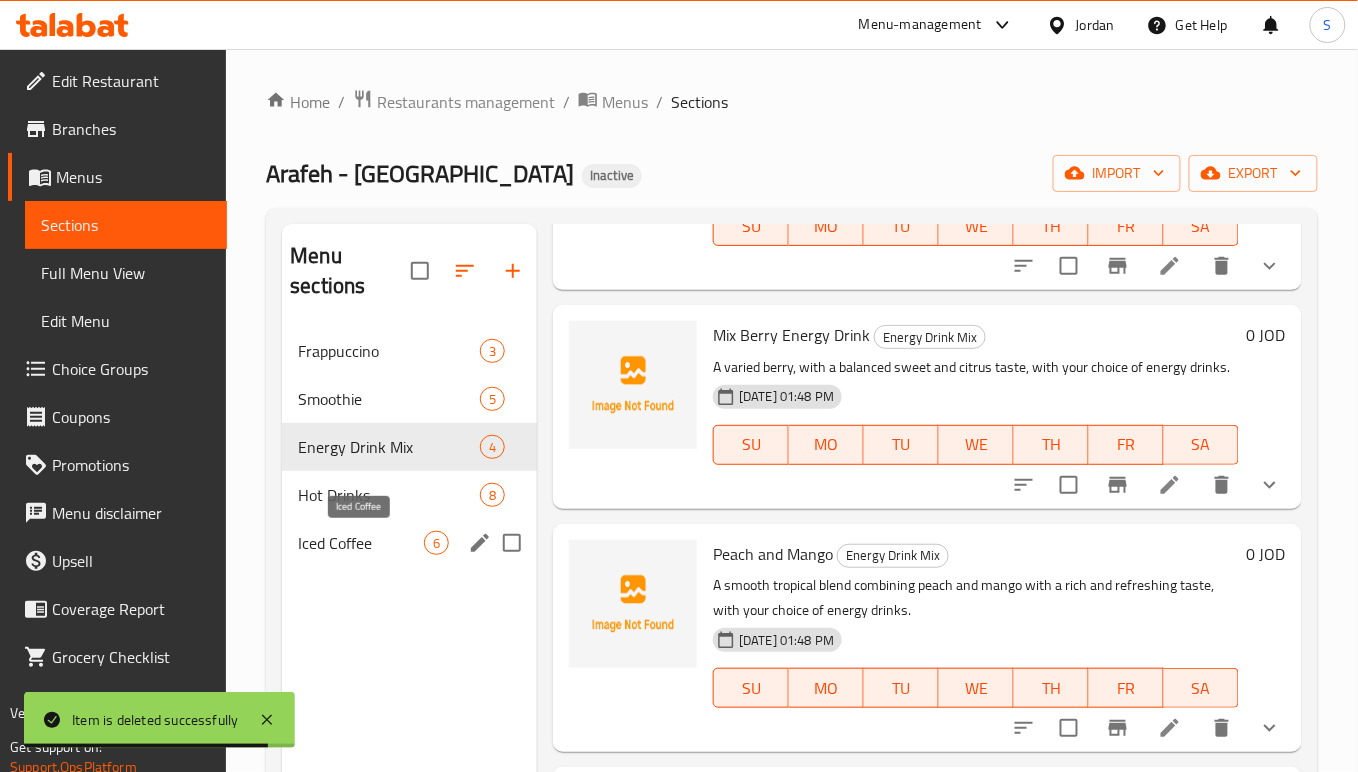 click on "Iced Coffee" at bounding box center (361, 543) 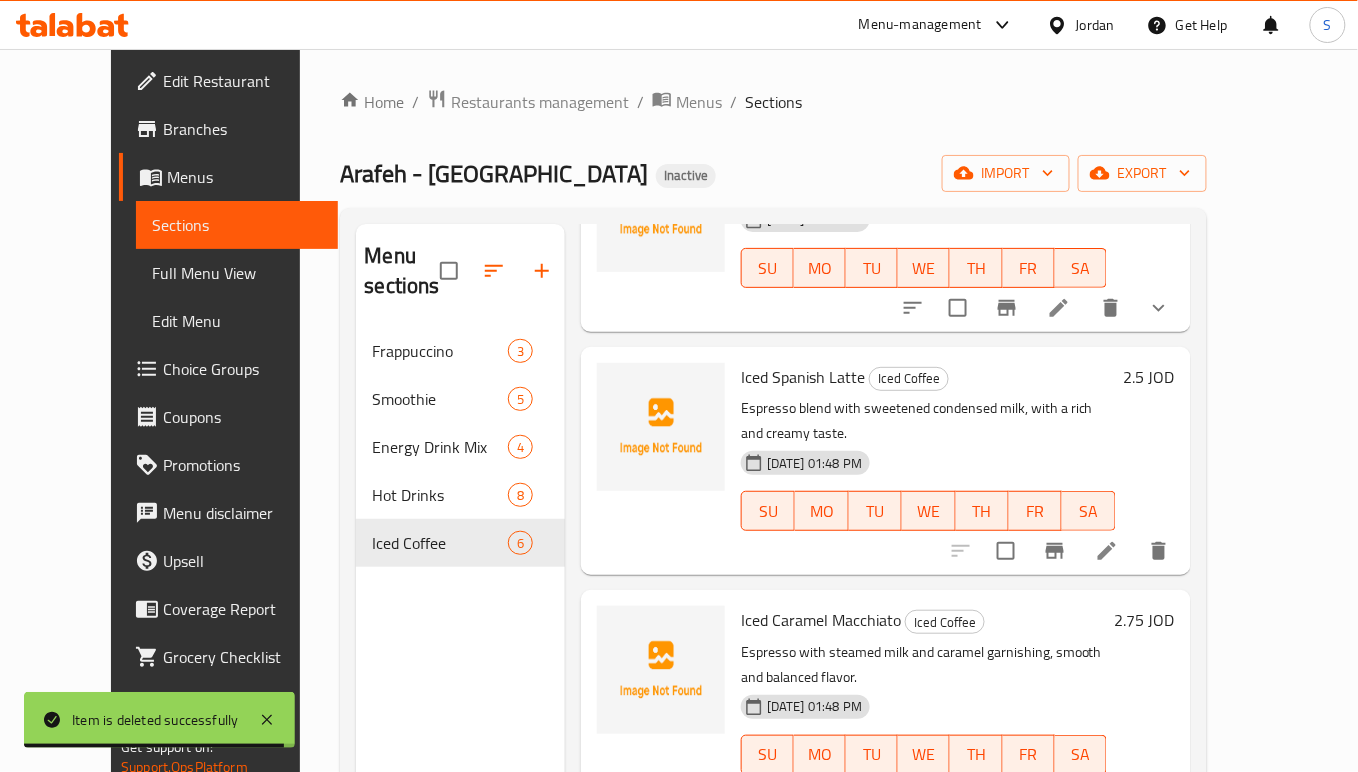 scroll, scrollTop: 618, scrollLeft: 0, axis: vertical 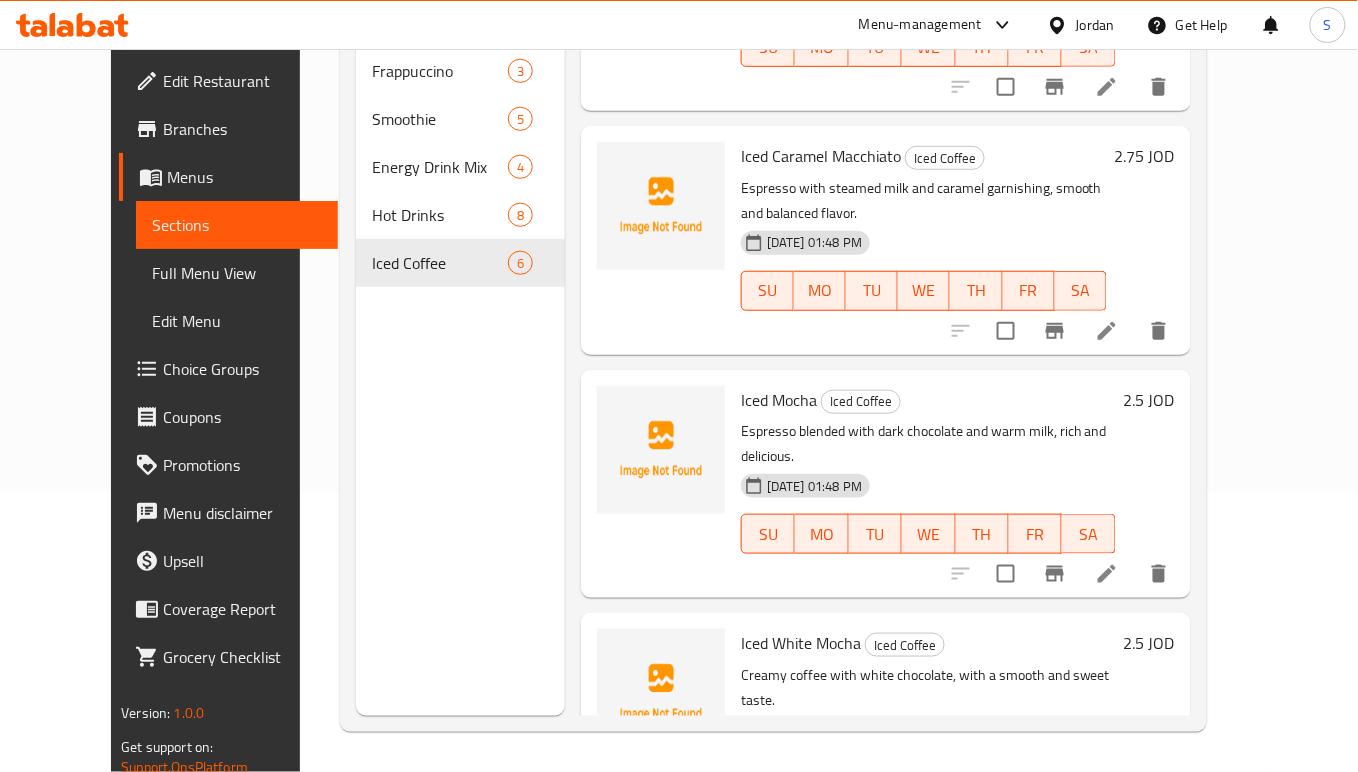 click 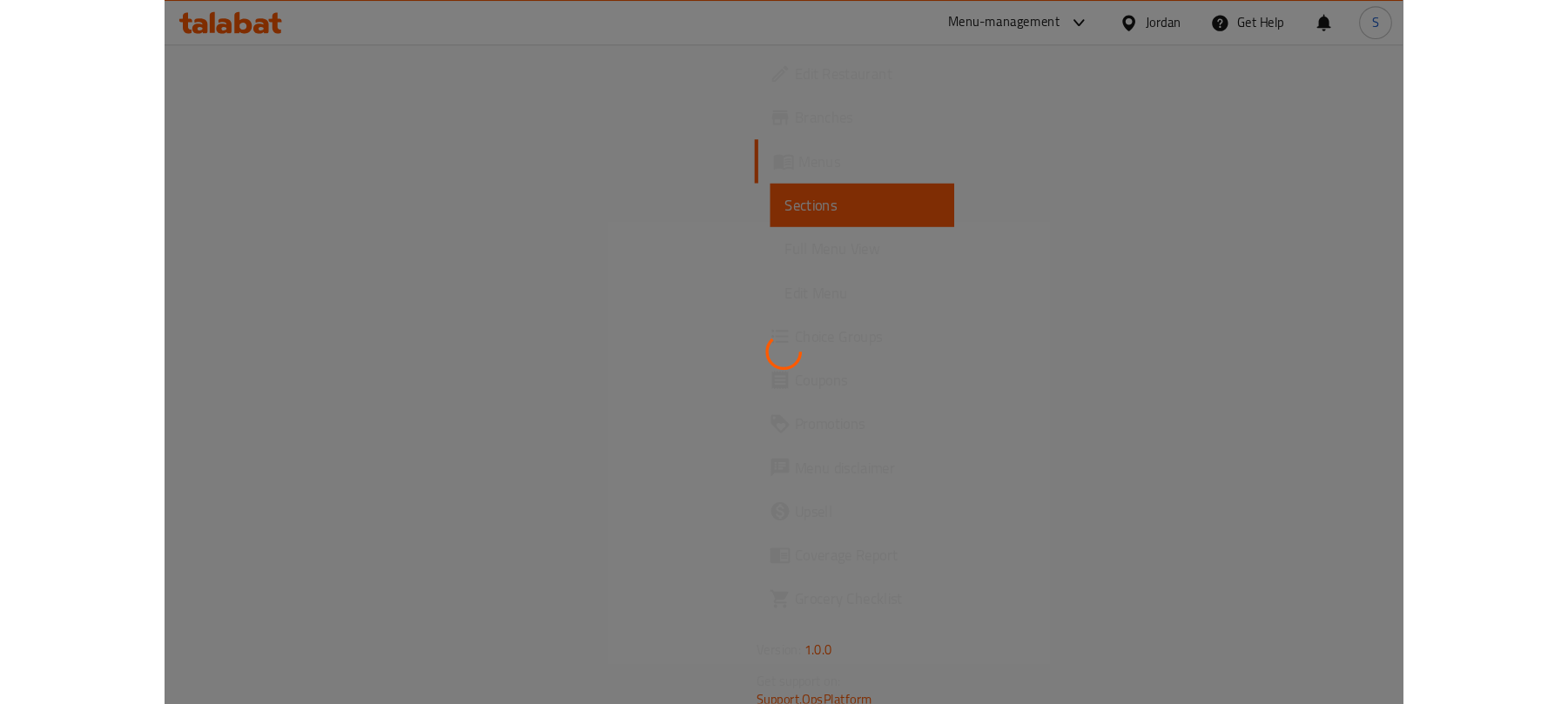 scroll, scrollTop: 0, scrollLeft: 0, axis: both 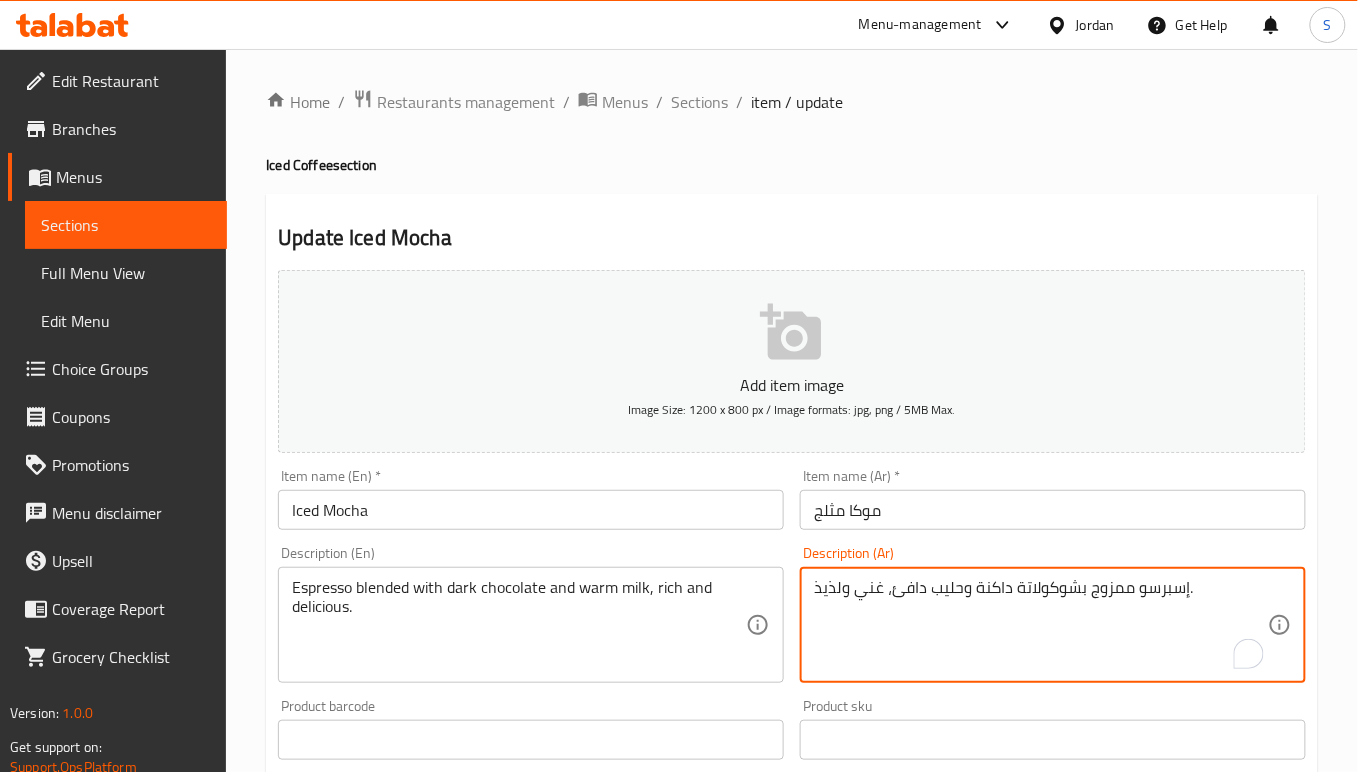 click on "إسبرسو ممزوج بشوكولاتة داكنة وحليب دافئ، غني ولذيذ." at bounding box center (1041, 625) 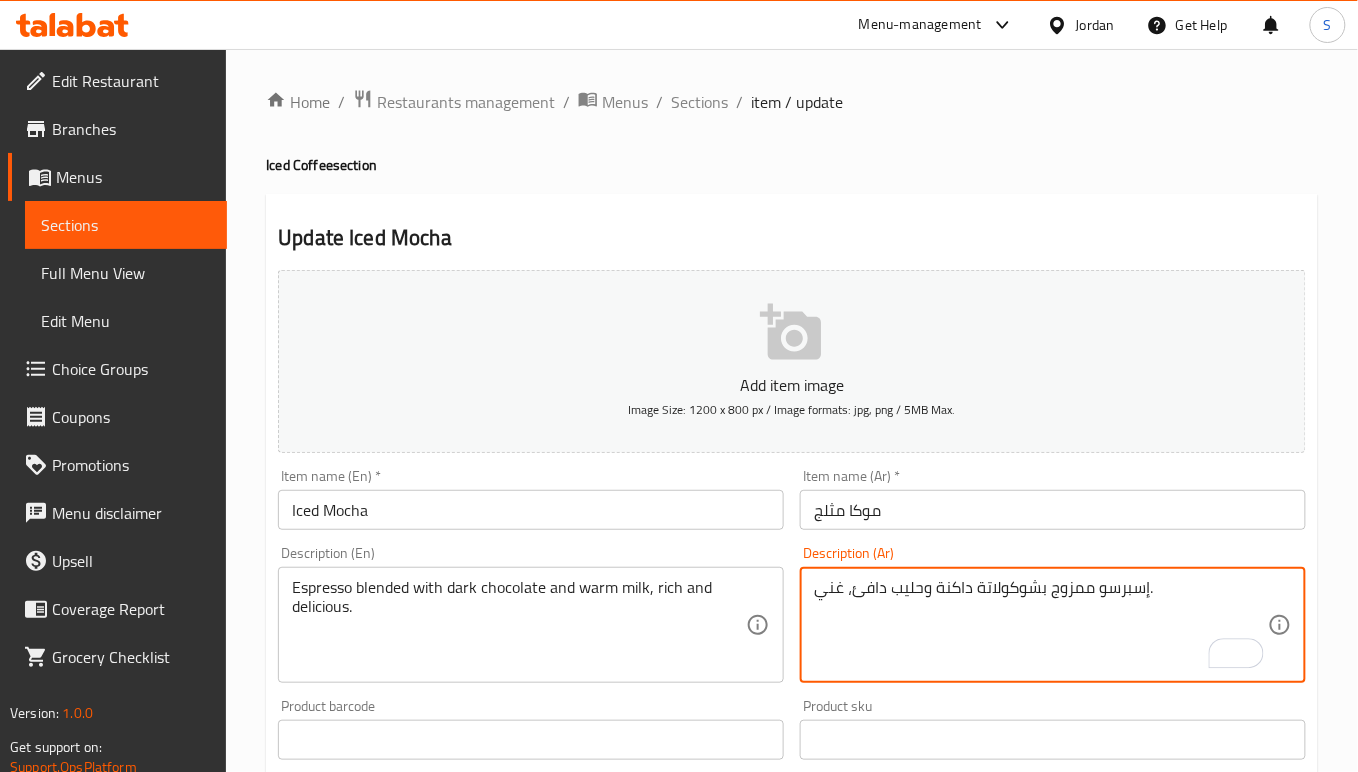 type on "إسبرسو ممزوج بشوكولاتة داكنة وحليب دافئ، غني." 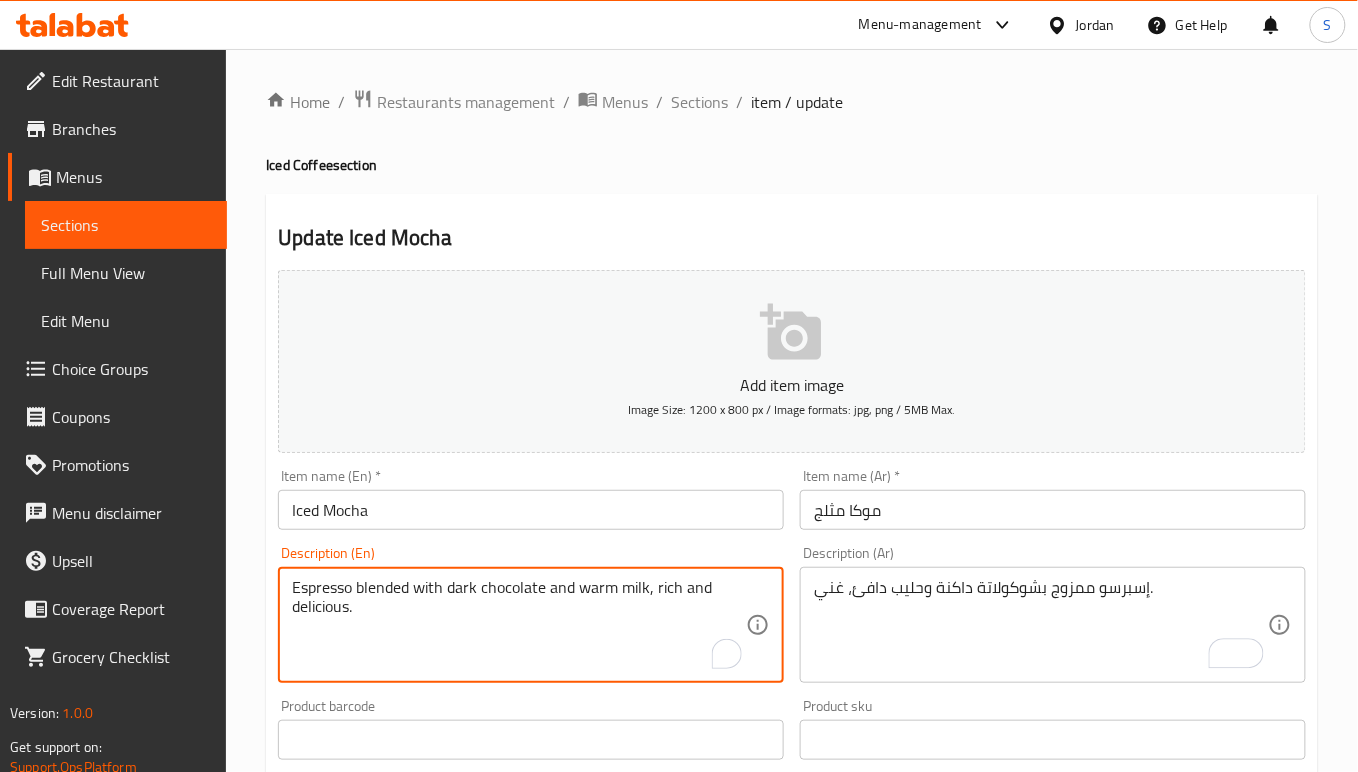 drag, startPoint x: 680, startPoint y: 596, endPoint x: 685, endPoint y: 626, distance: 30.413813 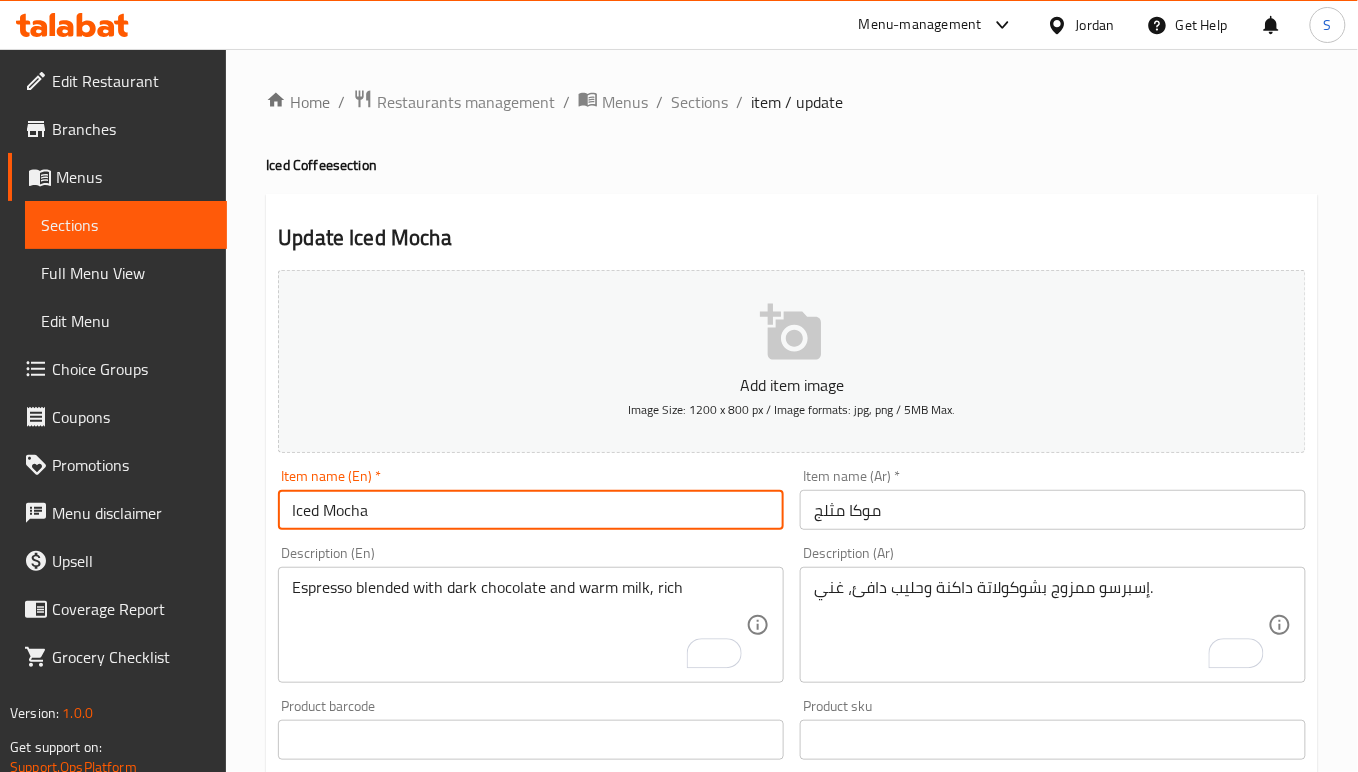 click on "Iced Mocha" at bounding box center (531, 510) 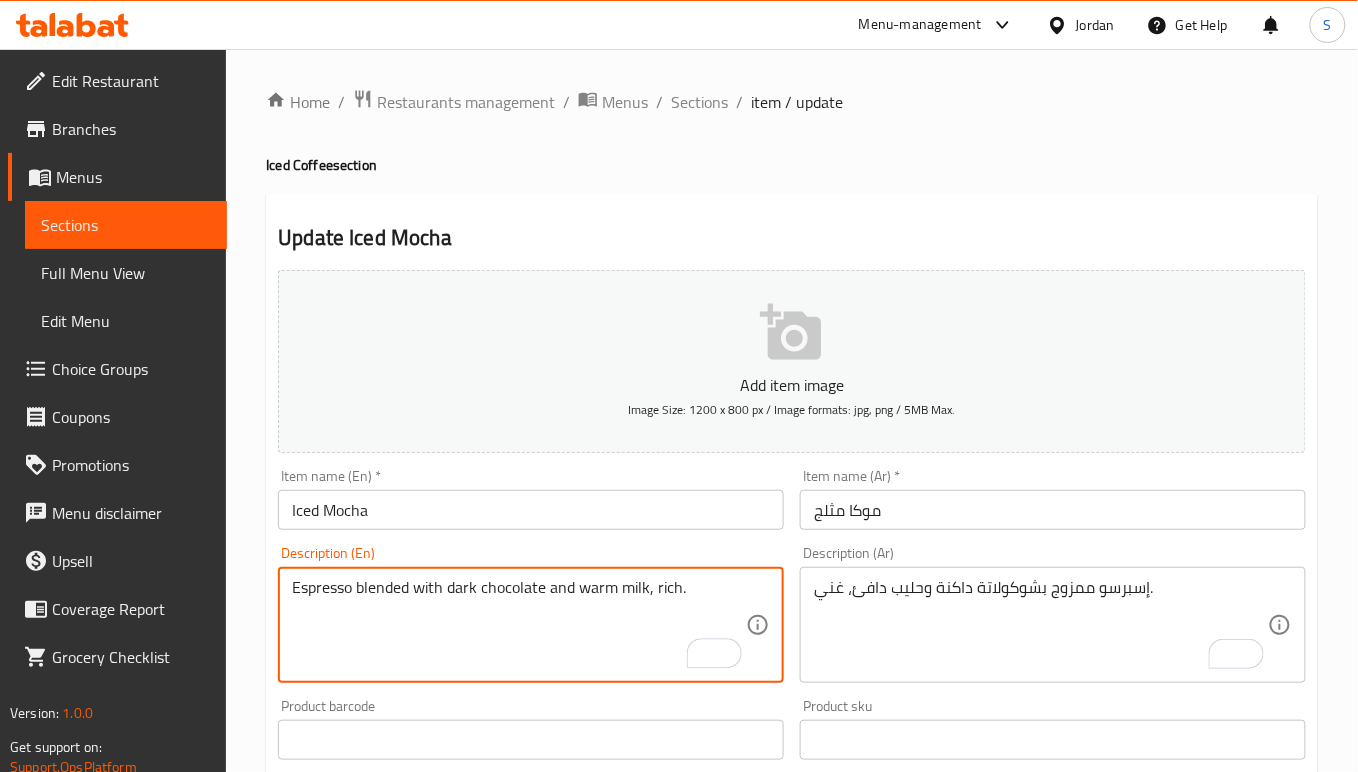 type on "Espresso blended with dark chocolate and warm milk, rich." 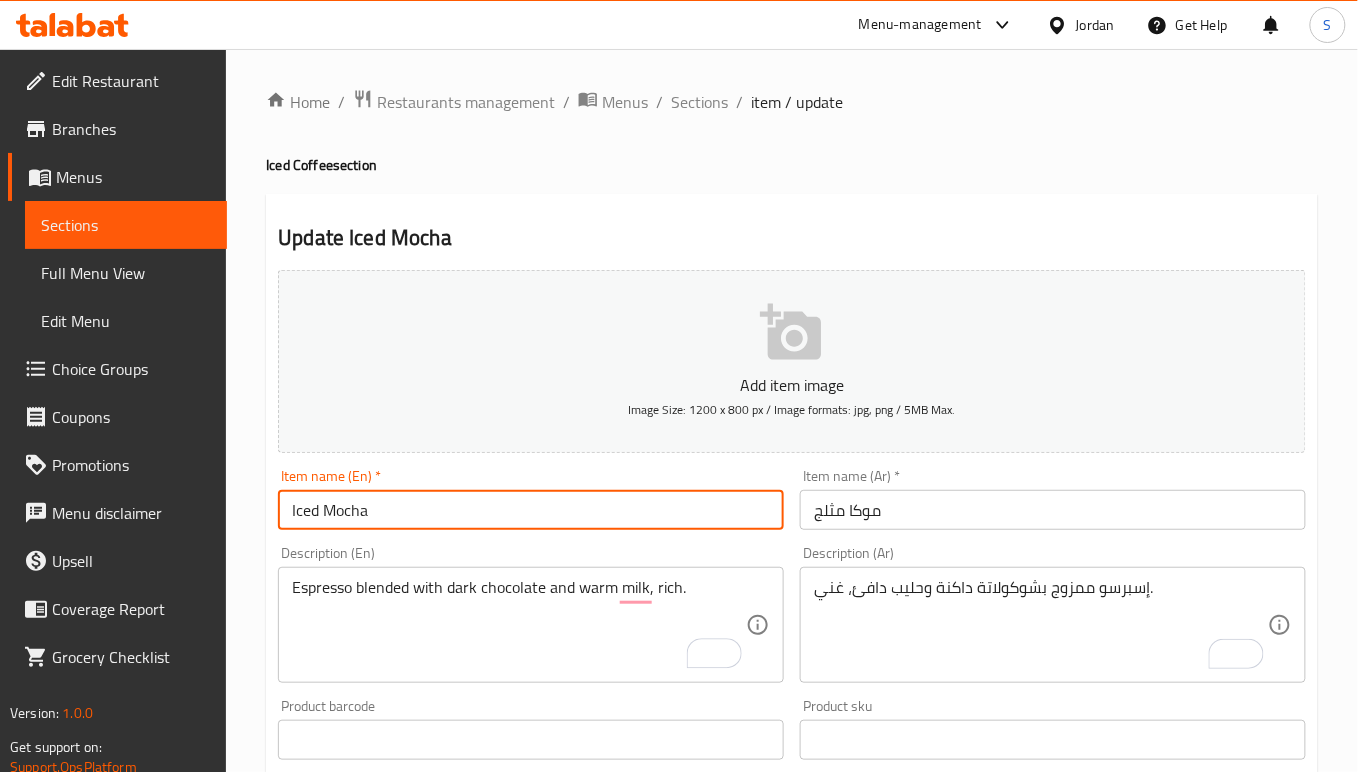click on "Update" at bounding box center (400, 1326) 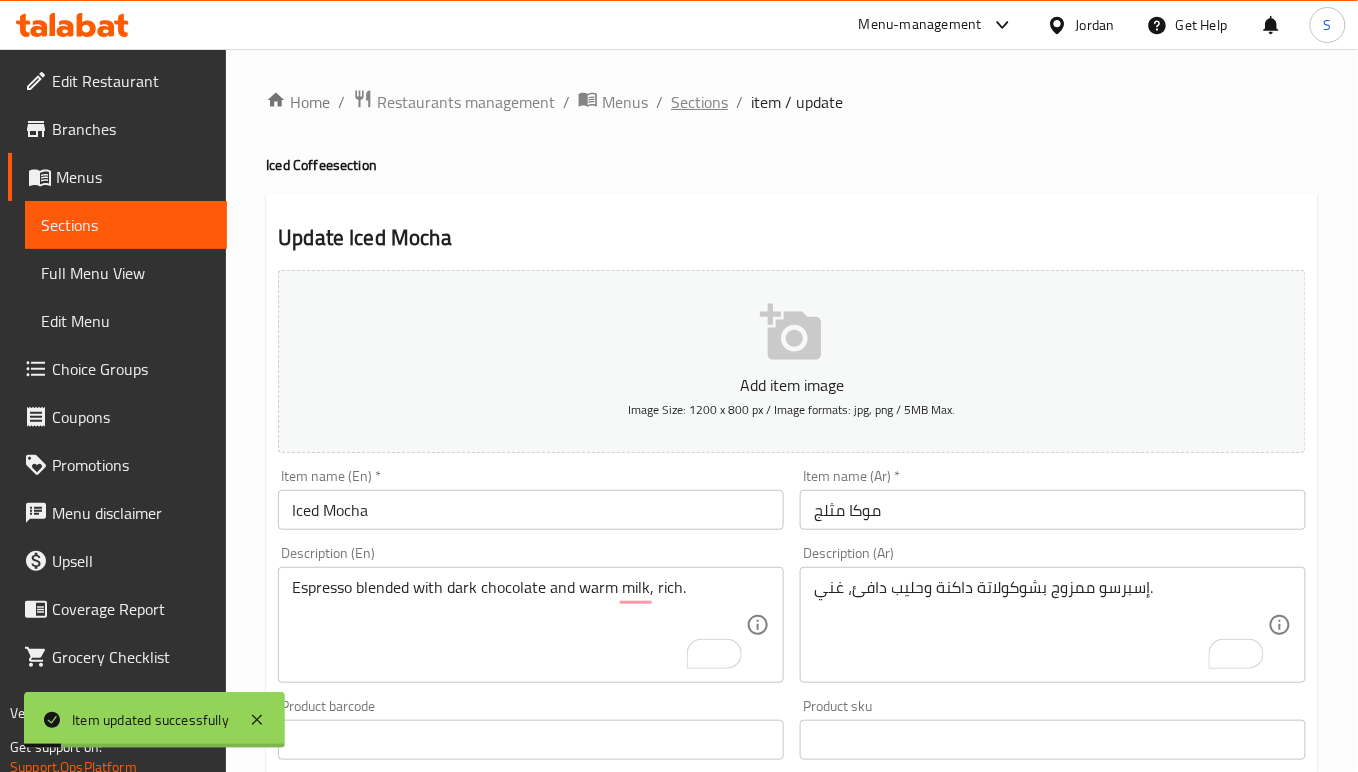 click on "Sections" at bounding box center (699, 102) 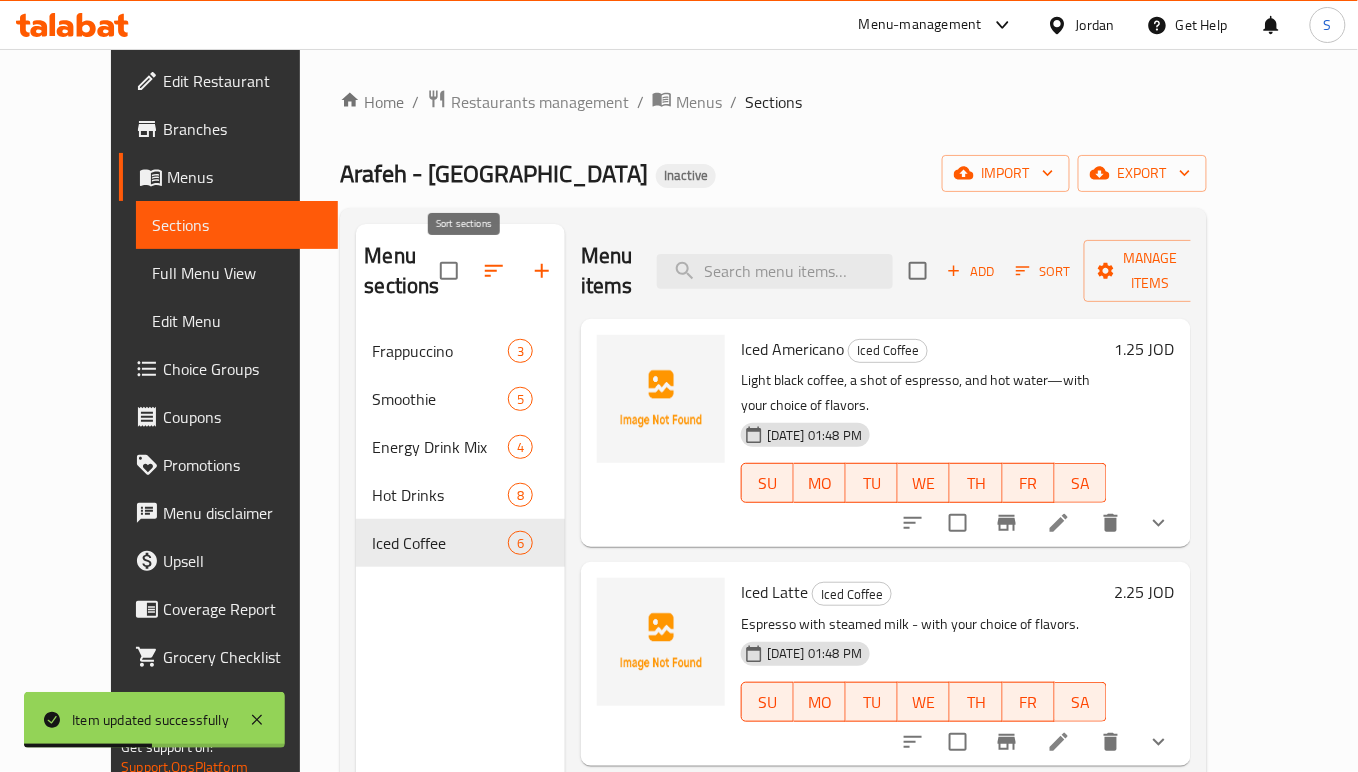 click 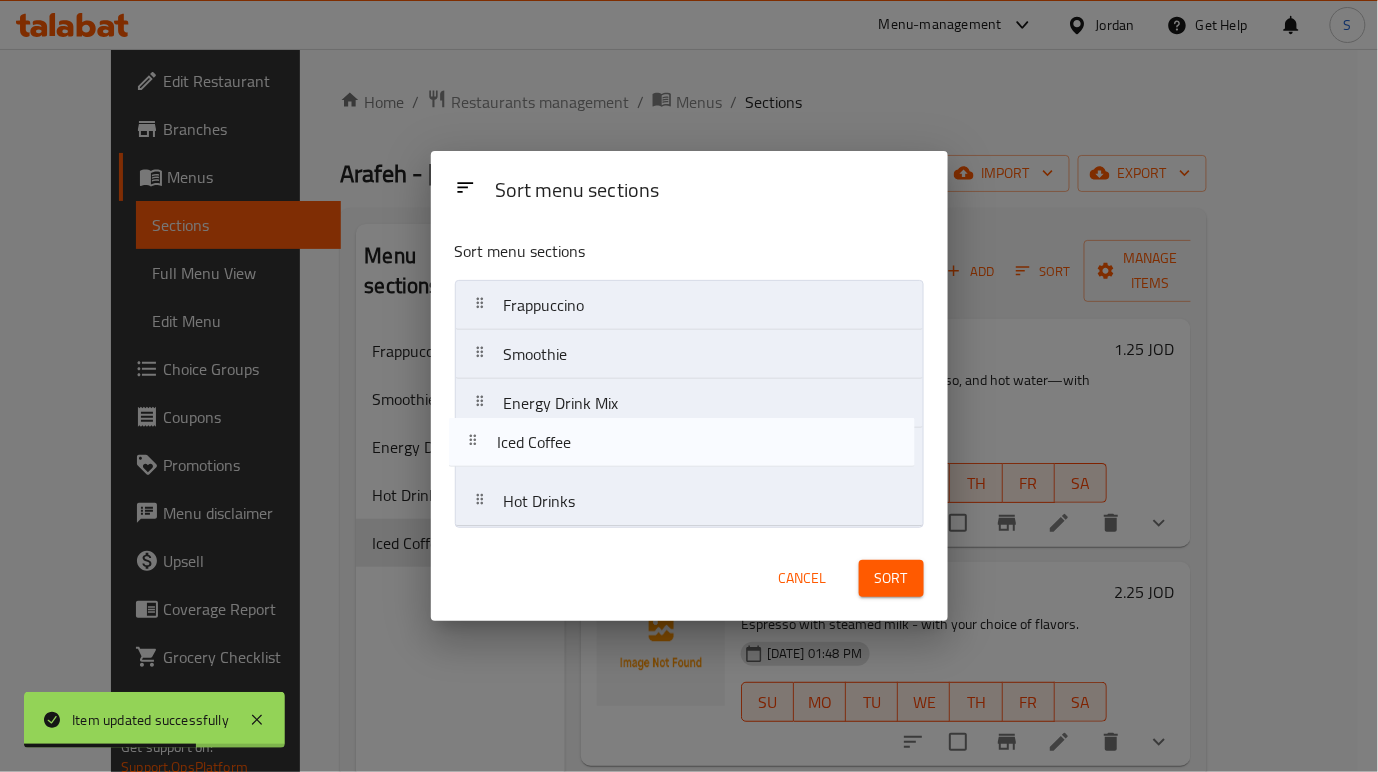 drag, startPoint x: 588, startPoint y: 500, endPoint x: 581, endPoint y: 430, distance: 70.34913 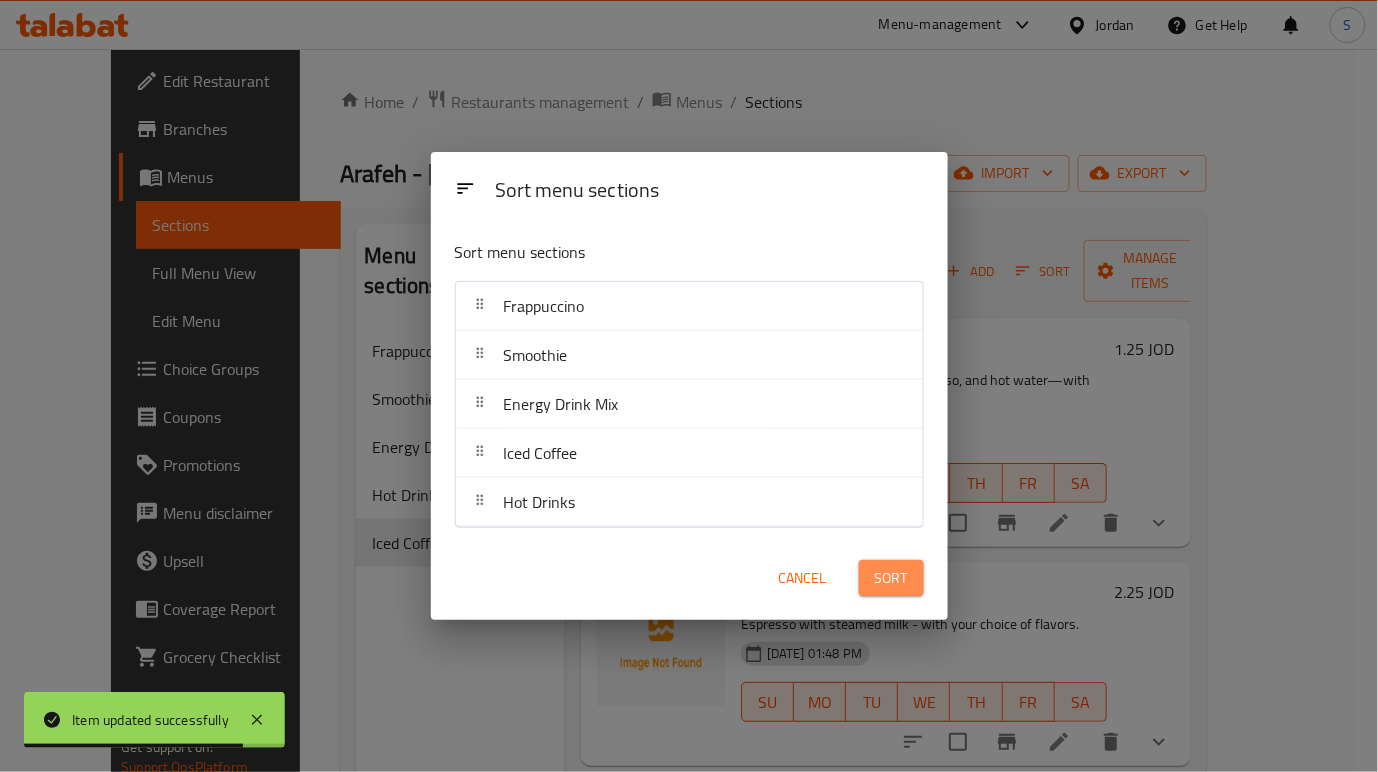 click on "Sort" at bounding box center [891, 578] 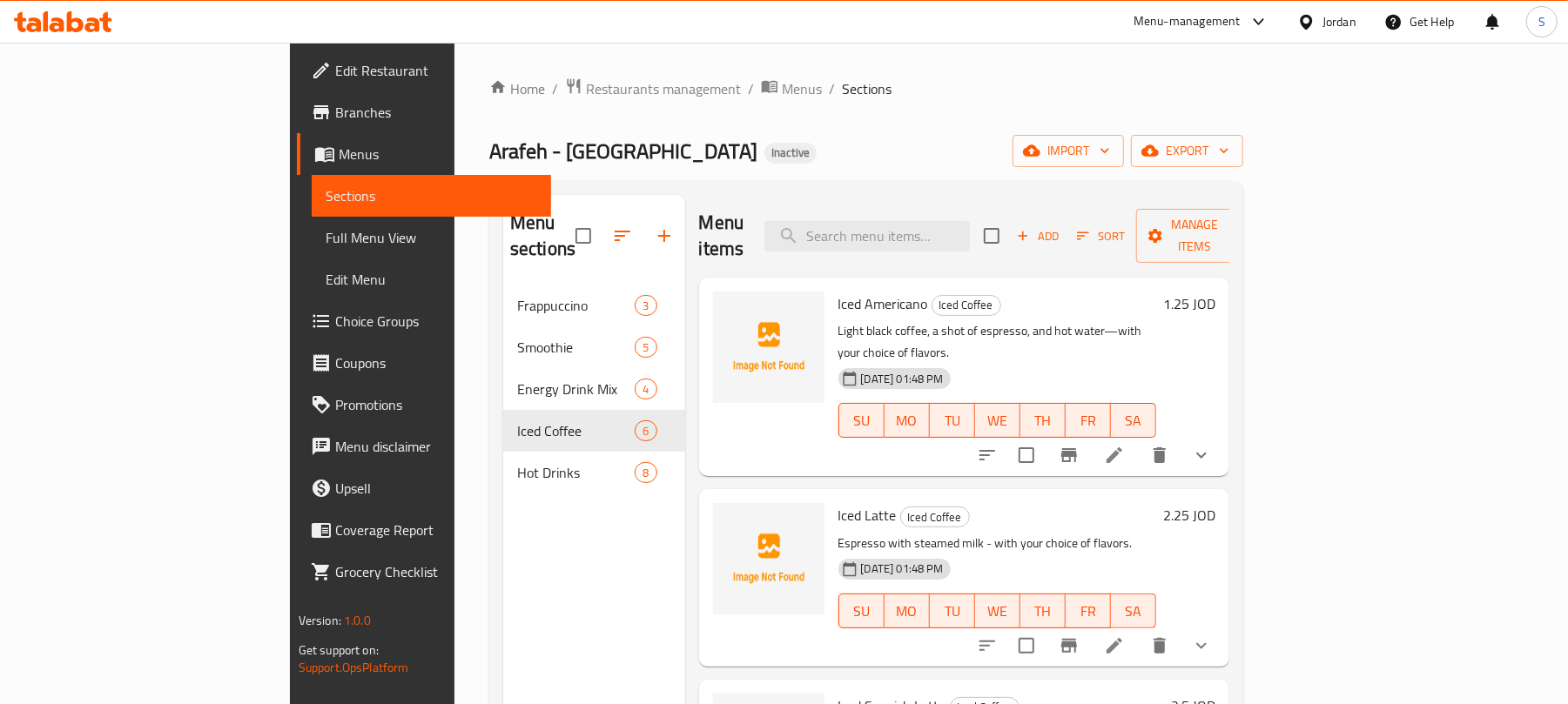 click on "Home / Restaurants management / Menus / Sections Arafeh - El Jabal El abyad Inactive import export Menu sections Frappuccino 3 Smoothie 5 Energy Drink Mix 4 Iced Coffee 6 Hot Drinks 8 Menu items Add Sort Manage items Iced Americano   Iced Coffee Light black coffee, a shot of espresso, and hot water—with your choice of flavors. [DATE] 01:48 PM SU MO TU WE TH FR SA 1.25   JOD Iced Latte   Iced Coffee Espresso with steamed milk - with your choice of flavors. [DATE] 01:48 PM SU MO TU WE TH FR SA 2.25   JOD Iced Spanish Latte   Iced Coffee Espresso blend with sweetened condensed milk, with a rich and creamy taste. [DATE] 01:48 PM SU MO TU WE TH FR SA 2.5   JOD Iced Caramel Macchiato   Iced Coffee Espresso with steamed milk and caramel garnishing, smooth and balanced flavor. [DATE] 01:48 PM SU MO TU WE TH FR SA 2.75   JOD Iced Mocha   Iced Coffee Espresso blended with dark chocolate and warm milk, rich. [DATE] 01:48 PM SU MO TU WE TH FR SA 2.5   JOD Iced White Mocha   Iced Coffee SU MO TU WE" at bounding box center (866, 495) 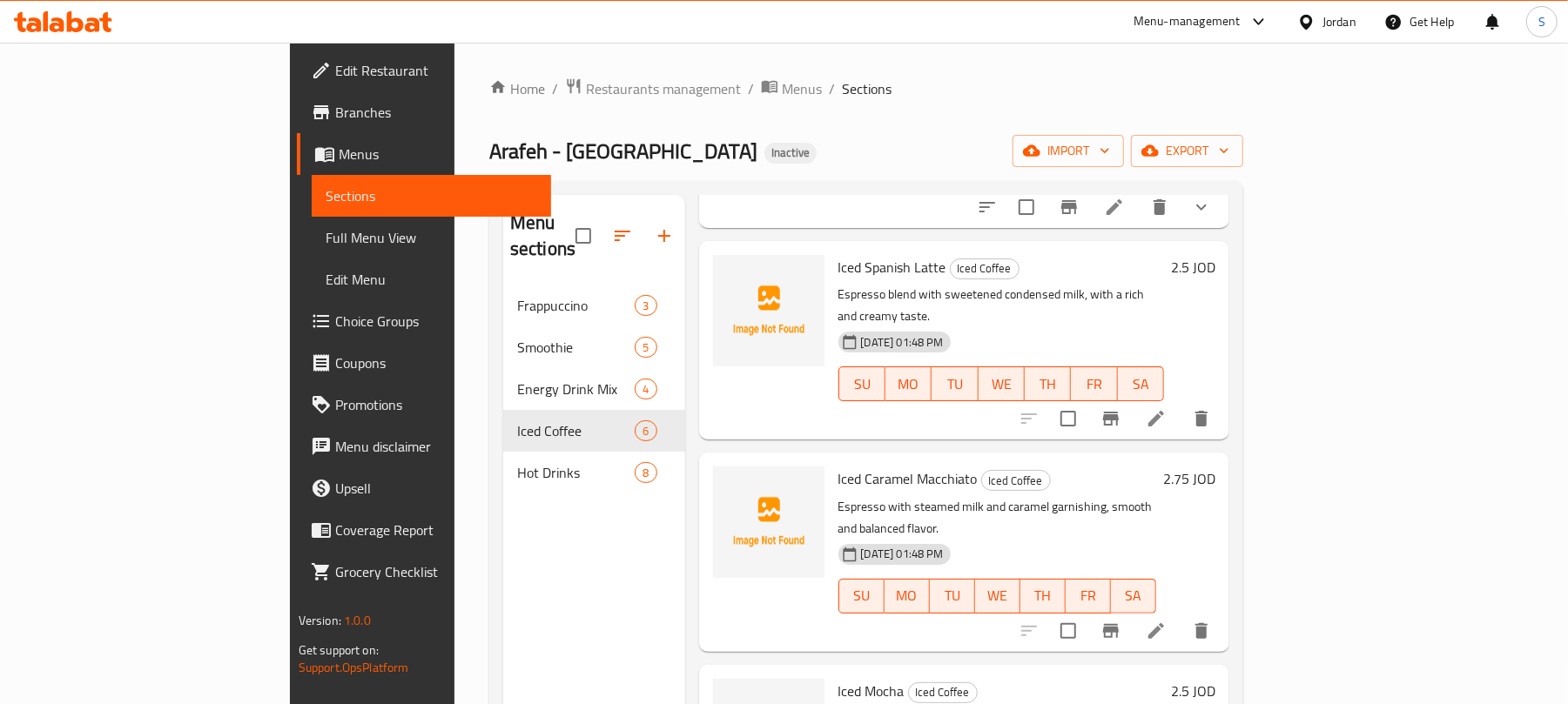 scroll, scrollTop: 479, scrollLeft: 0, axis: vertical 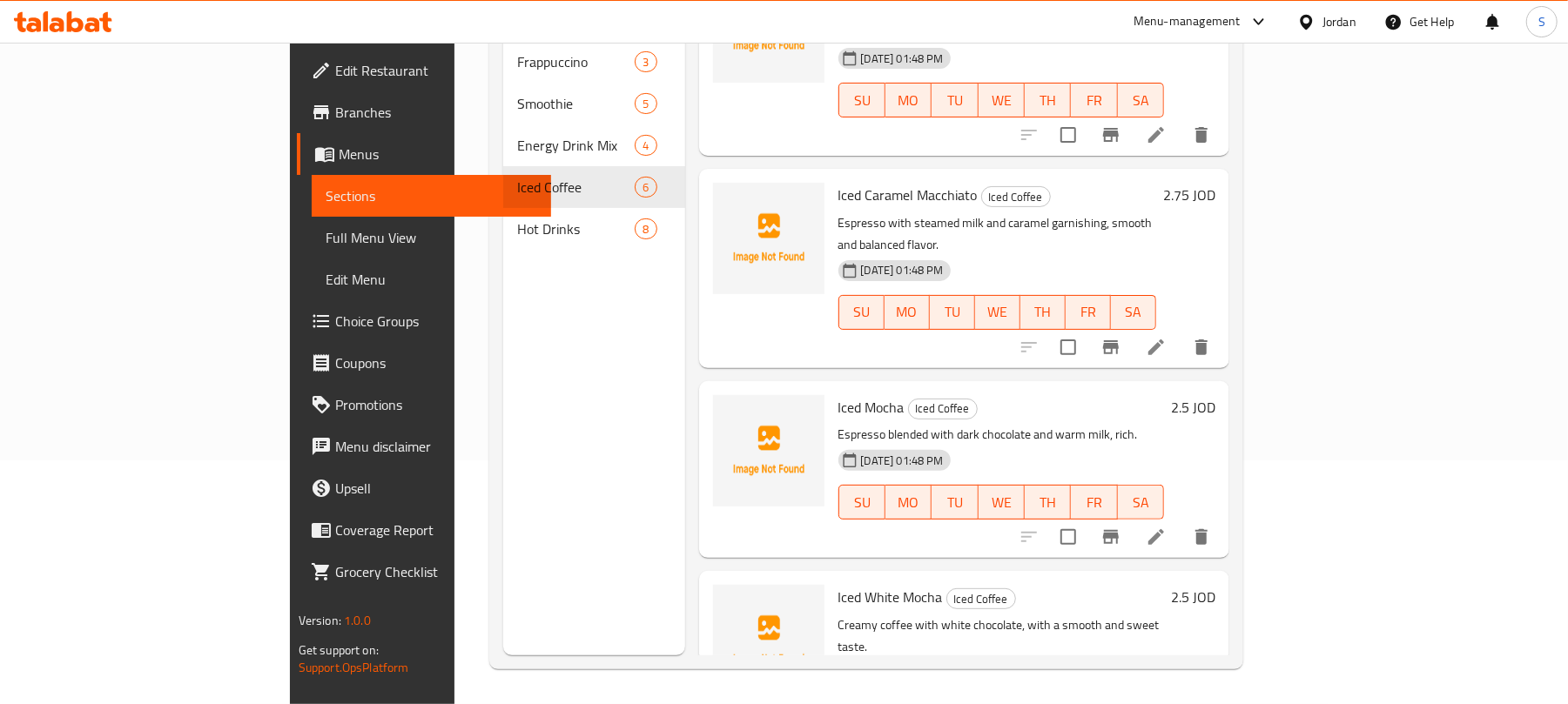 click on "Iced Mocha" at bounding box center [871, 407] 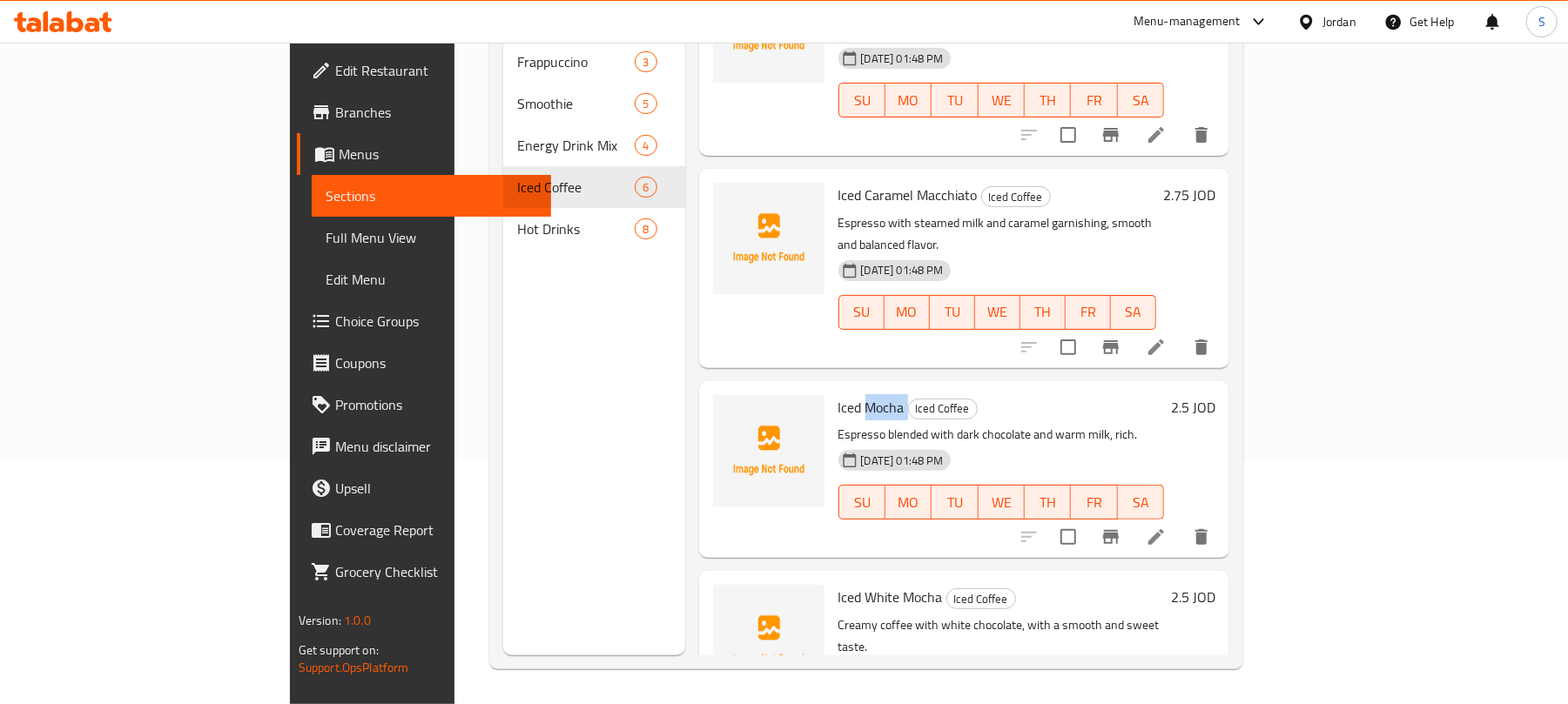 click on "Iced Mocha" at bounding box center [871, 407] 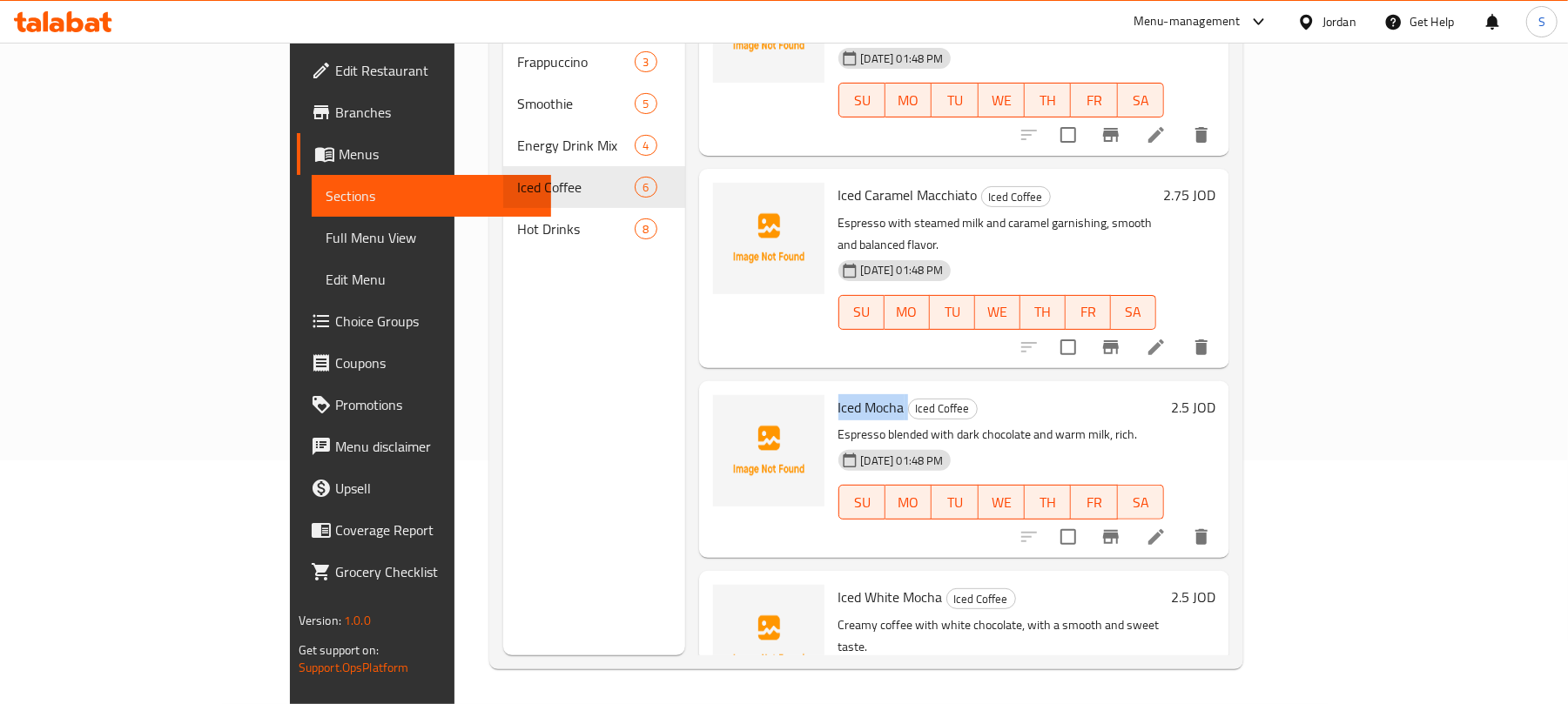 click on "Iced Mocha" at bounding box center [871, 407] 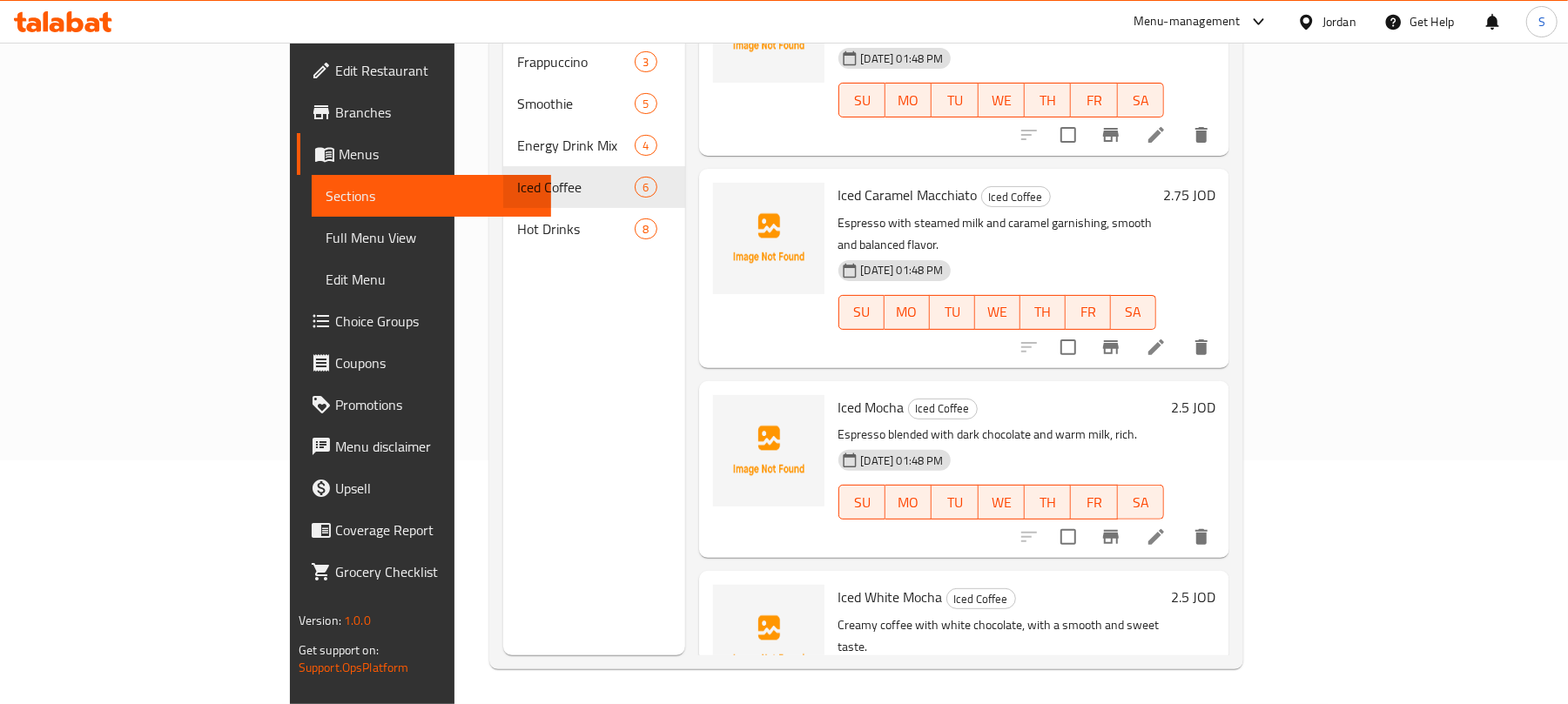 click on "[DATE] 01:48 PM SU MO TU WE TH FR SA" at bounding box center (1001, 490) 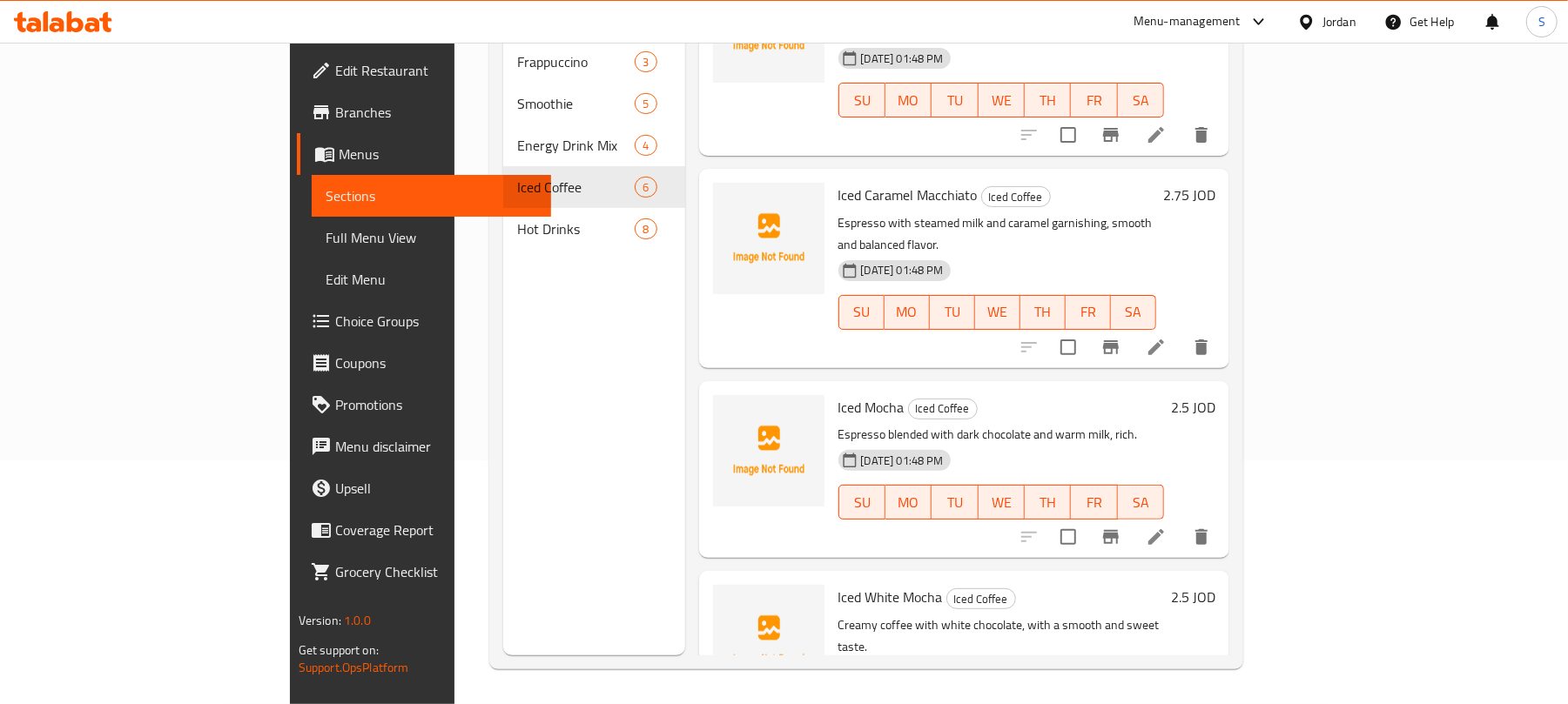 click on "Iced Mocha" at bounding box center (871, 407) 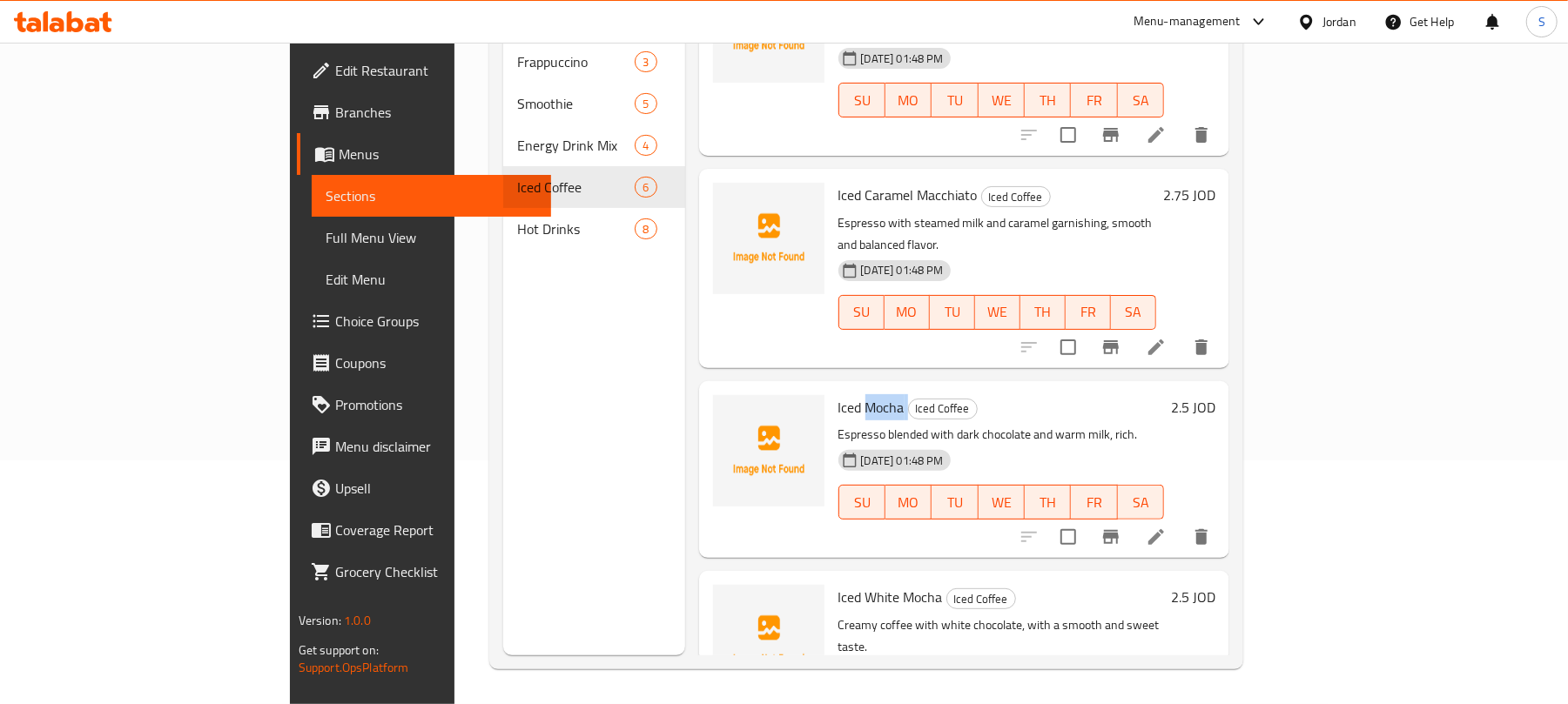 click on "Iced Mocha" at bounding box center (871, 407) 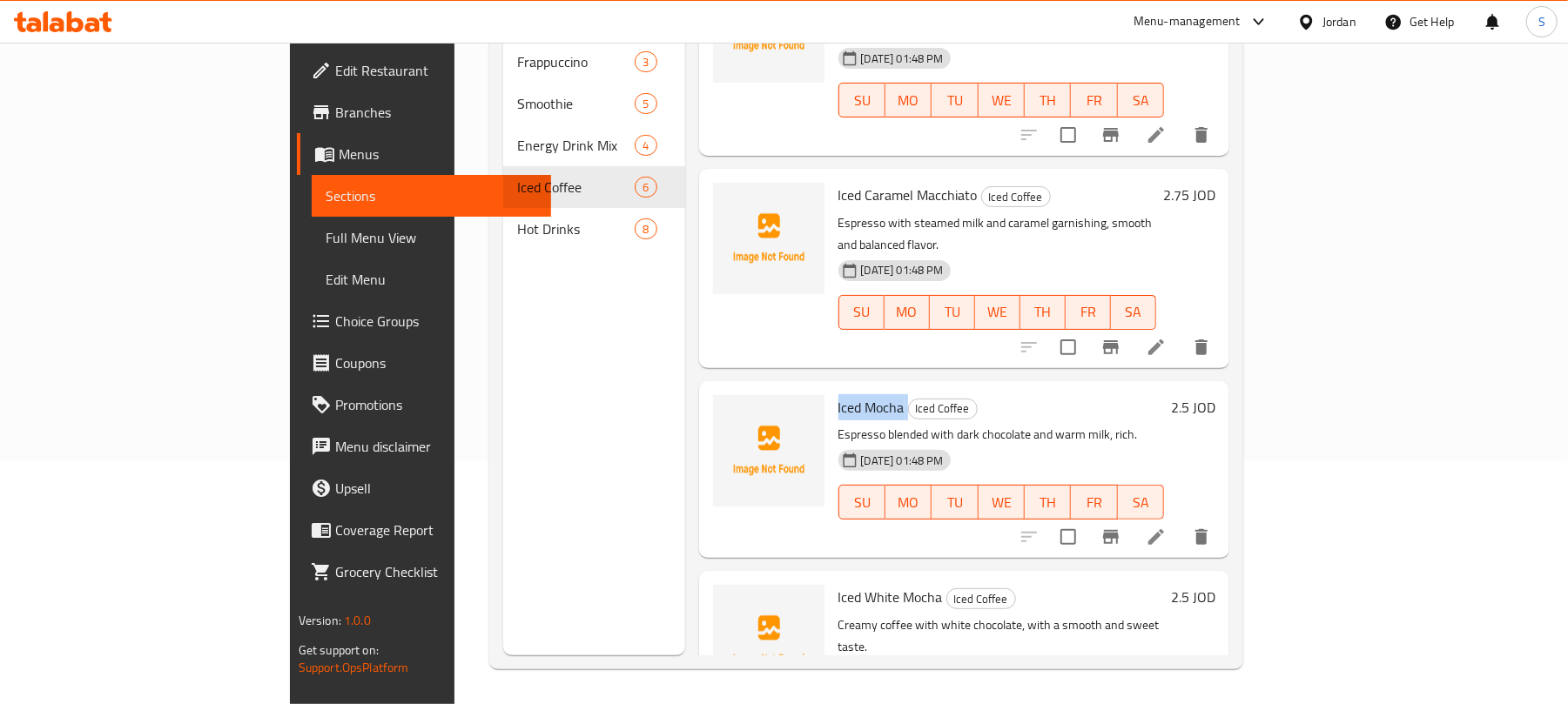 click on "Iced Mocha" at bounding box center [871, 407] 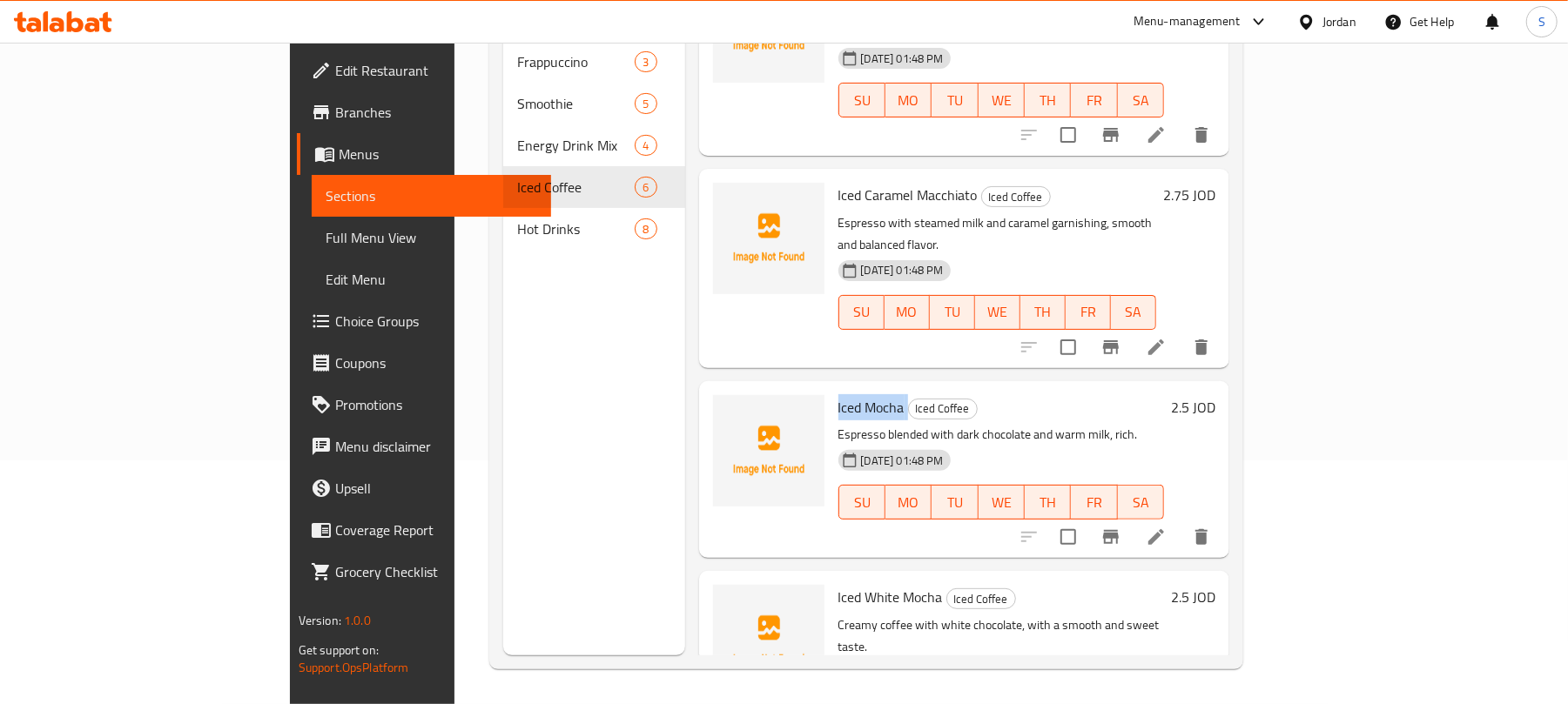 click on "Iced Mocha" at bounding box center [871, 407] 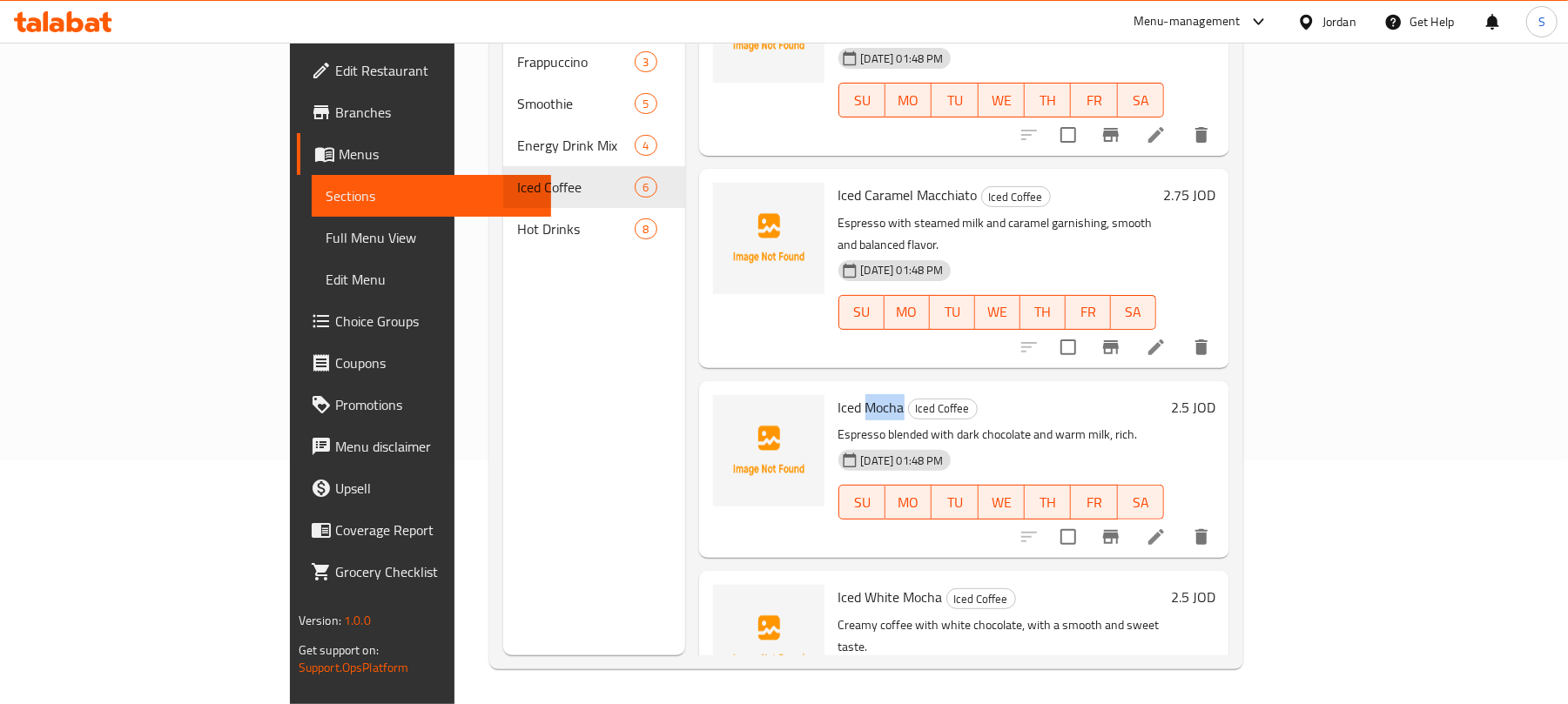 click on "Iced Mocha" at bounding box center (871, 407) 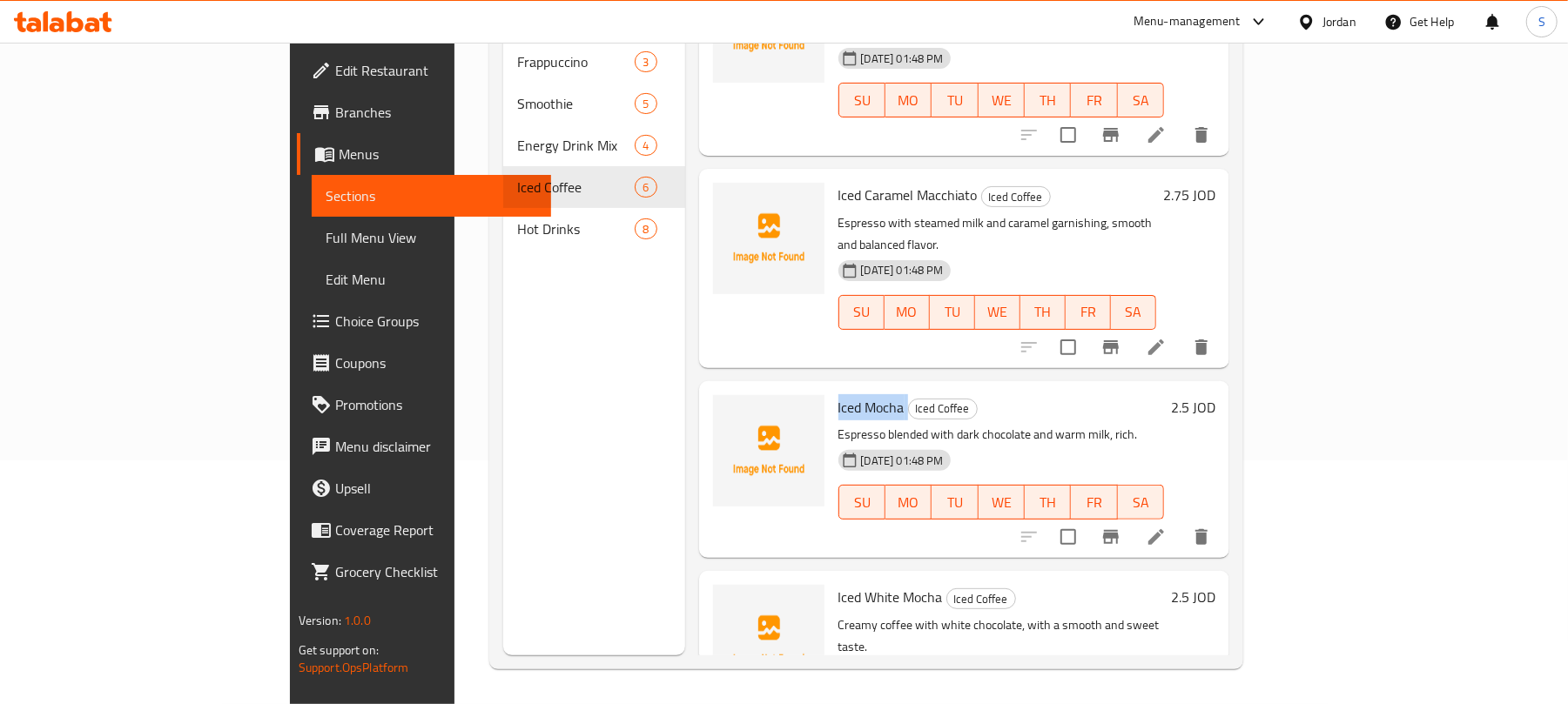 click on "Iced Mocha" at bounding box center [871, 407] 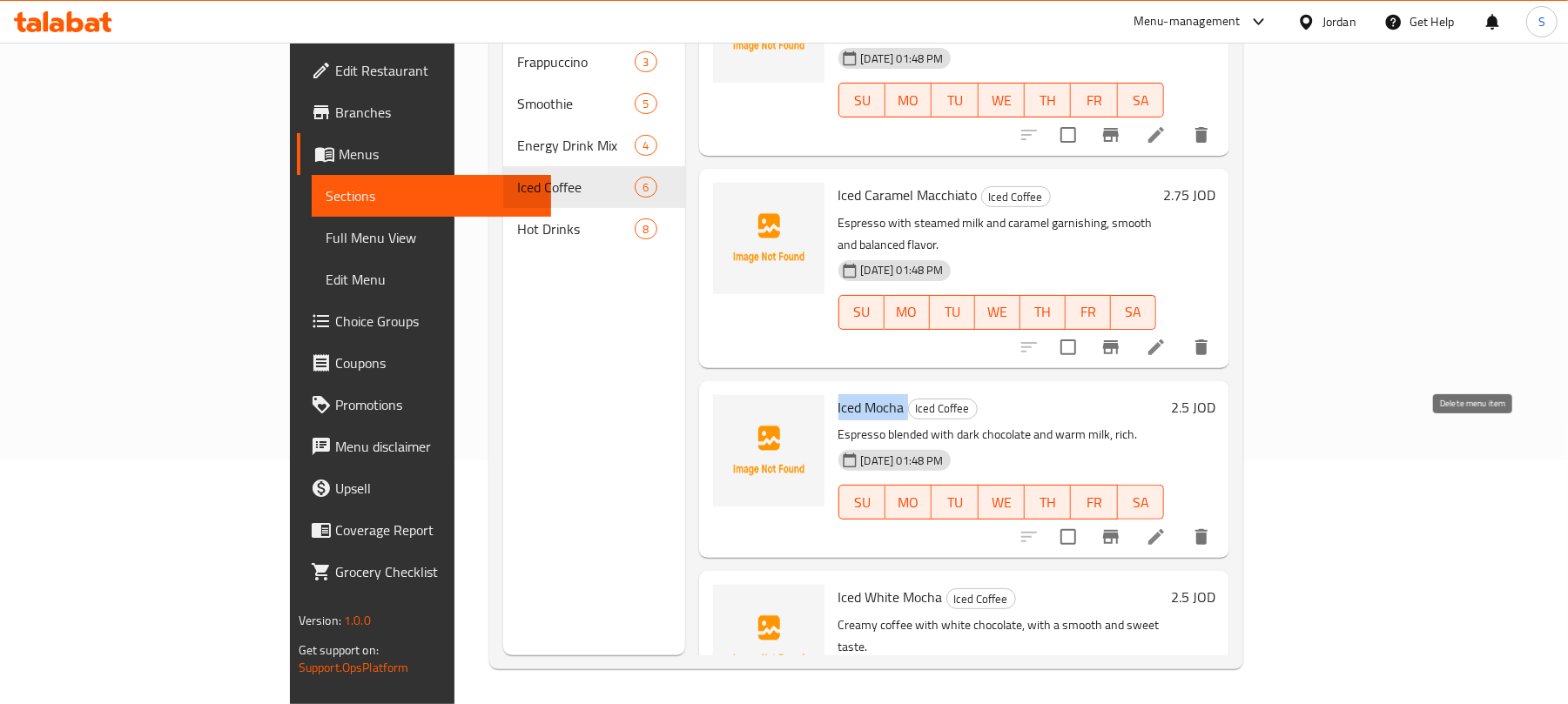 click 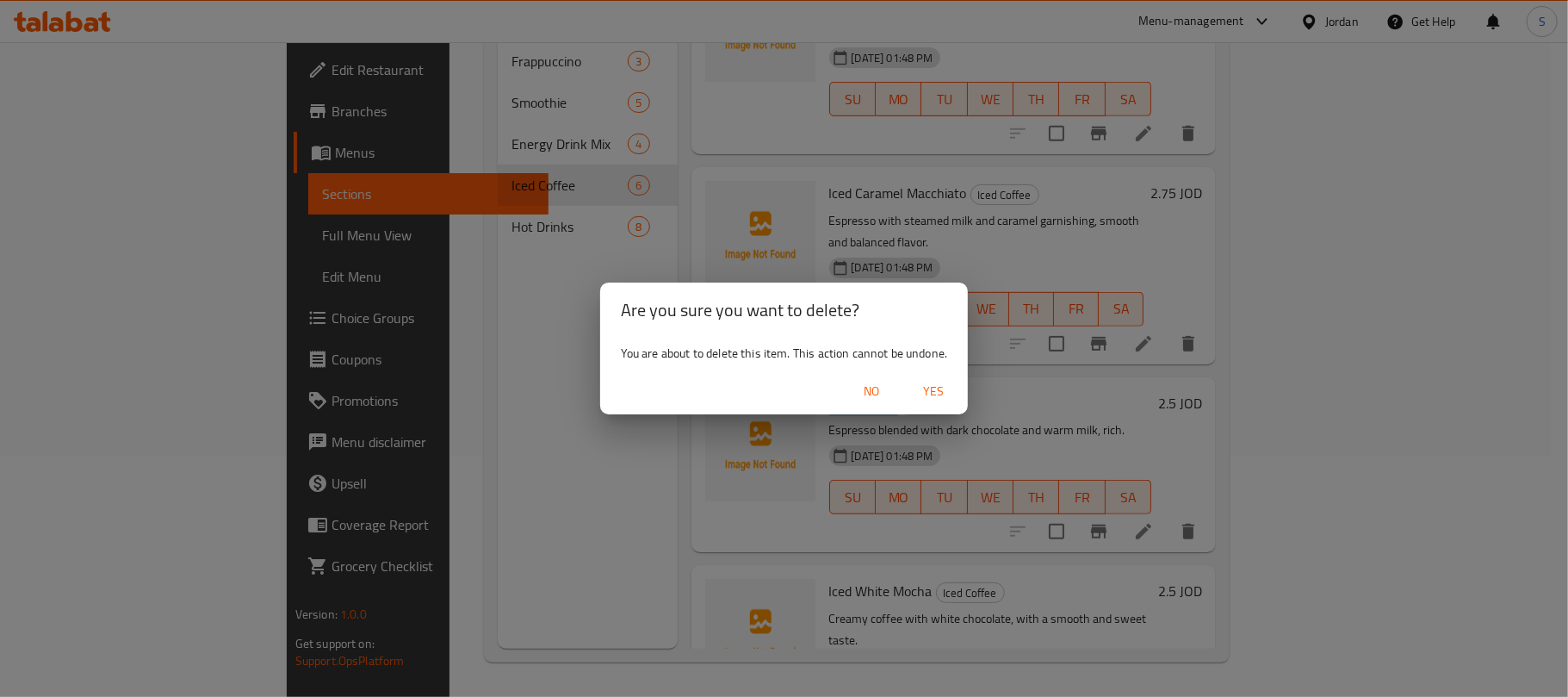 click on "Yes" at bounding box center (933, 391) 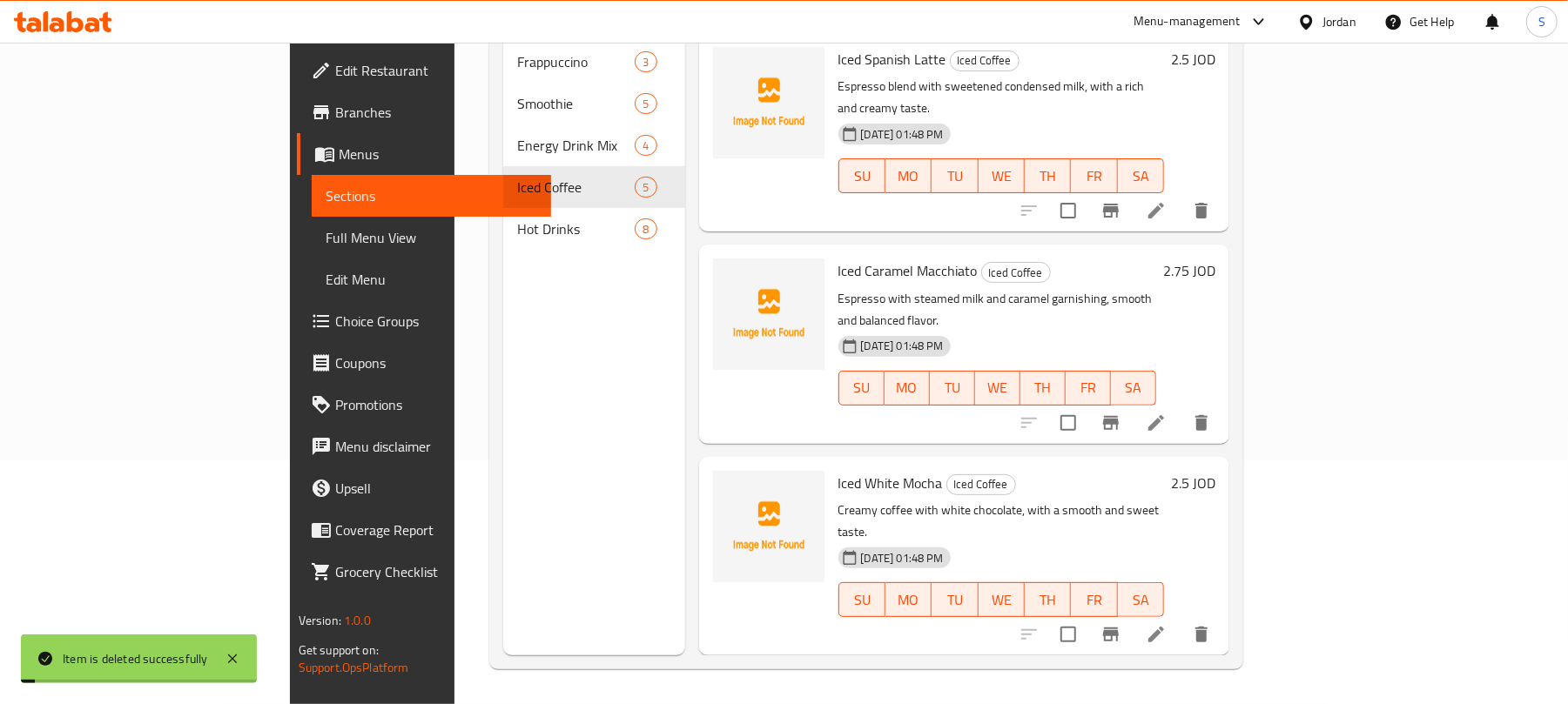 scroll, scrollTop: 290, scrollLeft: 0, axis: vertical 